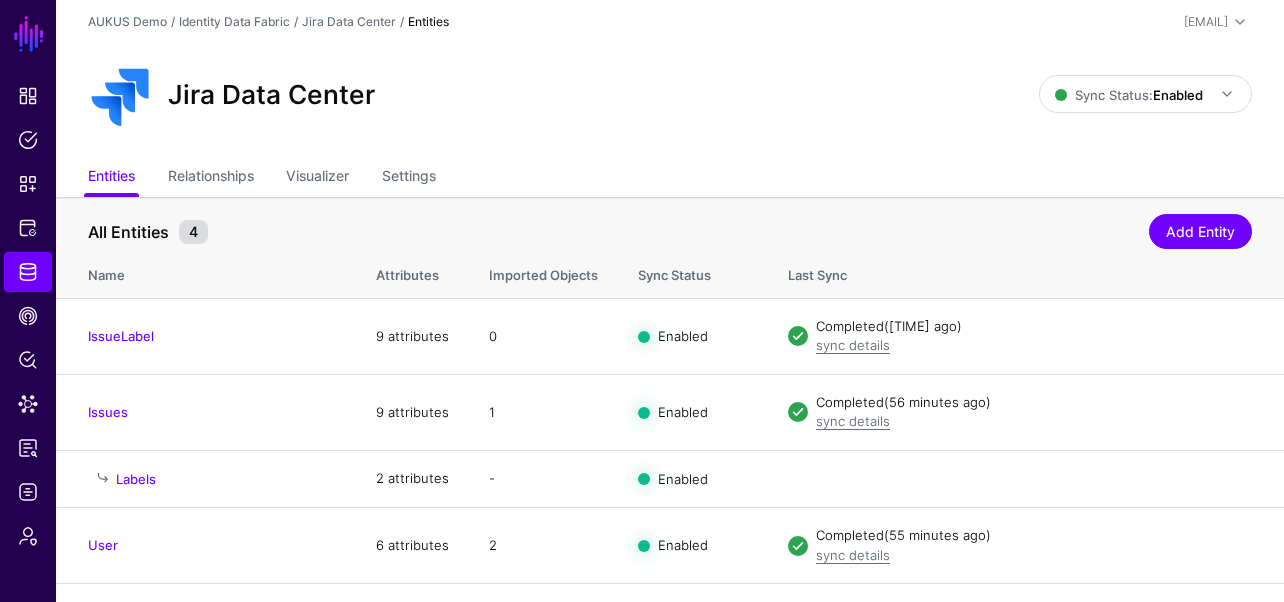 click on "Entities  Relationships Visualizer Settings" 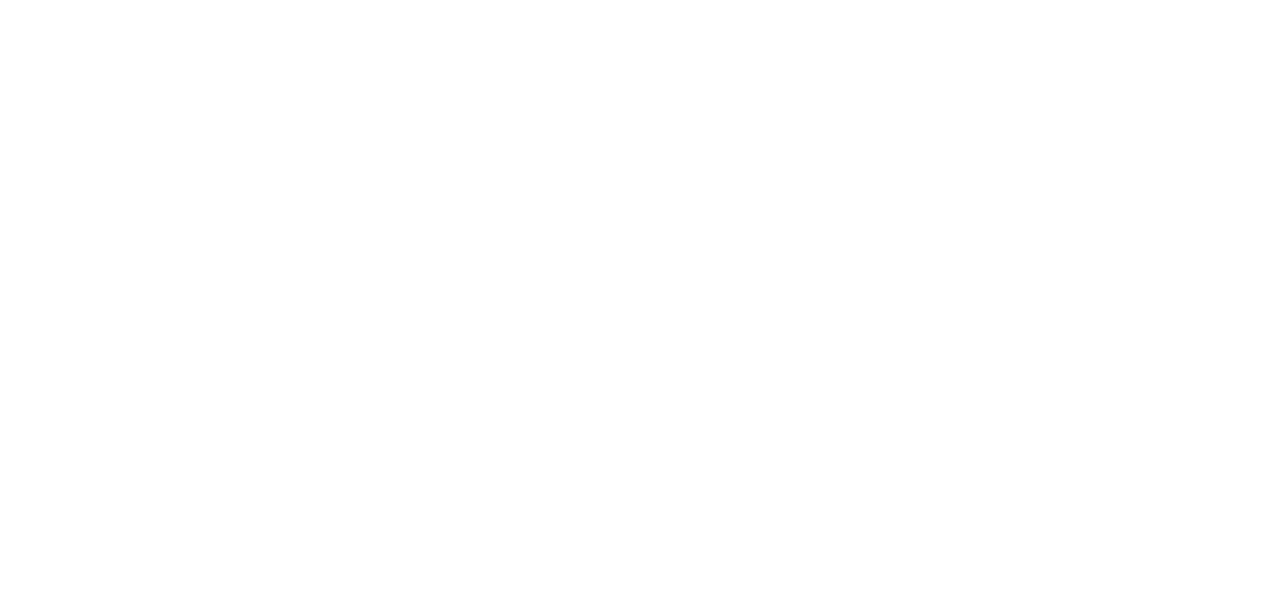 scroll, scrollTop: 0, scrollLeft: 0, axis: both 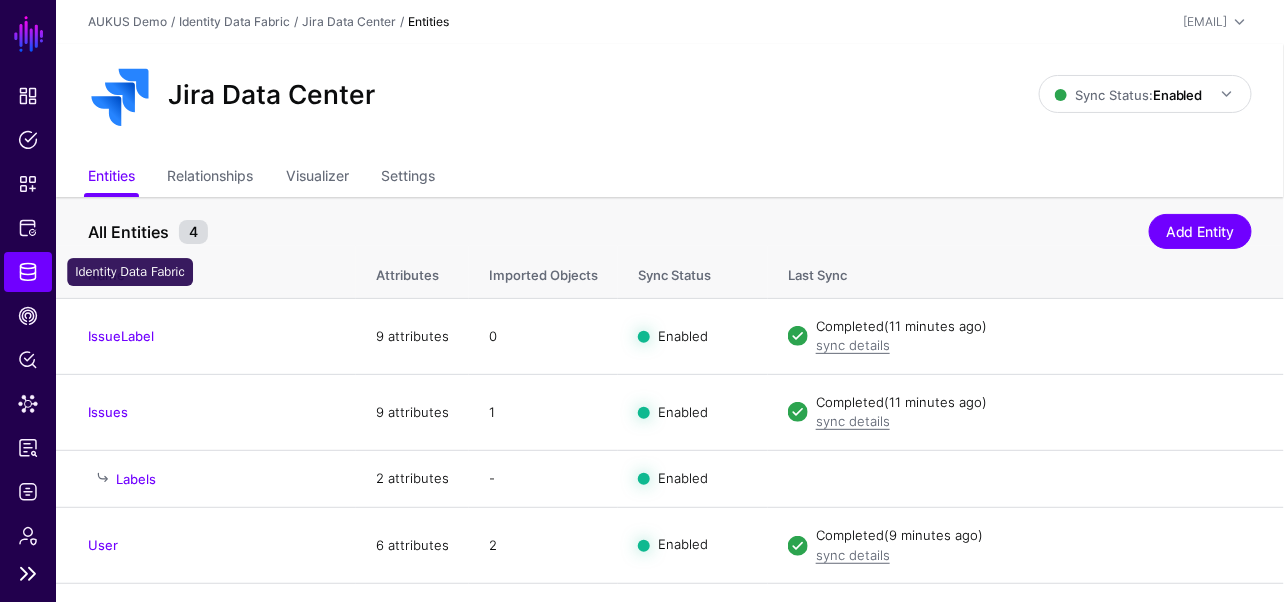 click on "Identity Data Fabric" 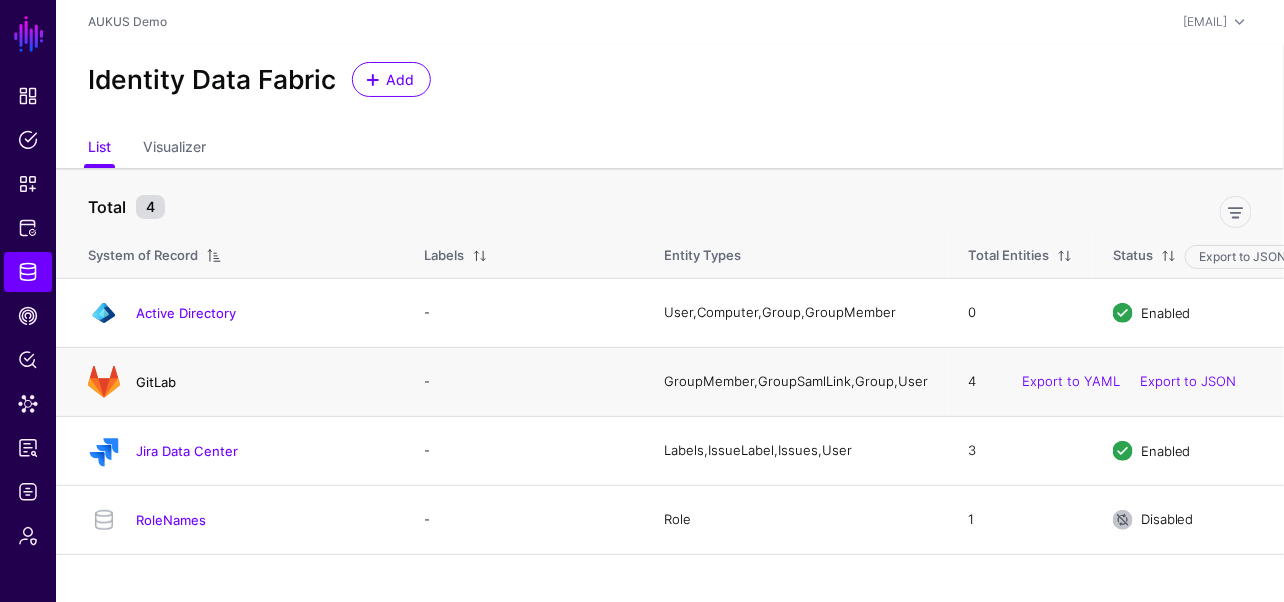click on "GitLab" 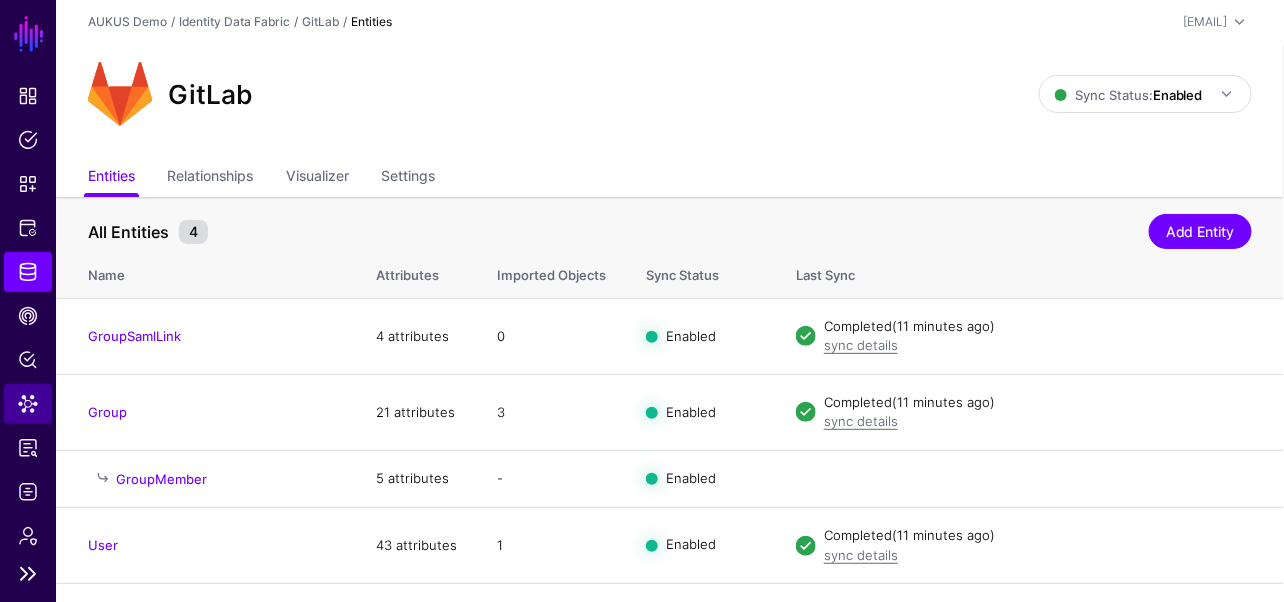 click on "Data Lens" 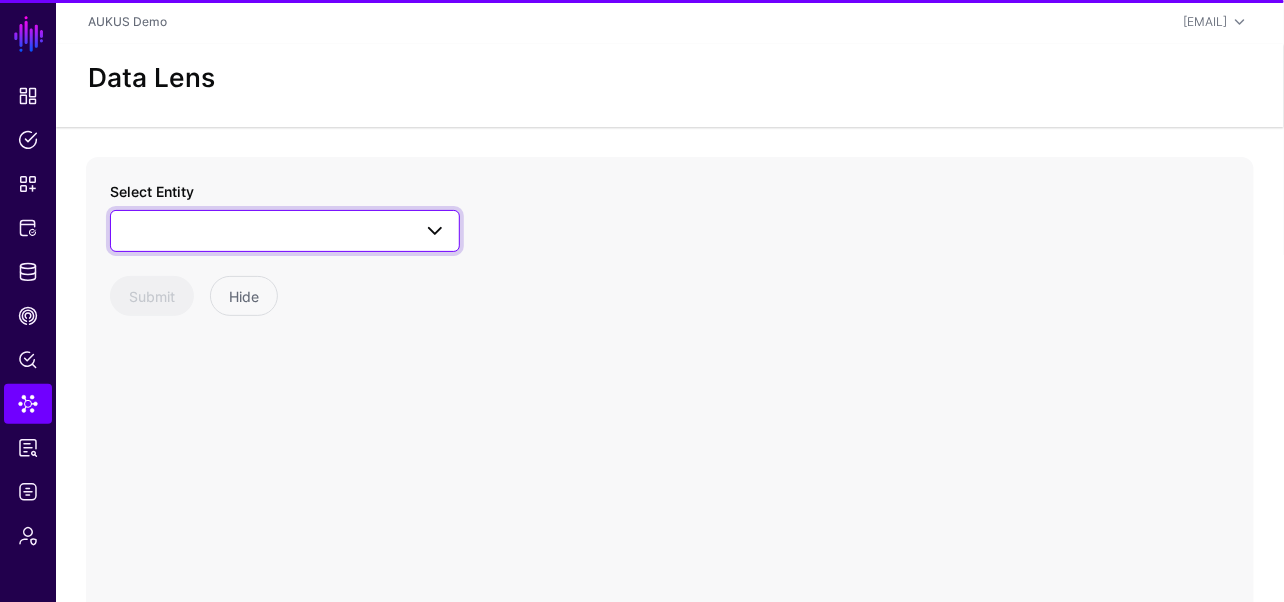 click at bounding box center [285, 231] 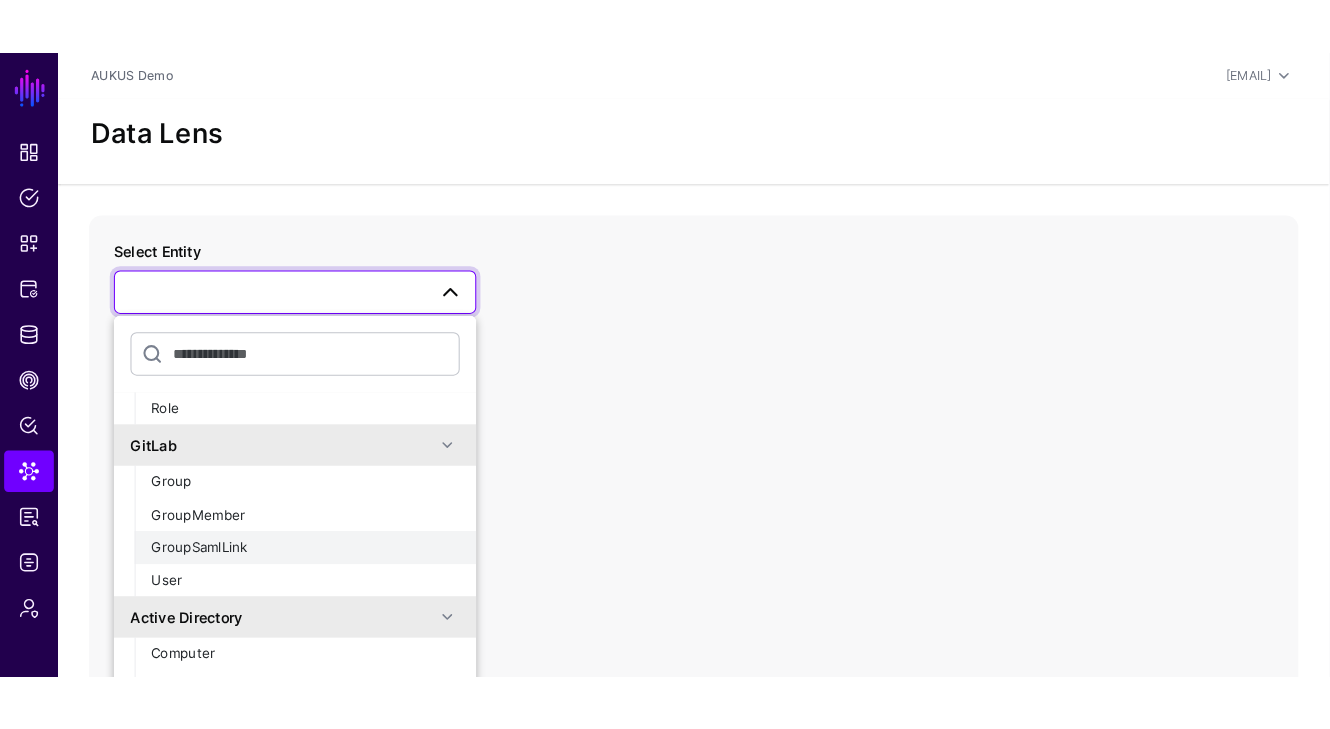 scroll, scrollTop: 179, scrollLeft: 0, axis: vertical 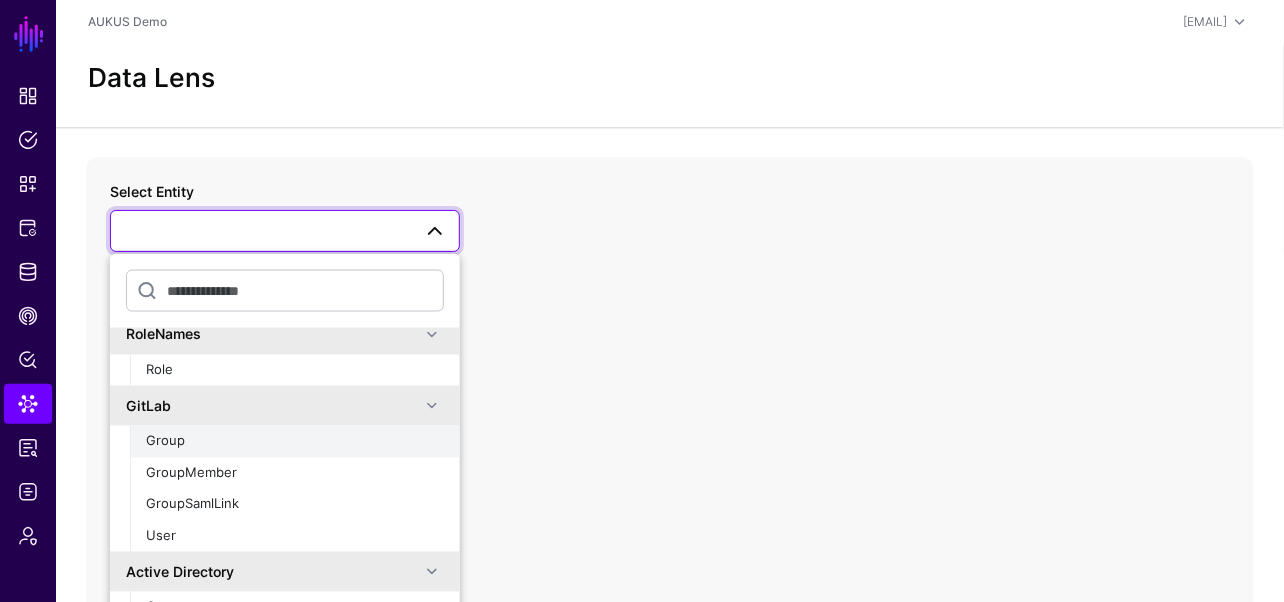 click on "Group" 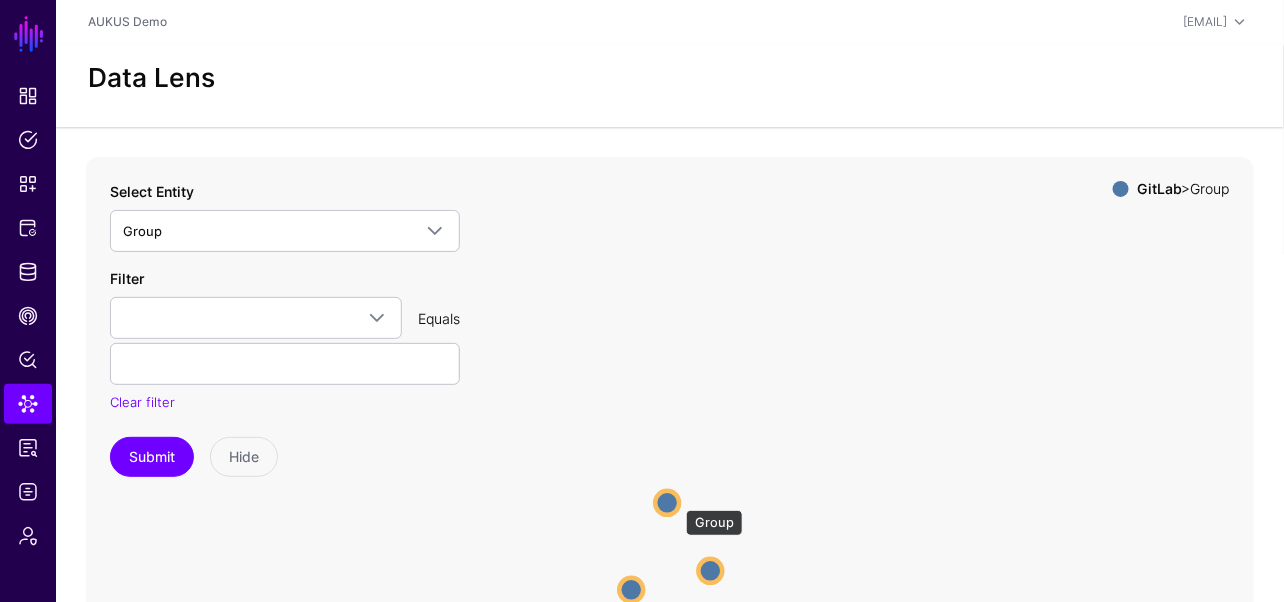 click 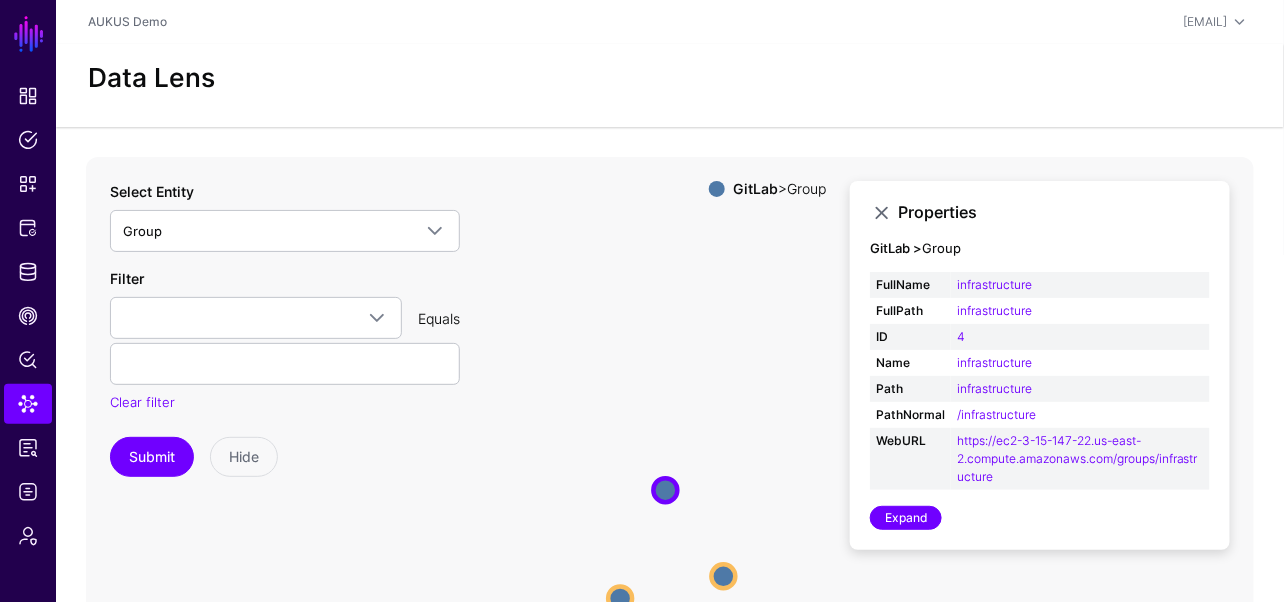 click on "Properties GitLab >   Group  FullName infrastructure FullPath infrastructure ID 4 Name infrastructure Path infrastructure PathNormal /infrastructure WebURL https://ec2-3-15-147-22.us-east-2.compute.amazonaws.com/groups/infrastructure Expand" at bounding box center (1040, 366) 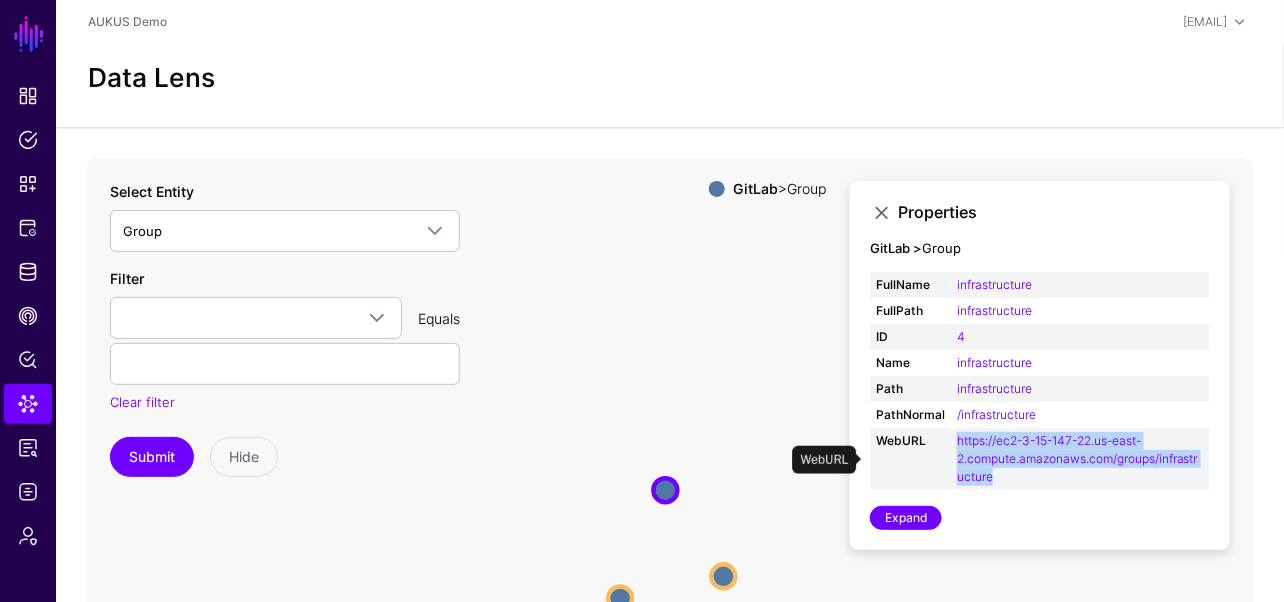 drag, startPoint x: 1021, startPoint y: 486, endPoint x: 953, endPoint y: 439, distance: 82.661964 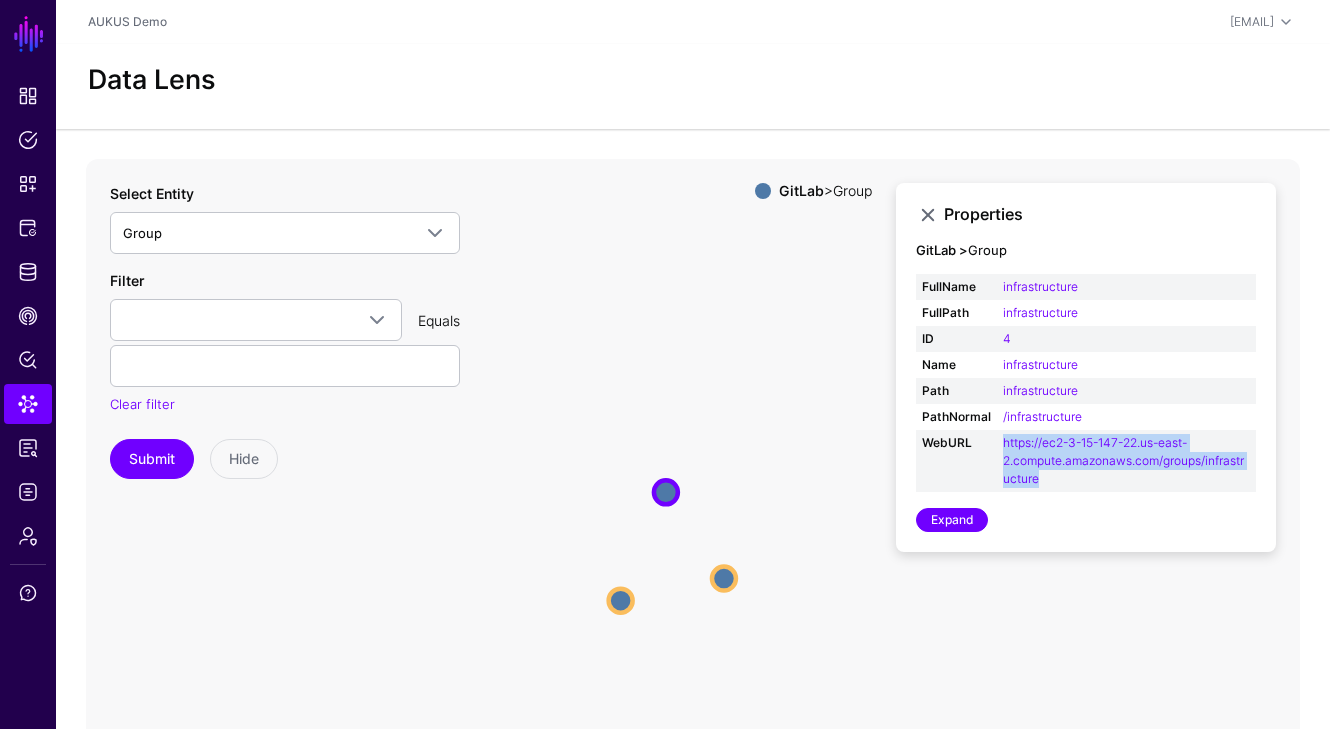 click on "Group Group Group Group Group Group" 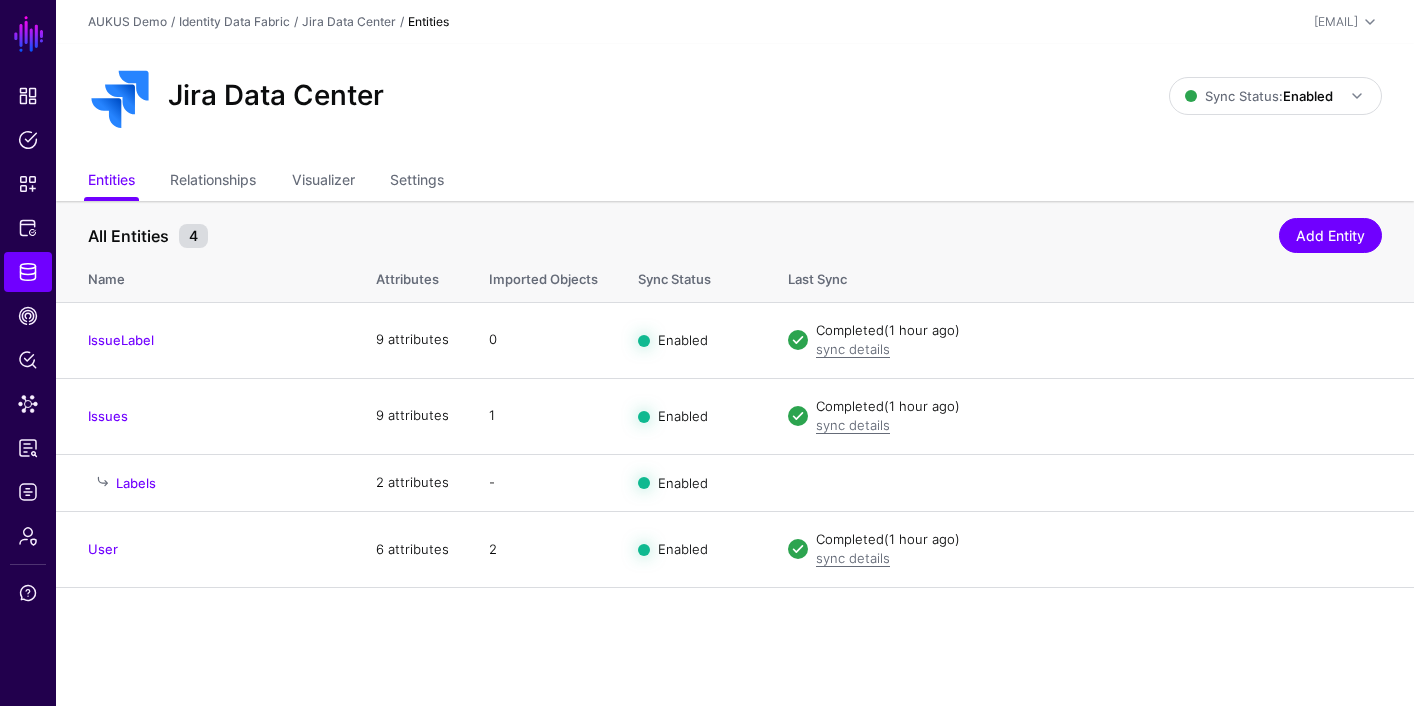 scroll, scrollTop: 0, scrollLeft: 0, axis: both 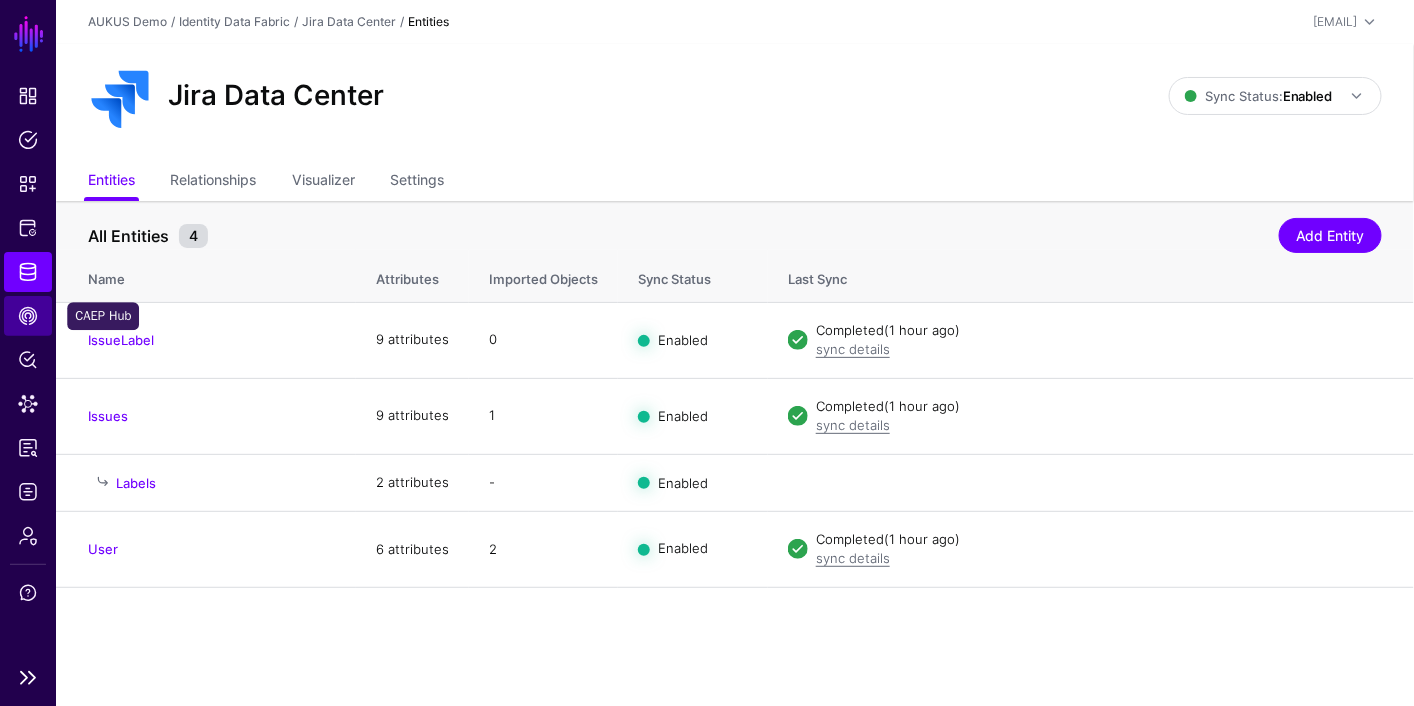 click on "CAEP Hub" 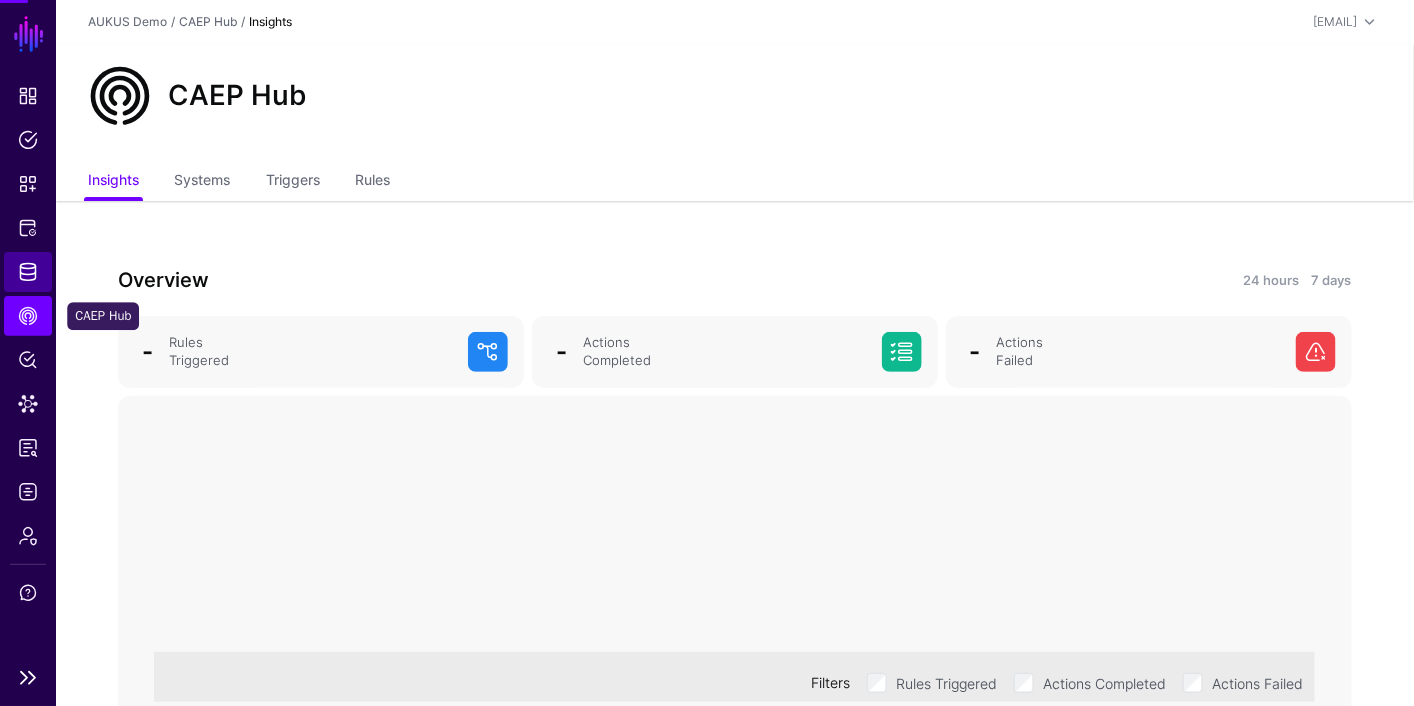 click on "Identity Data Fabric" 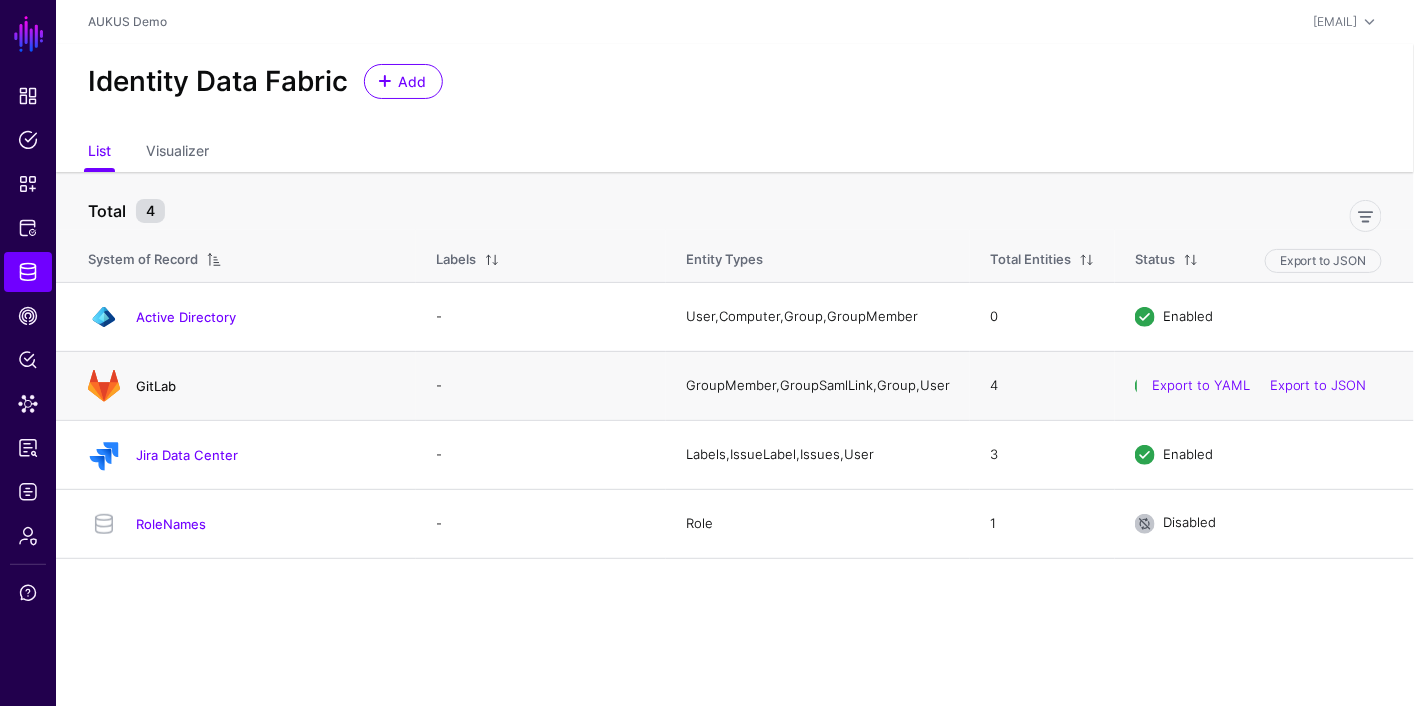 click on "GitLab" 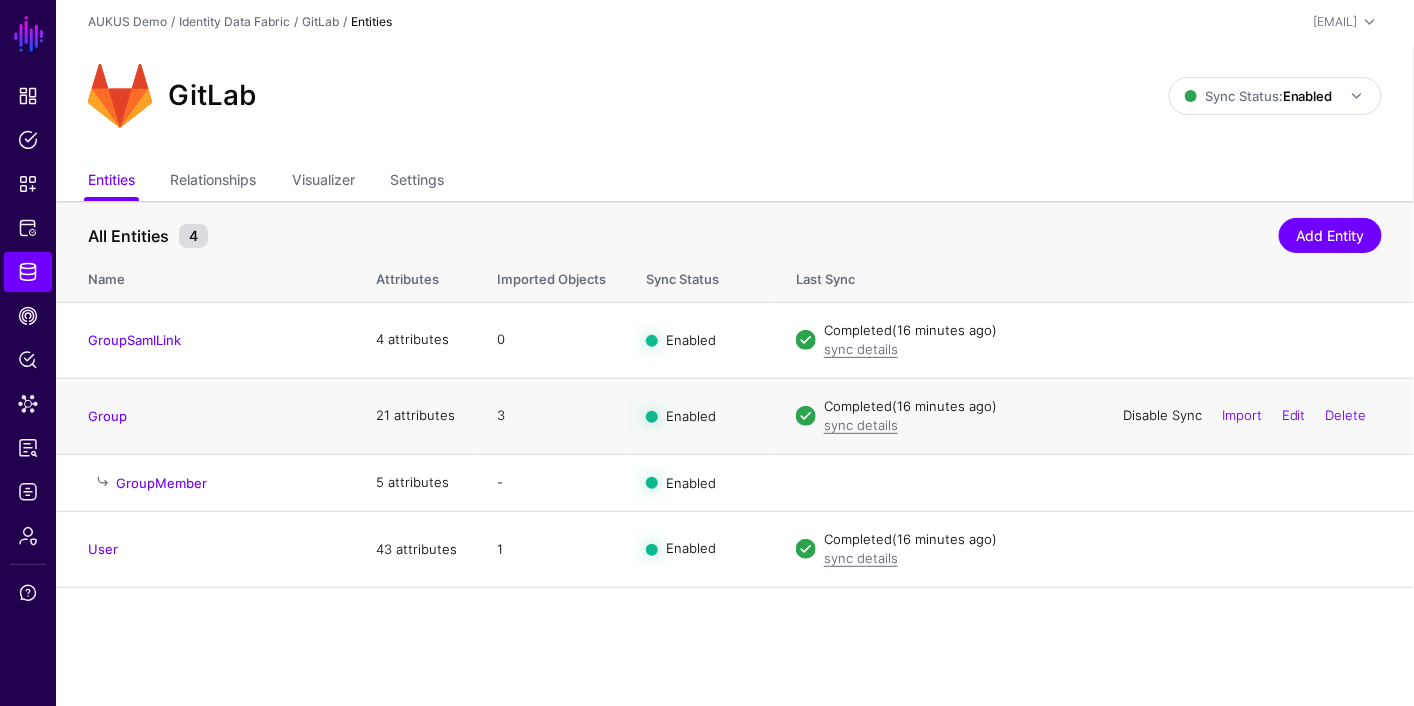 click on "Disable Sync" 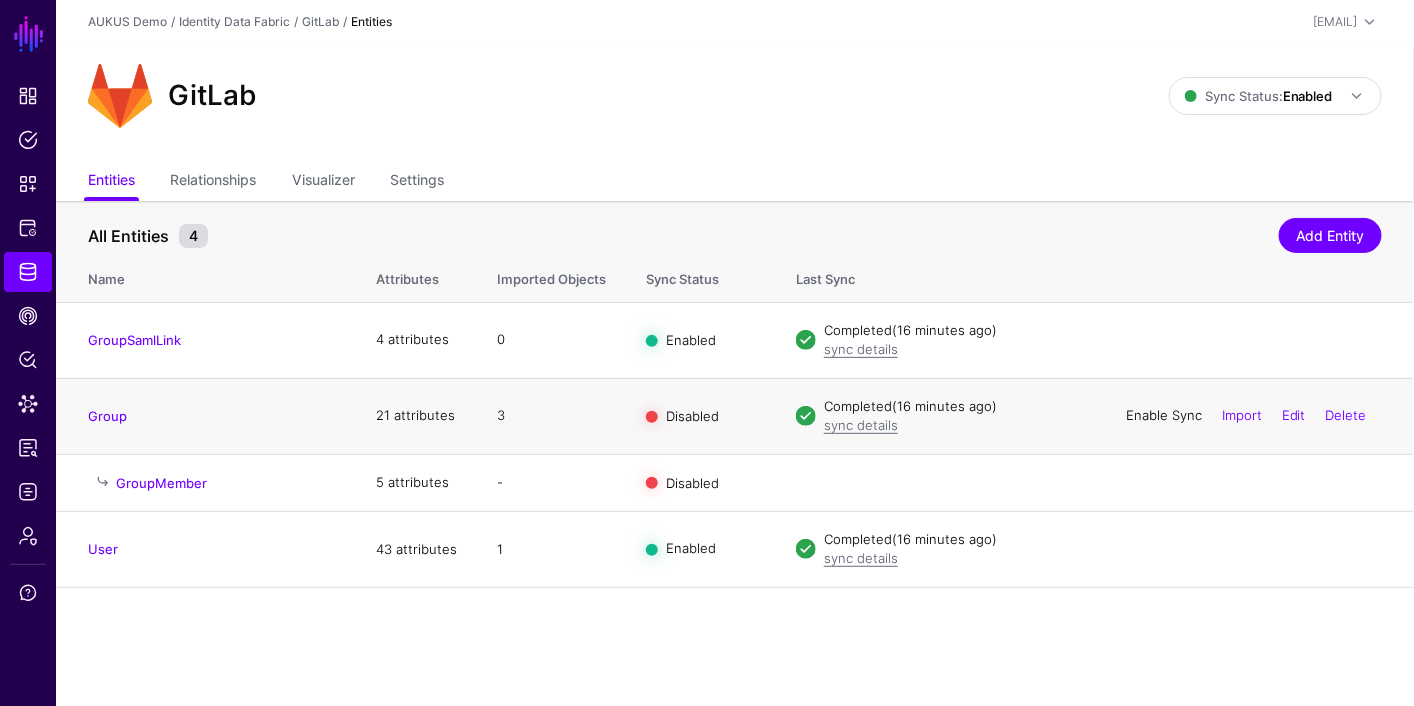 click on "Enable Sync" 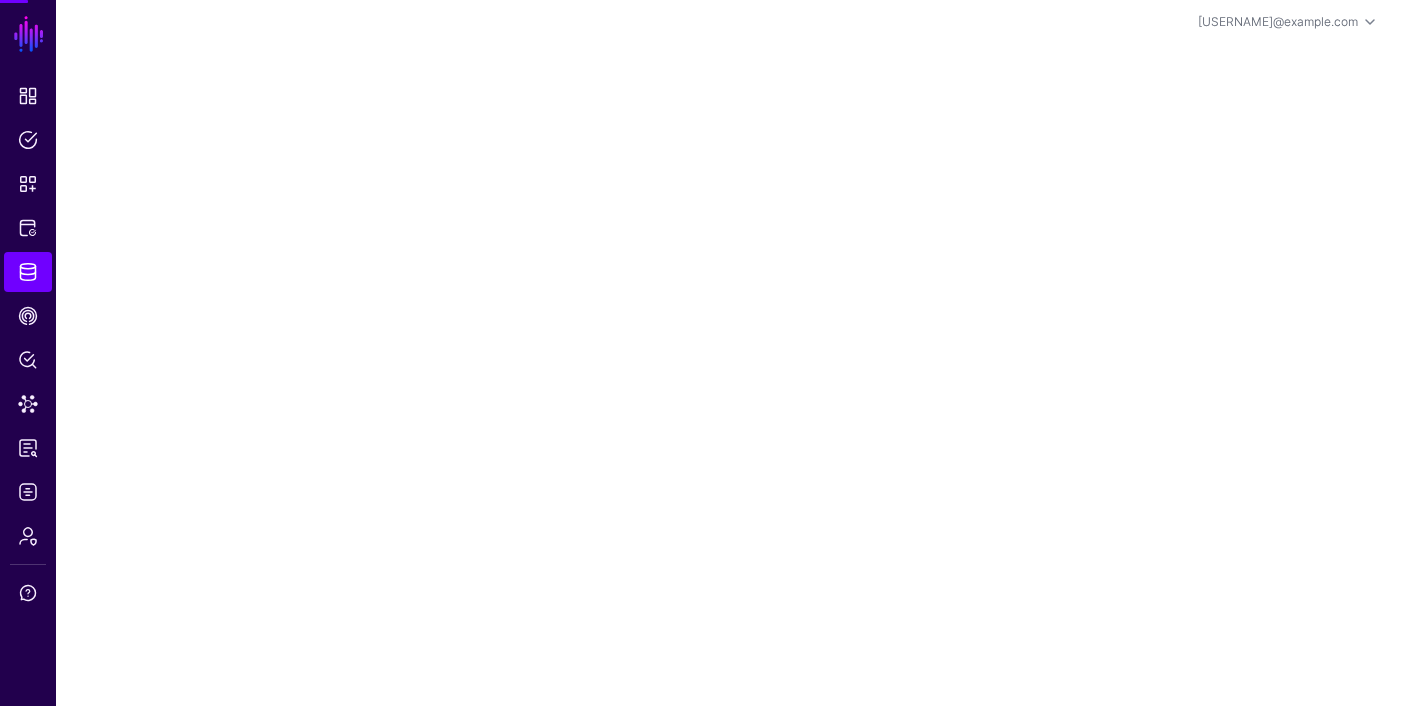 scroll, scrollTop: 0, scrollLeft: 0, axis: both 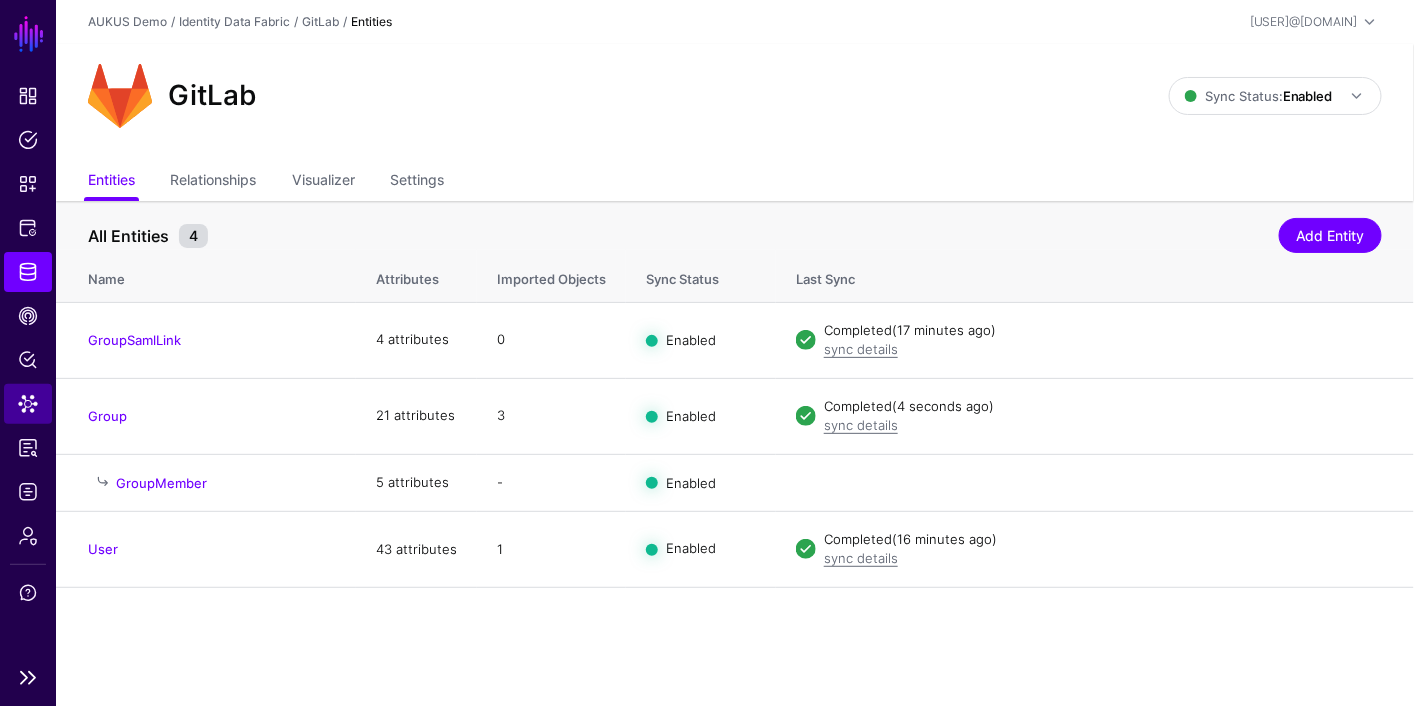 click on "Data Lens" 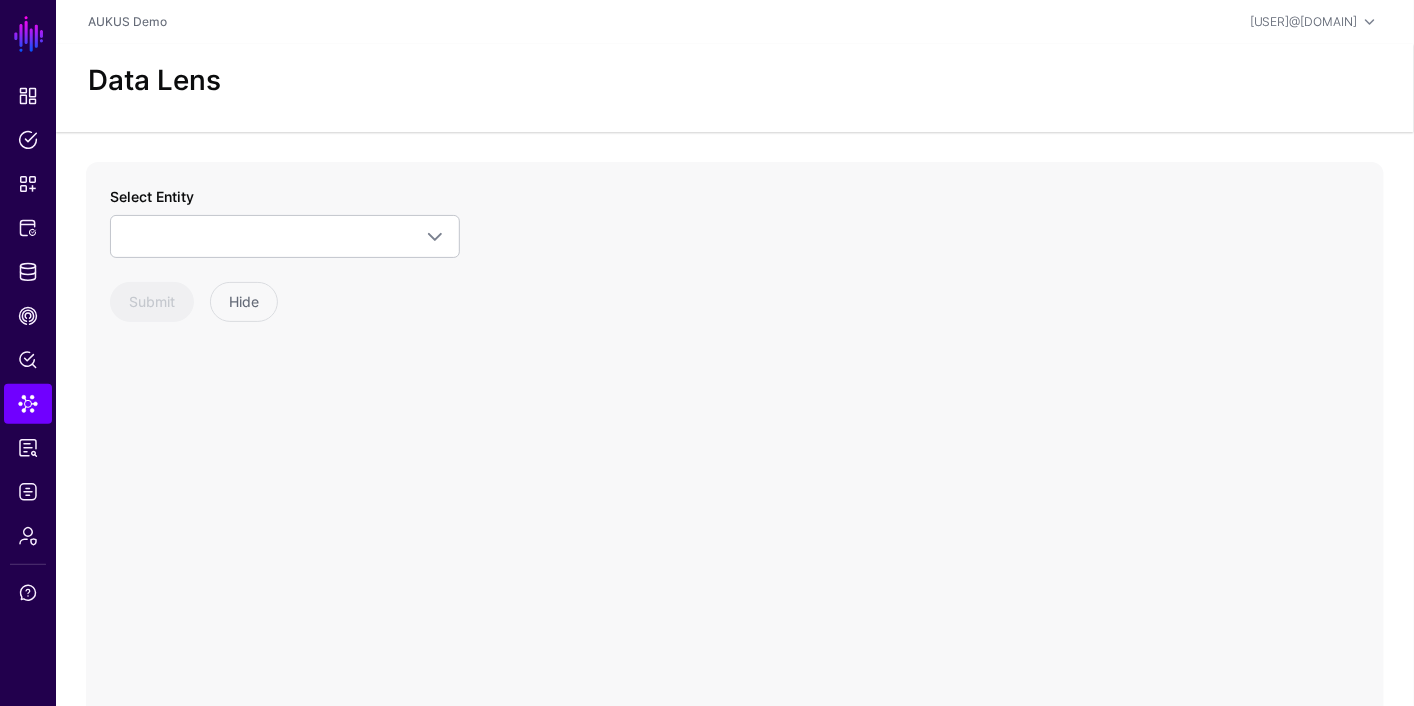 click on "Select Entity    Jira Data Center  IssueLabel   Issues   Labels   User  RoleNames  Role  GitLab  Group   GroupMember   GroupSamlLink   User  Active Directory  Computer   Group   GroupMember   User  Submit Hide" 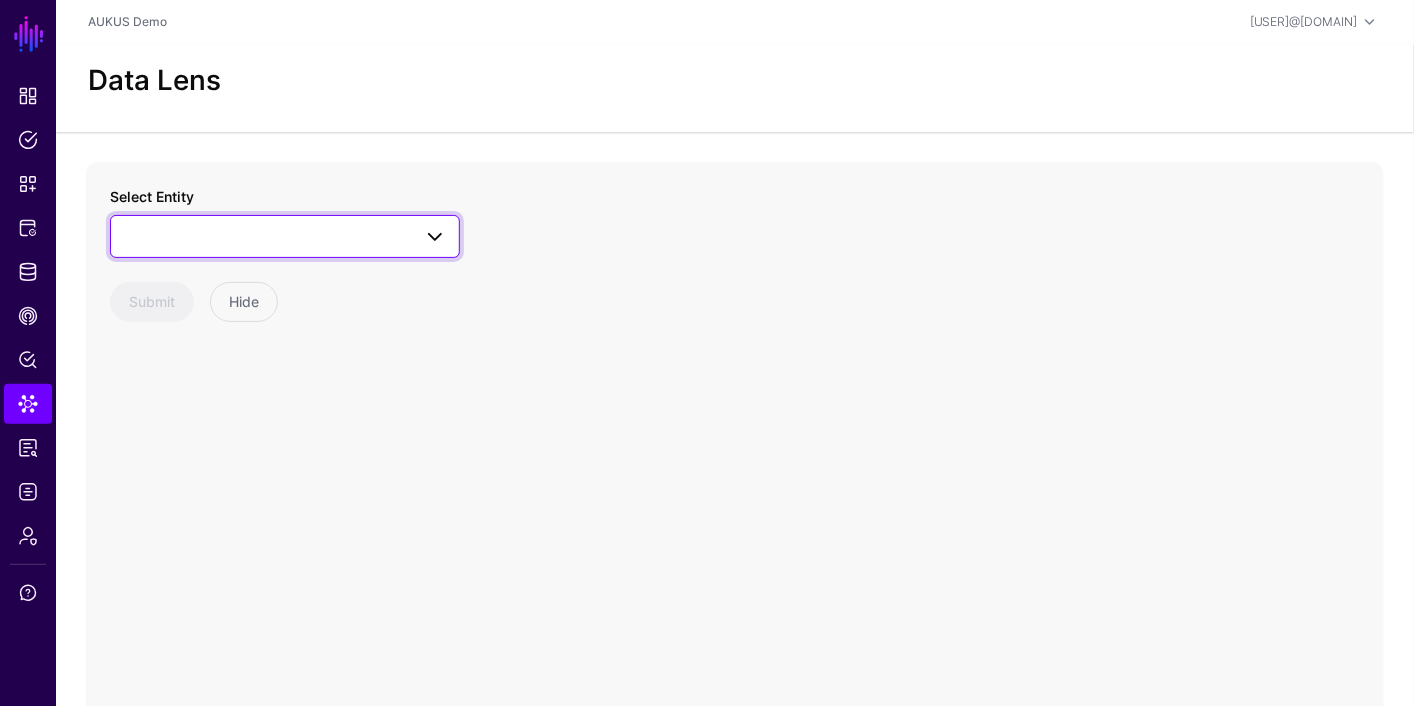 click at bounding box center [285, 236] 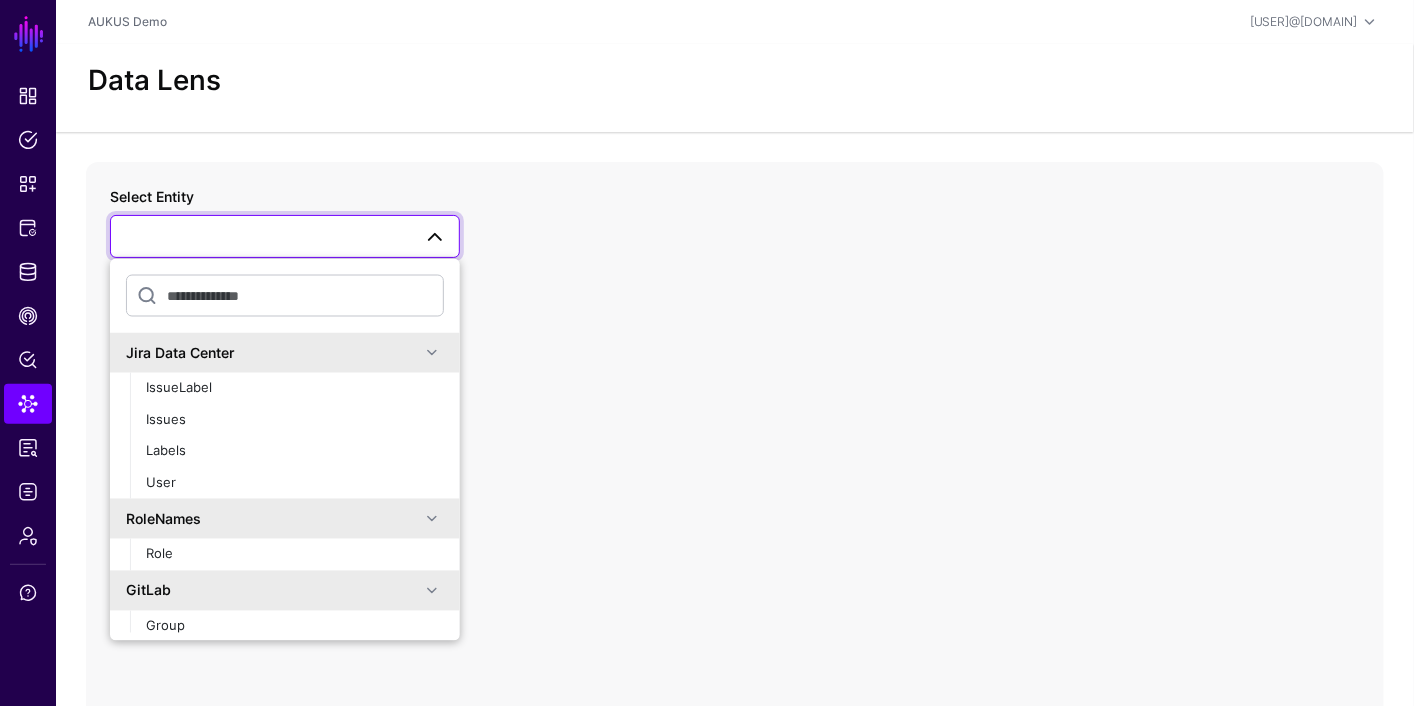 scroll, scrollTop: 84, scrollLeft: 0, axis: vertical 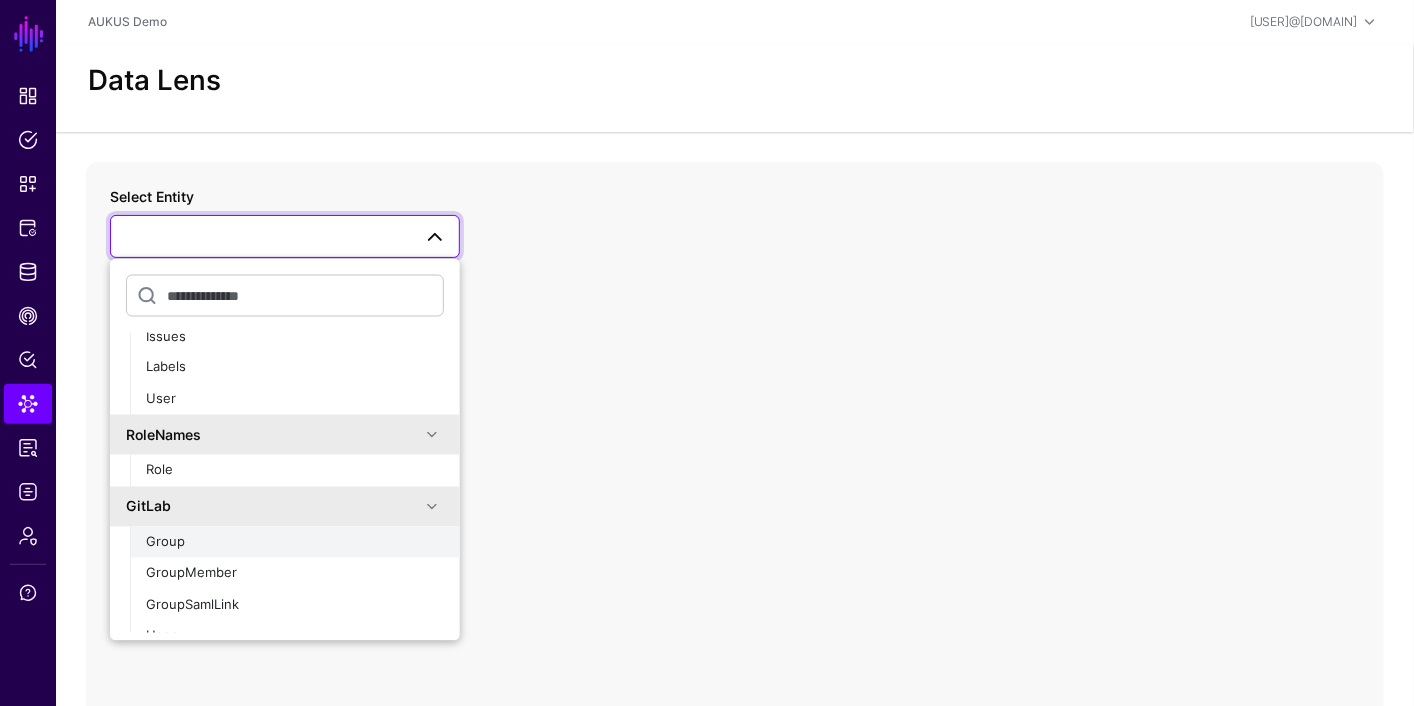 click on "Group" 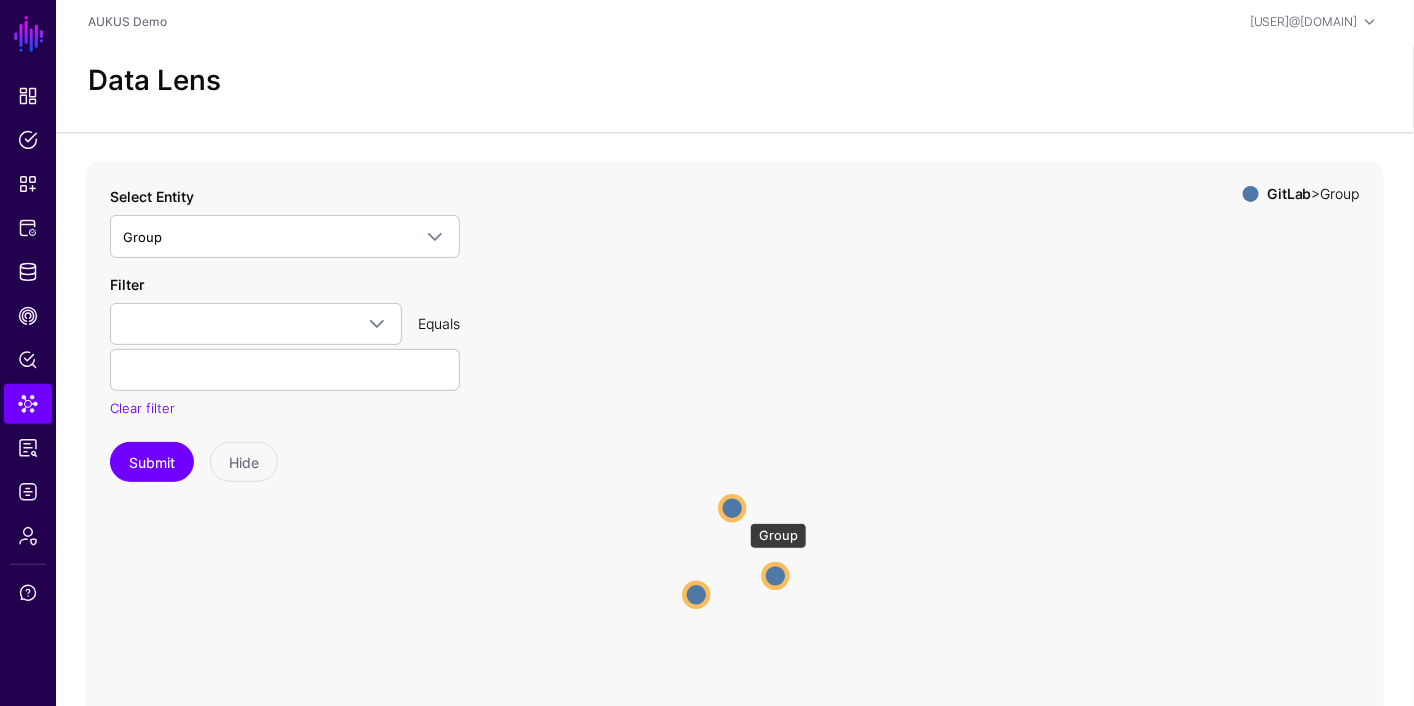 click 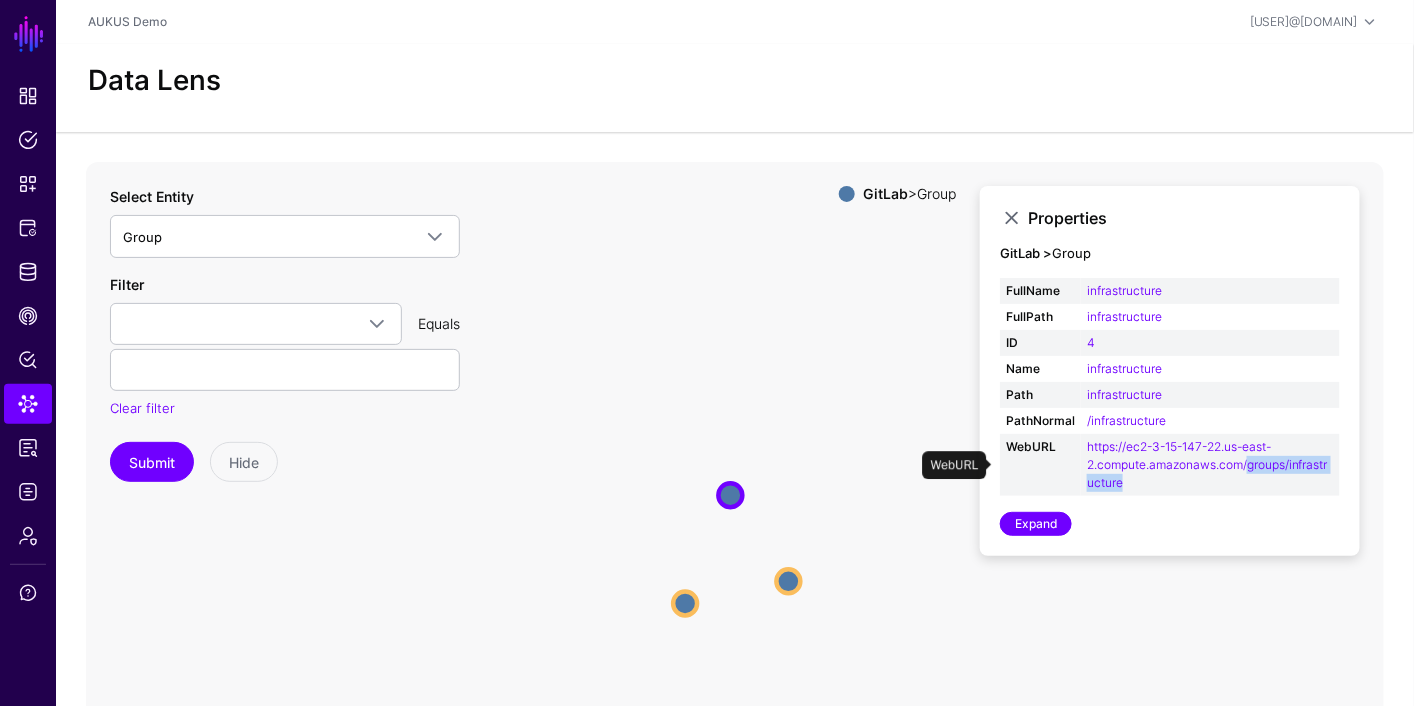 click on "https://ec2-3-15-147-22.us-east-2.compute.amazonaws.com/groups/infrastructure" at bounding box center (1210, 465) 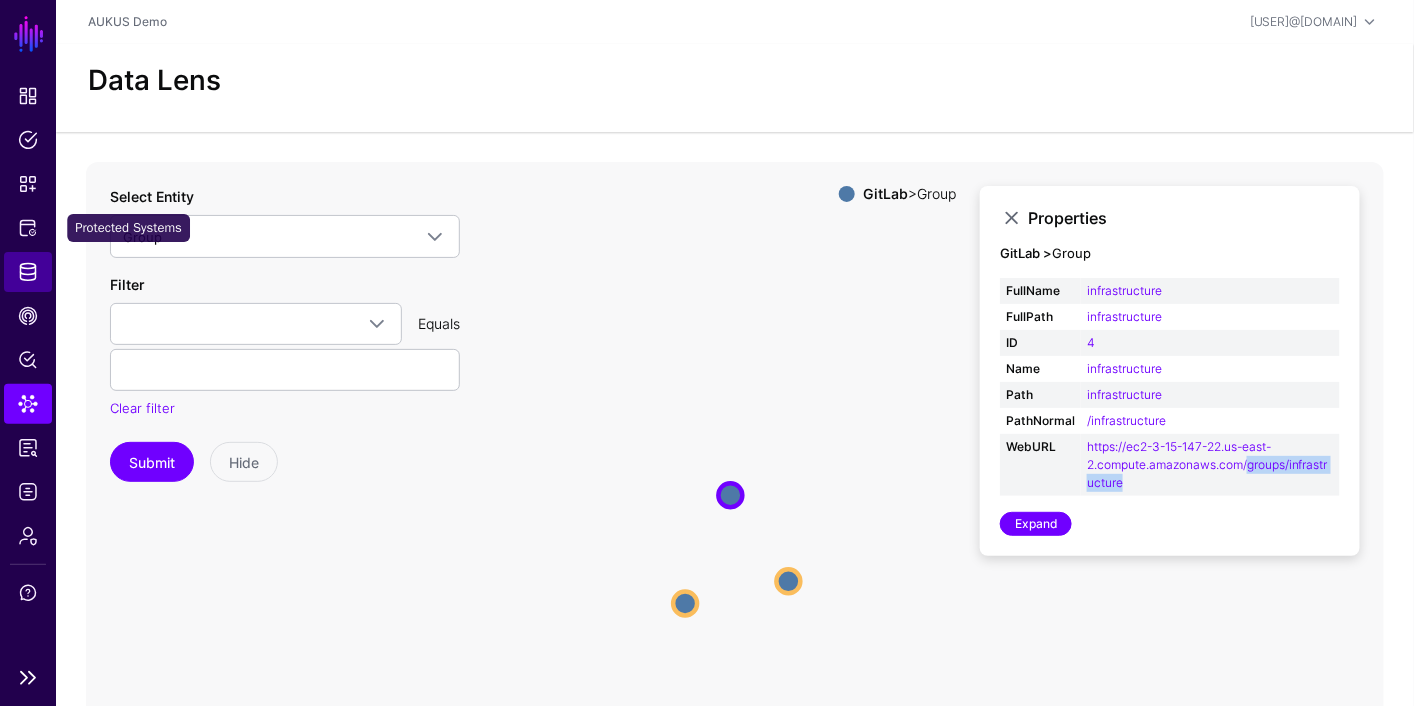 click on "Identity Data Fabric" 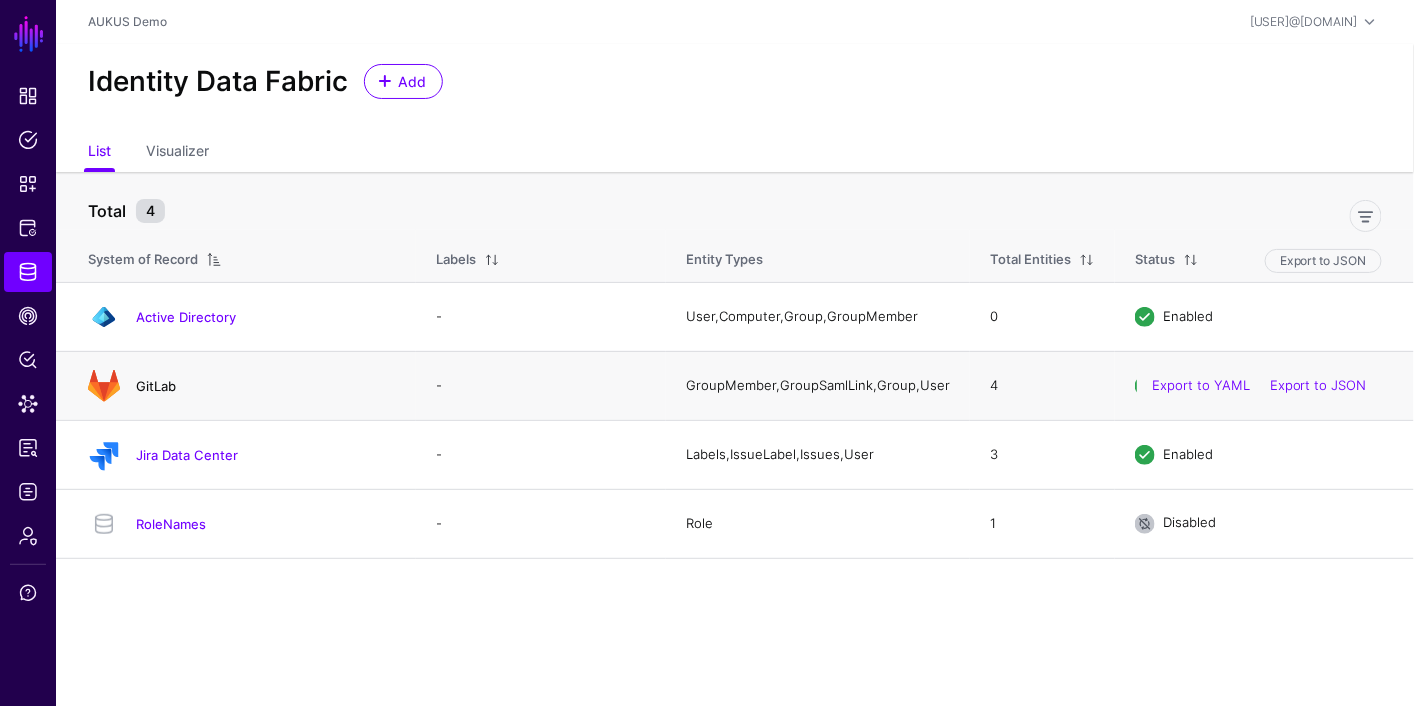 click on "GitLab" 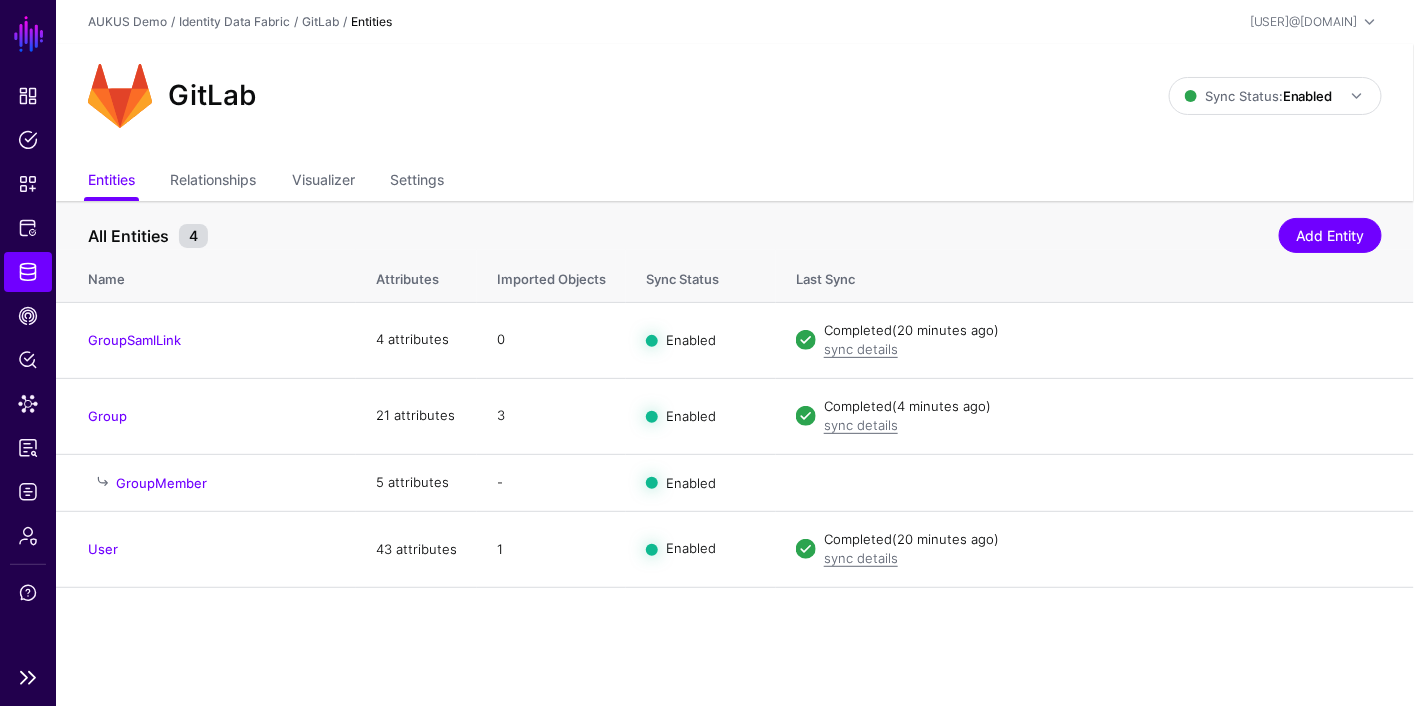 click on "Identity Data Fabric" 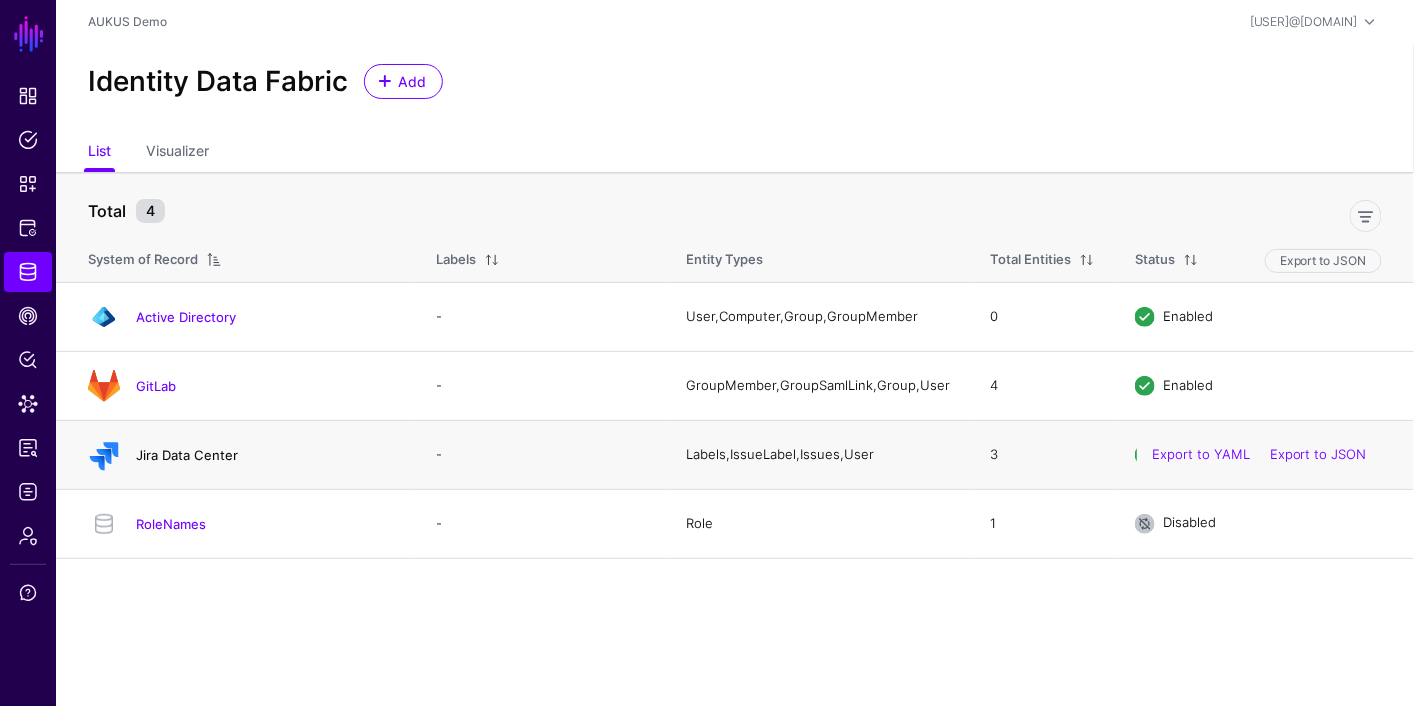 click on "Jira Data Center" 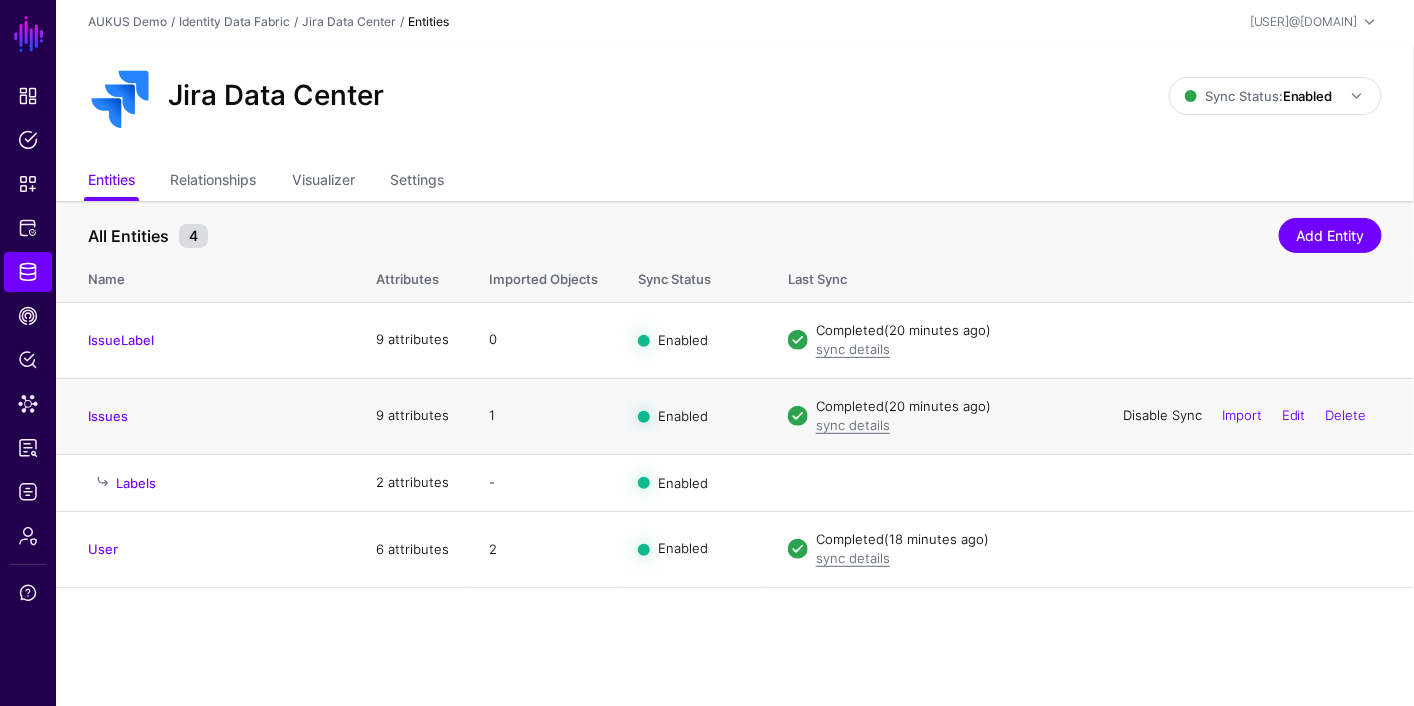 click on "Disable Sync" 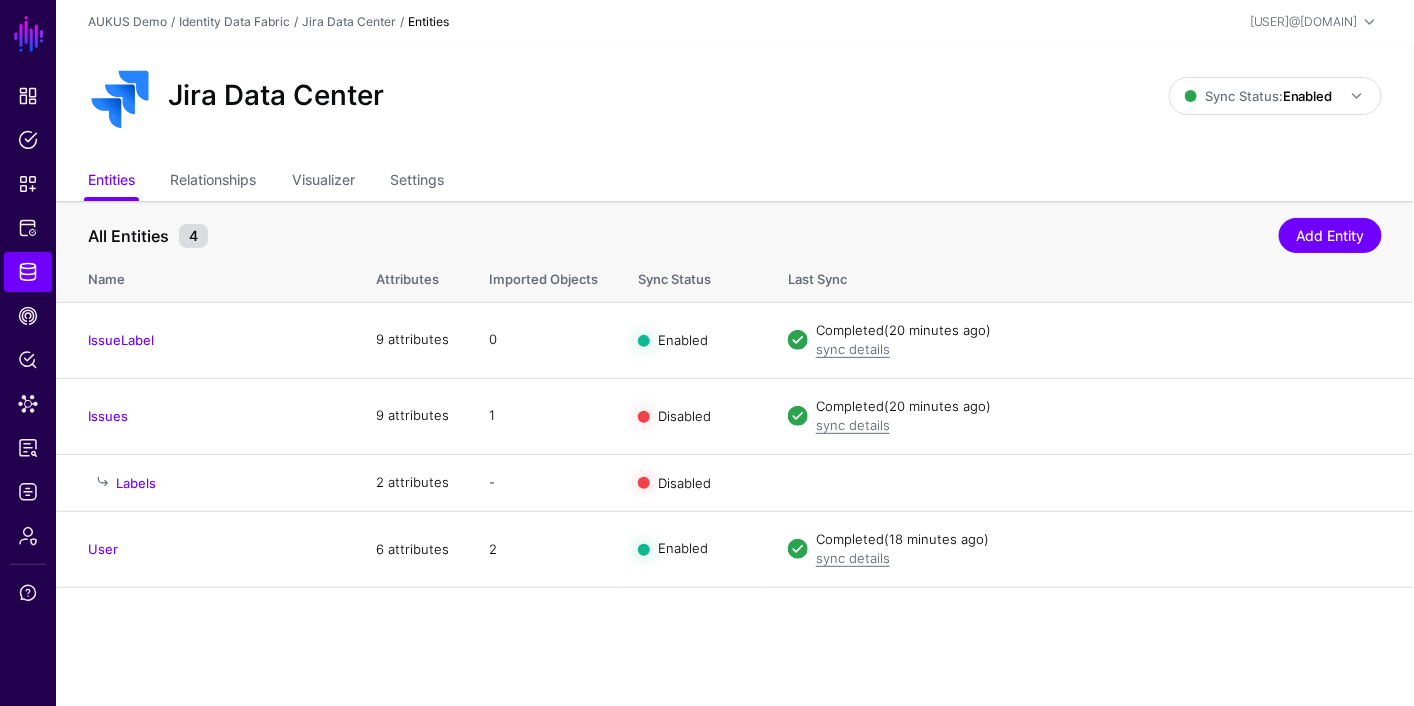 click on "Enable Sync" 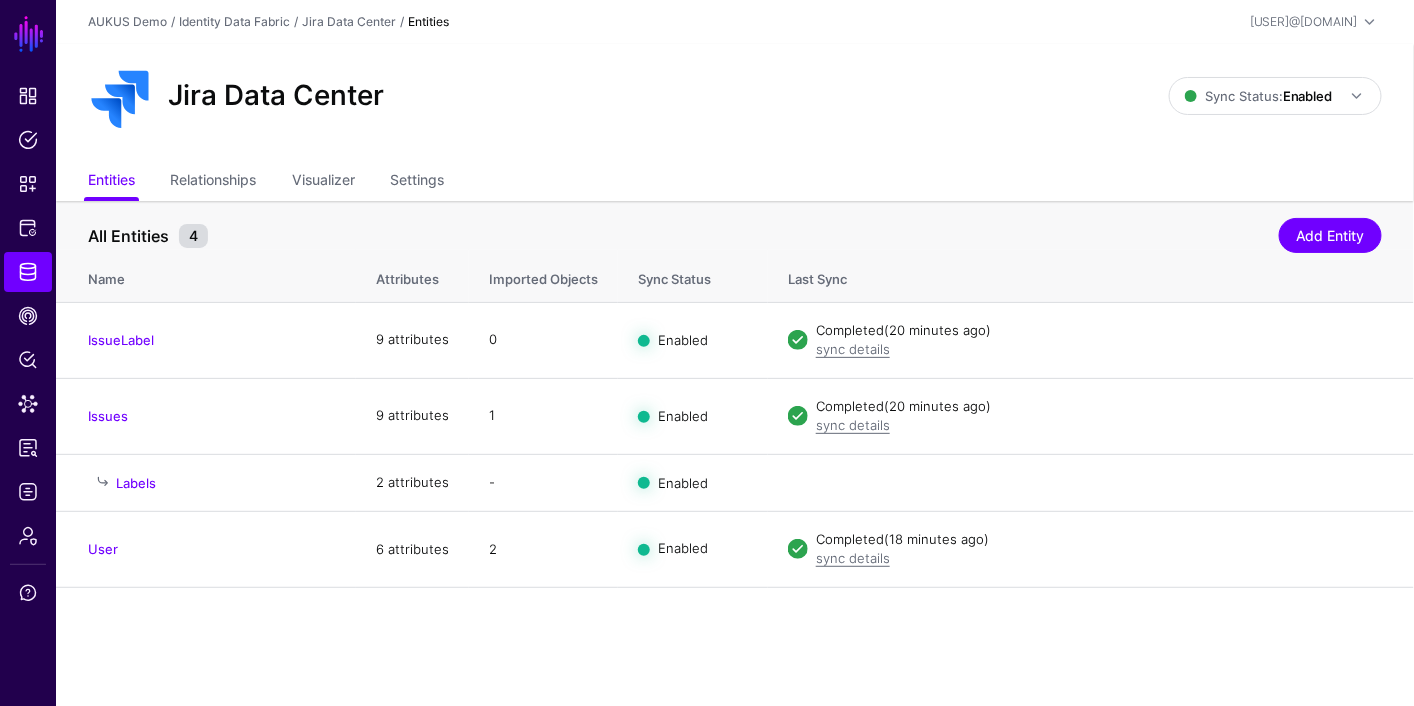 click on "Entities  Relationships Visualizer Settings" 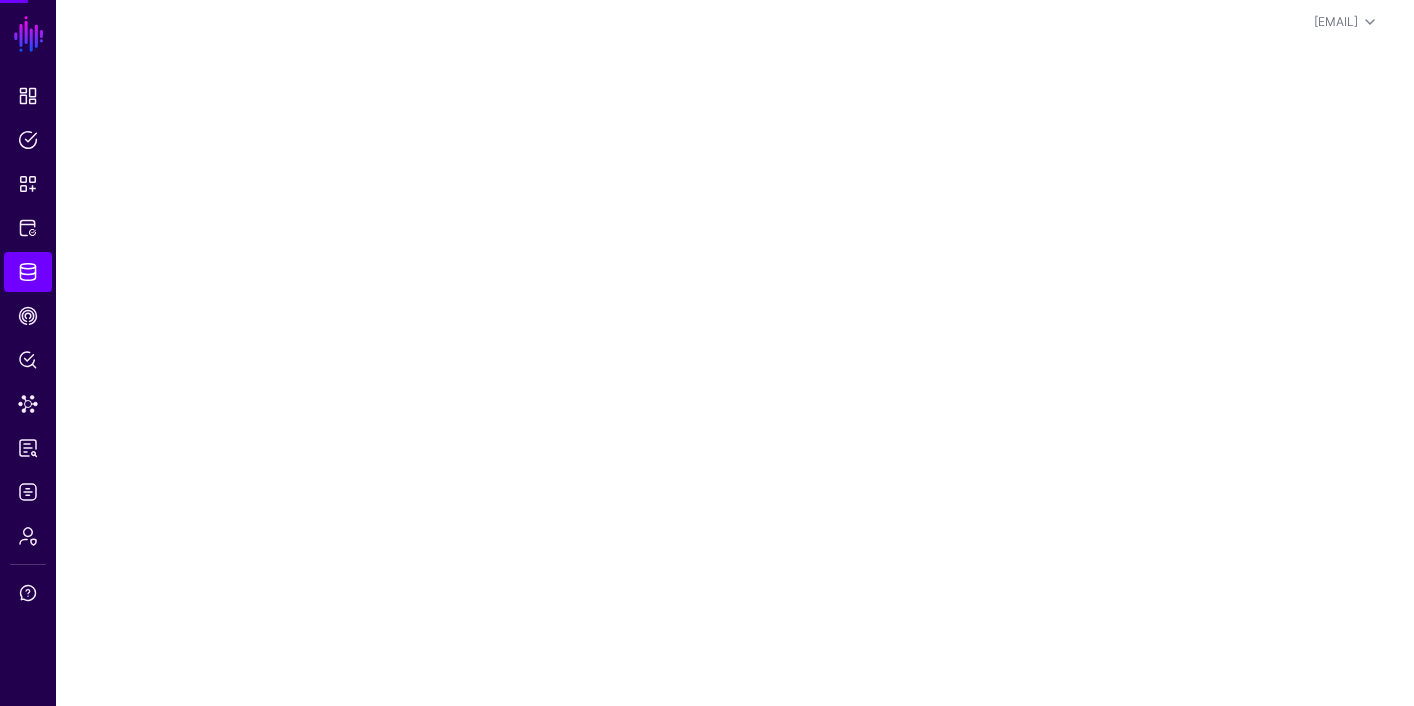 scroll, scrollTop: 0, scrollLeft: 0, axis: both 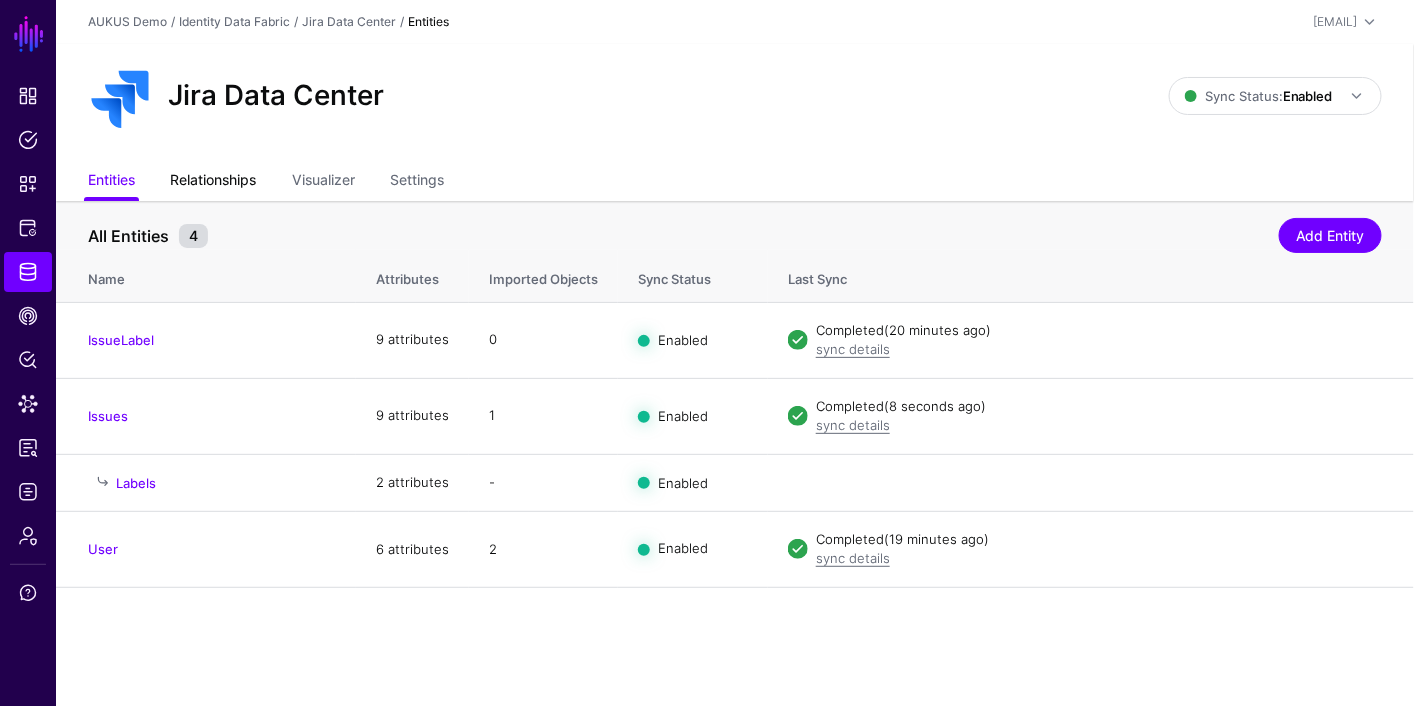 click on "Relationships" 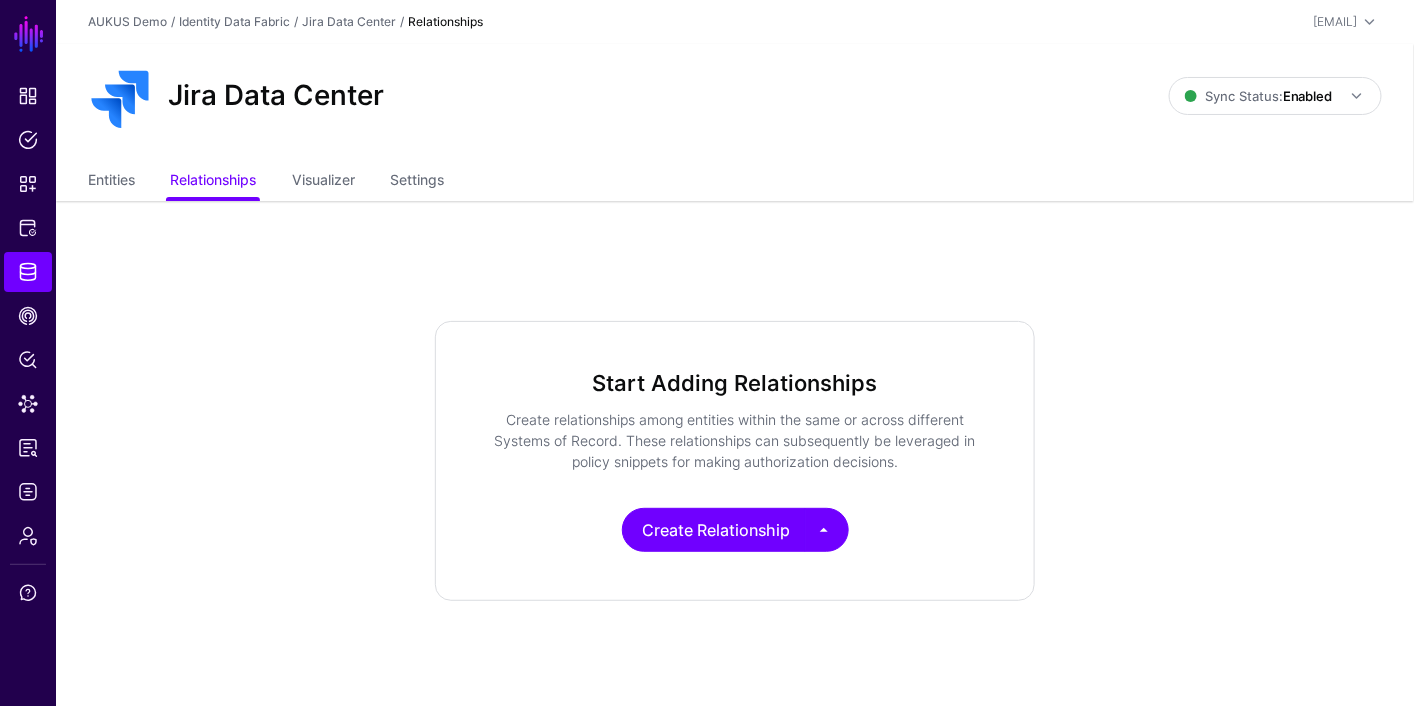 click on "Entities  Relationships Visualizer Settings" 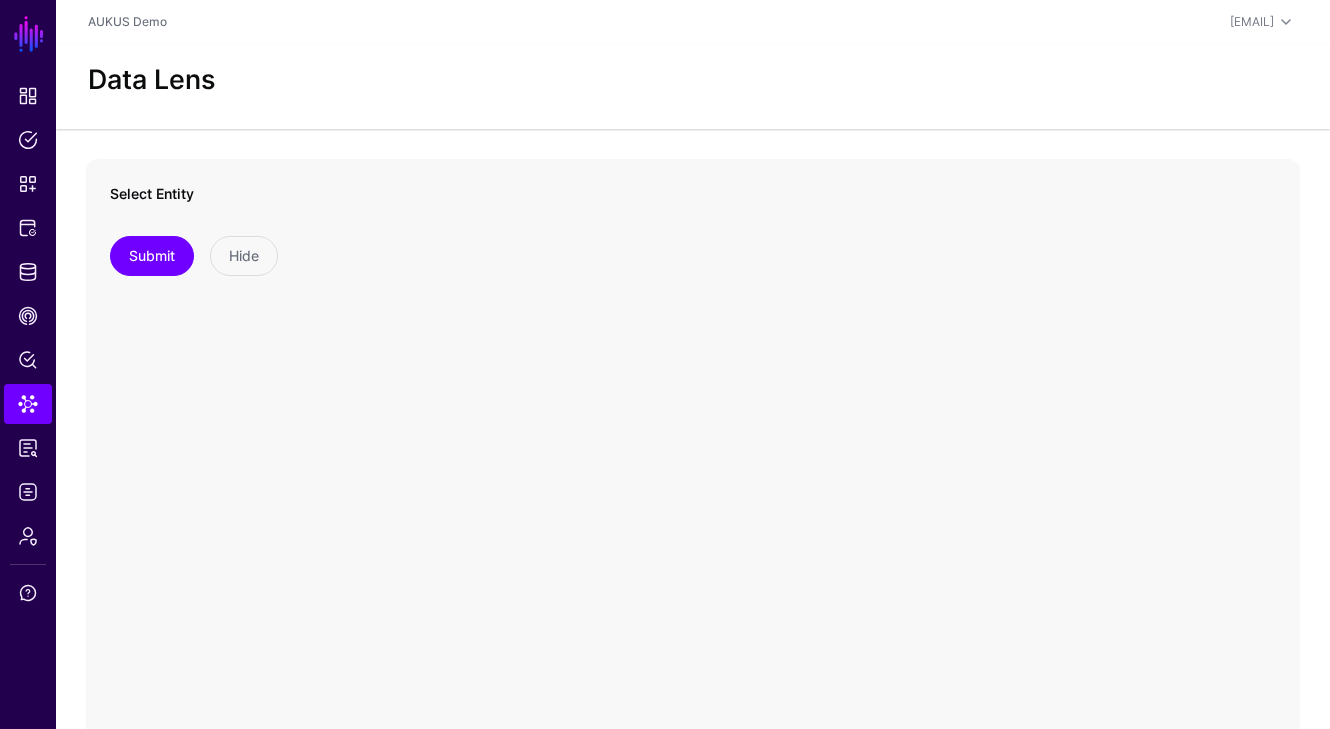 scroll, scrollTop: 0, scrollLeft: 0, axis: both 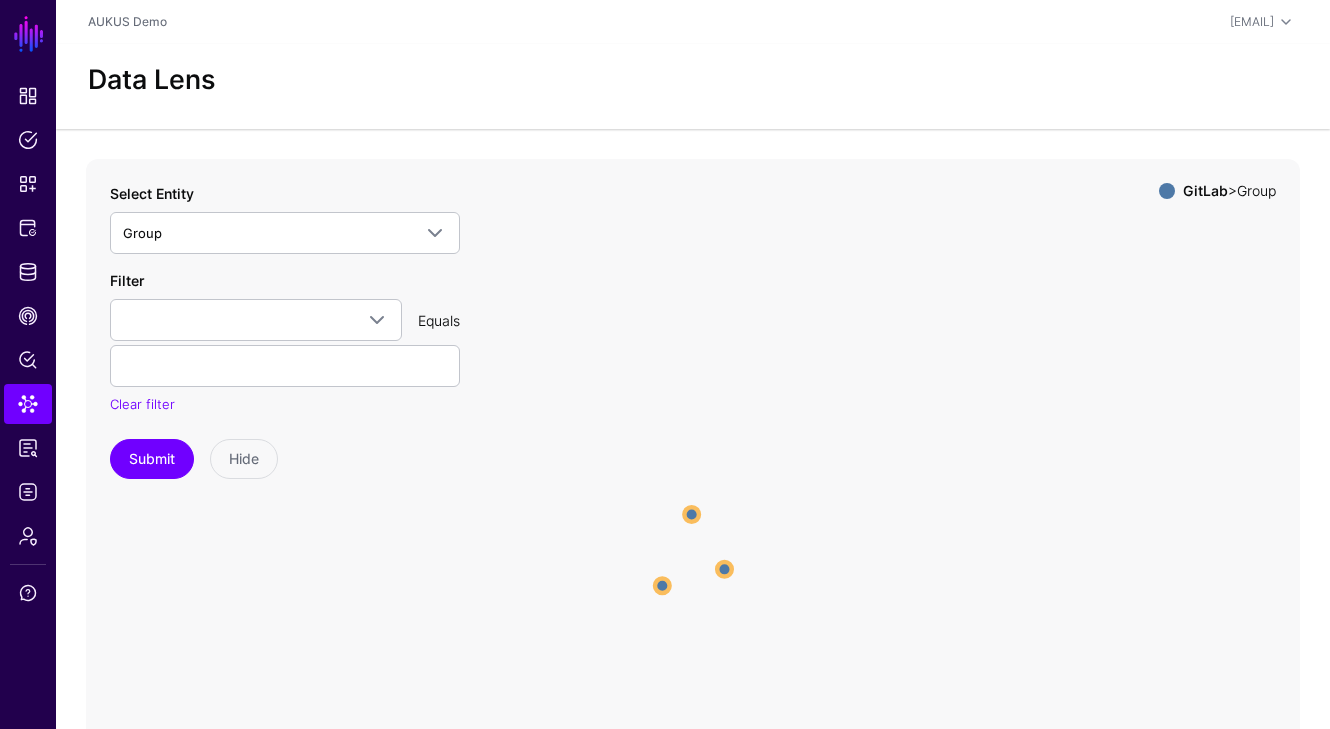 click on "Group Group Group Group Group Group" 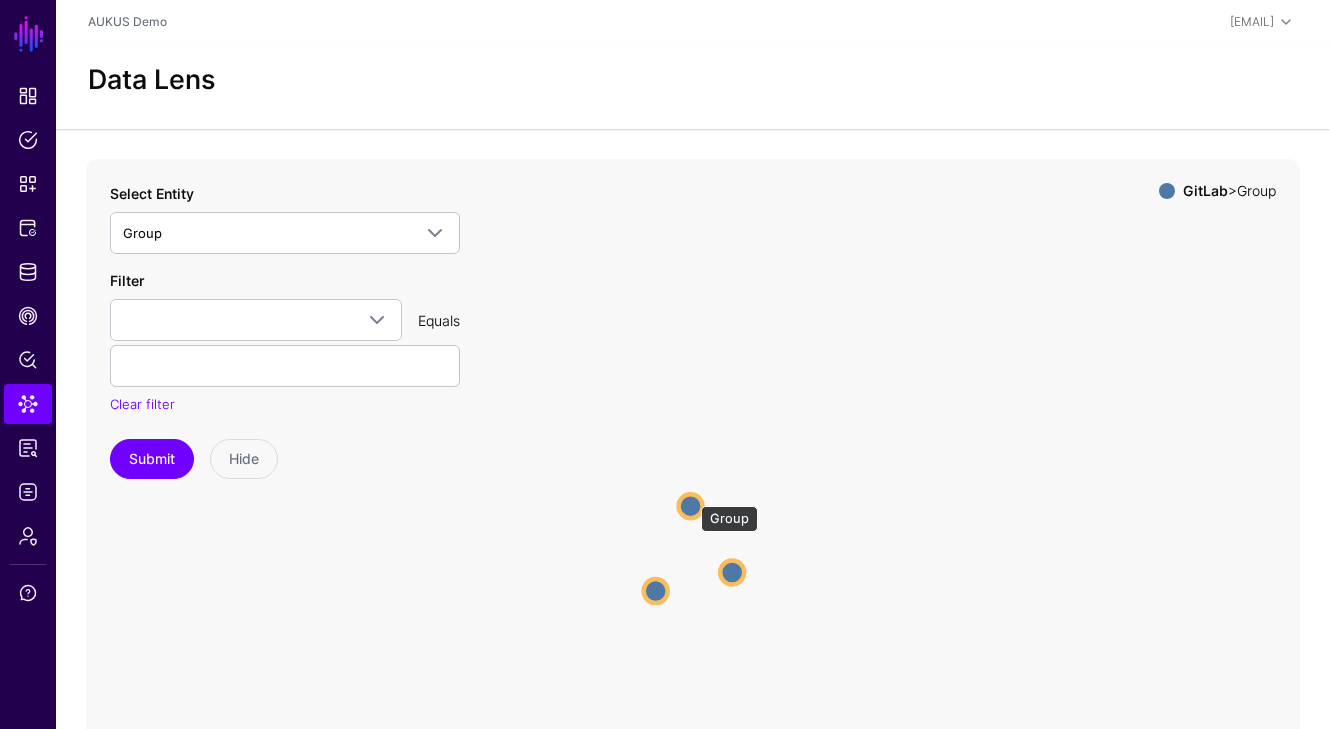 click 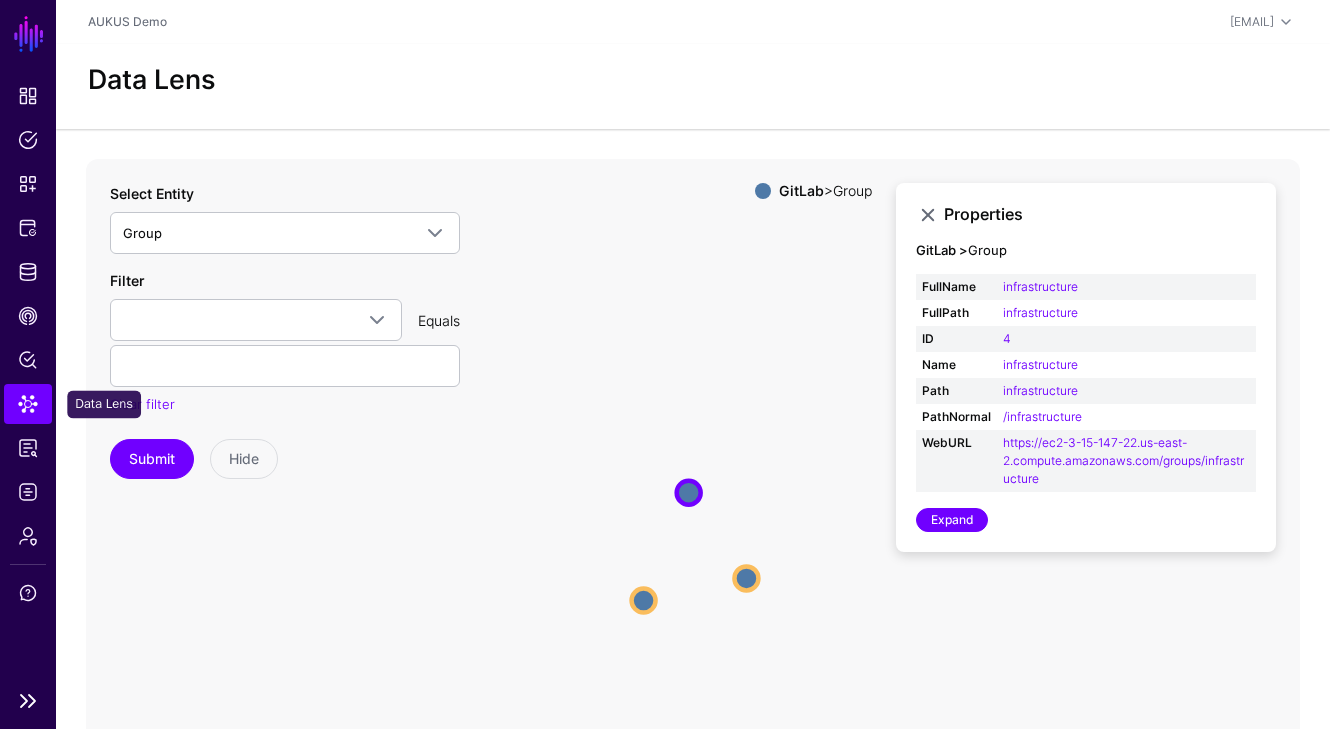 click on "Data Lens" 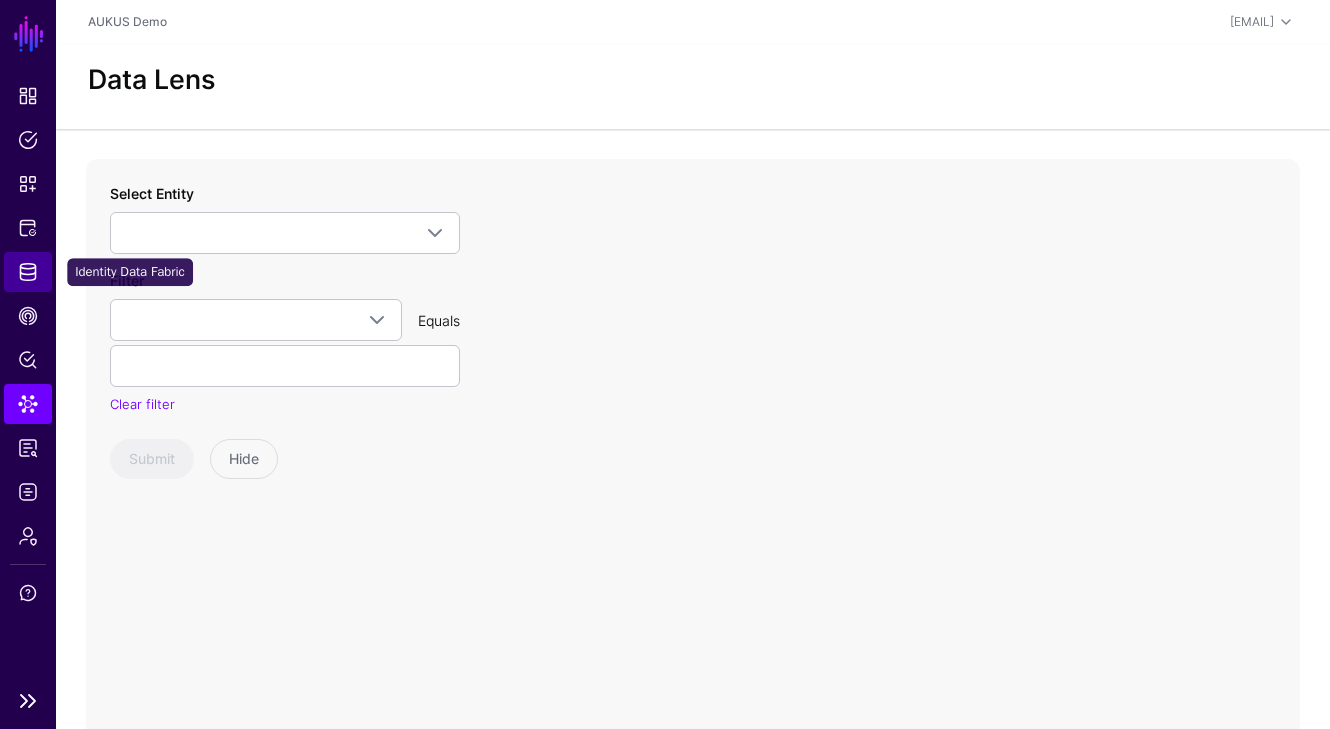 click on "Identity Data Fabric" 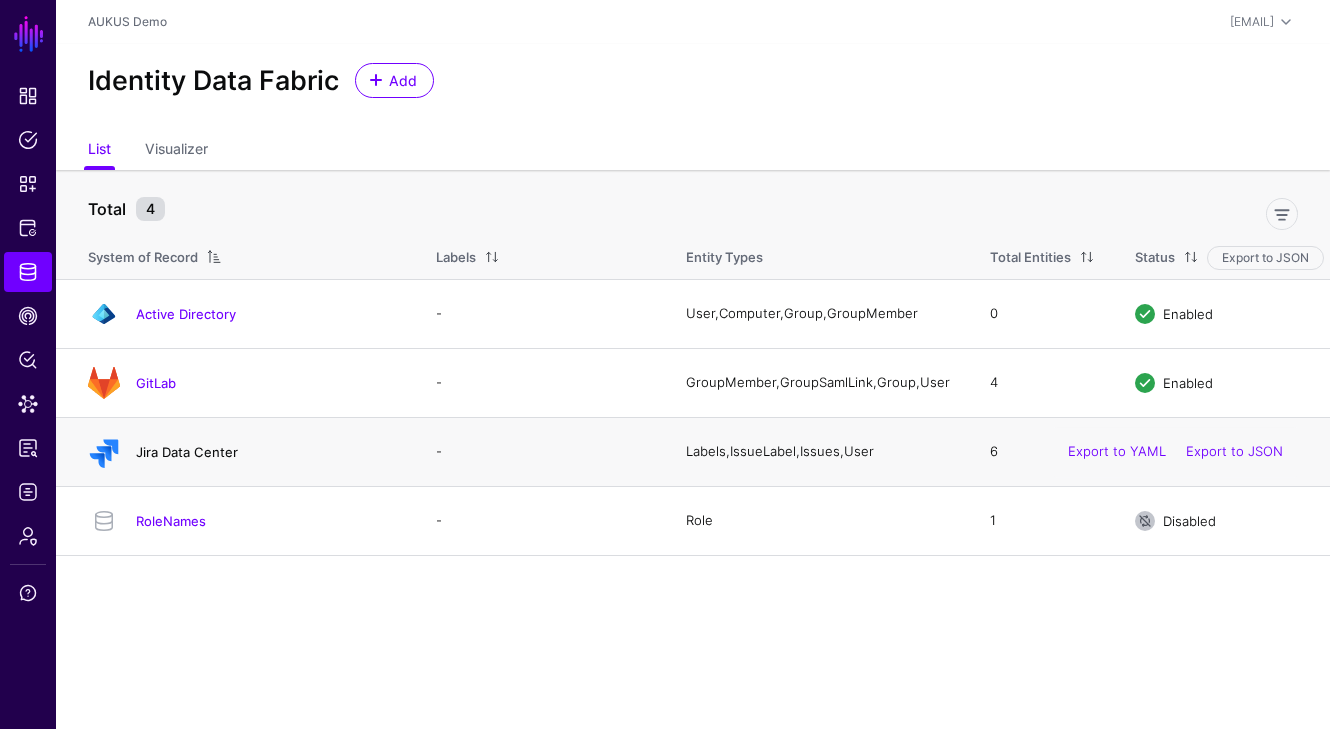 click on "Jira Data Center" 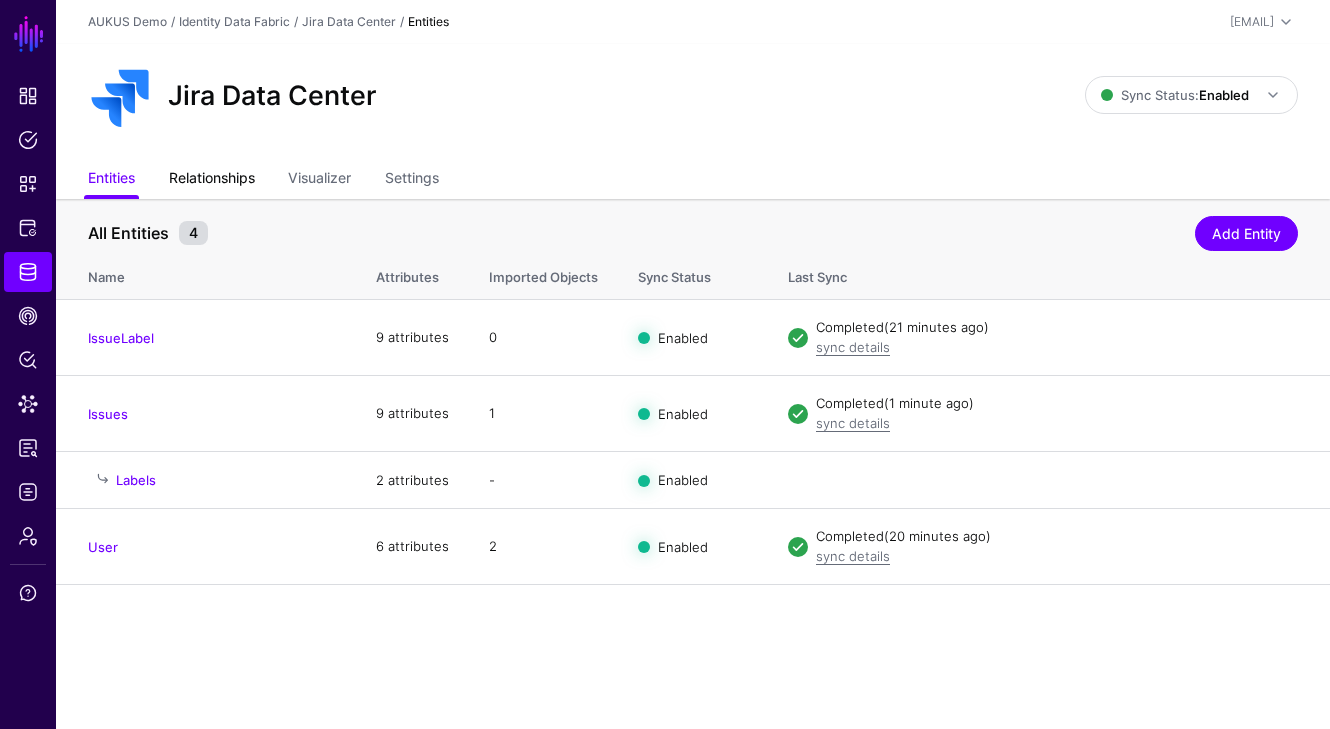 click on "Relationships" 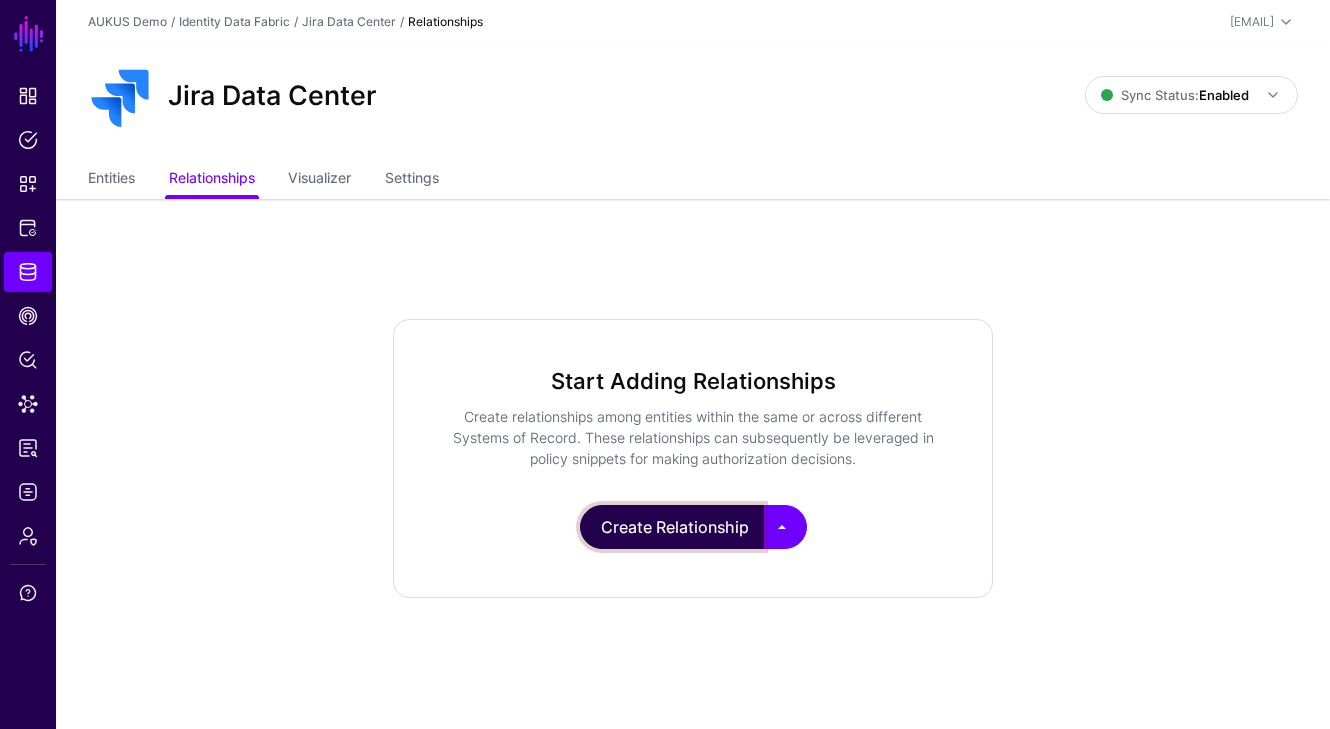 click on "Create Relationship" 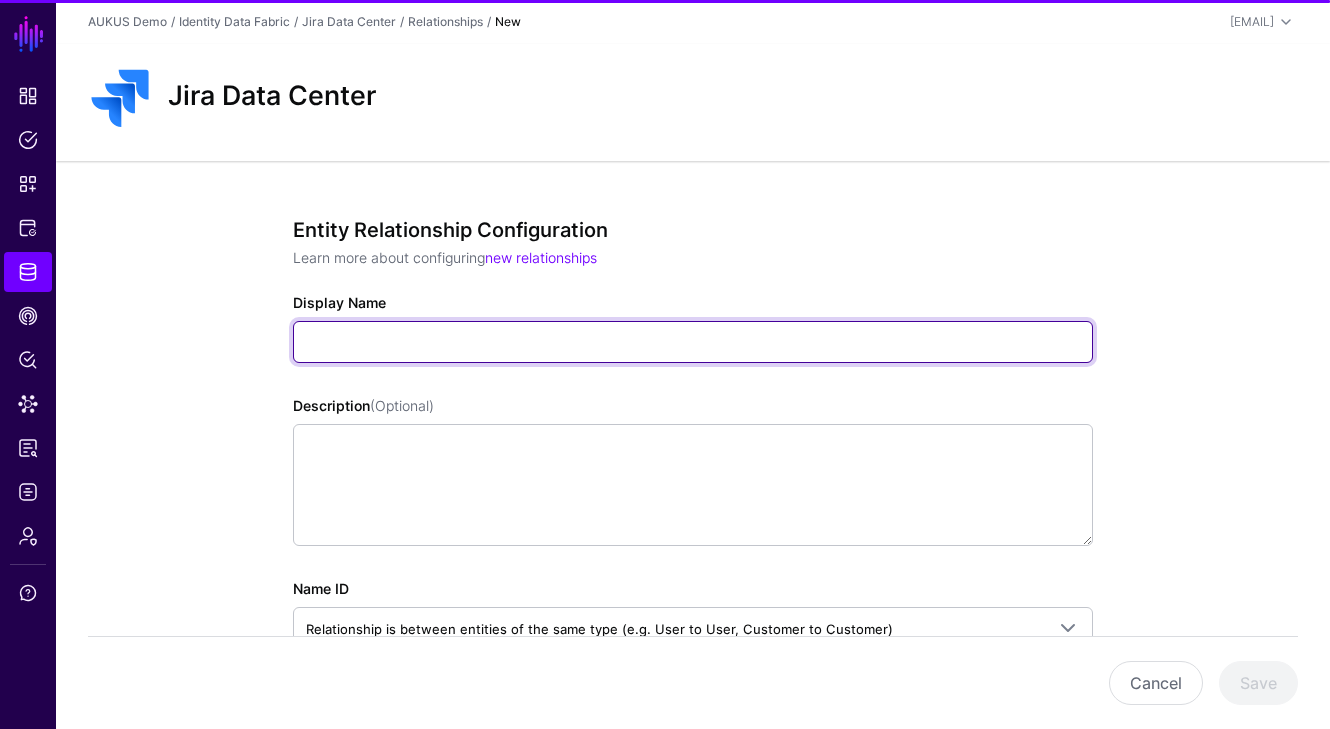 click on "Display Name" at bounding box center (693, 342) 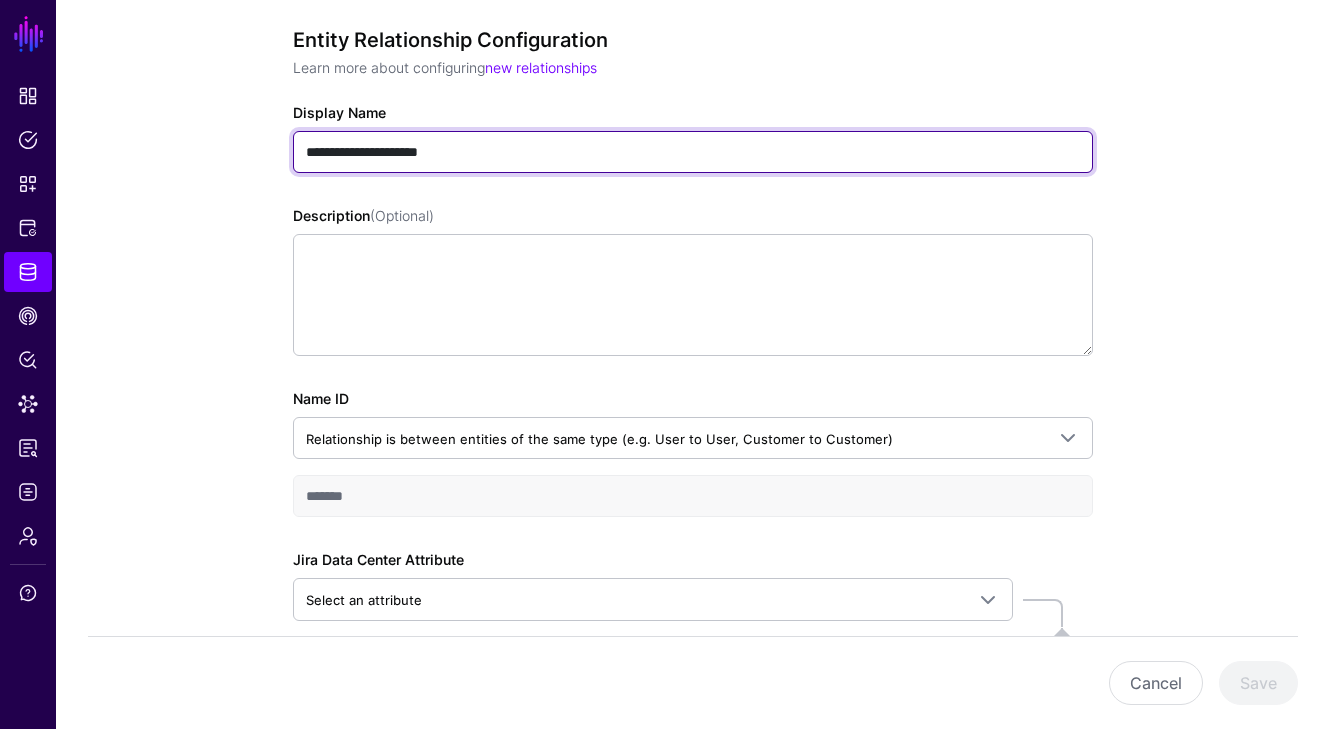 scroll, scrollTop: 349, scrollLeft: 0, axis: vertical 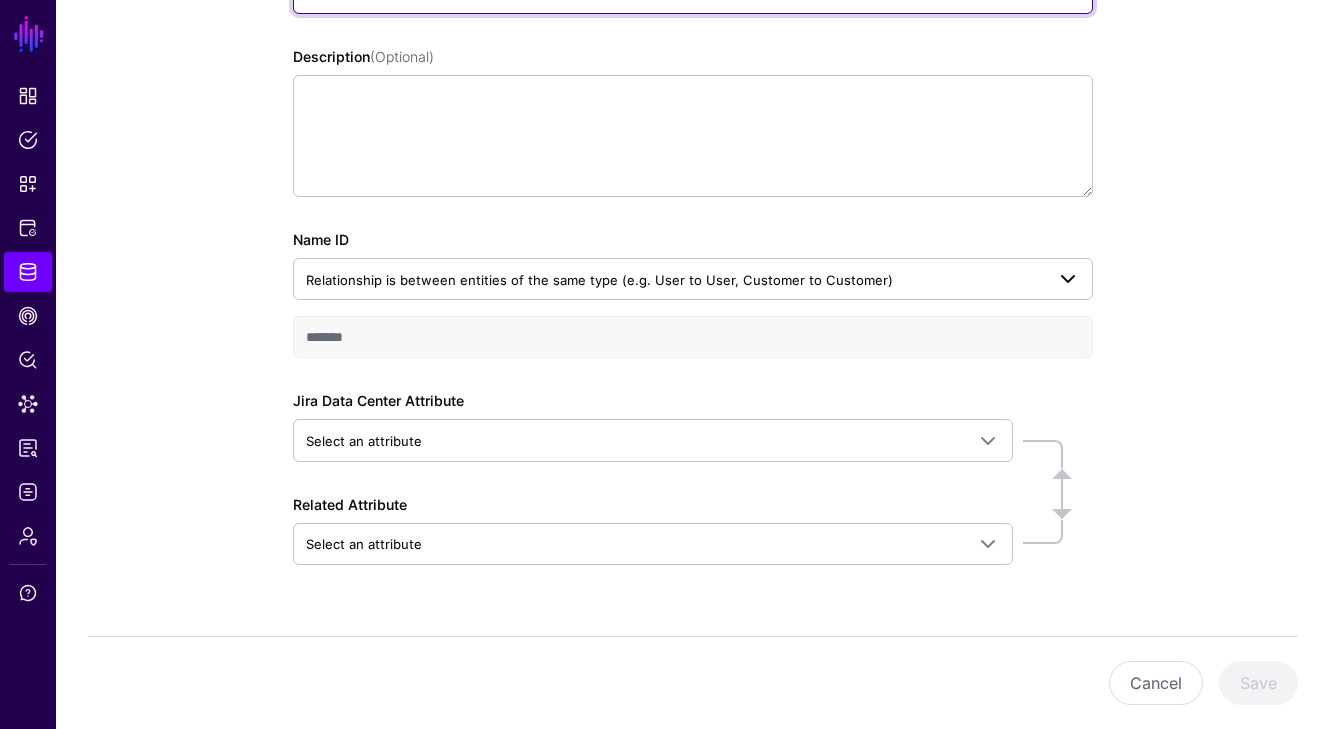 type on "**********" 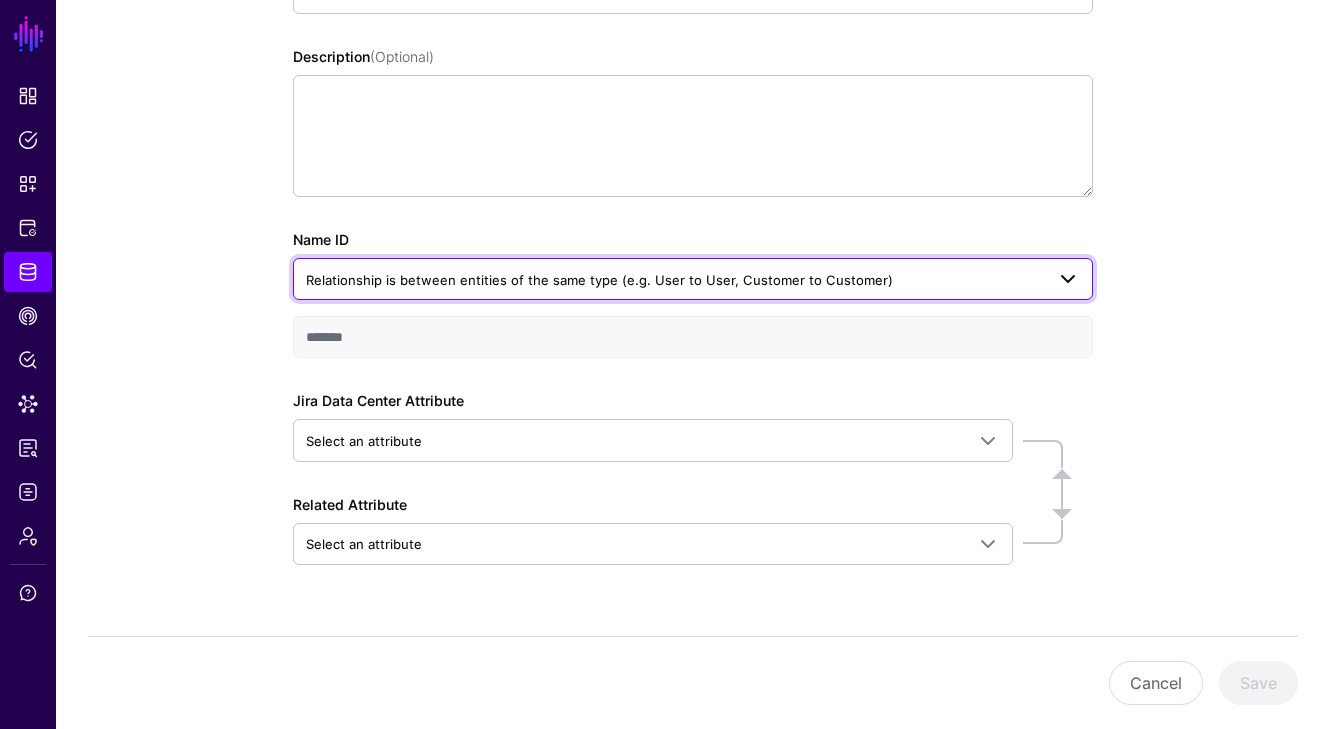 click on "Relationship is between entities of the same type (e.g. User to User, Customer to Customer)" at bounding box center [599, 280] 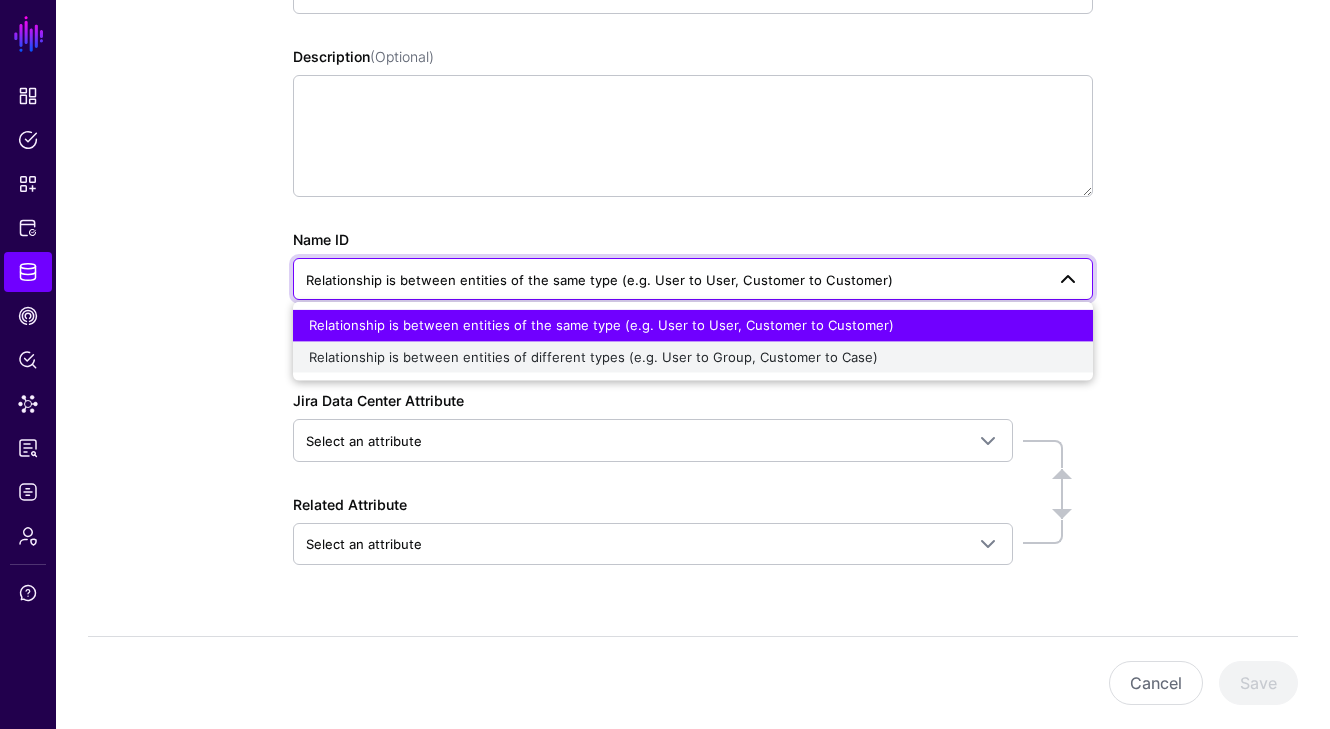 click on "Relationship is between entities of different types (e.g. User to Group, Customer to Case)" 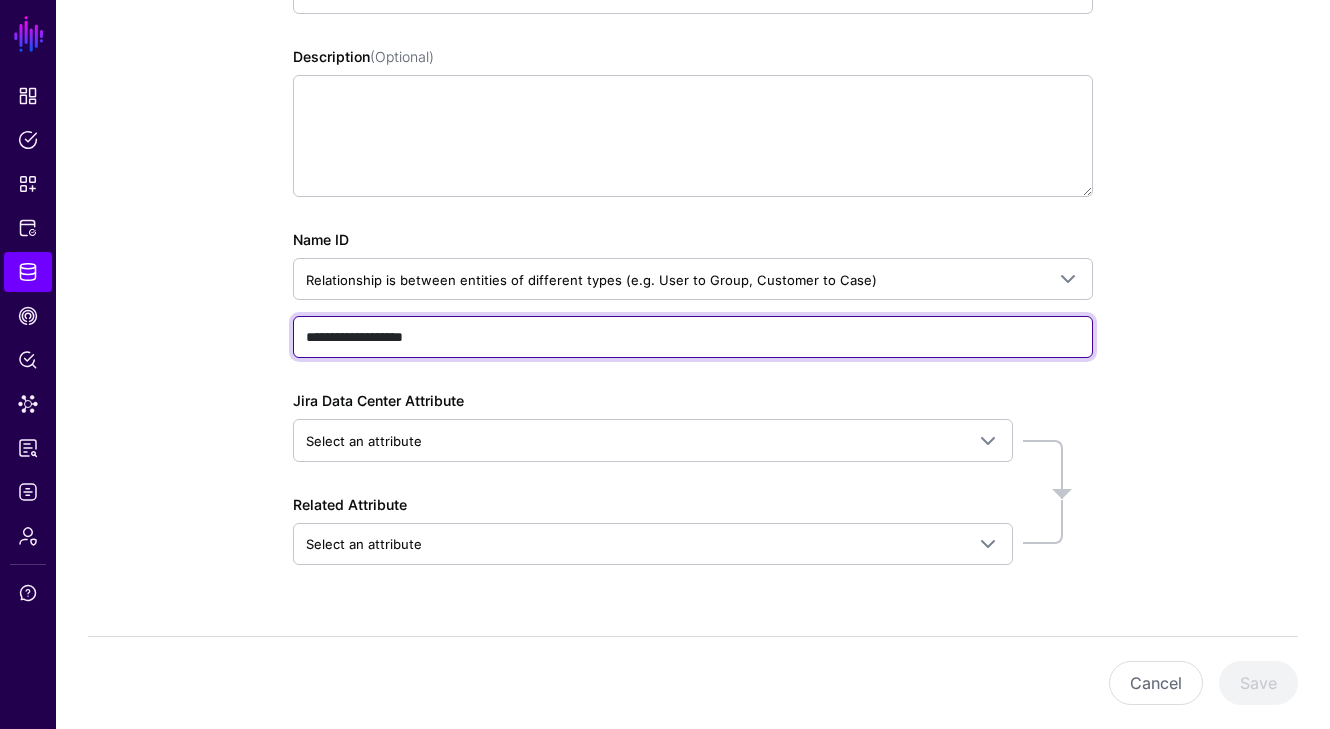 click on "**********" at bounding box center [693, 337] 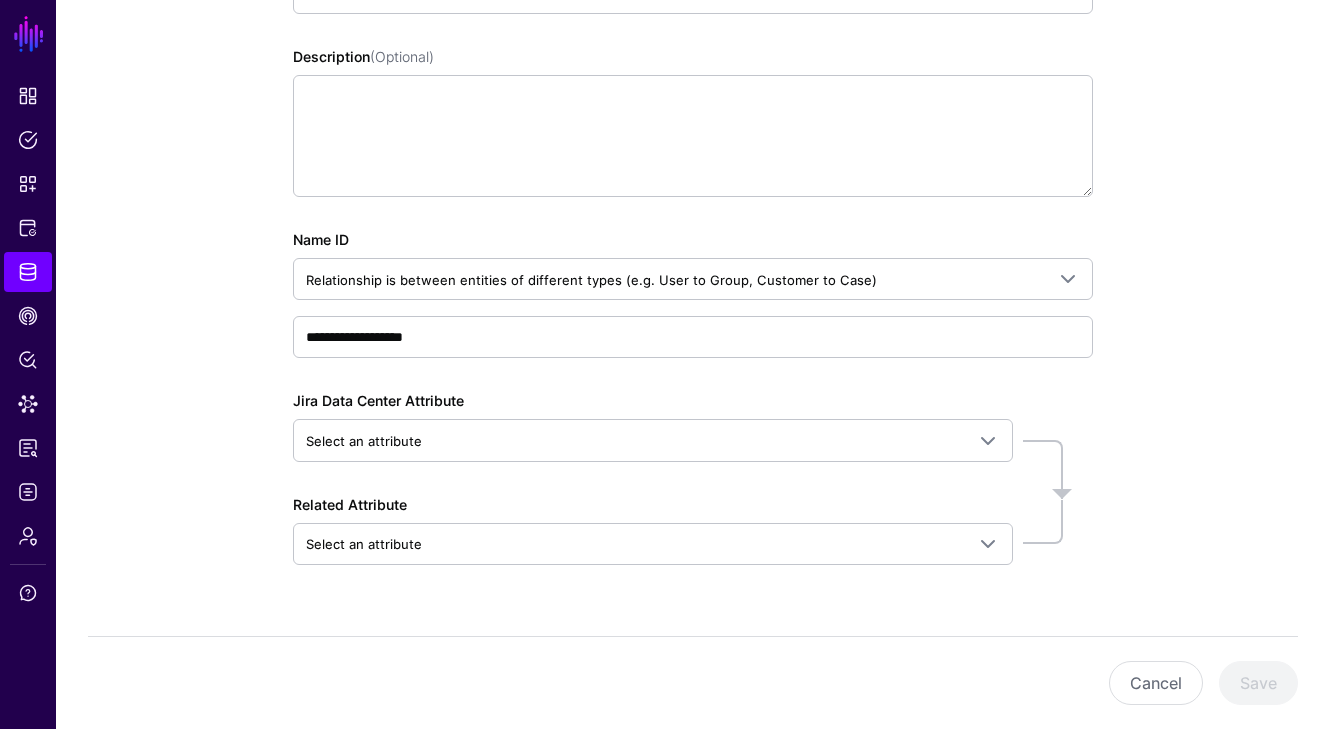 click on "**********" 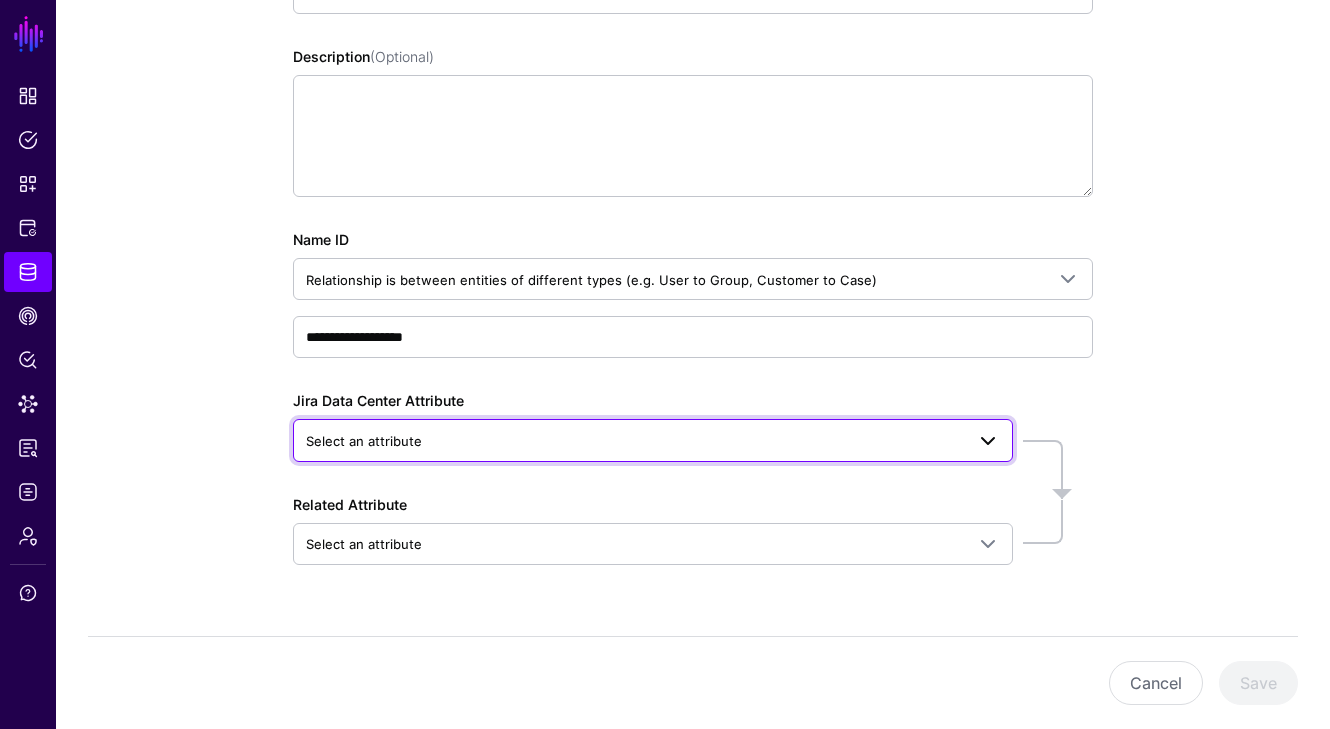 click on "Select an attribute" at bounding box center (635, 441) 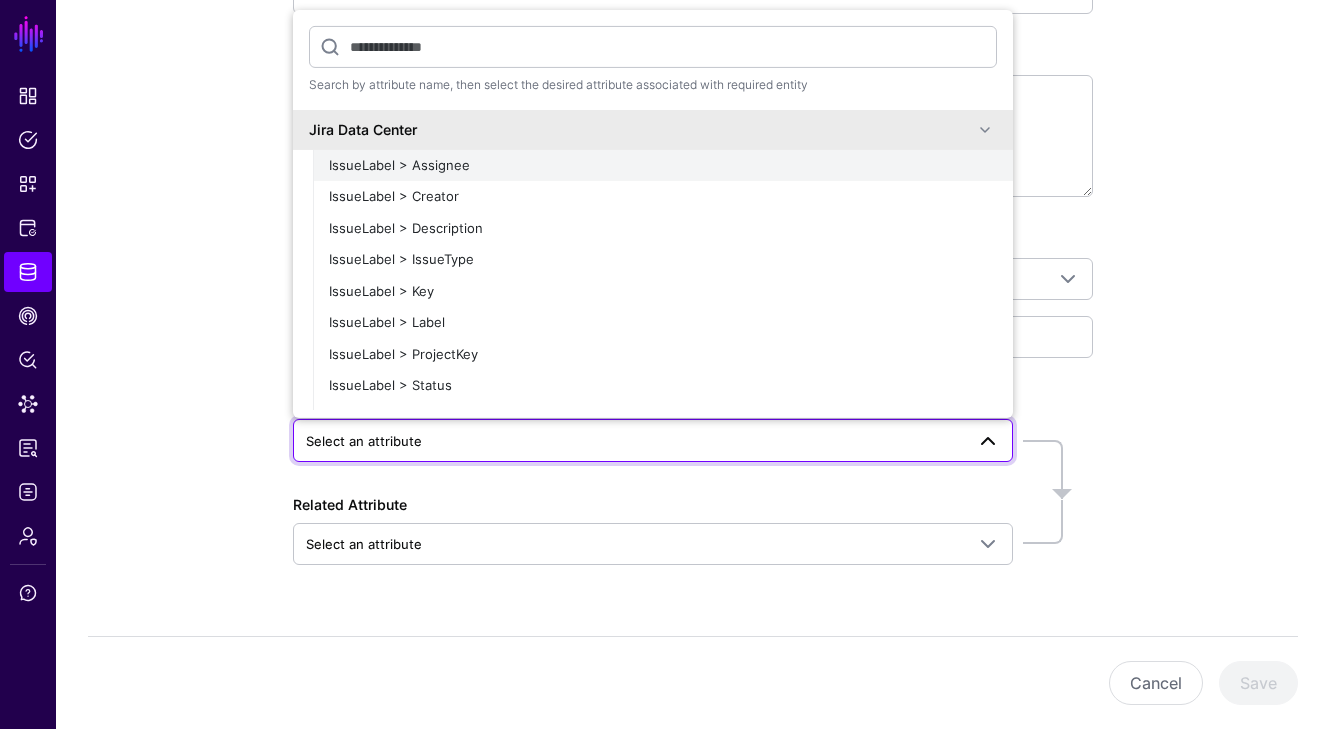 click on "IssueLabel > Assignee" 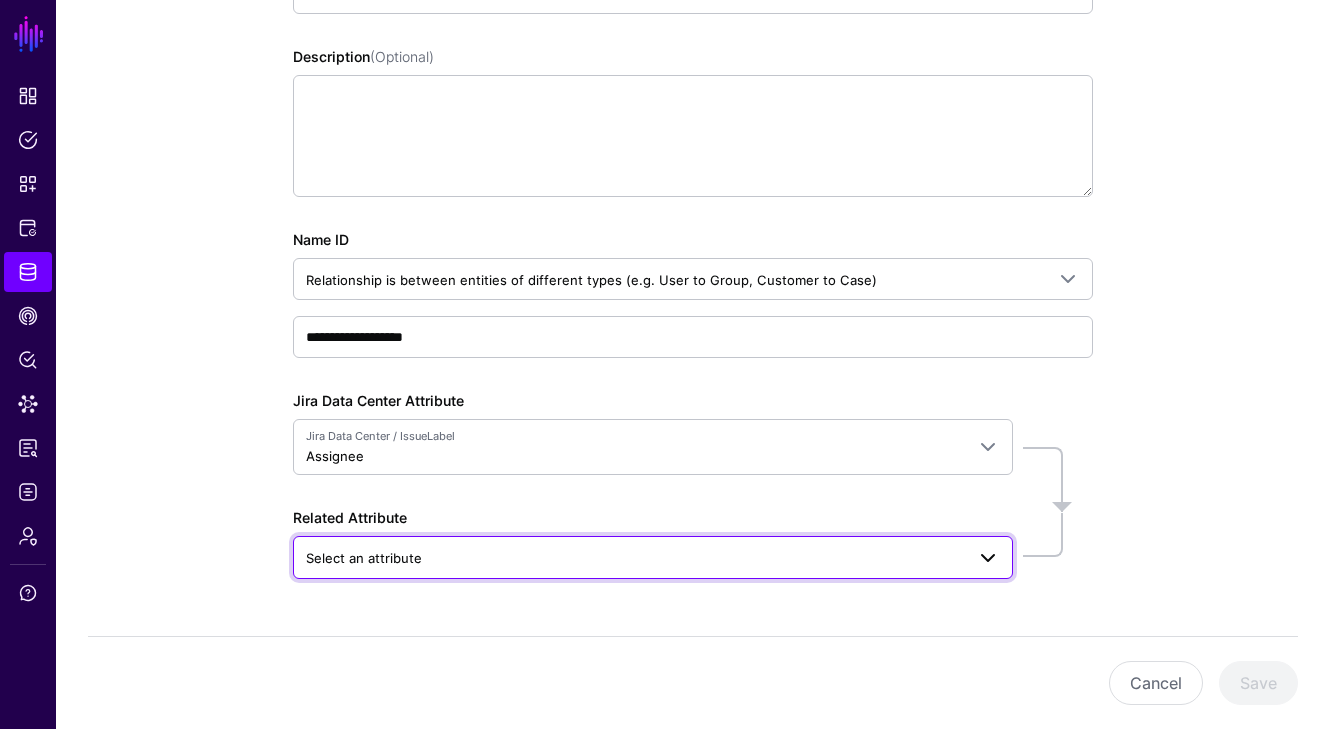 click on "Select an attribute" at bounding box center (635, 558) 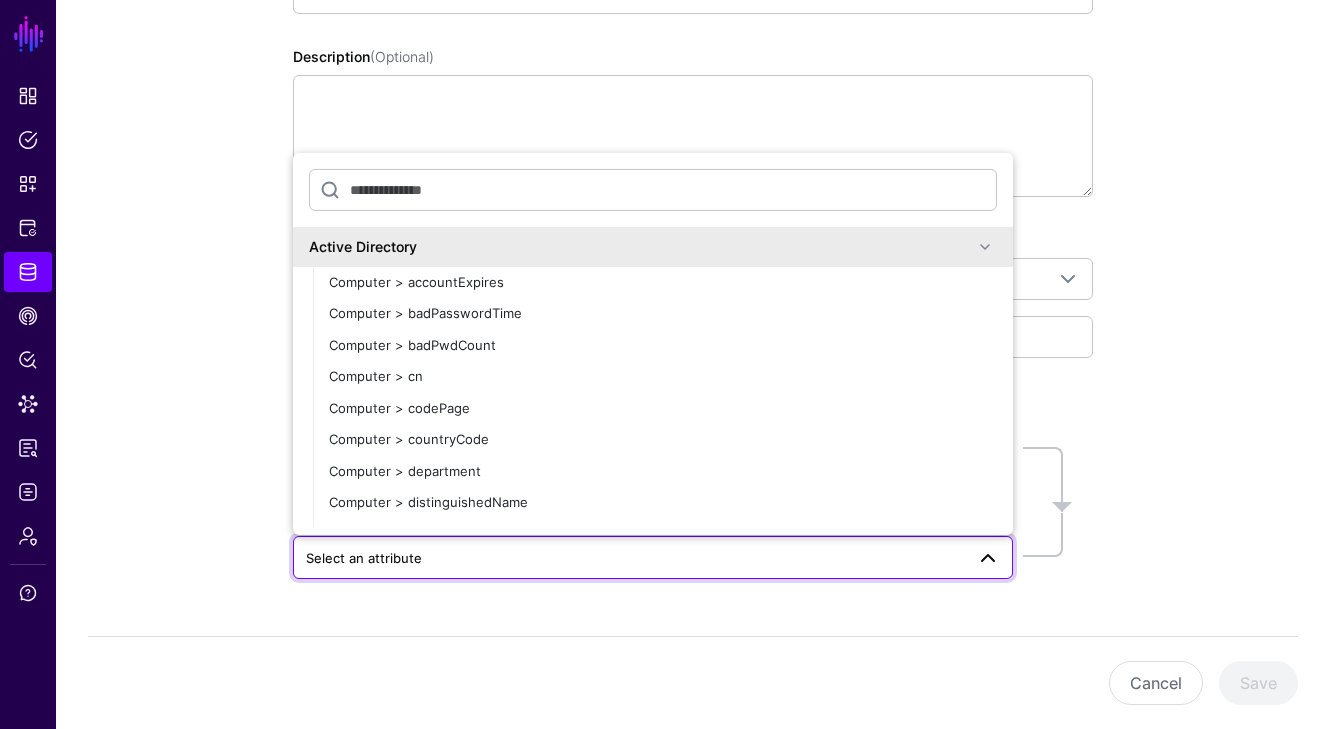 click on "Active Directory" 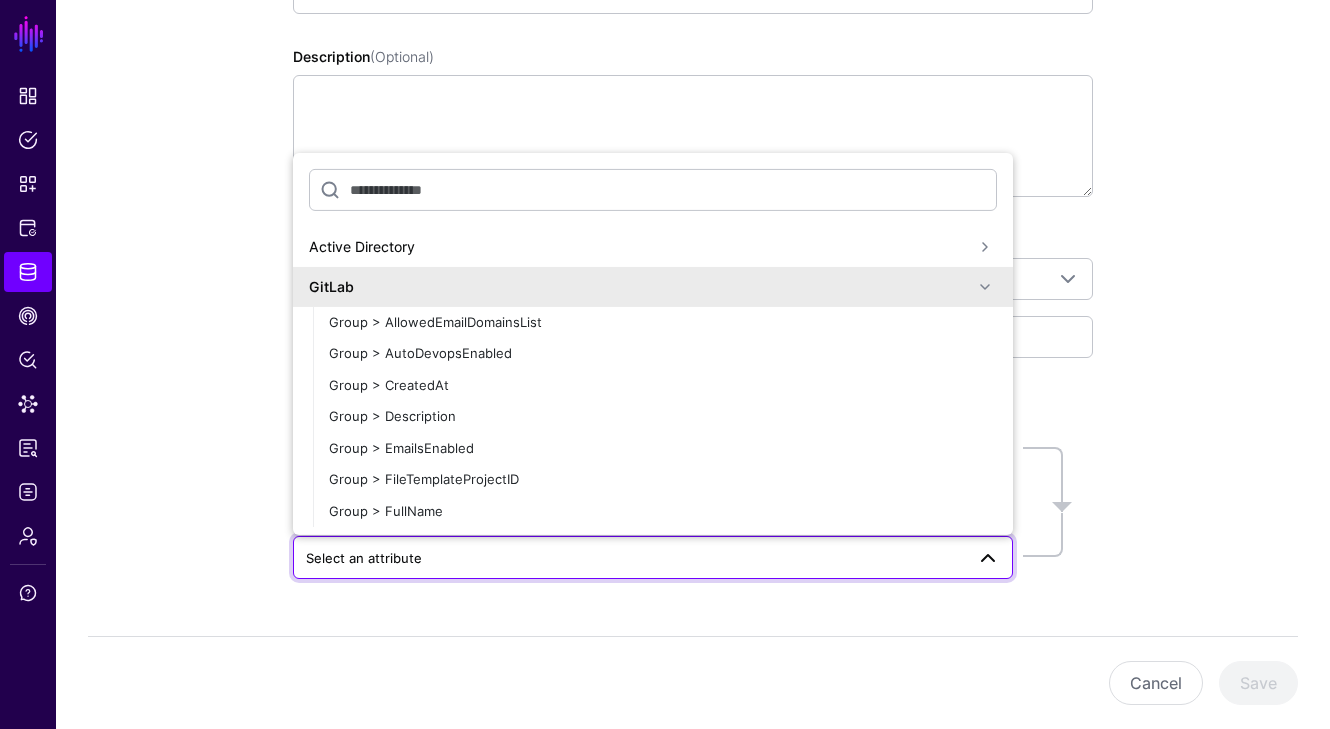 click on "GitLab" 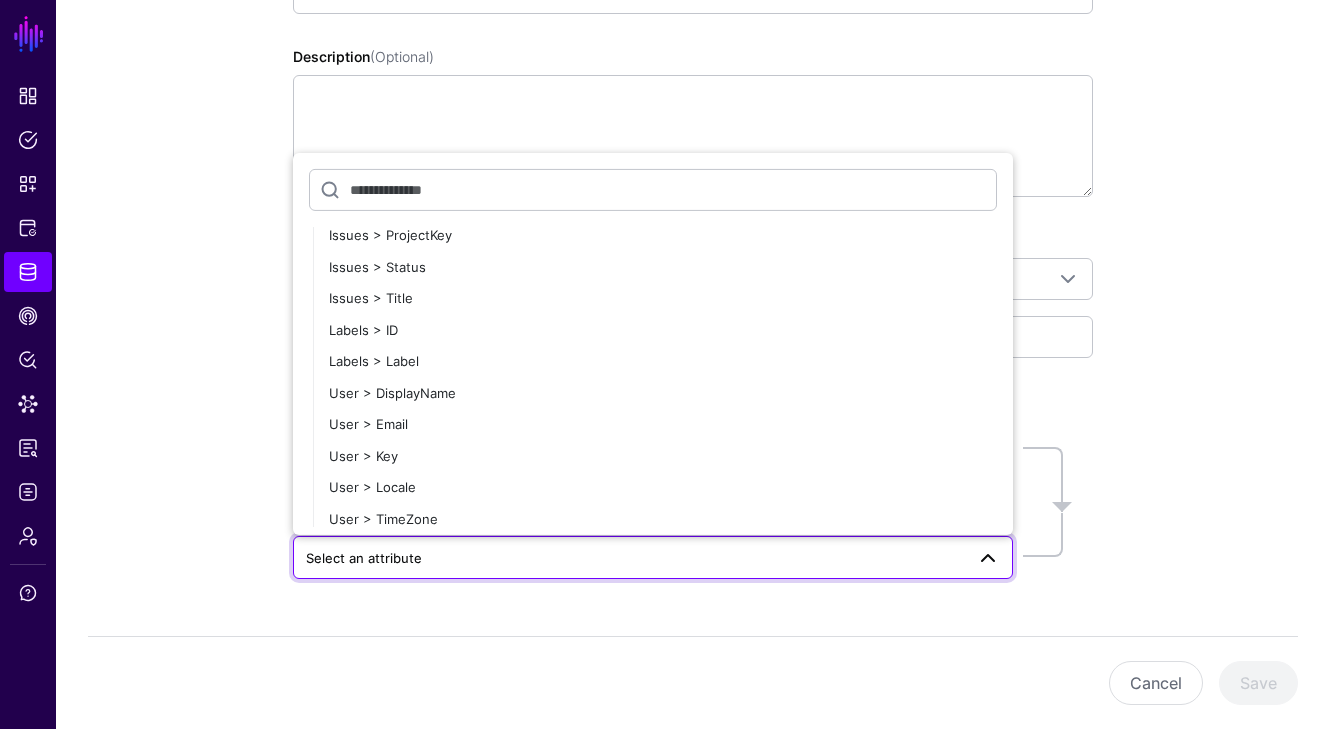 scroll, scrollTop: 654, scrollLeft: 0, axis: vertical 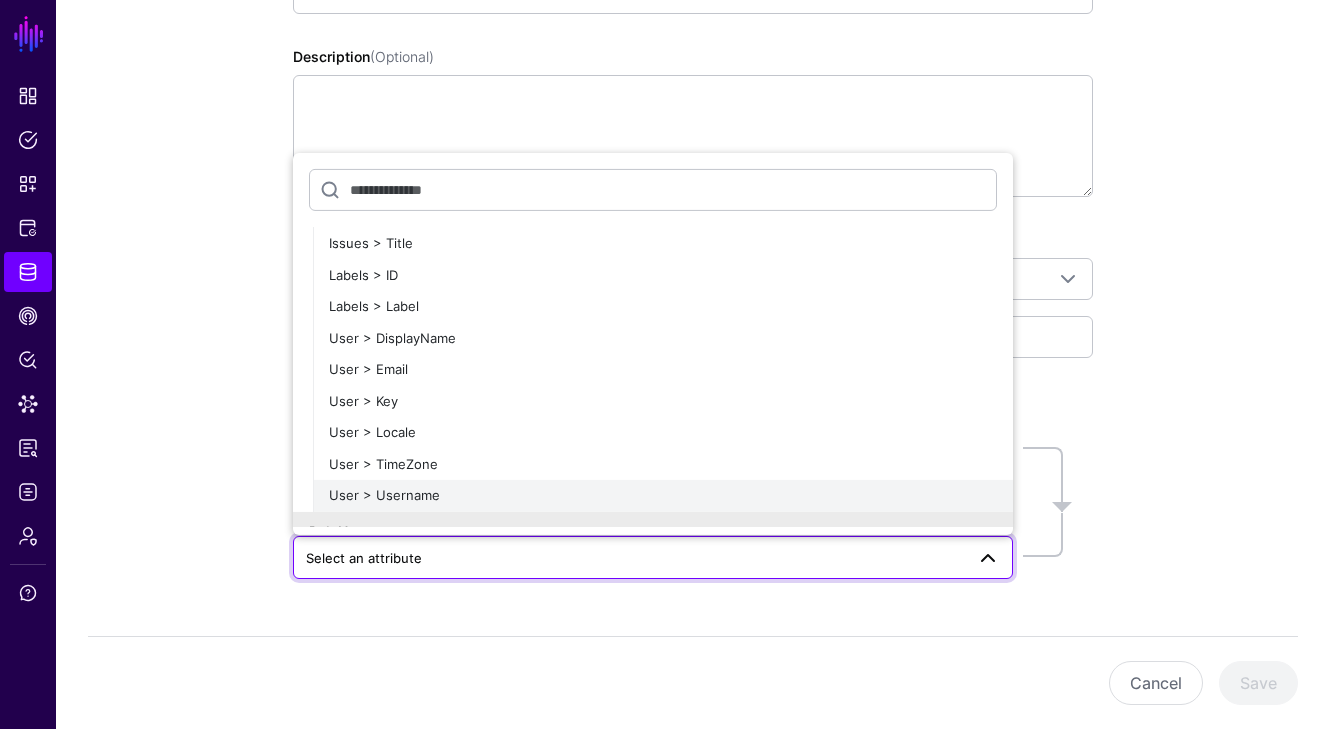 click on "User > Username" 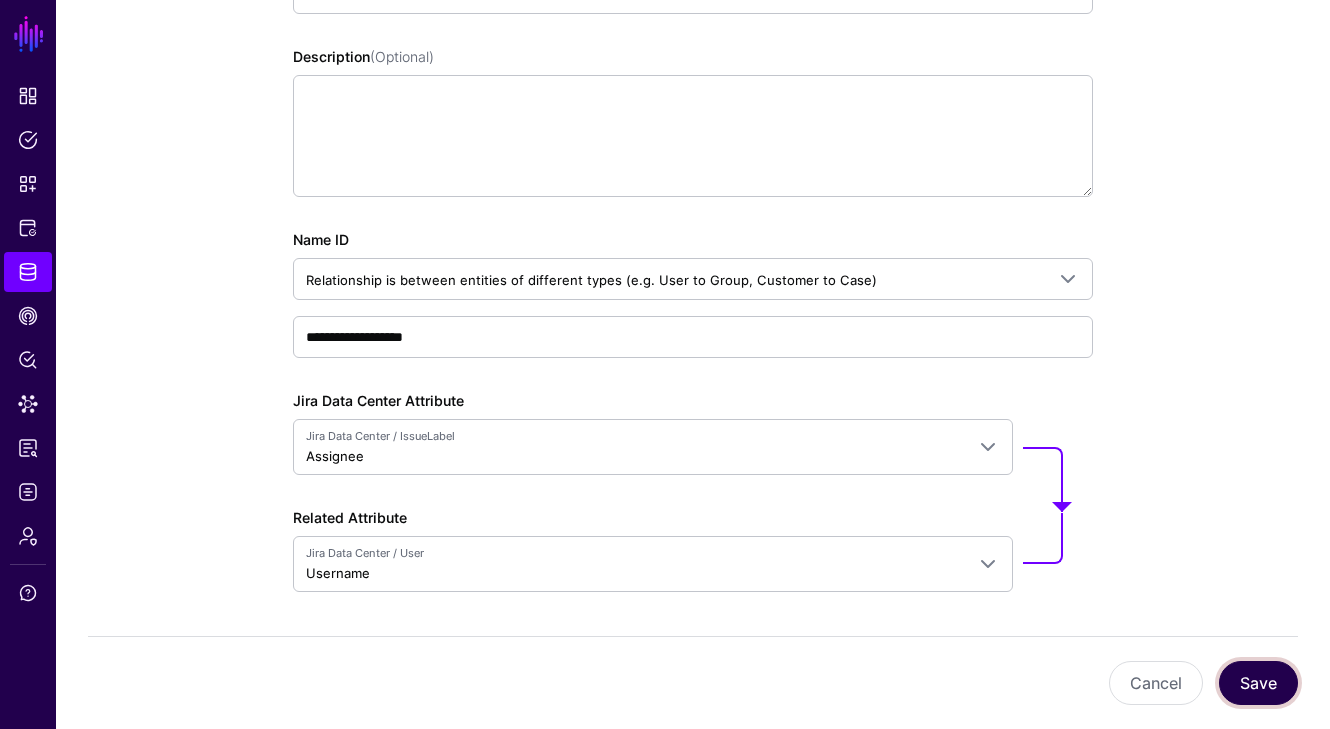 click on "Save" 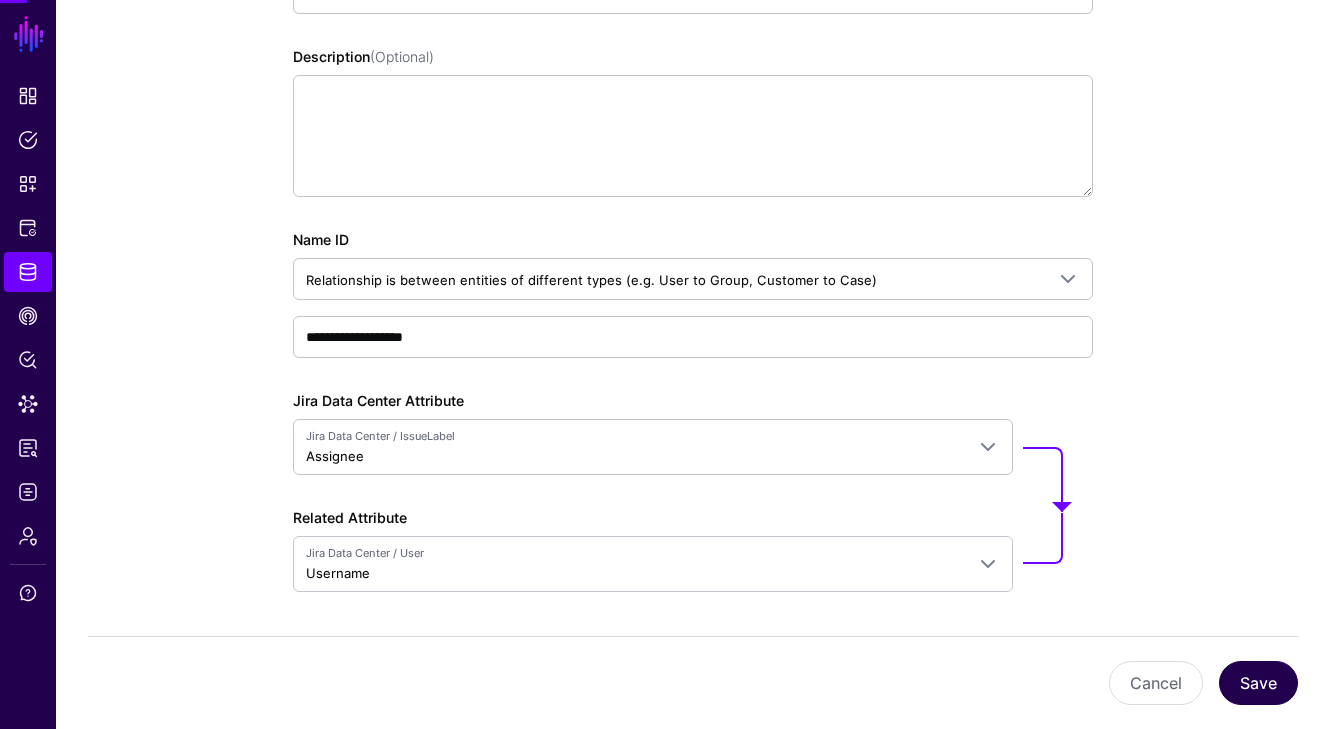 scroll, scrollTop: 0, scrollLeft: 0, axis: both 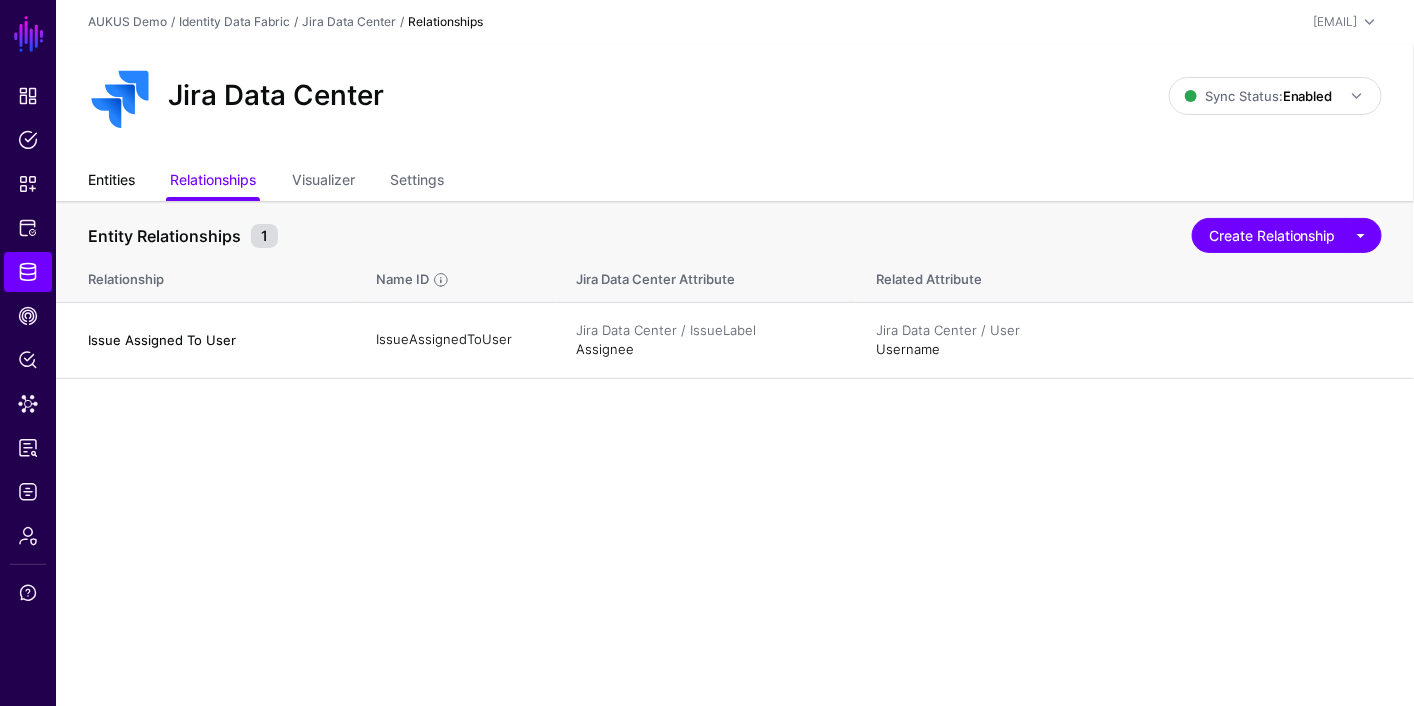 click on "Entities" 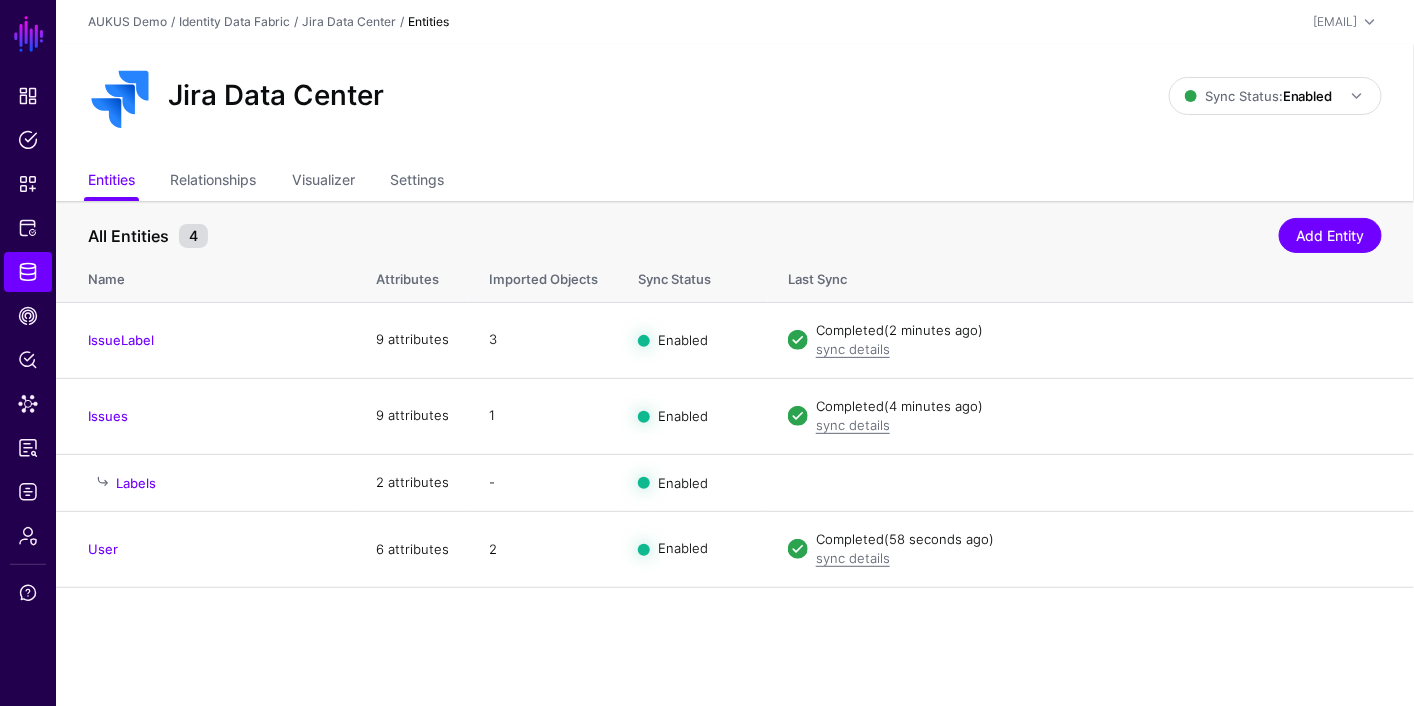 click on "Jira Data Center Sync Status:  Enabled  Enabled   Syncing active for all configured entities that are enabled   Disabled   Syncing inactive for all configured entities" 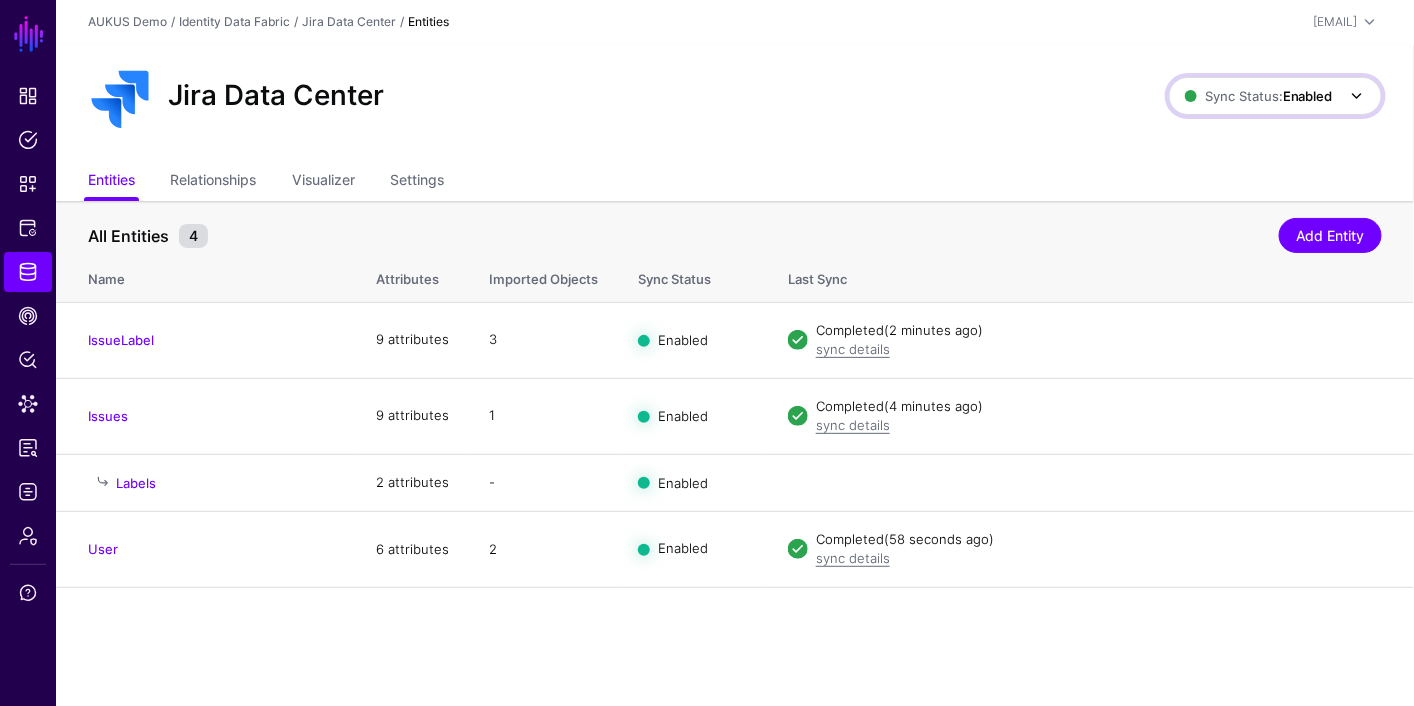 click on "Sync Status:  Enabled" at bounding box center (1275, 96) 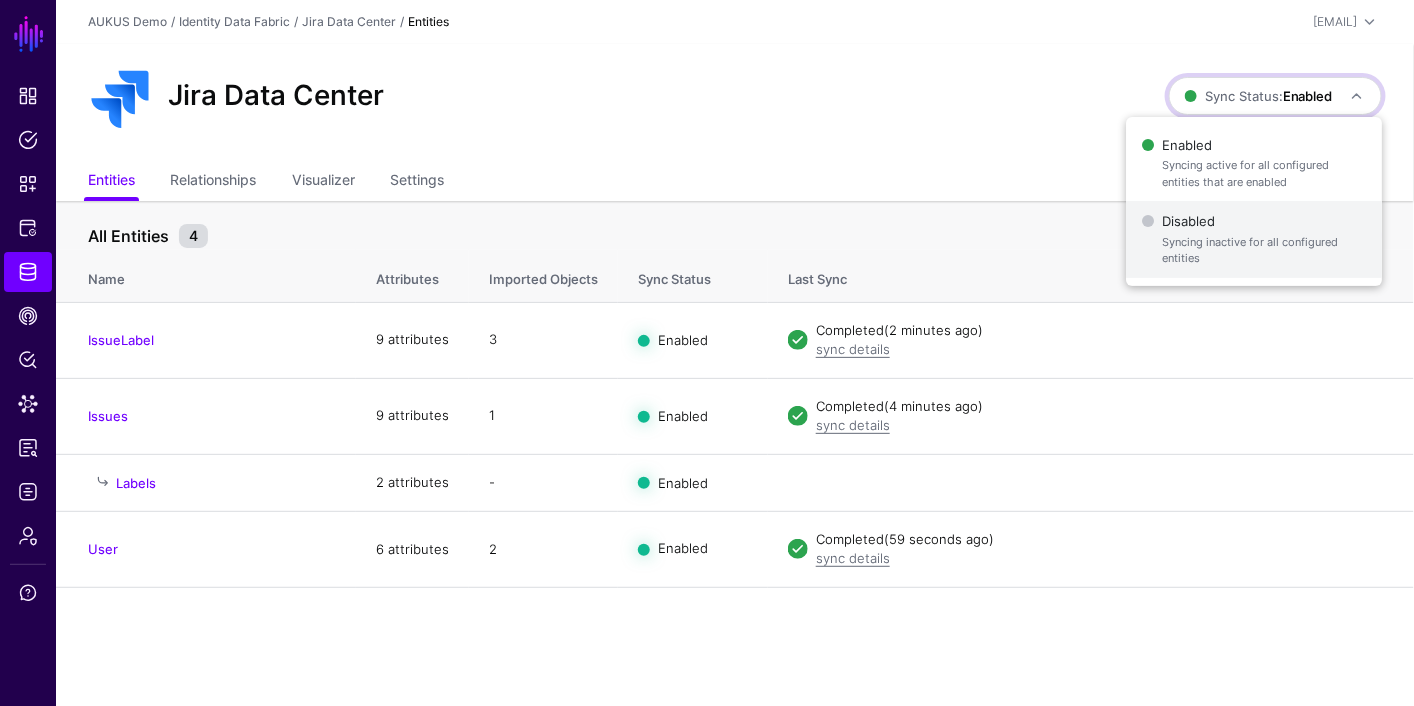 click on "Disabled   Syncing inactive for all configured entities" 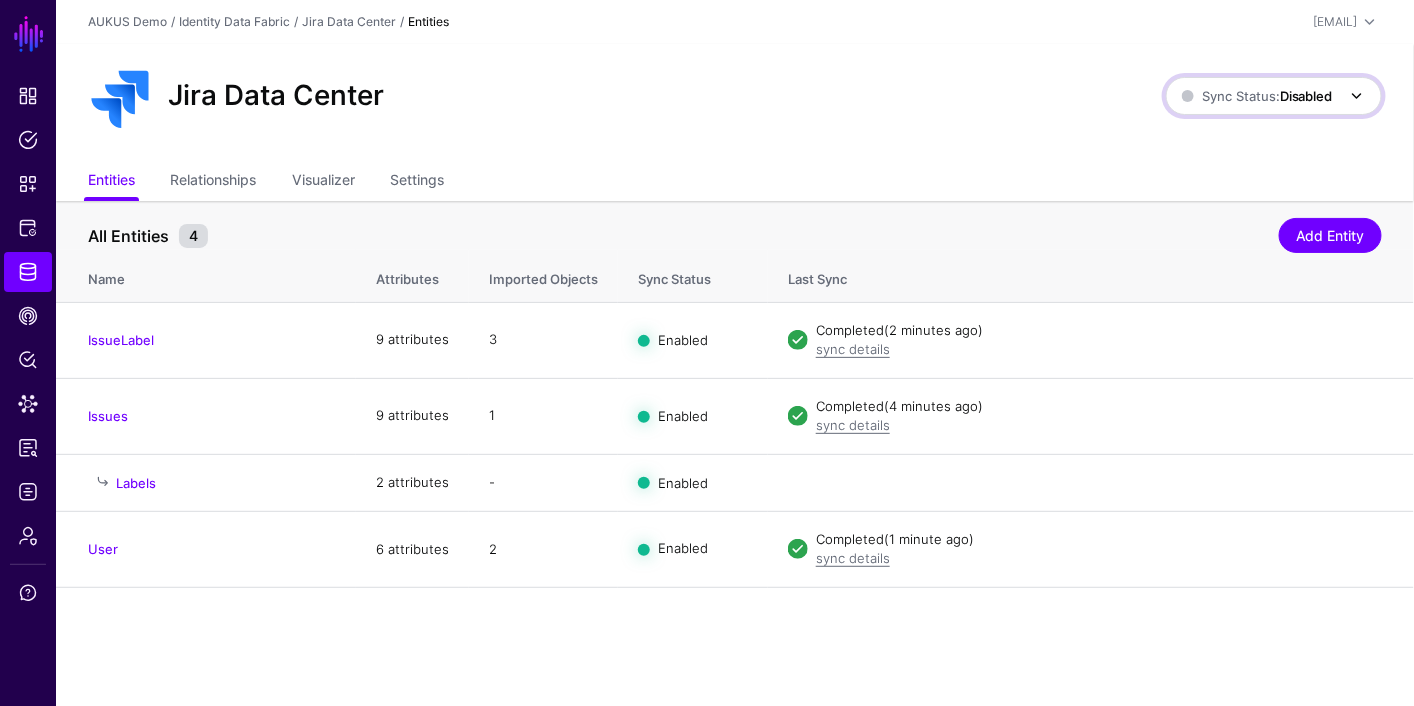 click on "Sync Status:  Disabled" at bounding box center [1257, 96] 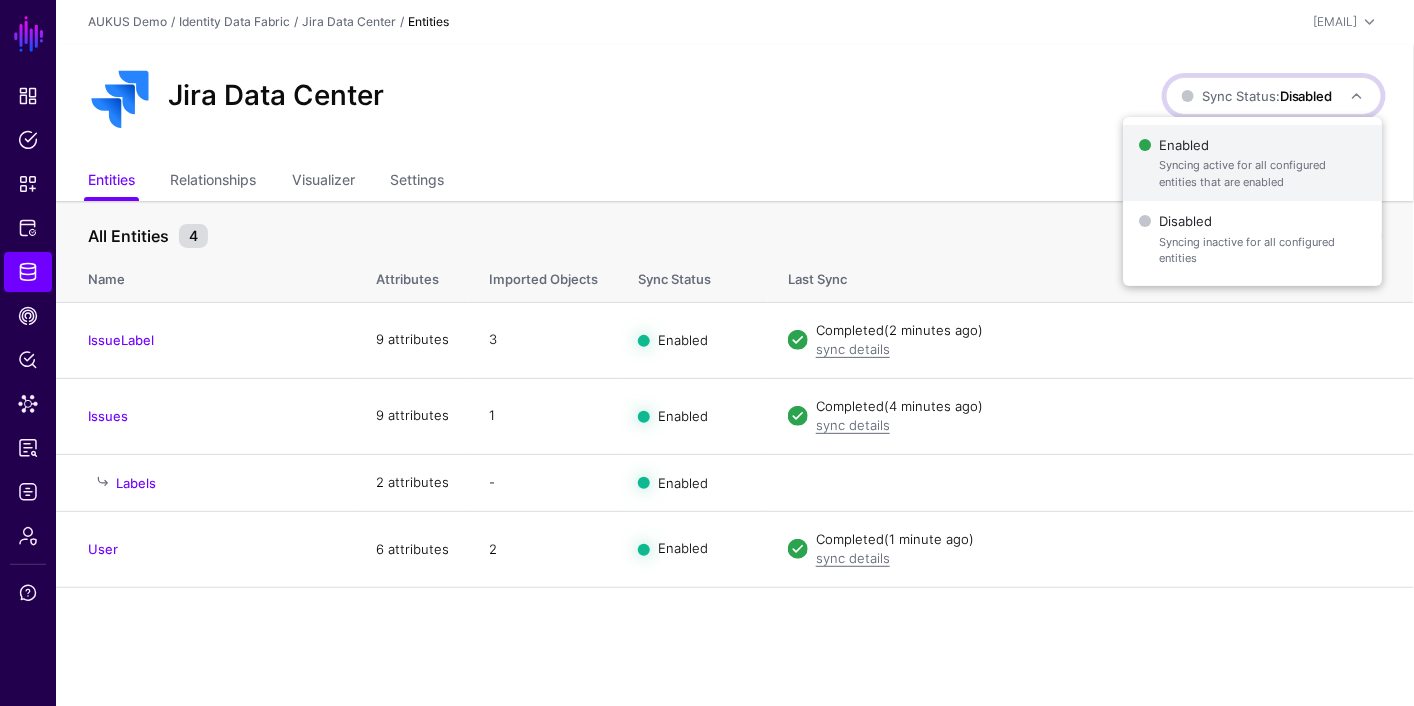 click on "Syncing active for all configured entities that are enabled" 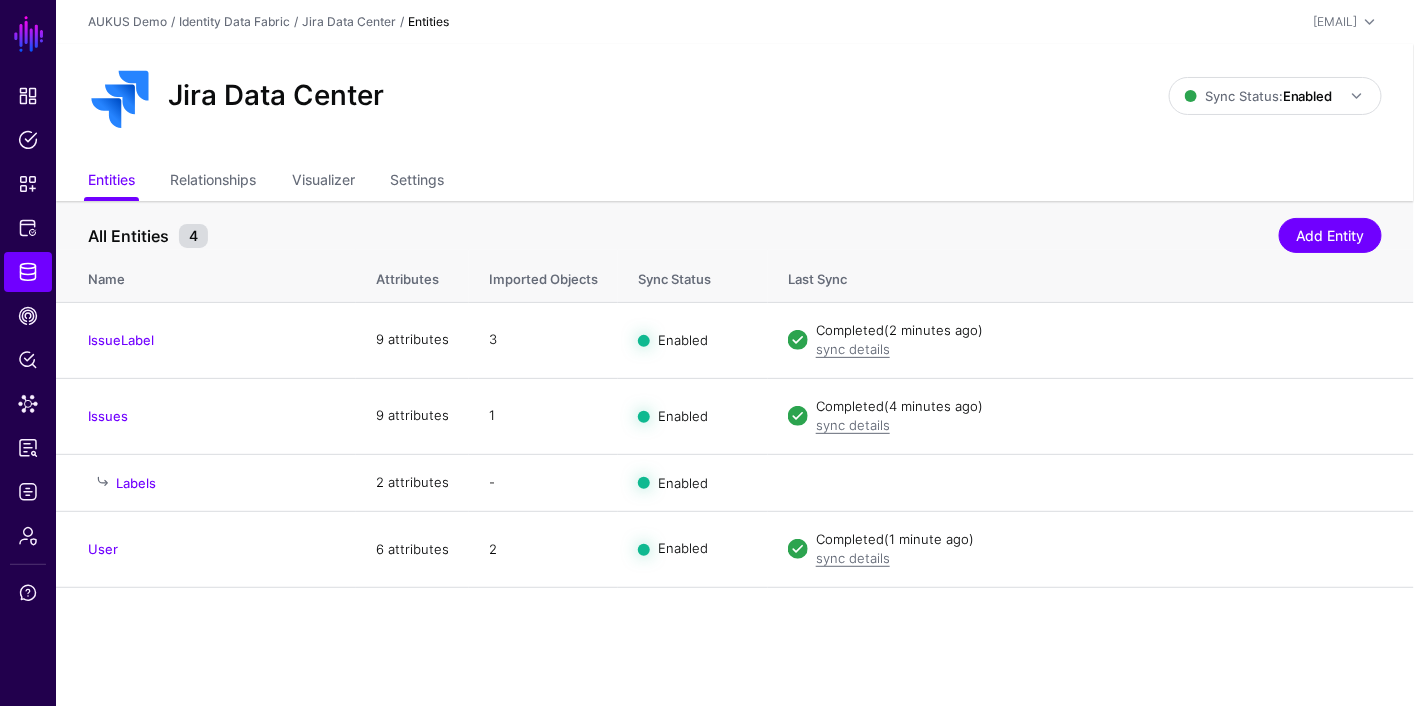 click on "Jira Data Center" 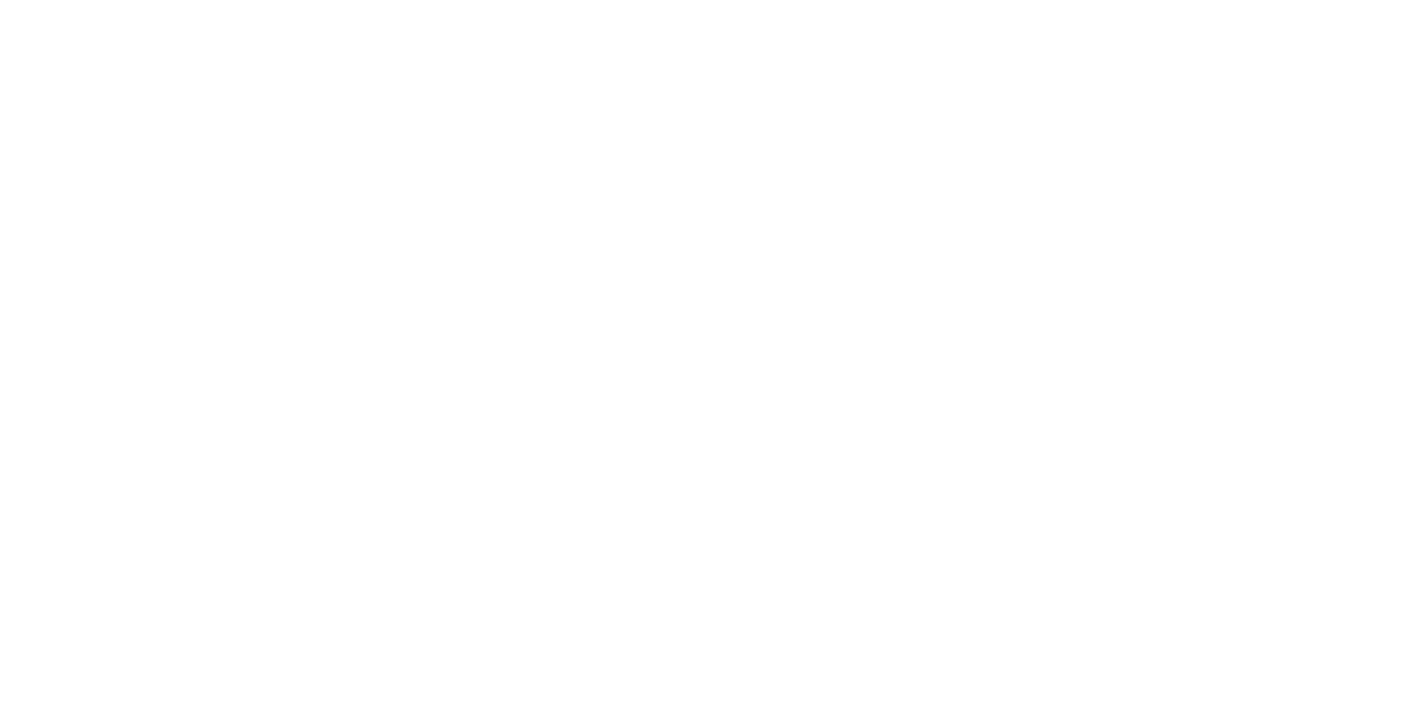 scroll, scrollTop: 0, scrollLeft: 0, axis: both 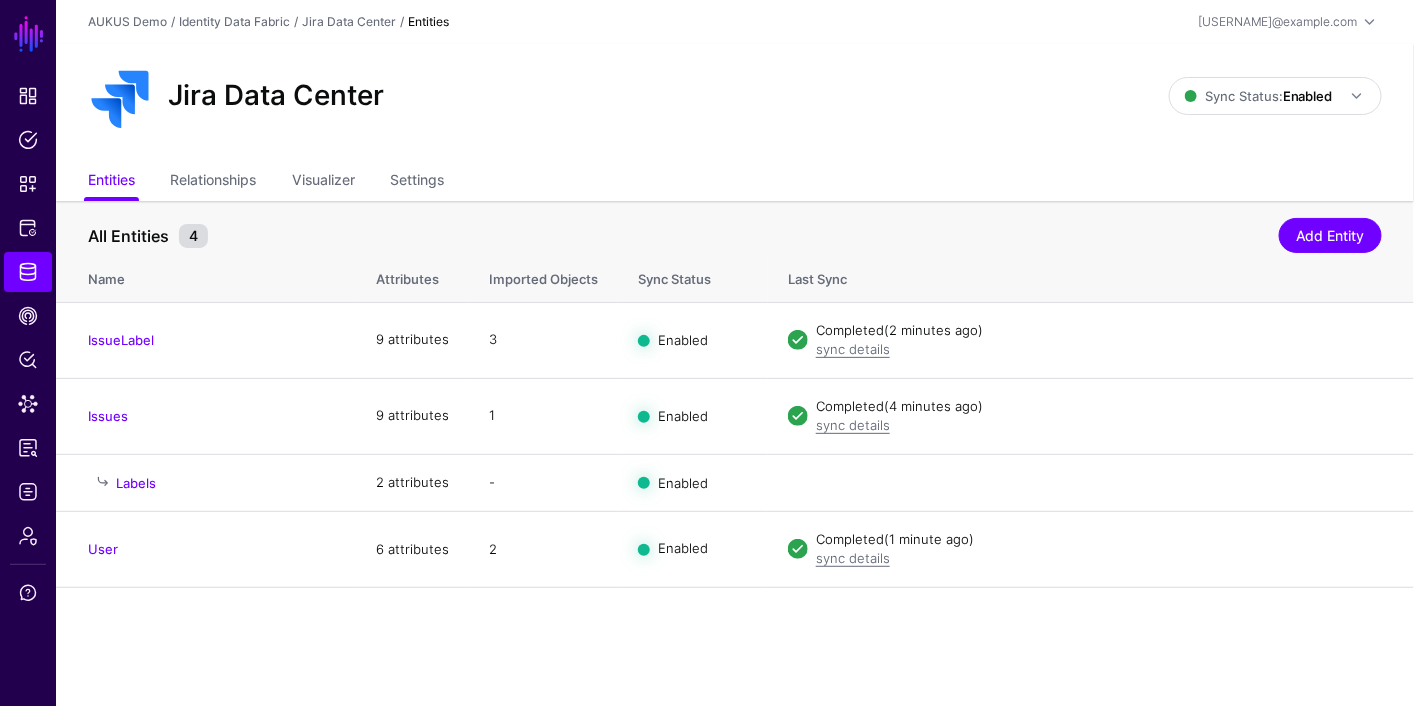 click on "Jira Data Center" 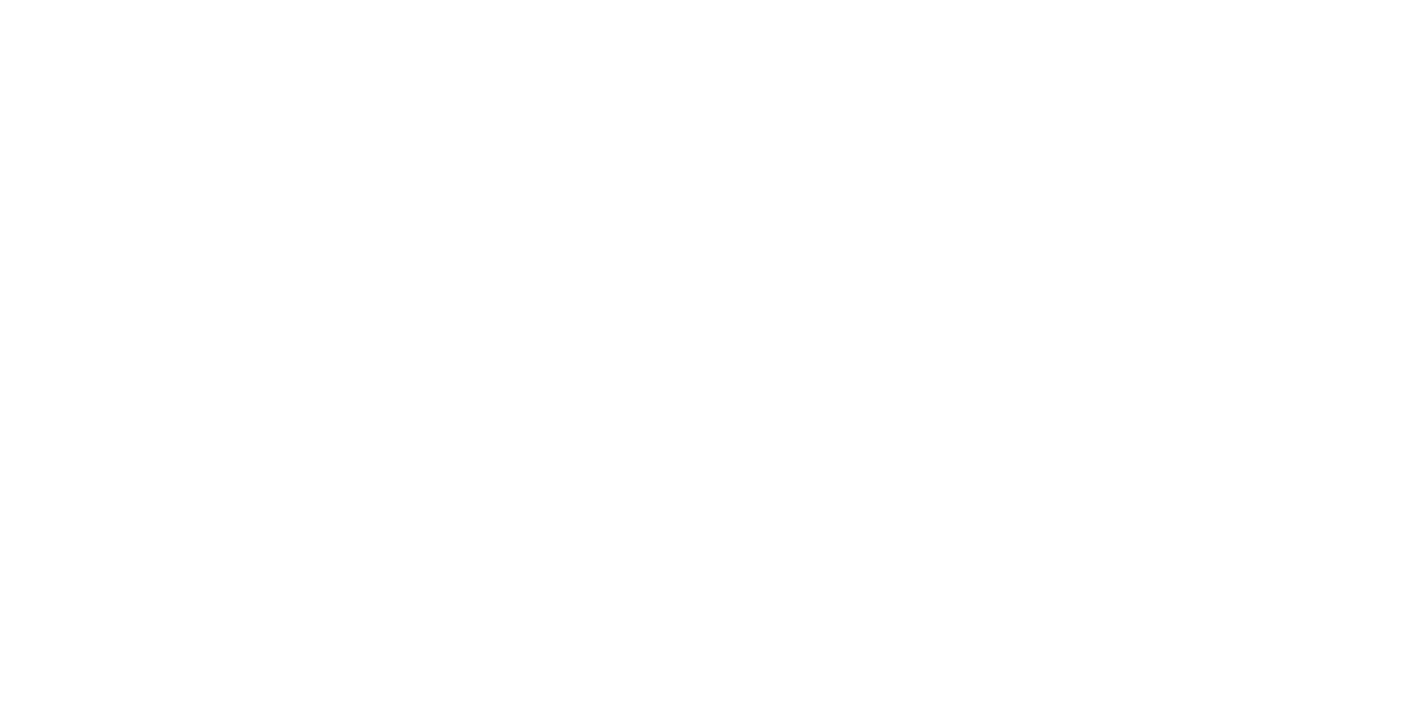 scroll, scrollTop: 0, scrollLeft: 0, axis: both 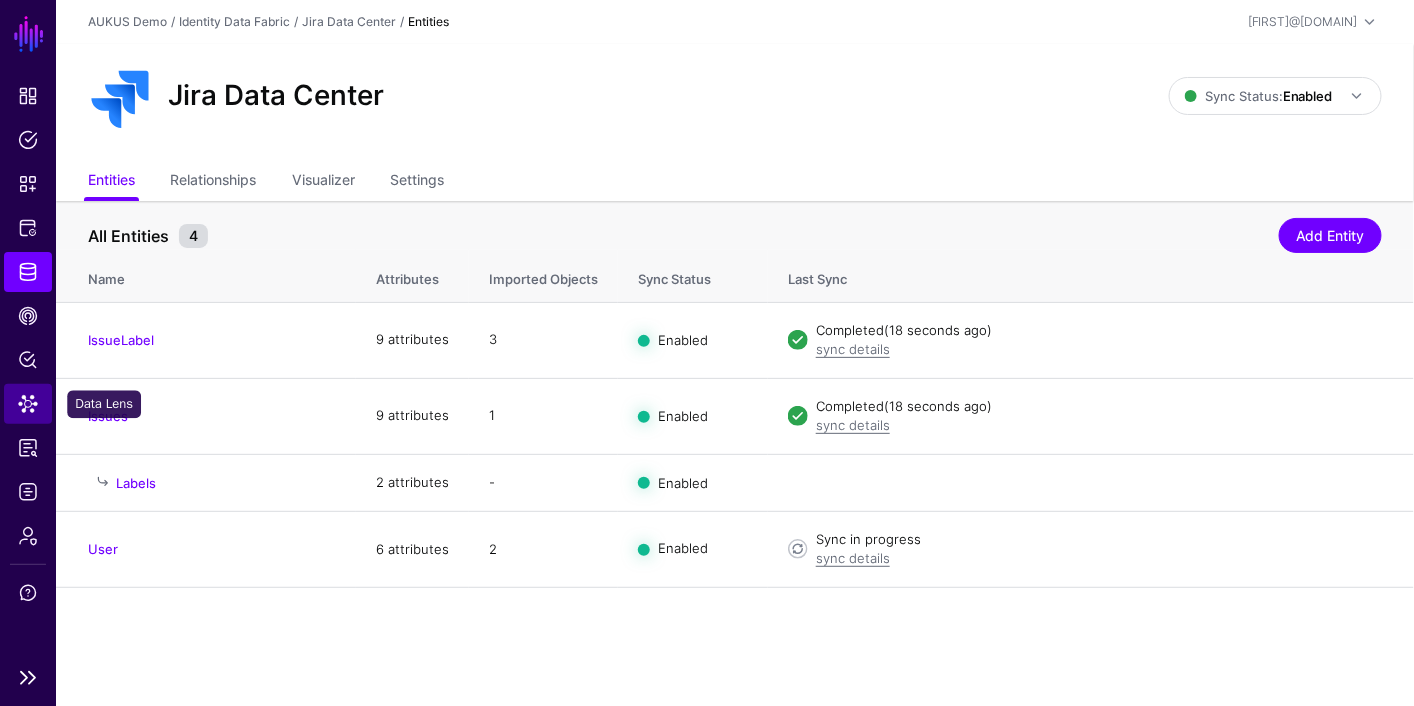 click on "Data Lens" 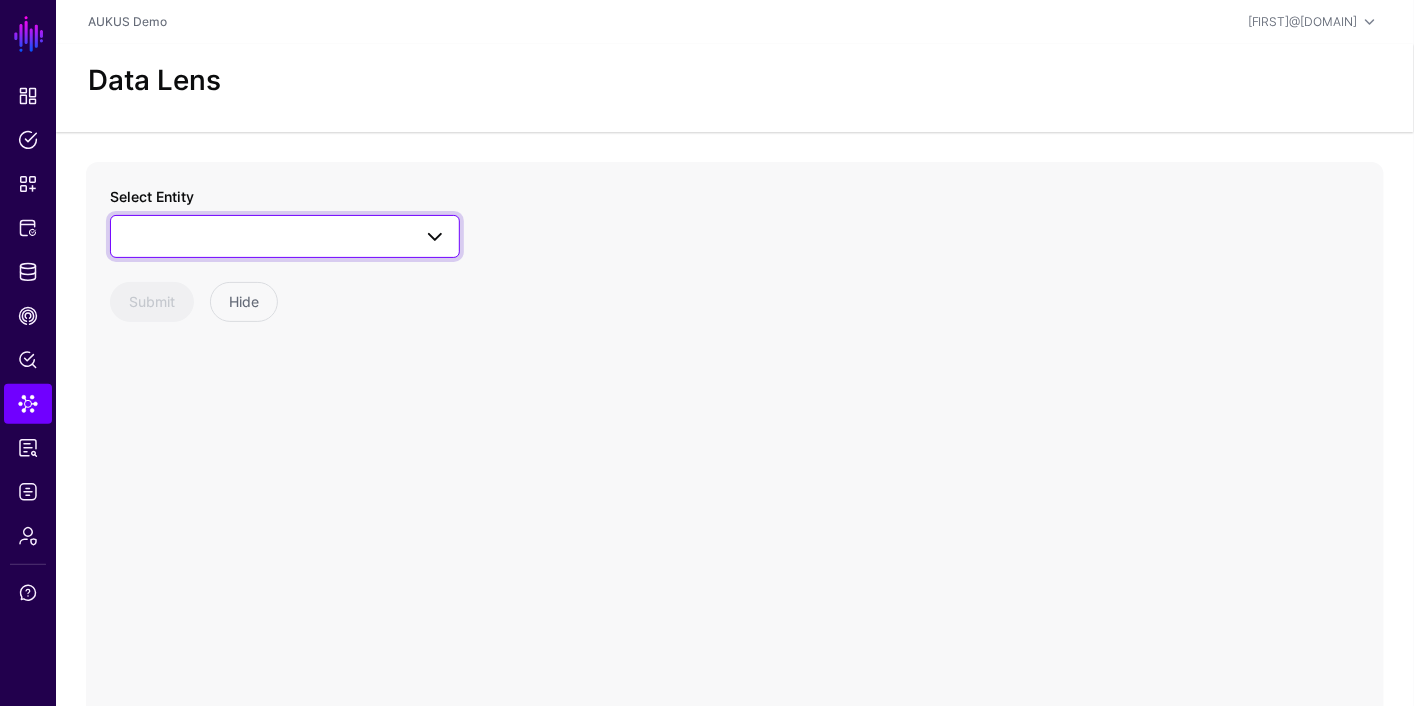 click at bounding box center (285, 236) 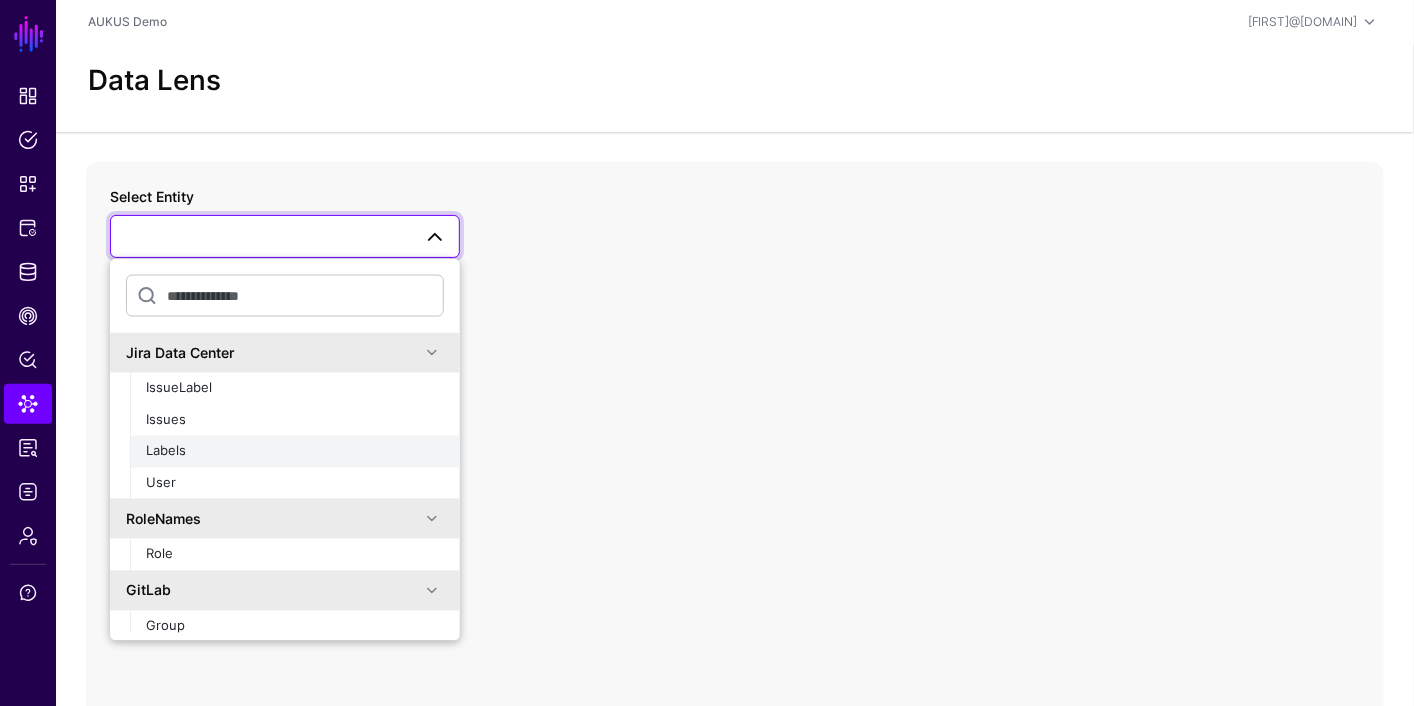 click on "Labels" 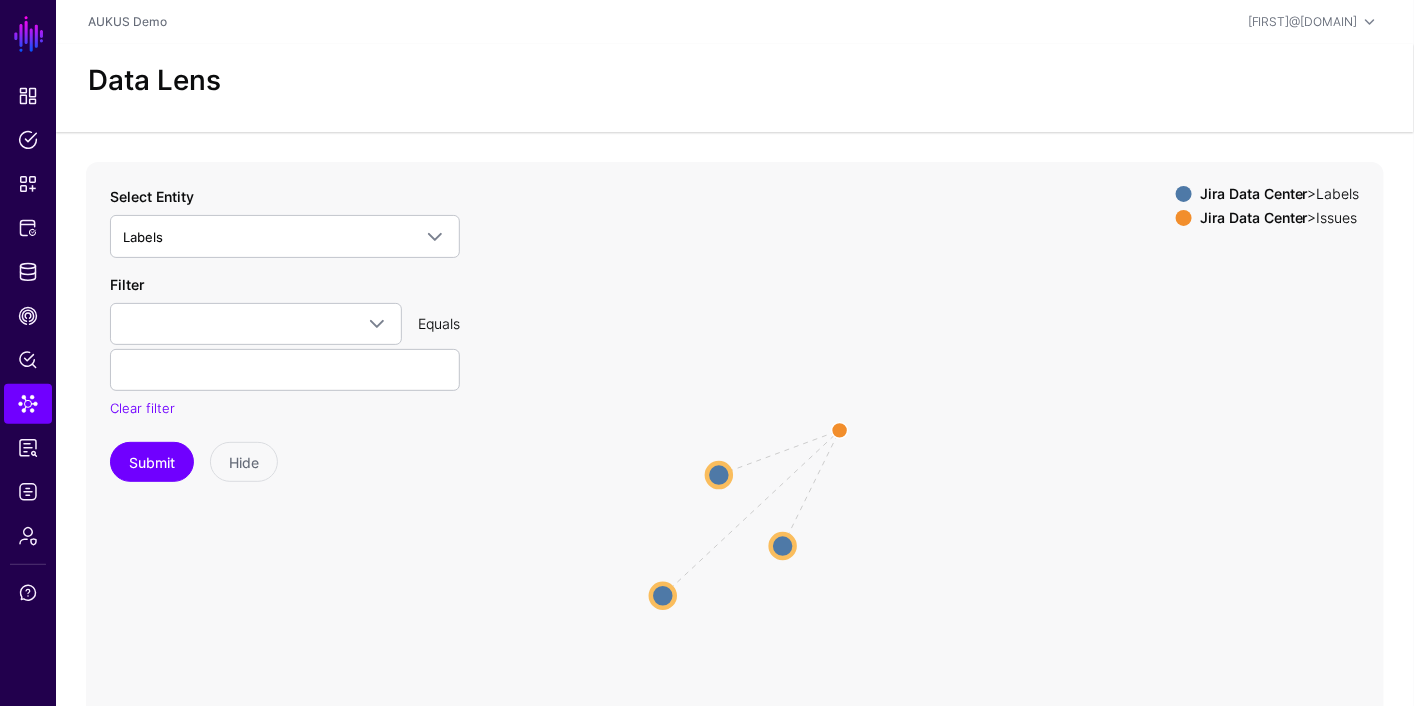 drag, startPoint x: 778, startPoint y: 628, endPoint x: 837, endPoint y: 422, distance: 214.28252 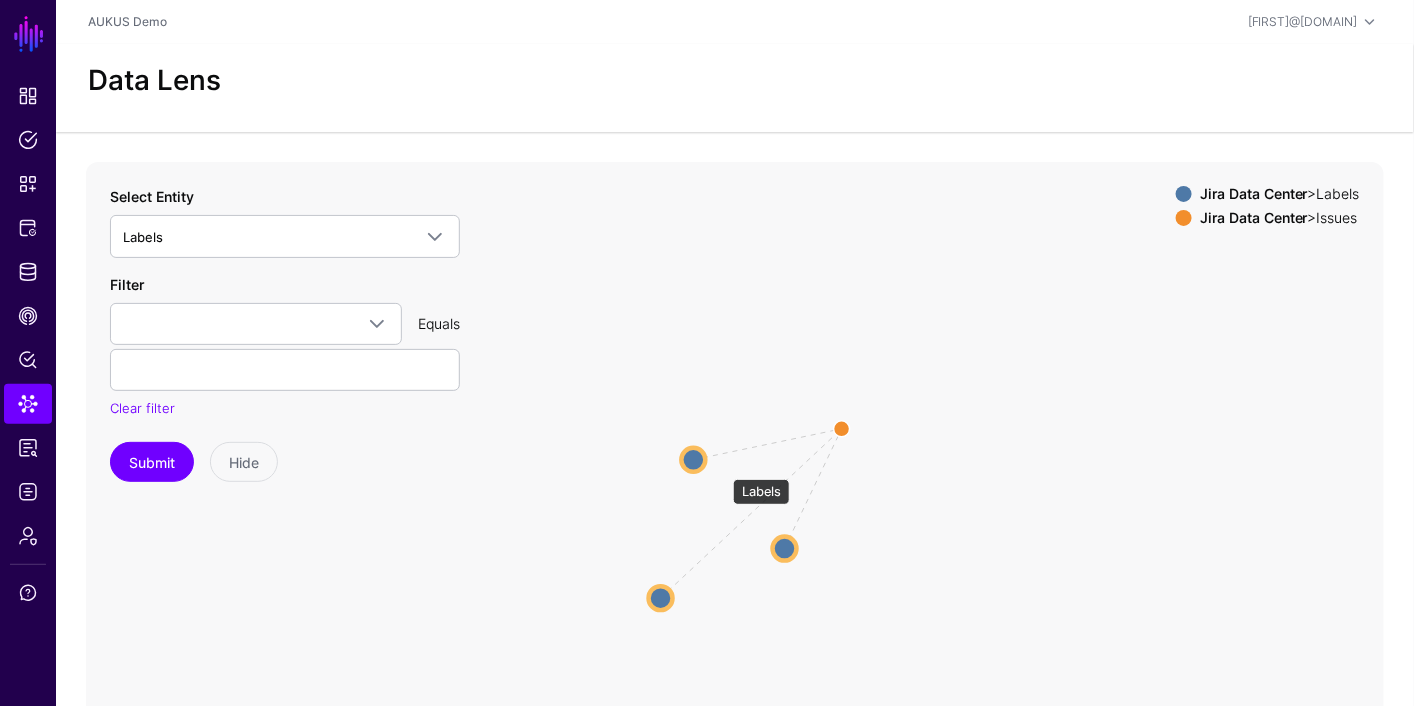 drag, startPoint x: 723, startPoint y: 469, endPoint x: 699, endPoint y: 455, distance: 27.784887 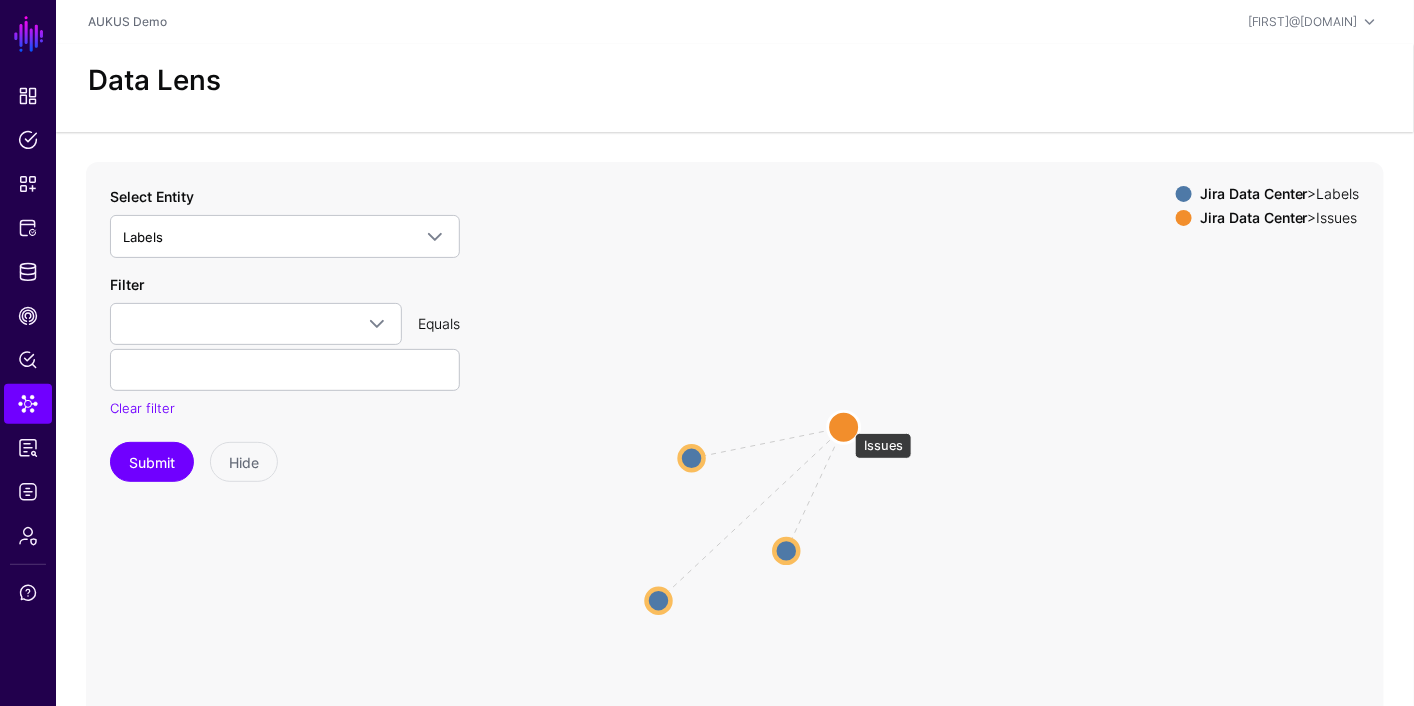 click 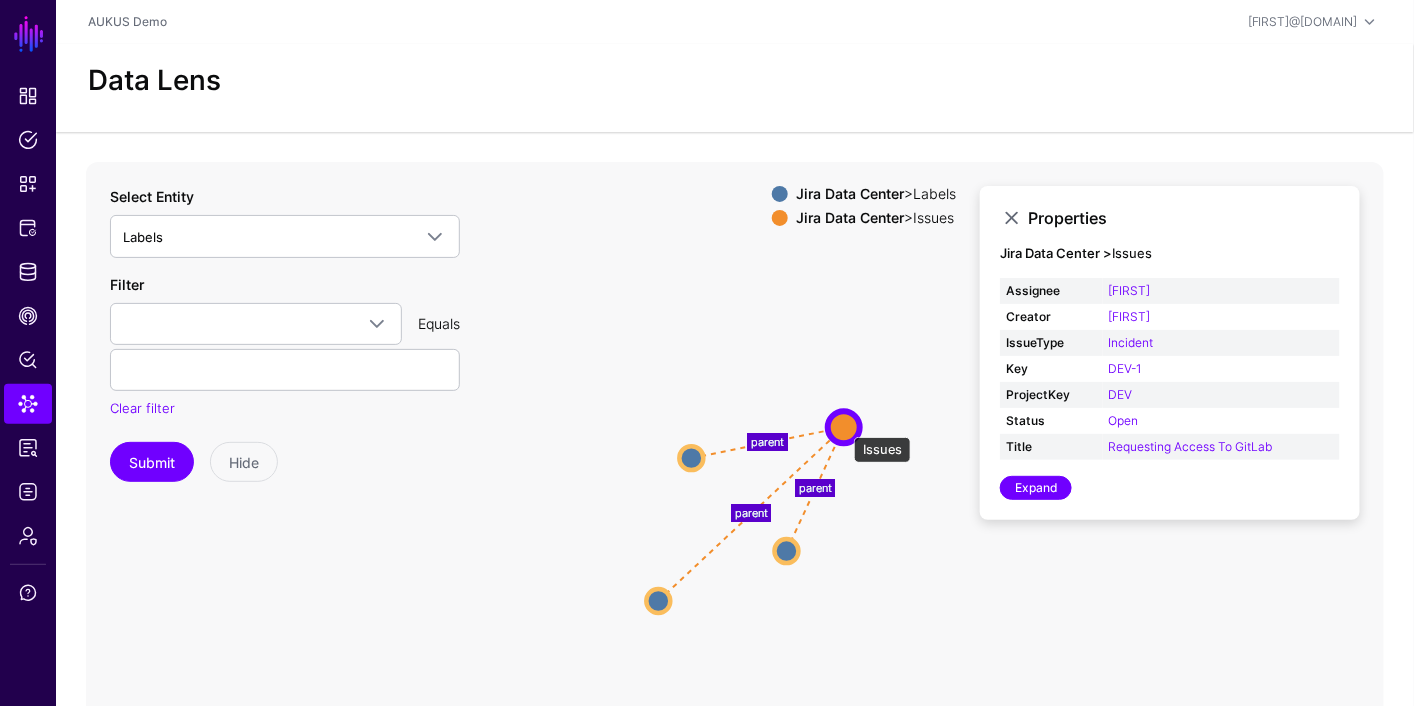 click 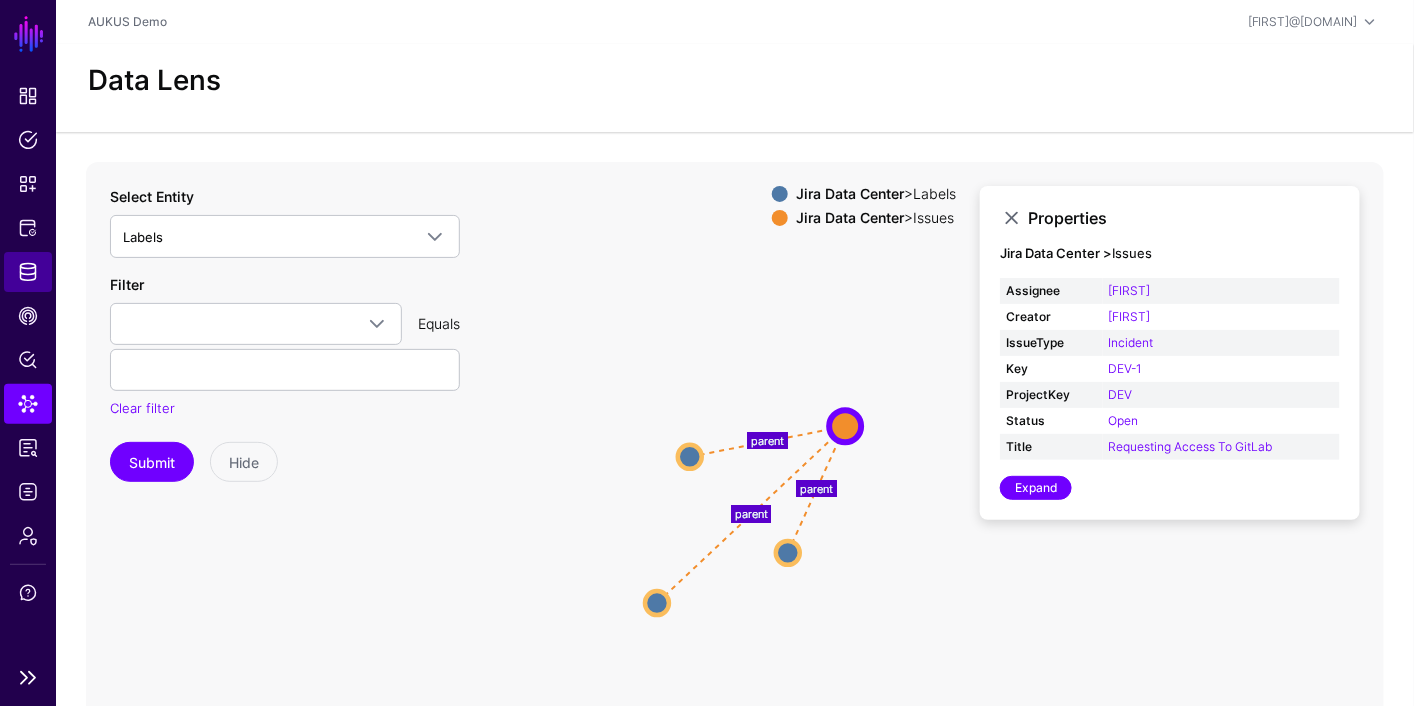 click on "Identity Data Fabric" 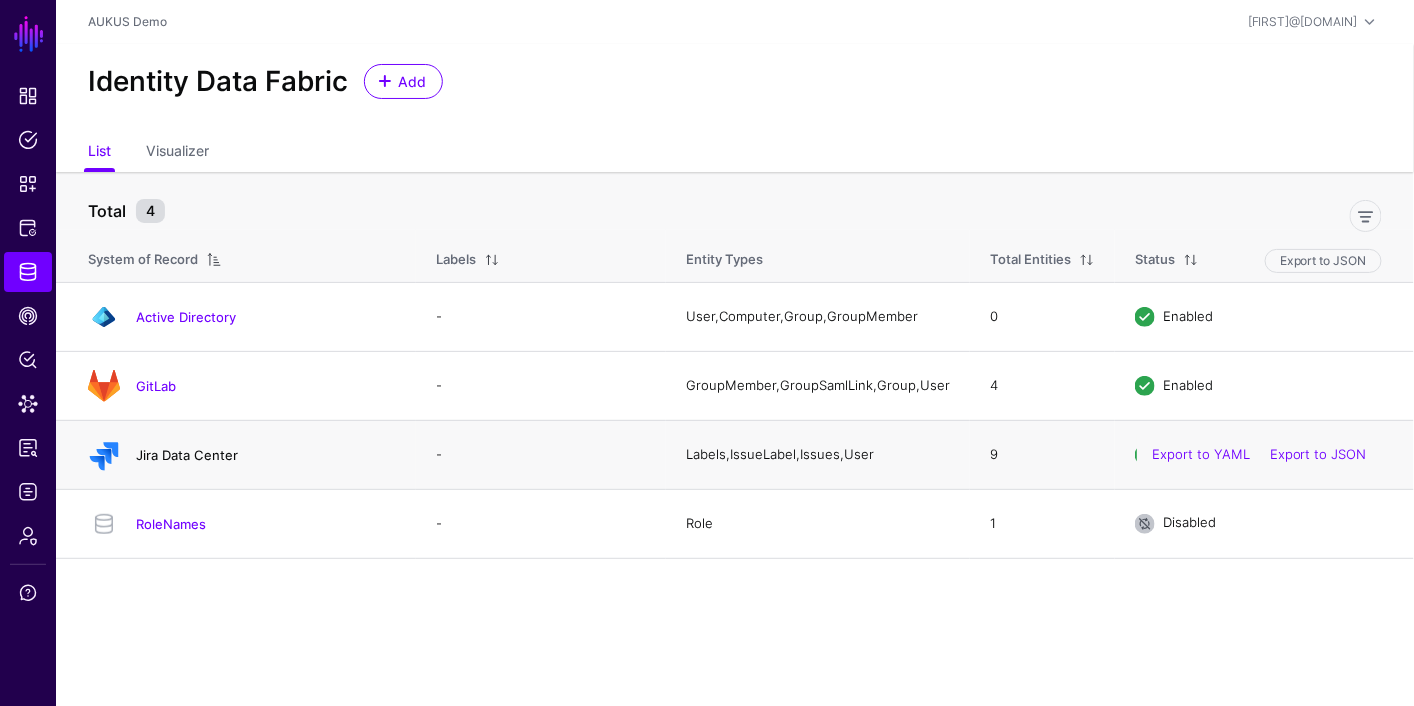 click on "Jira Data Center" 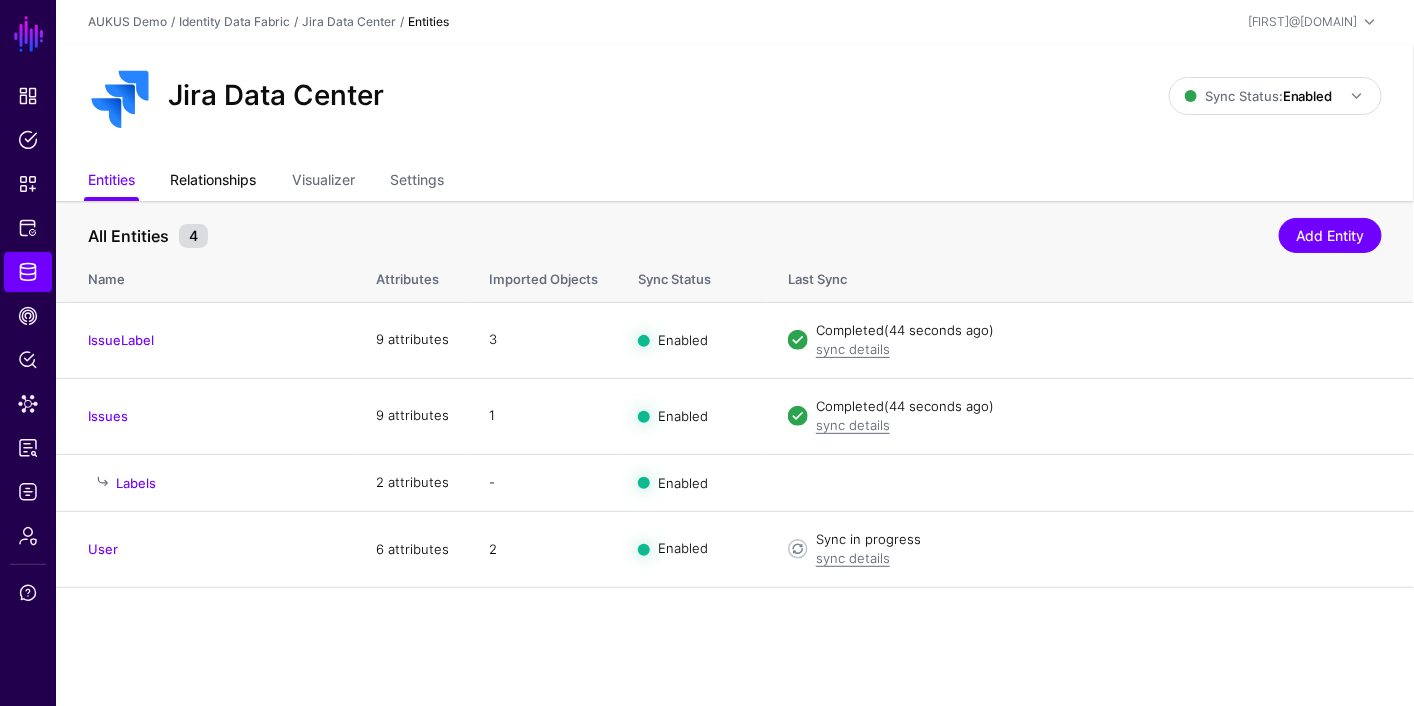 click on "Relationships" 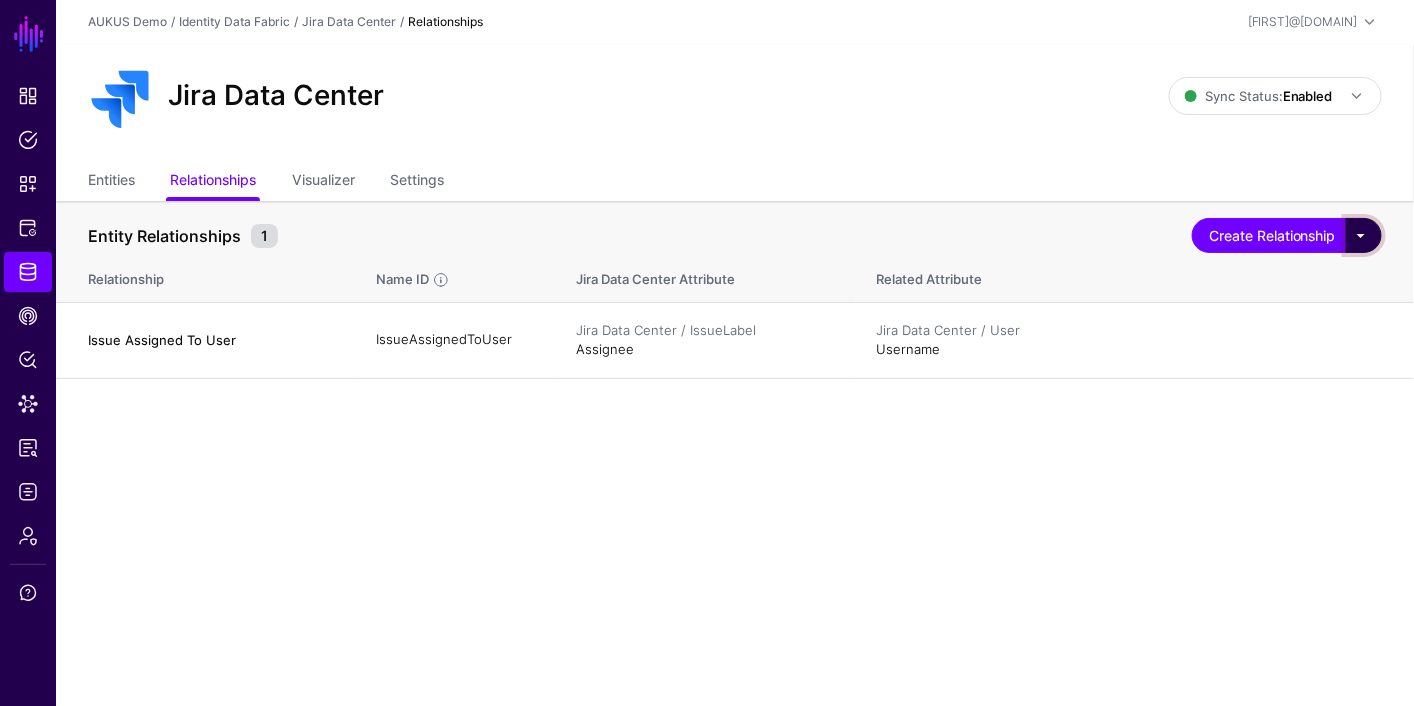 click 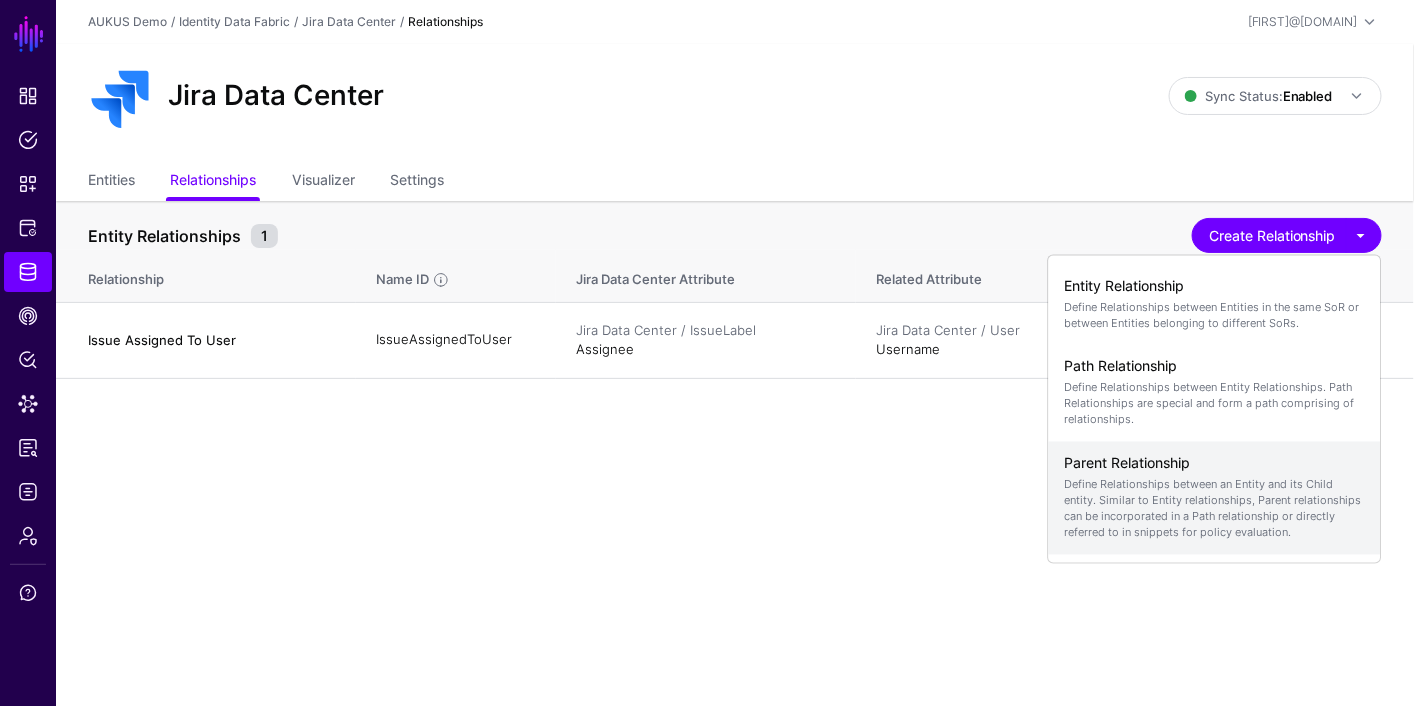 click on "Define Relationships between an Entity and its Child entity. Similar to Entity relationships, Parent relationships can be incorporated in a Path relationship or directly referred to in snippets for policy evaluation." 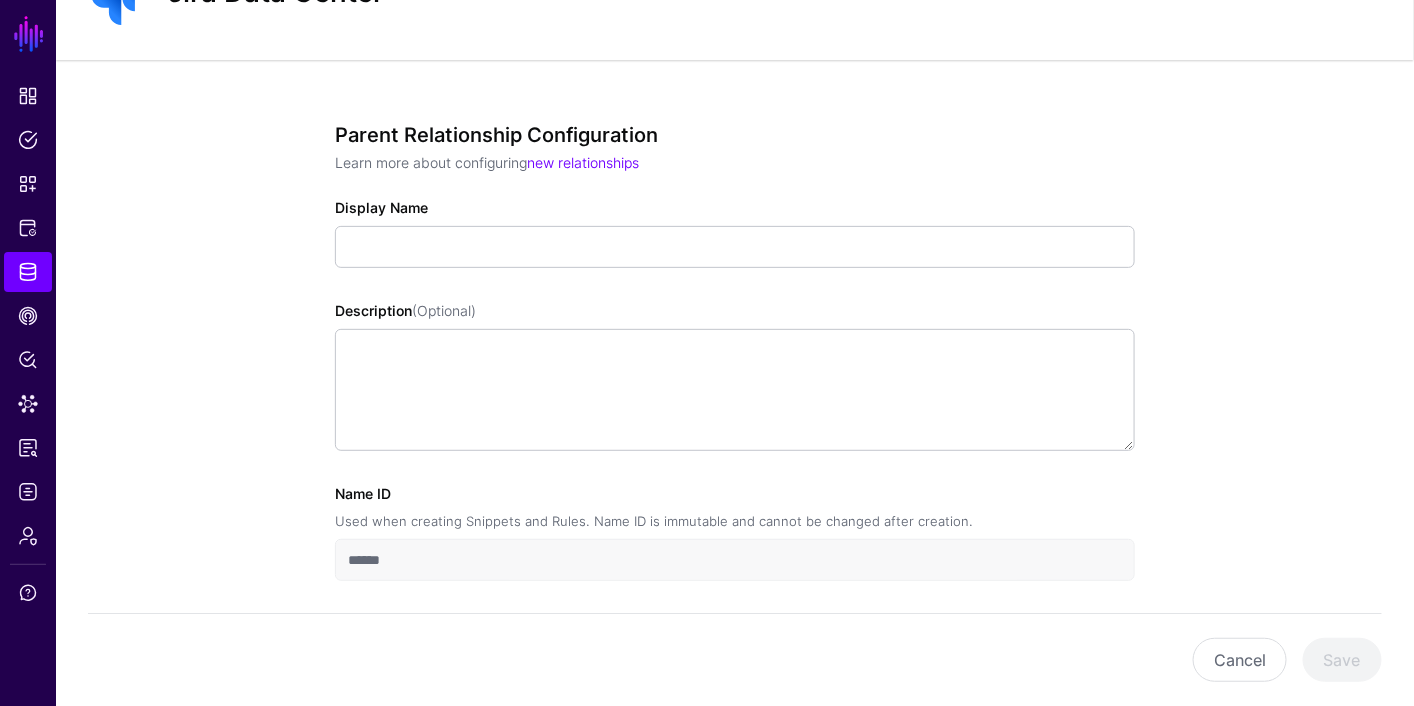scroll, scrollTop: 133, scrollLeft: 0, axis: vertical 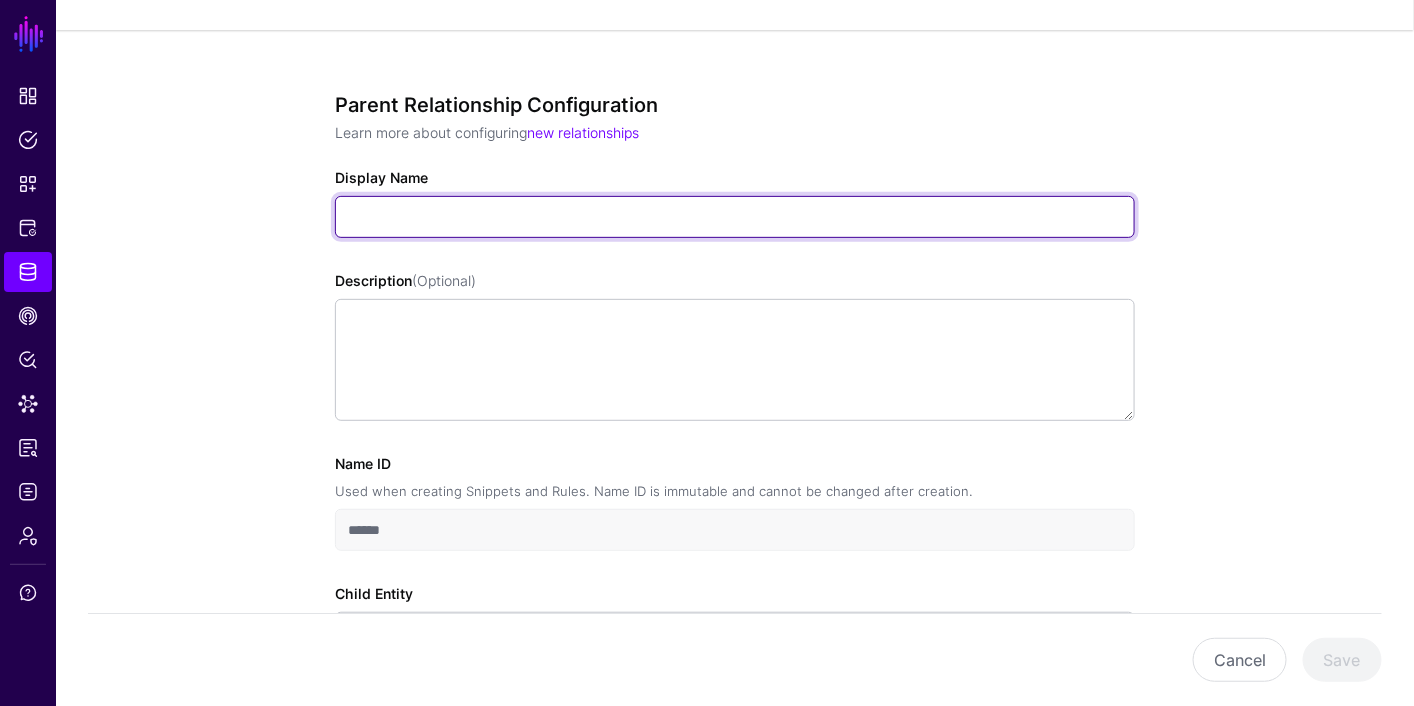click on "Display Name" at bounding box center (735, 217) 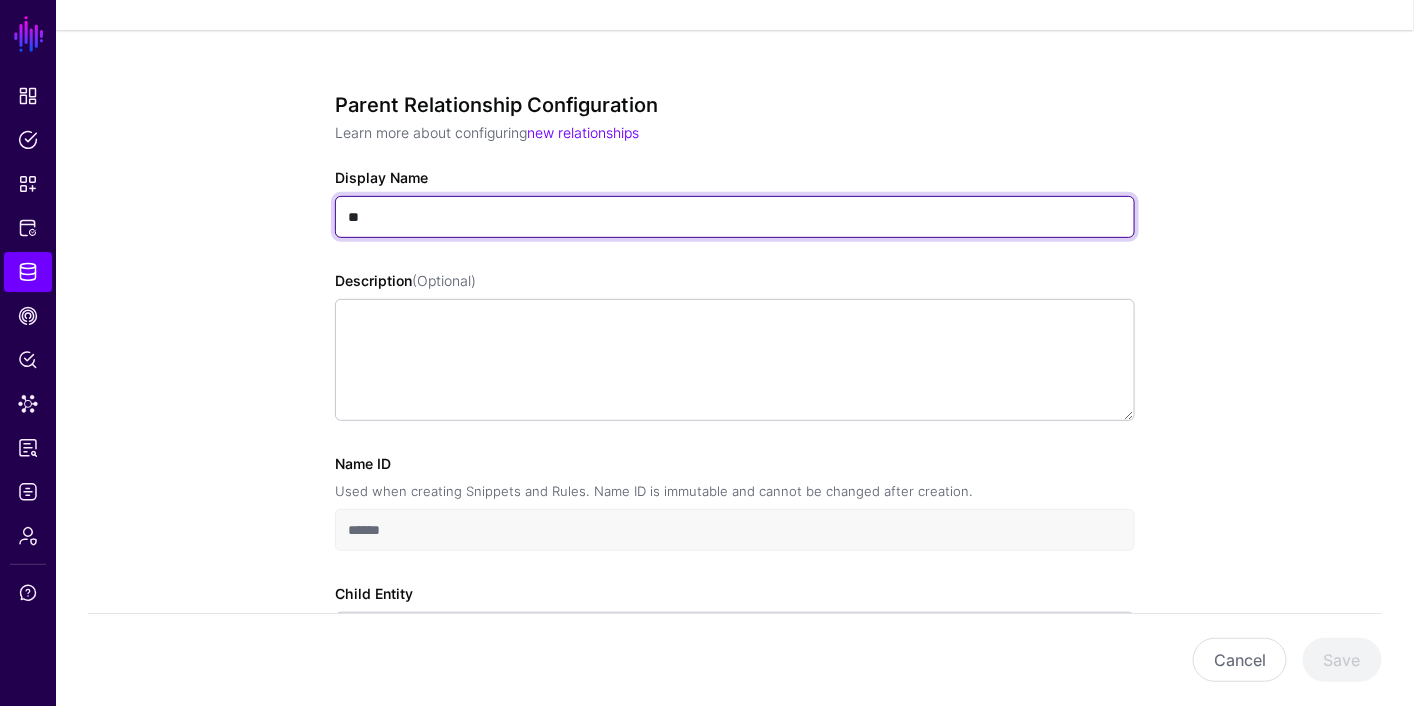 type on "*" 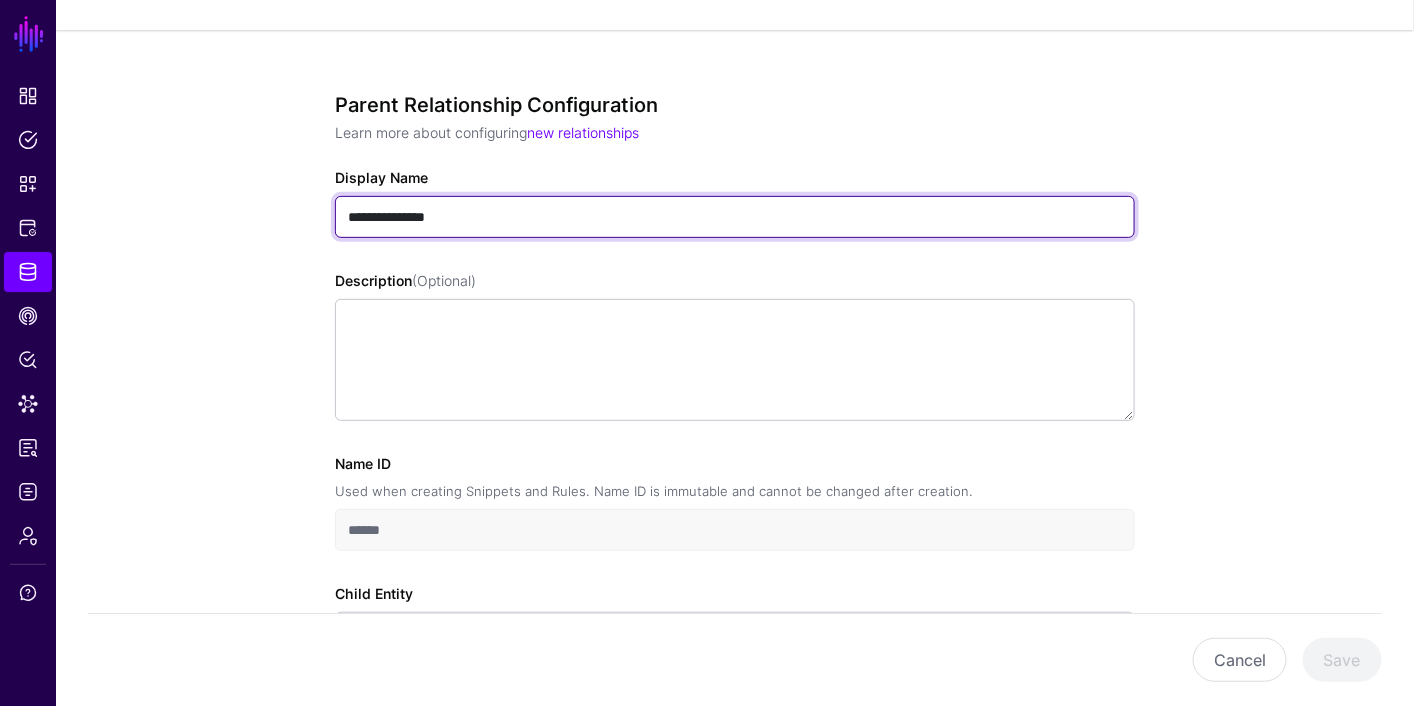 scroll, scrollTop: 288, scrollLeft: 0, axis: vertical 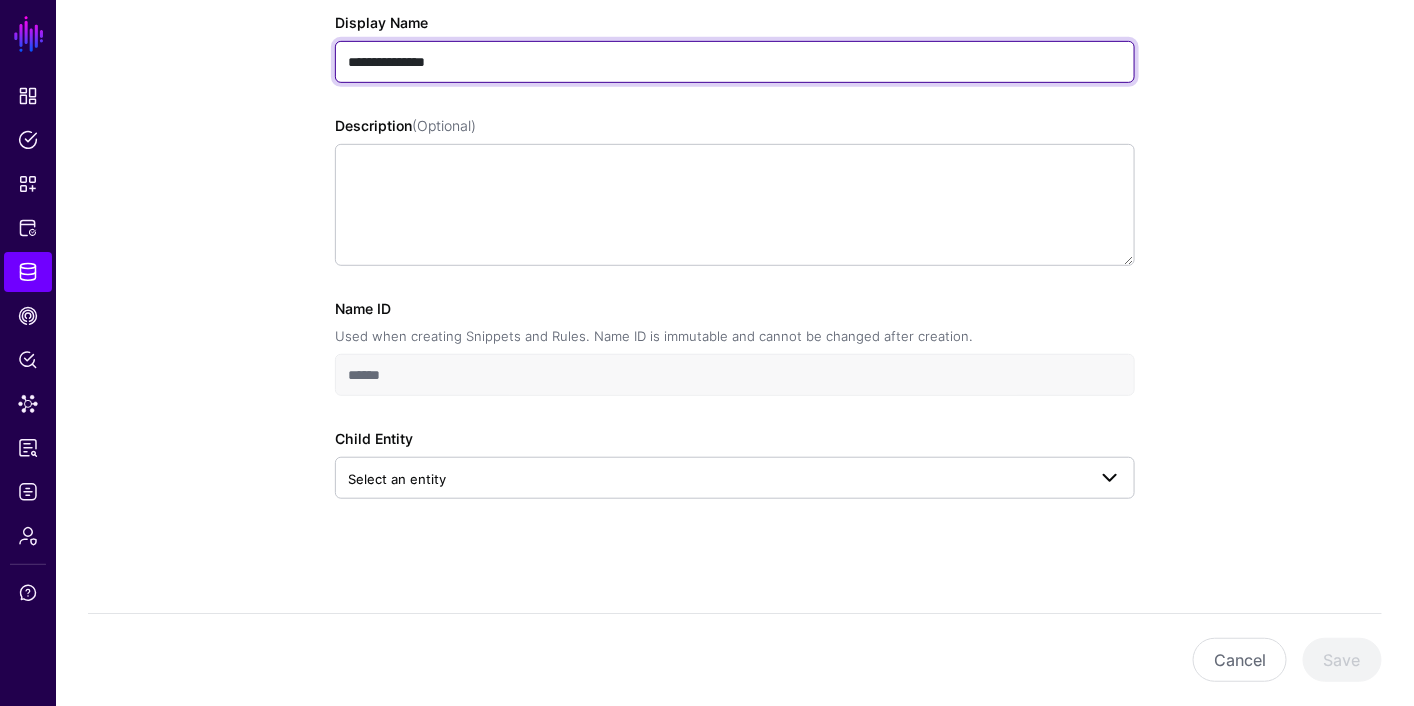 type on "**********" 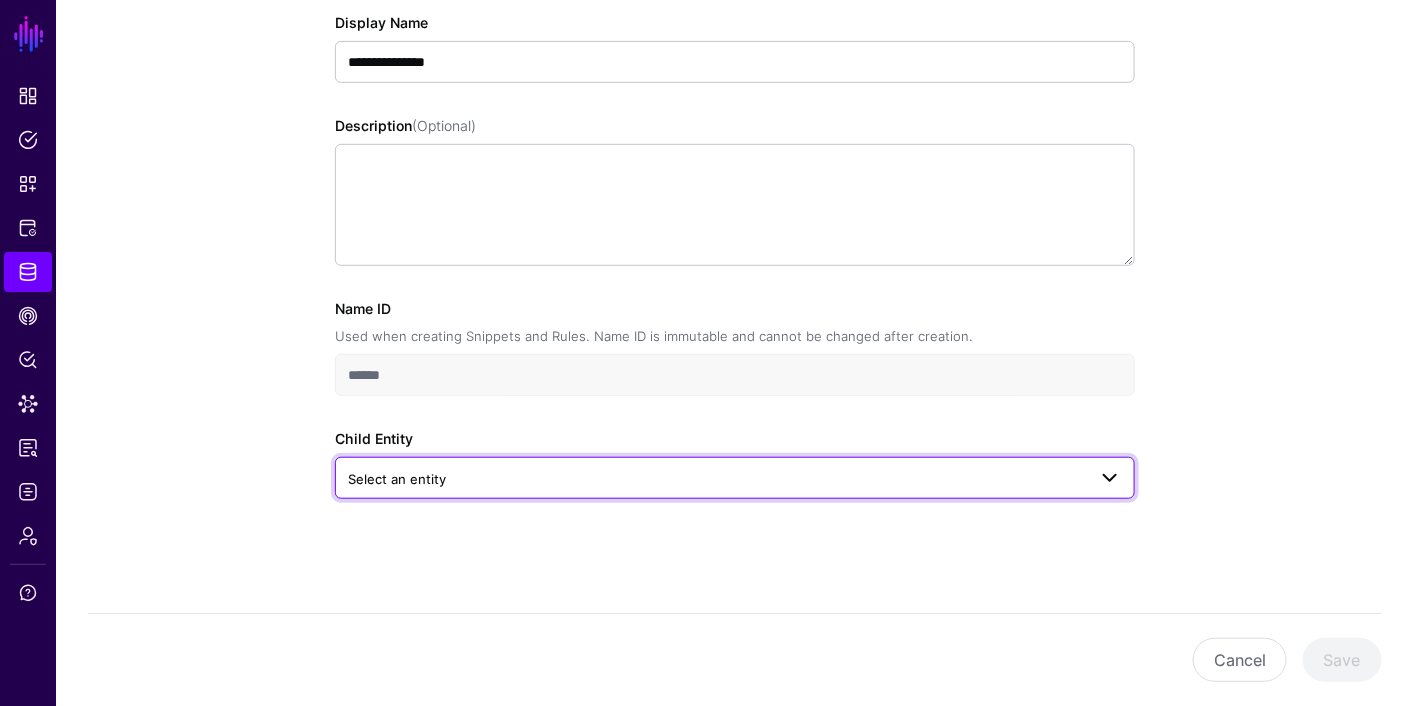 click on "Select an entity" at bounding box center [717, 479] 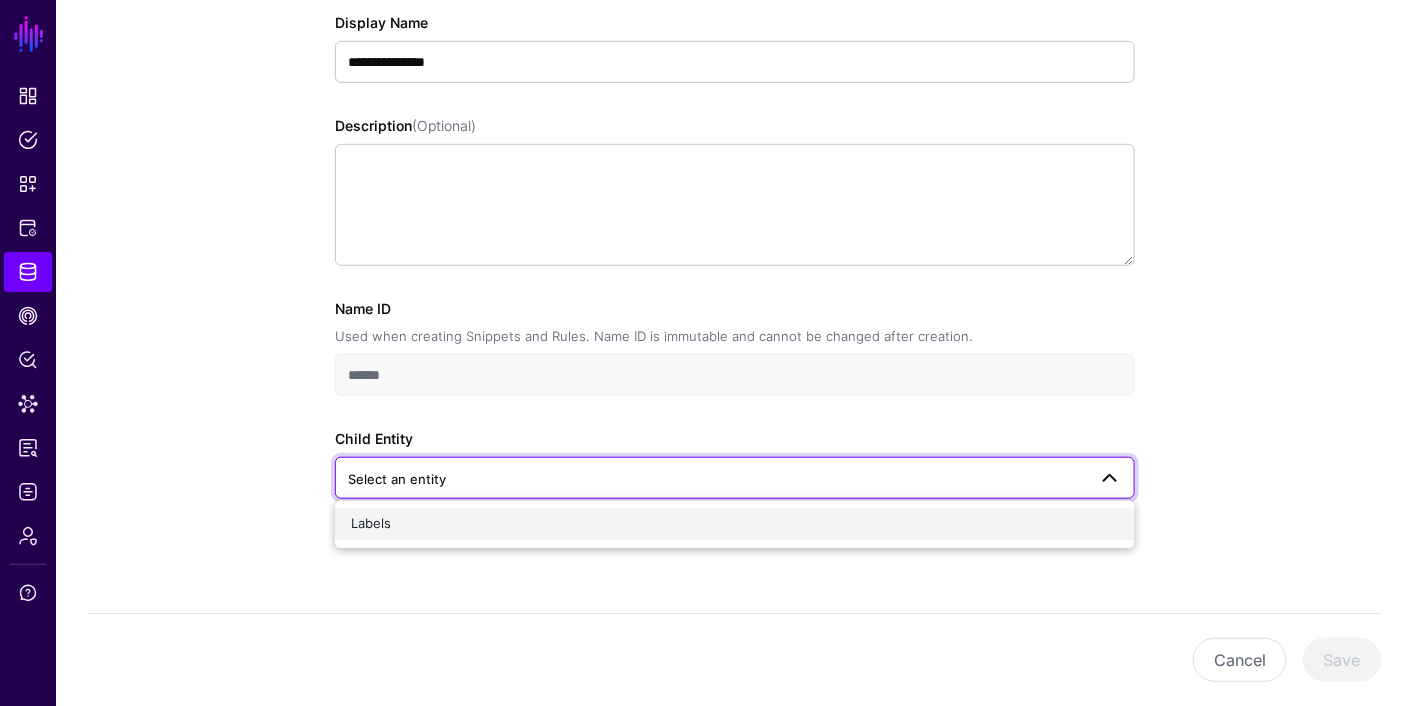 click on "Labels" 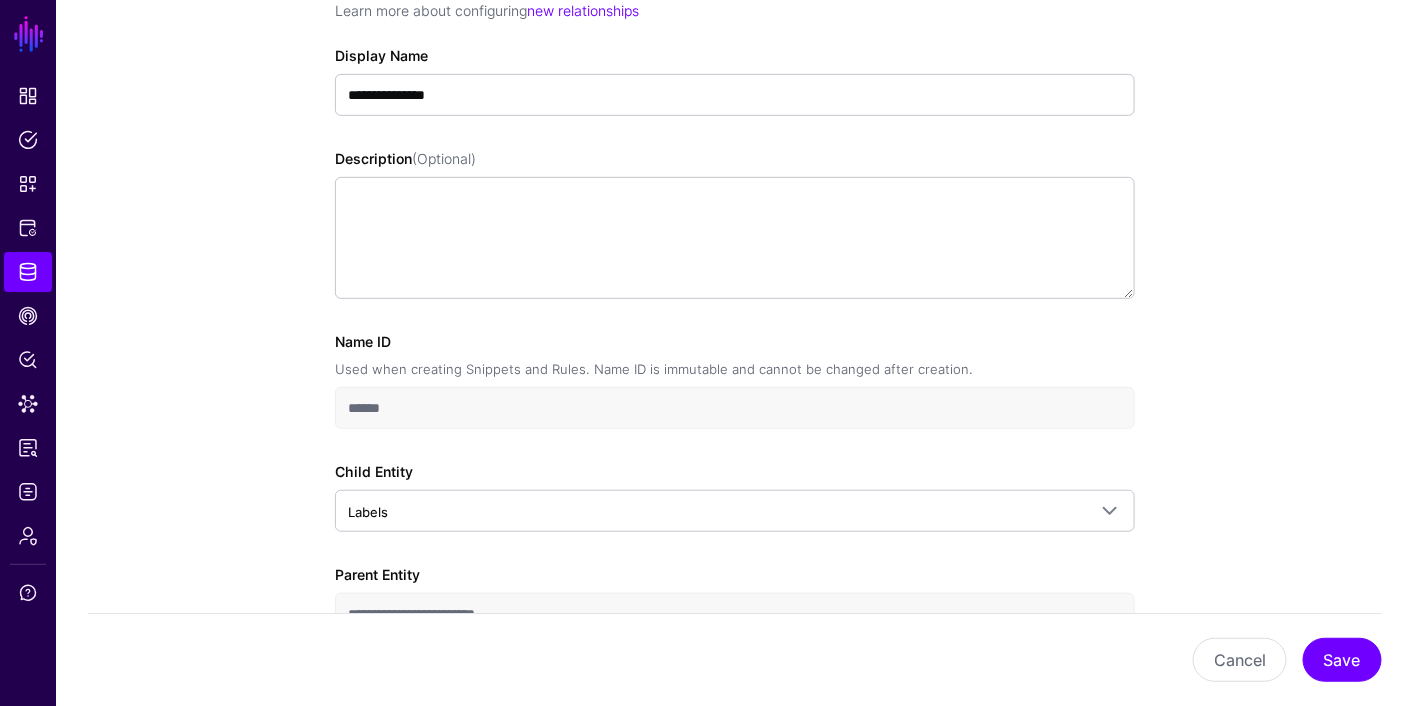 scroll, scrollTop: 390, scrollLeft: 0, axis: vertical 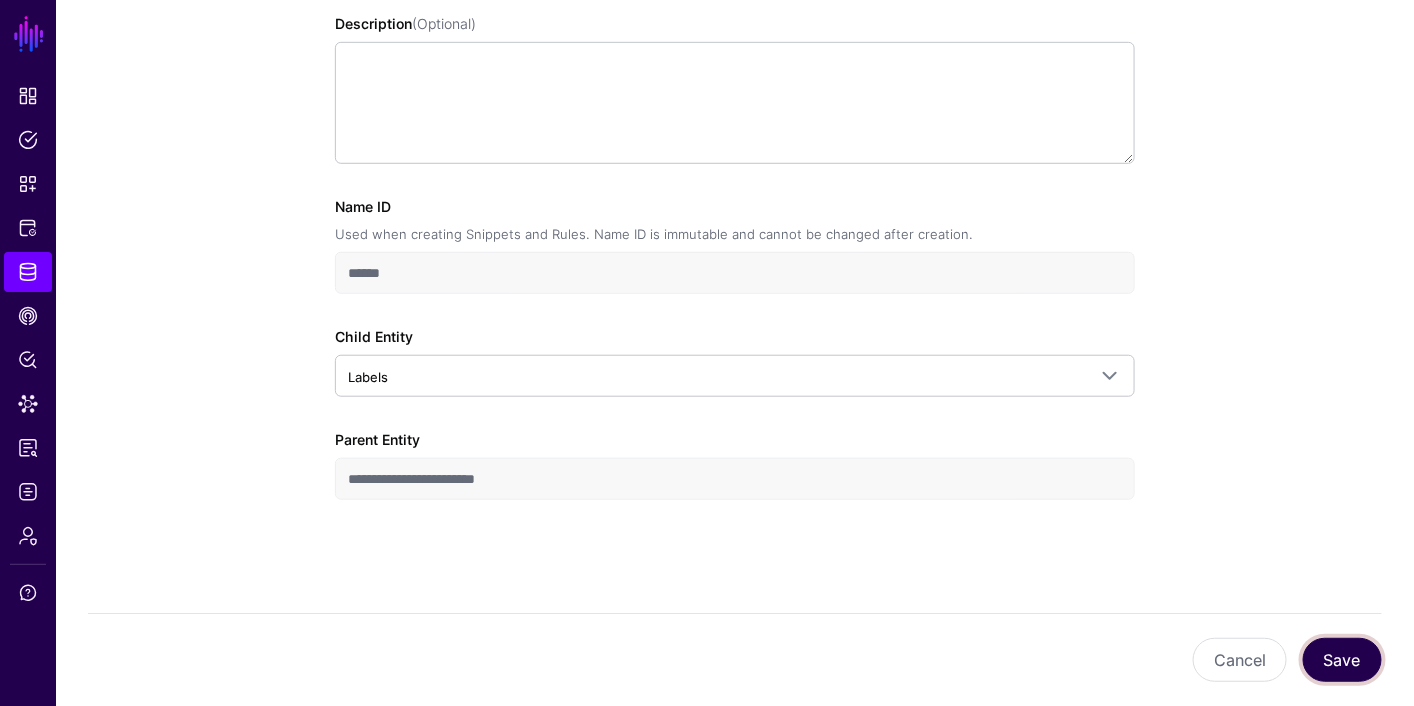 click on "Save" 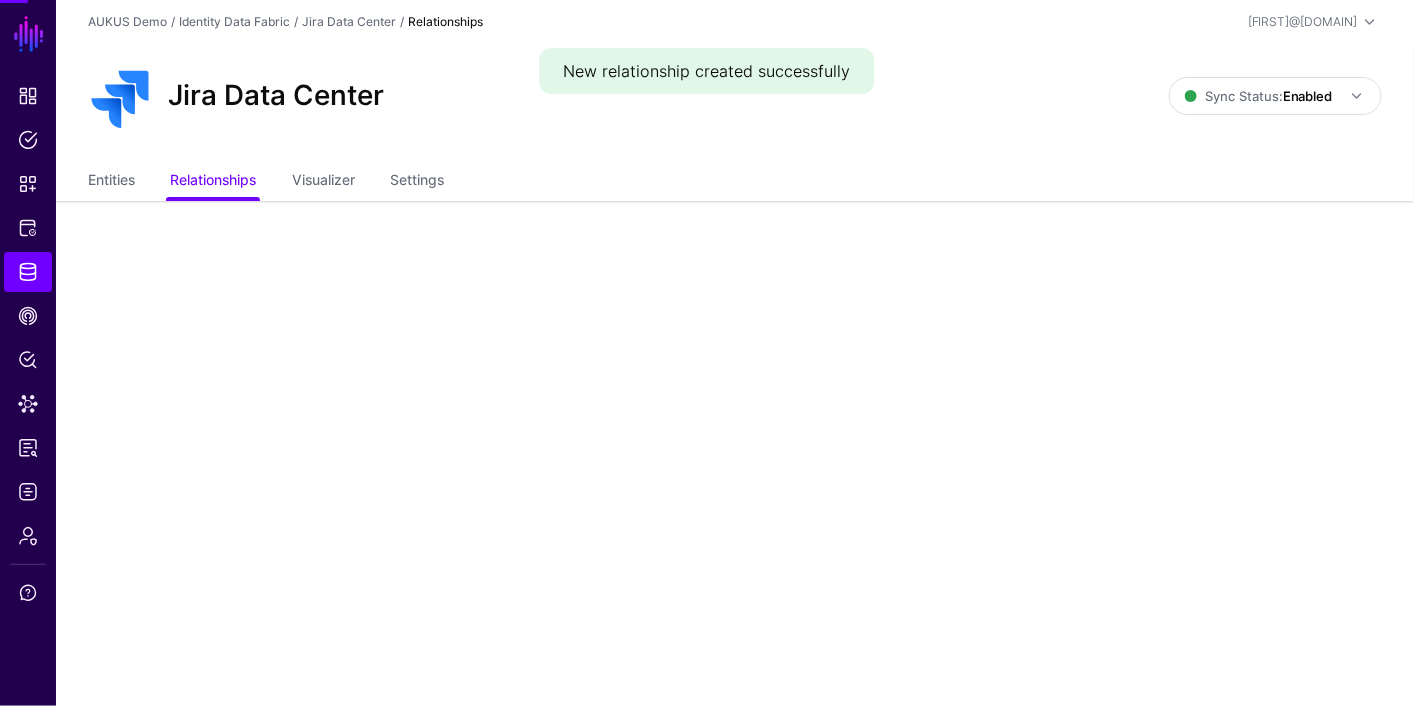 scroll, scrollTop: 0, scrollLeft: 0, axis: both 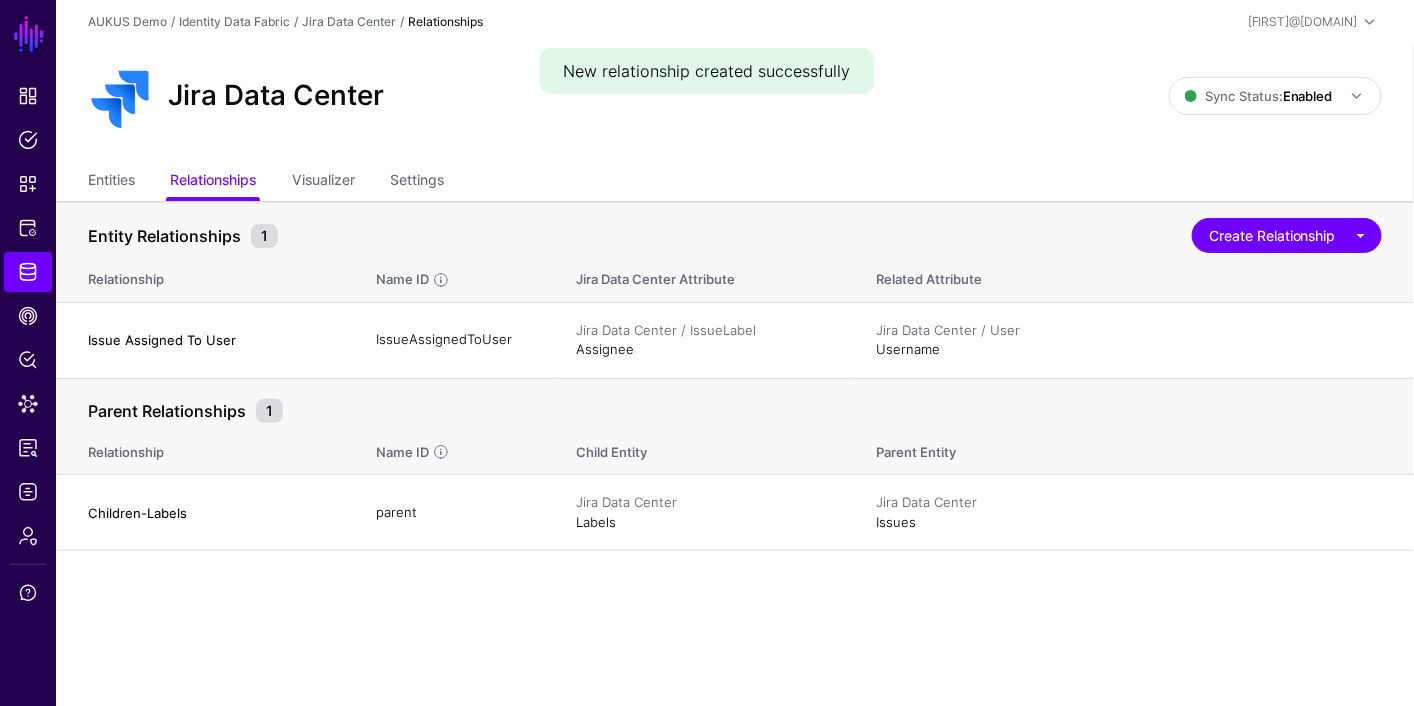 click on "SGNL Dashboard Policies Snippets Protected Systems Identity Data Fabric CAEP Hub Policy Lens Data Lens Reports Logs Admin Support New relationship created successfully  AUKUS Demo  /  Identity Data Fabric  /  Jira Data Center  / Relationships  joe@sgnl.ai  Joe Welsh joe@sgnl.ai AUKUS Demo Log out Jira Data Center Sync Status:  Enabled  Enabled   Syncing active for all configured entities that are enabled   Disabled   Syncing inactive for all configured entities   Entities  Relationships Visualizer Settings  Entity Relationships  1  Create Relationship  Entity Relationship Define Relationships between Entities in the same SoR or between Entities belonging to different SoRs. Path Relationship  Define Relationships between Entity Relationships. Path Relationships are special and form a path comprising of relationships.  Parent Relationship Relationship Name ID Jira Data Center Attribute Related Attribute Issue Assigned To User  IssueAssignedToUser   Jira Data Center / IssueLabel   Assignee   Username  Edit 1" 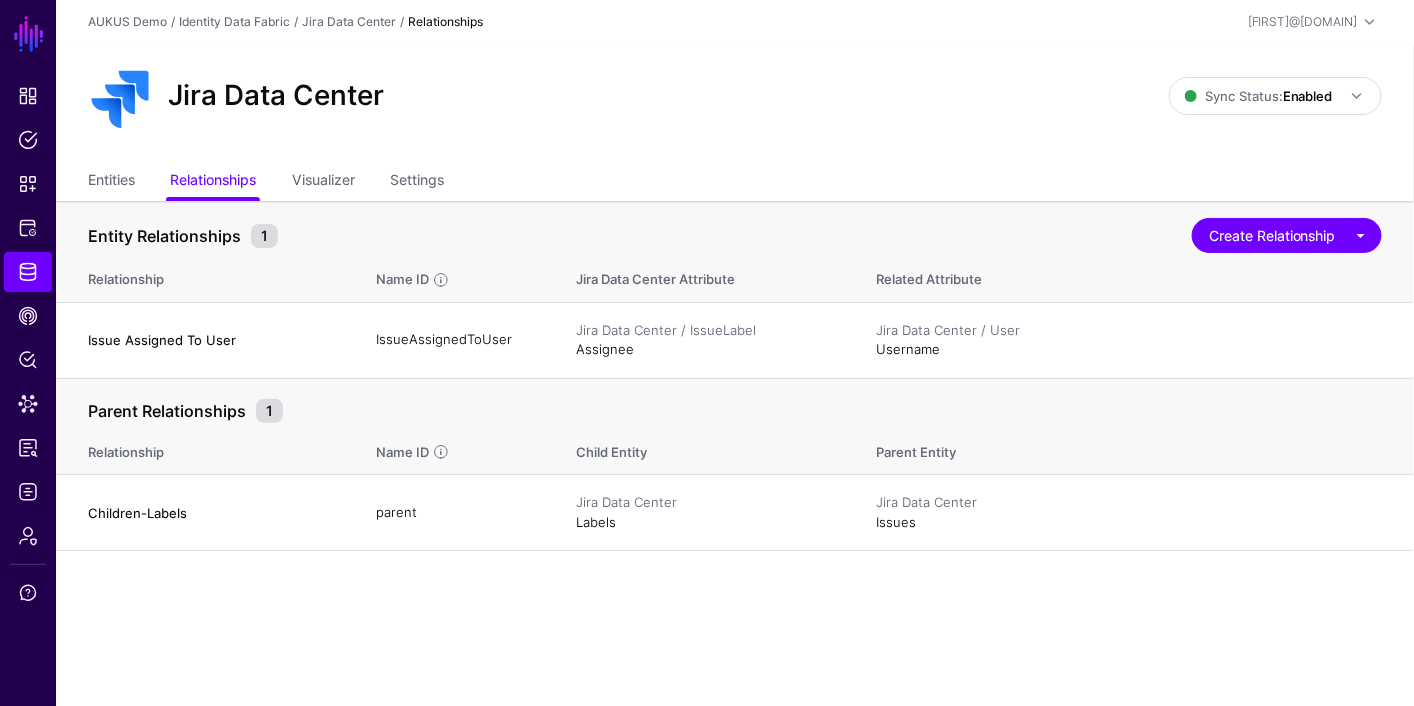 click on "Entity Relationships  1  Create Relationship  Entity Relationship Define Relationships between Entities in the same SoR or between Entities belonging to different SoRs. Path Relationship  Define Relationships between Entity Relationships. Path Relationships are special and form a path comprising of relationships.  Parent Relationship  Define Relationships between an Entity and its Child entity. Similar to Entity relationships, Parent relationships can be incorporated in a Path relationship or directly referred to in snippets for policy evaluation." 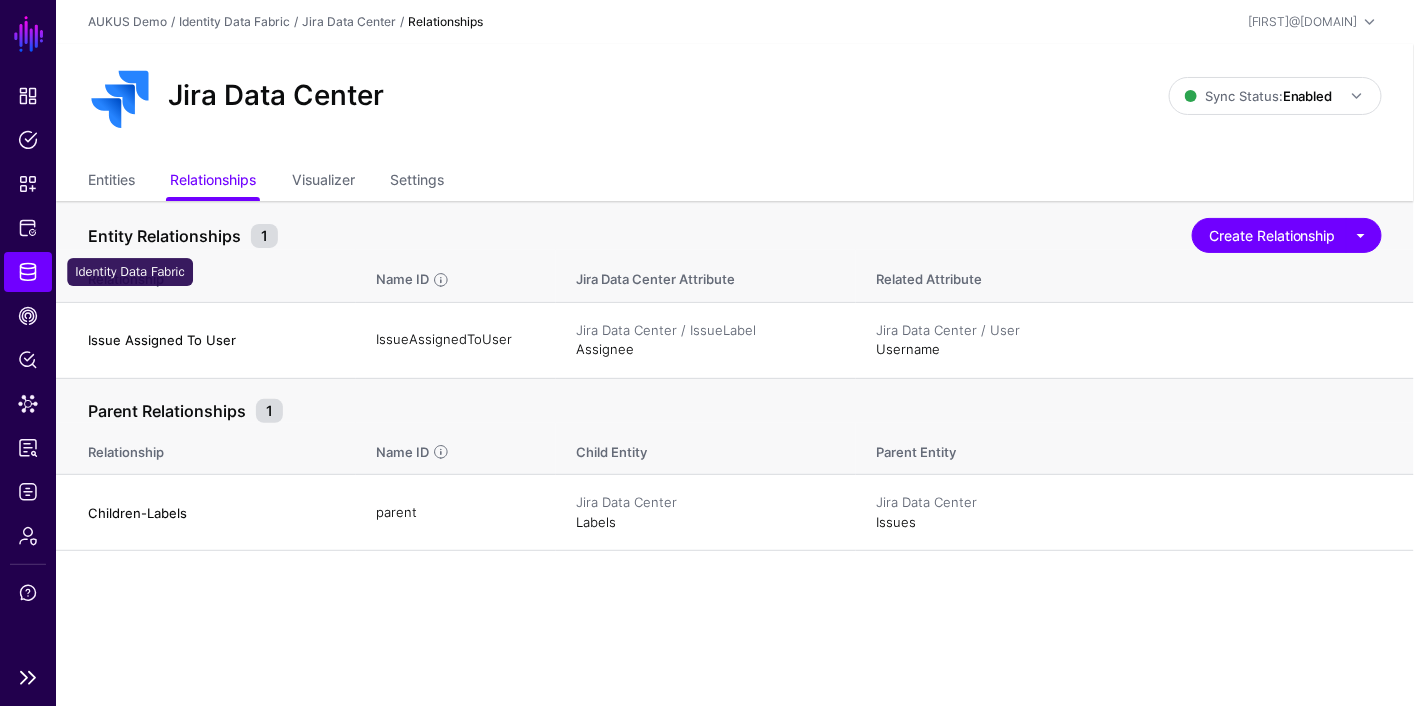 click on "Identity Data Fabric" 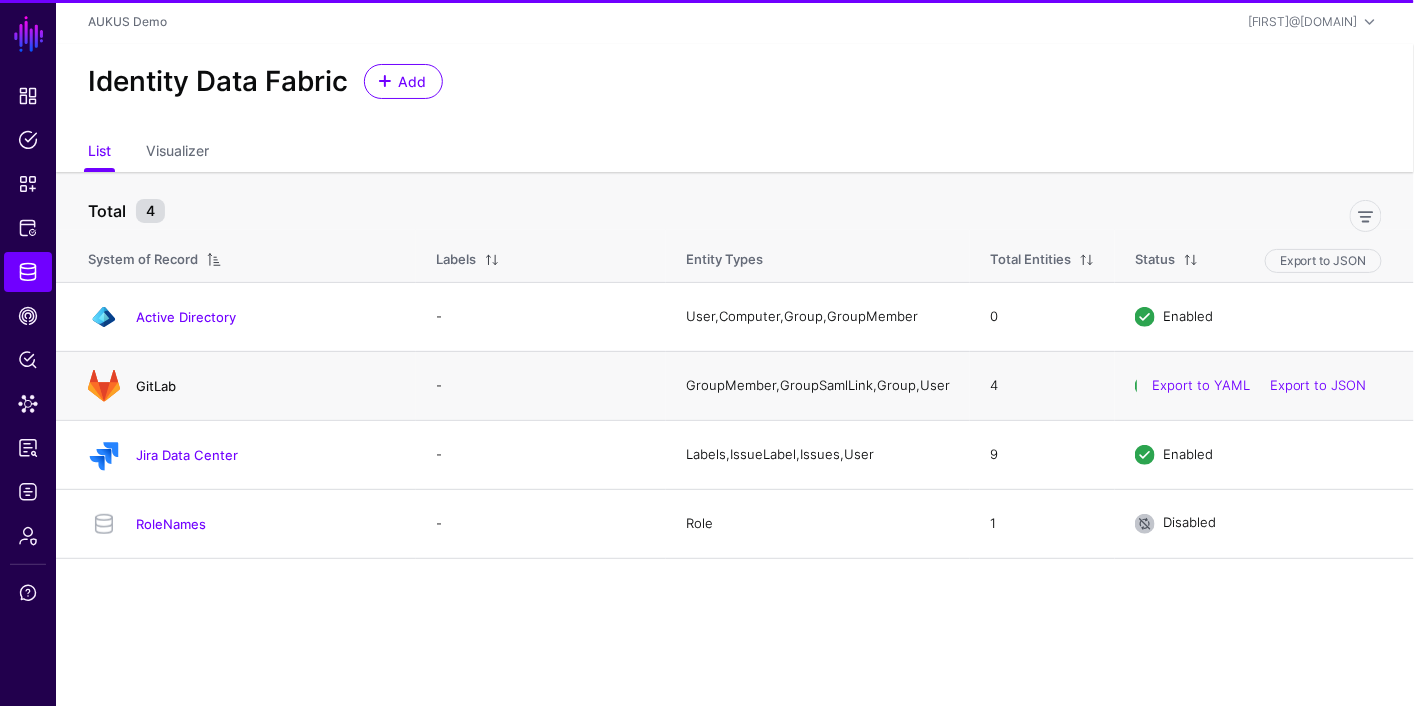 click on "GitLab" 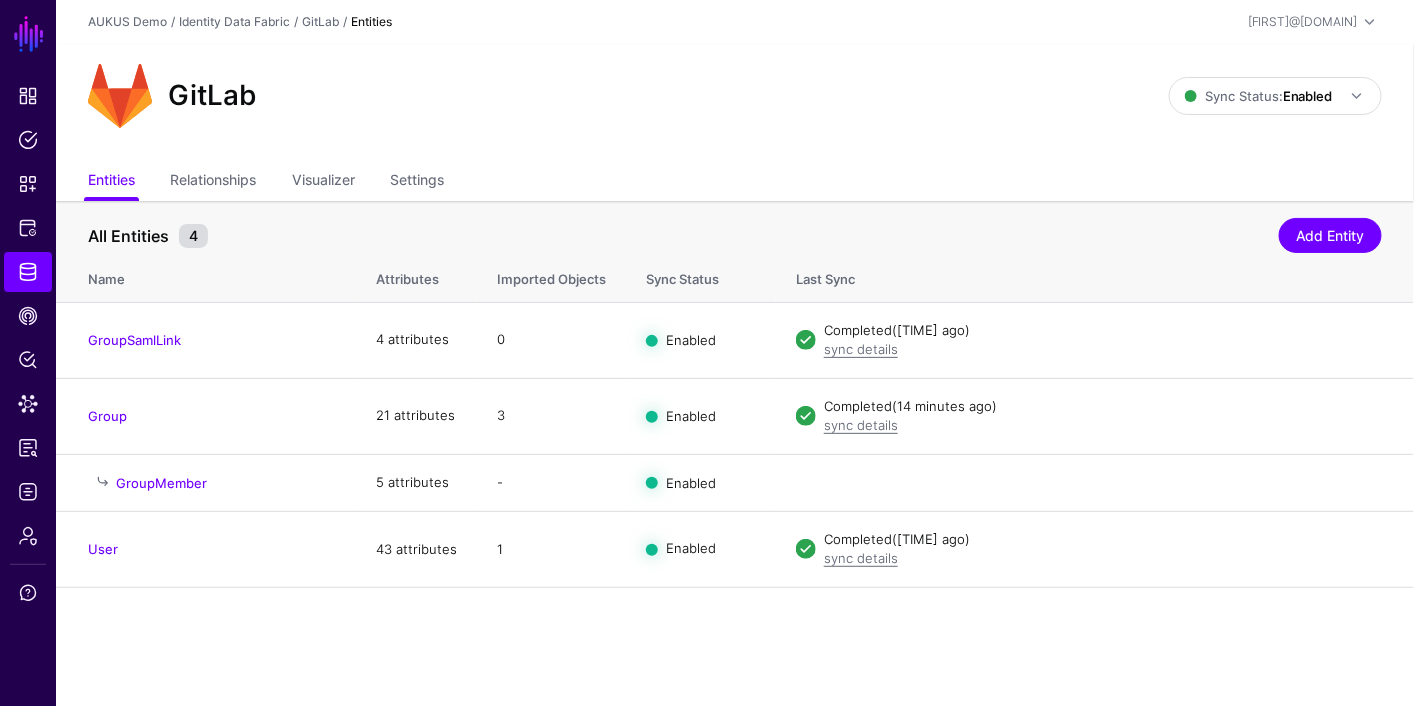 drag, startPoint x: 872, startPoint y: 232, endPoint x: 717, endPoint y: 223, distance: 155.26108 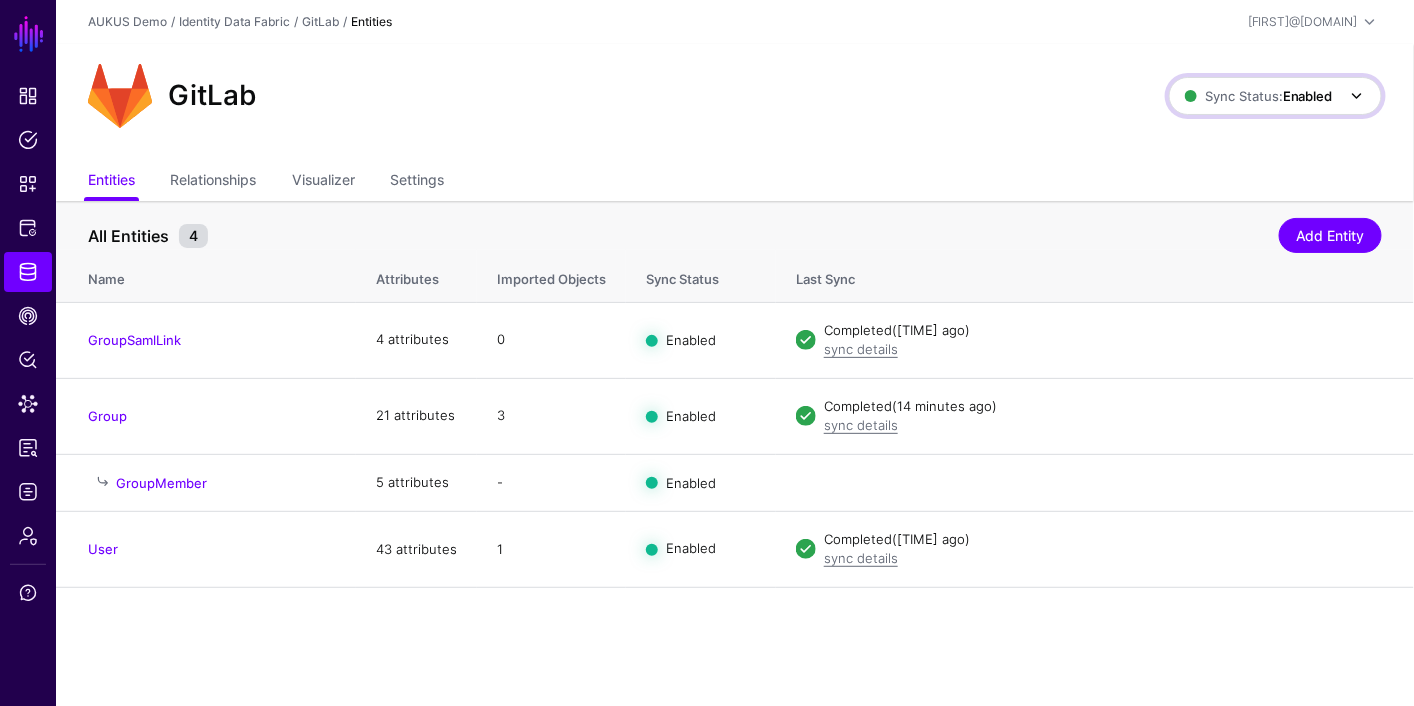 click on "Sync Status:  Enabled" at bounding box center (1277, 96) 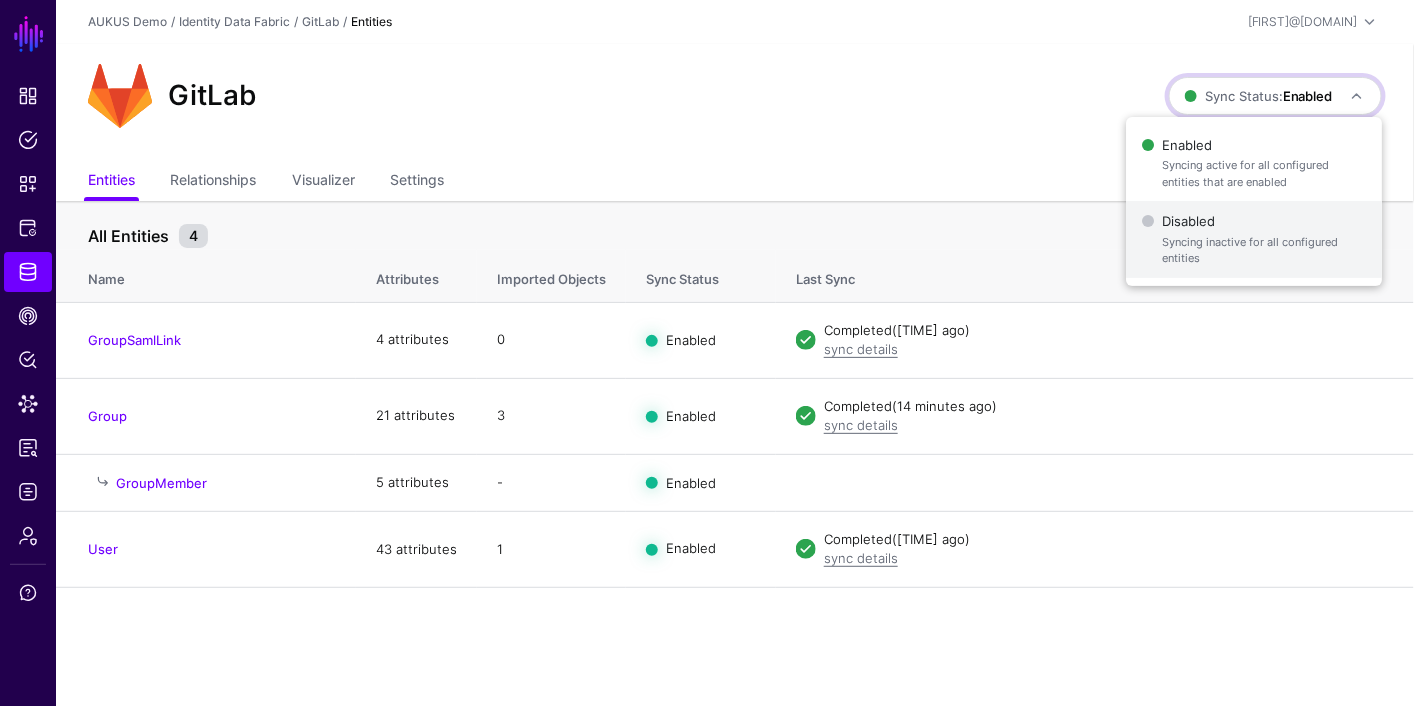 click on "Syncing inactive for all configured entities" 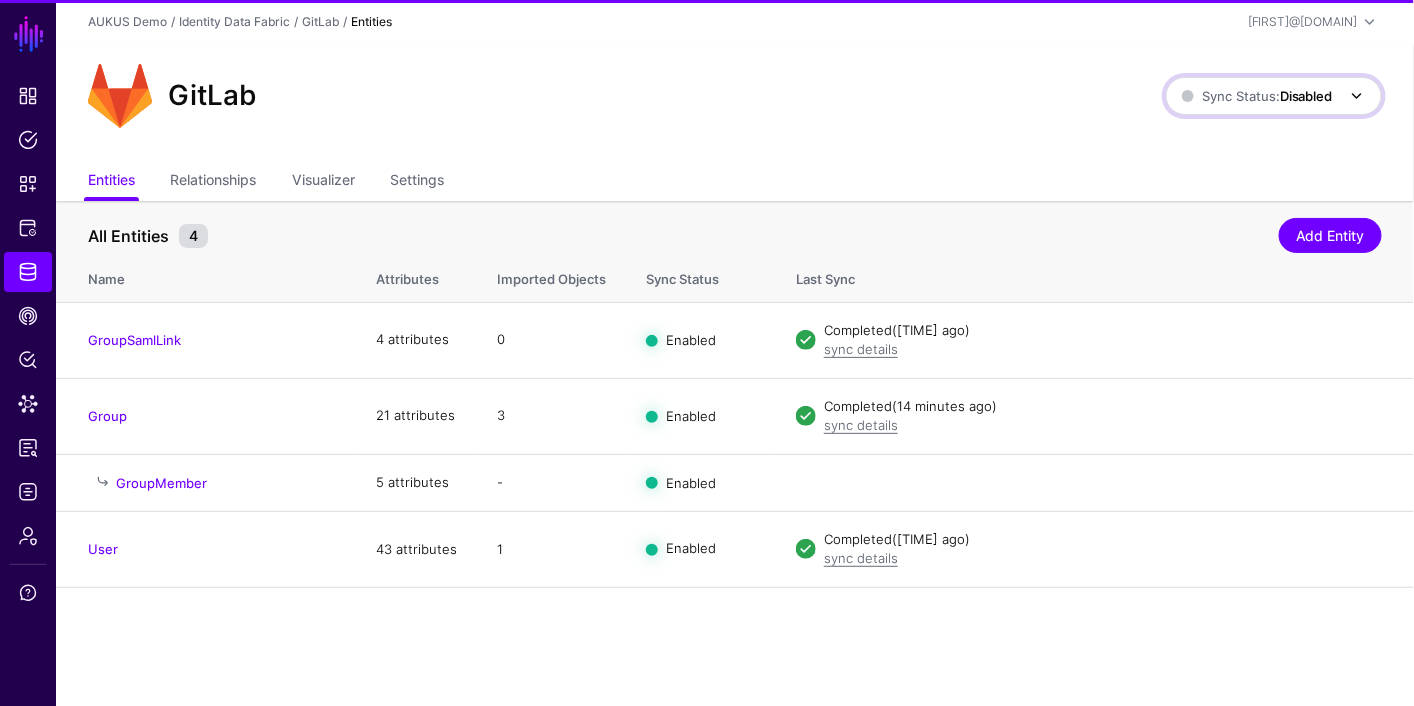 click on "Sync Status:  Disabled" at bounding box center [1257, 96] 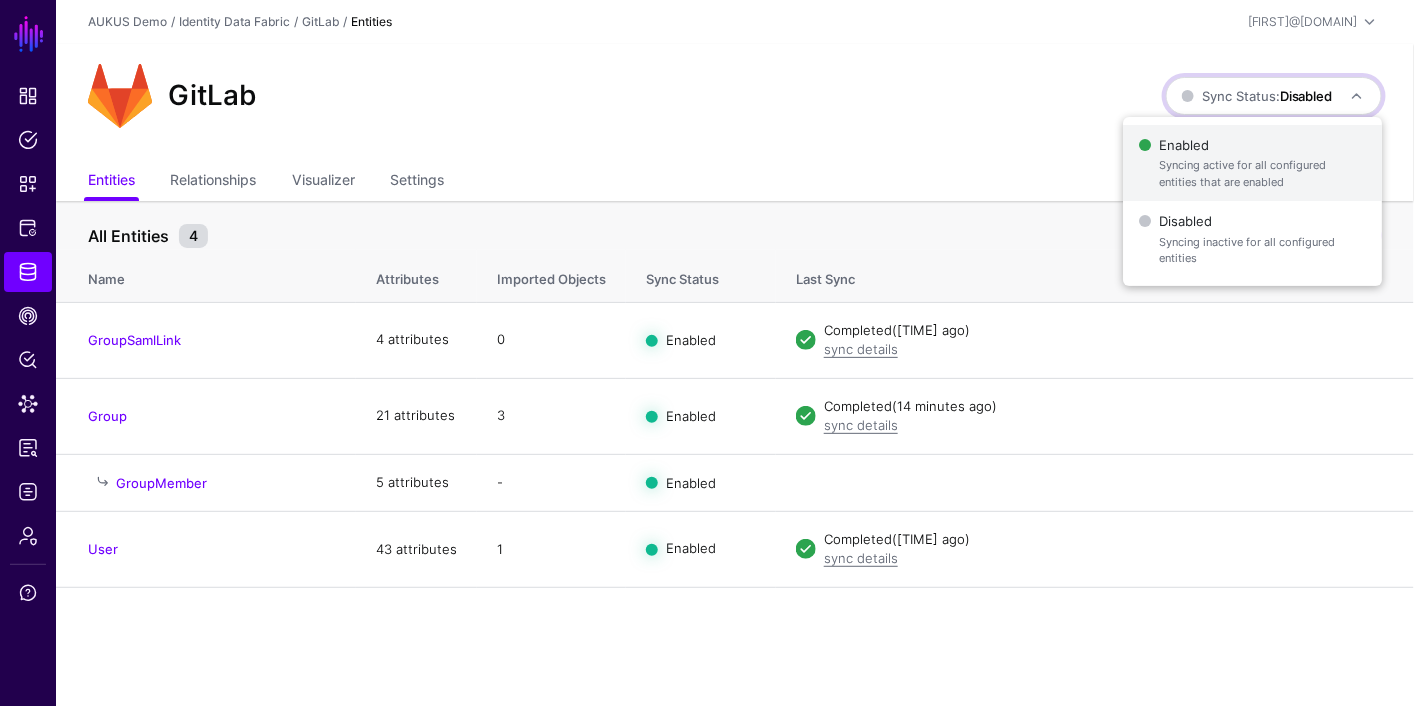 click on "Enabled   Syncing active for all configured entities that are enabled" 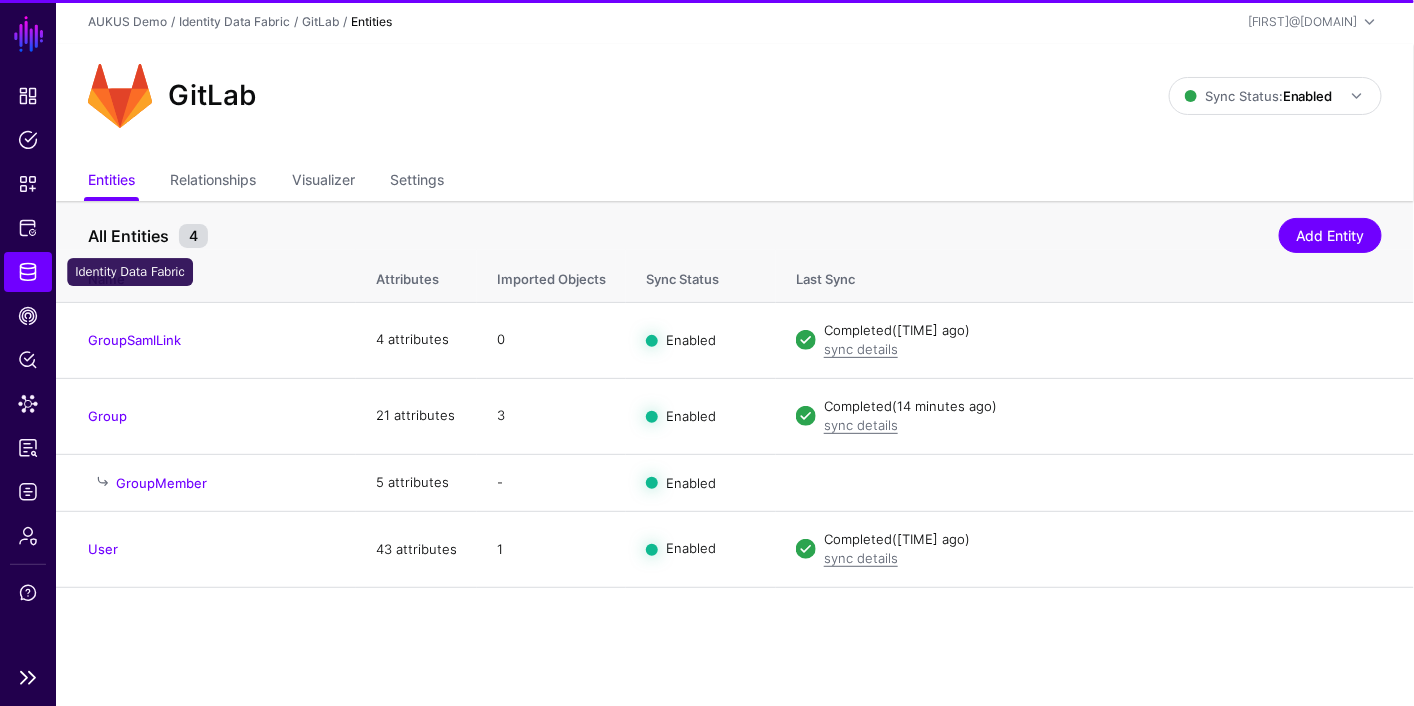 click on "Identity Data Fabric" 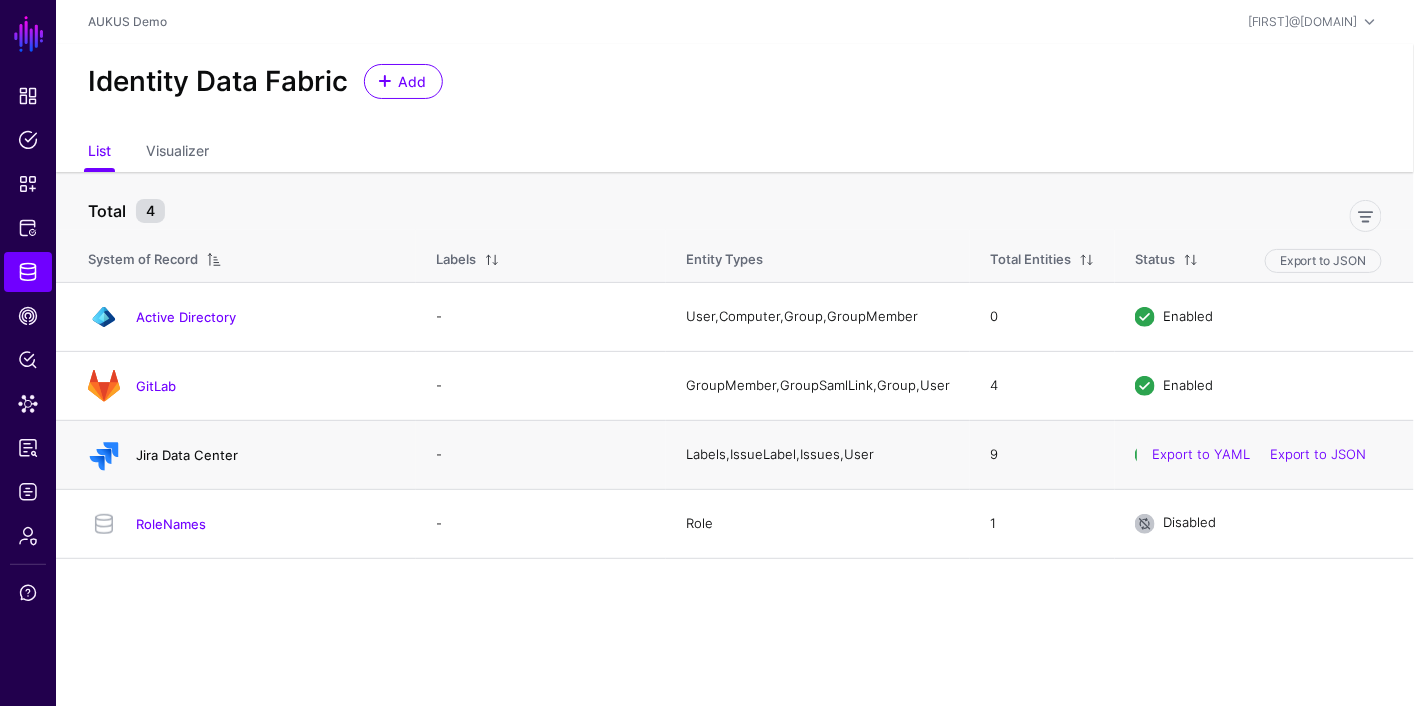 click on "Jira Data Center" 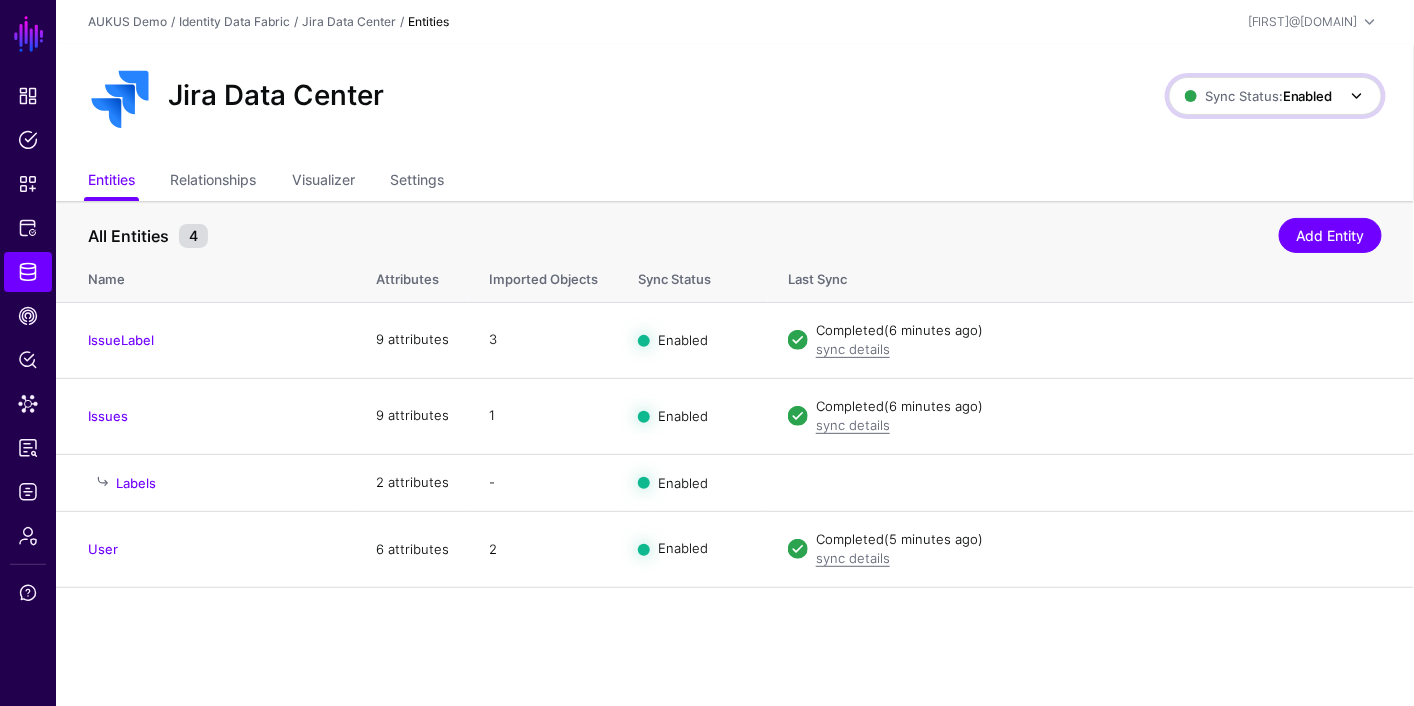 click on "Sync Status:  Enabled" at bounding box center (1259, 96) 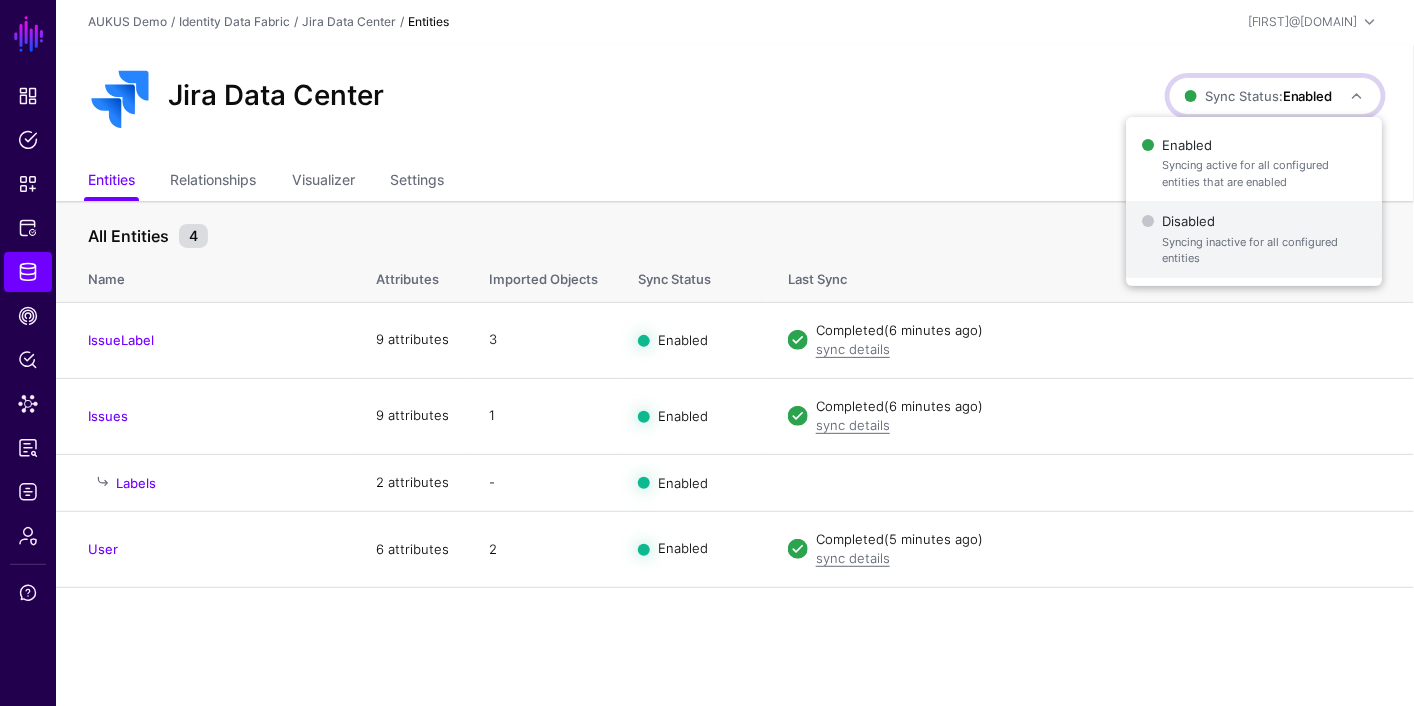 click on "Disabled   Syncing inactive for all configured entities" 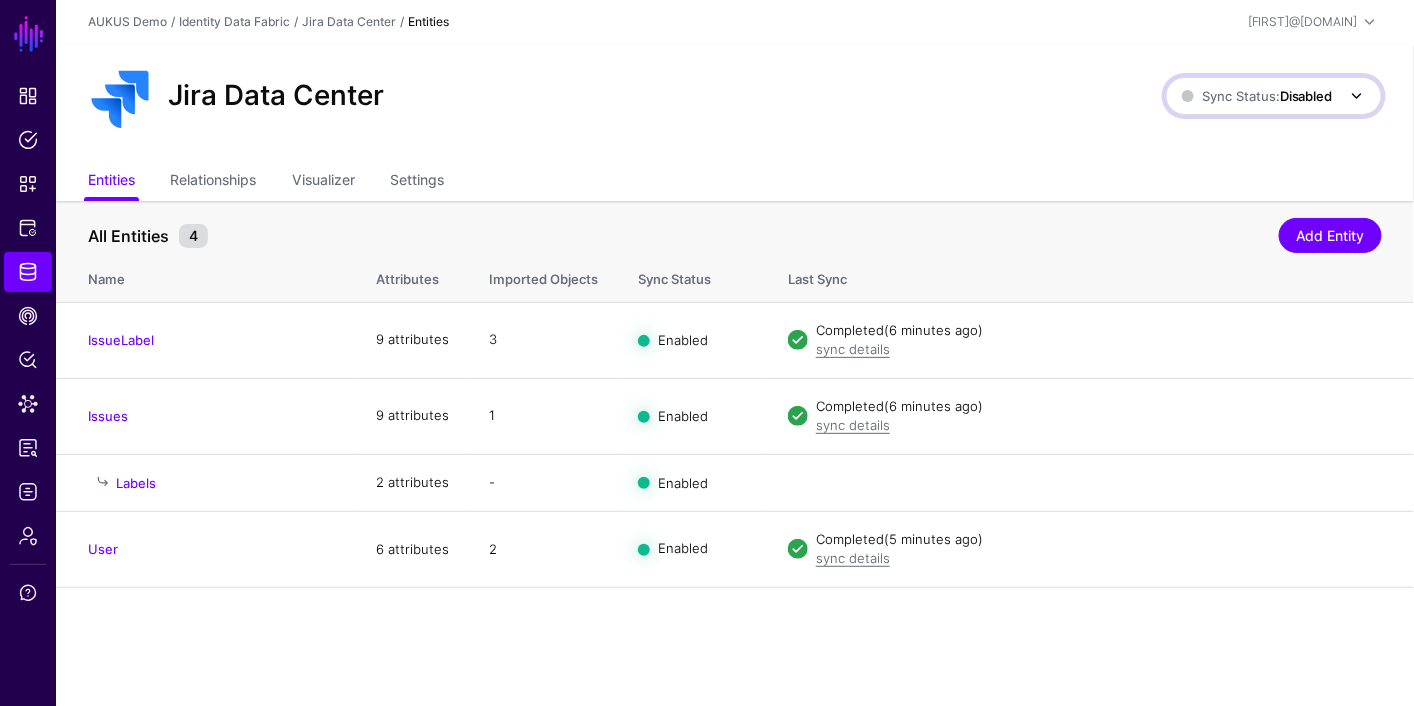 click on "Sync Status:  Disabled" at bounding box center [1274, 96] 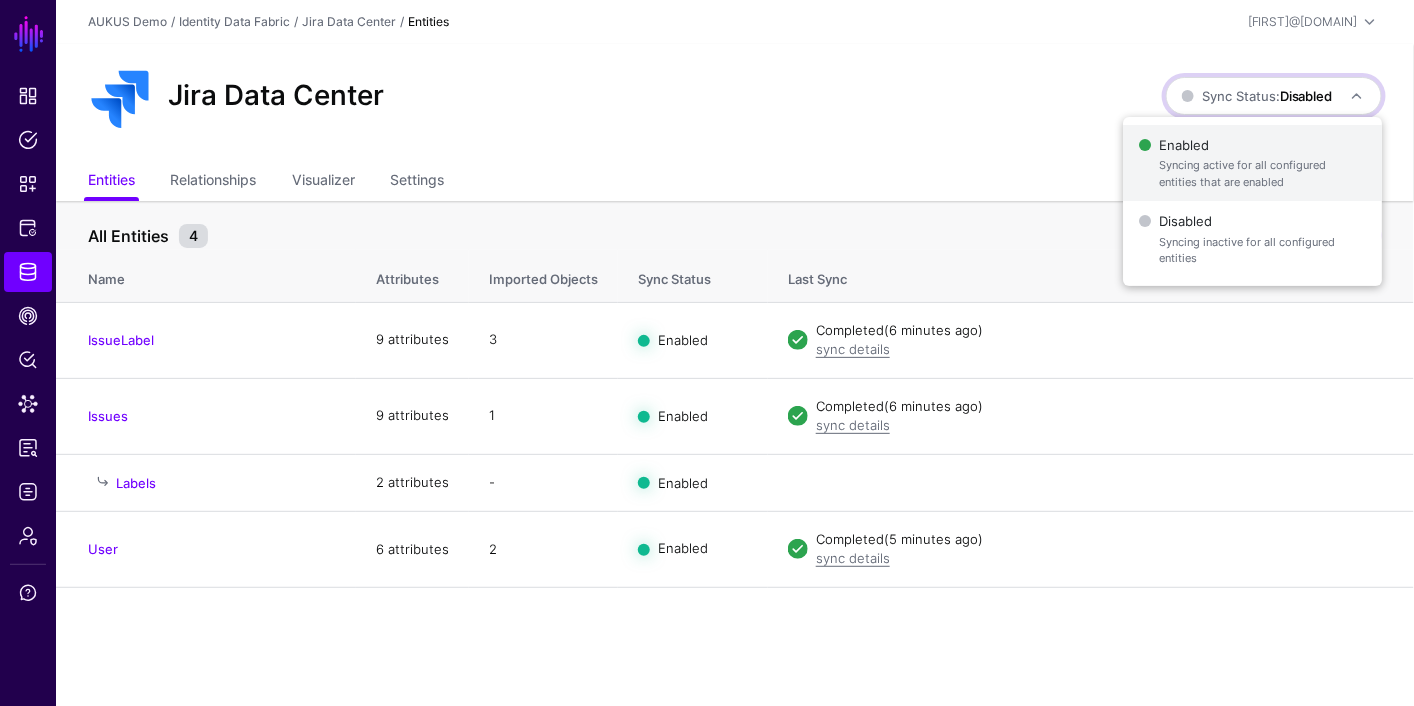 click on "Enabled   Syncing active for all configured entities that are enabled" 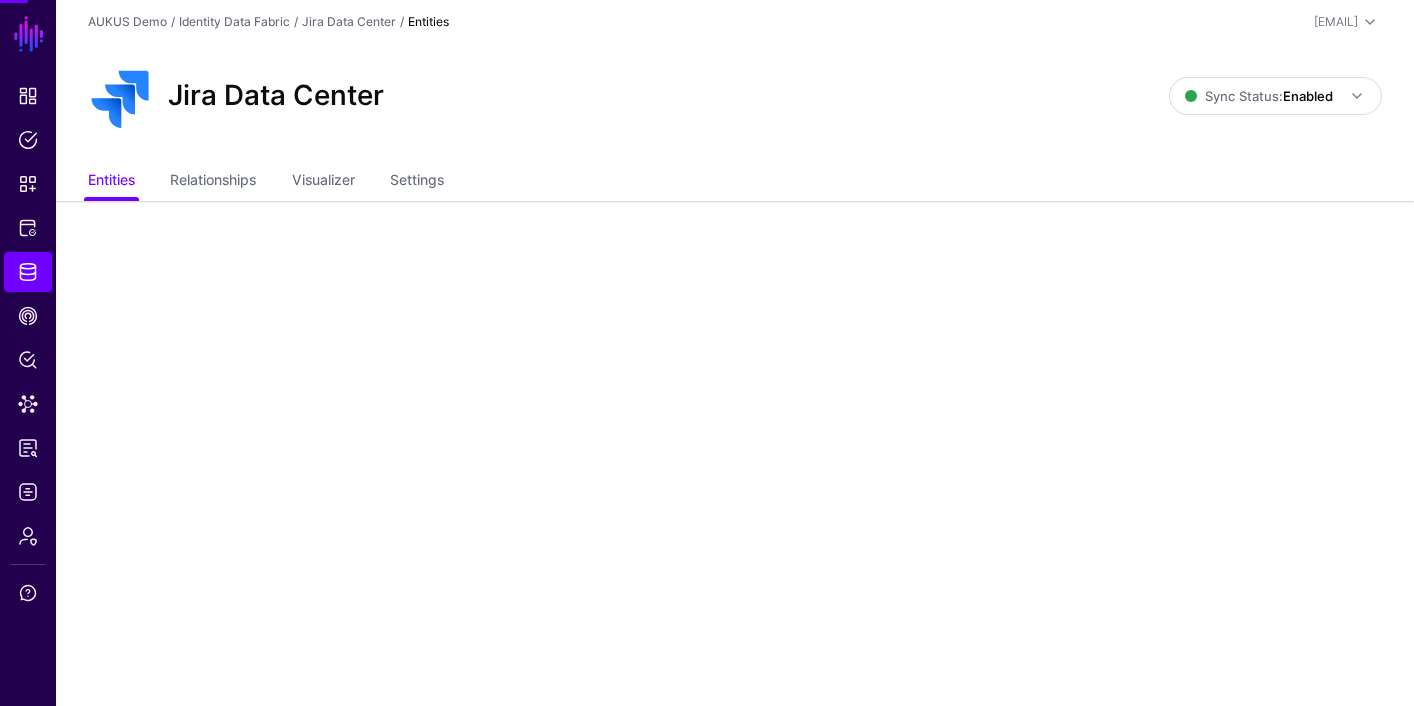 scroll, scrollTop: 0, scrollLeft: 0, axis: both 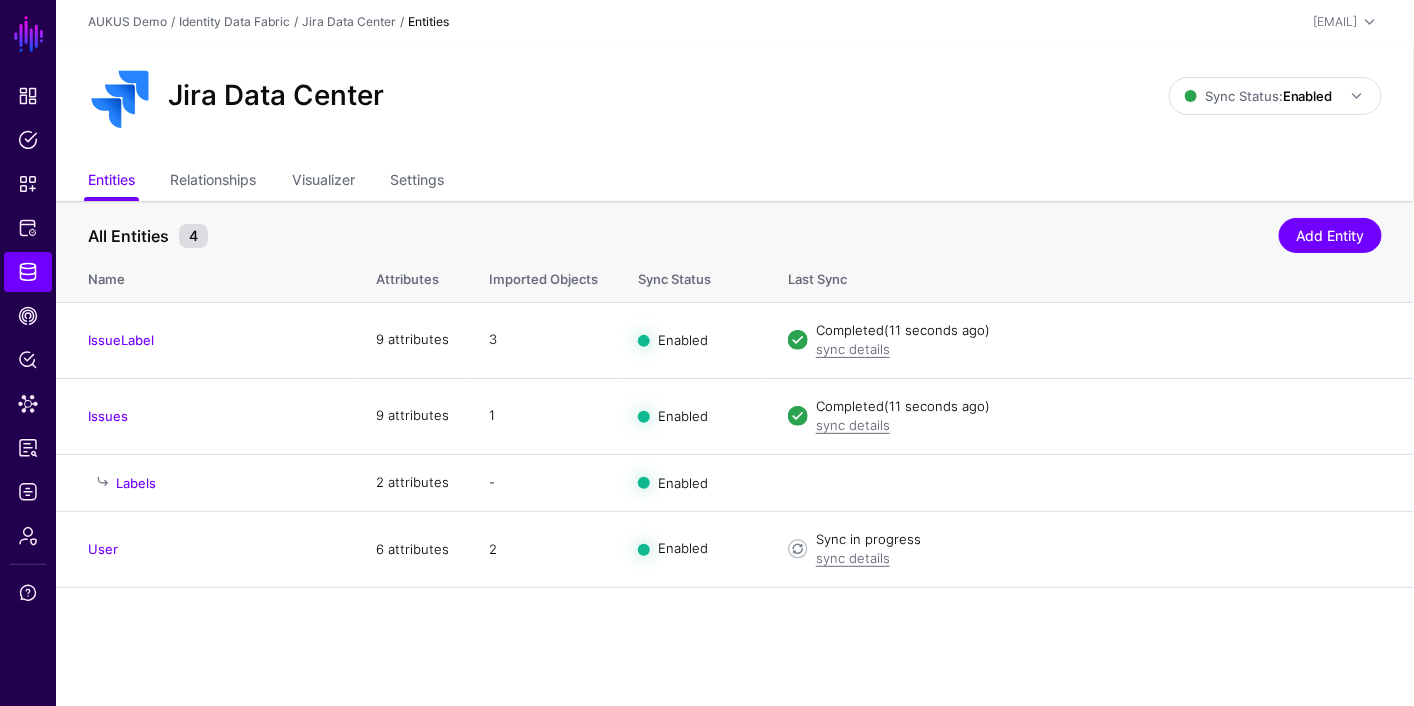 click on "SGNL Dashboard Policies Snippets Protected Systems Identity Data Fabric CAEP Hub Policy Lens Data Lens Reports Logs Admin Support  AUKUS Demo  /  Identity Data Fabric  /  Jira Data Center  / Entities  [EMAIL]  [FIRST] [LAST] [EMAIL] AUKUS Demo Log out Jira Data Center Sync Status:  Enabled  Enabled   Syncing active for all configured entities that are enabled   Disabled   Syncing inactive for all configured entities   Entities  Relationships Visualizer Settings All Entities 4  Add Entity  Name Attributes  Imported Objects   Sync Status  Last Sync IssueLabel 9 attributes 3 Enabled  Completed   (11 seconds ago)  sync details  Disable Sync  Import  Edit  Delete Issues 9 attributes 1 Enabled  Completed   (11 seconds ago)  sync details  Disable Sync  Import  Edit  Delete Labels 2 attributes - Enabled  Edit  Delete User 6 attributes 2 Enabled  Sync in progress  sync details  Disable Sync  Import  Edit  Delete" 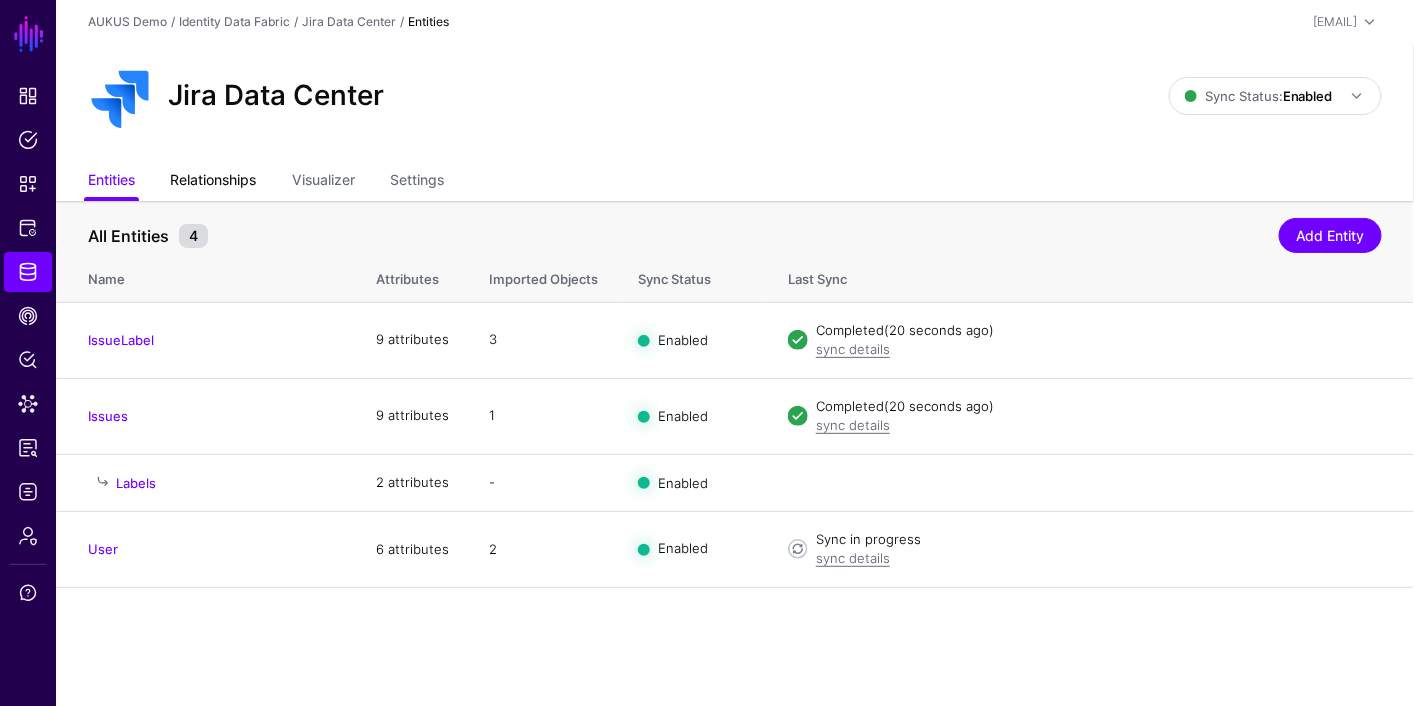 click on "Relationships" 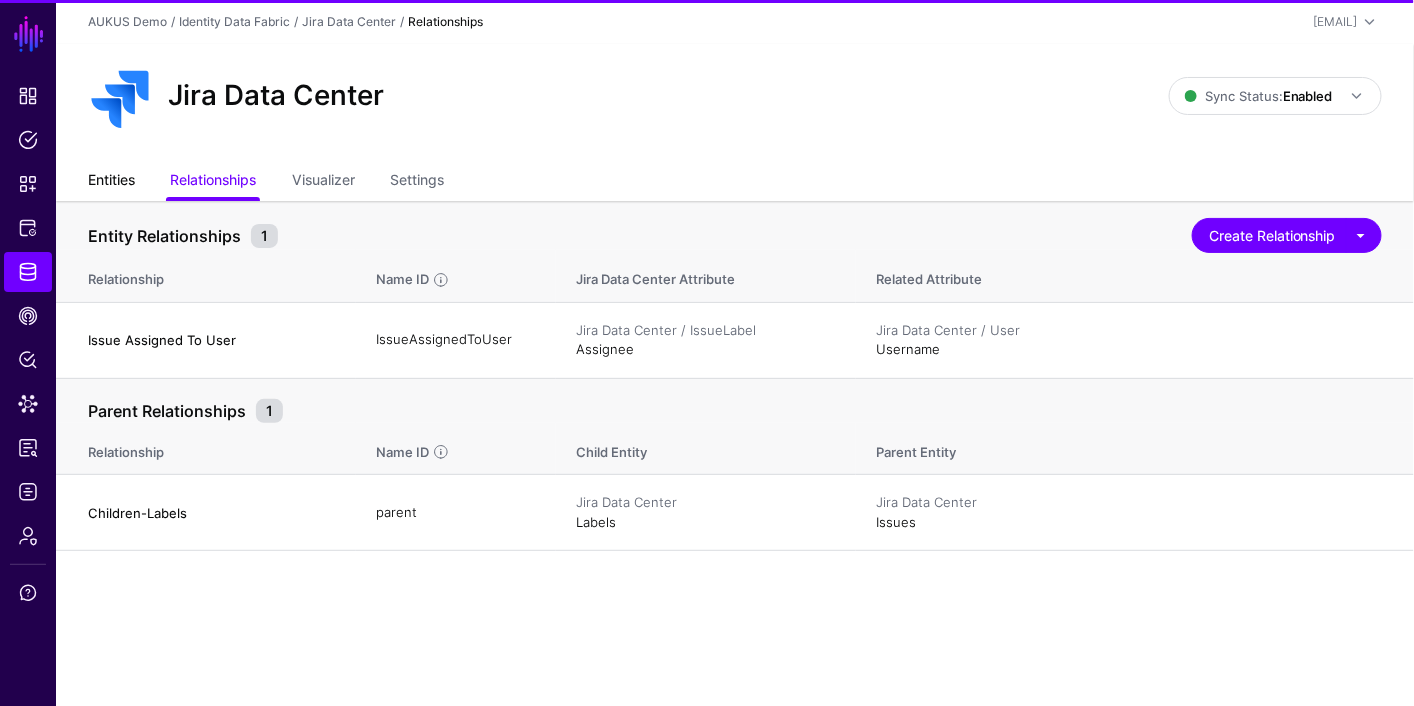 click on "Entities" 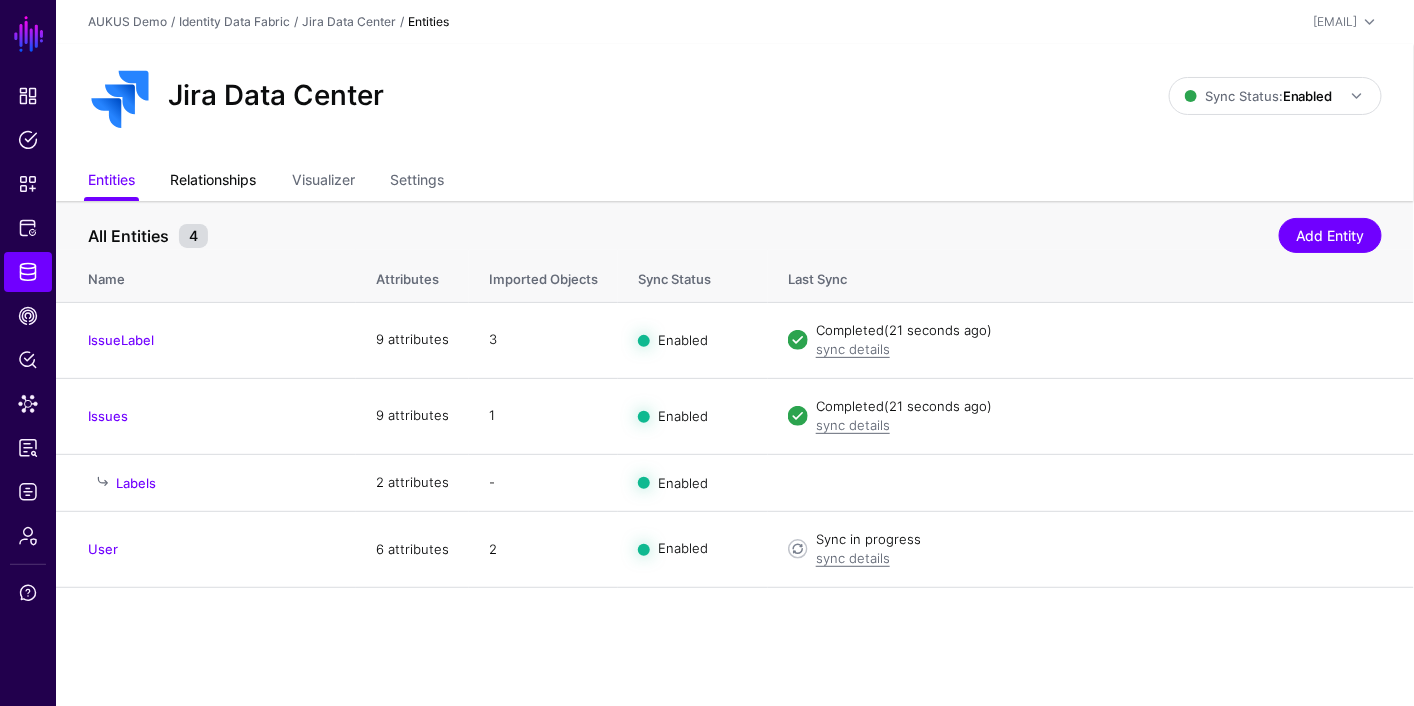 click on "Relationships" 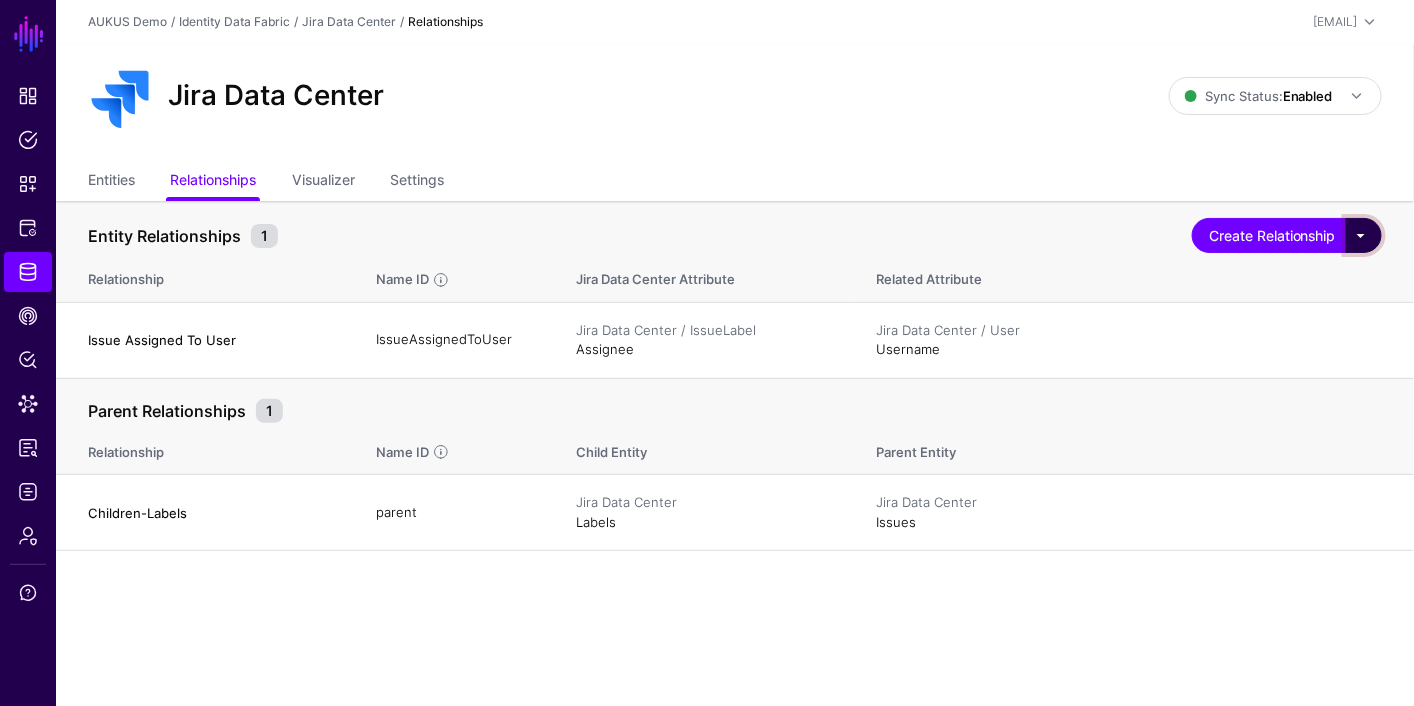 click 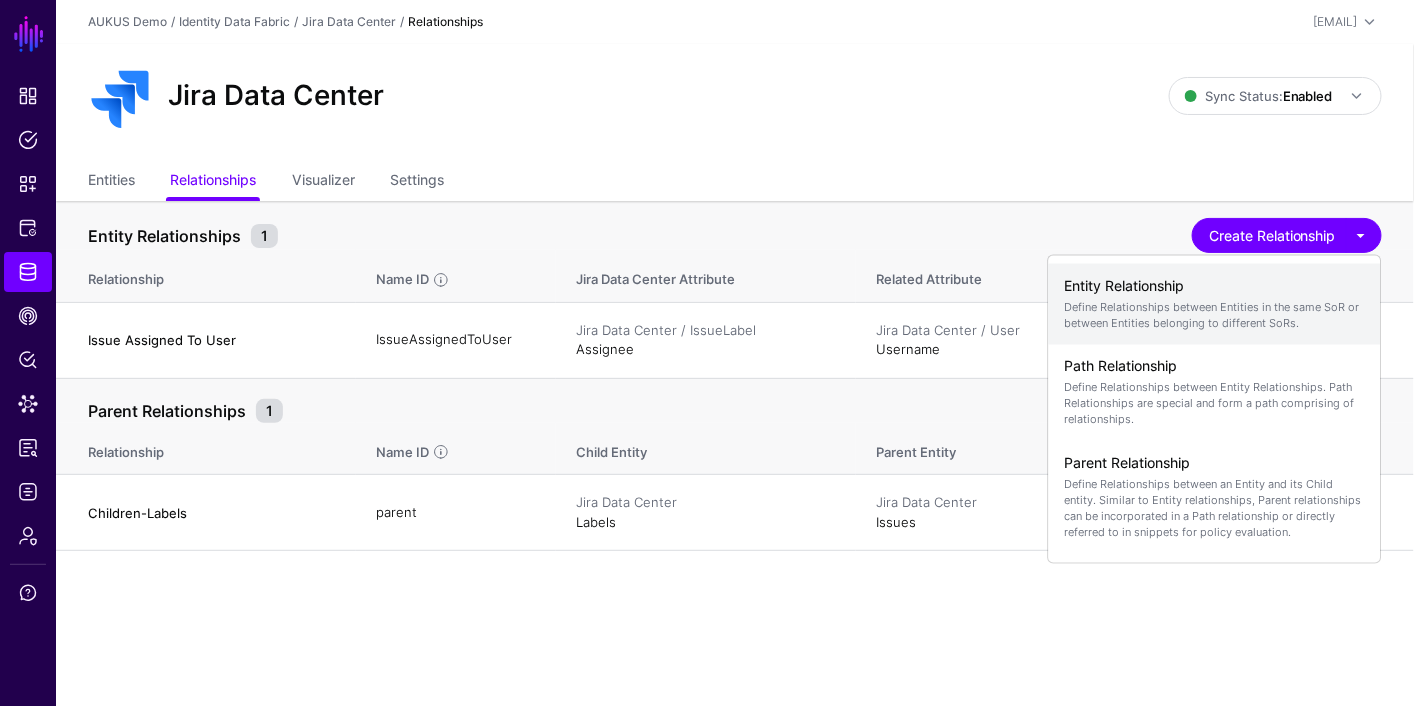 click on "Entity Relationship" 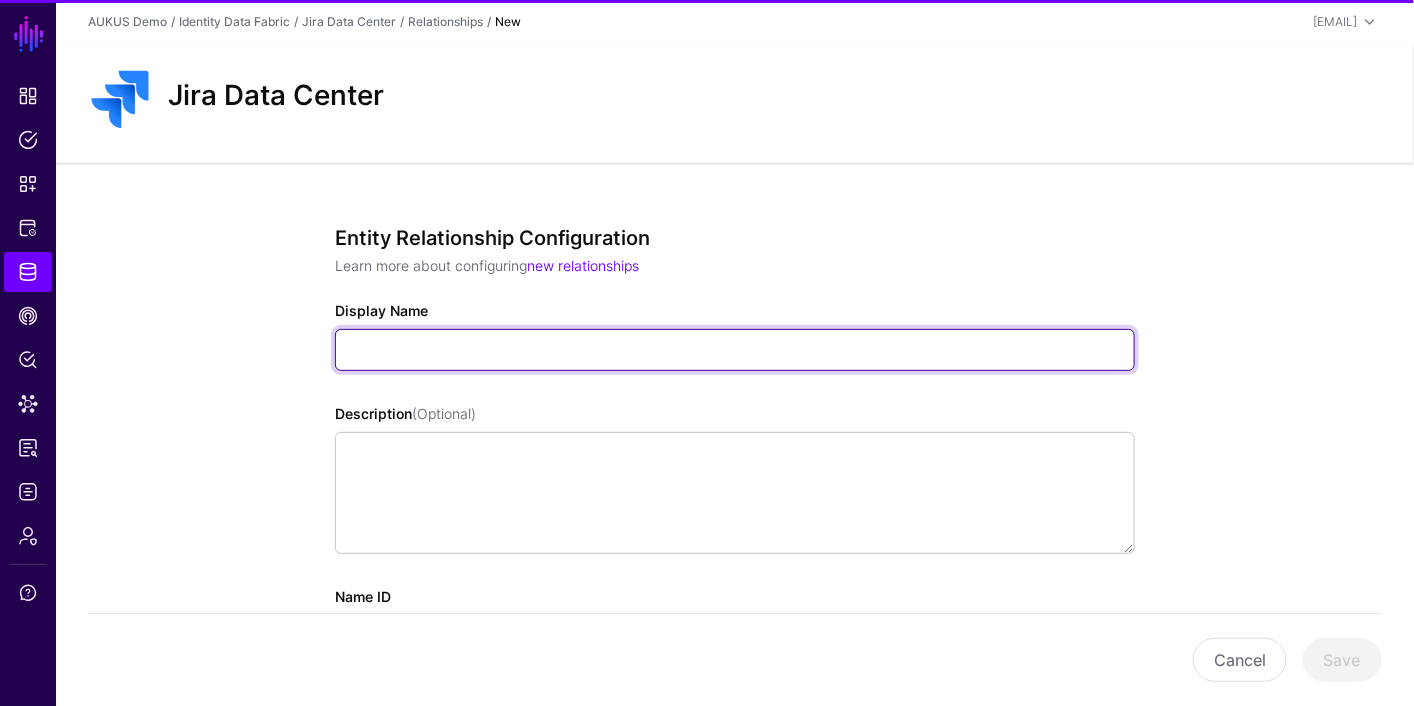 click on "Display Name" at bounding box center (735, 350) 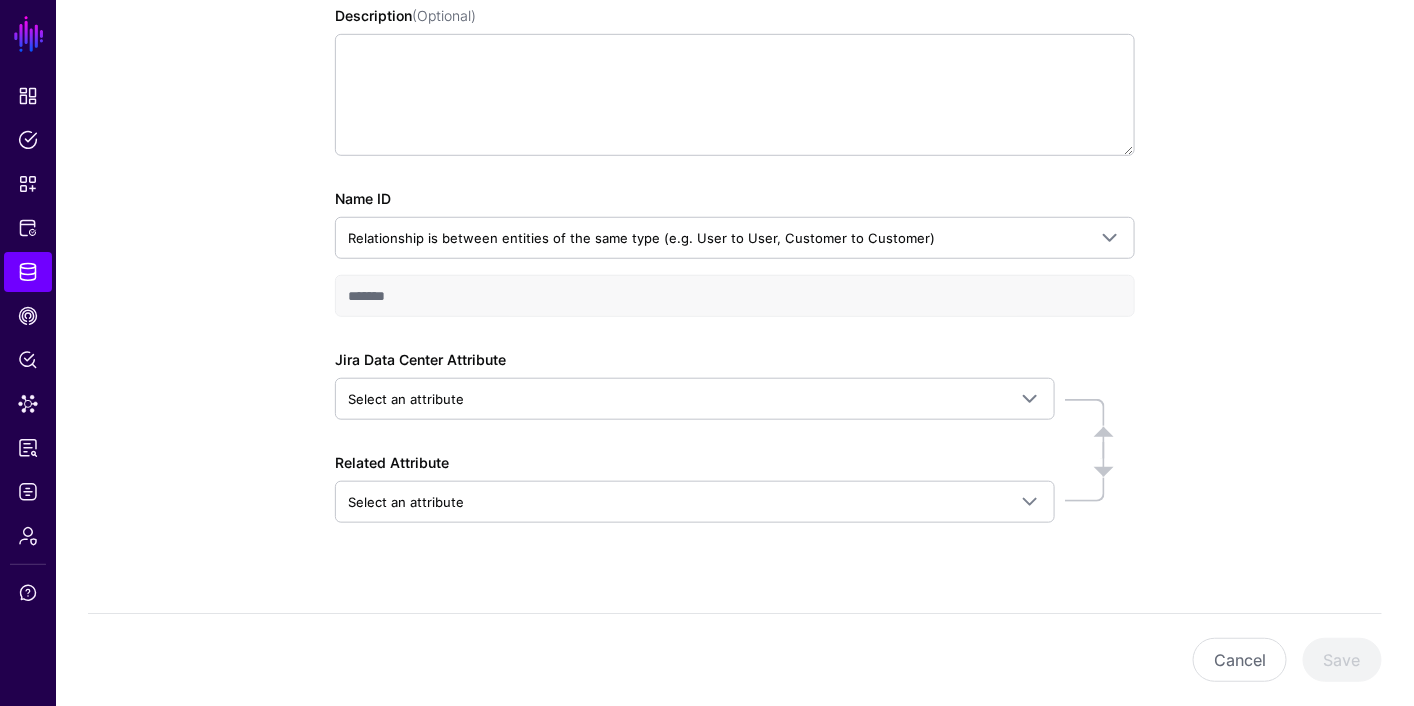 scroll, scrollTop: 407, scrollLeft: 0, axis: vertical 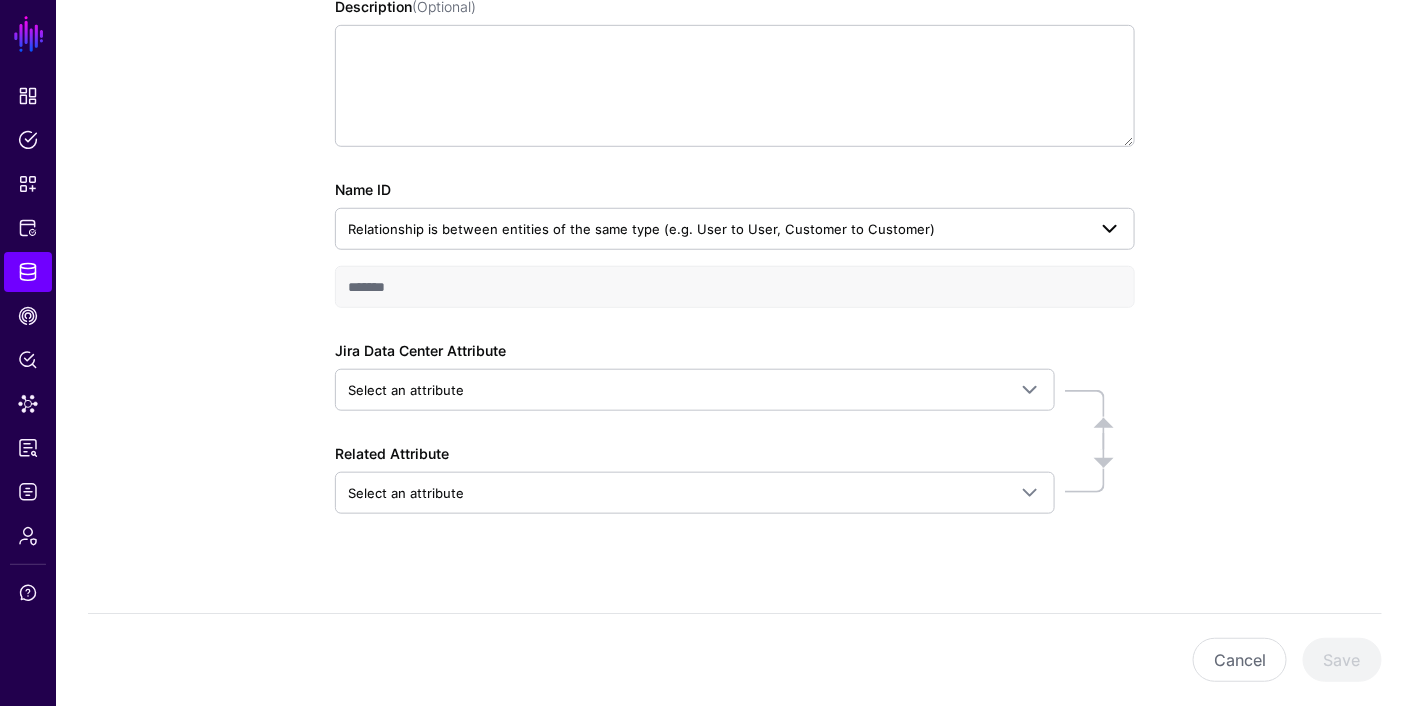 type on "**********" 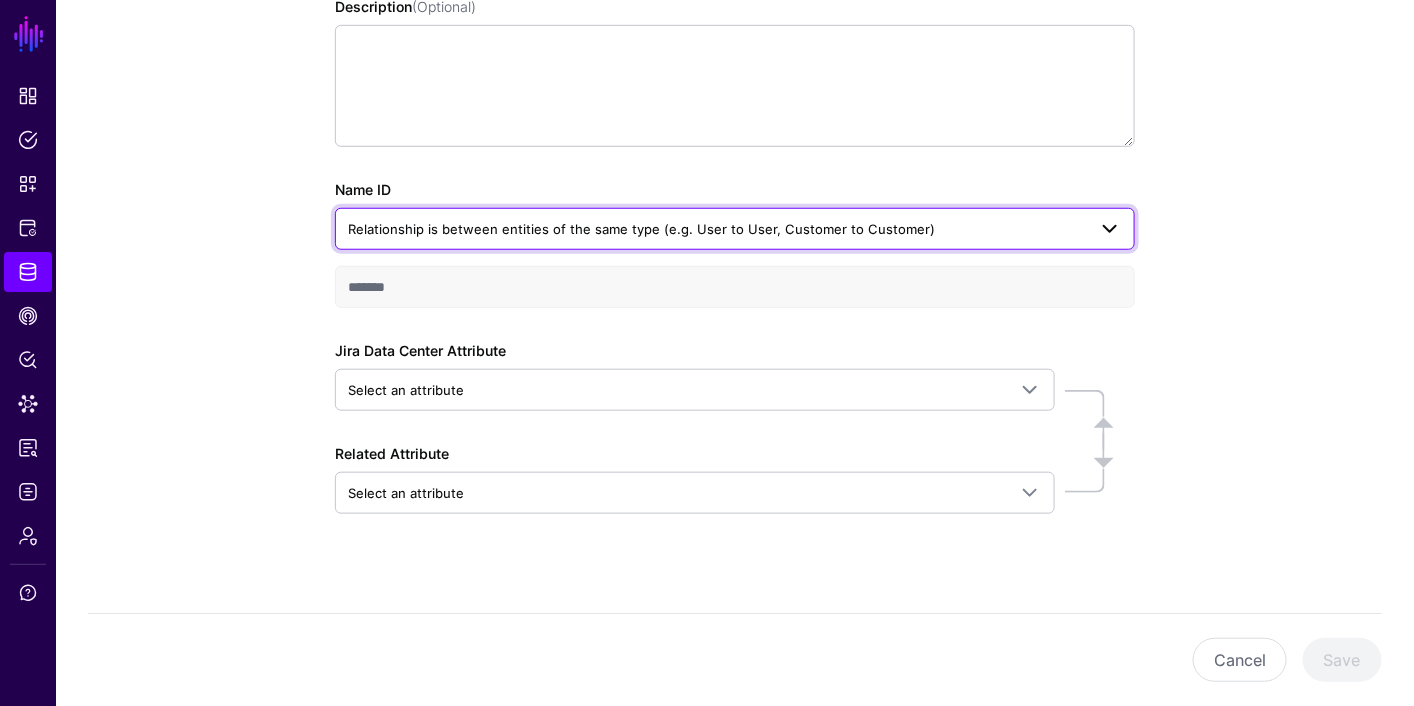 click on "Relationship is between entities of the same type (e.g. User to User, Customer to Customer)" at bounding box center (641, 229) 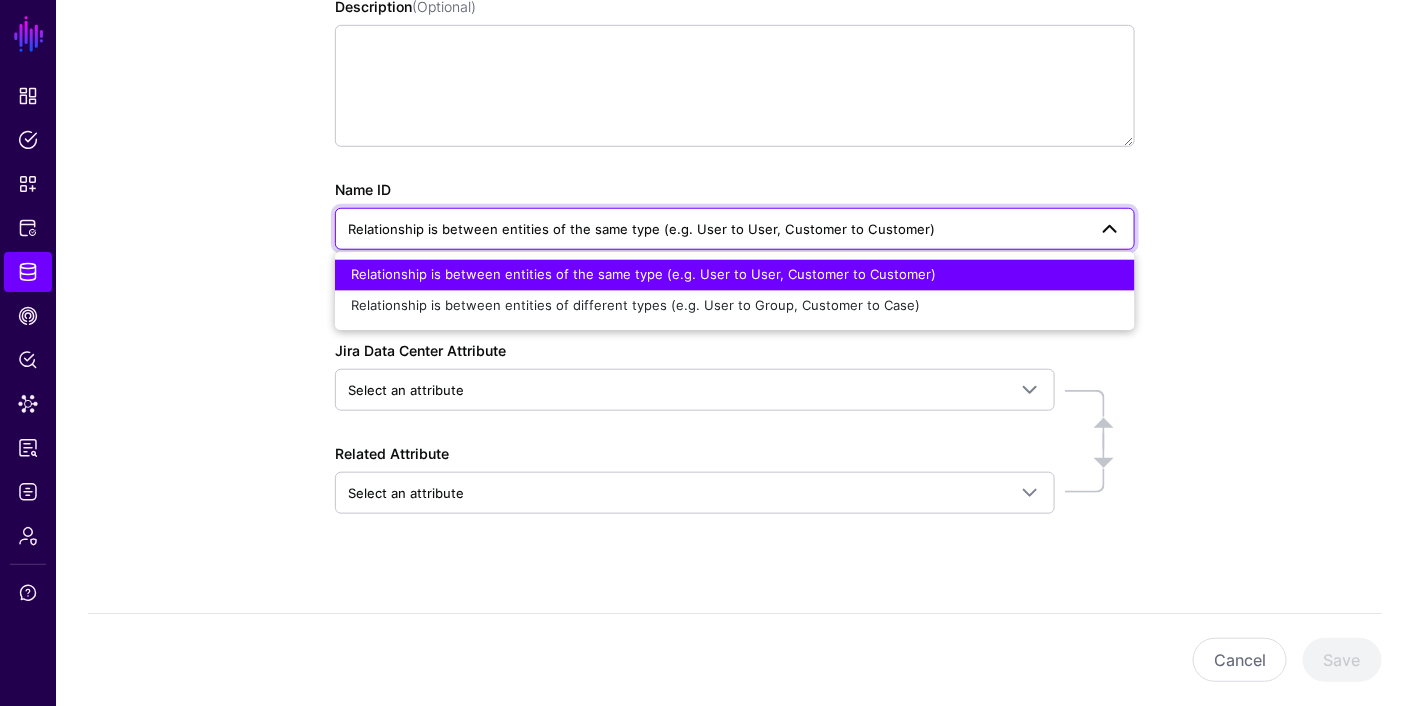 click on "Jira Data Center Attribute  Select an attribute   Search by attribute name, then select the desired attribute associated with required entity  Jira Data Center  IssueLabel > Assignee   IssueLabel > Creator   IssueLabel > Description   IssueLabel > IssueType   IssueLabel > Key   IssueLabel > Label   IssueLabel > ProjectKey   IssueLabel > Status   IssueLabel > Title   Issues > Assignee   Issues > Components   Issues > Creator   Issues > Description   Issues > IssueType   Issues > Key   Issues > ProjectKey   Issues > Status   Issues > Title   Labels > ID   Labels > Label   User > DisplayName   User > Email   User > Key   User > Locale   User > TimeZone   User > Username  Related Attribute  Select an attribute  Active Directory  Computer > accountExpires   Computer > badPasswordTime   Computer > badPwdCount   Computer > cn   Computer > codePage   Computer > countryCode   Computer > department   Computer > distinguishedName   Computer > dn   Computer > dNSHostName   Computer > dSCorePropagationData   Group > cn" 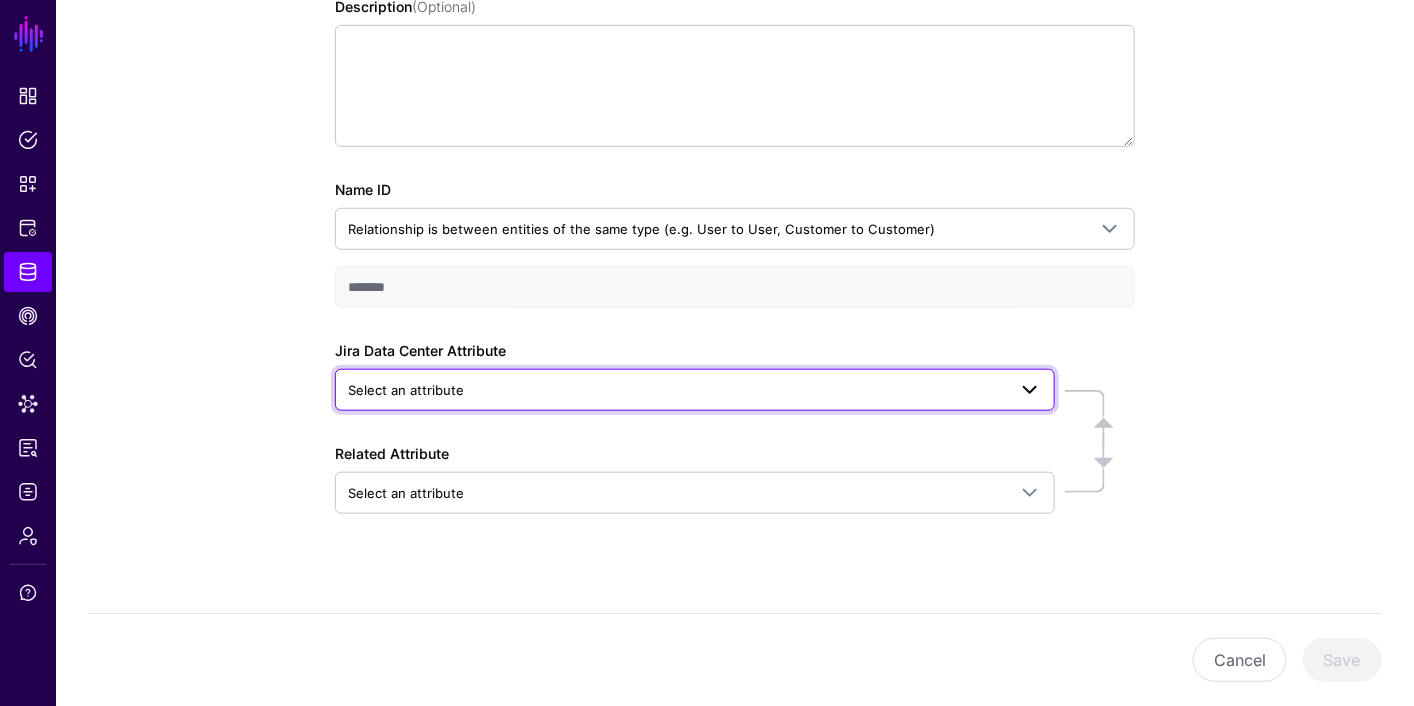 click on "Select an attribute" at bounding box center [677, 390] 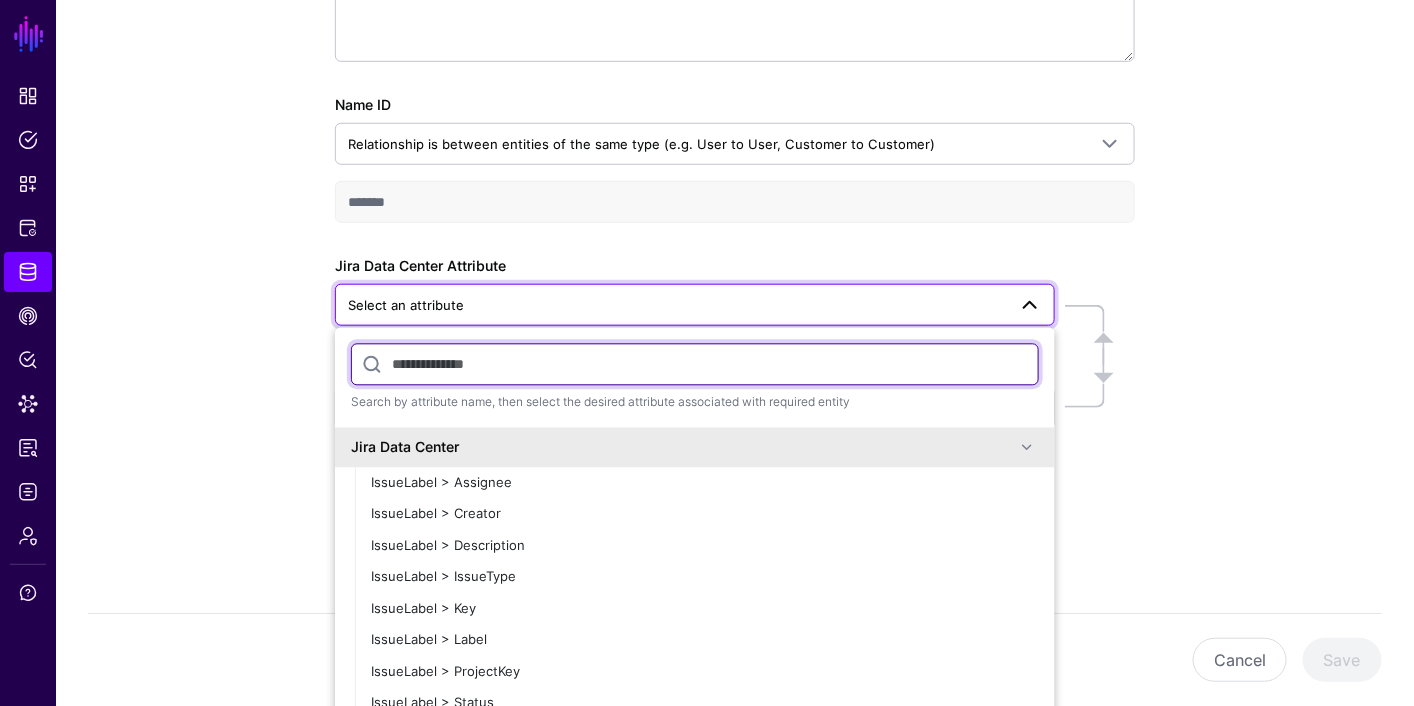 scroll, scrollTop: 520, scrollLeft: 0, axis: vertical 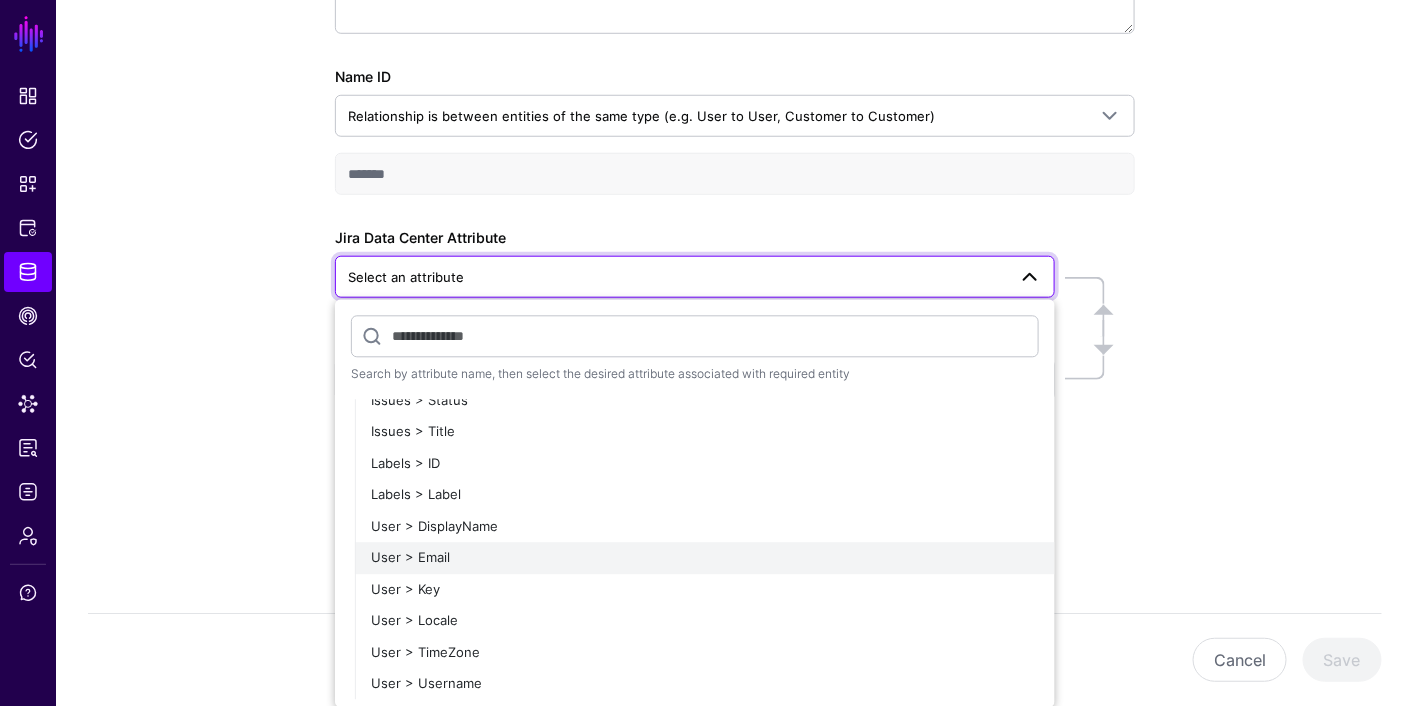 click on "User > Email" 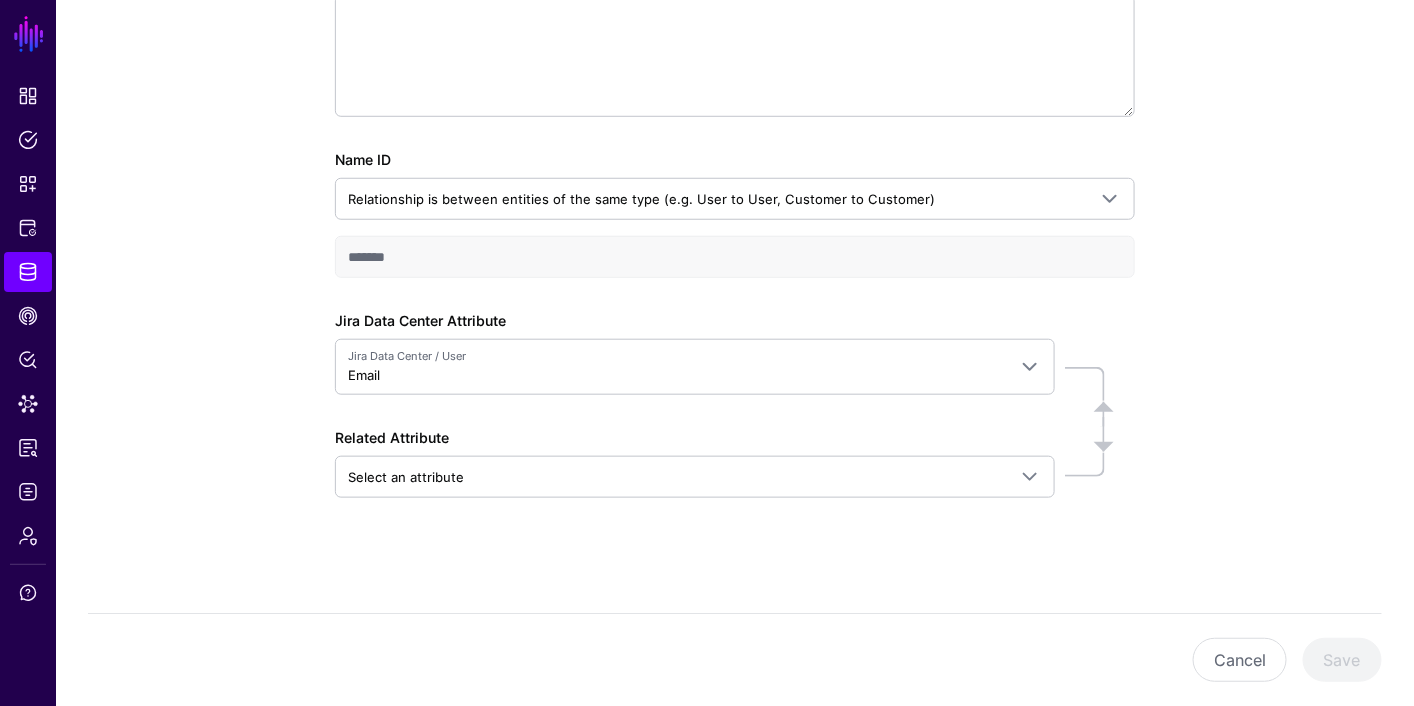 scroll, scrollTop: 434, scrollLeft: 0, axis: vertical 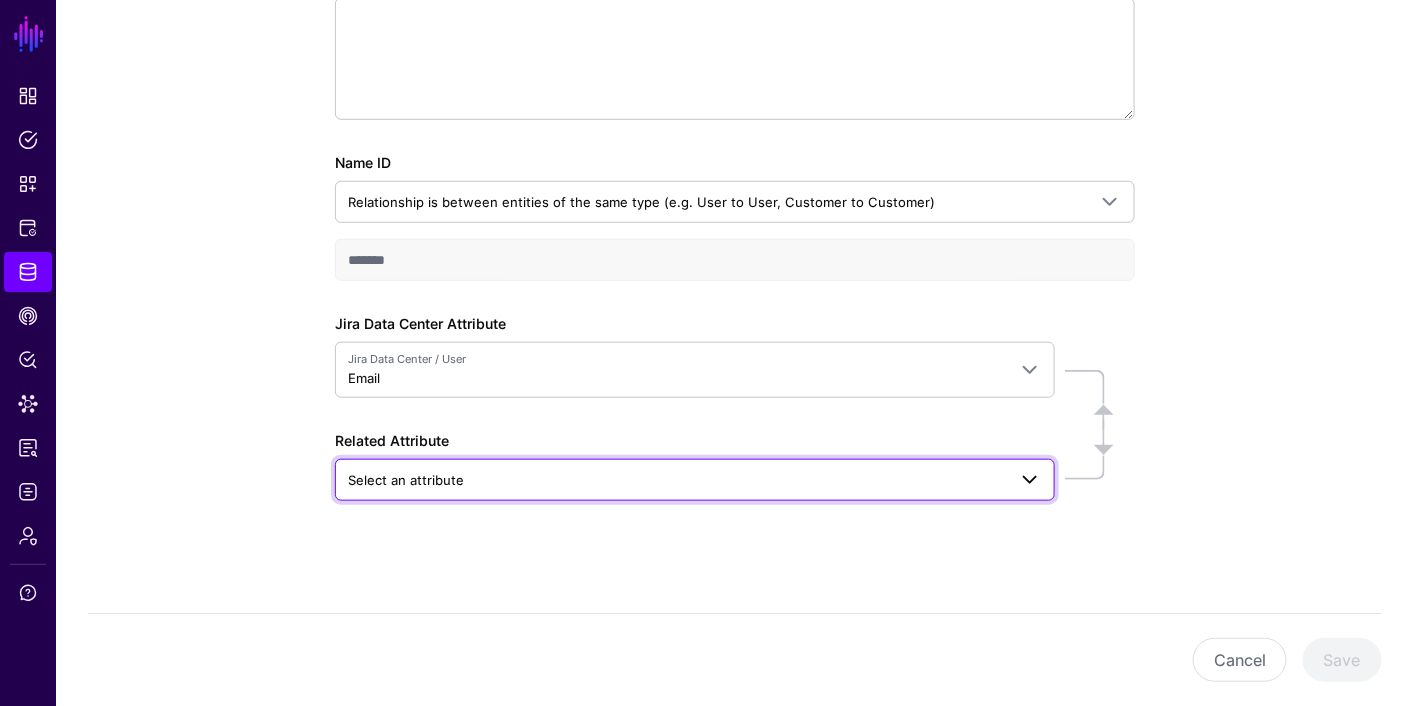 click on "Select an attribute" at bounding box center [677, 480] 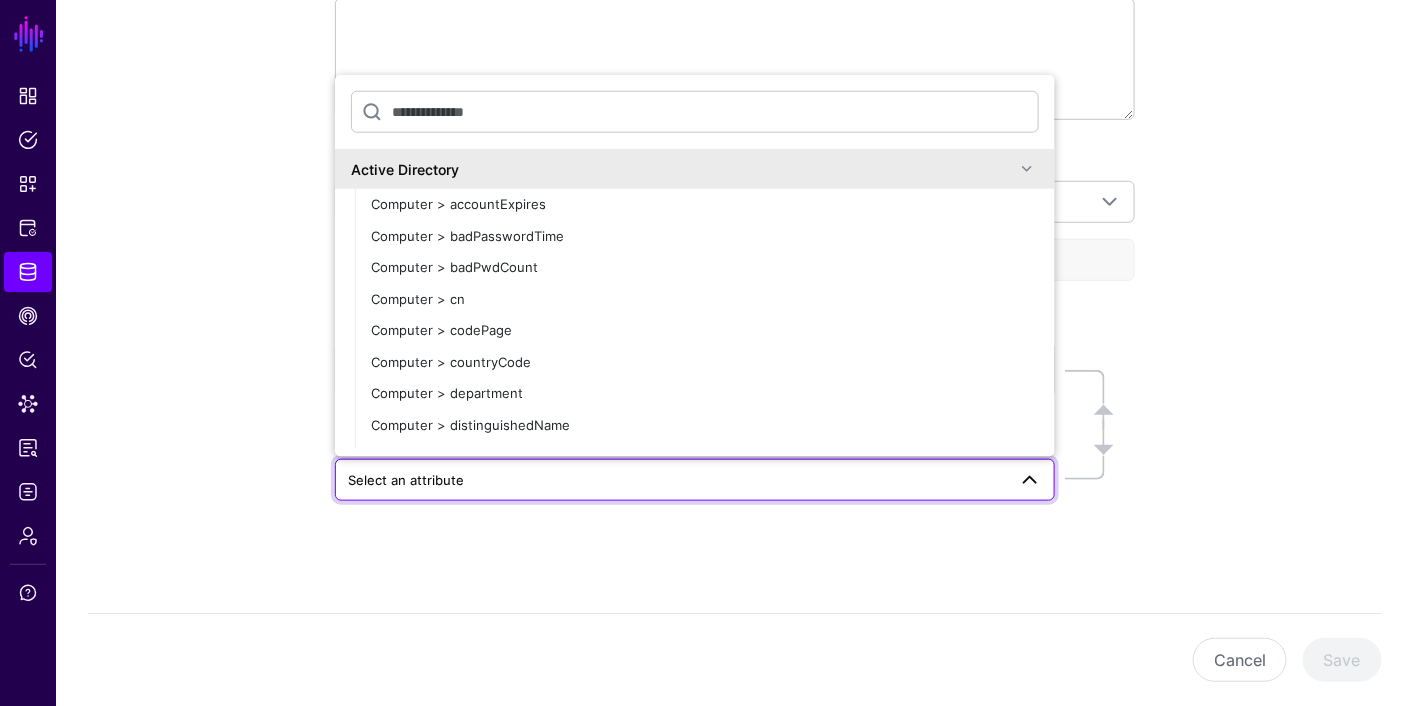 click on "Active Directory" 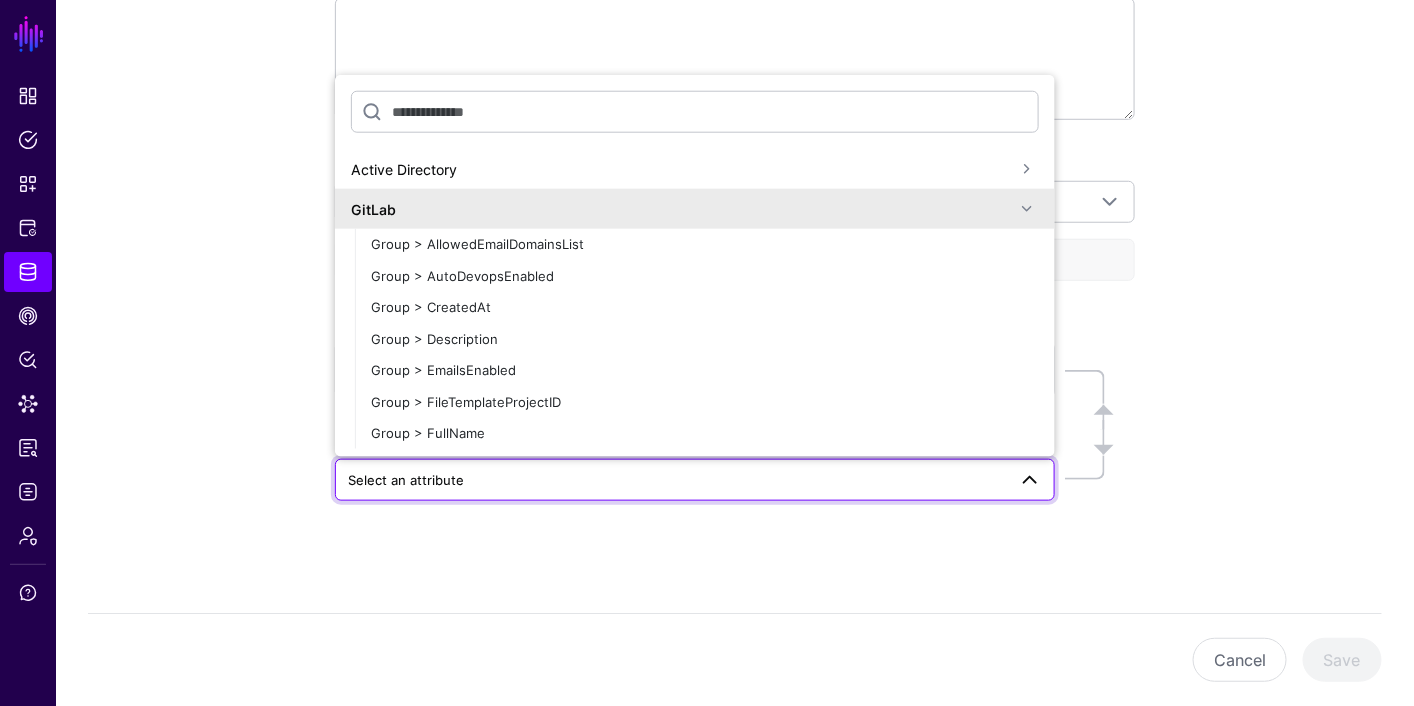 click on "**********" 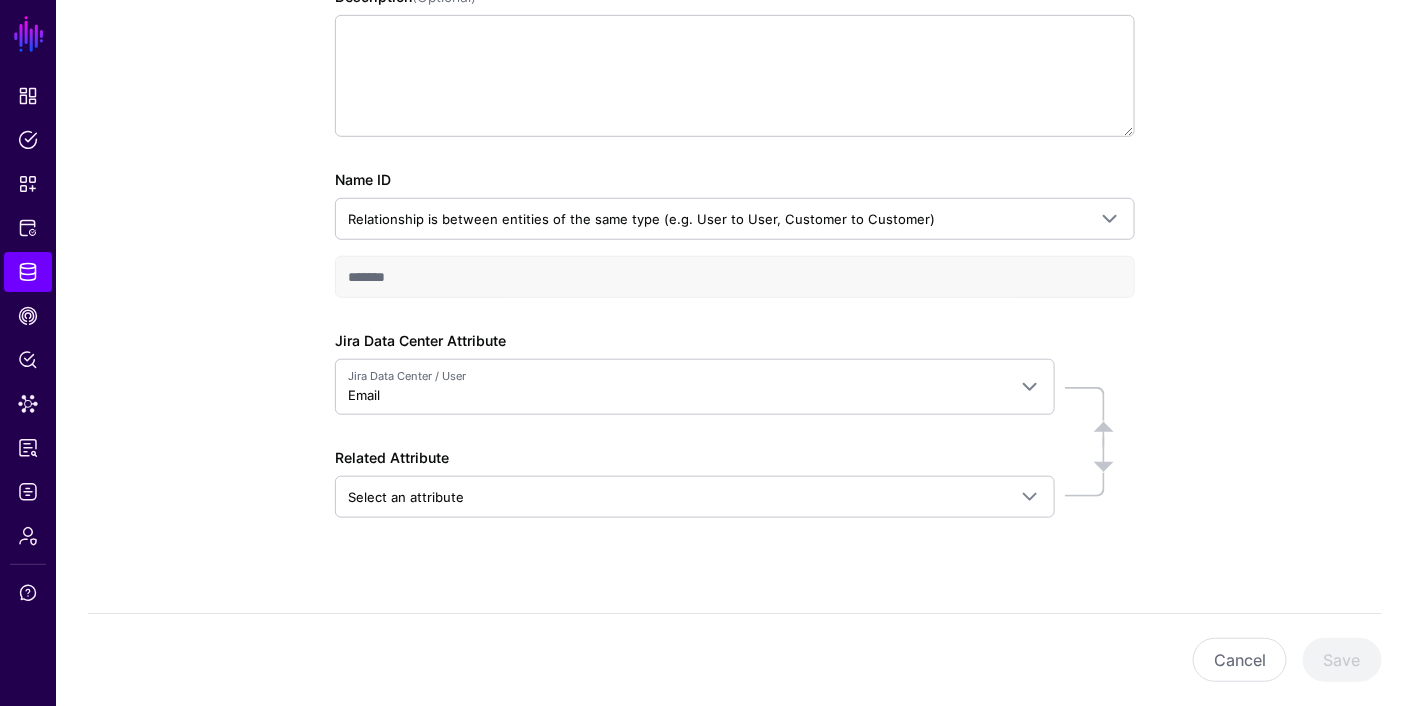 scroll, scrollTop: 434, scrollLeft: 0, axis: vertical 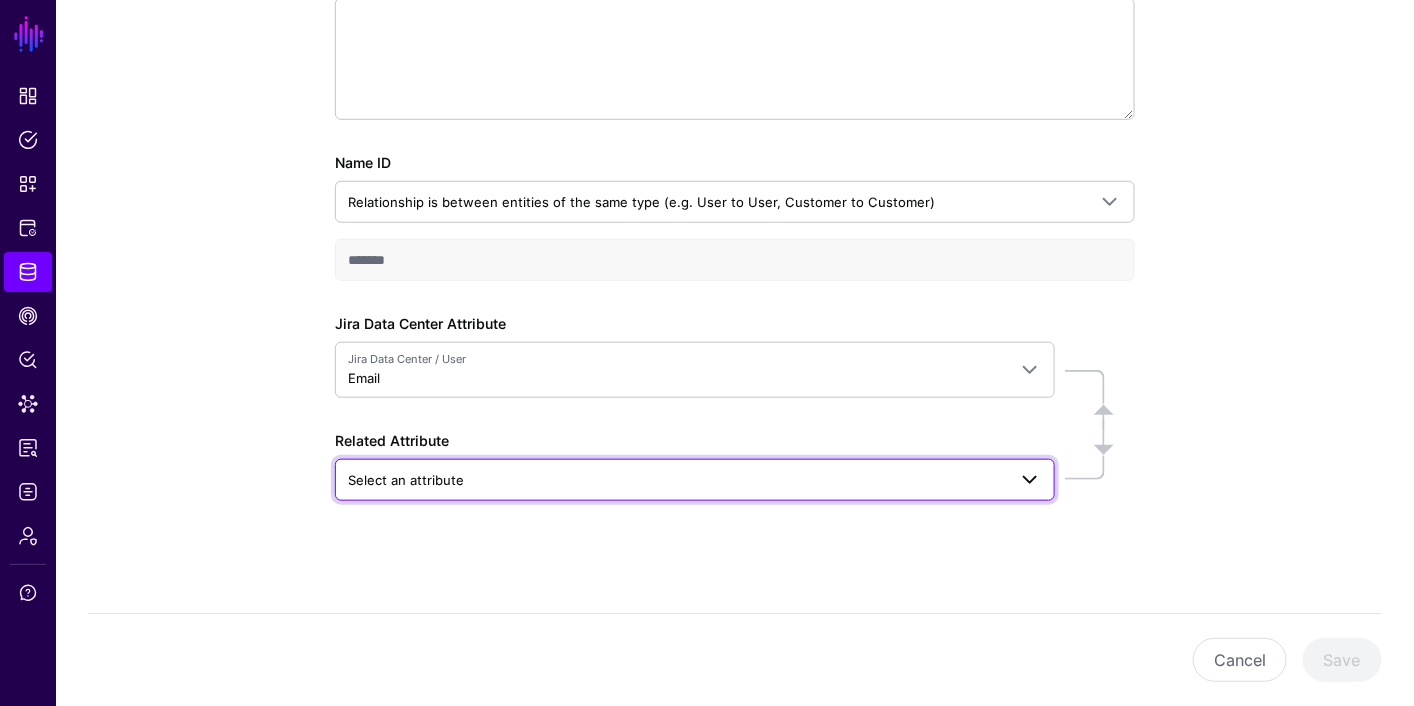 click on "Select an attribute" at bounding box center (677, 480) 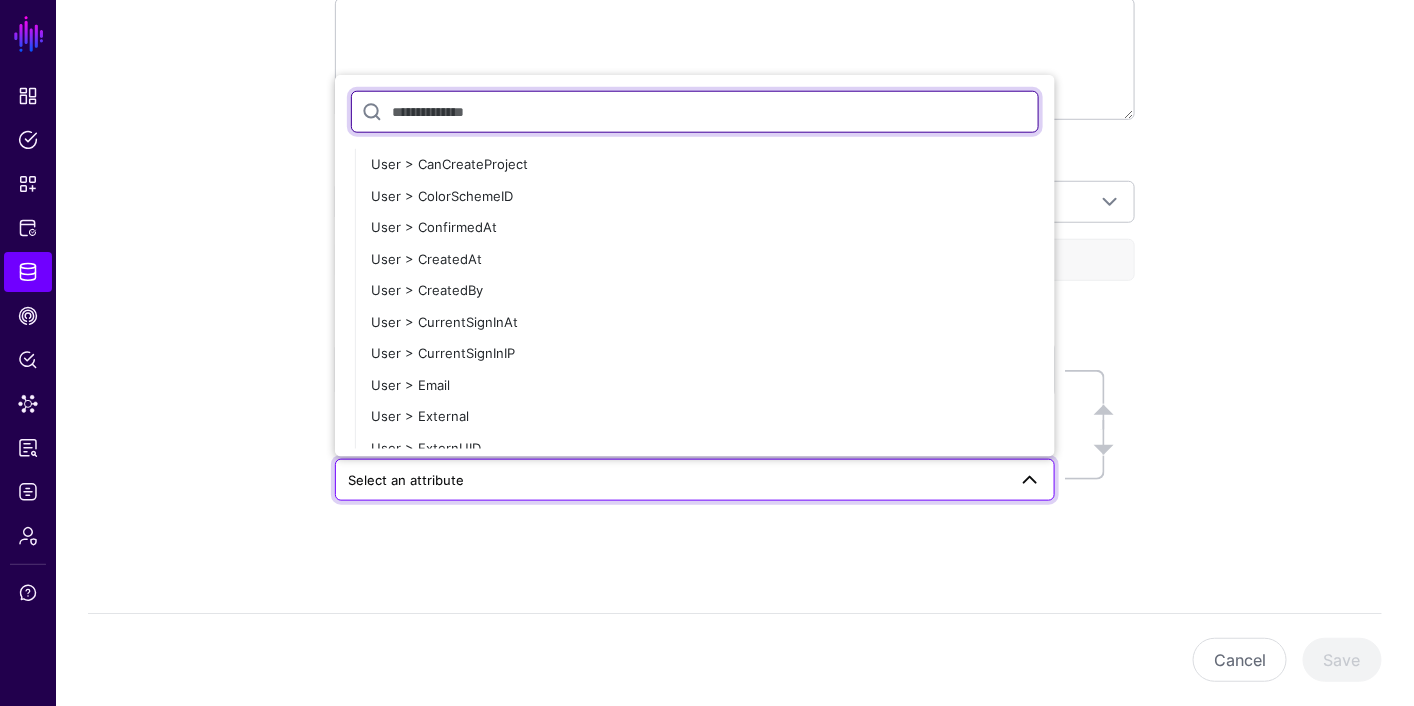 scroll, scrollTop: 1202, scrollLeft: 0, axis: vertical 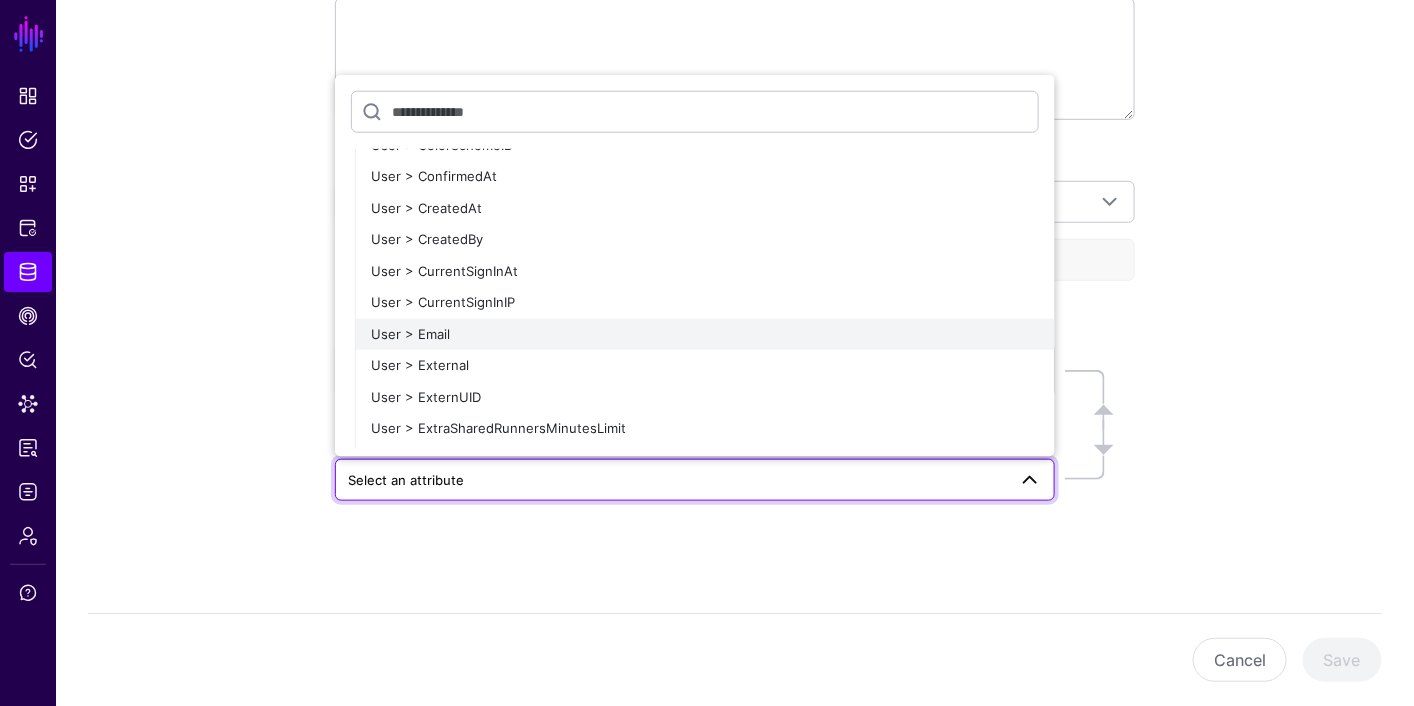 click on "User > Email" 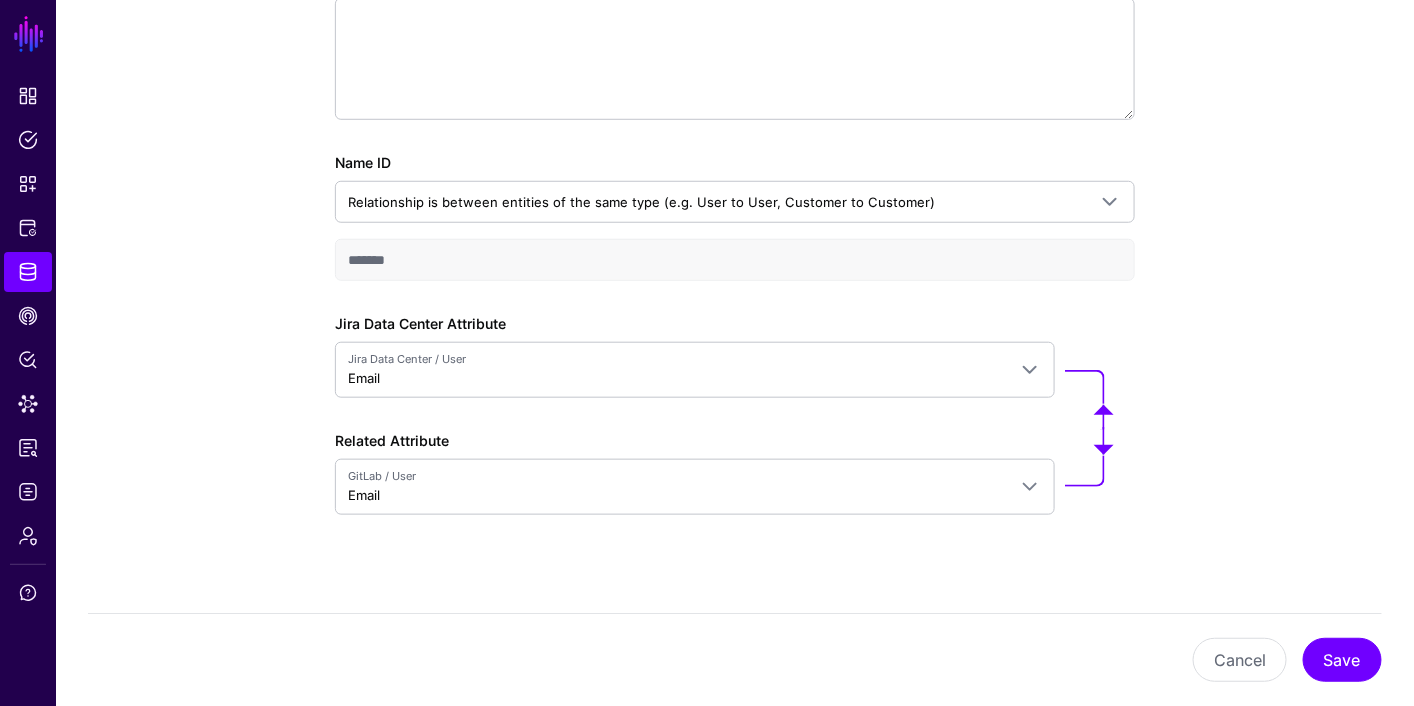 click on "**********" 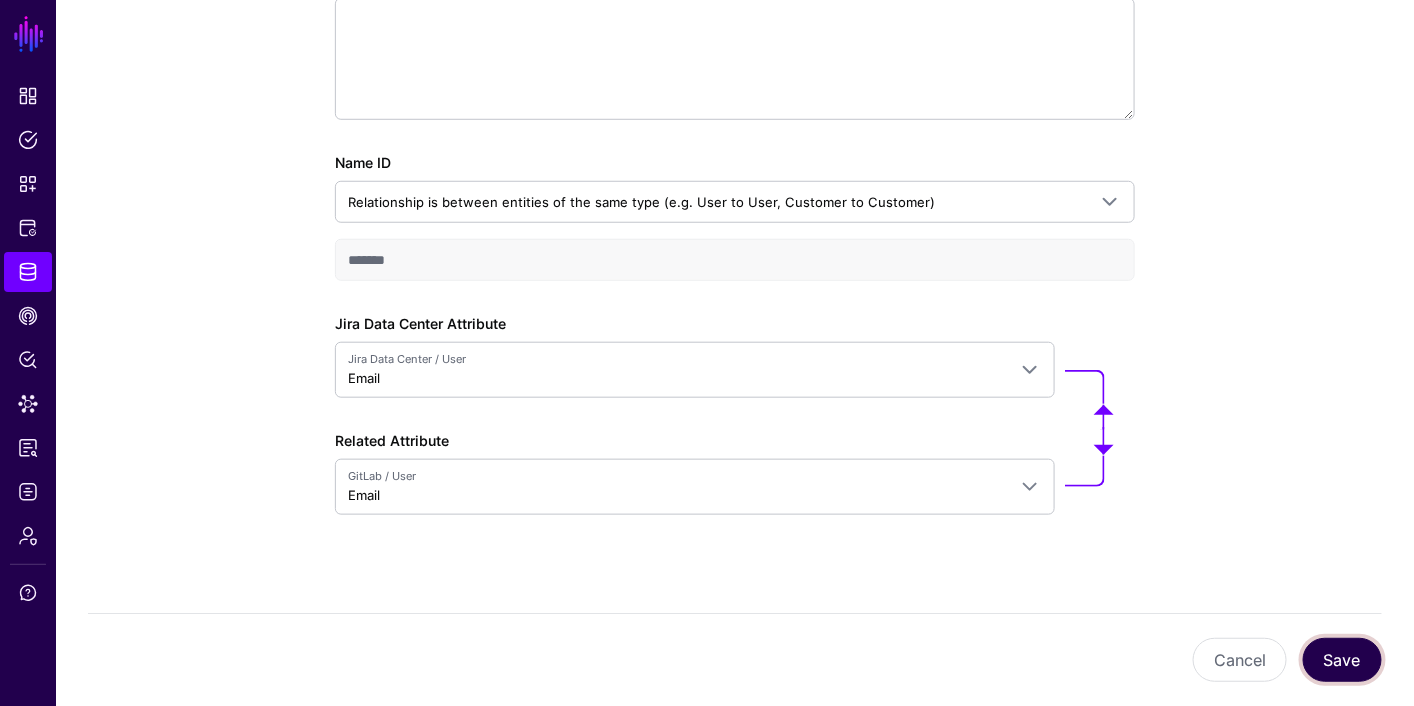 click on "Save" 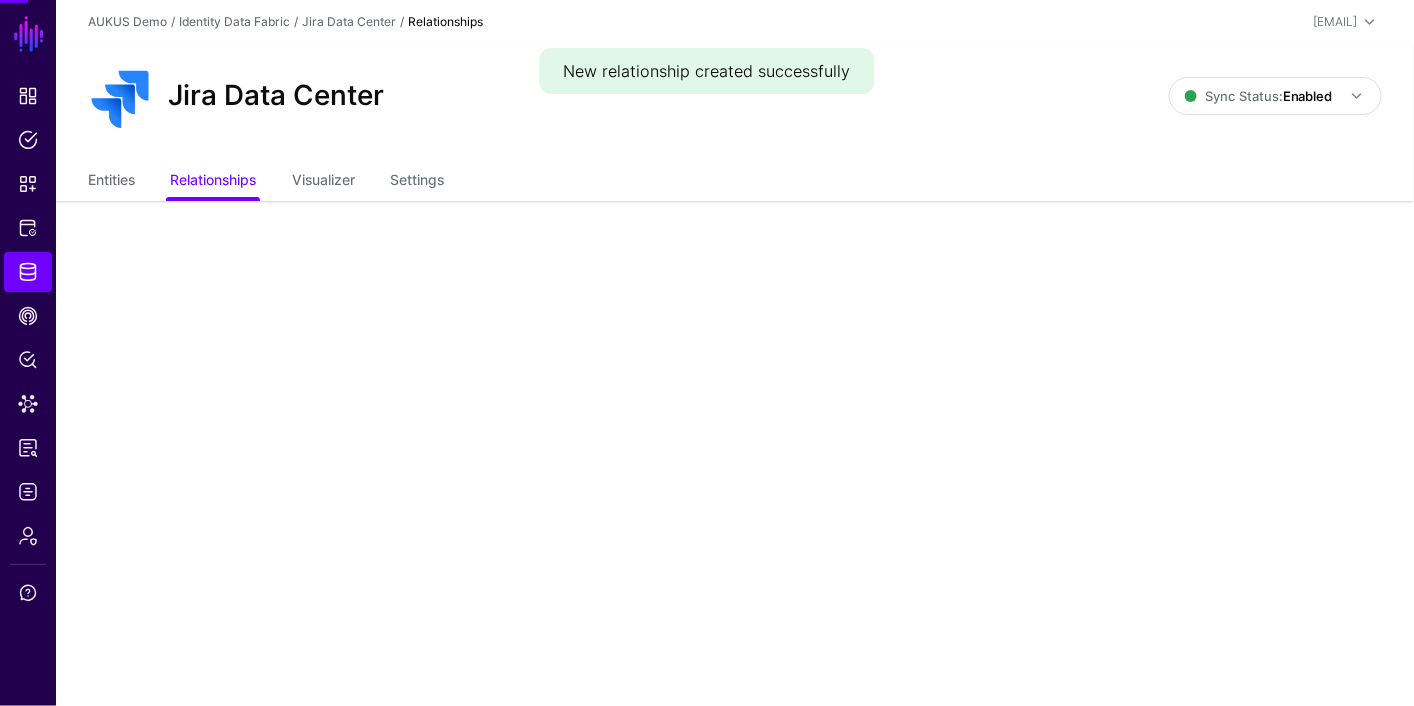 scroll, scrollTop: 0, scrollLeft: 0, axis: both 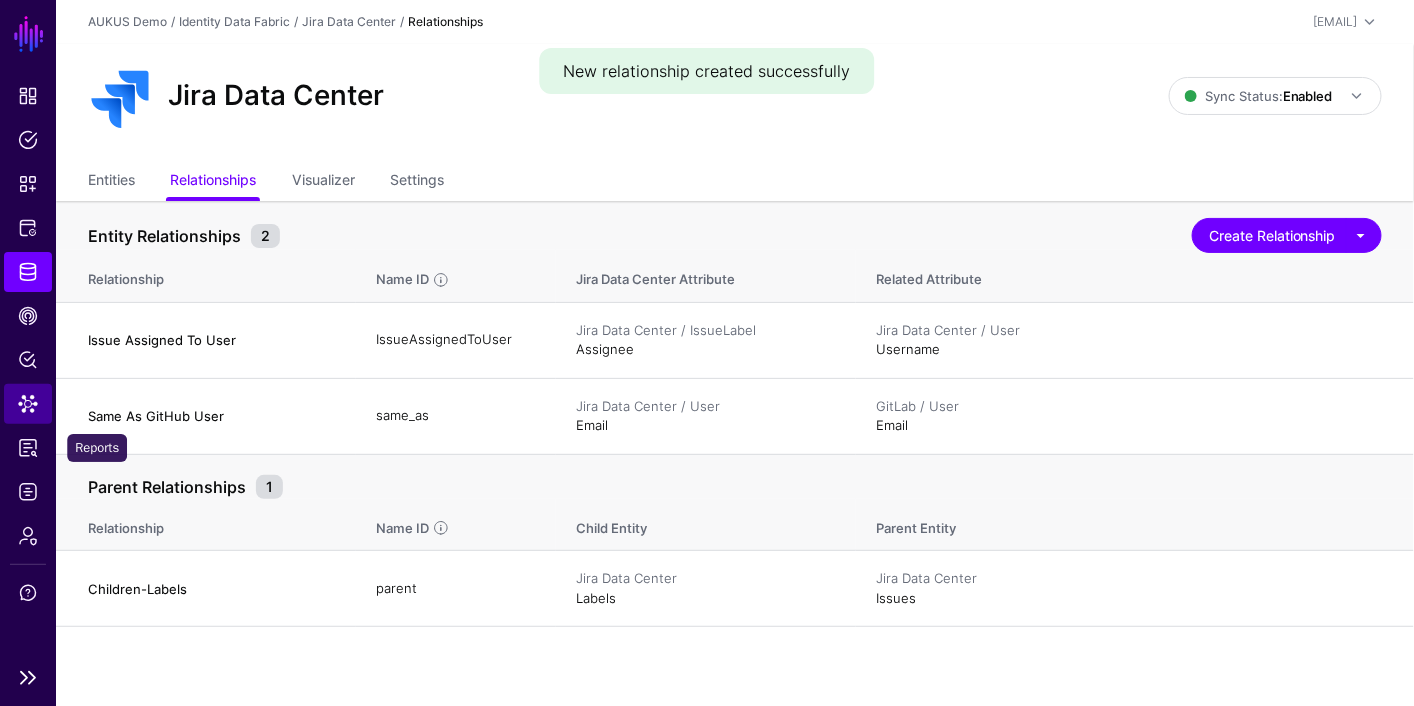 click on "Data Lens" 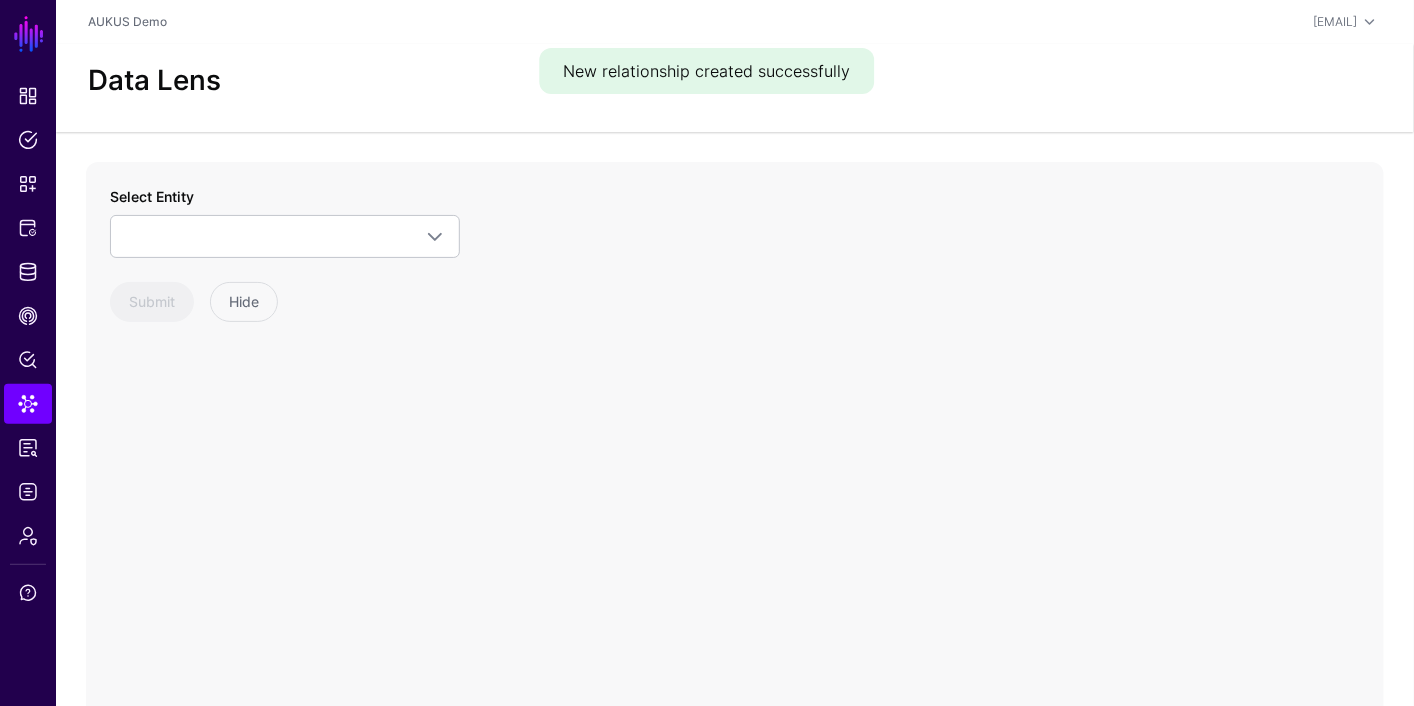 click on "Select Entity    Jira Data Center  IssueLabel   Issues   Labels   User  RoleNames  Role  GitLab  Group   GroupMember   GroupSamlLink   User  Active Directory  Computer   Group   GroupMember   User  Submit Hide" 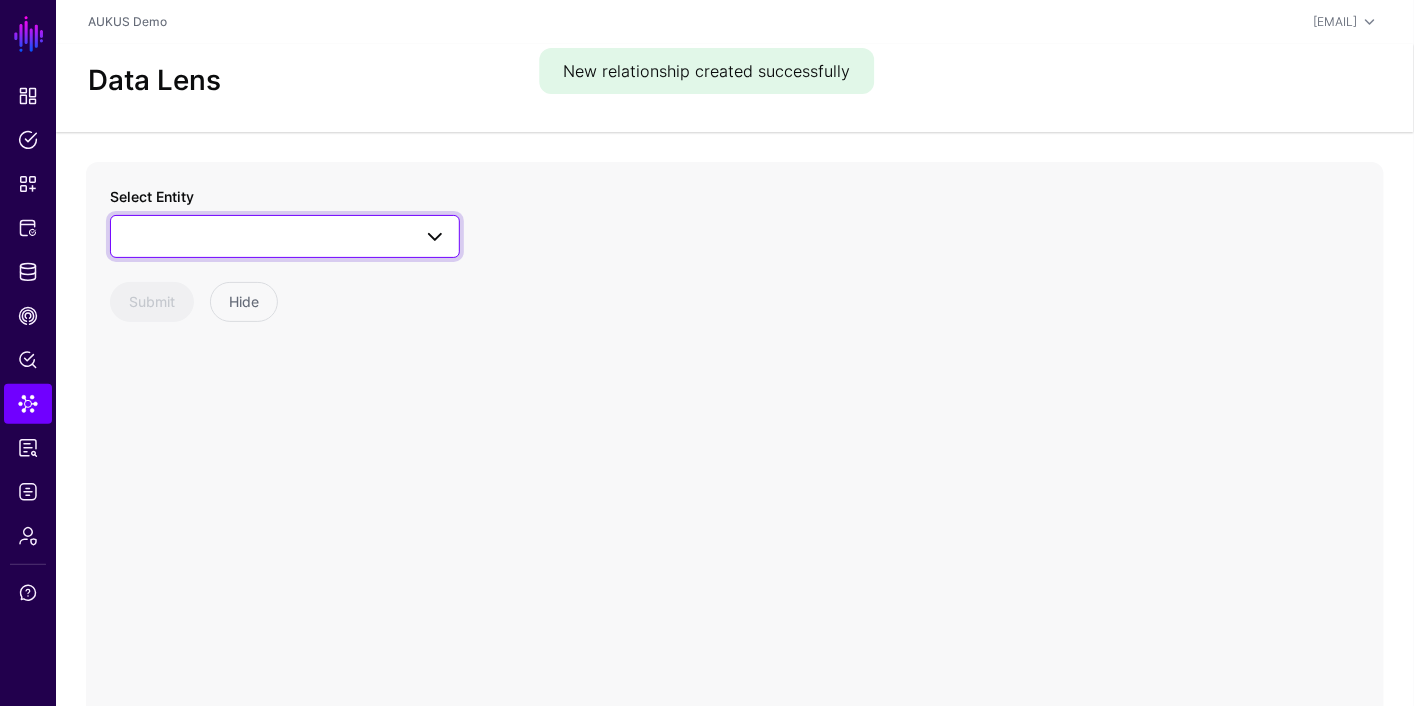 click at bounding box center (285, 236) 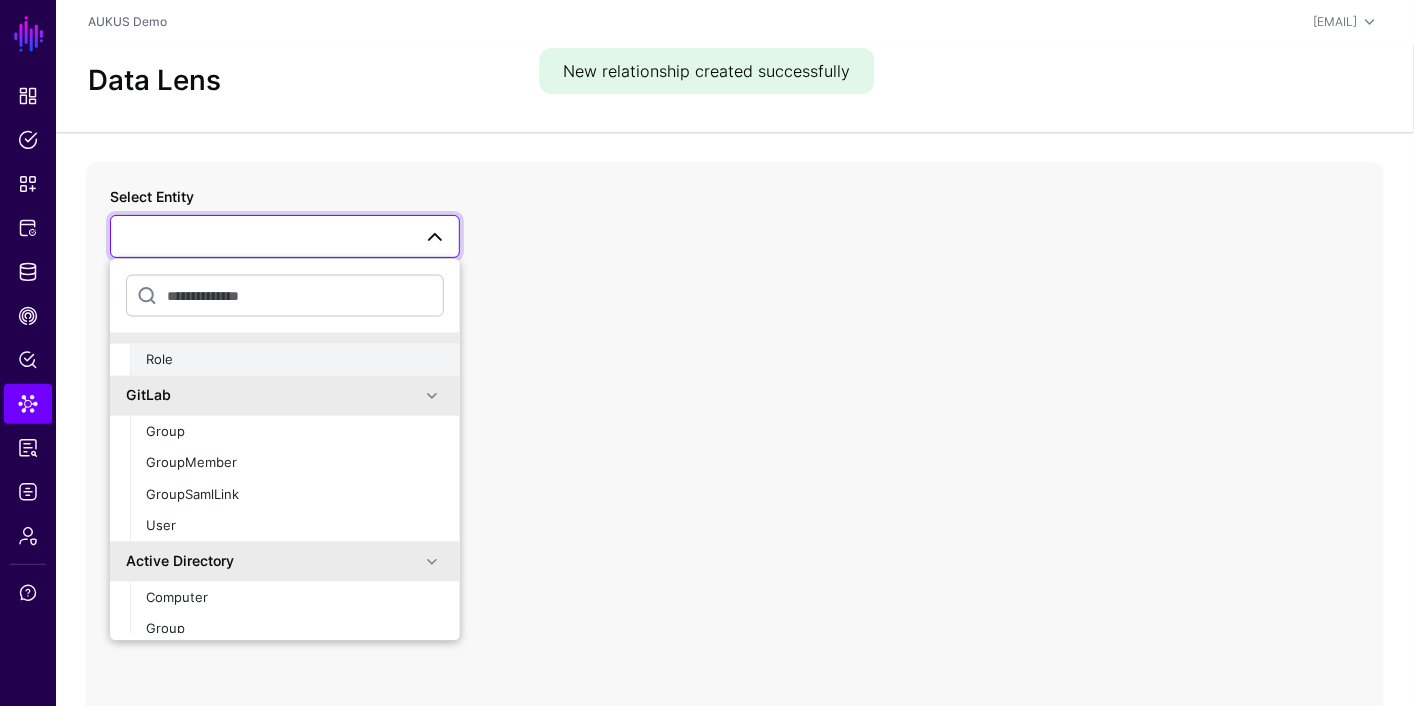 click on "Active Directory" 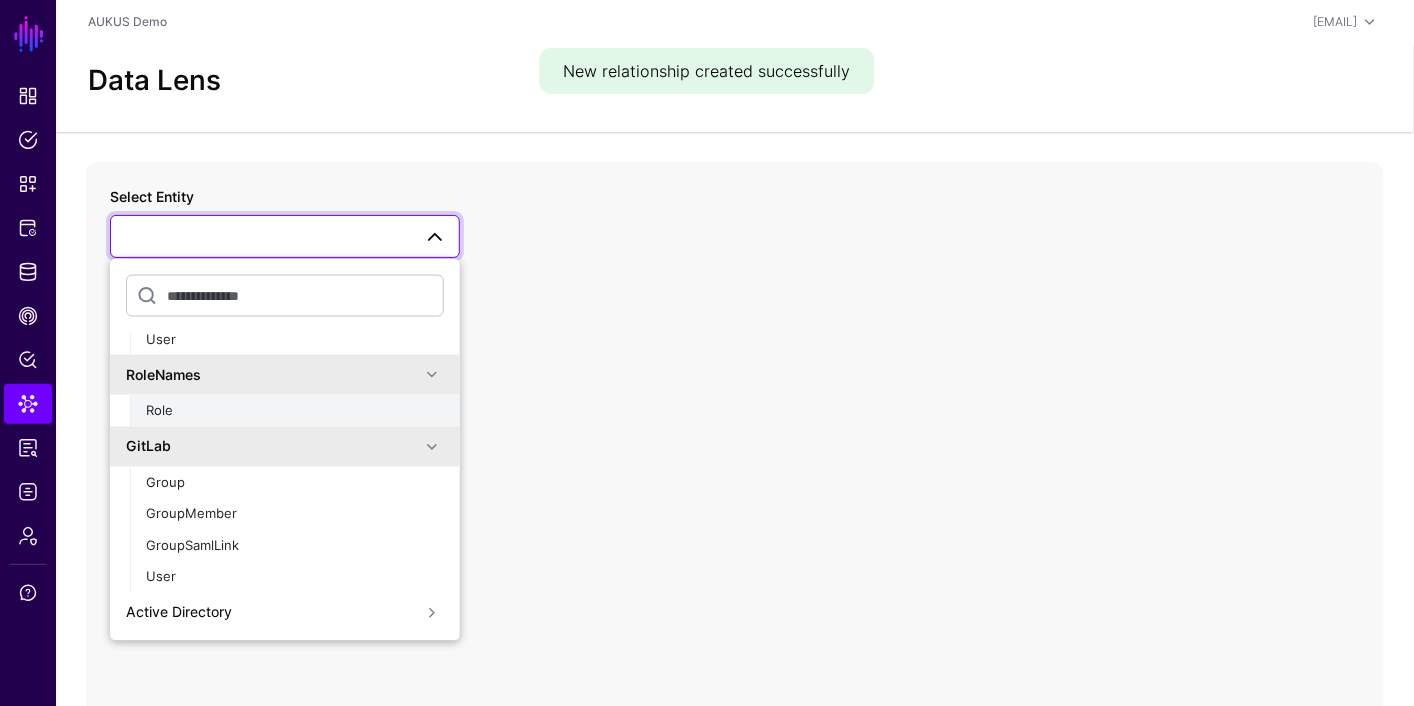 scroll, scrollTop: 143, scrollLeft: 0, axis: vertical 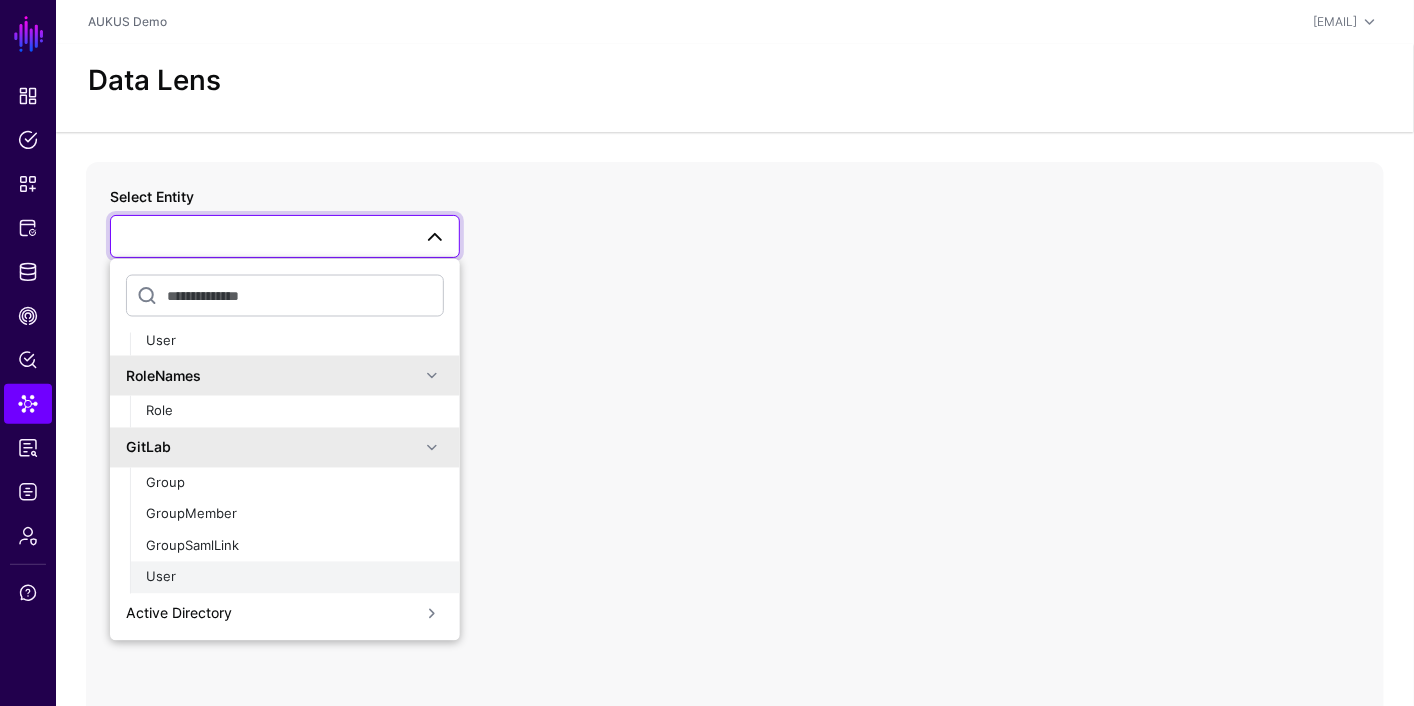 click on "User" 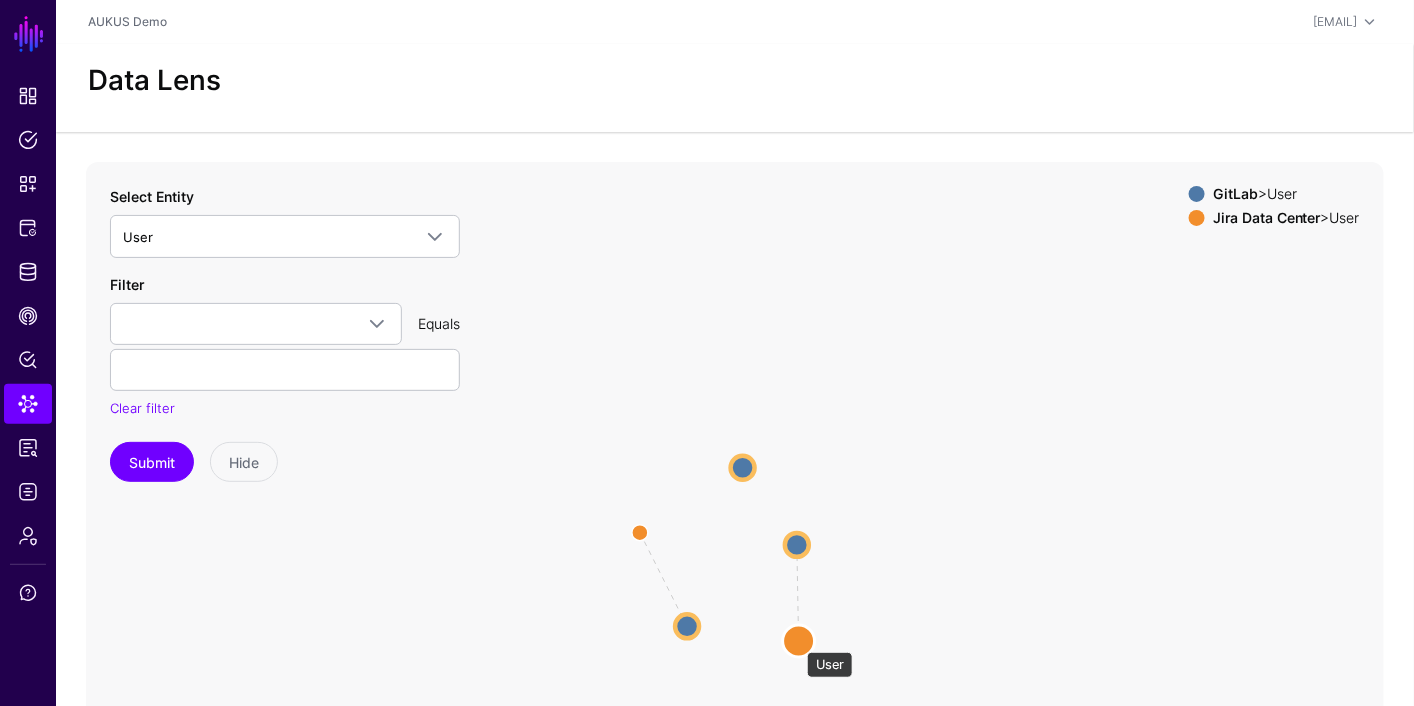 click 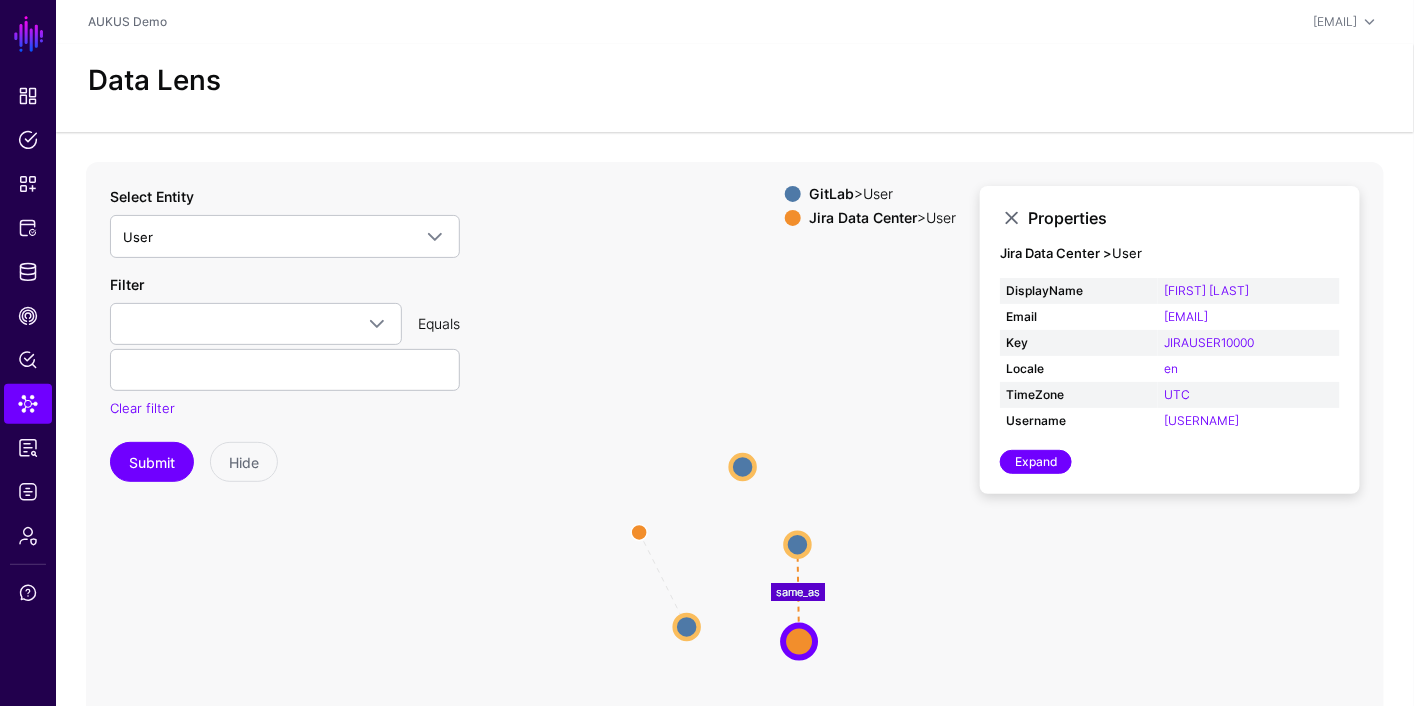 click on "Properties Jira Data Center >   User  DisplayName Joe Welsh Email joe@sgnl.ai Key JIRAUSER10000 Locale en TimeZone UTC Username joe Expand" at bounding box center (1170, 340) 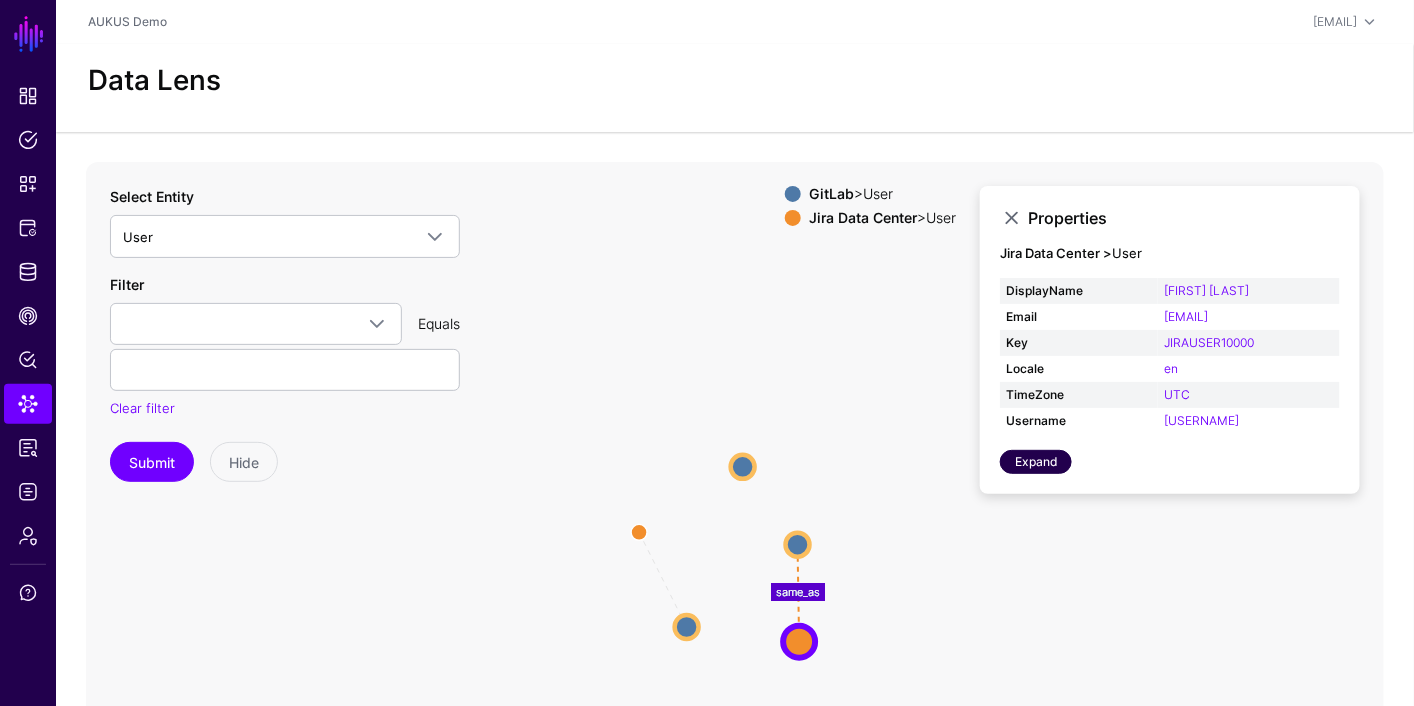 click on "Expand" at bounding box center (1036, 462) 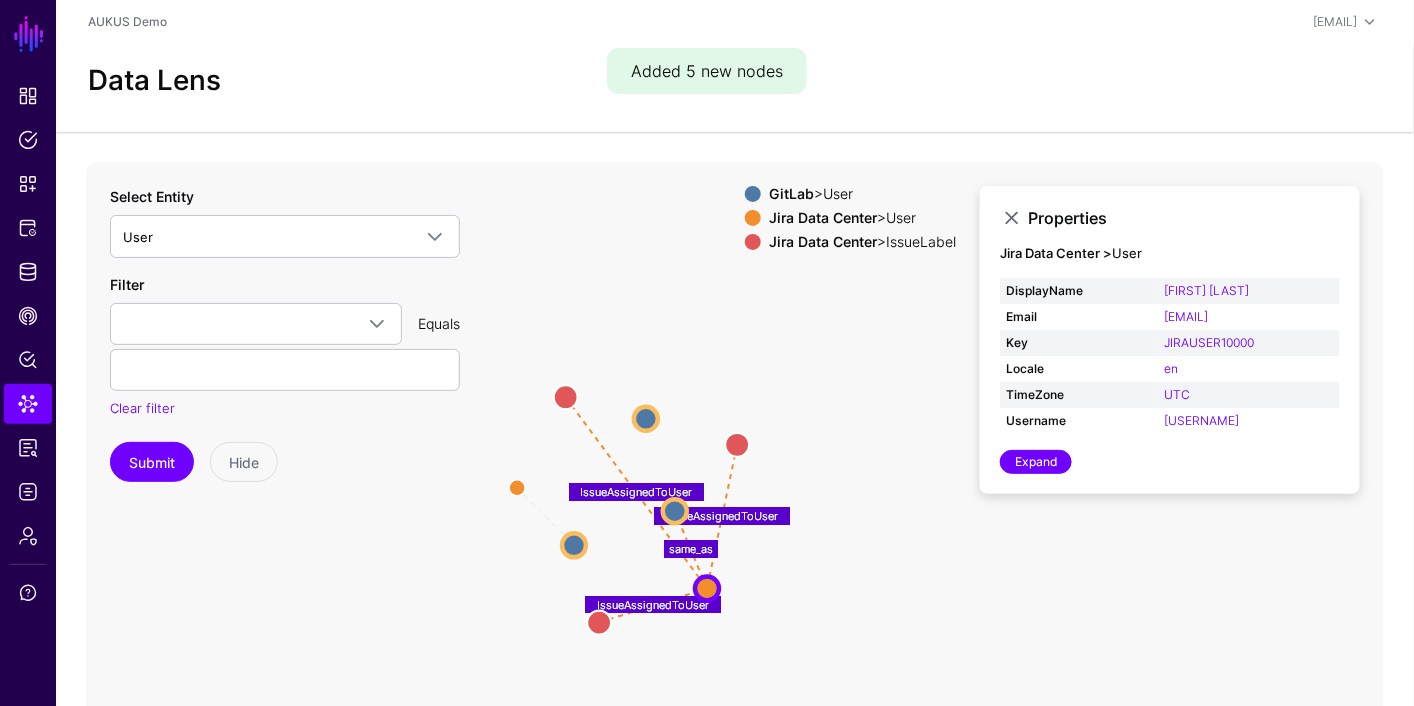 drag, startPoint x: 919, startPoint y: 574, endPoint x: 812, endPoint y: 515, distance: 122.18838 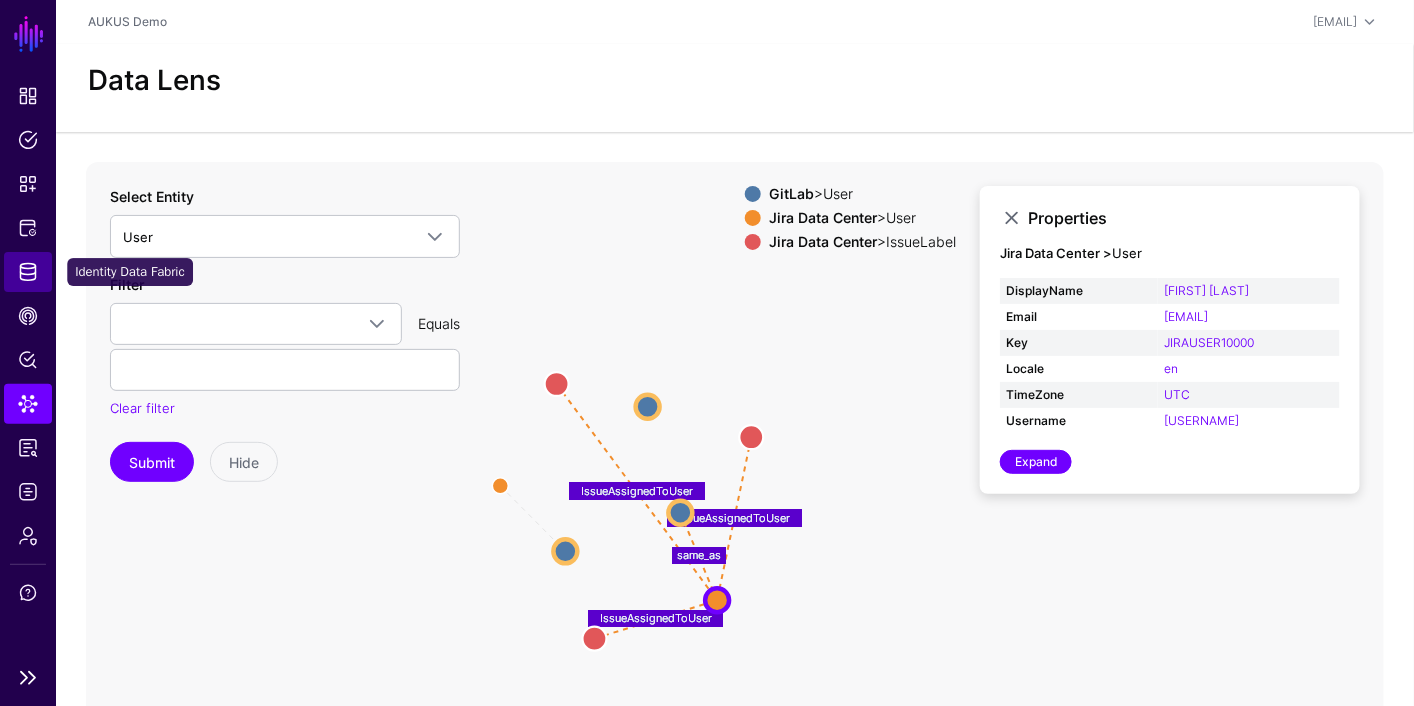 click on "Identity Data Fabric" 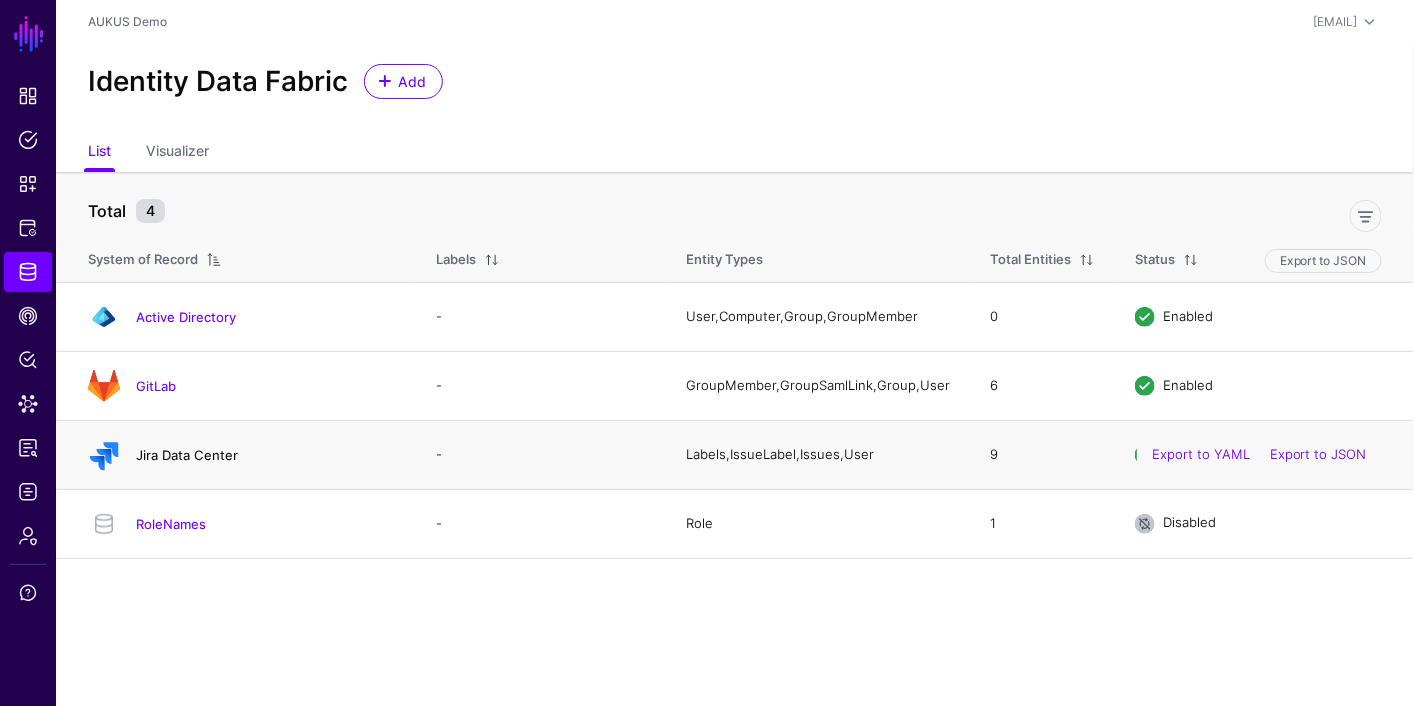 click on "Jira Data Center" 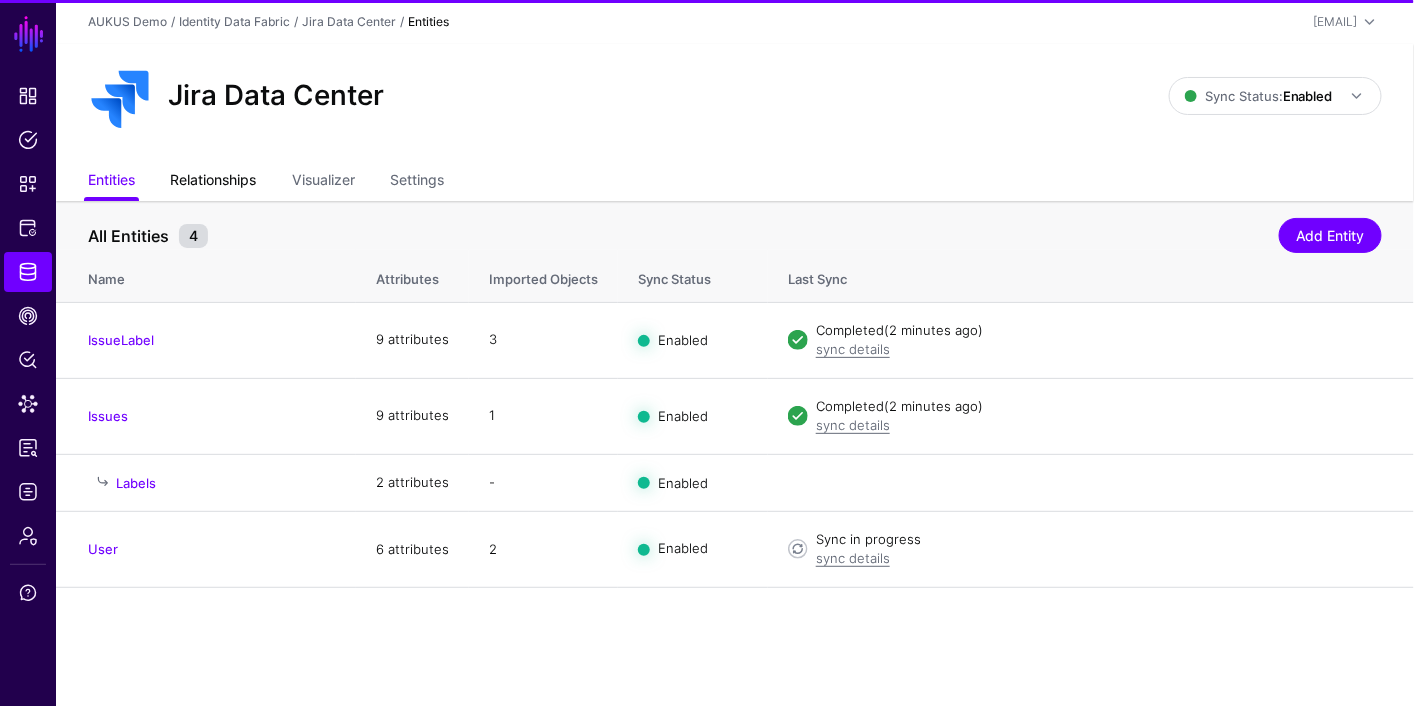 click on "Relationships" 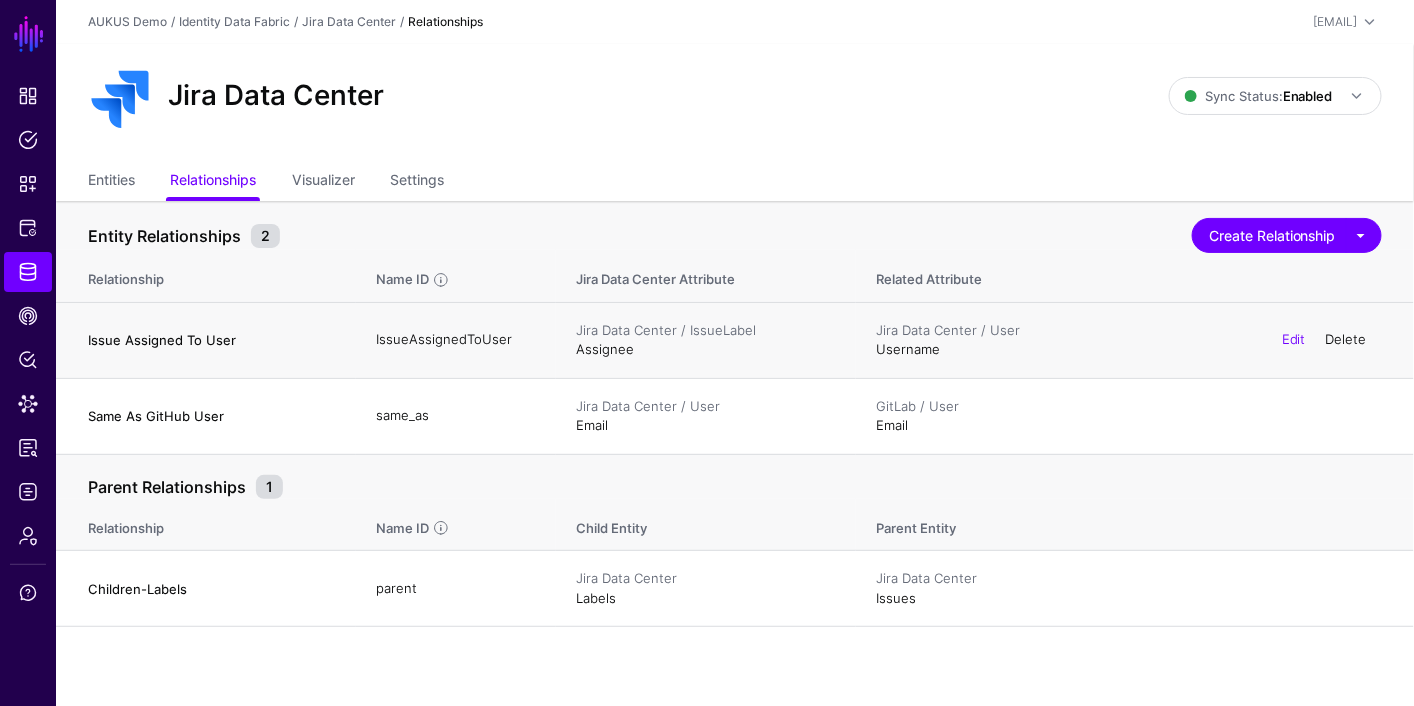 click on "Delete" 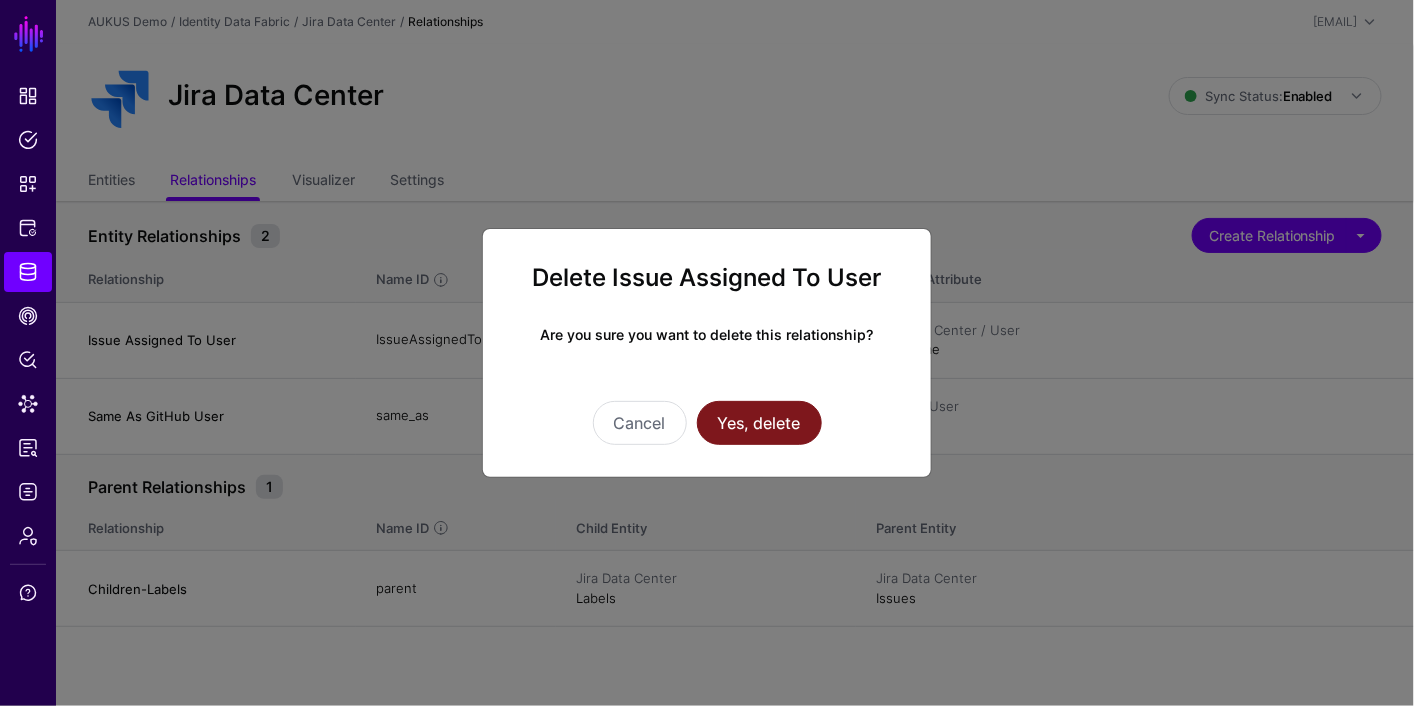 click on "Yes, delete" 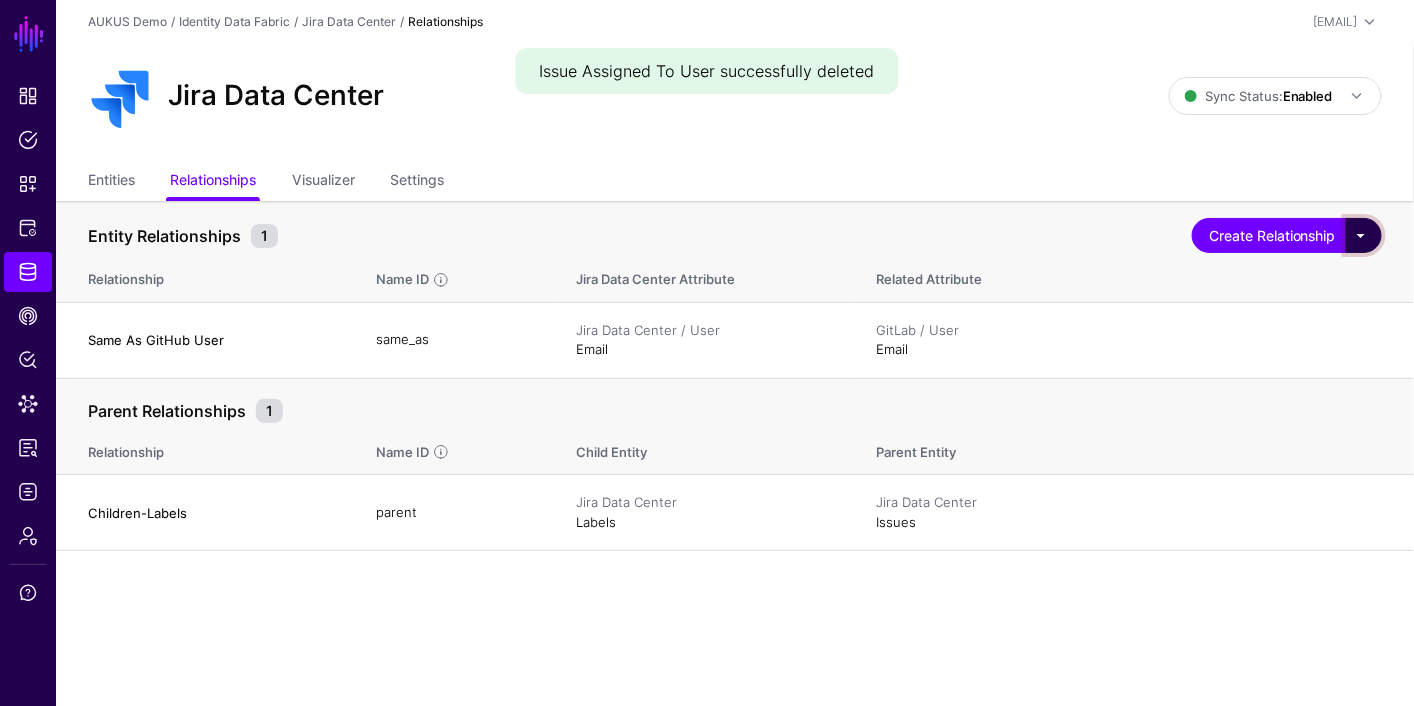 click 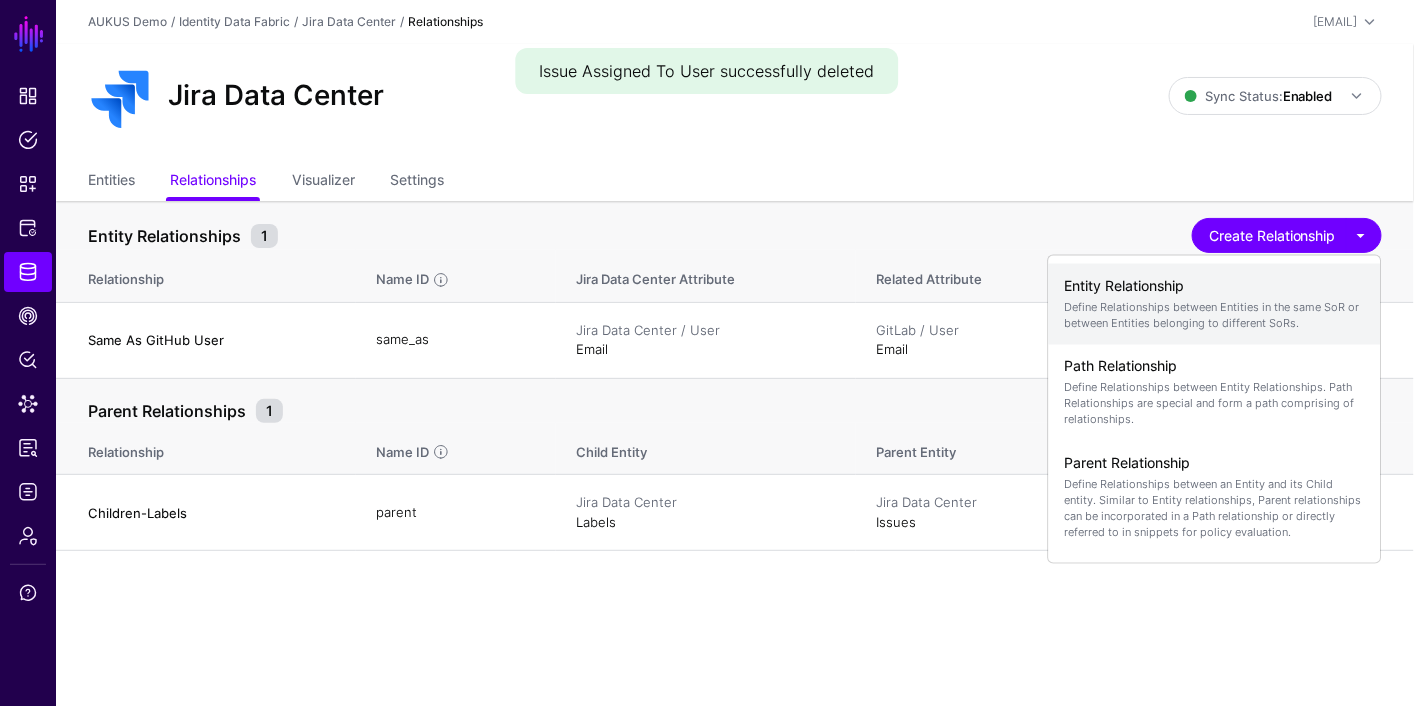 click on "Entity Relationship" 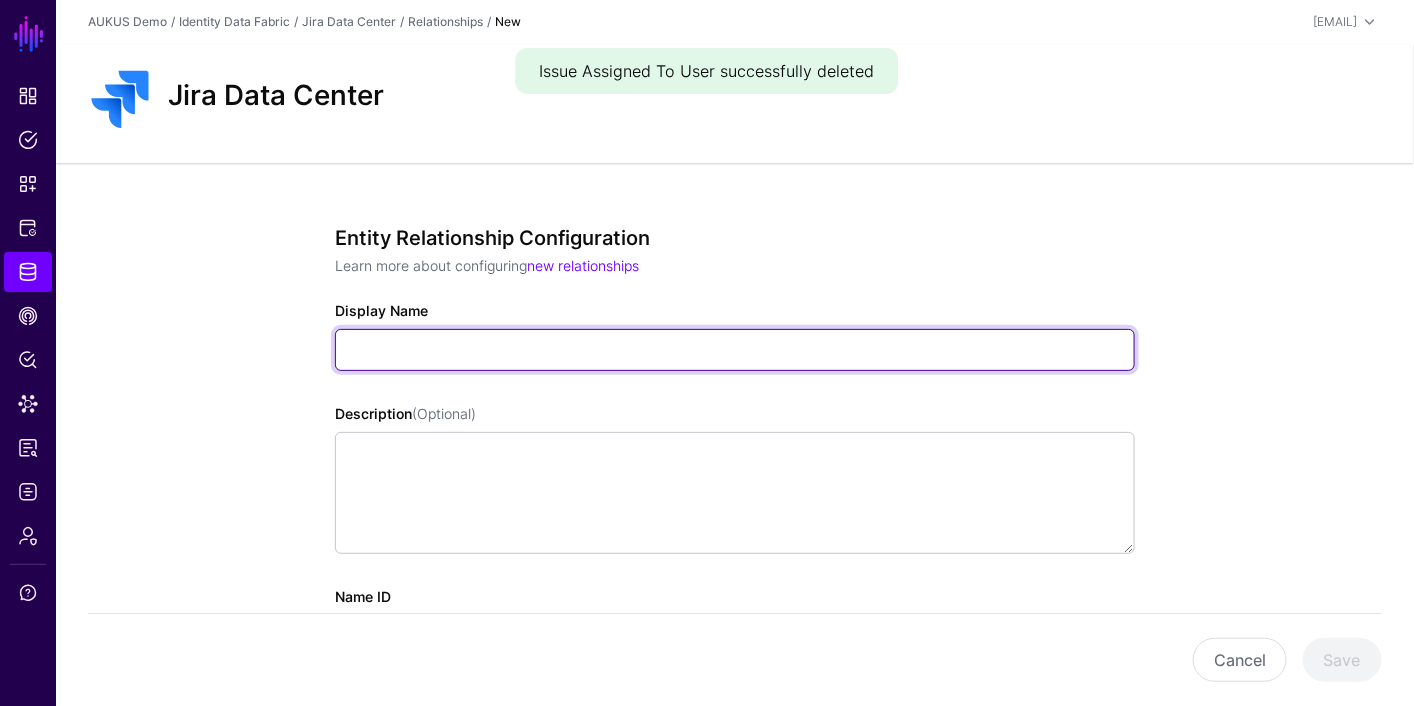 click on "Display Name" at bounding box center (735, 350) 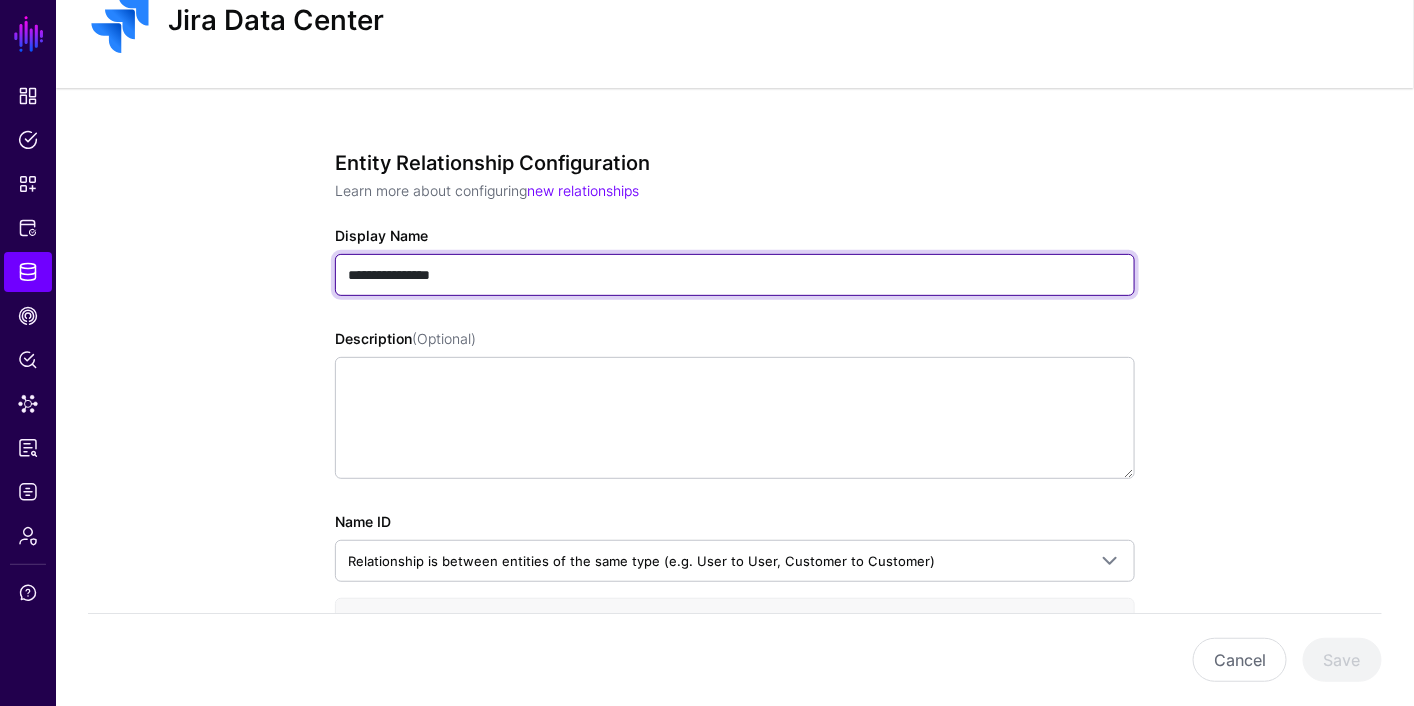 scroll, scrollTop: 73, scrollLeft: 0, axis: vertical 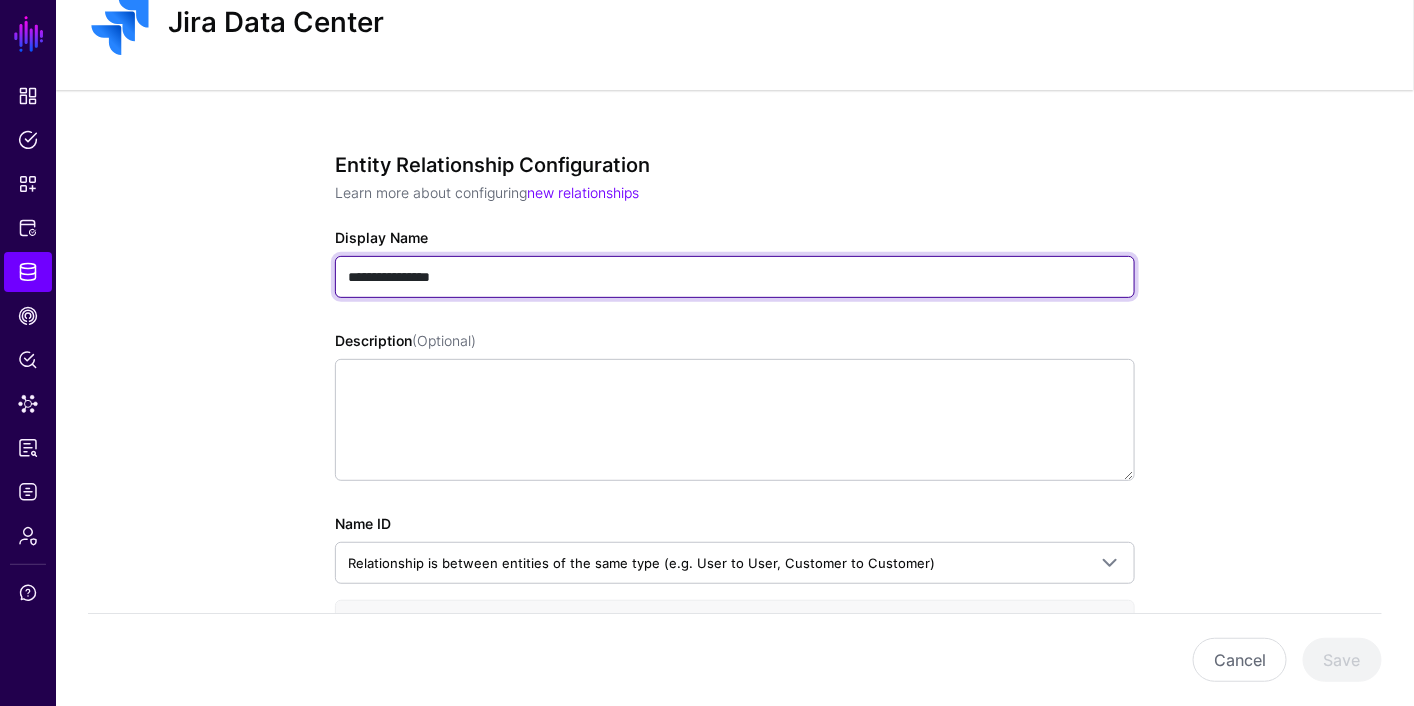 click on "**********" at bounding box center (735, 277) 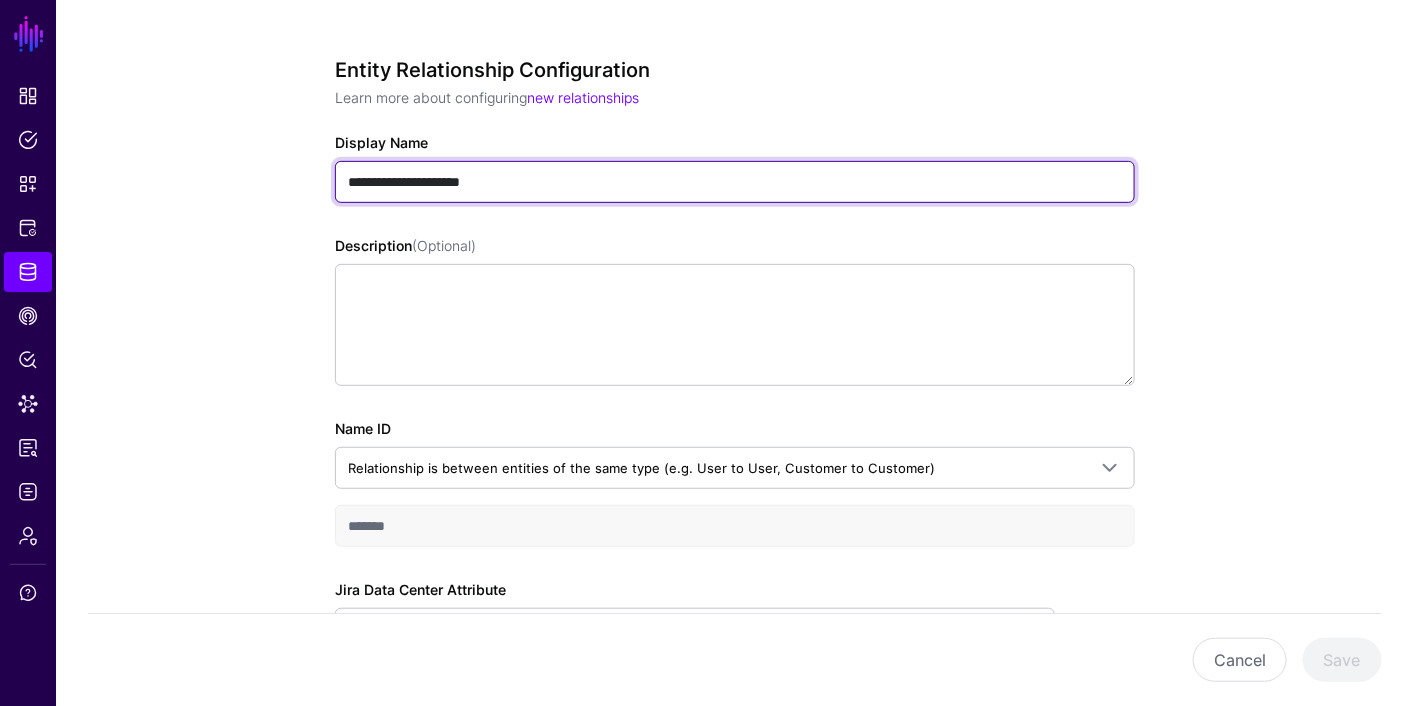scroll, scrollTop: 402, scrollLeft: 0, axis: vertical 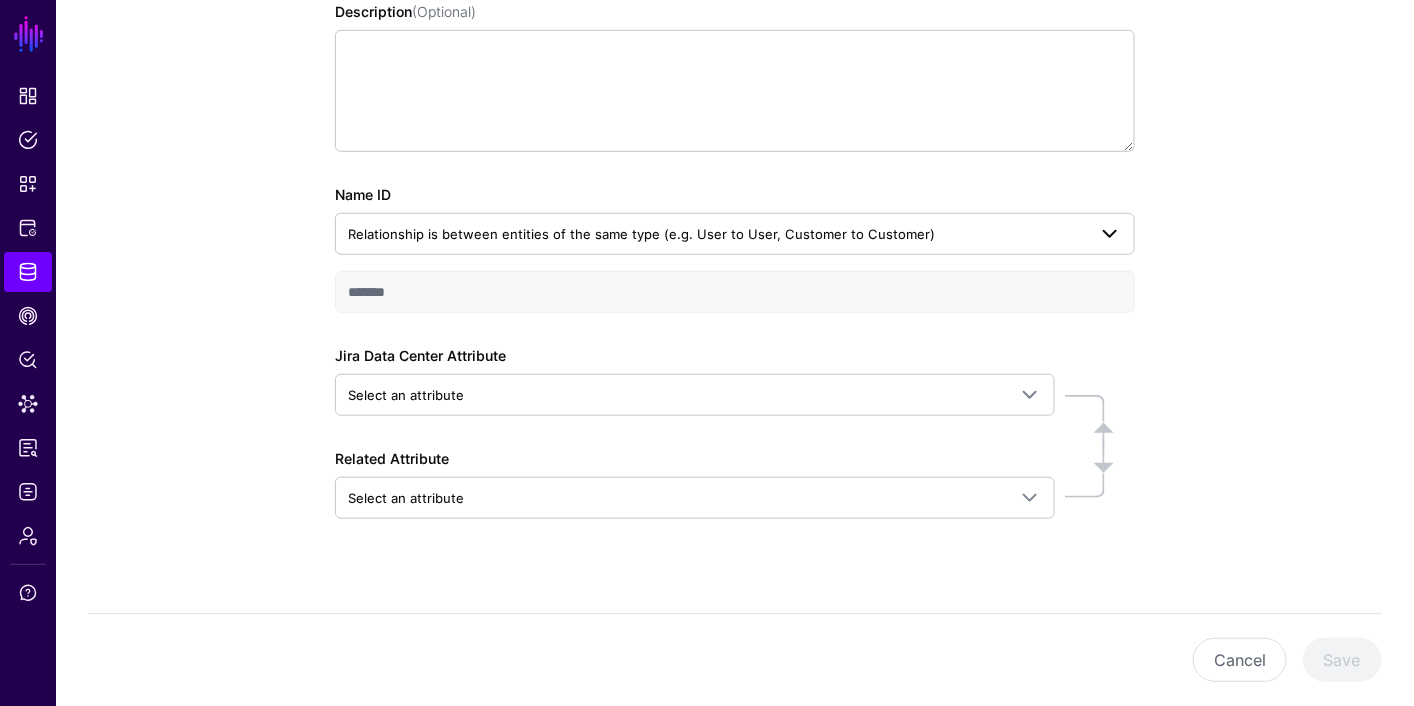type on "**********" 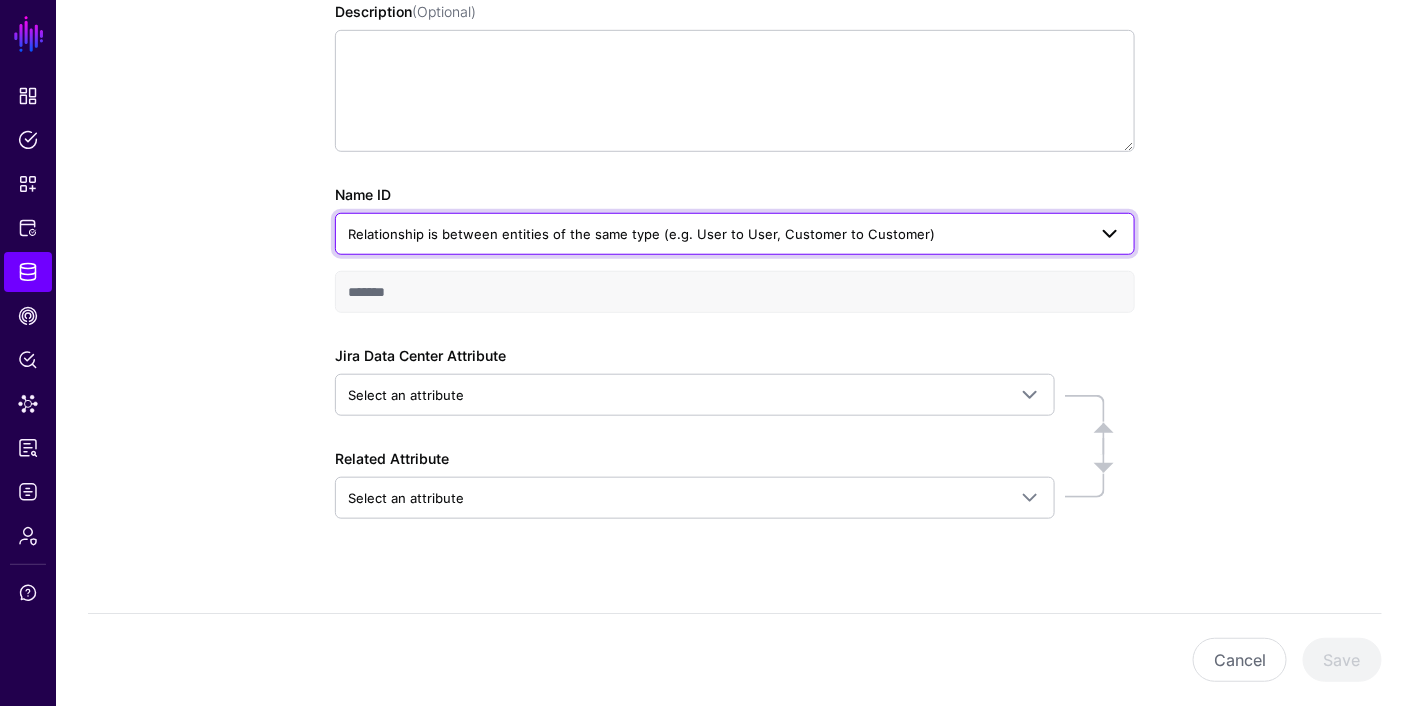 click on "Relationship is between entities of the same type (e.g. User to User, Customer to Customer)" at bounding box center [735, 234] 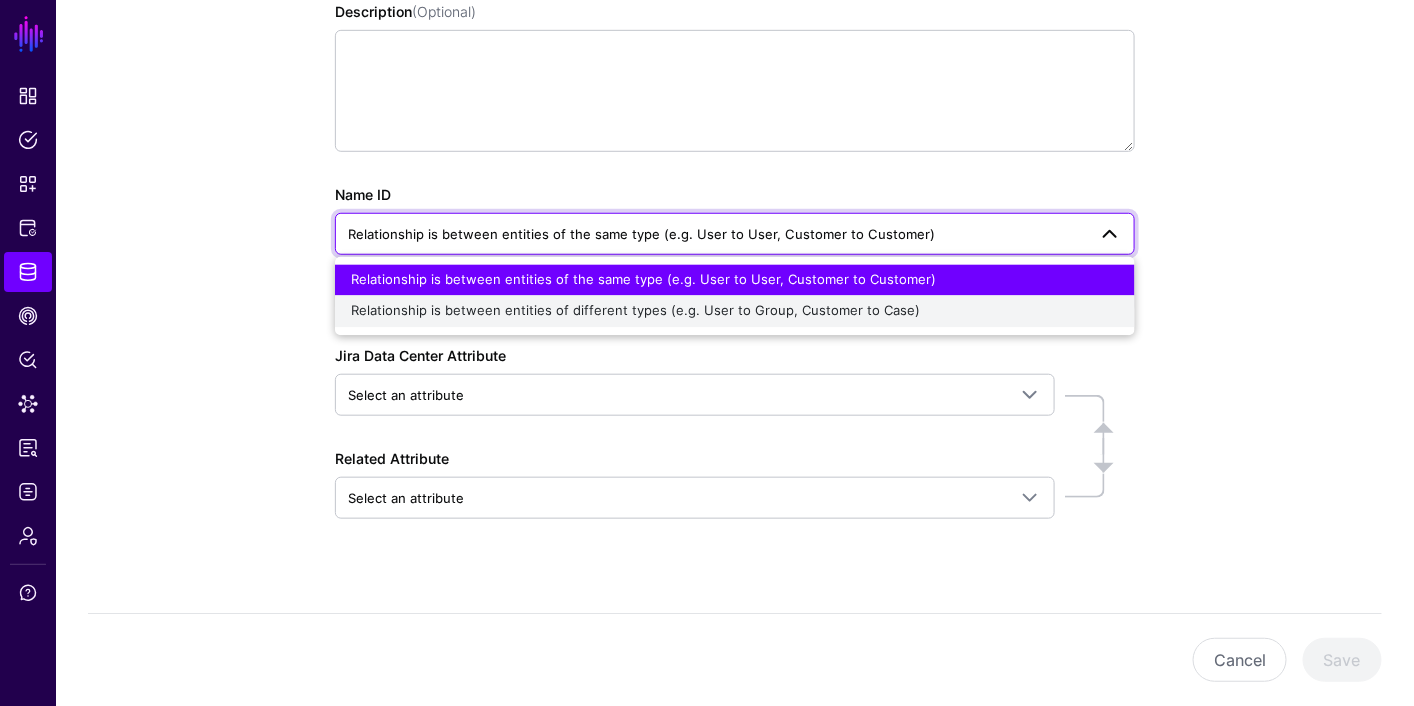 click on "Relationship is between entities of different types (e.g. User to Group, Customer to Case)" 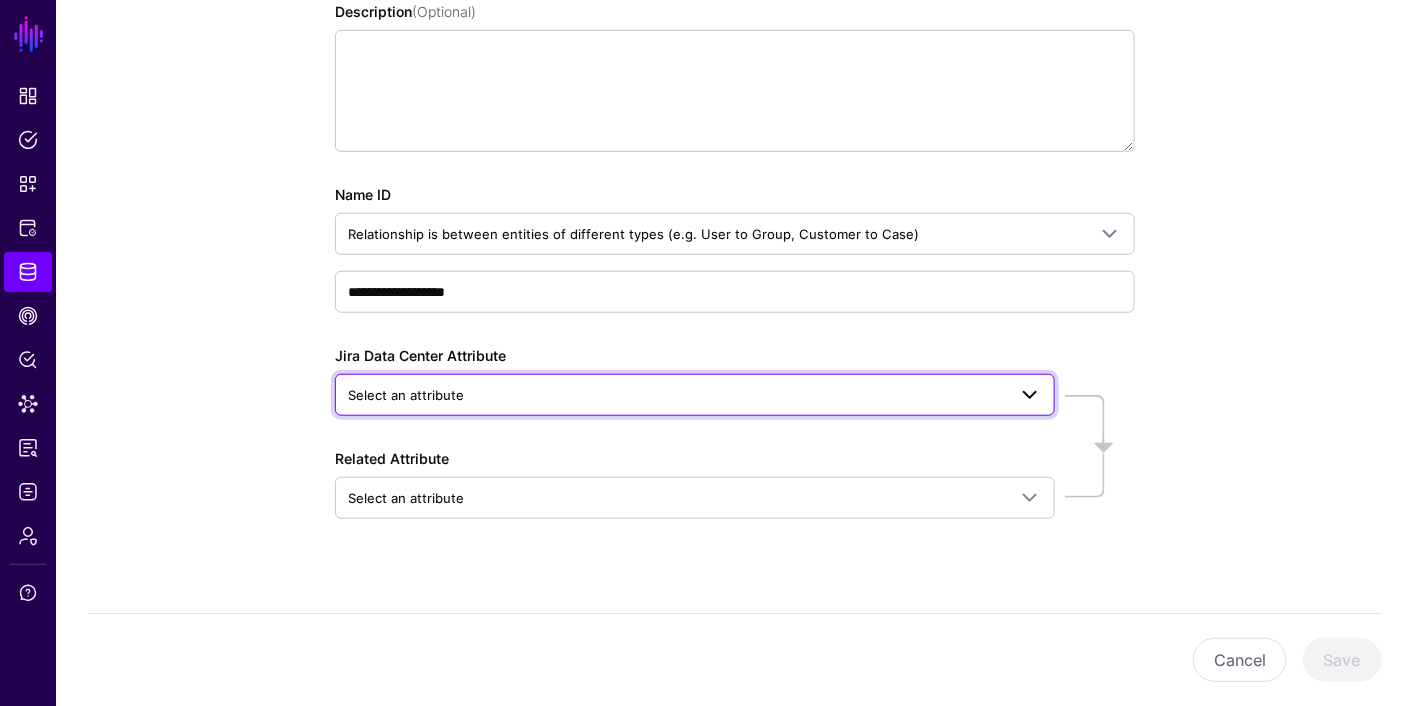 click on "Select an attribute" at bounding box center (695, 395) 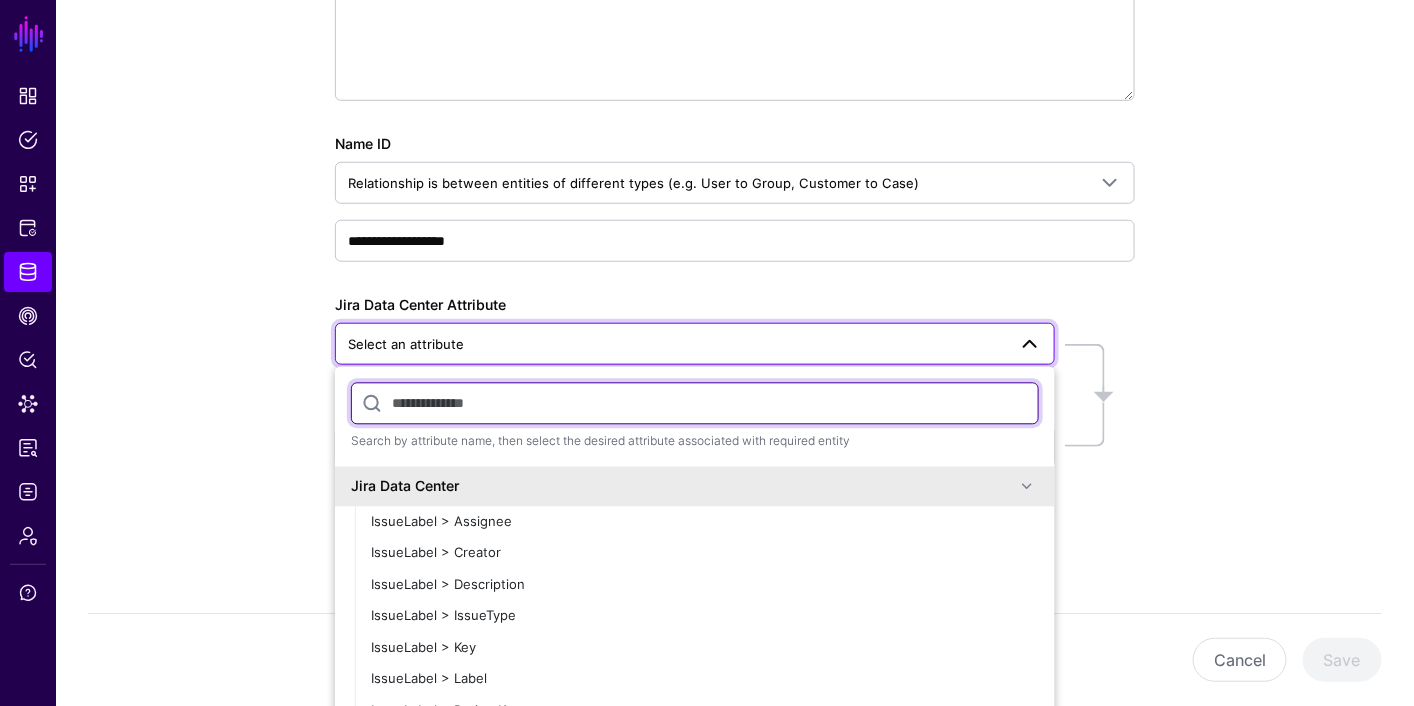 scroll, scrollTop: 513, scrollLeft: 0, axis: vertical 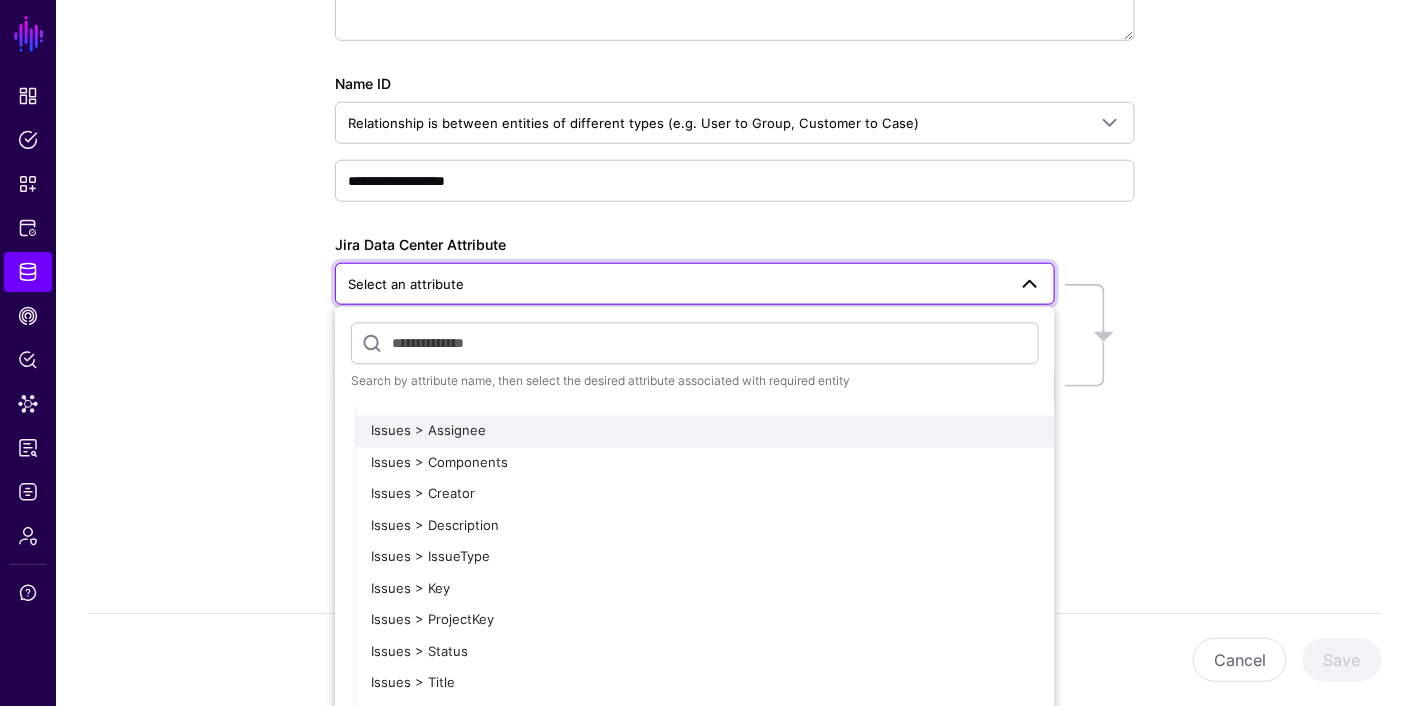 click on "Issues > Assignee" 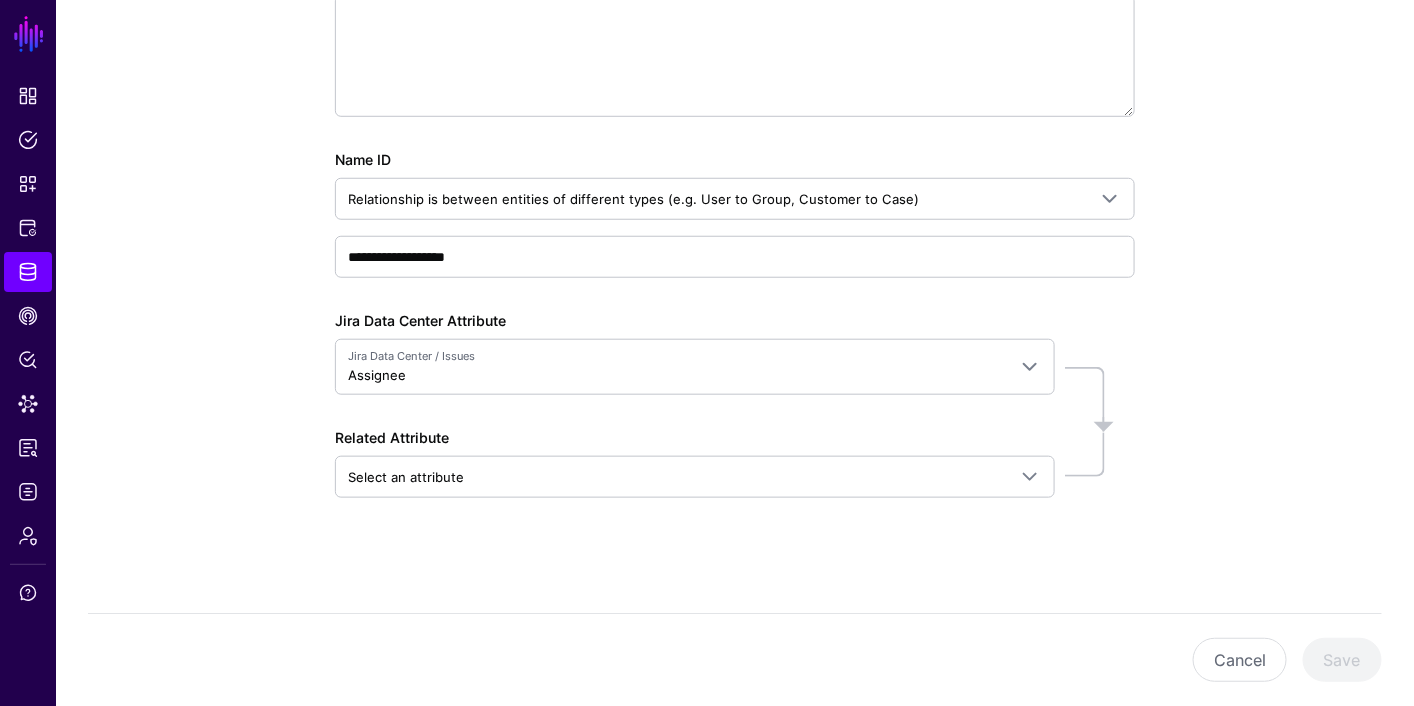 scroll, scrollTop: 434, scrollLeft: 0, axis: vertical 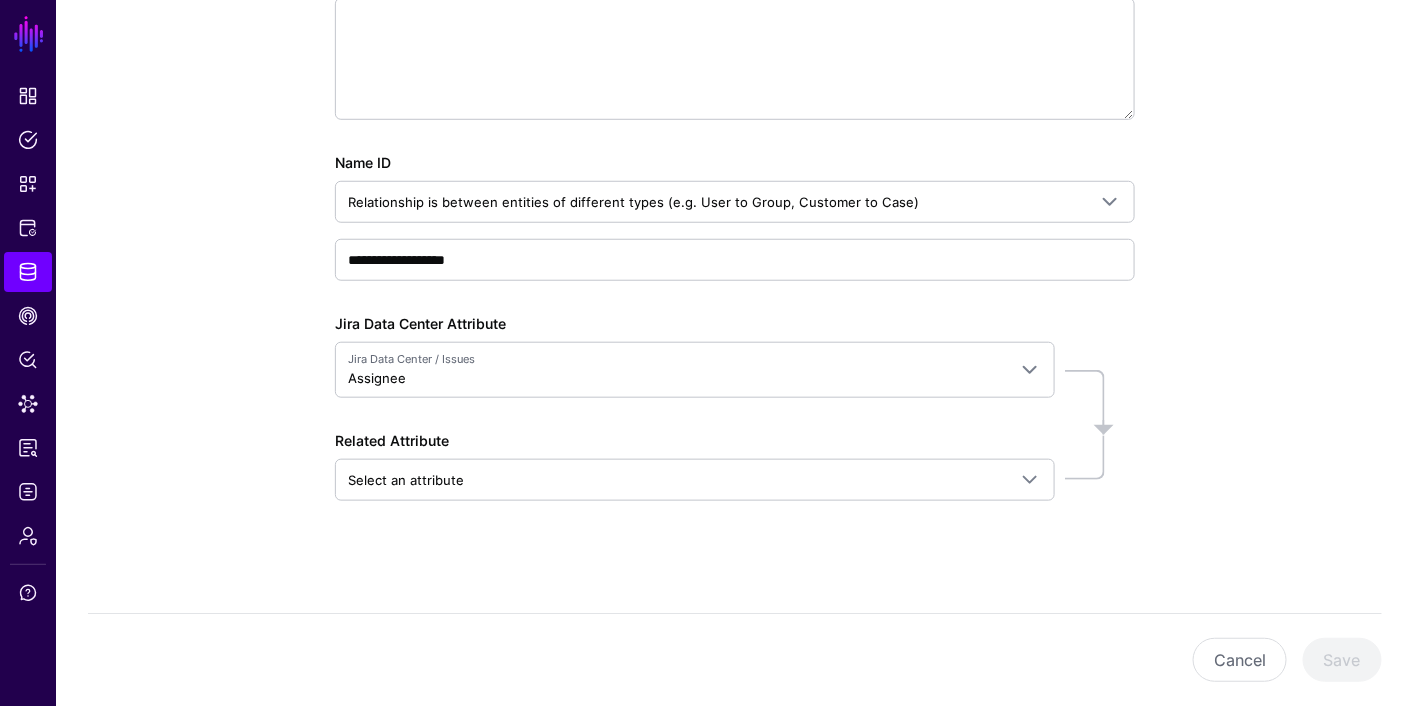 click on "**********" 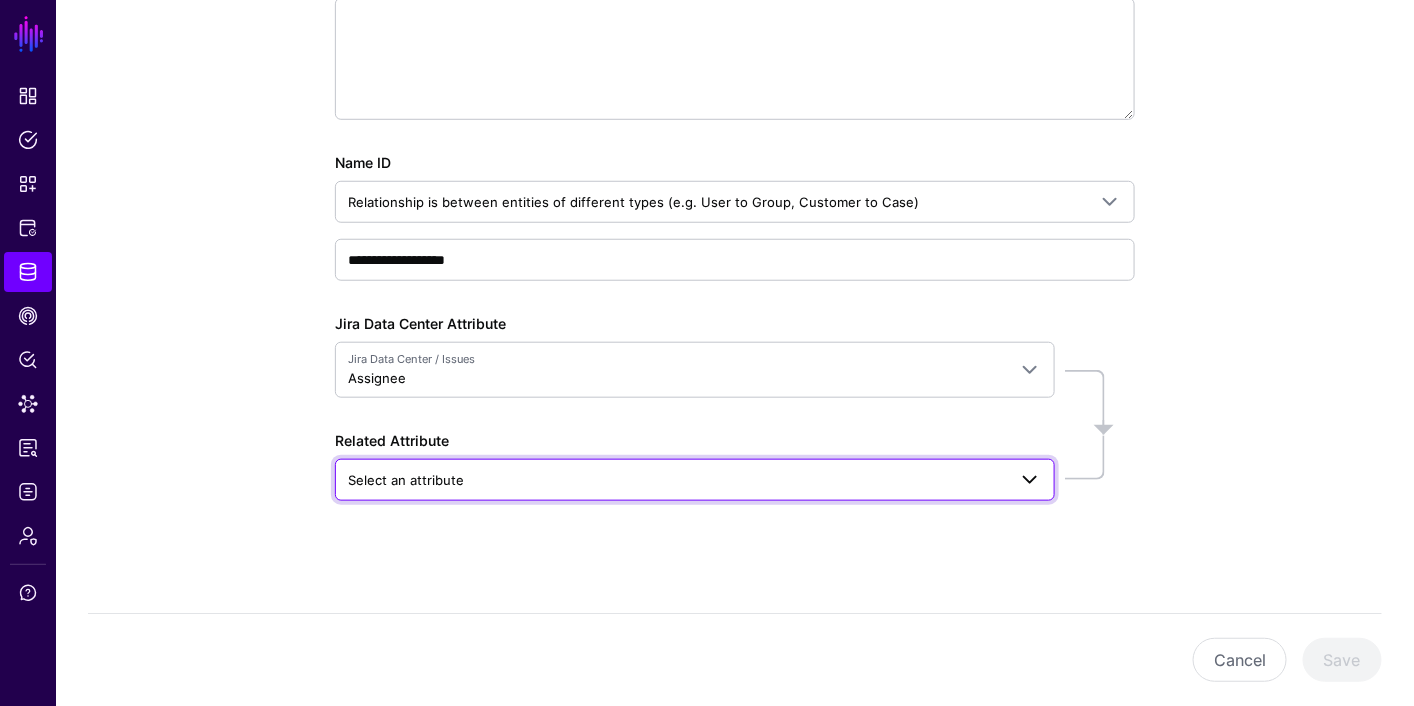 click on "Select an attribute" at bounding box center (677, 480) 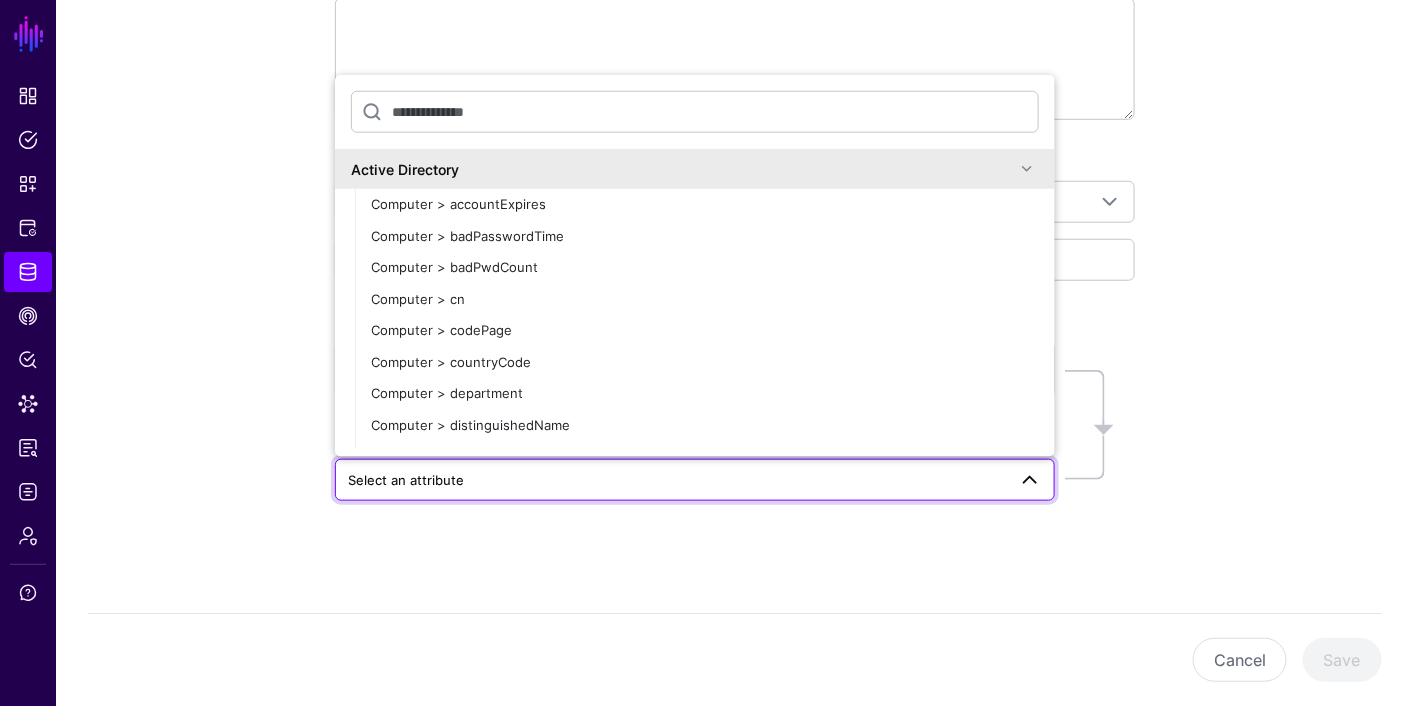 click on "Active Directory" 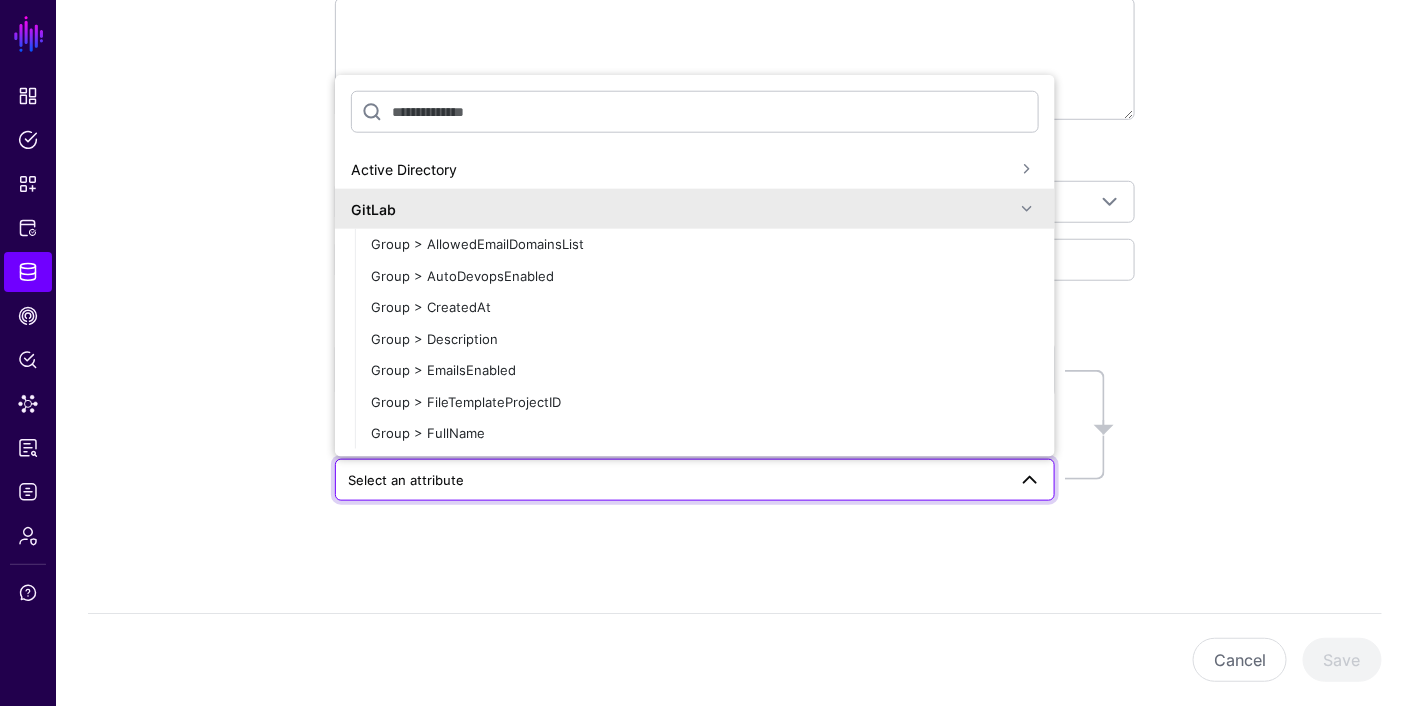 click on "GitLab" 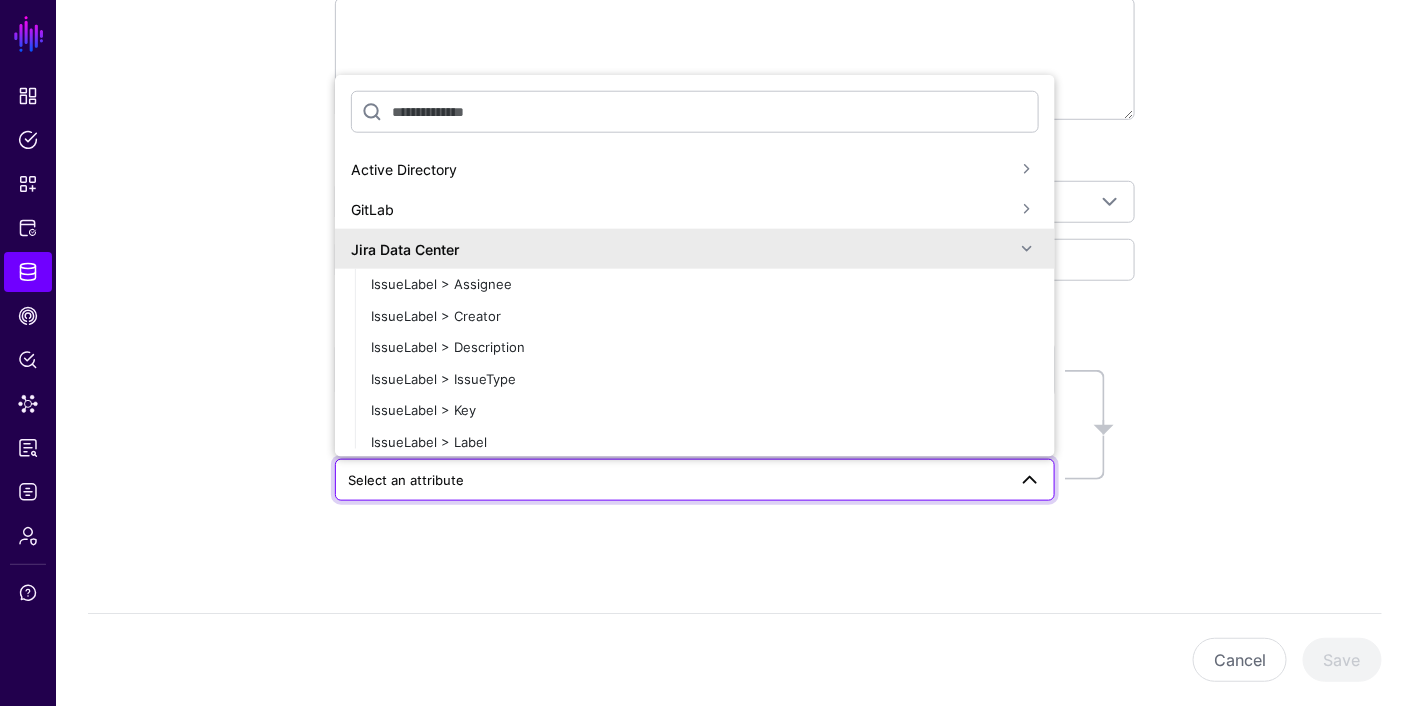 click on "GitLab" 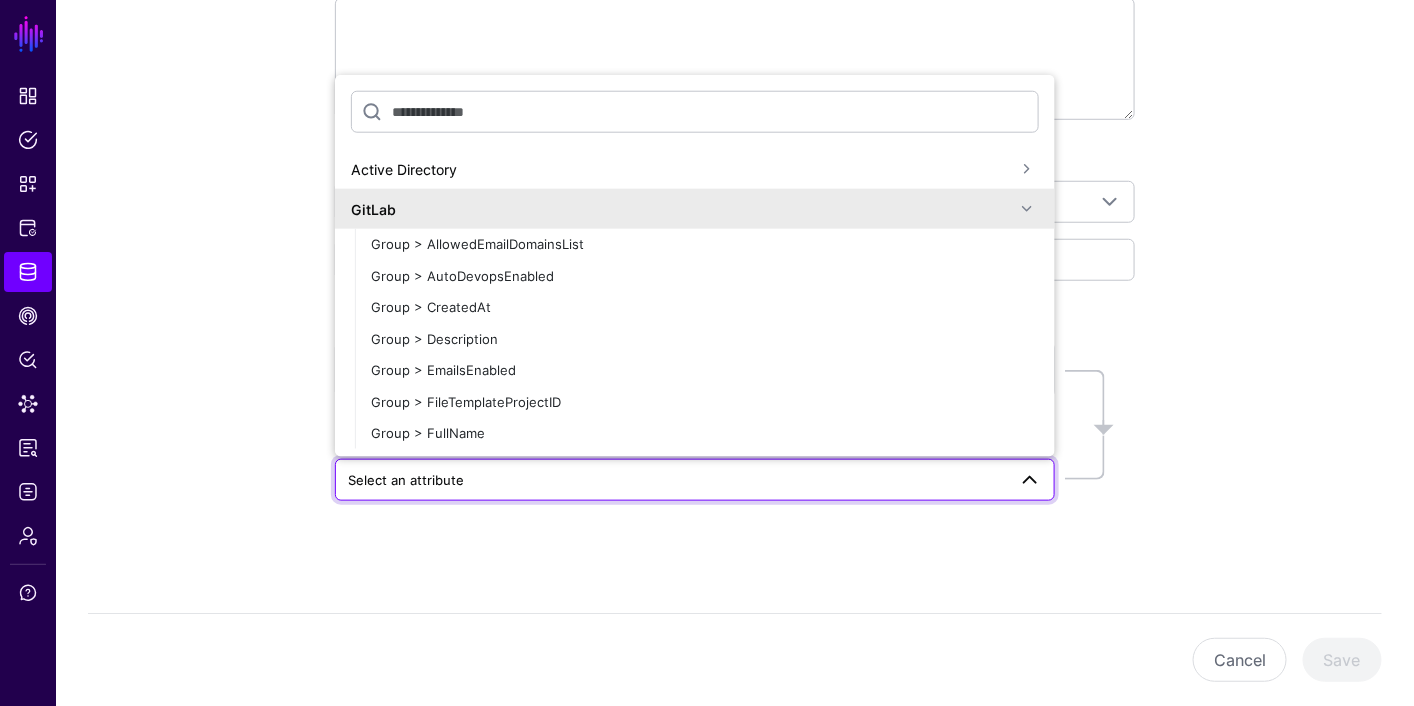 click on "GitLab" 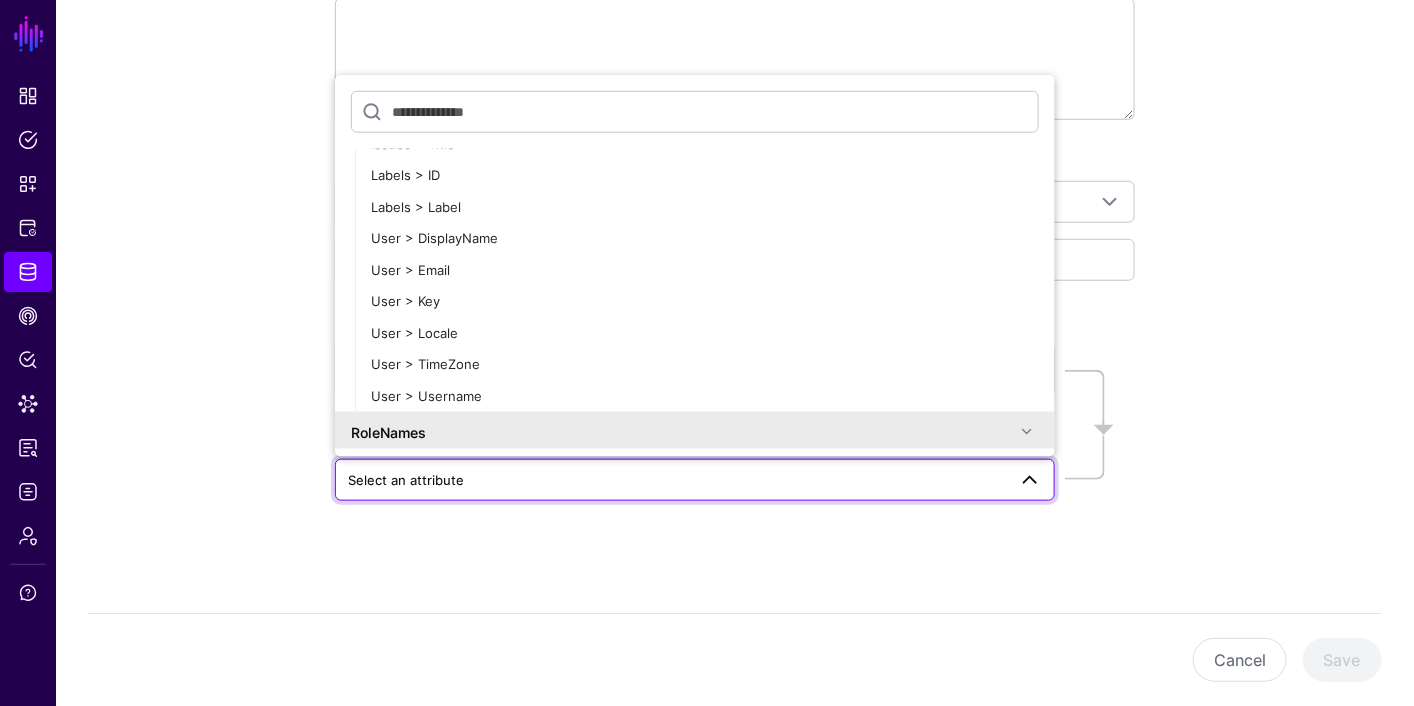 scroll, scrollTop: 702, scrollLeft: 0, axis: vertical 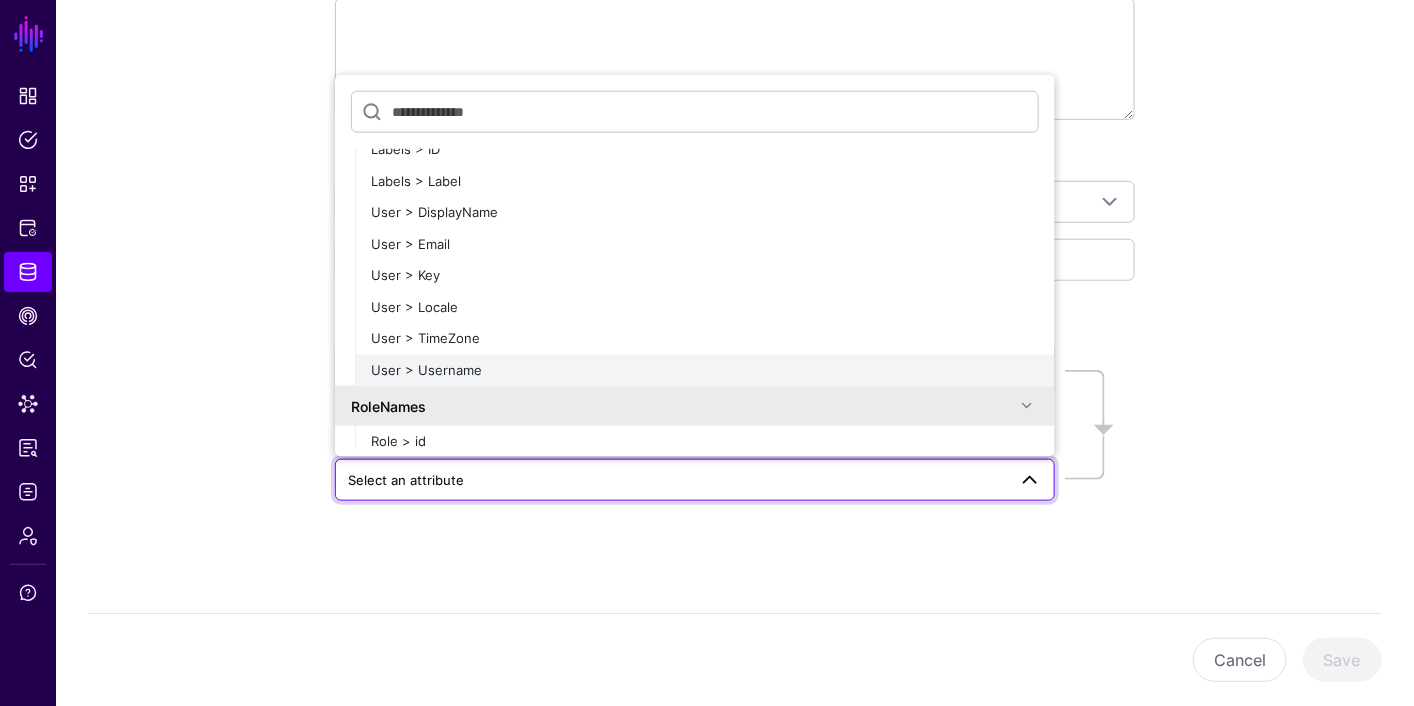 click on "User > Username" 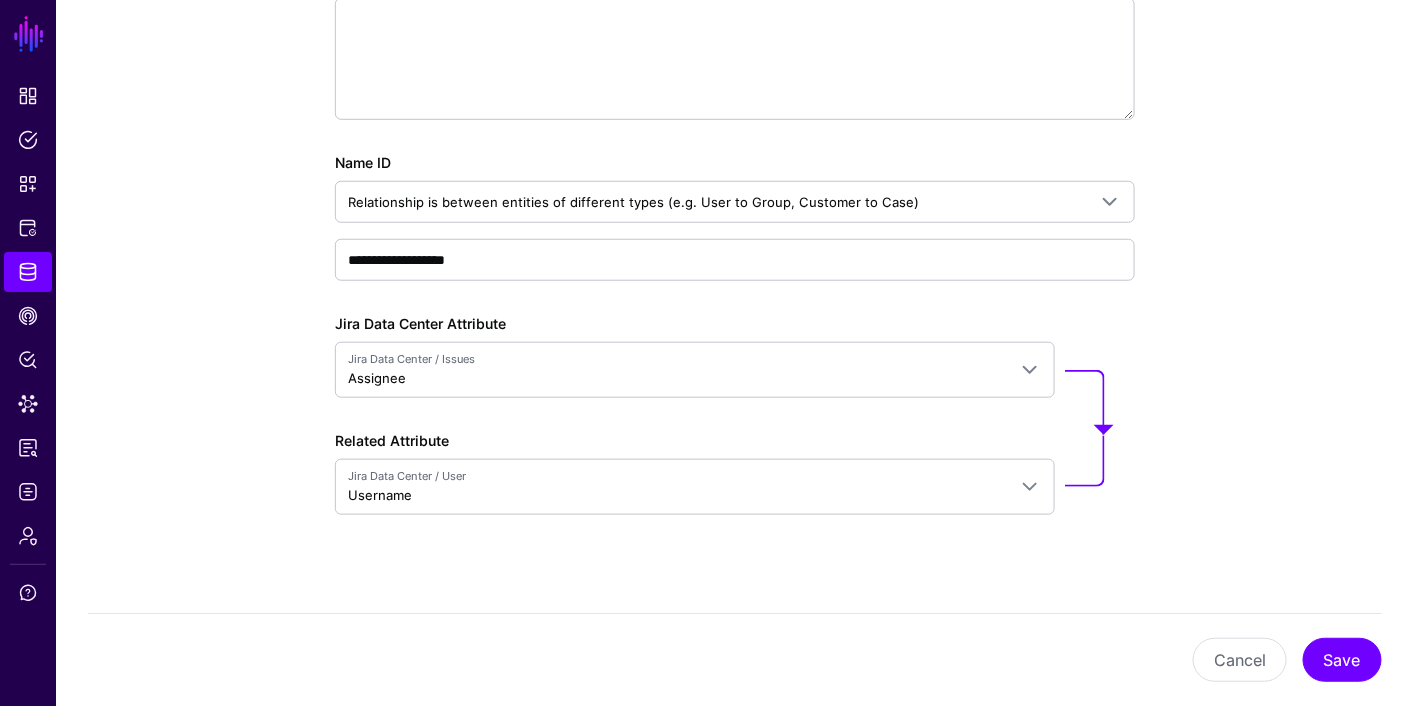 click on "**********" 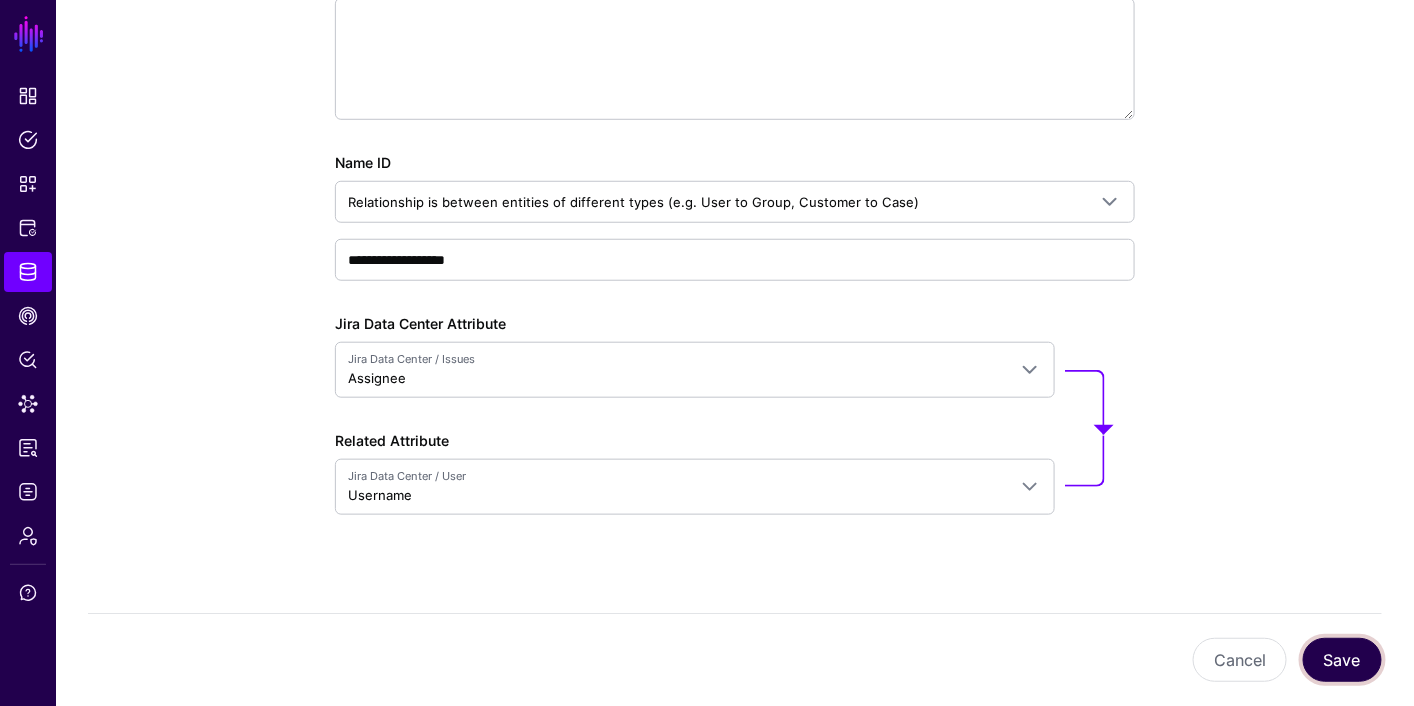 click on "Save" 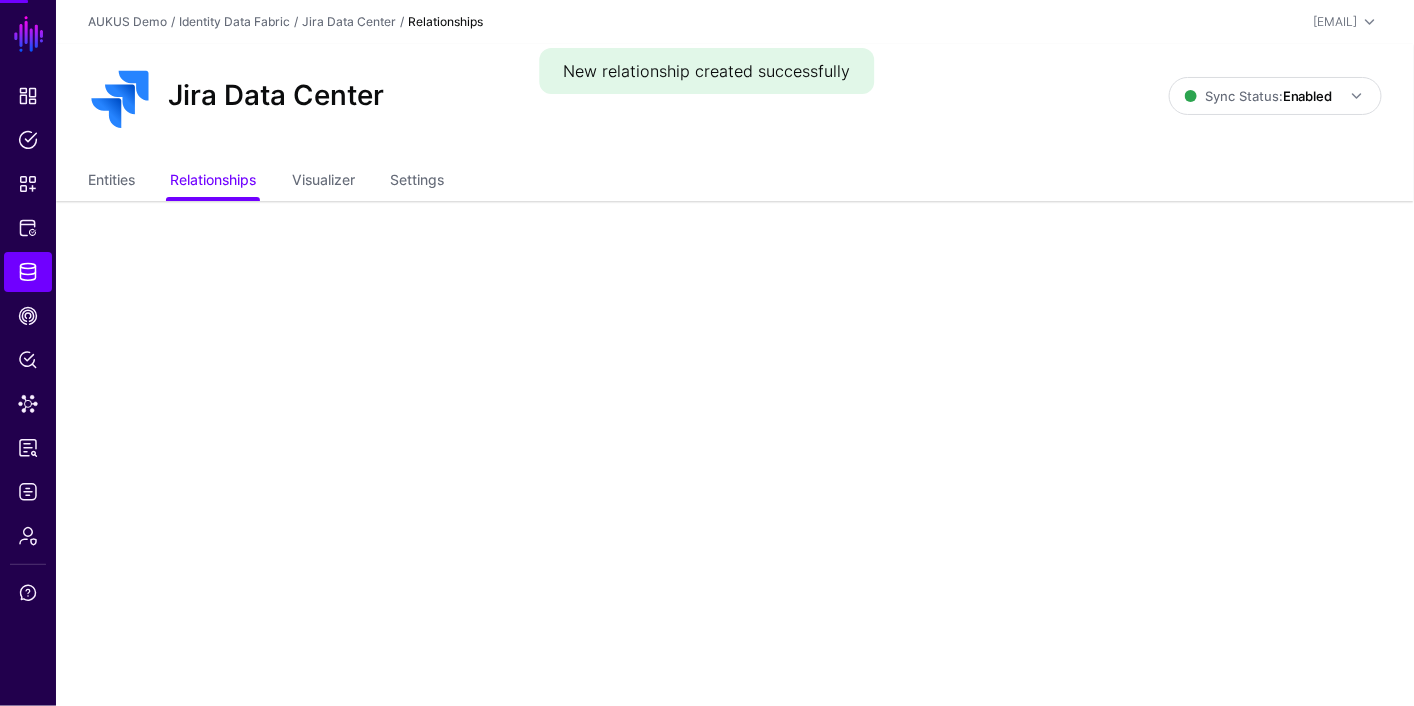 scroll, scrollTop: 0, scrollLeft: 0, axis: both 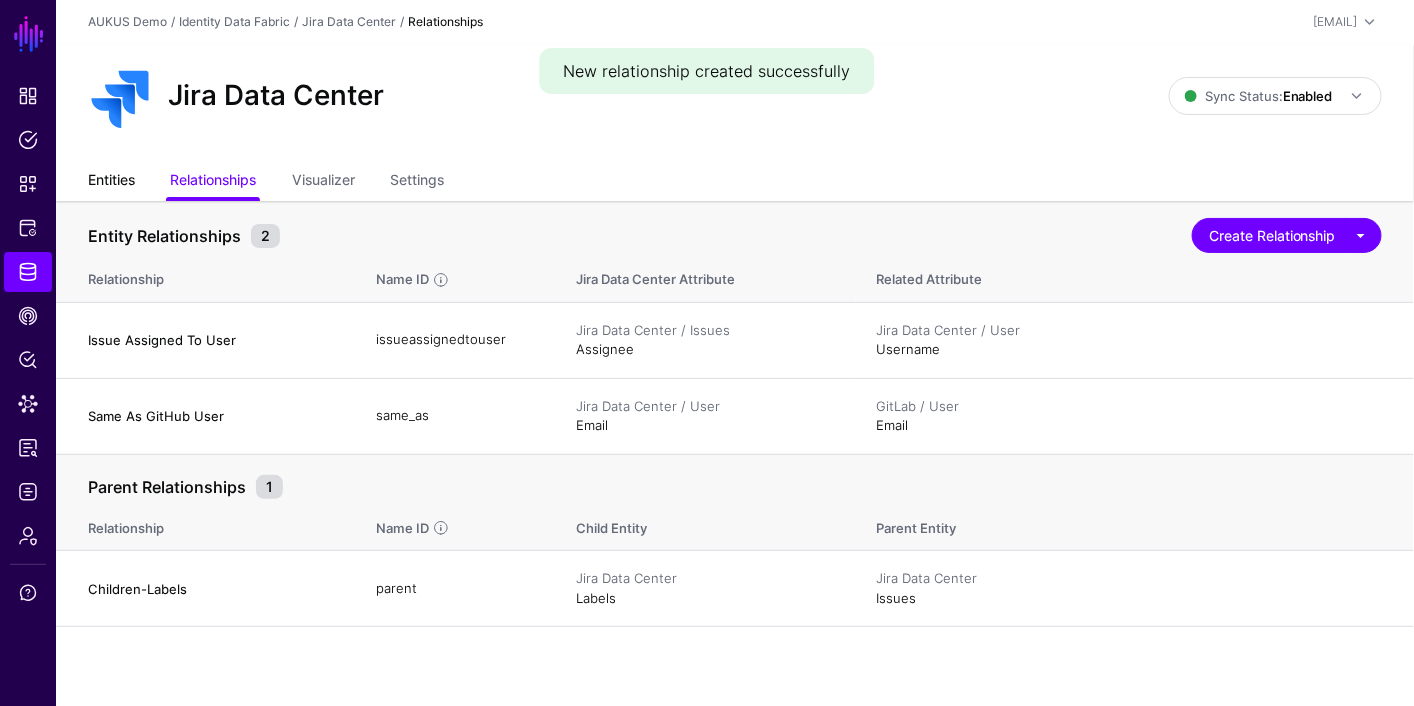 click on "Entities" 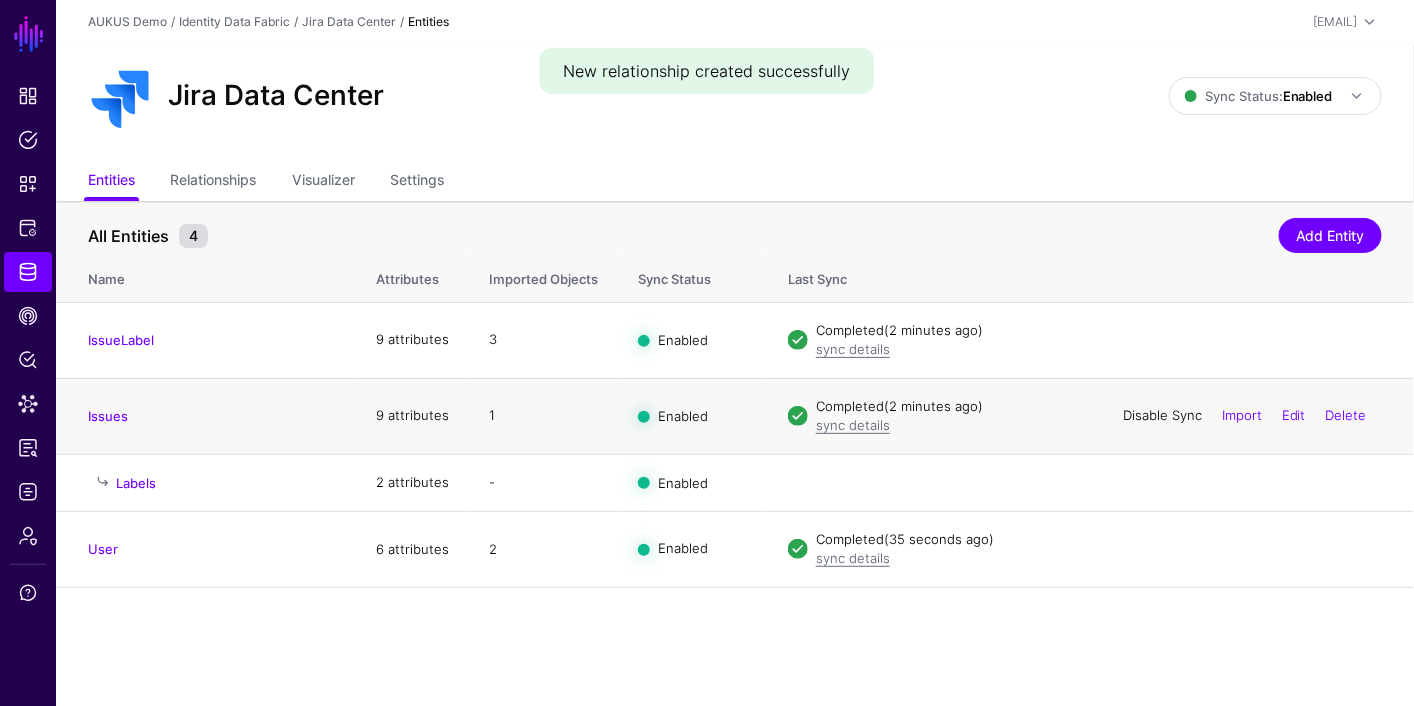 click on "Disable Sync" 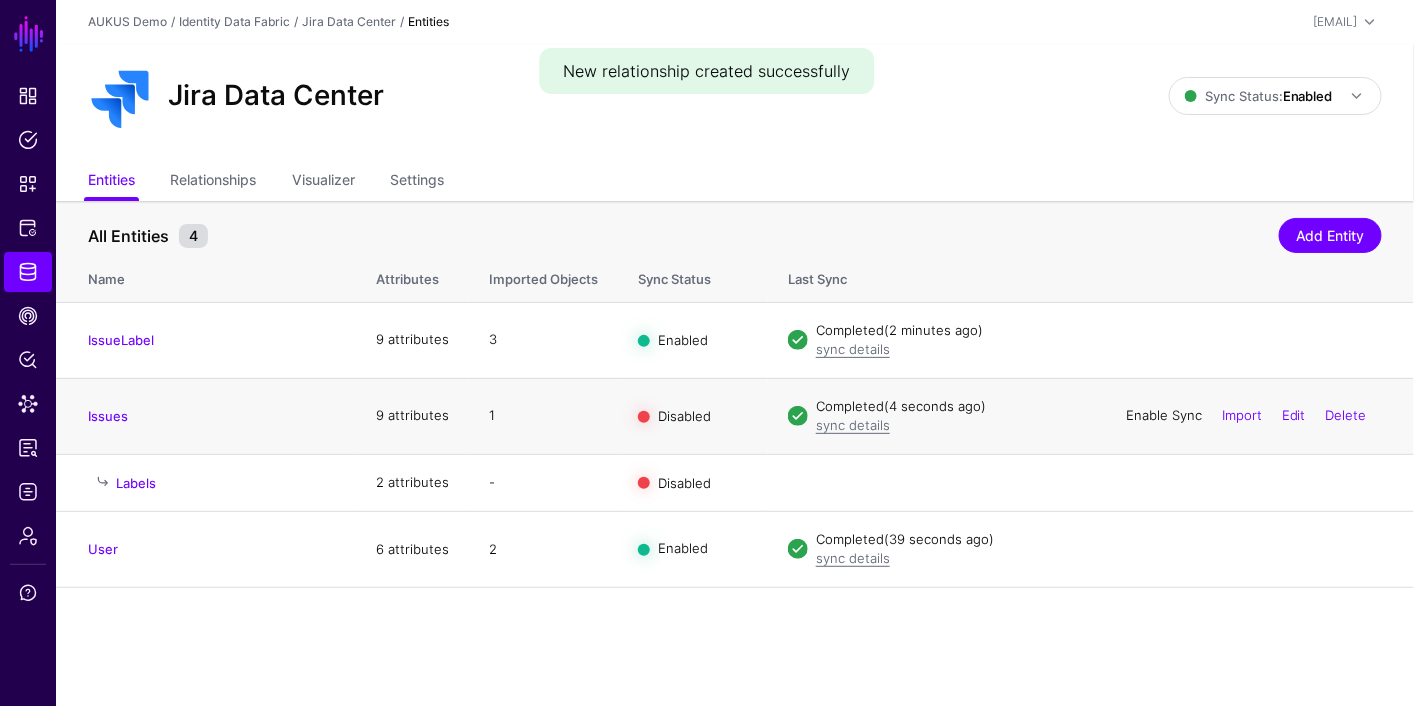 click on "Enable Sync" 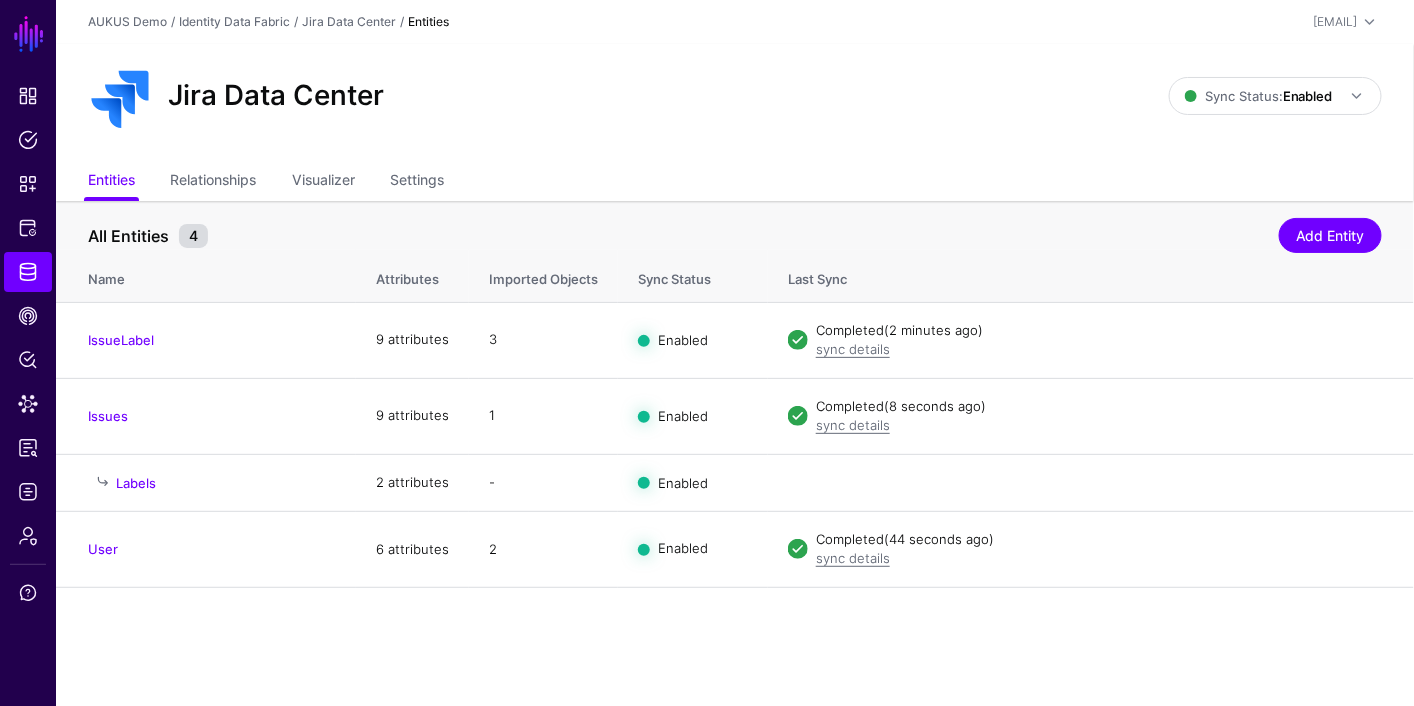 click on "Entities  Relationships Visualizer Settings" 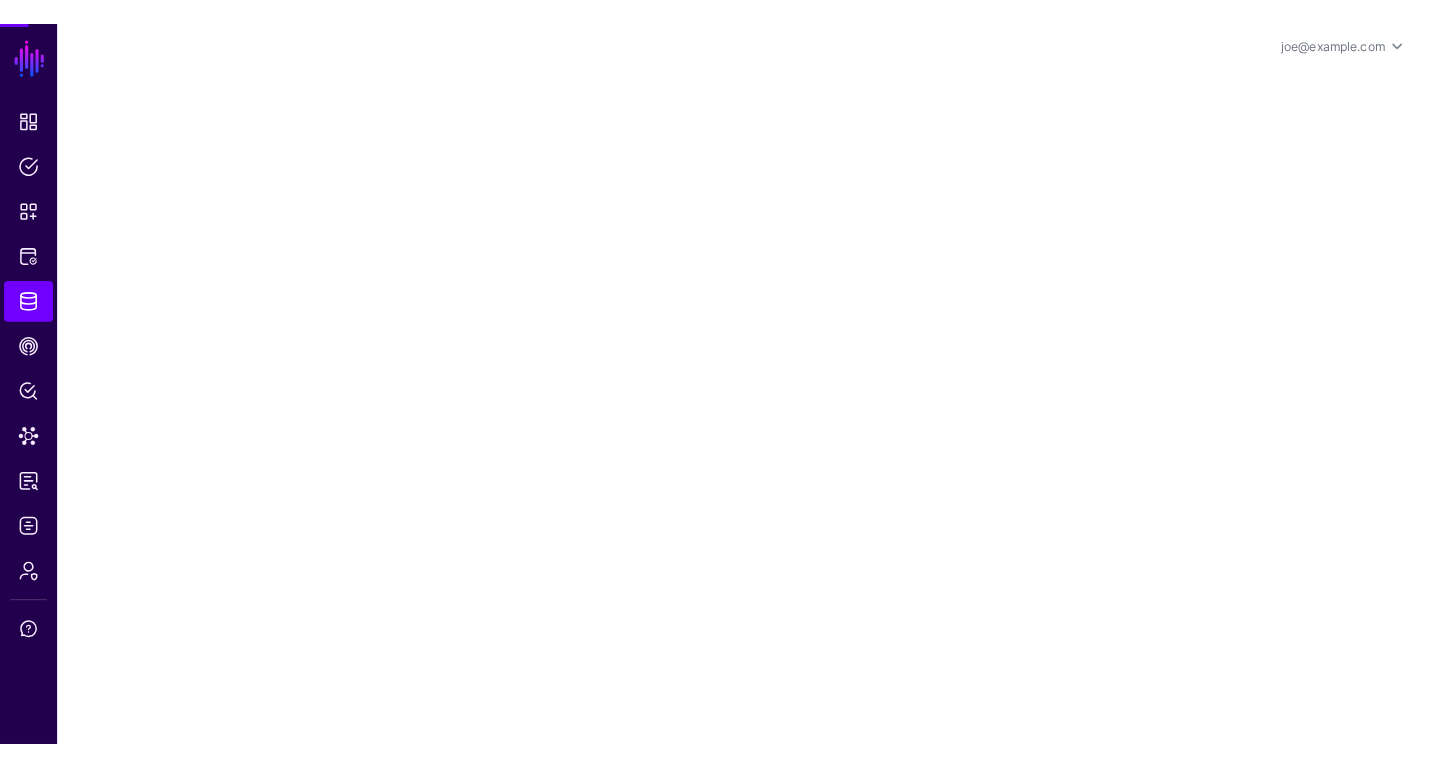 scroll, scrollTop: 0, scrollLeft: 0, axis: both 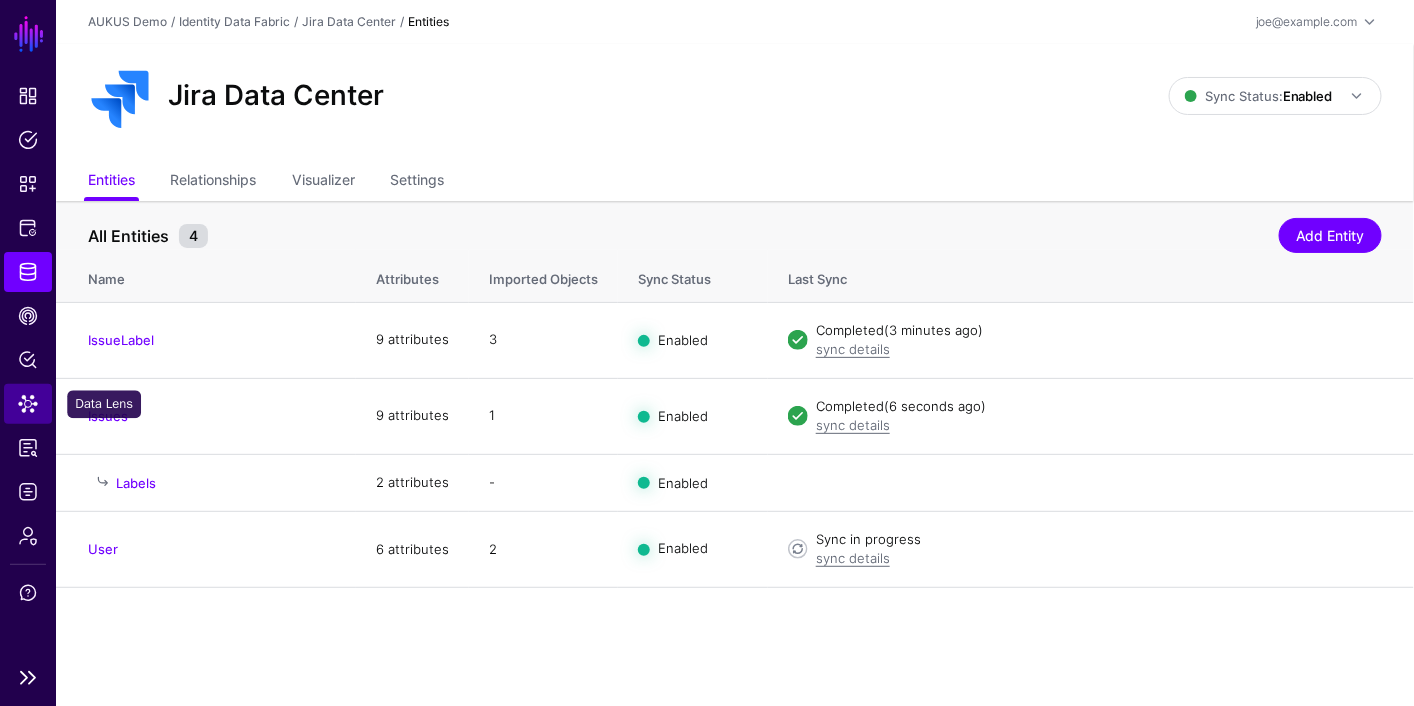 click on "Data Lens" 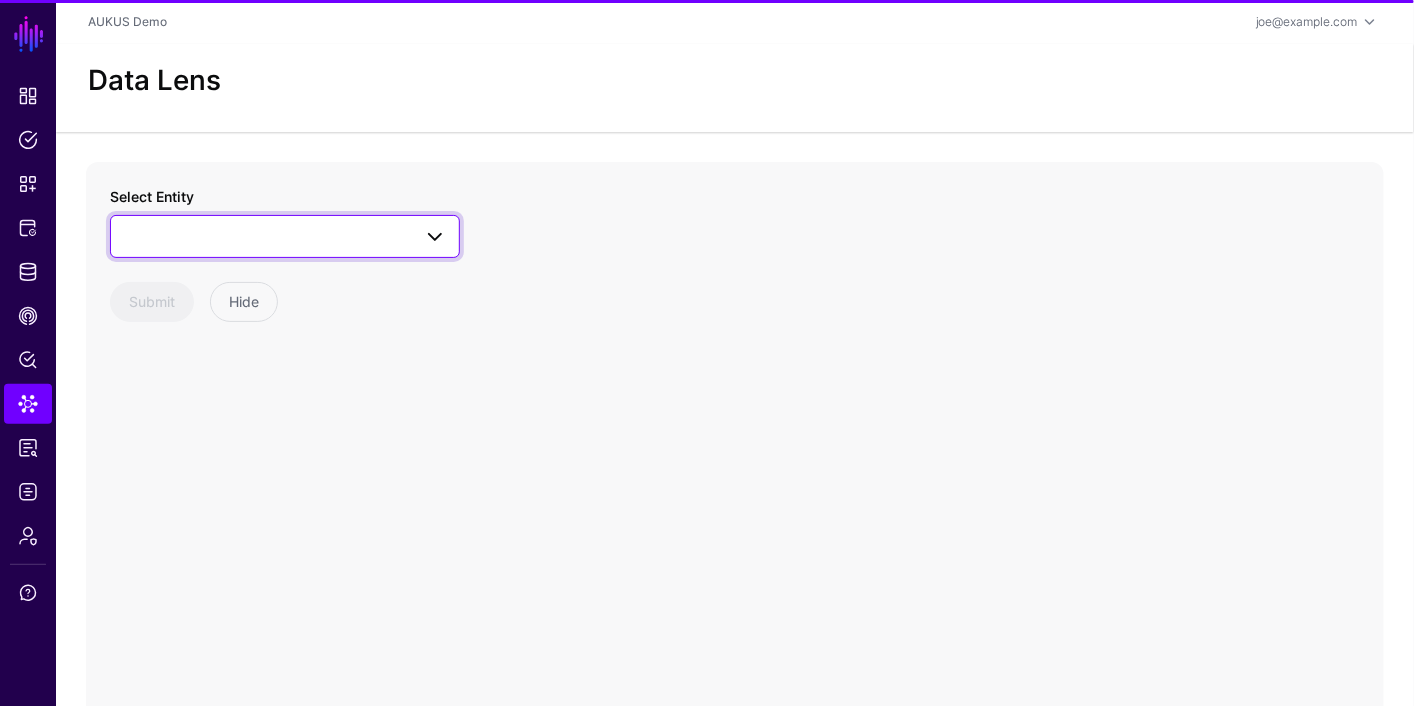 click at bounding box center [285, 236] 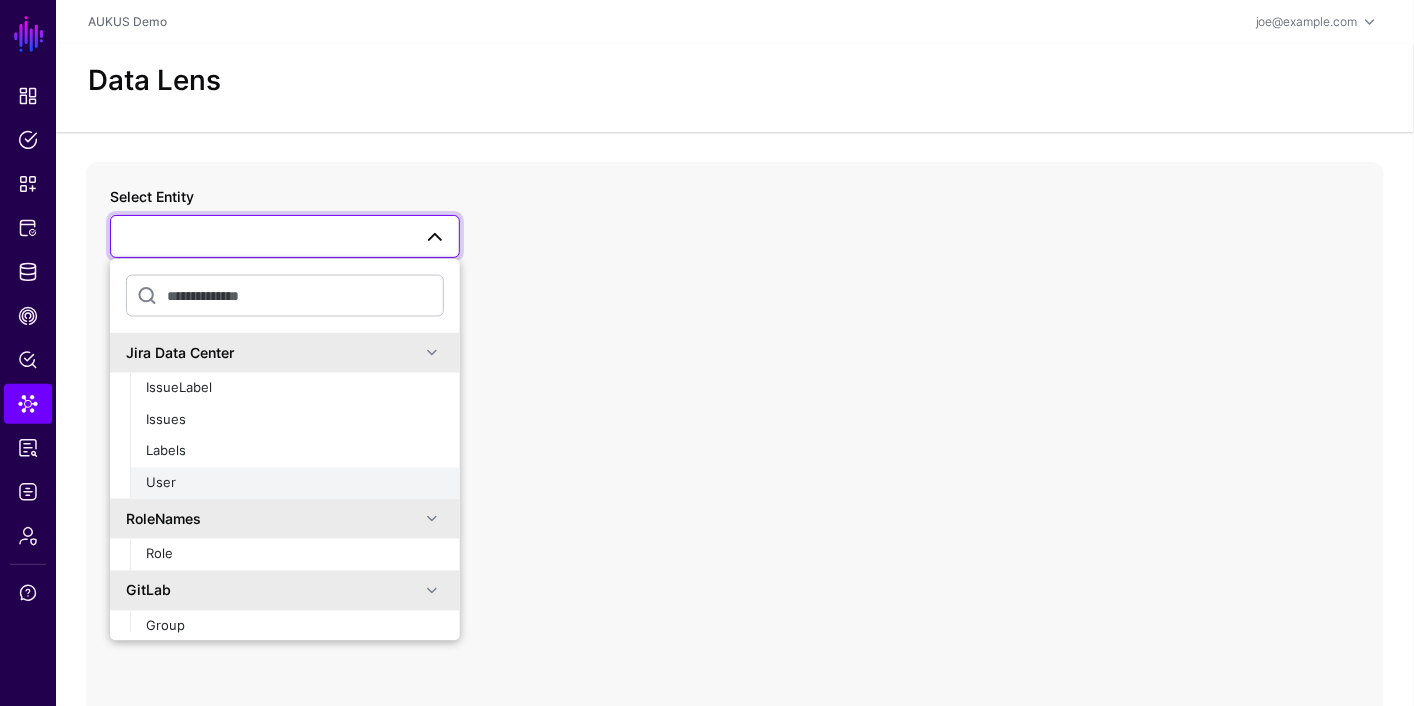 click on "User" 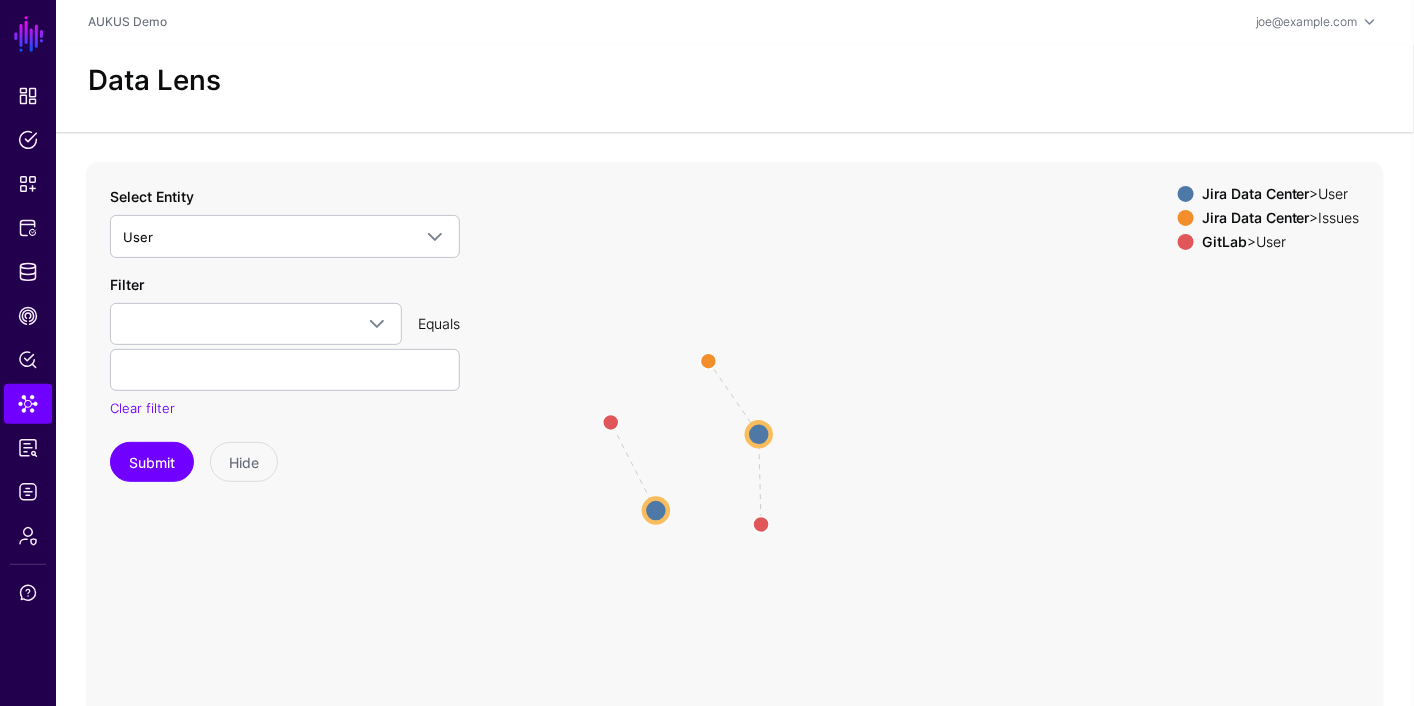 drag, startPoint x: 905, startPoint y: 505, endPoint x: 870, endPoint y: 392, distance: 118.29624 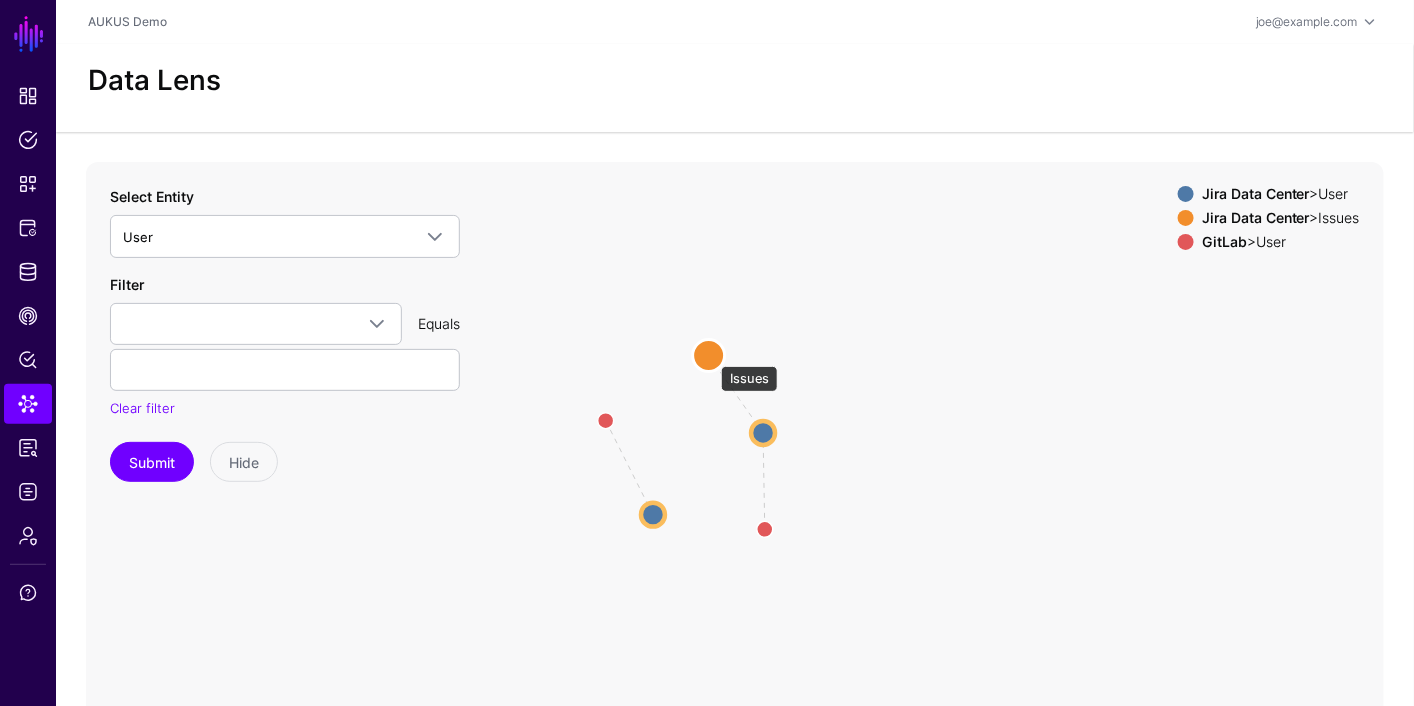 click 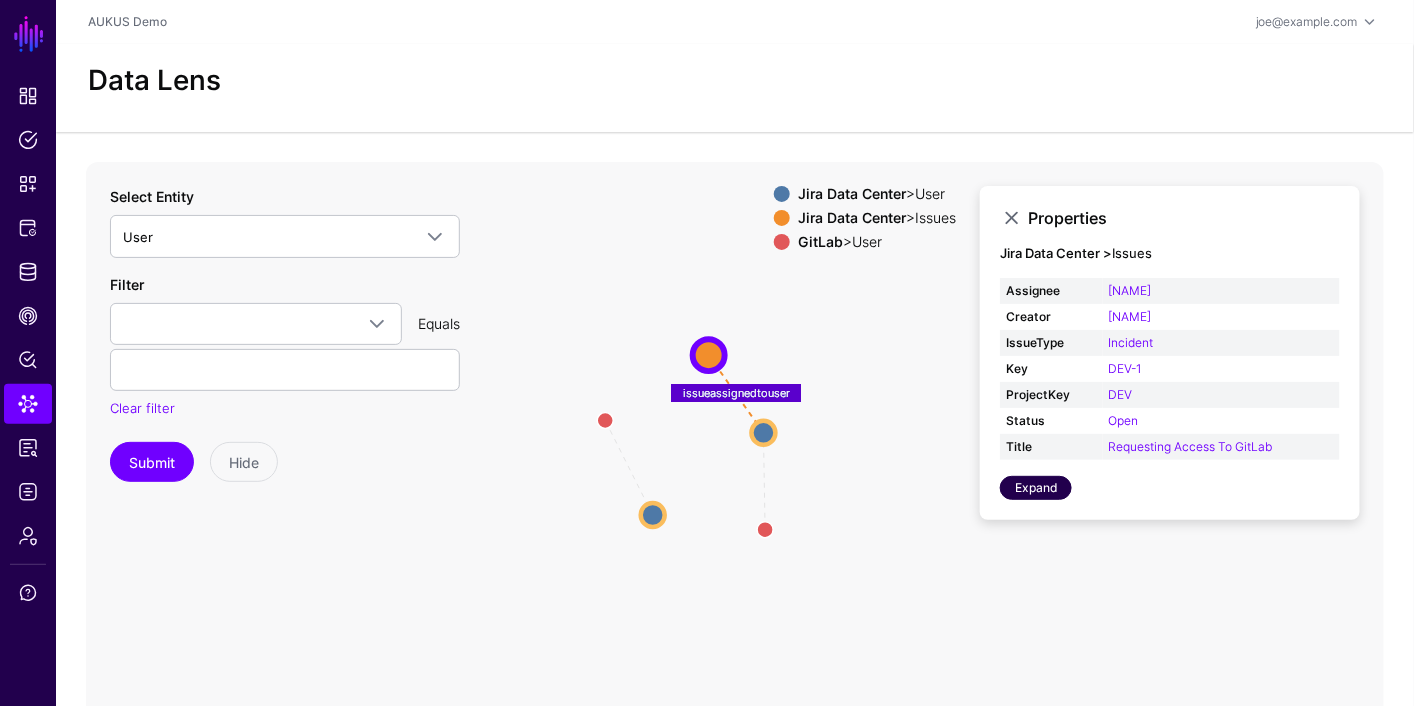 click on "Expand" at bounding box center [1036, 488] 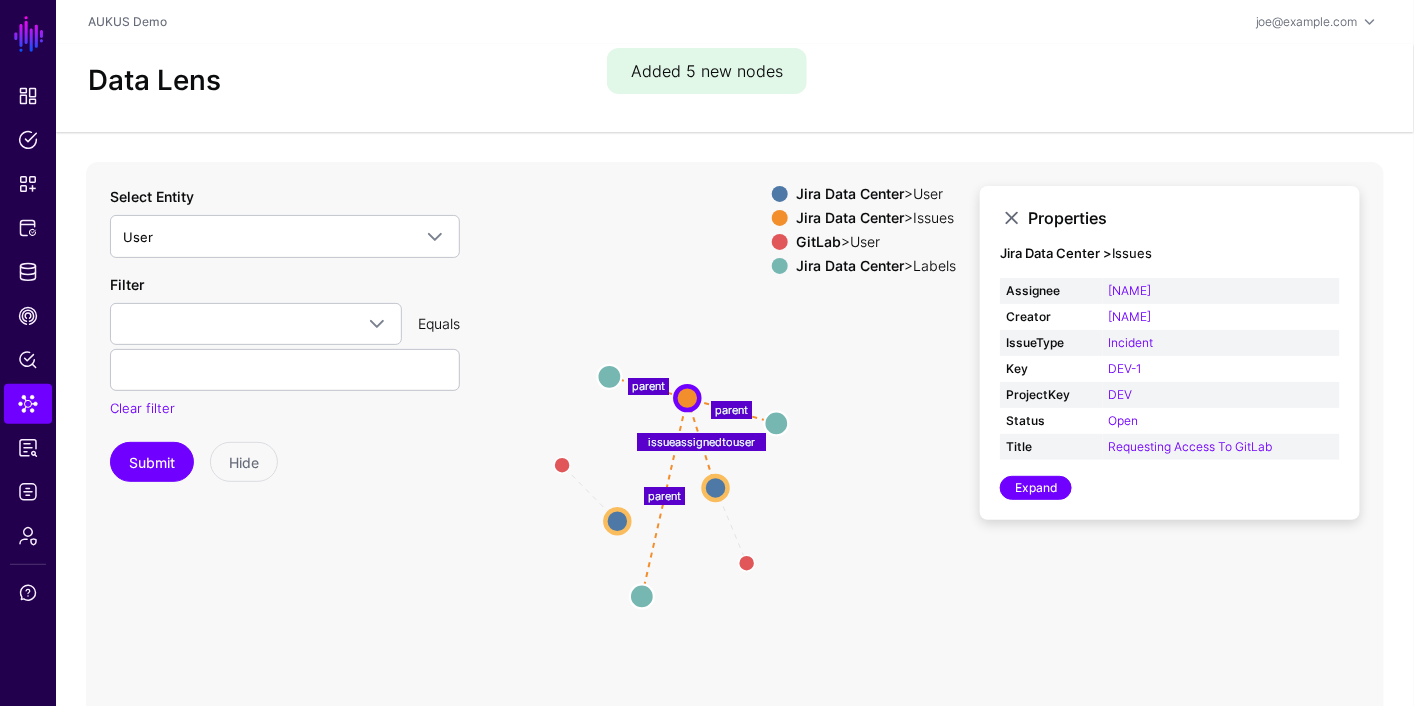 drag, startPoint x: 917, startPoint y: 573, endPoint x: 853, endPoint y: 491, distance: 104.019226 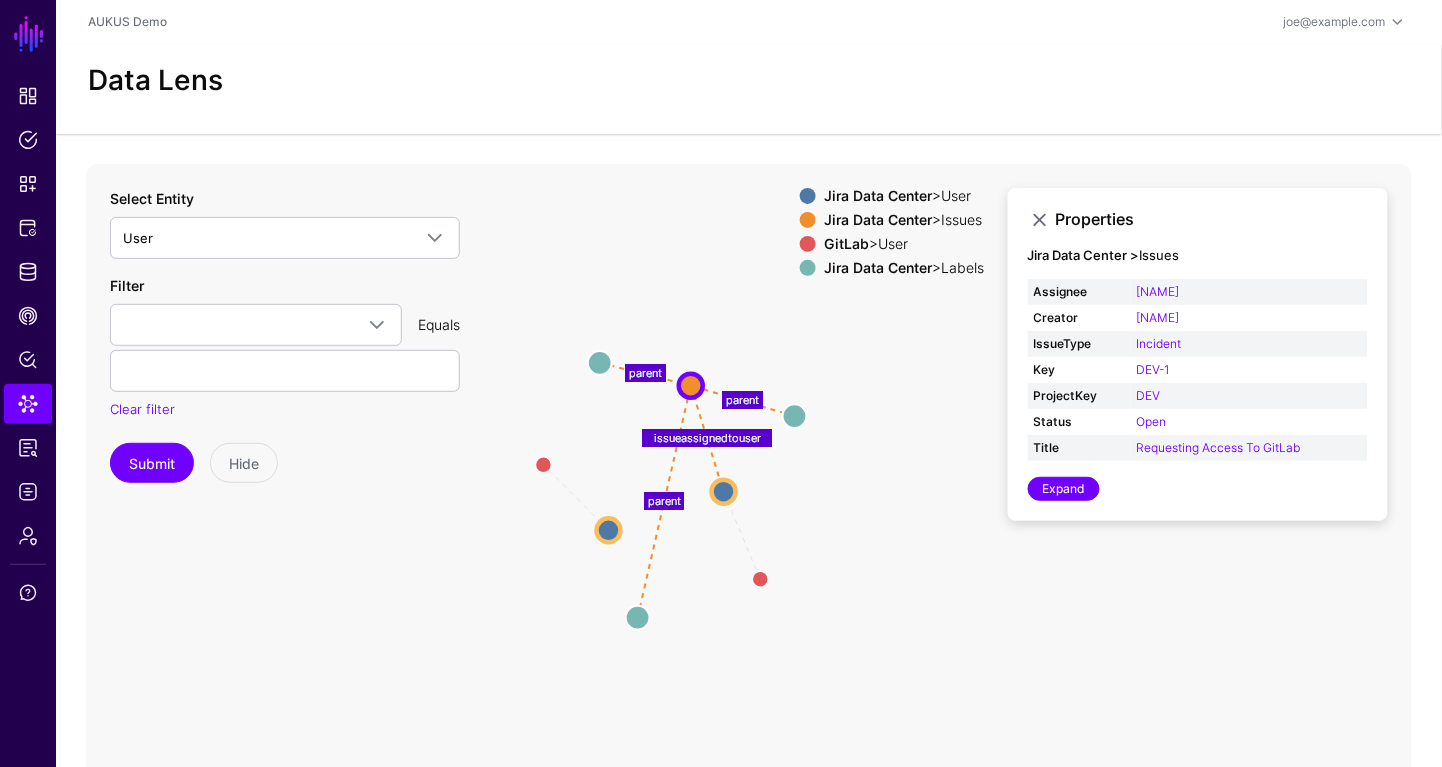 click at bounding box center [808, 244] 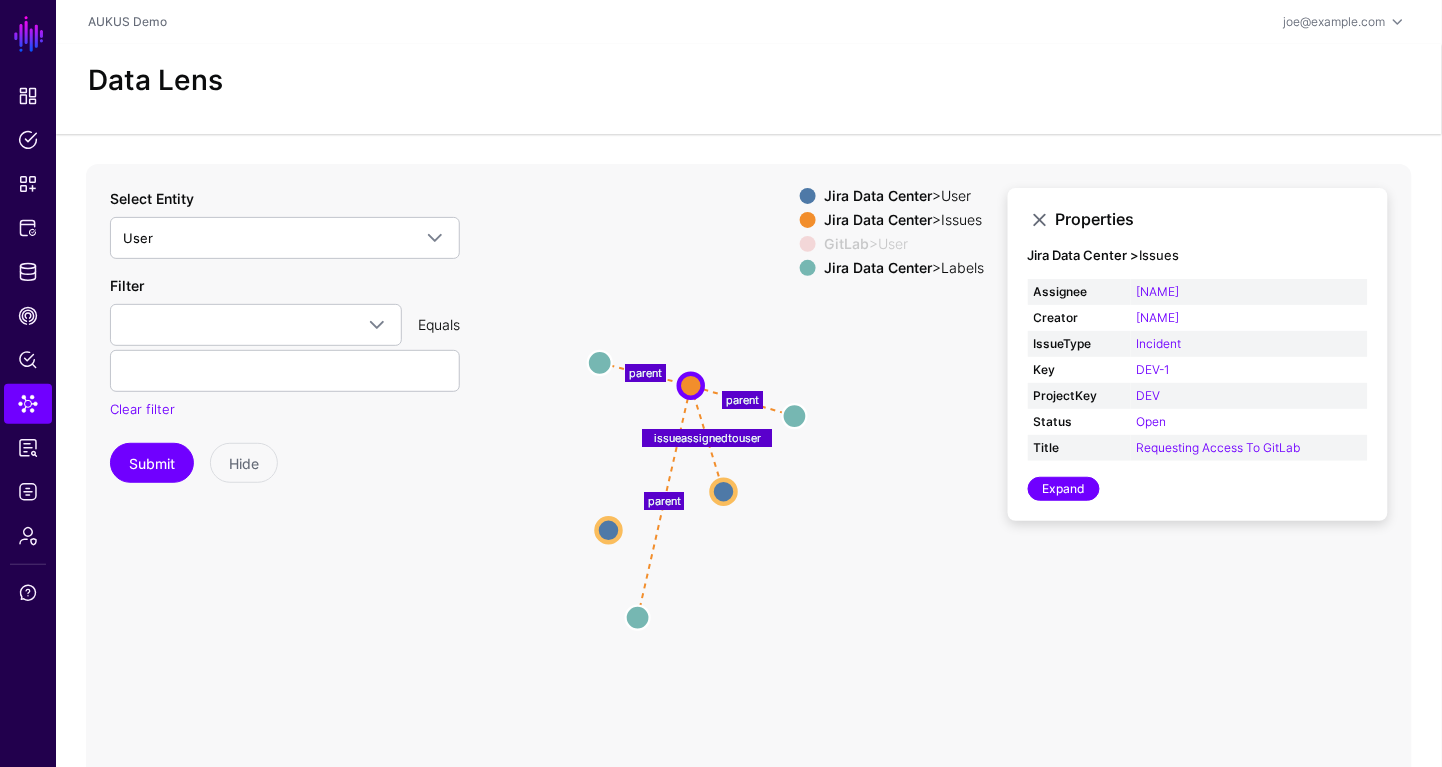click at bounding box center [808, 244] 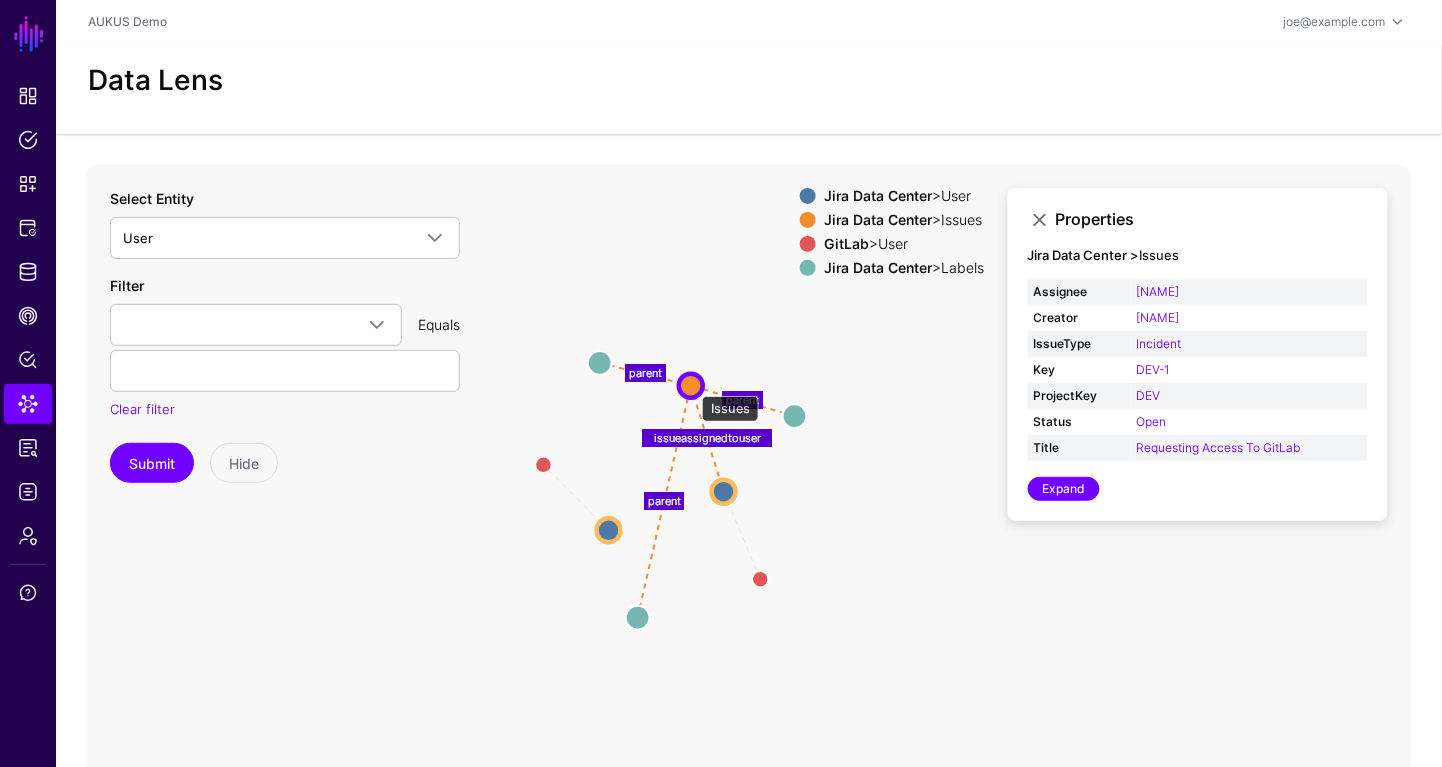 click 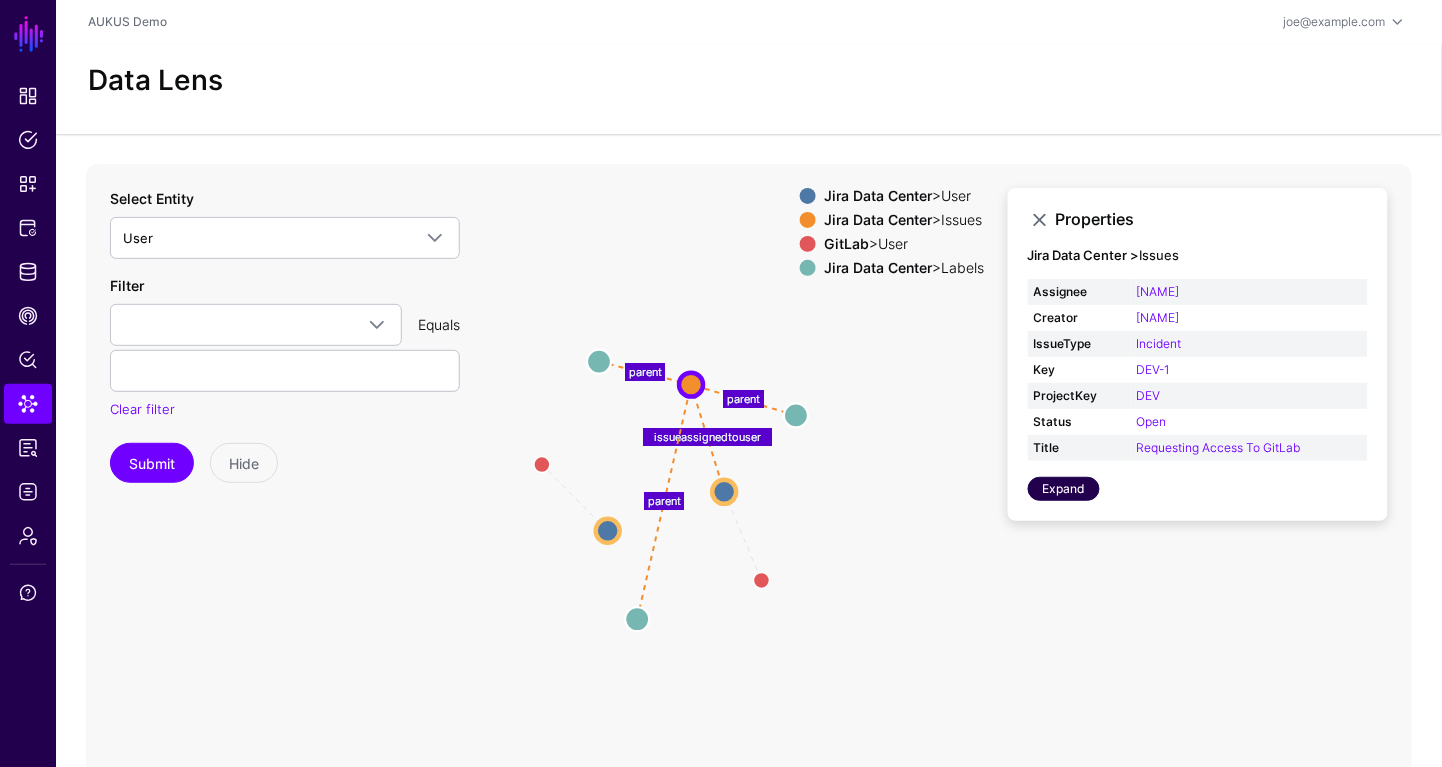 click on "Expand" at bounding box center (1064, 489) 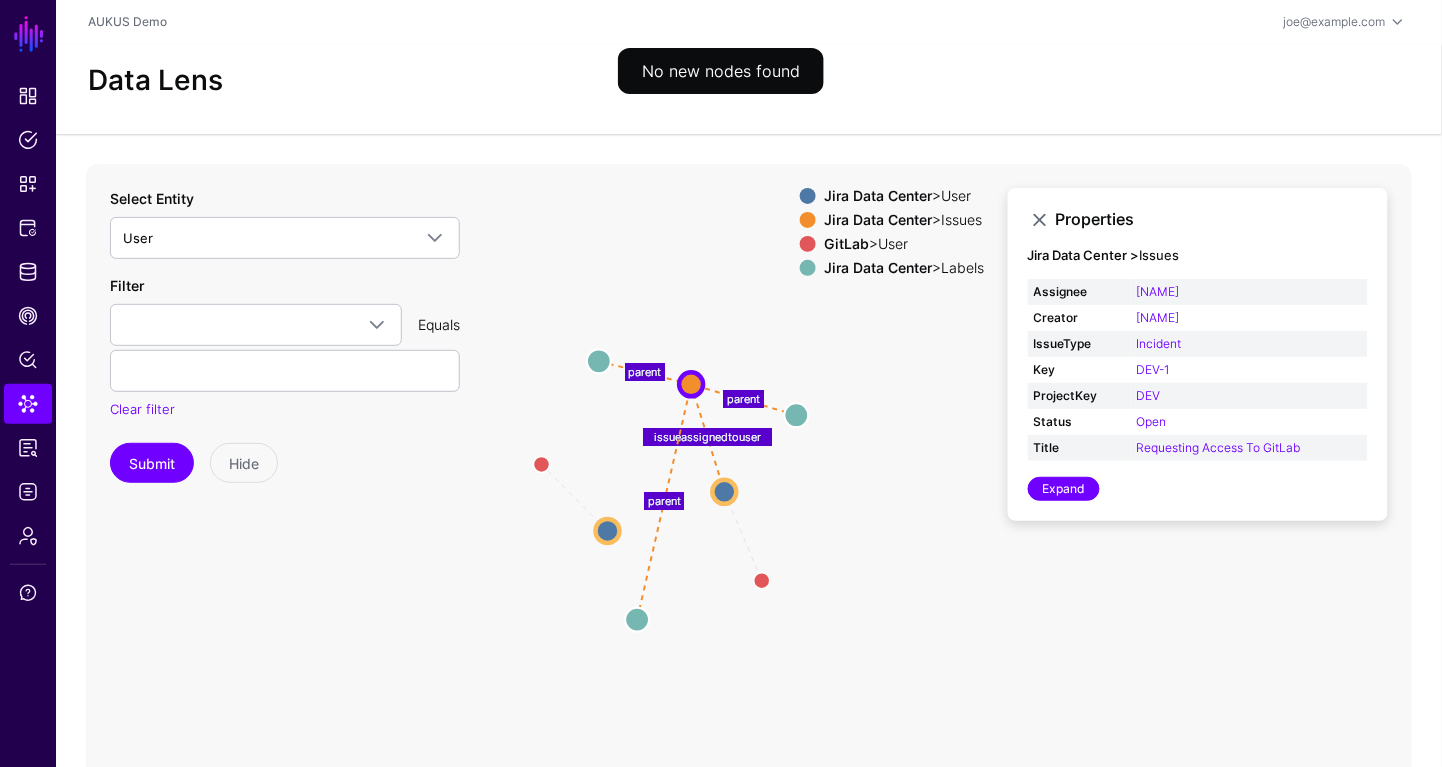 scroll, scrollTop: 17, scrollLeft: 0, axis: vertical 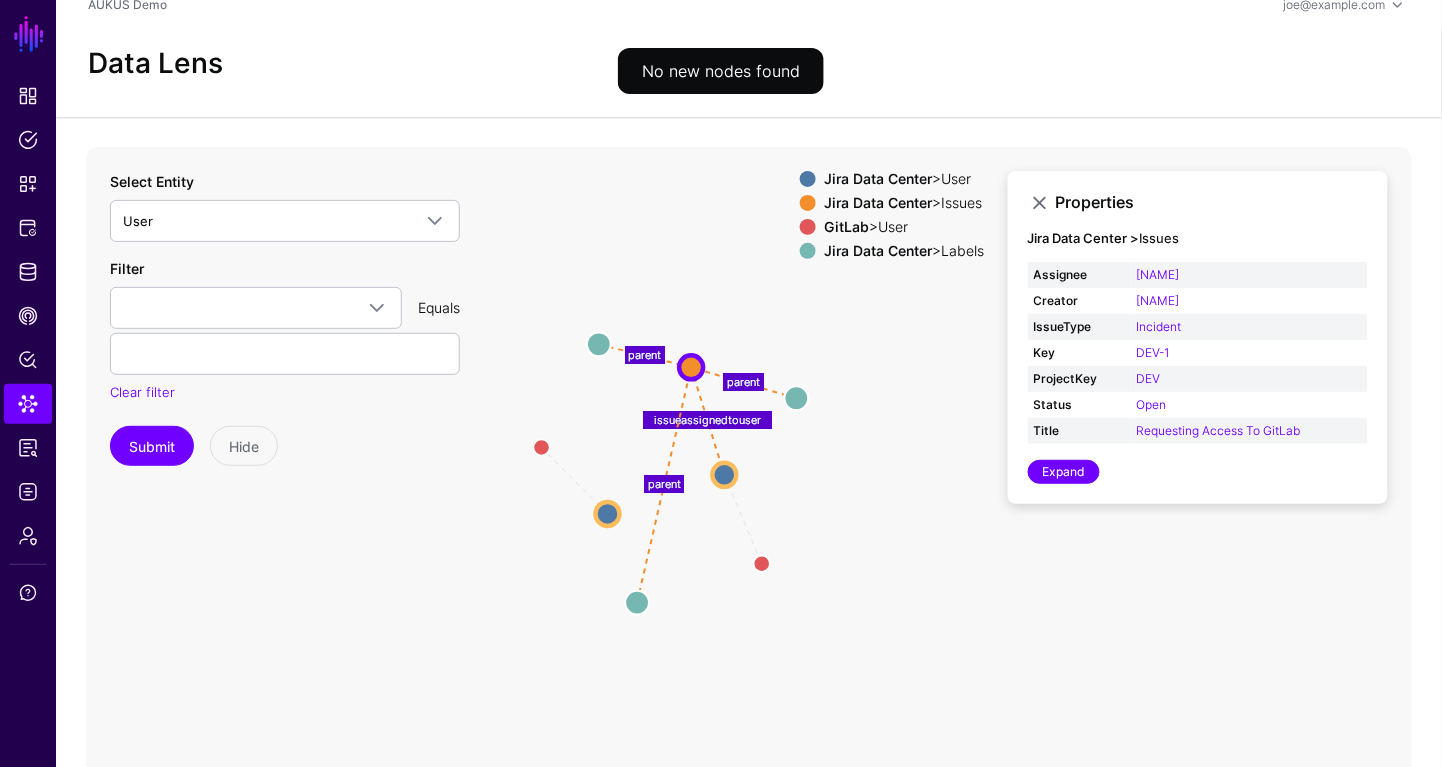 click on "same_as same_as issueassignedtouser parent parent parent User User User User User User User User Issues Issues Labels Labels Labels Labels Labels Labels" 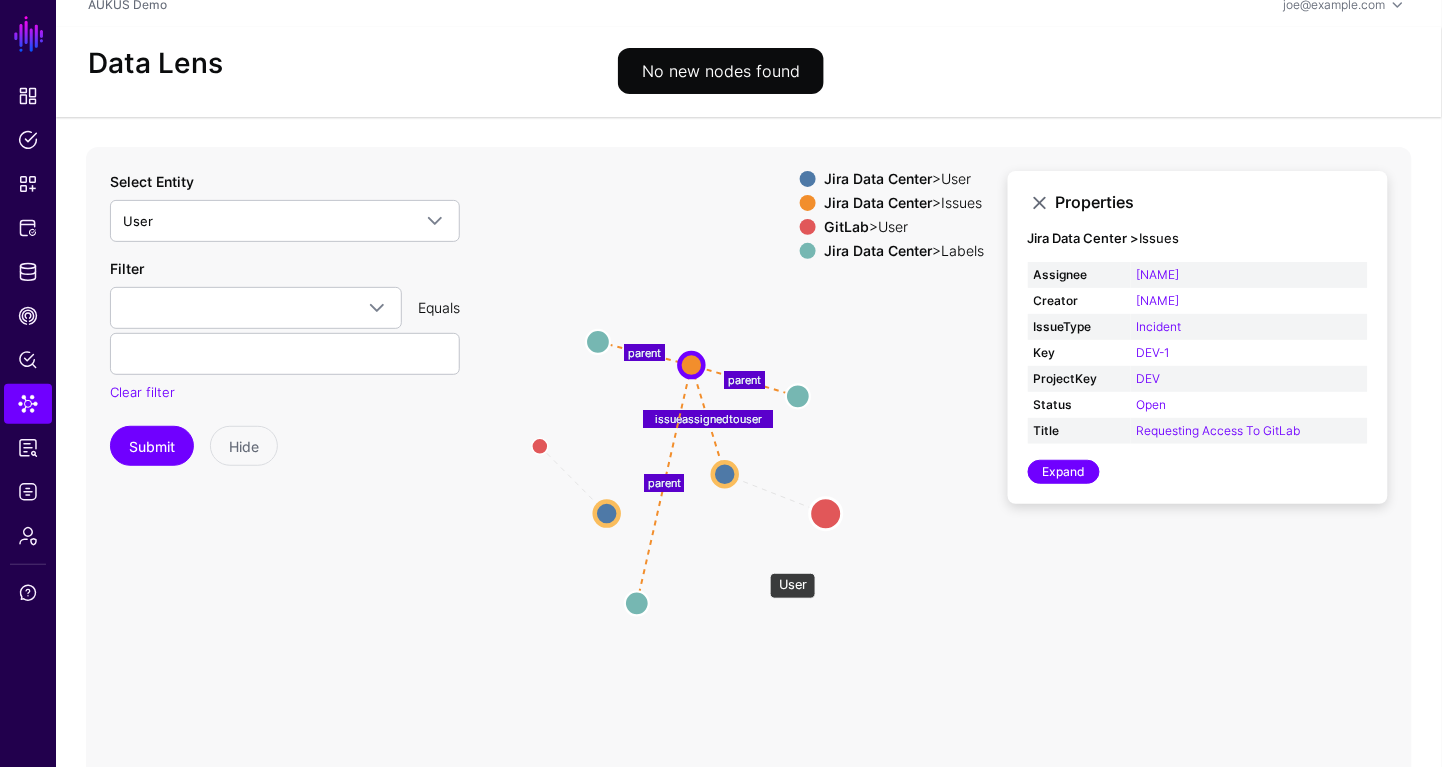 drag, startPoint x: 760, startPoint y: 563, endPoint x: 823, endPoint y: 514, distance: 79.81228 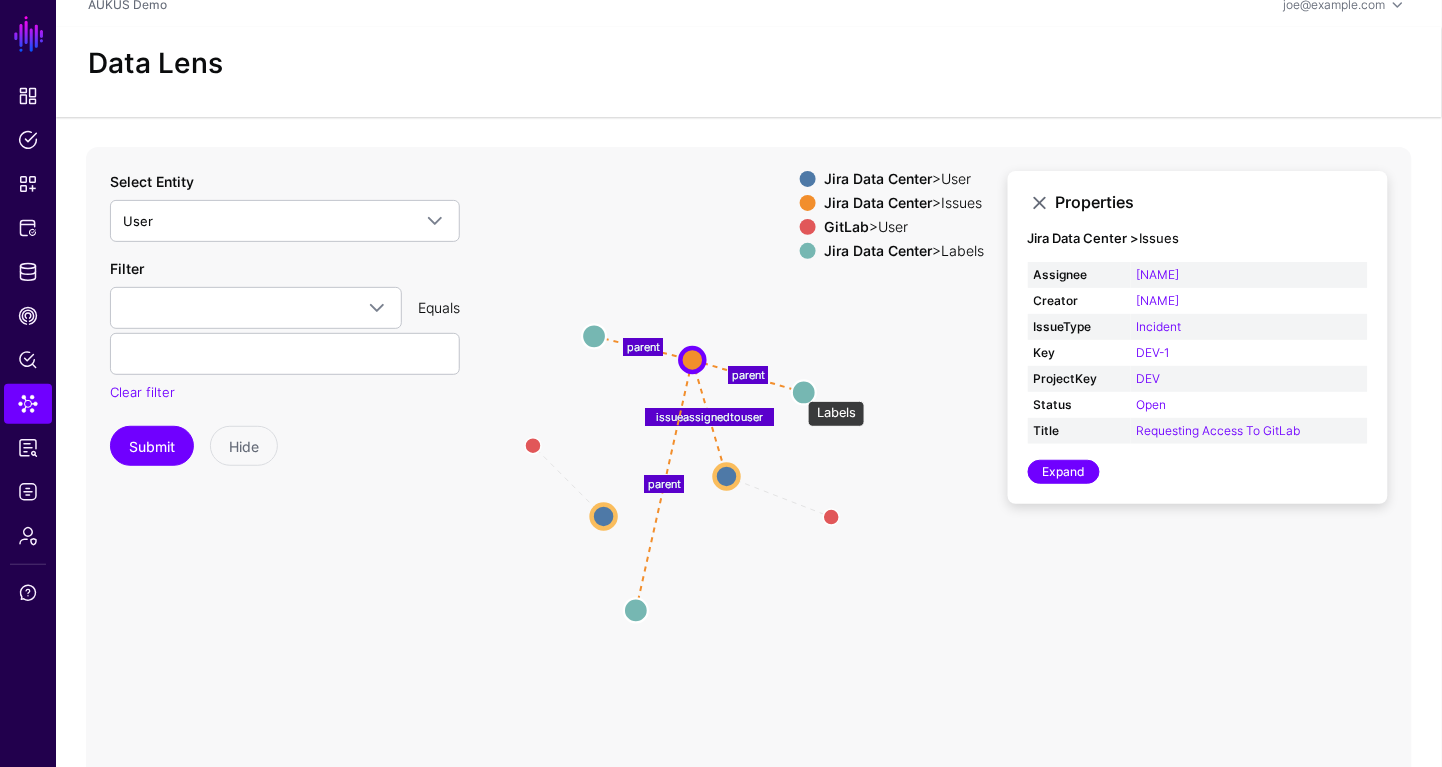 click 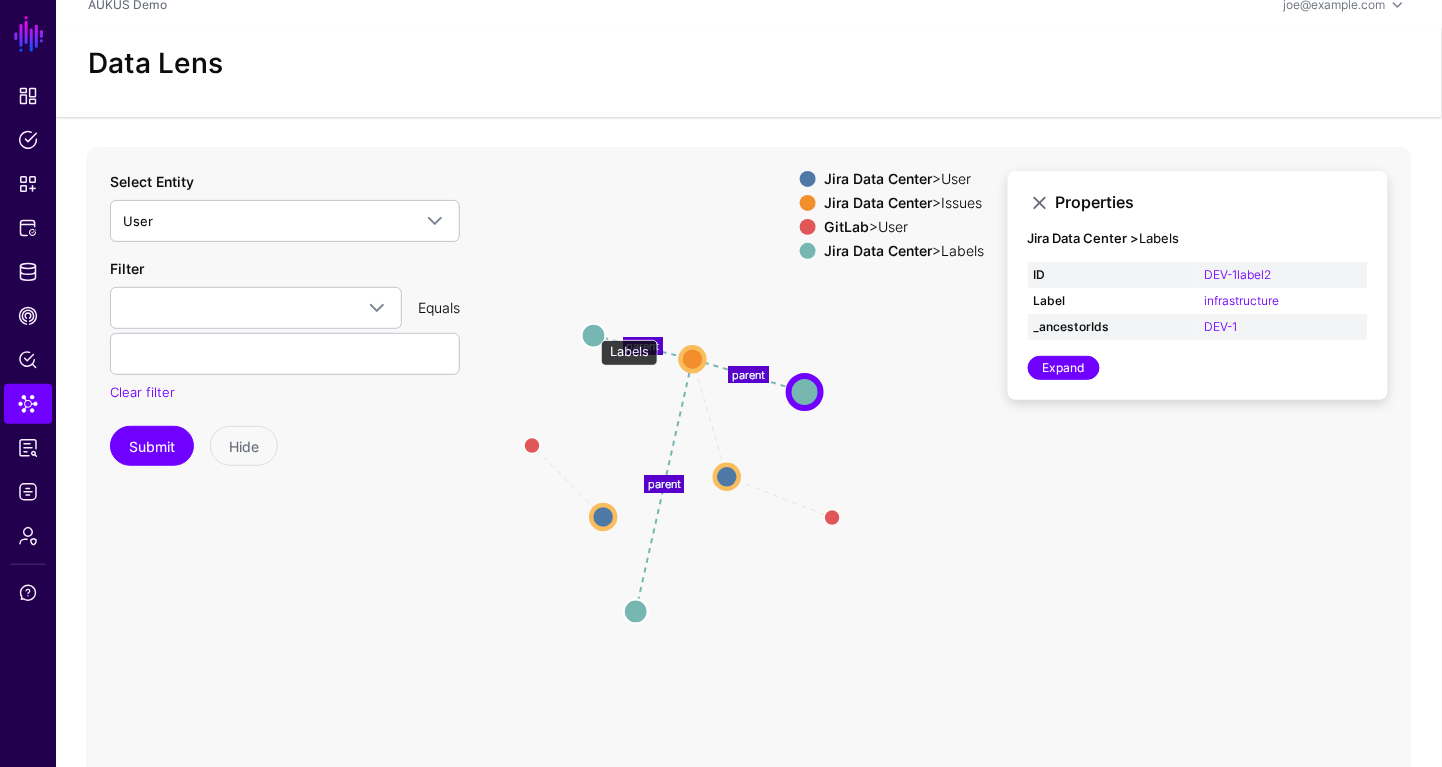 click 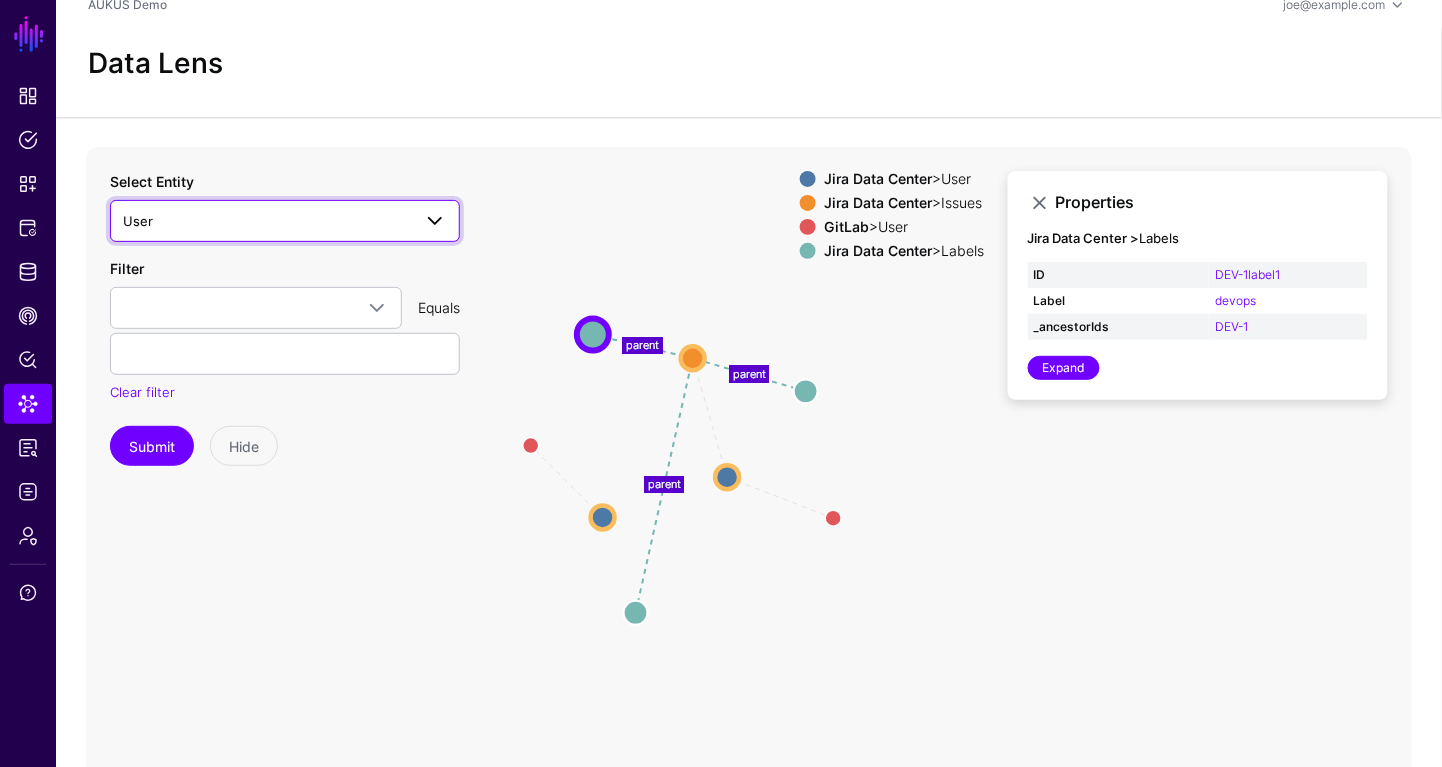 click on "User" at bounding box center [267, 221] 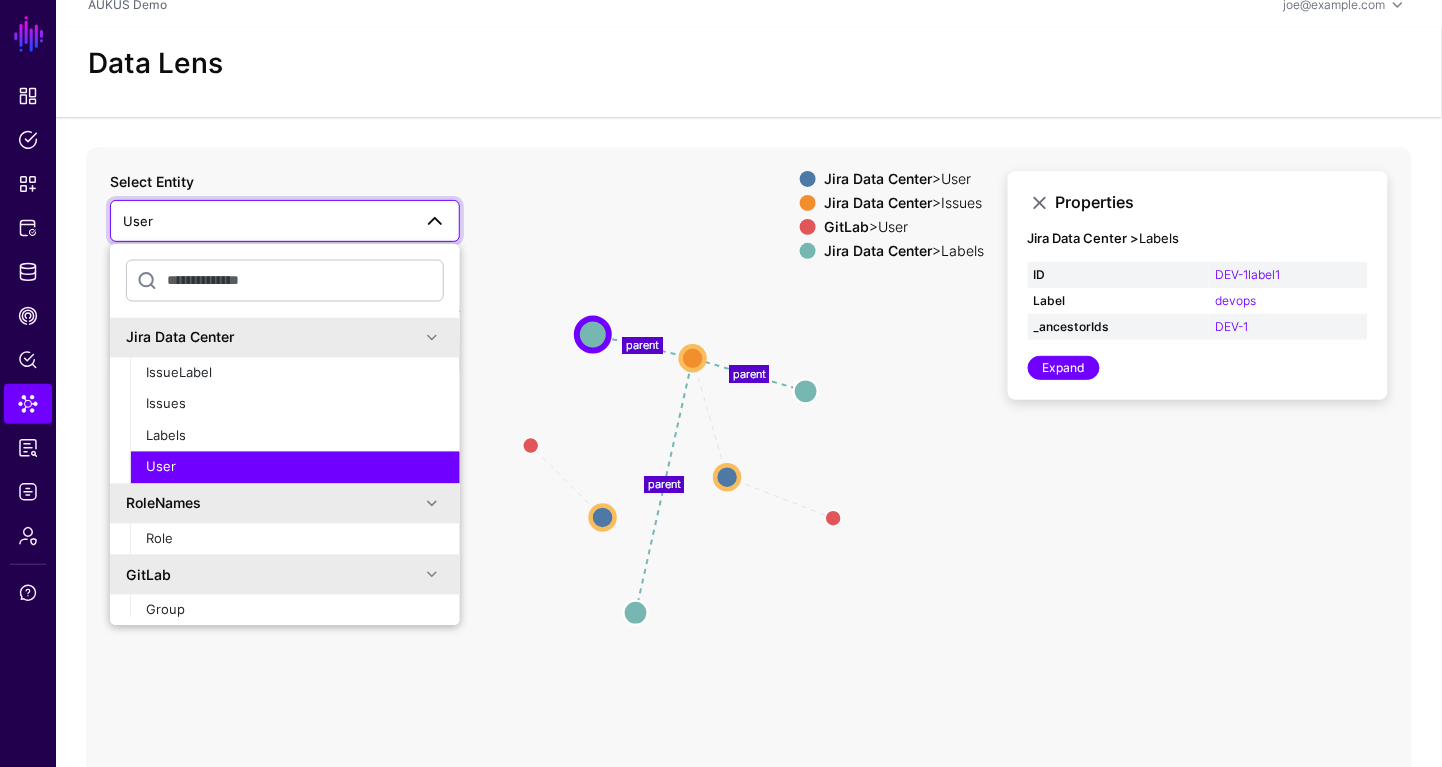 click on "Expand" at bounding box center (1198, 368) 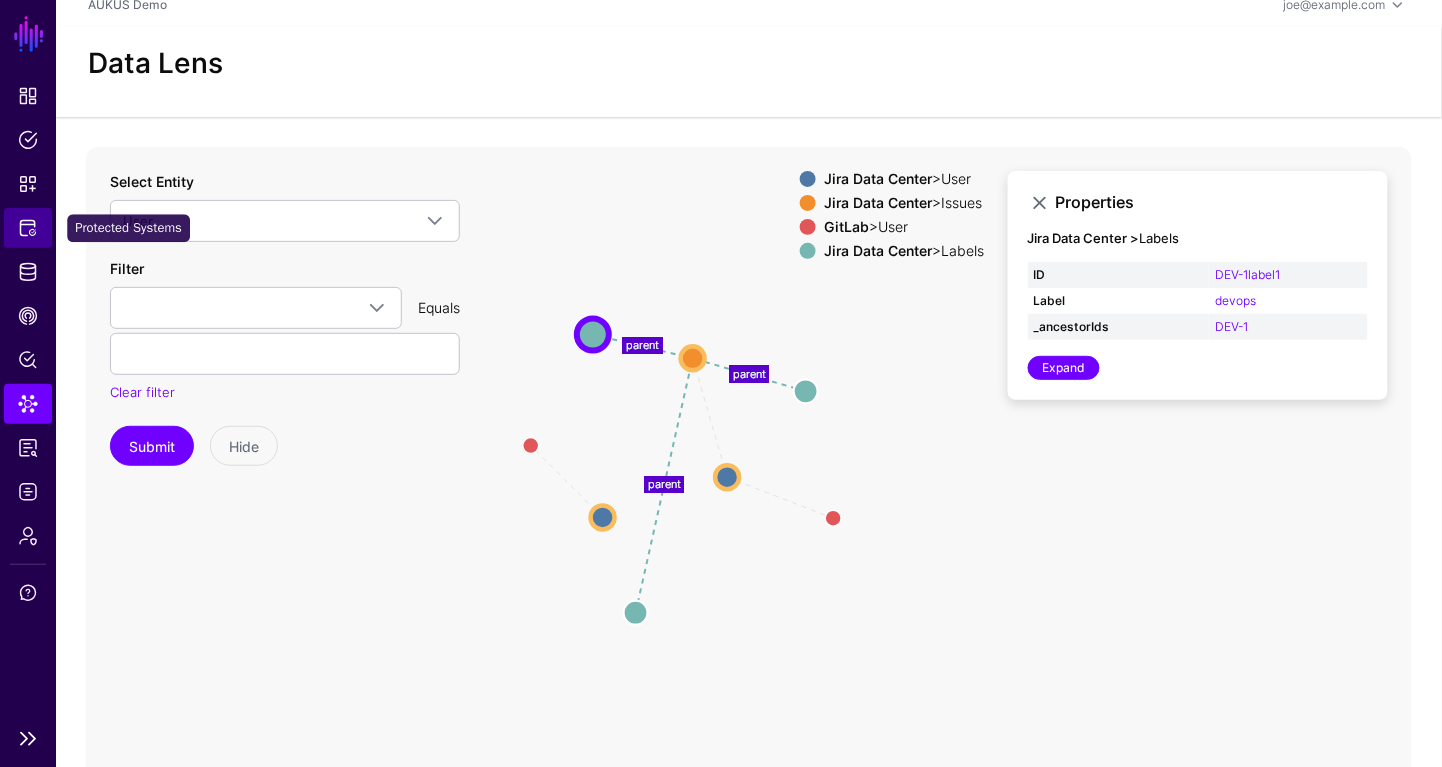 click on "Protected Systems" 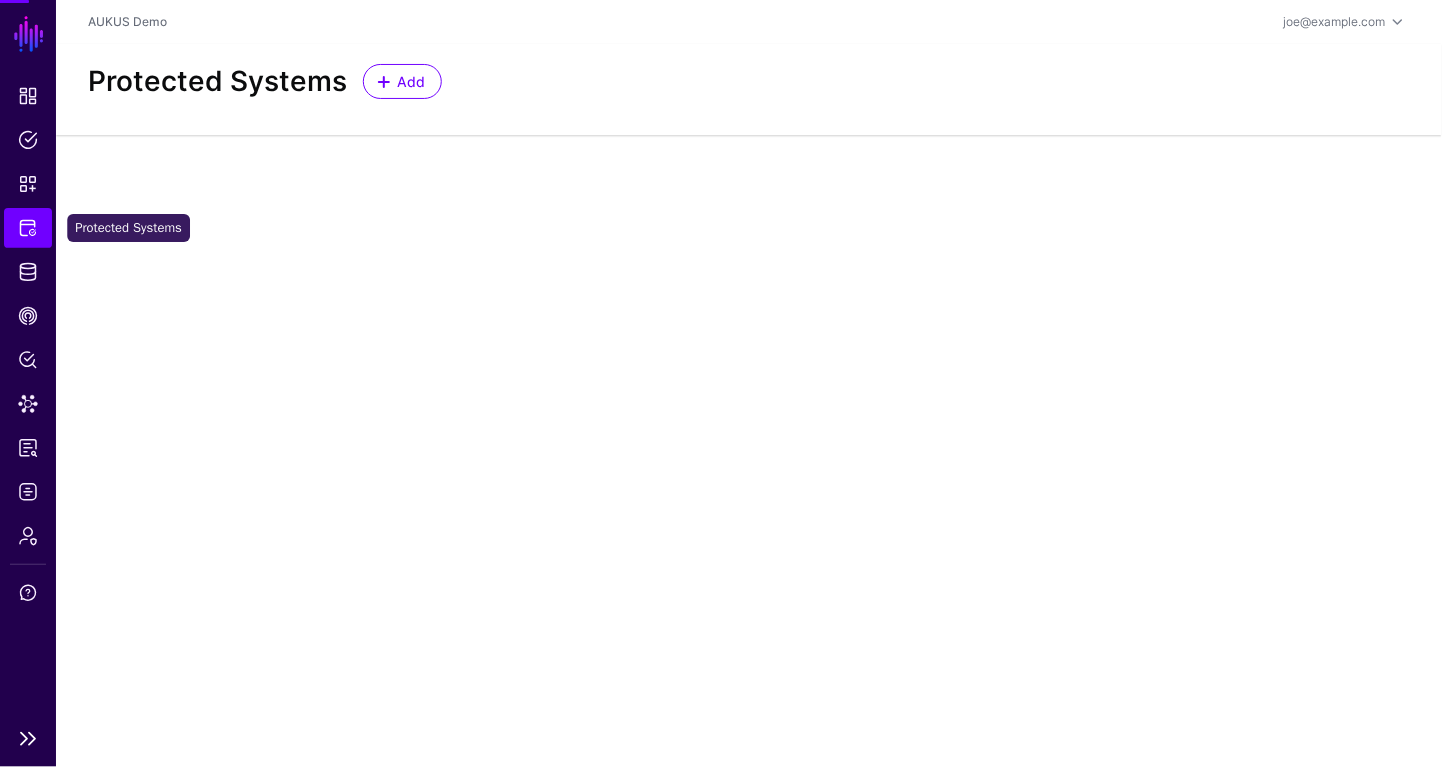 scroll, scrollTop: 0, scrollLeft: 0, axis: both 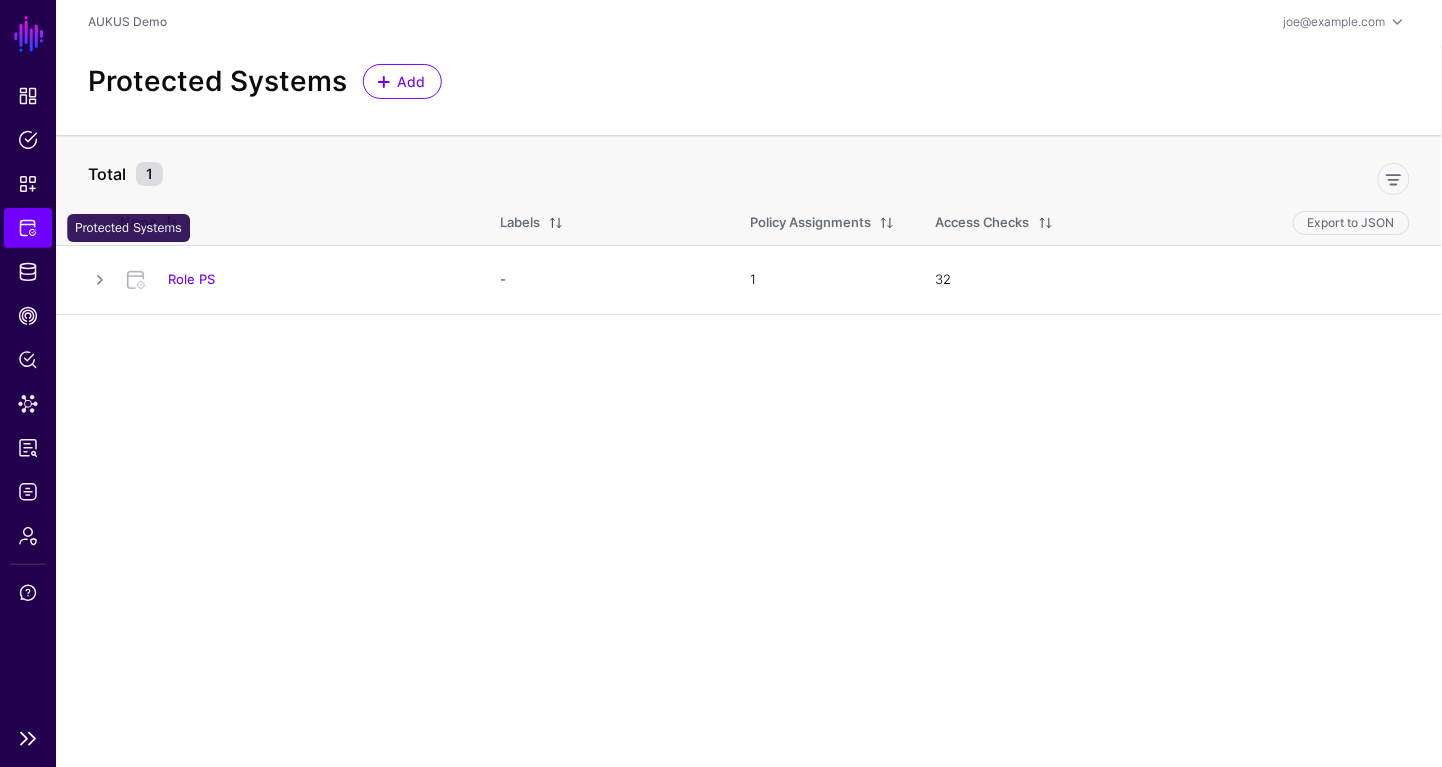 click on "Protected Systems" 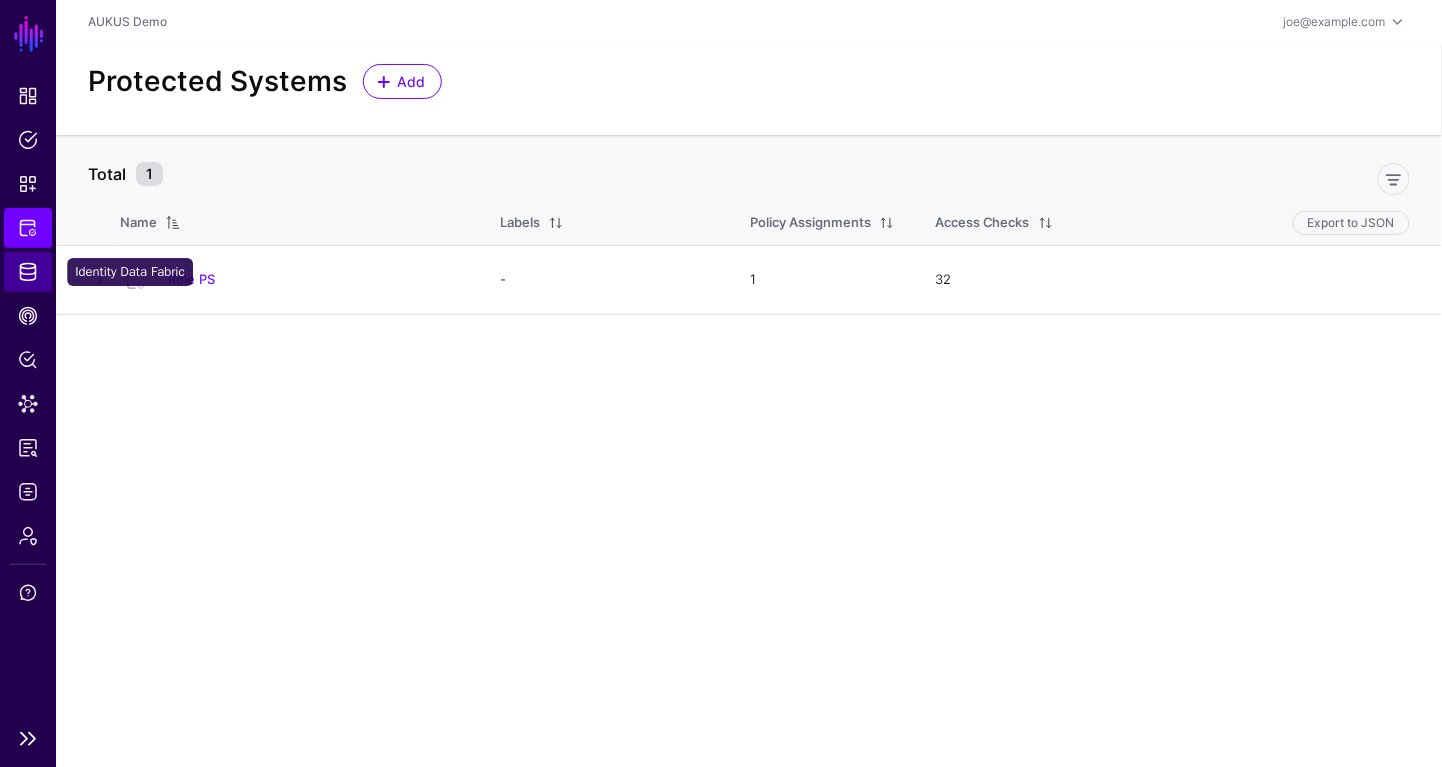 click on "Identity Data Fabric" 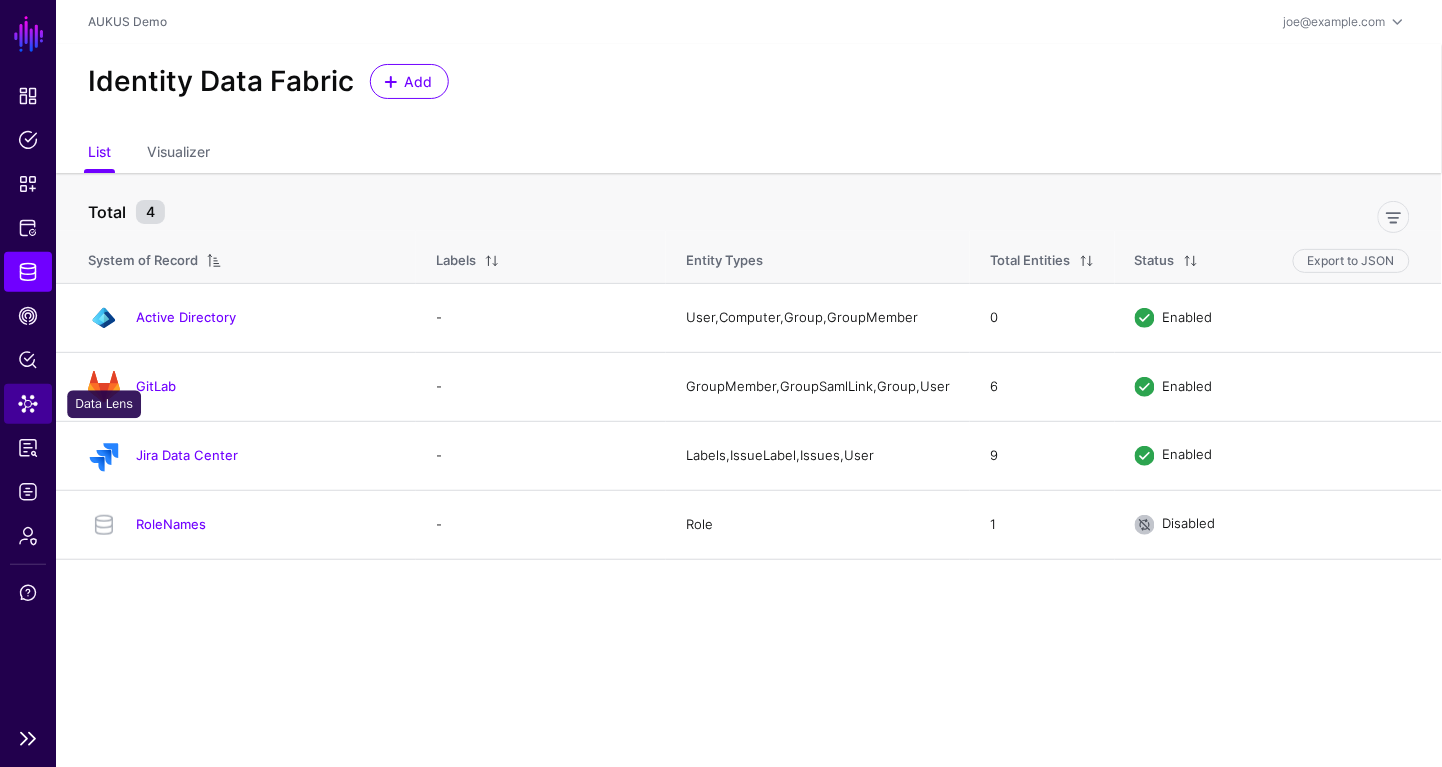 click on "Data Lens" 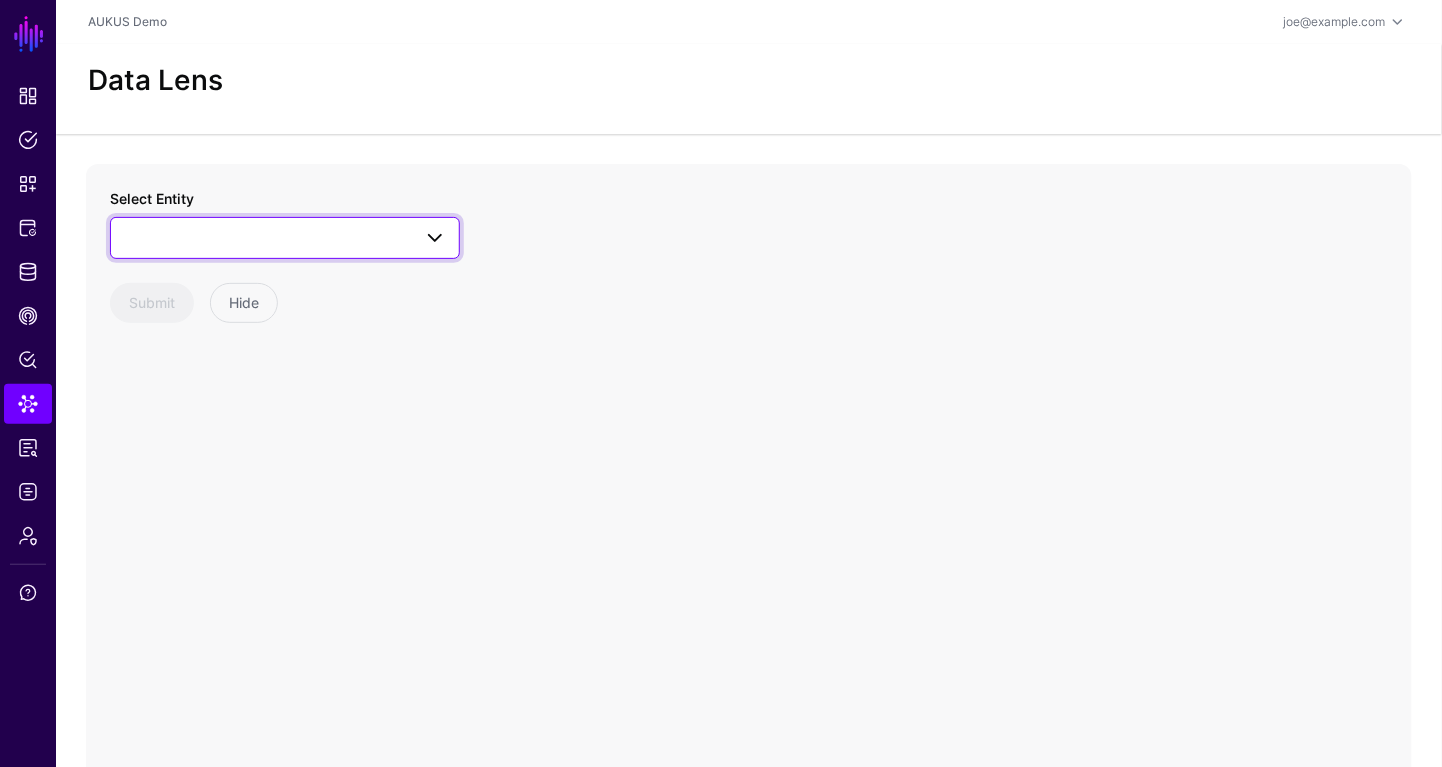click at bounding box center (285, 238) 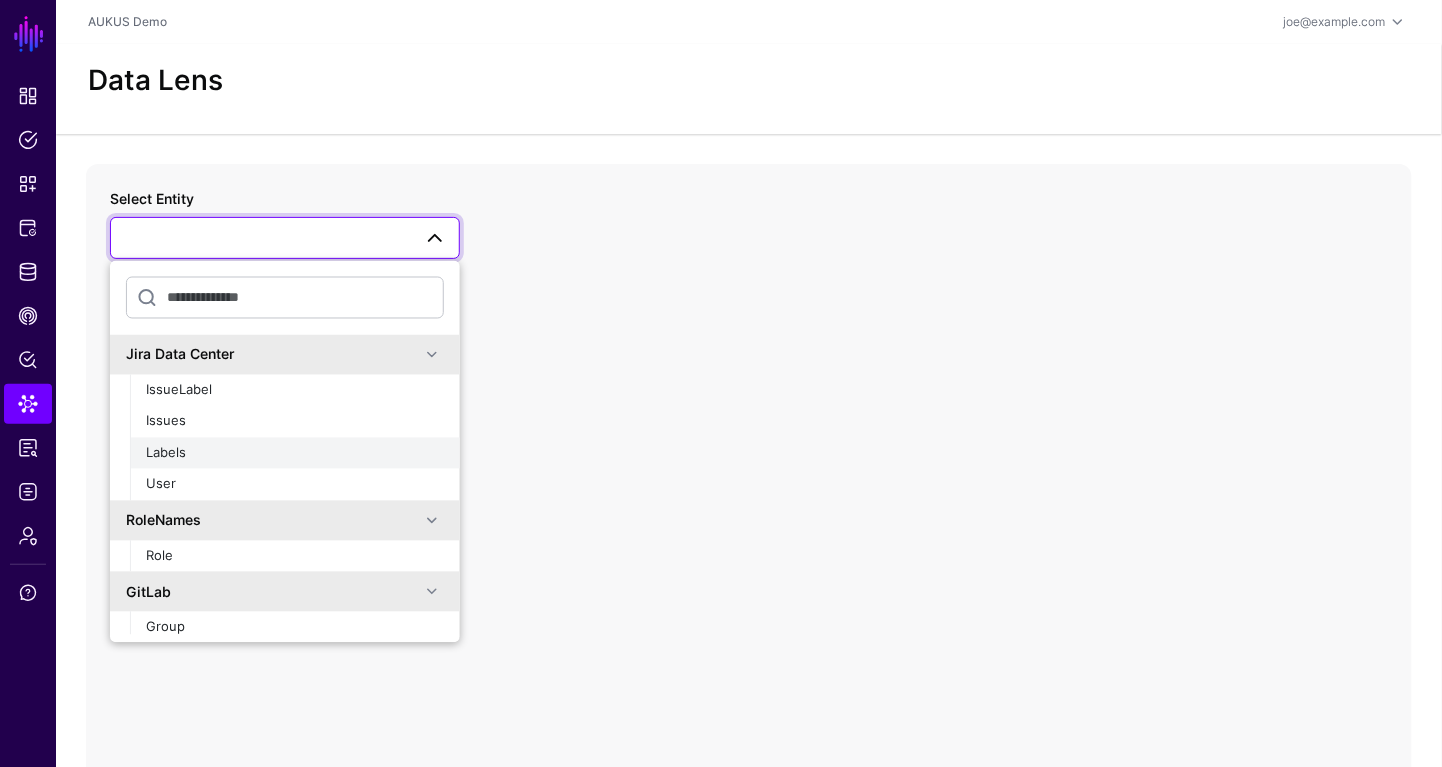 click on "Labels" 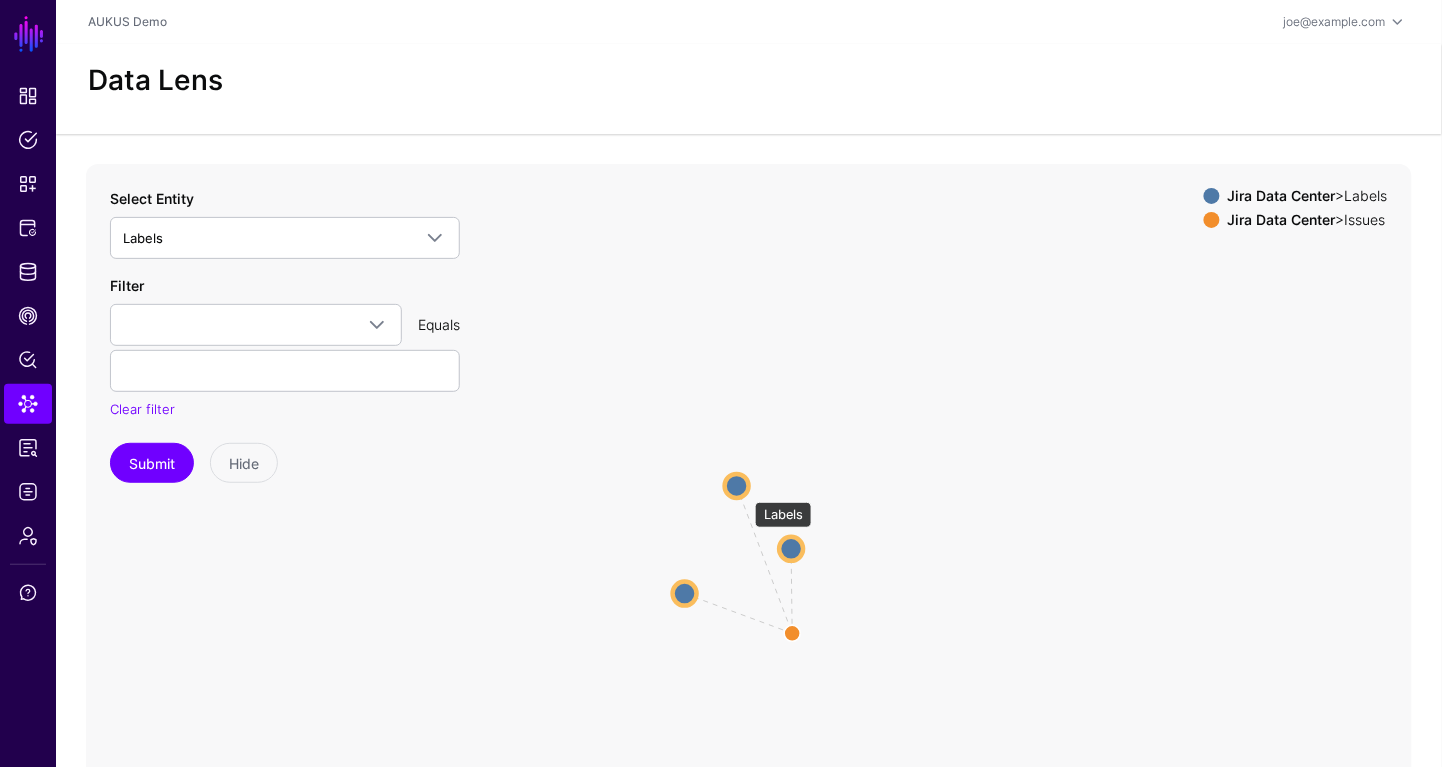 click 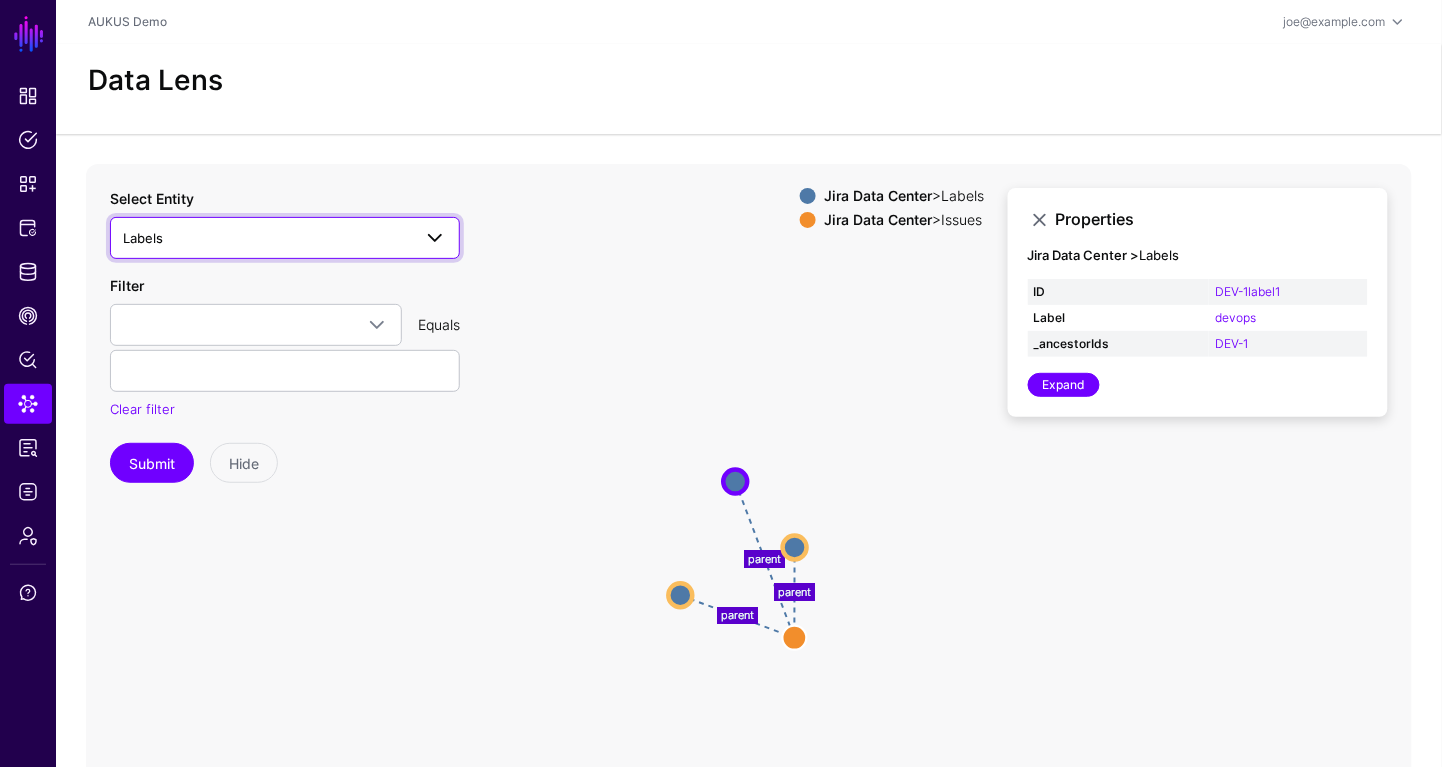 click on "Labels" at bounding box center [267, 238] 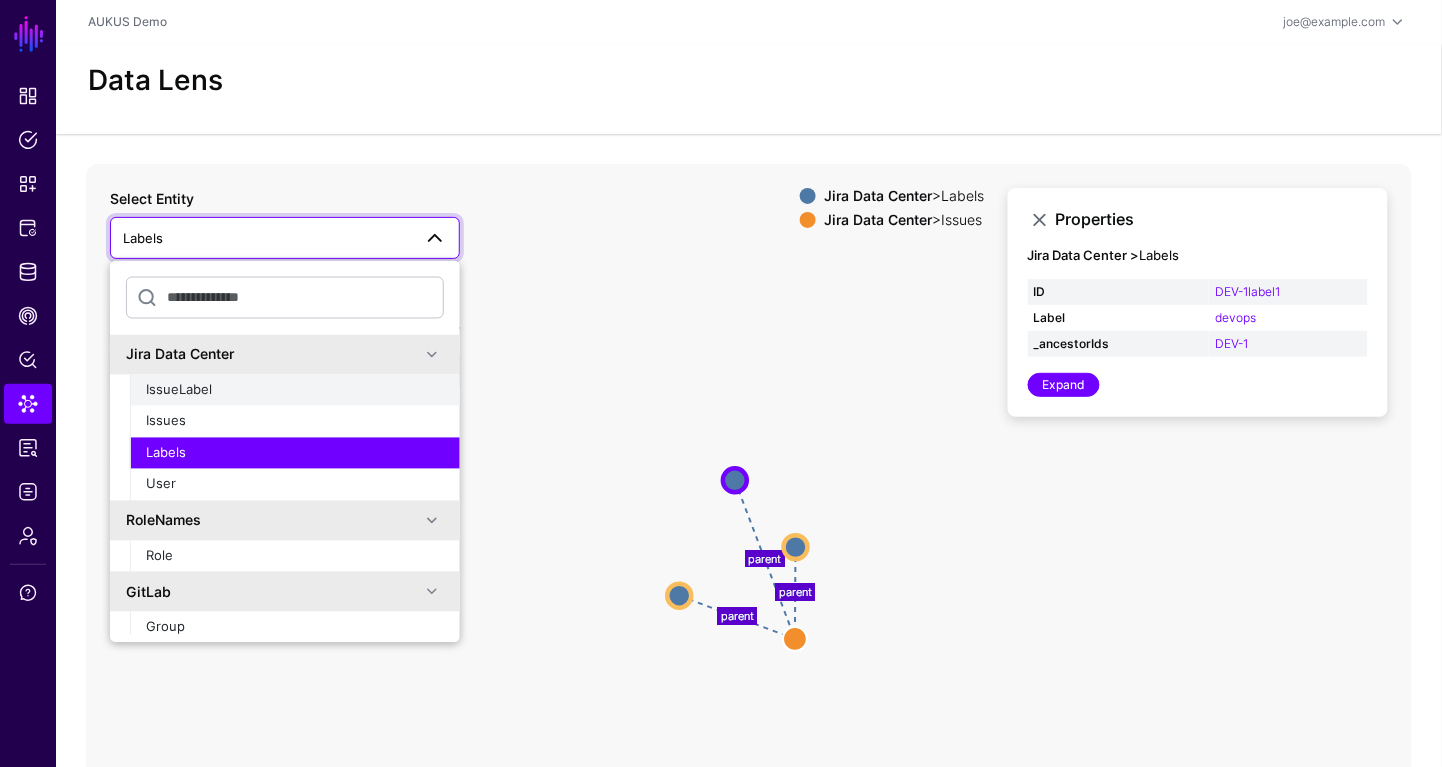 click on "IssueLabel" 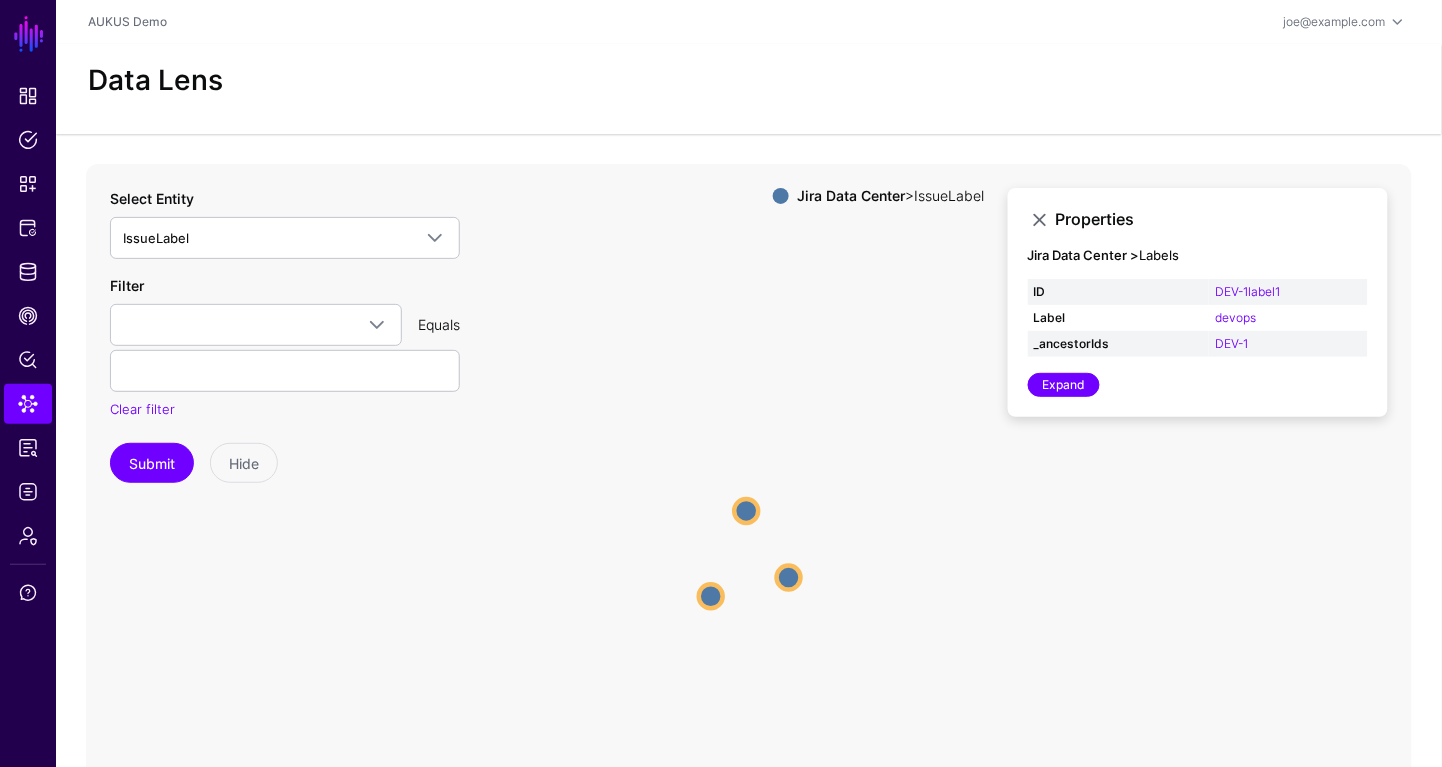 click 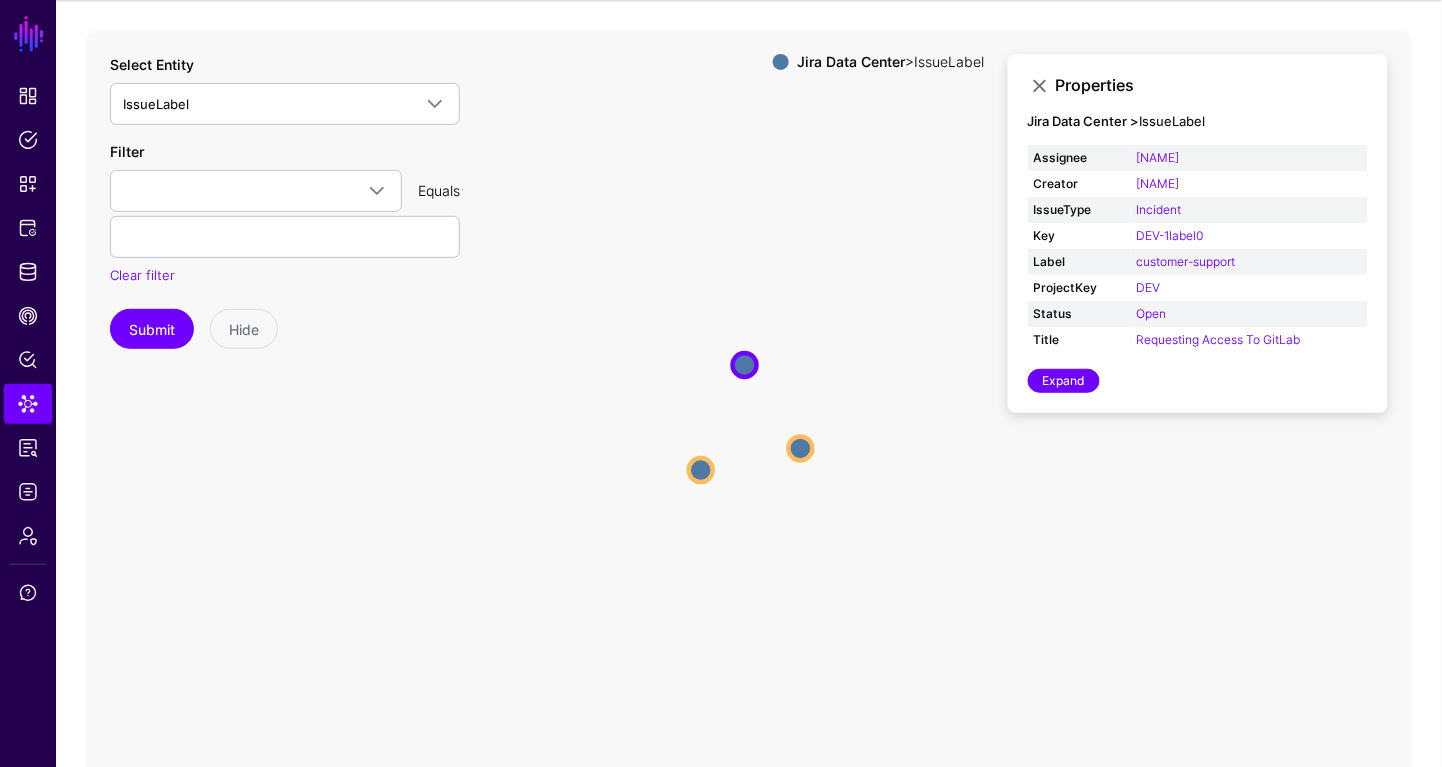 scroll, scrollTop: 161, scrollLeft: 0, axis: vertical 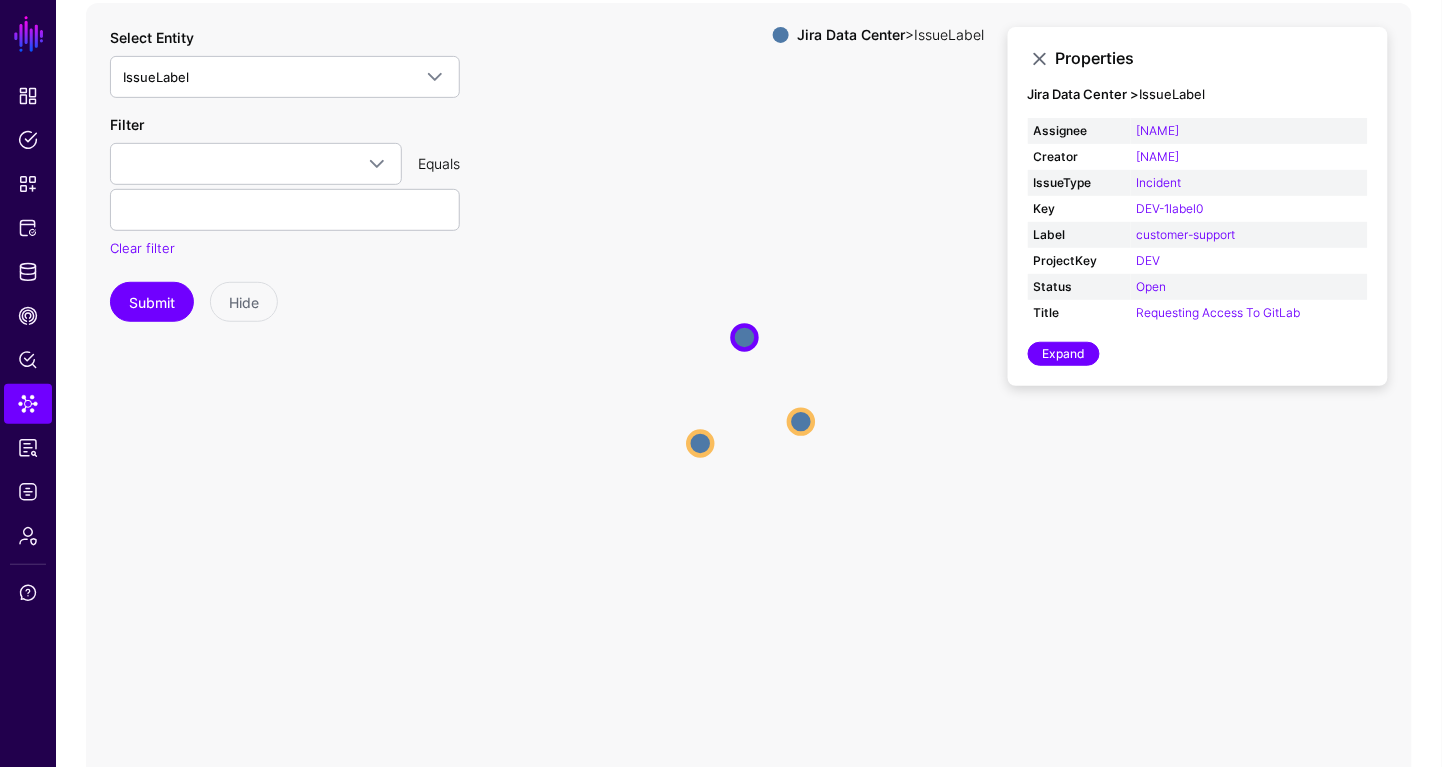 click on "IssueLabel IssueLabel IssueLabel IssueLabel IssueLabel IssueLabel" 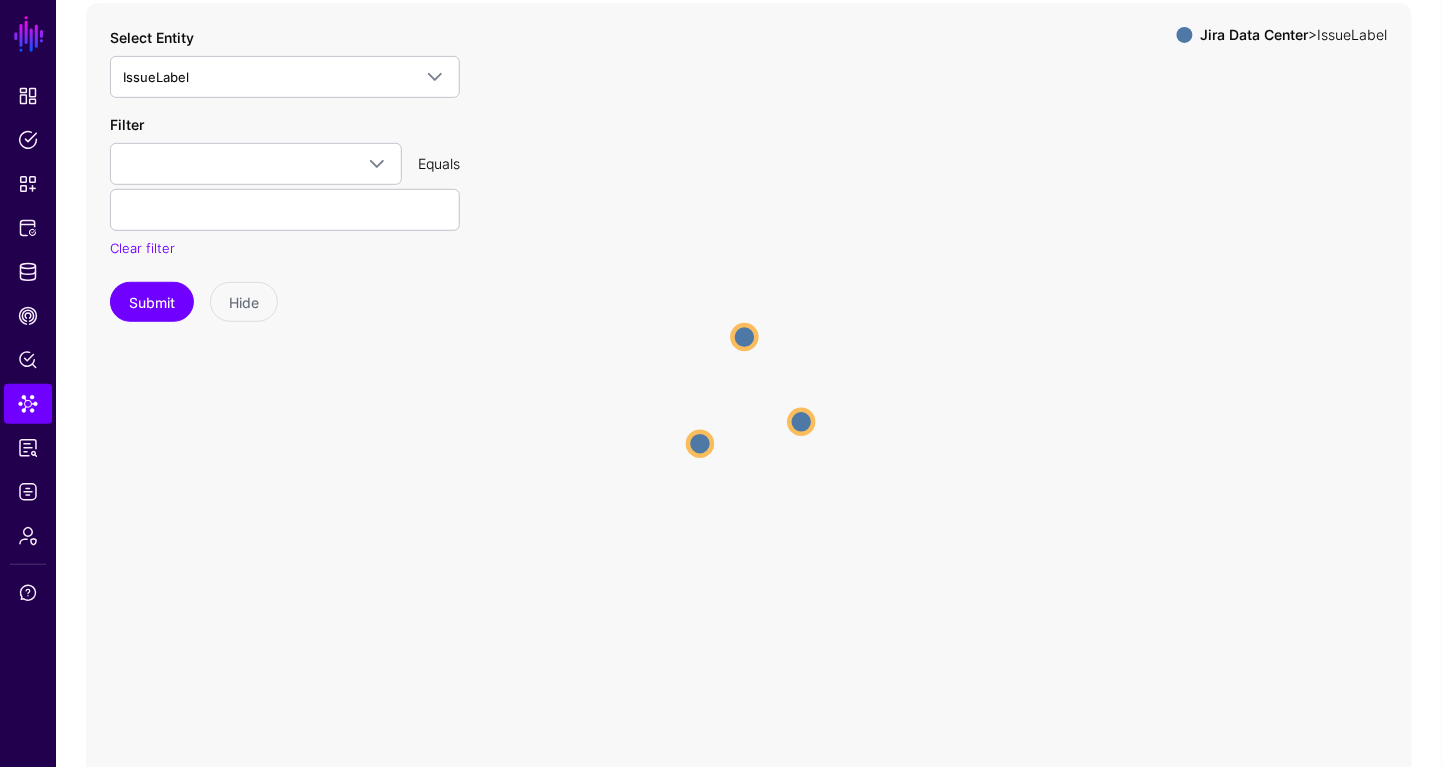 click 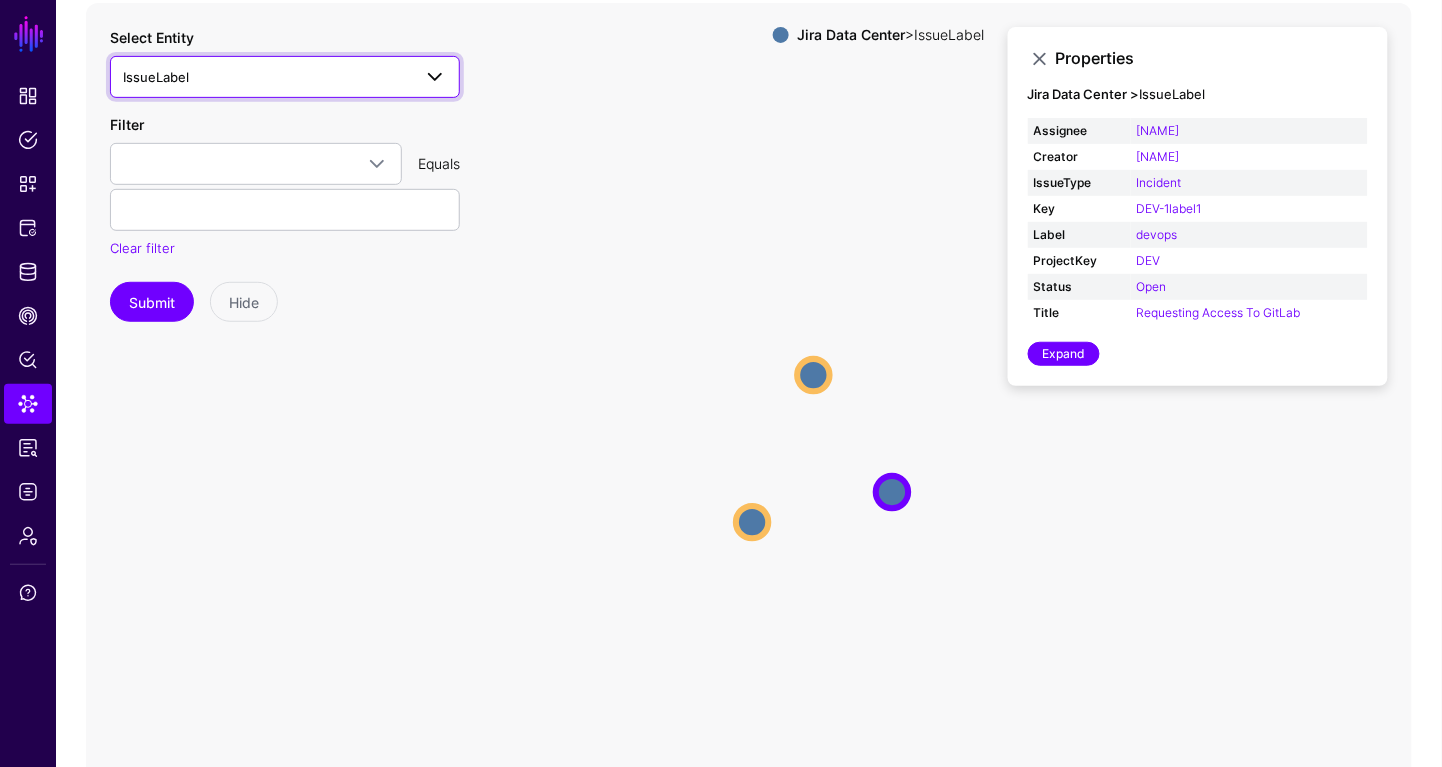 click on "IssueLabel" at bounding box center [285, 77] 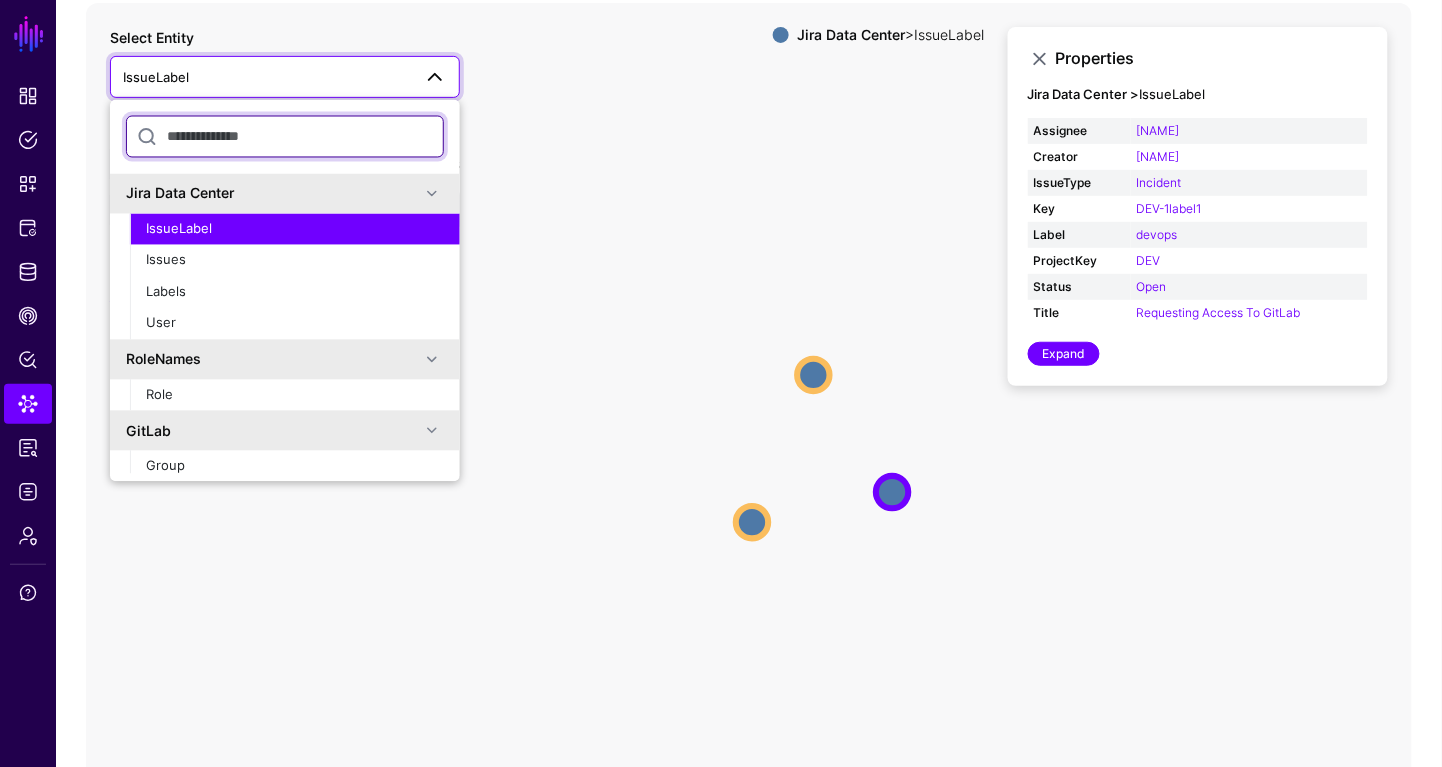 scroll, scrollTop: 86, scrollLeft: 0, axis: vertical 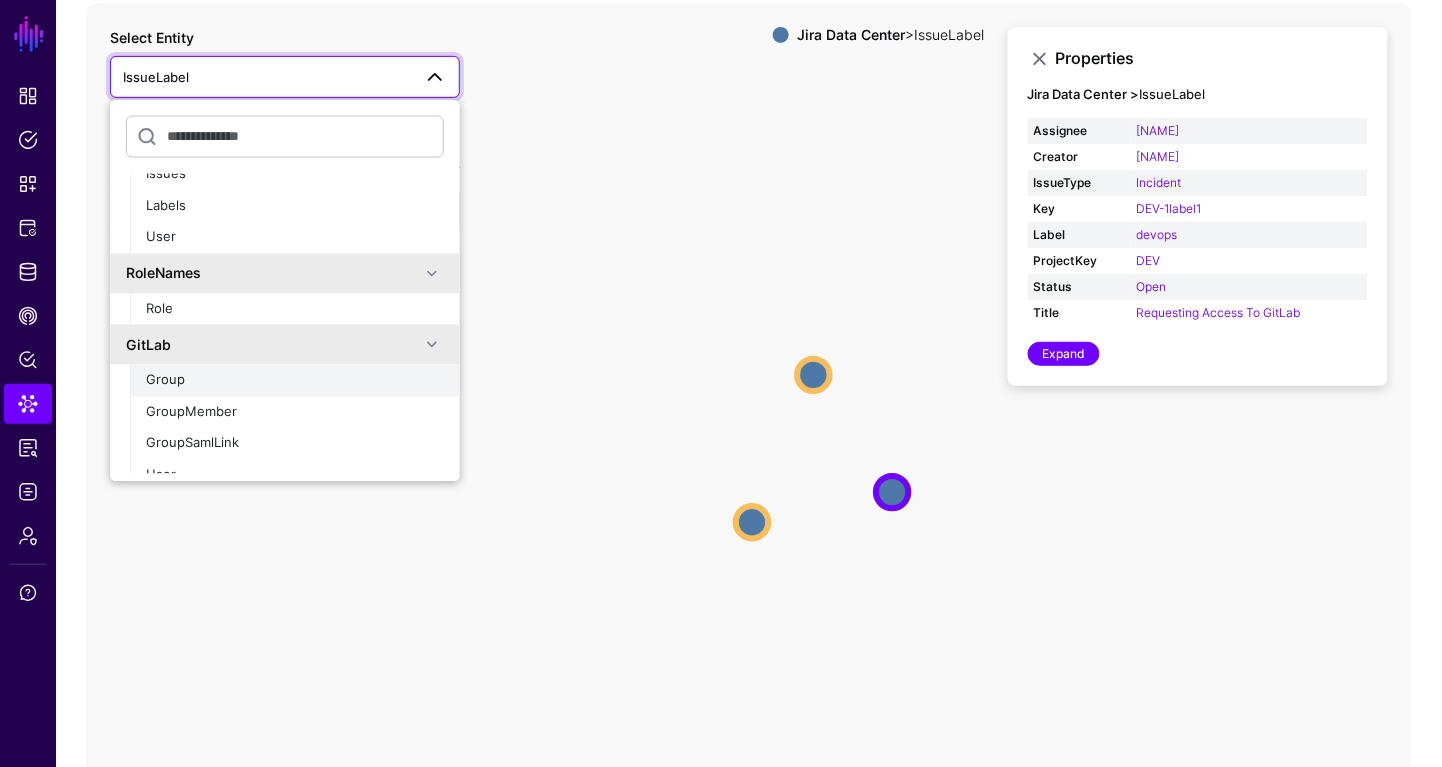 click on "Group" 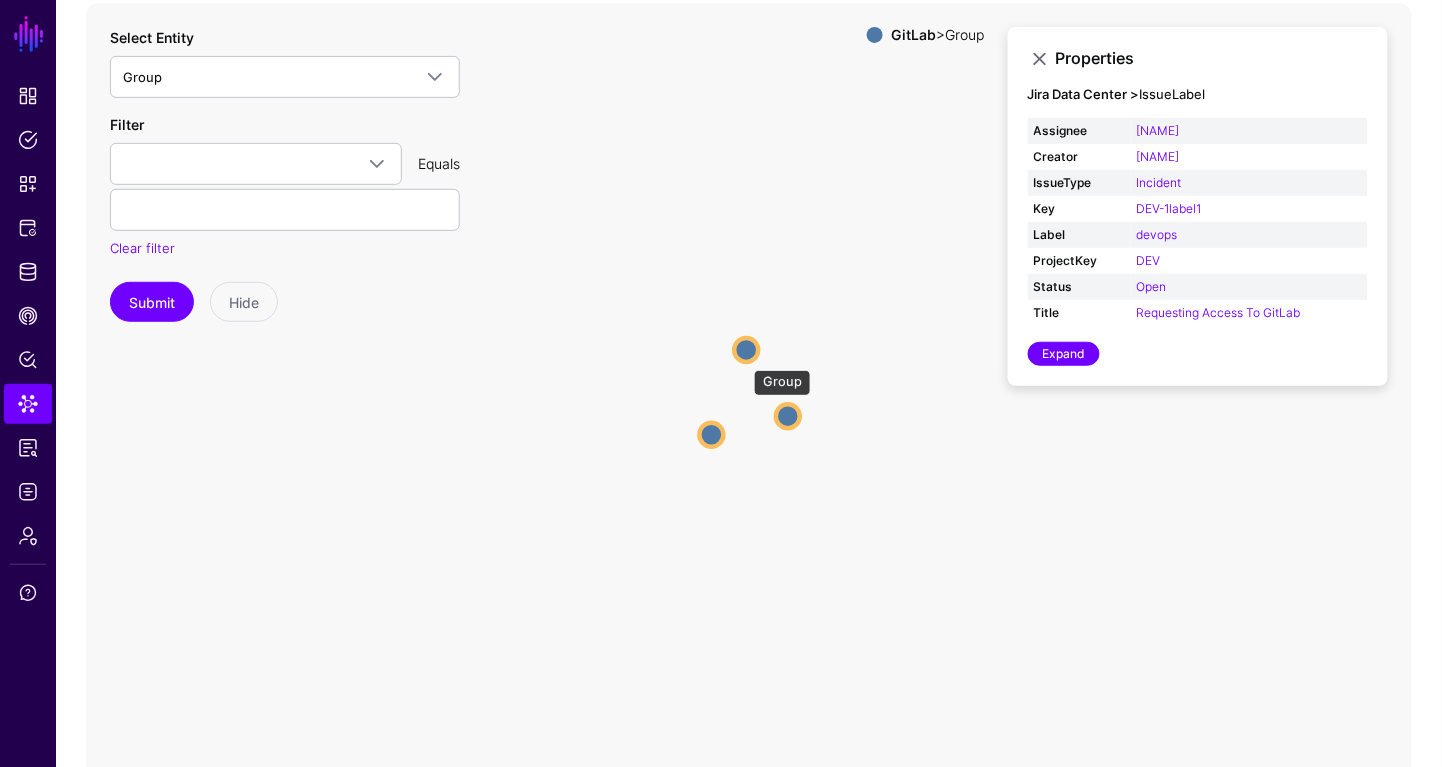 click 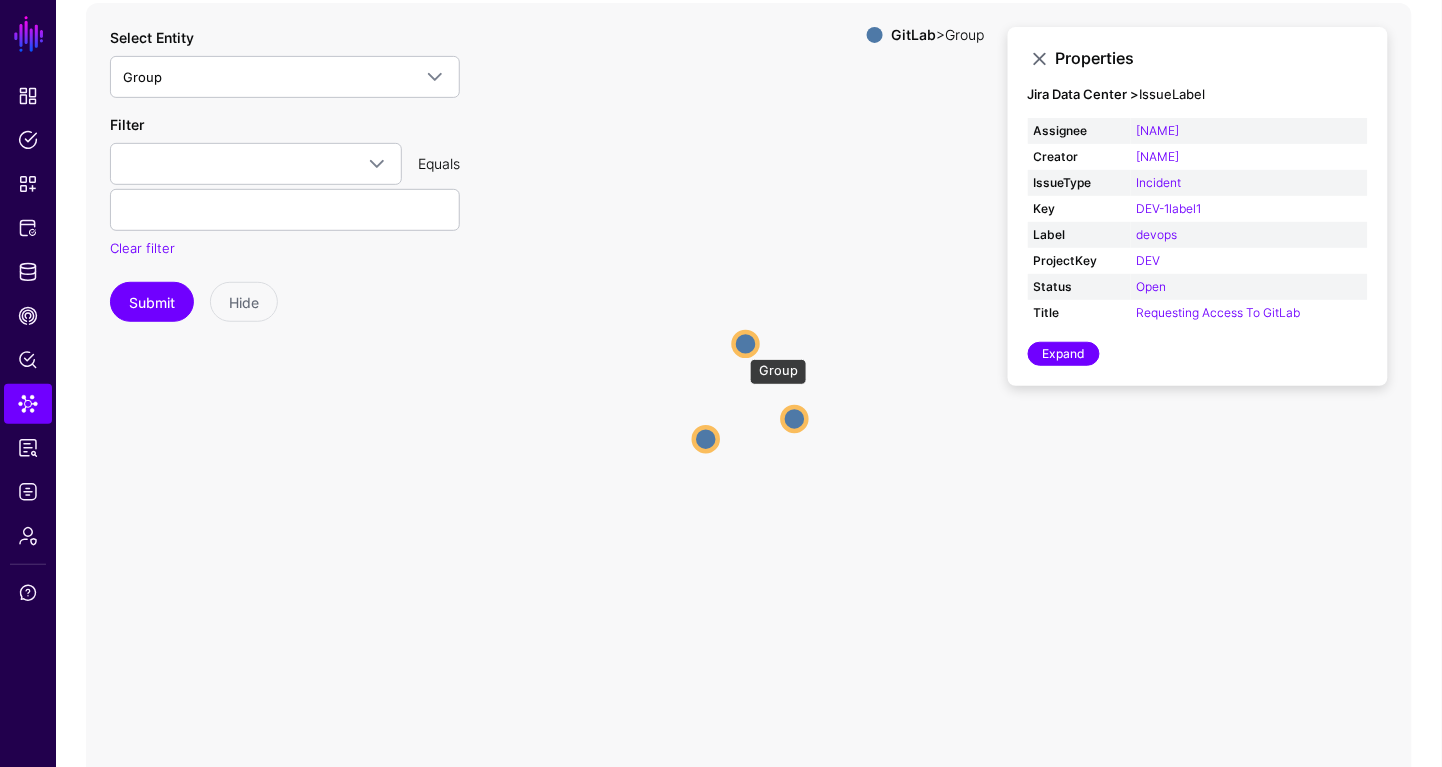 click 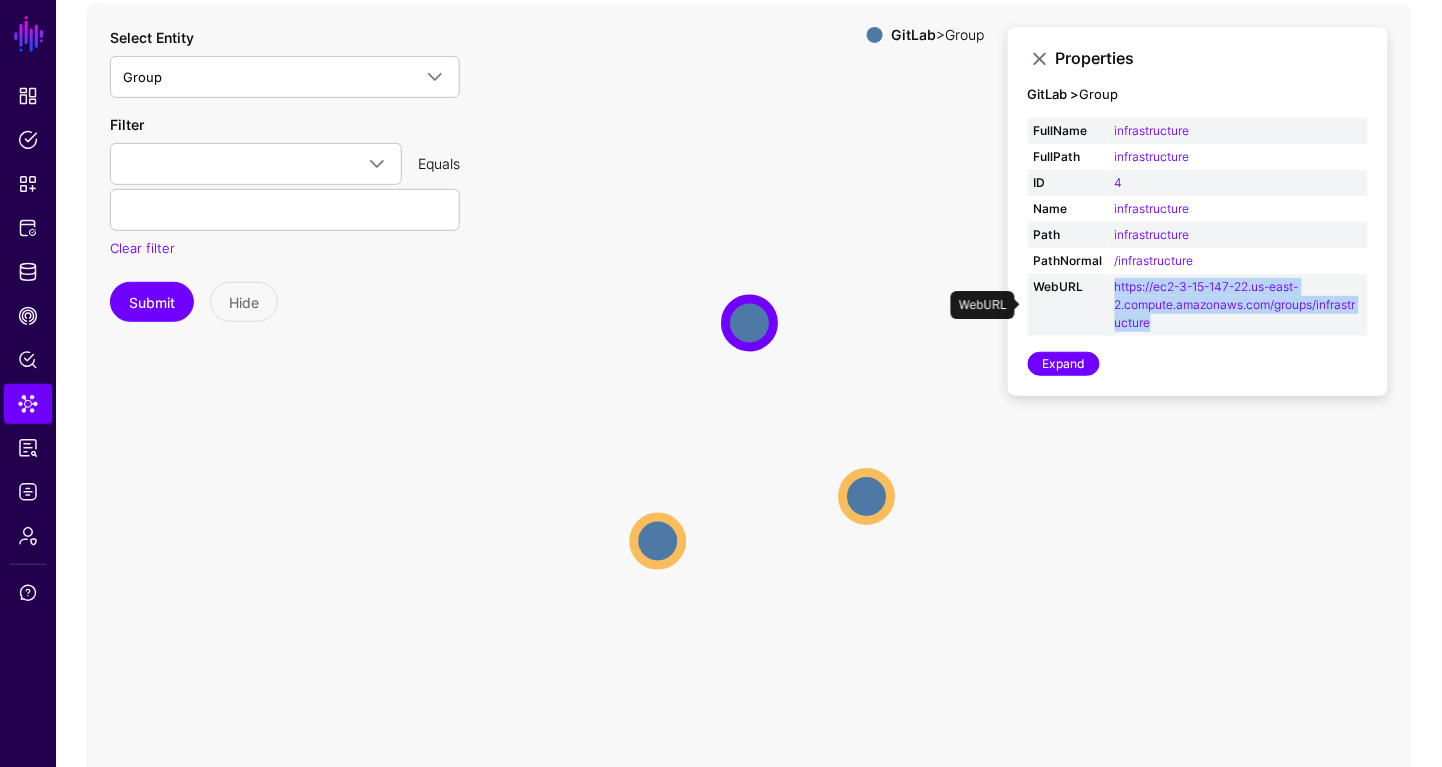 drag, startPoint x: 1181, startPoint y: 326, endPoint x: 1110, endPoint y: 289, distance: 80.06248 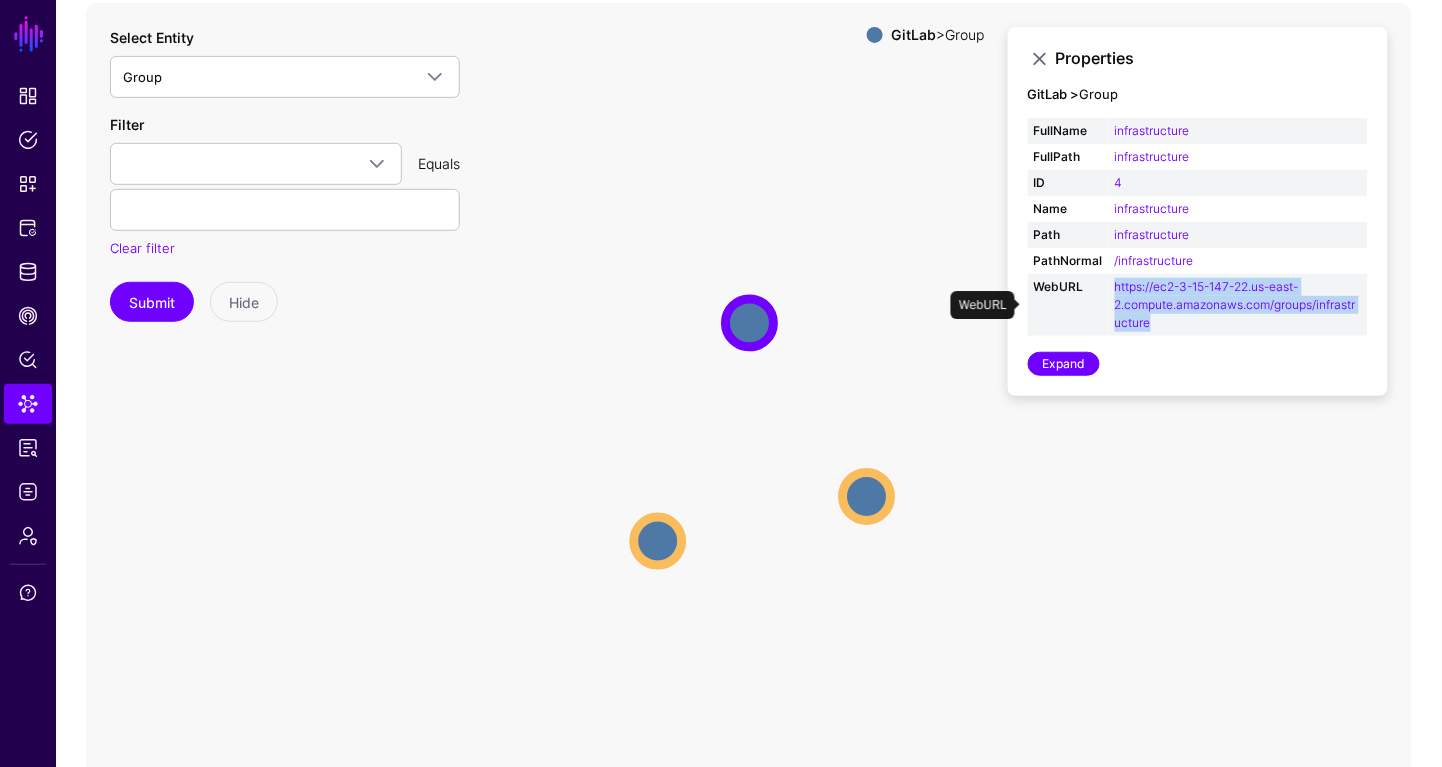 copy on "https://ec2-3-15-147-22.us-east-2.compute.amazonaws.com/groups/infrastructure" 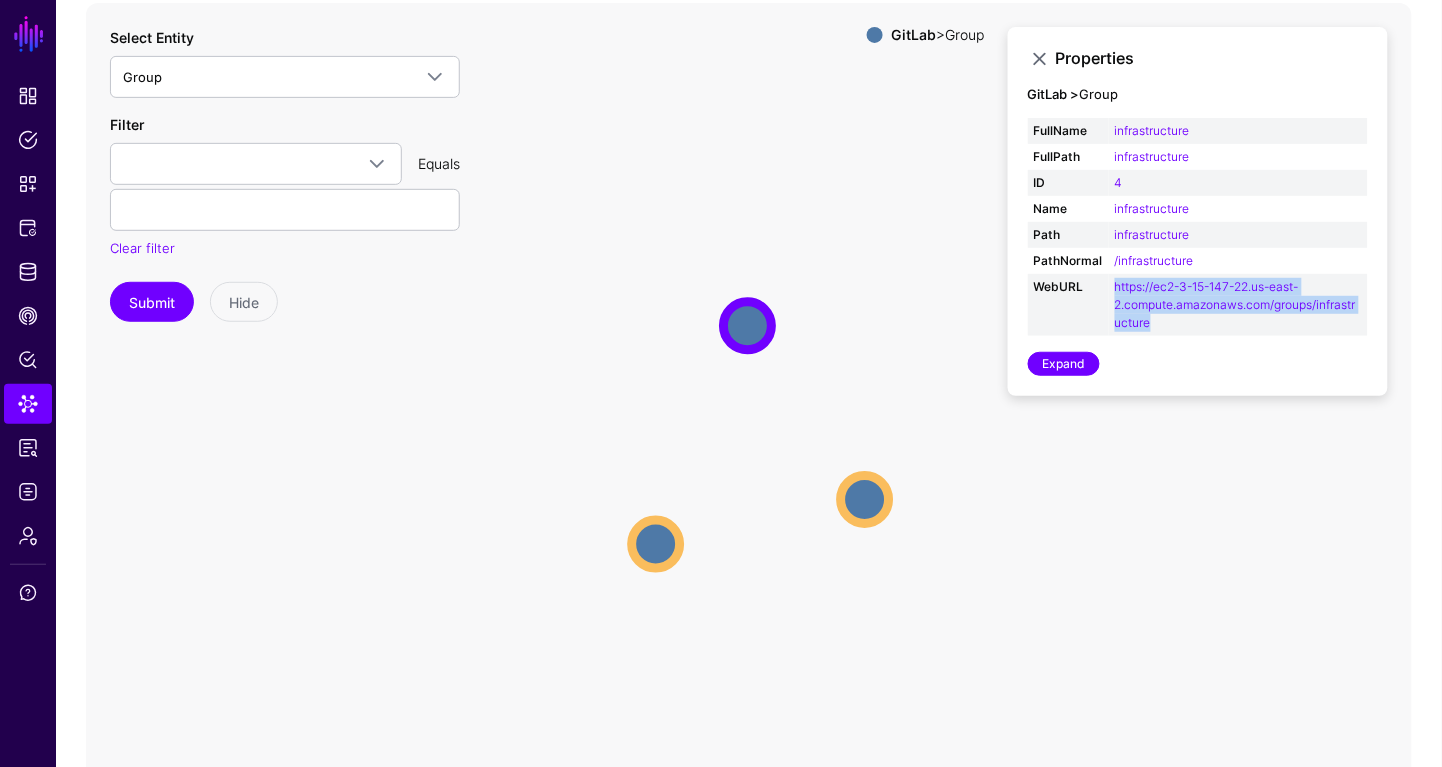 click on "Group Group Group Group Group Group" 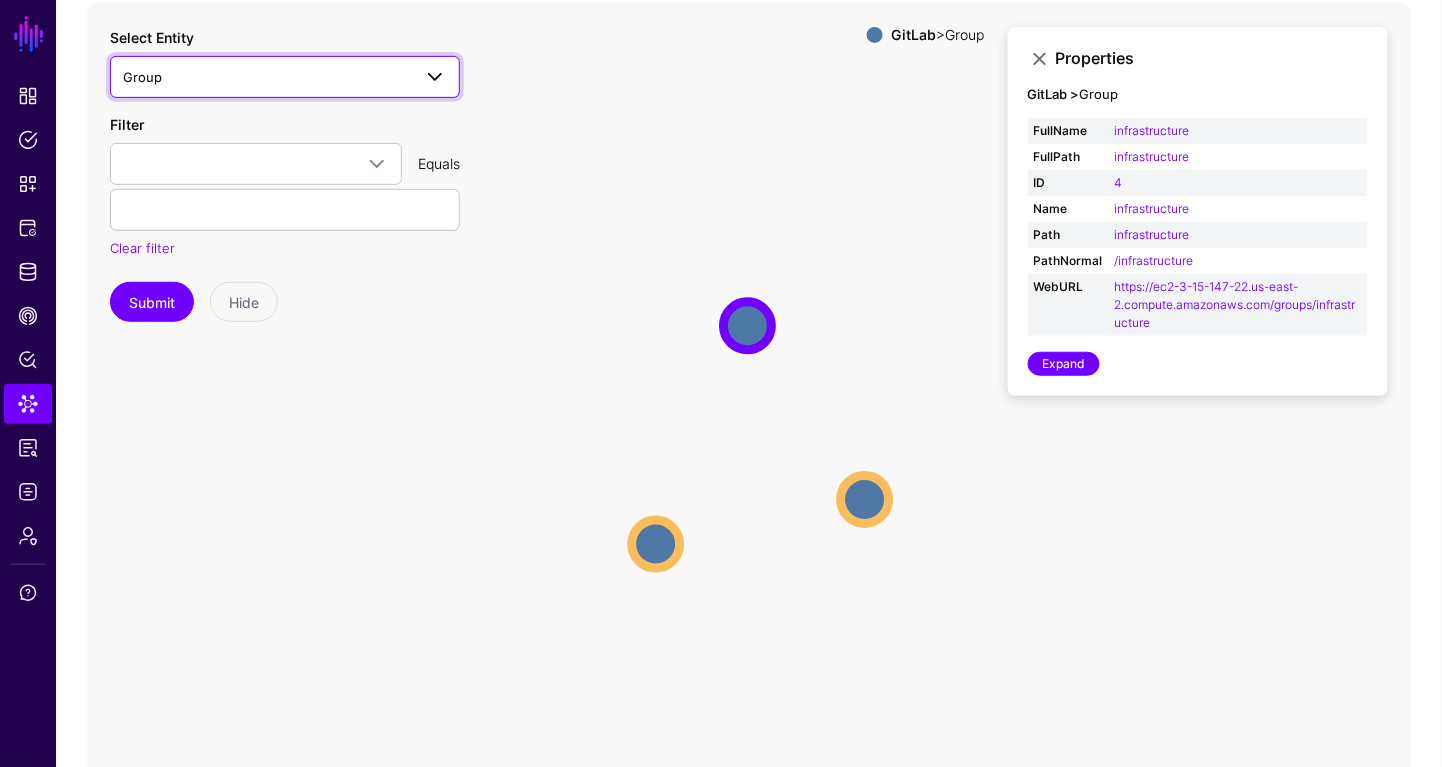 click on "Group" at bounding box center [267, 77] 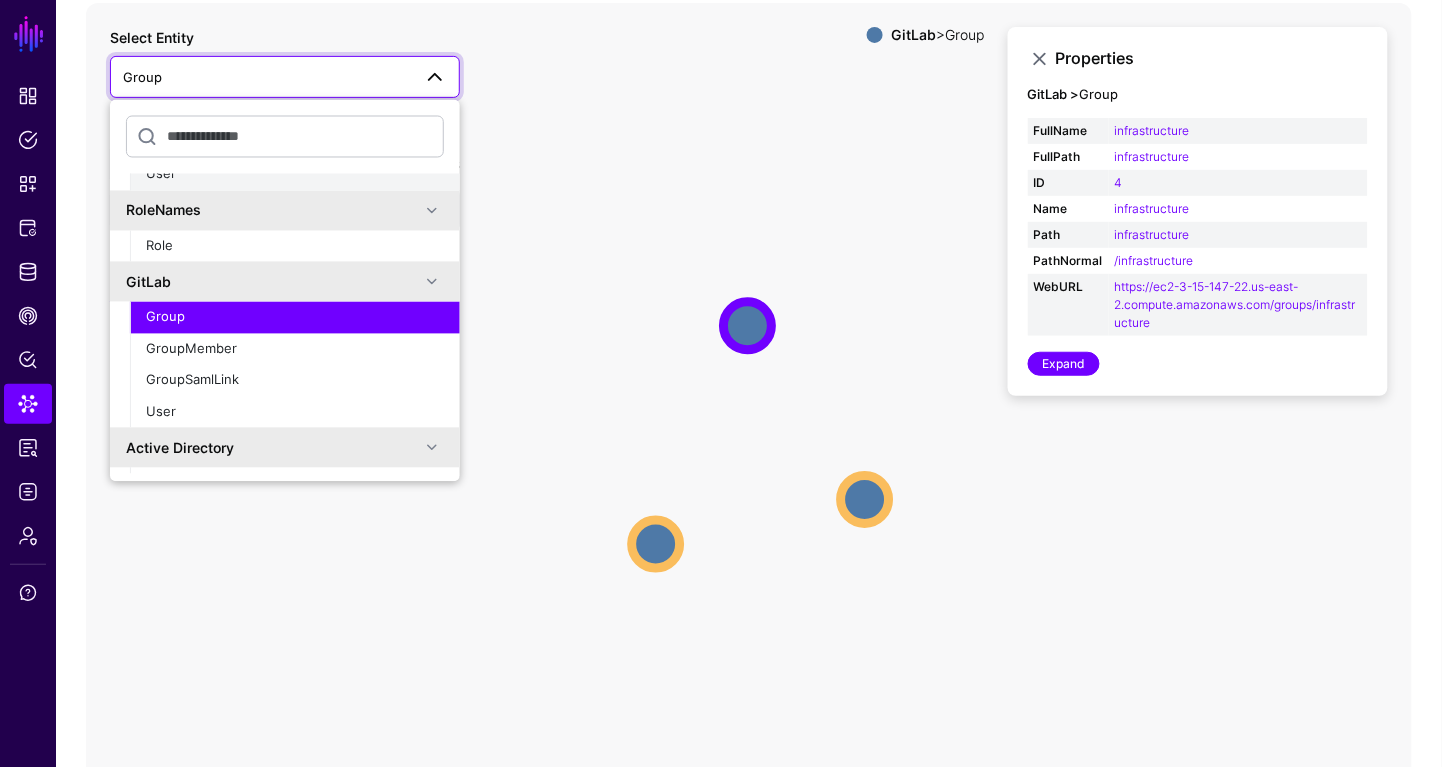 scroll, scrollTop: 199, scrollLeft: 0, axis: vertical 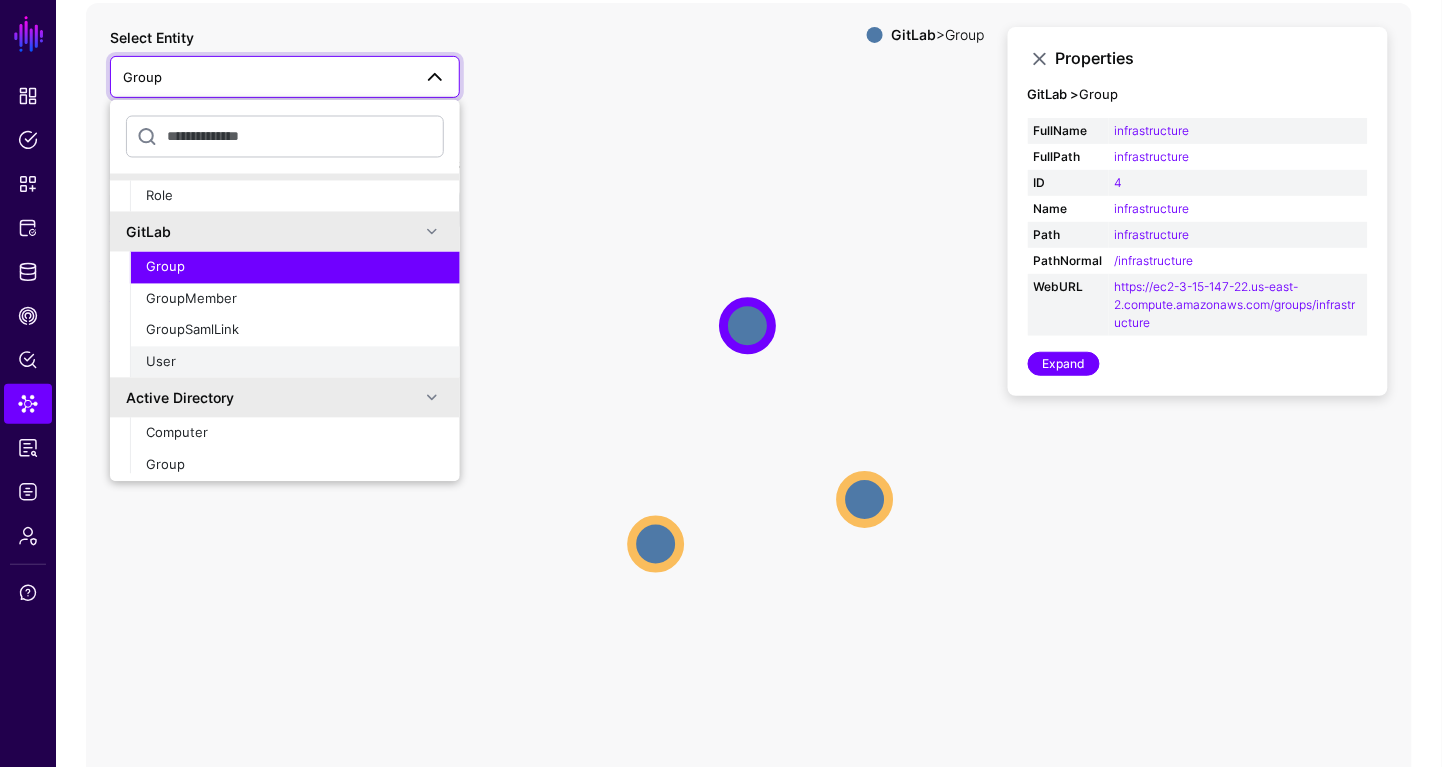 click on "User" 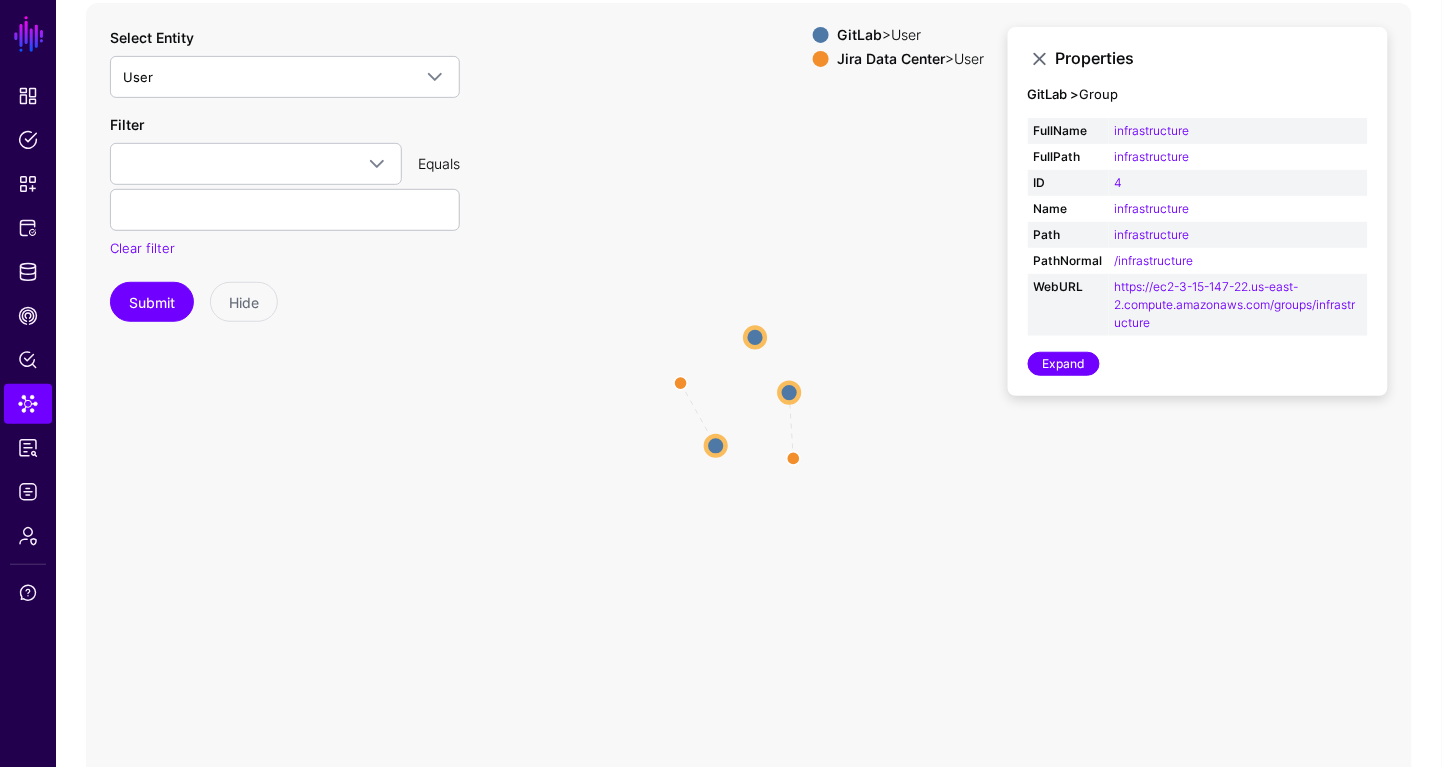 click 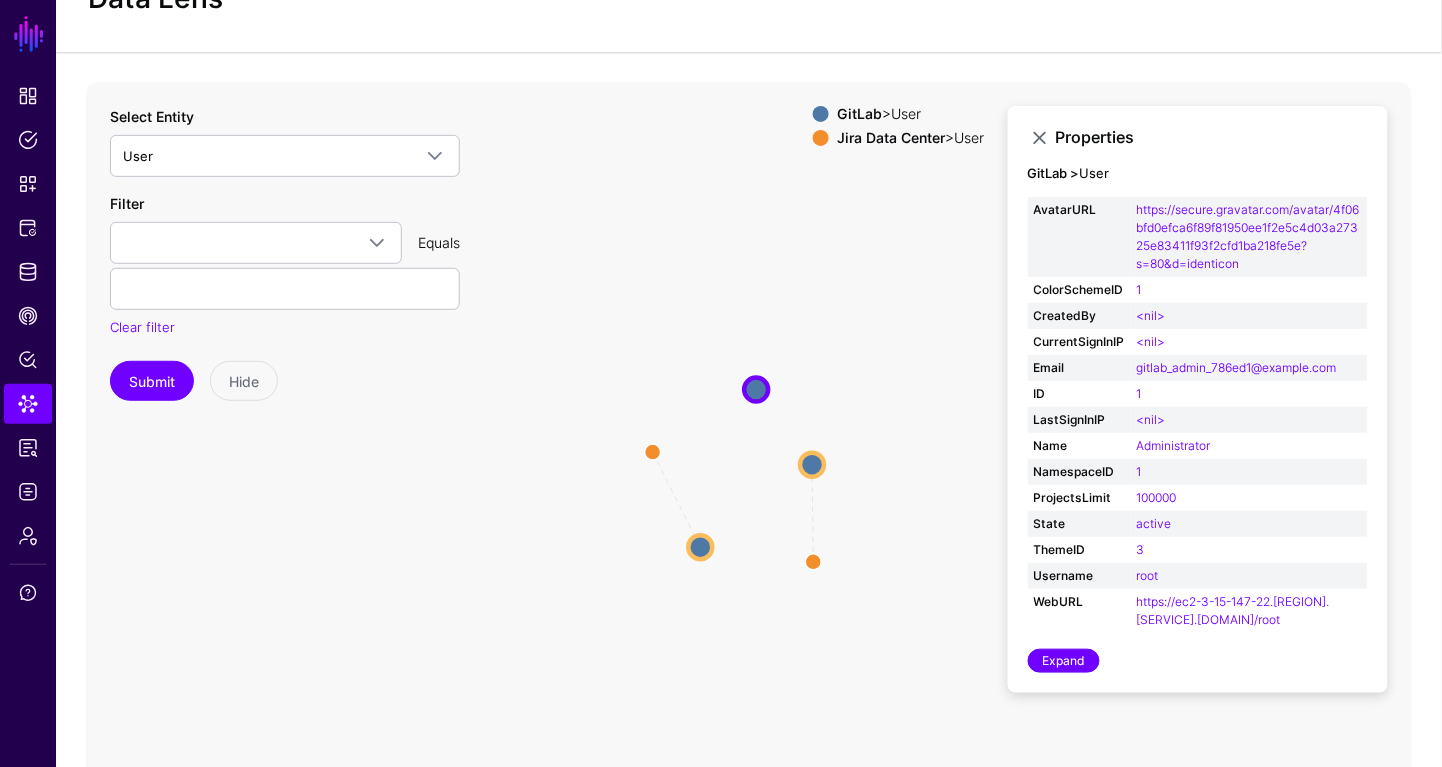 scroll, scrollTop: 75, scrollLeft: 0, axis: vertical 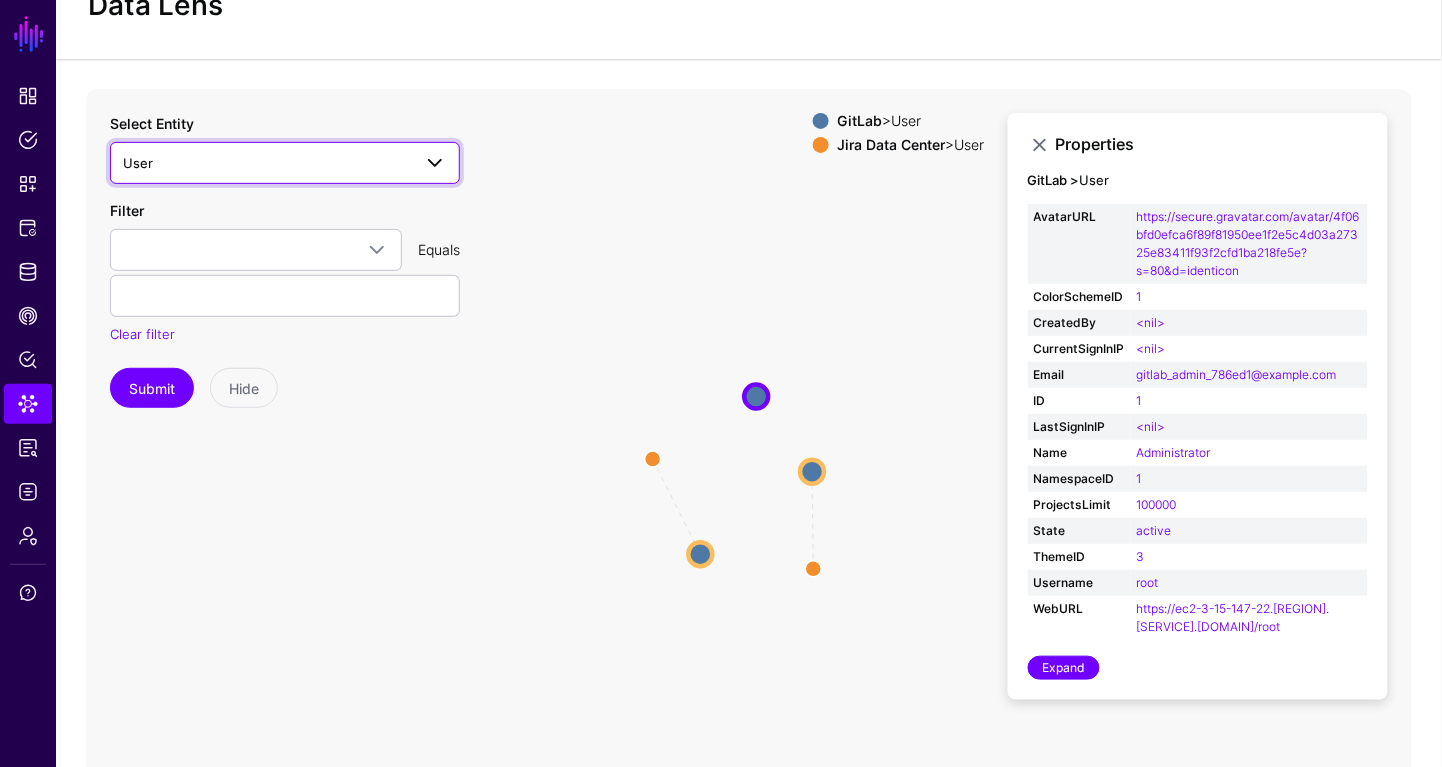 click on "User" at bounding box center (267, 163) 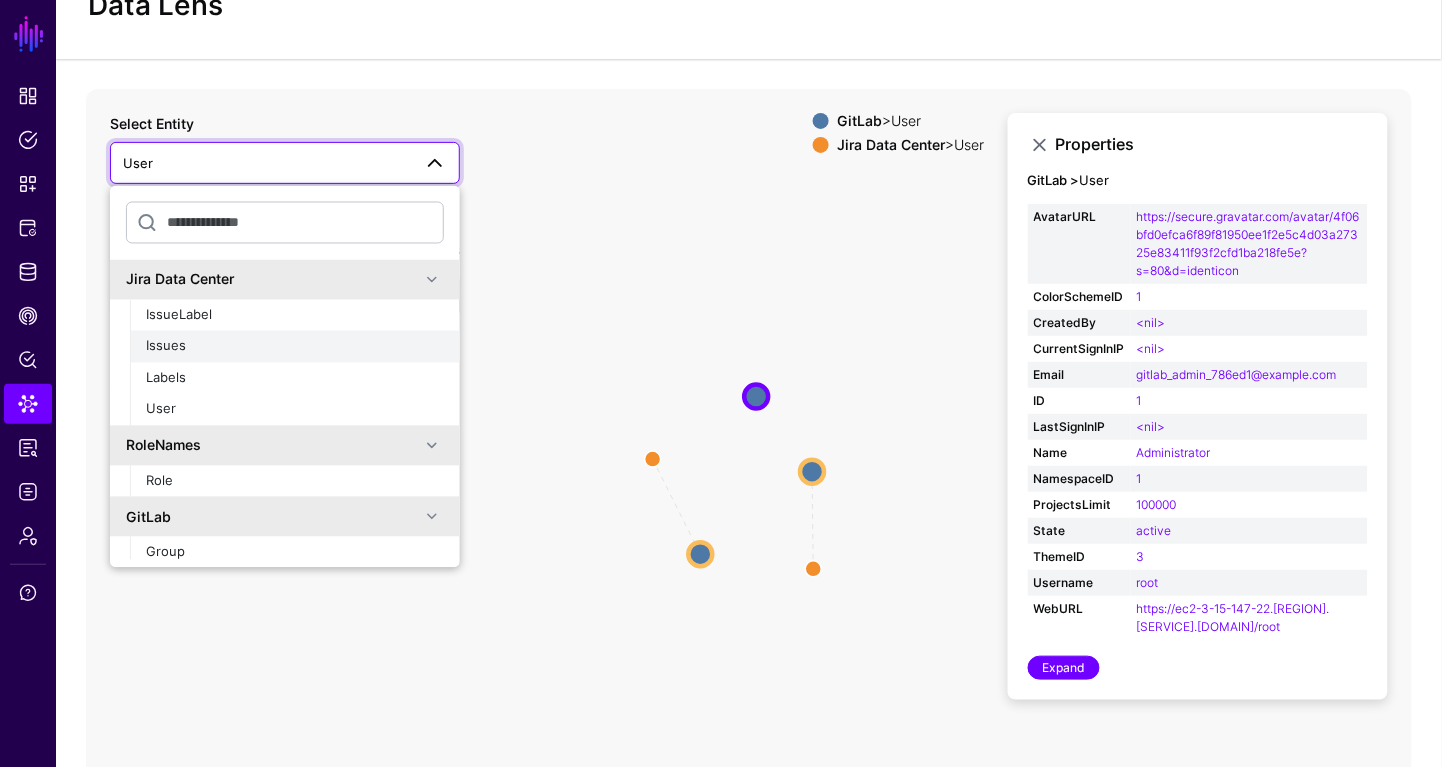 click on "Issues" 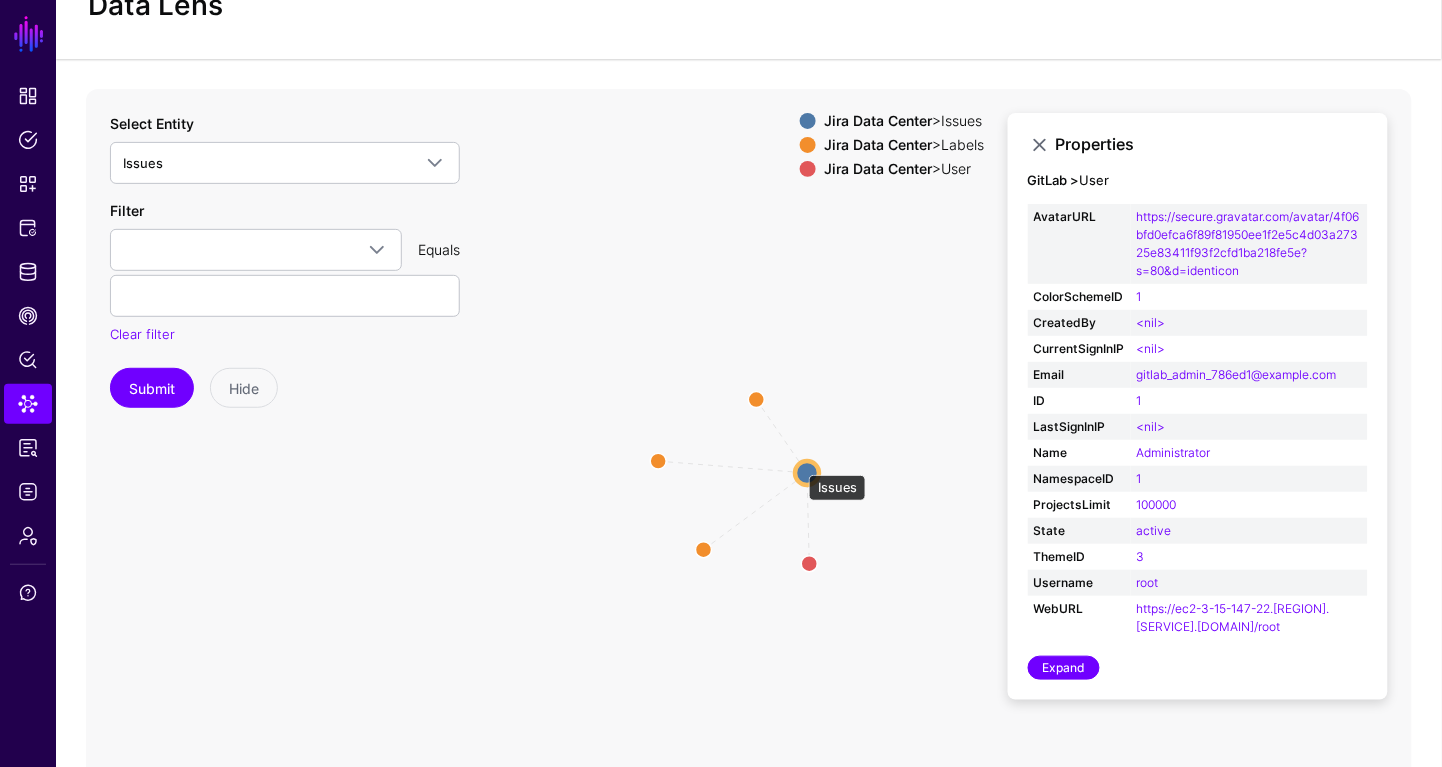click 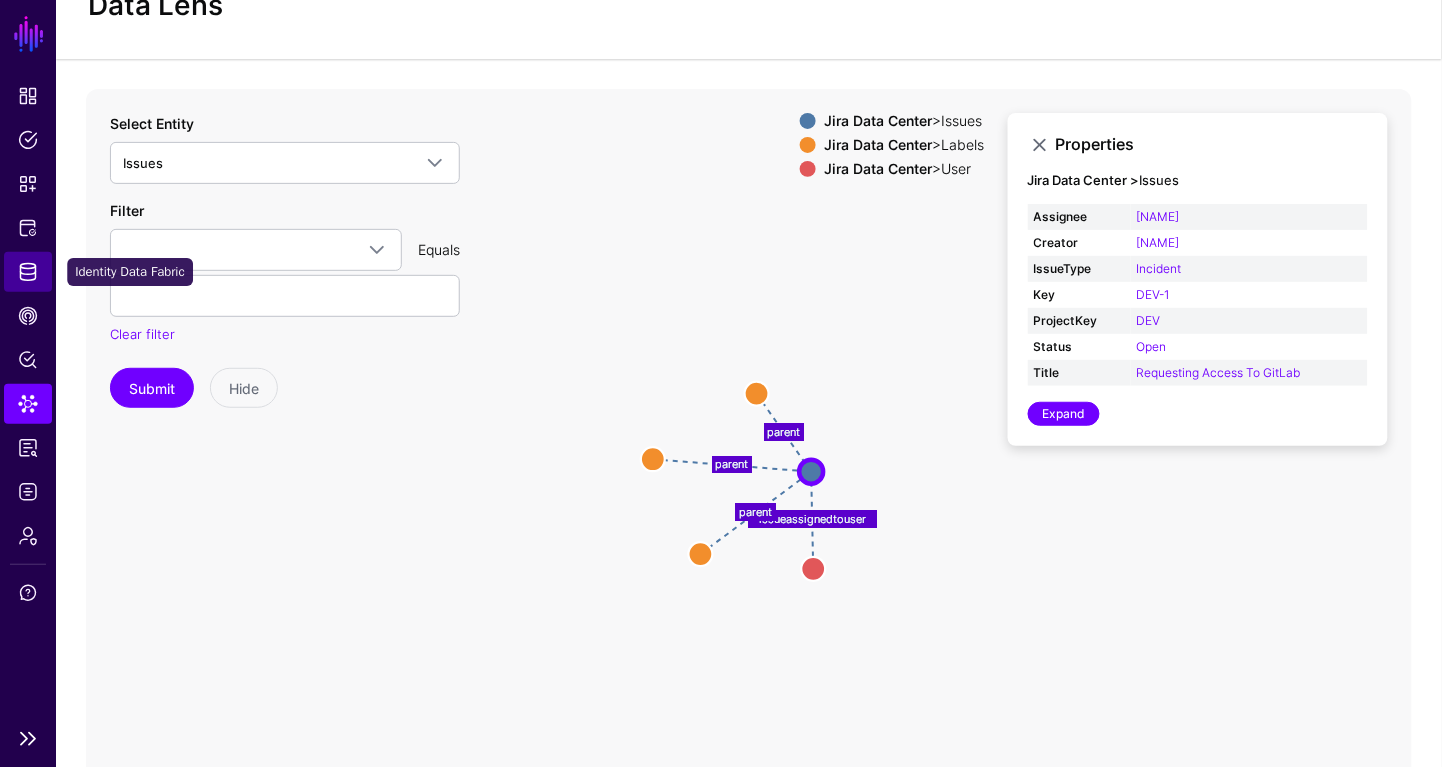 click on "Identity Data Fabric" 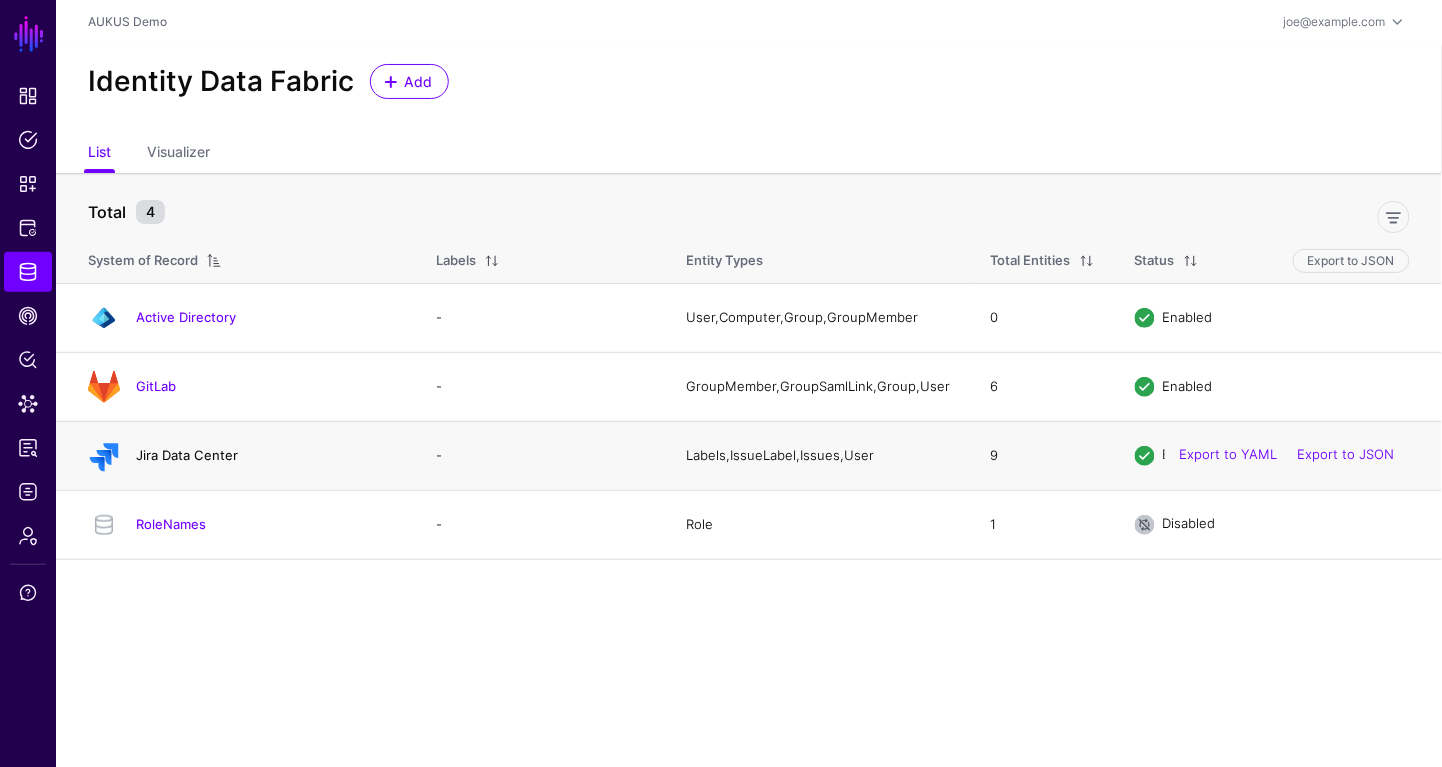 click on "Jira Data Center" 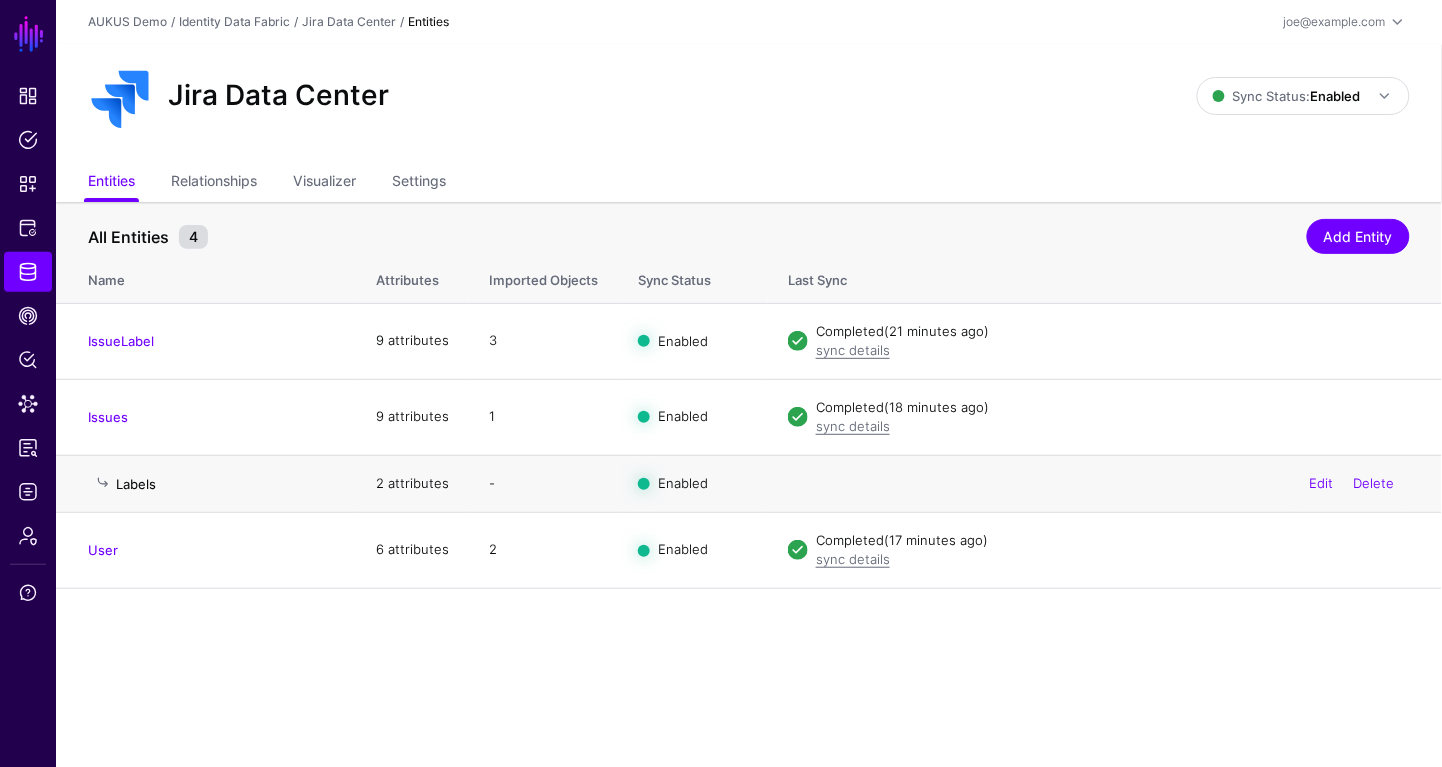 click on "Labels" 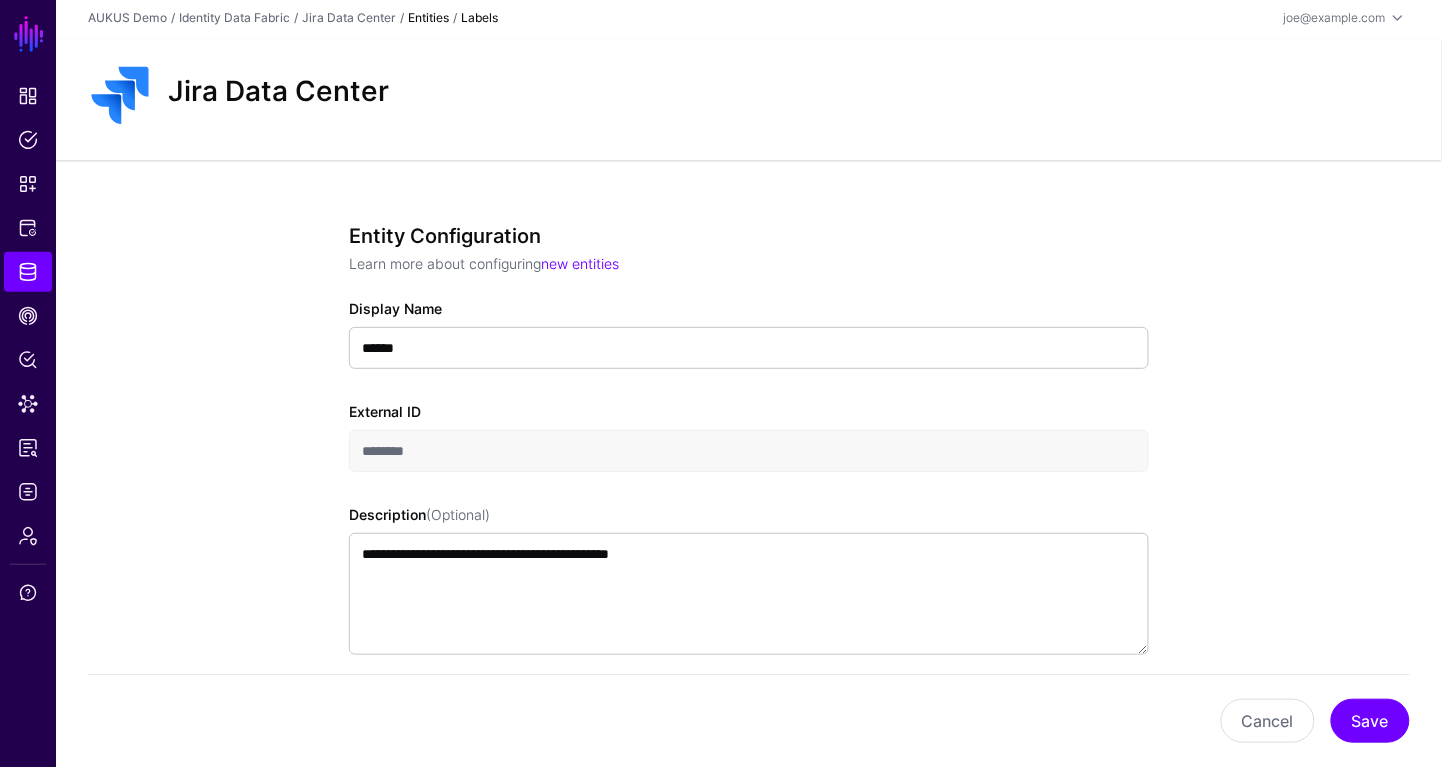 scroll, scrollTop: 13, scrollLeft: 0, axis: vertical 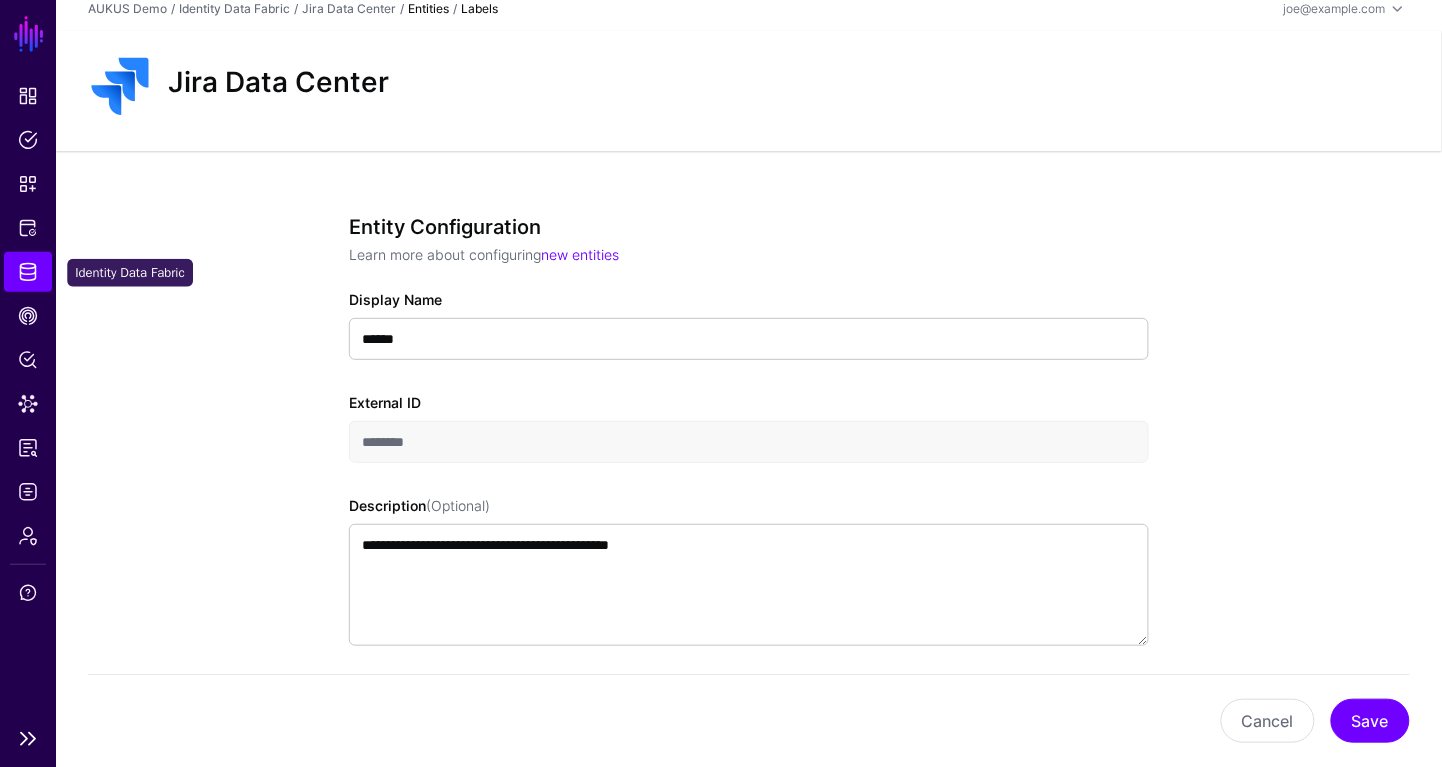 click on "Identity Data Fabric" 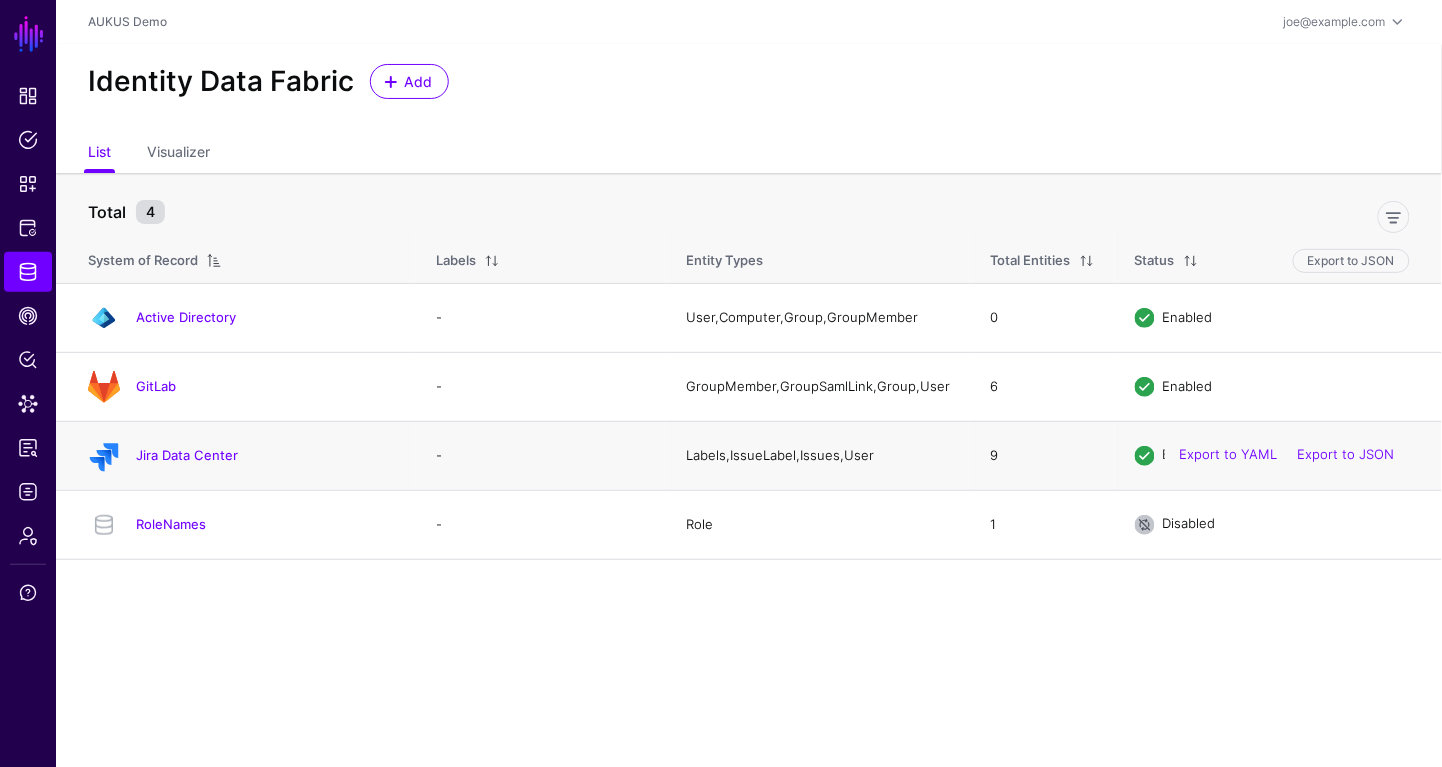 click on "Jira Data Center" 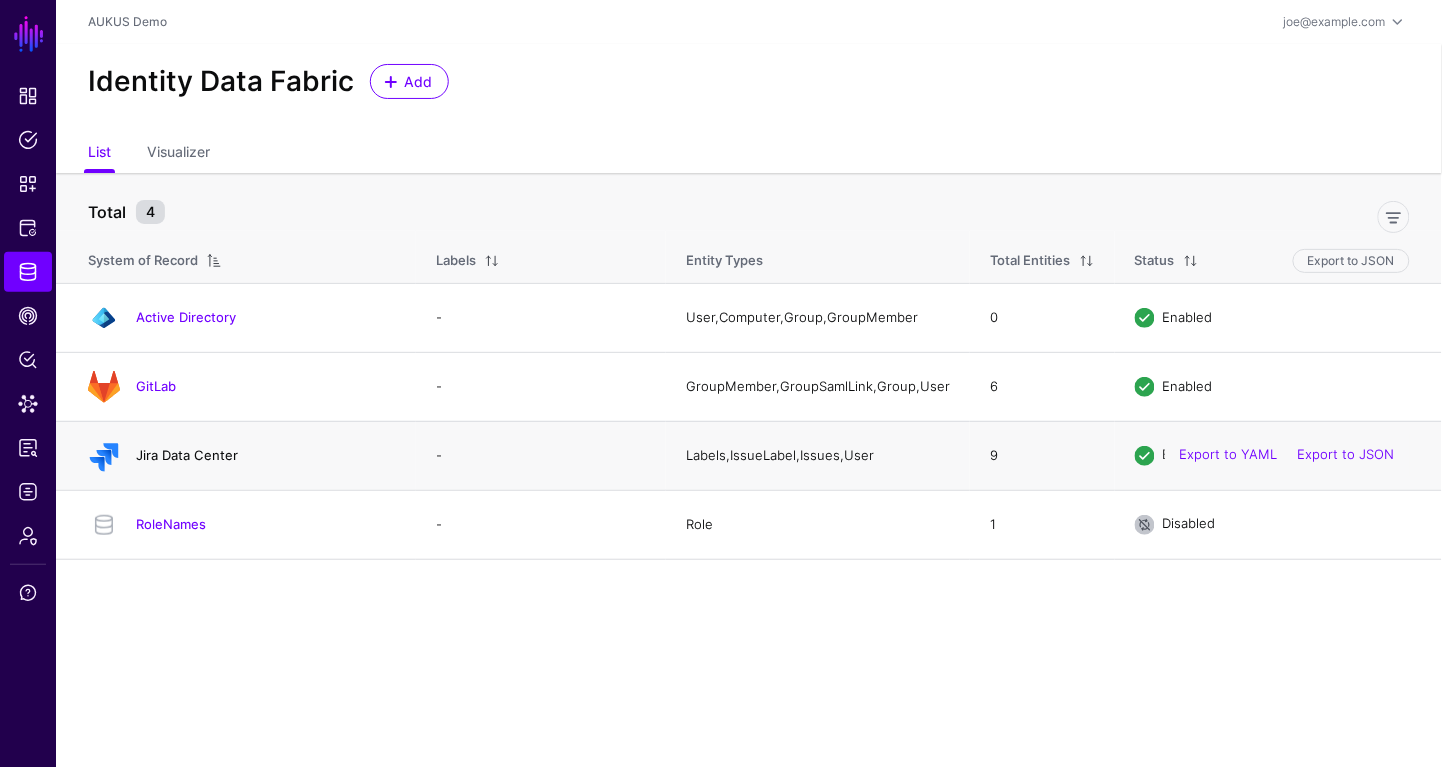 click on "Jira Data Center" 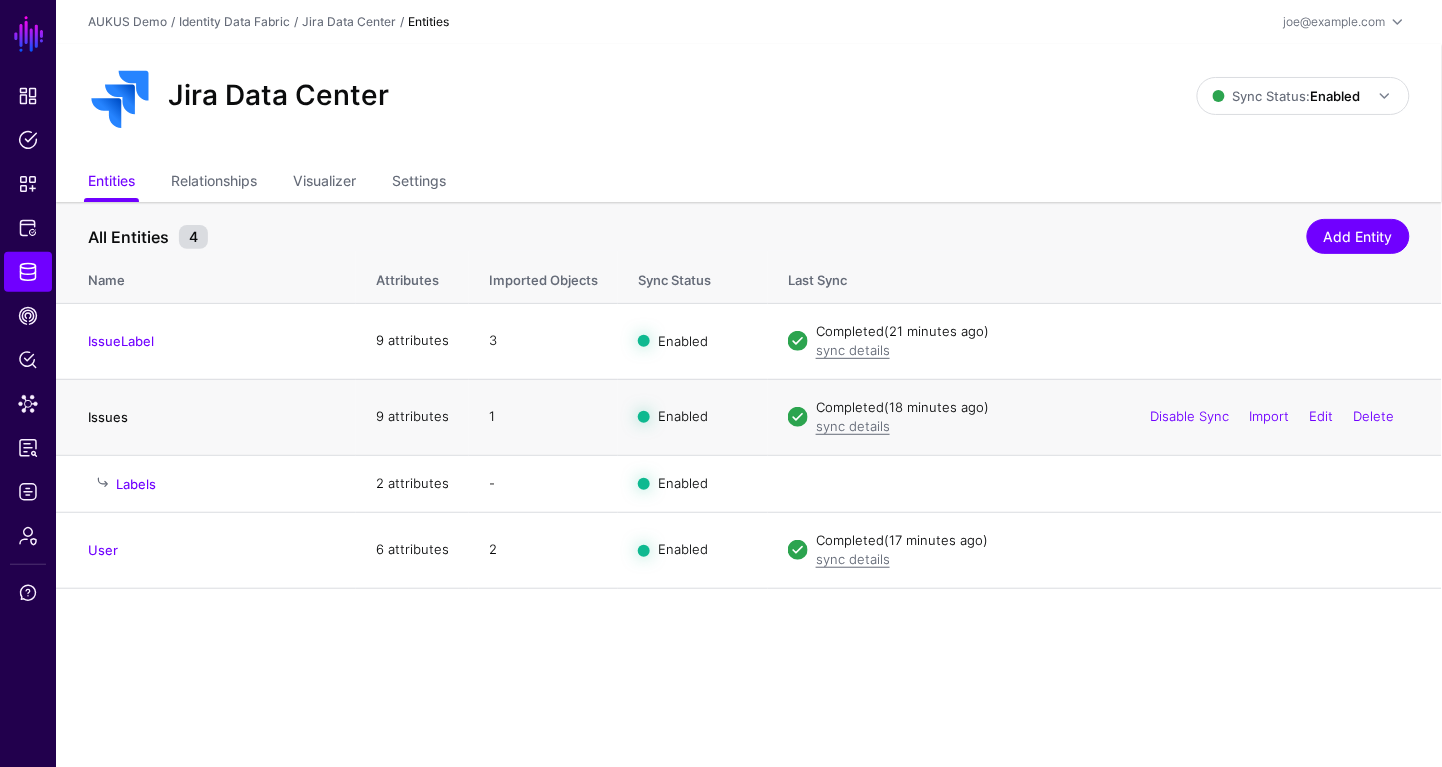 click on "Issues" 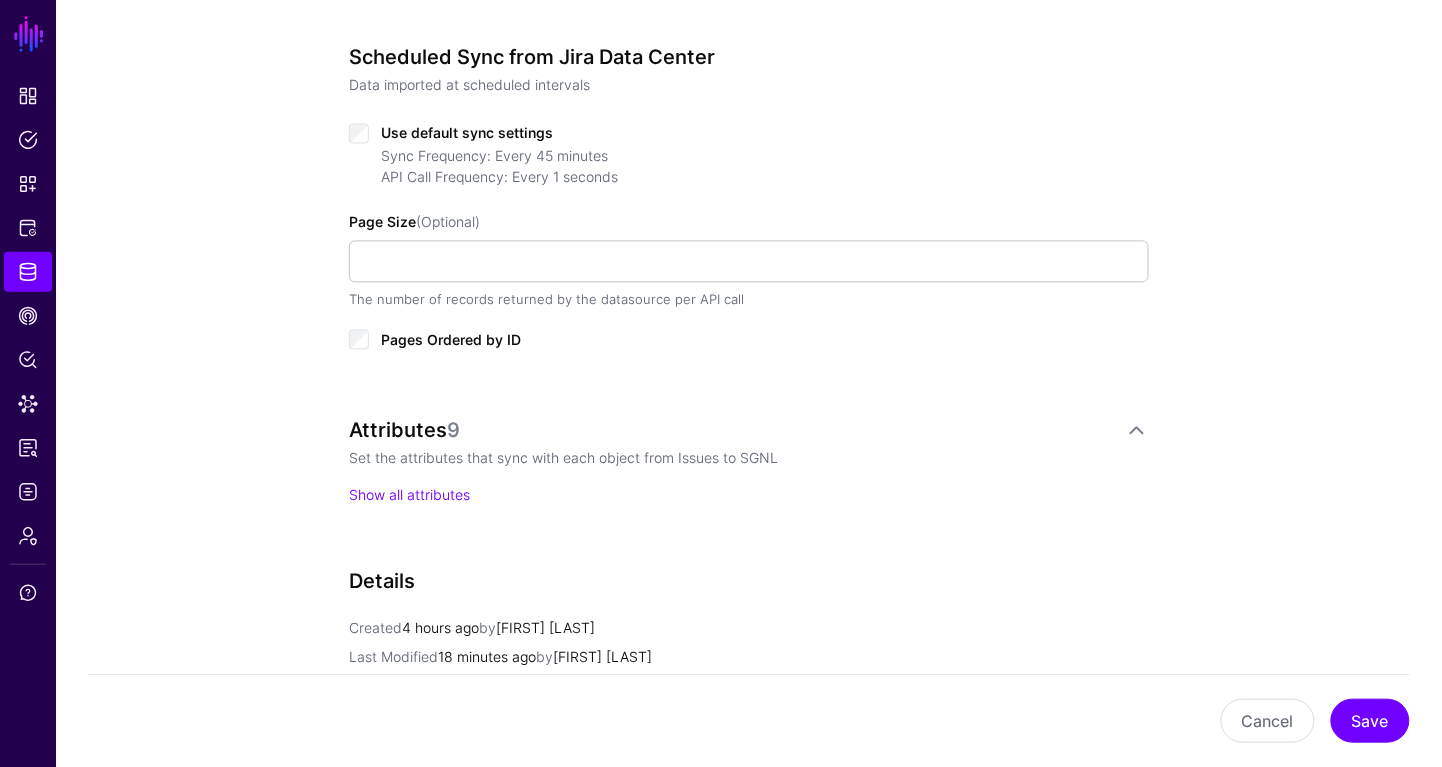 scroll, scrollTop: 1076, scrollLeft: 0, axis: vertical 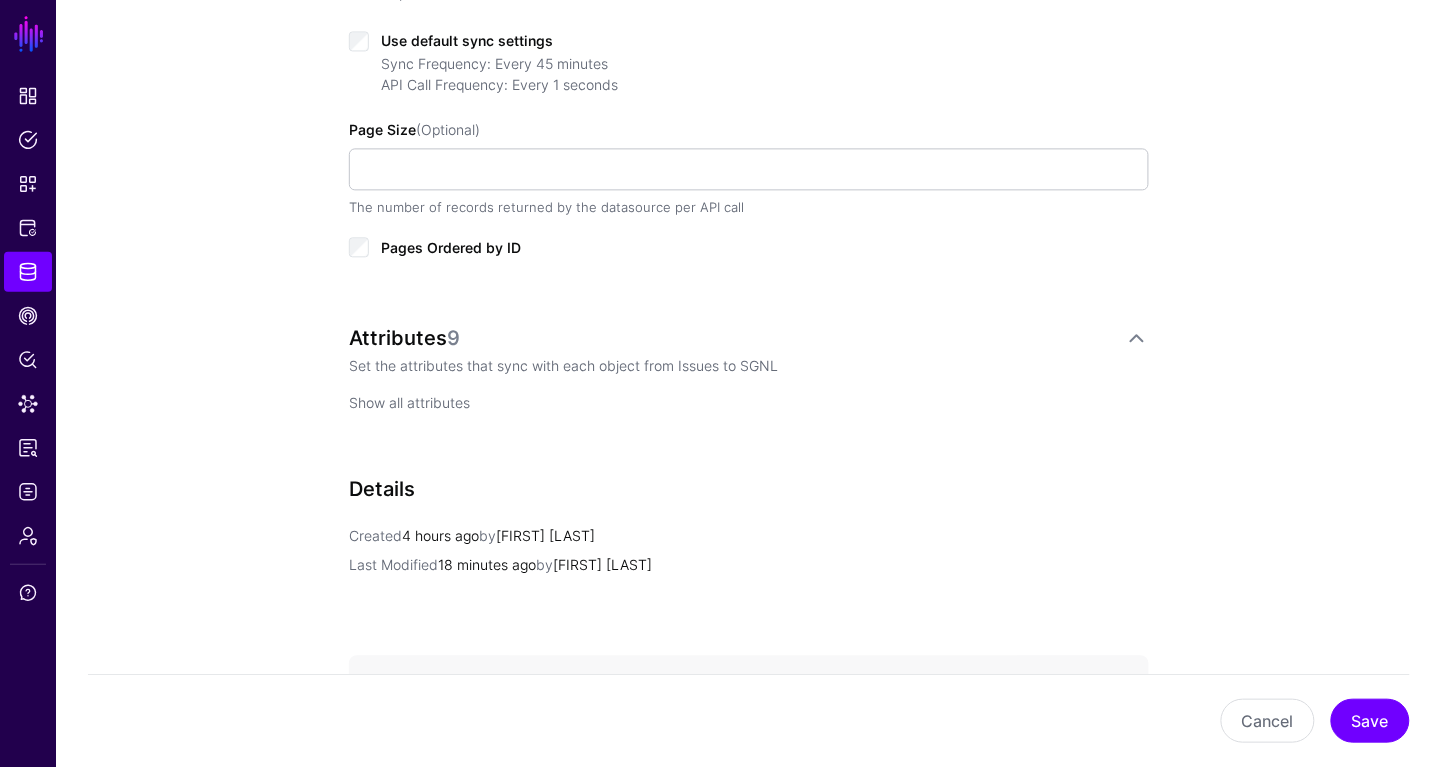 click on "Show all attributes" 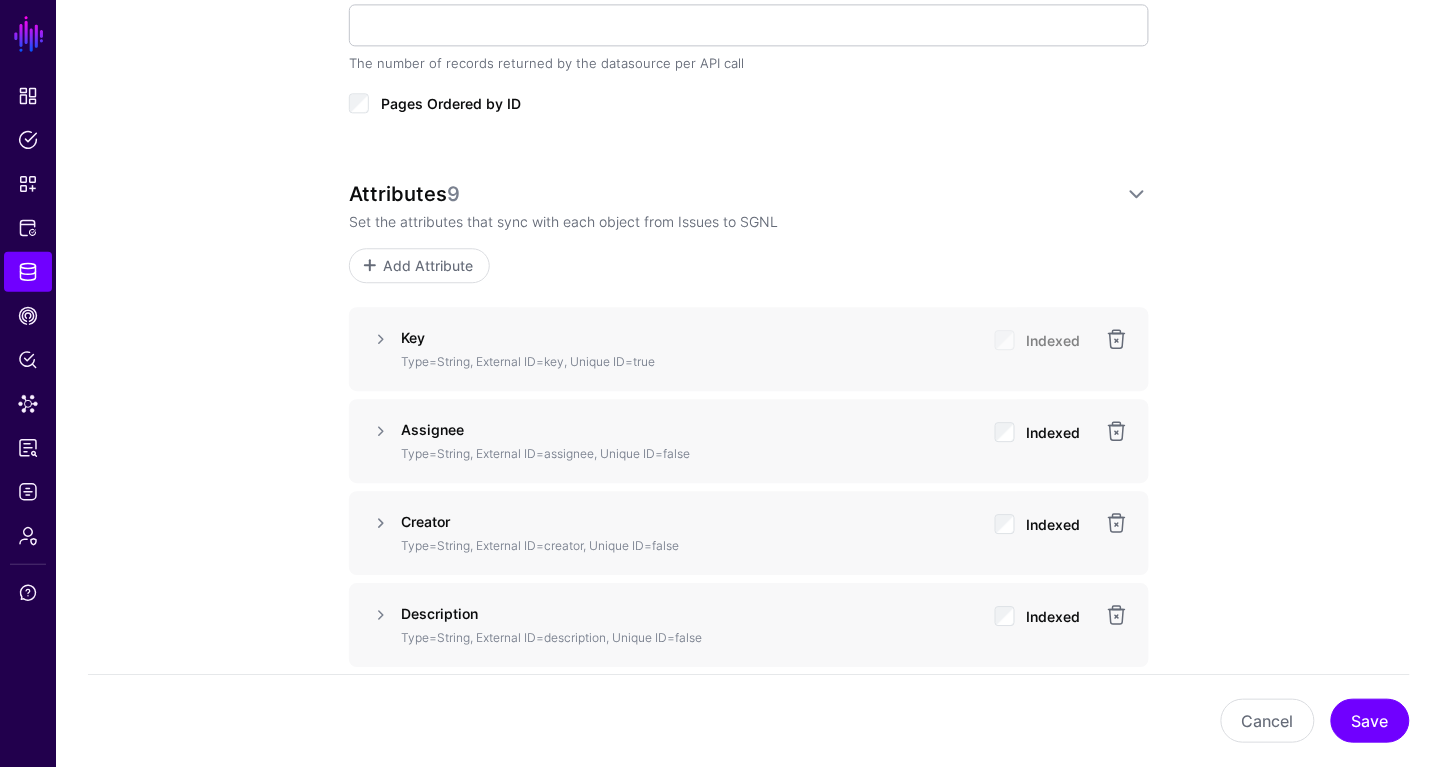 scroll, scrollTop: 1168, scrollLeft: 0, axis: vertical 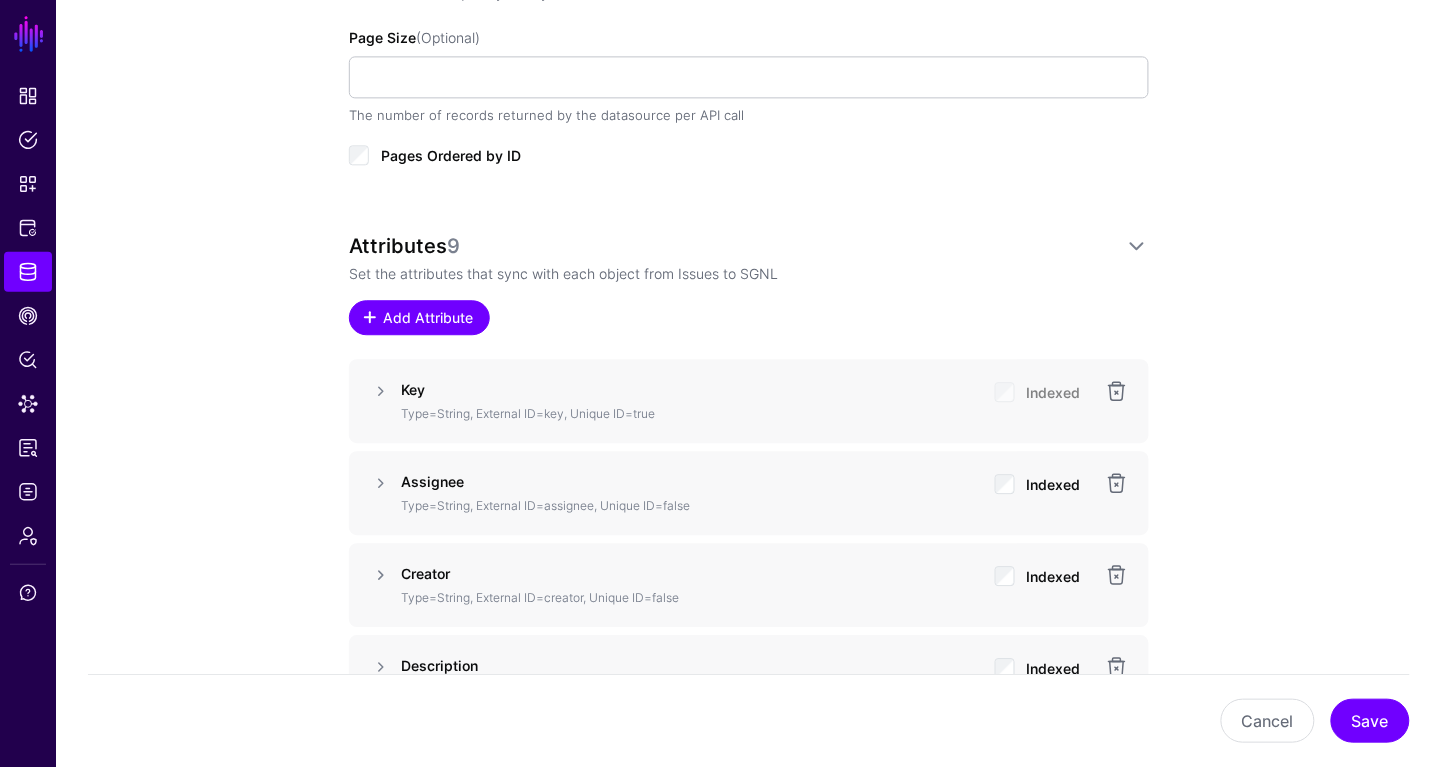click on "Add Attribute" 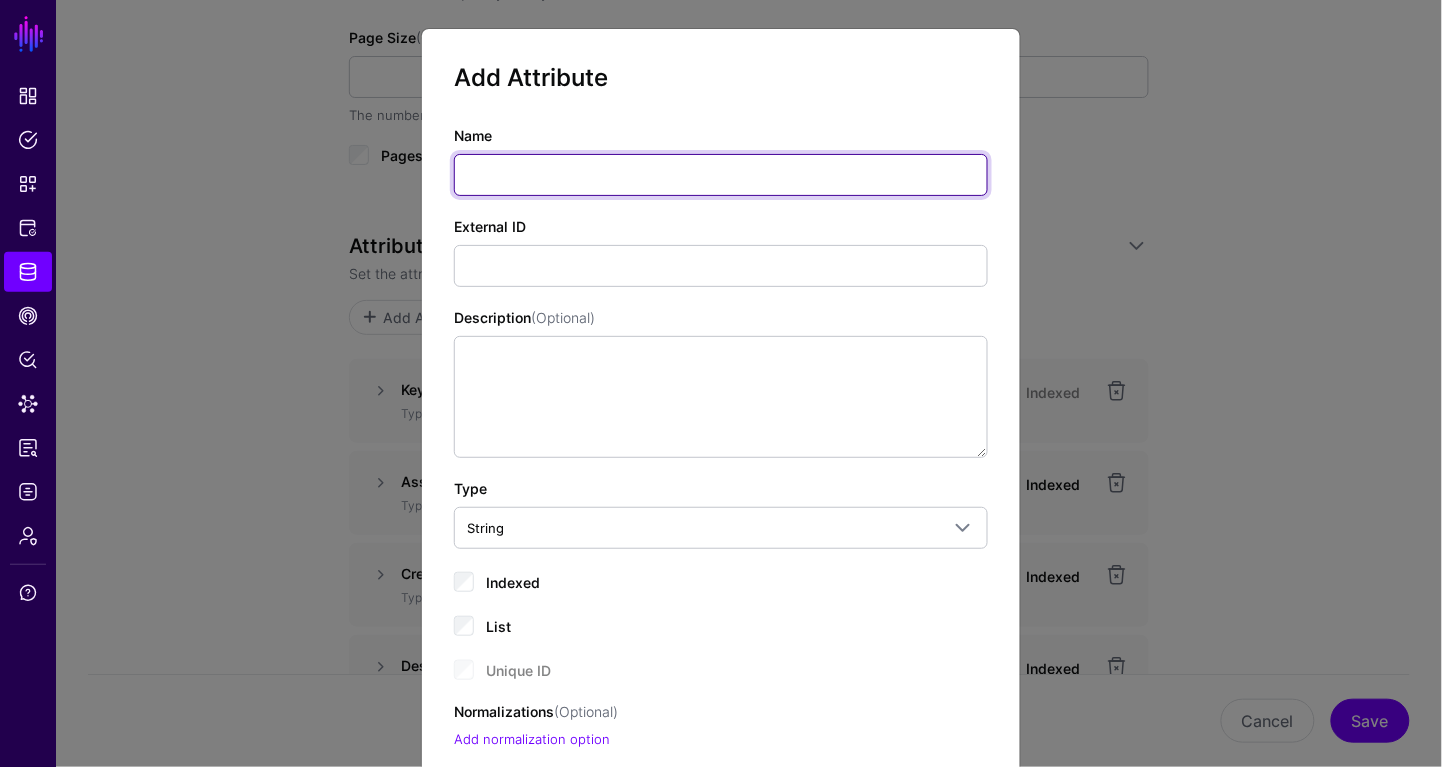 click on "Name" at bounding box center [721, 175] 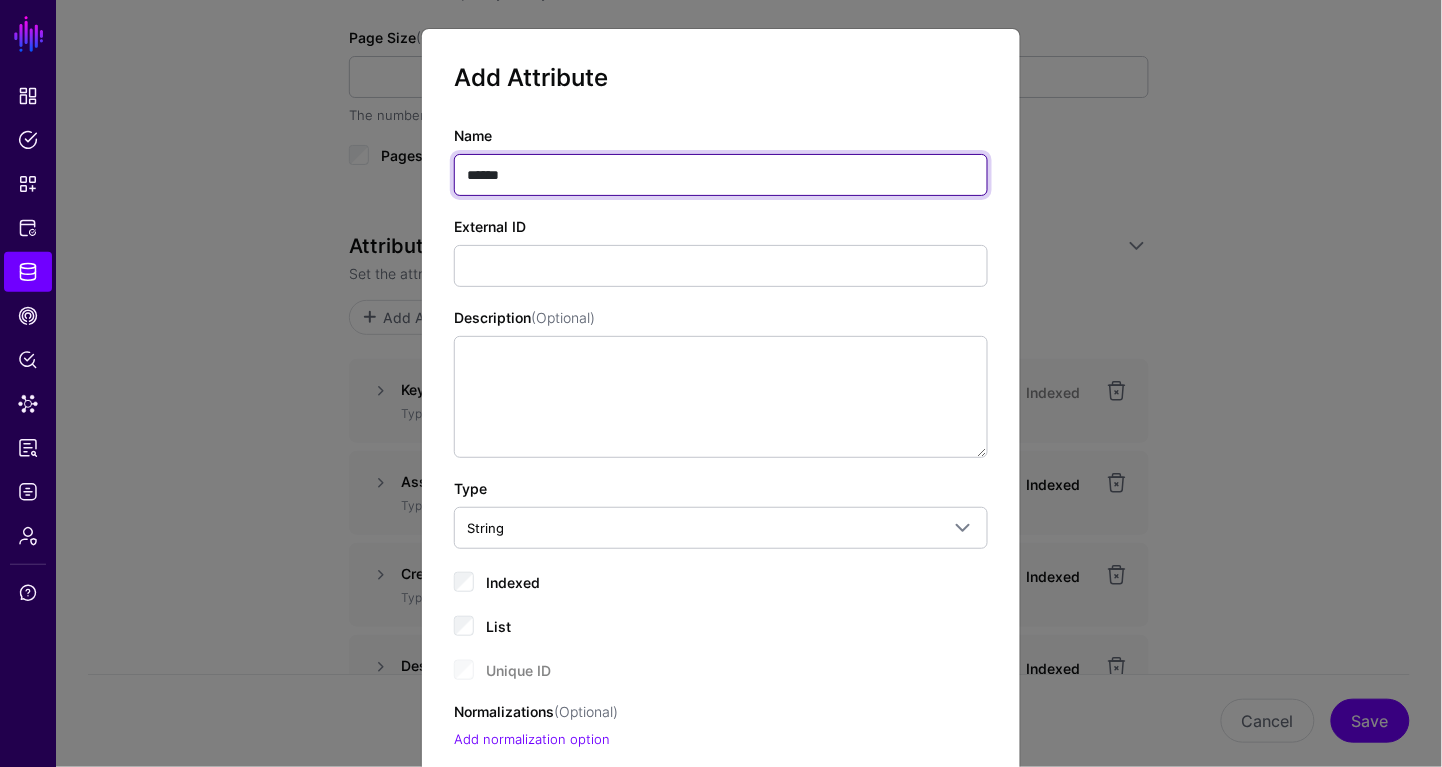 type on "******" 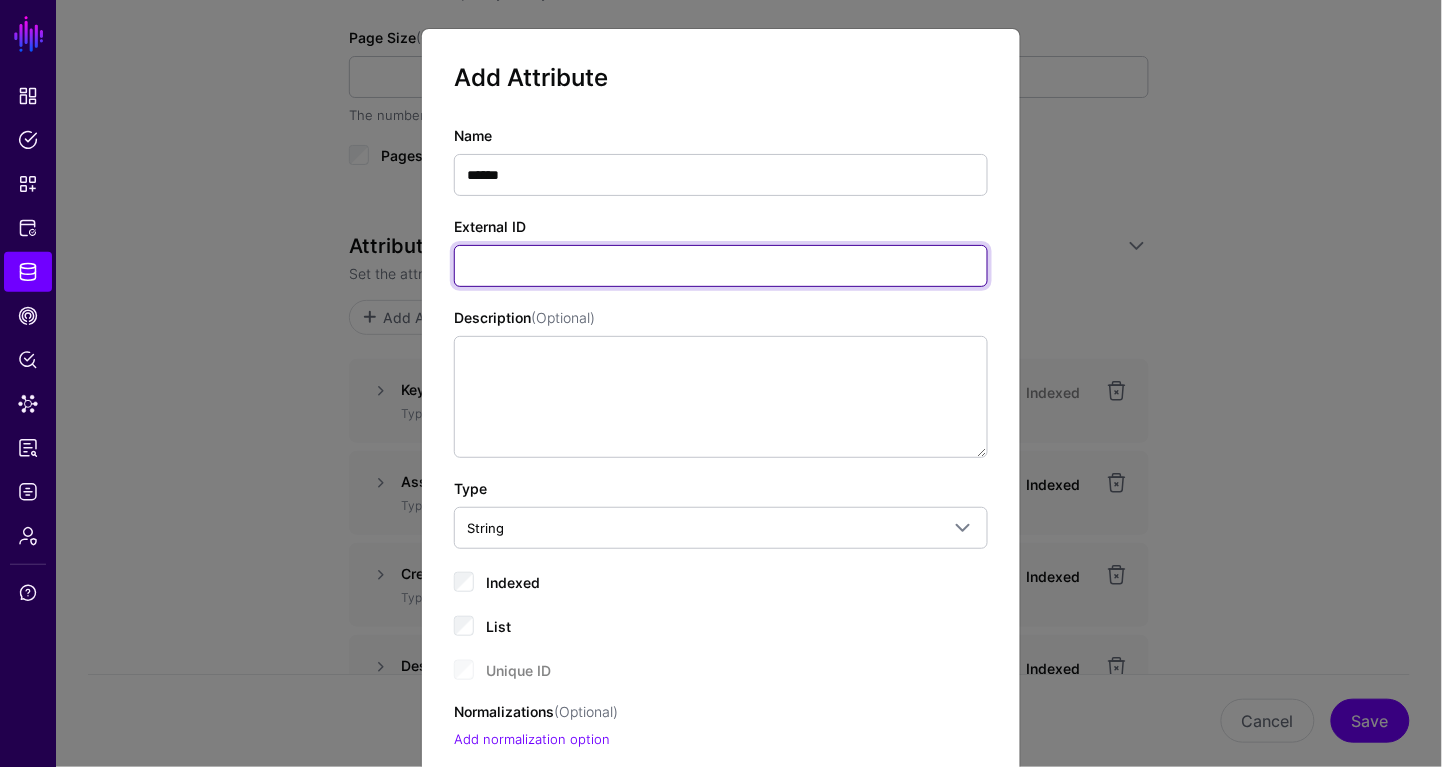 paste on "********" 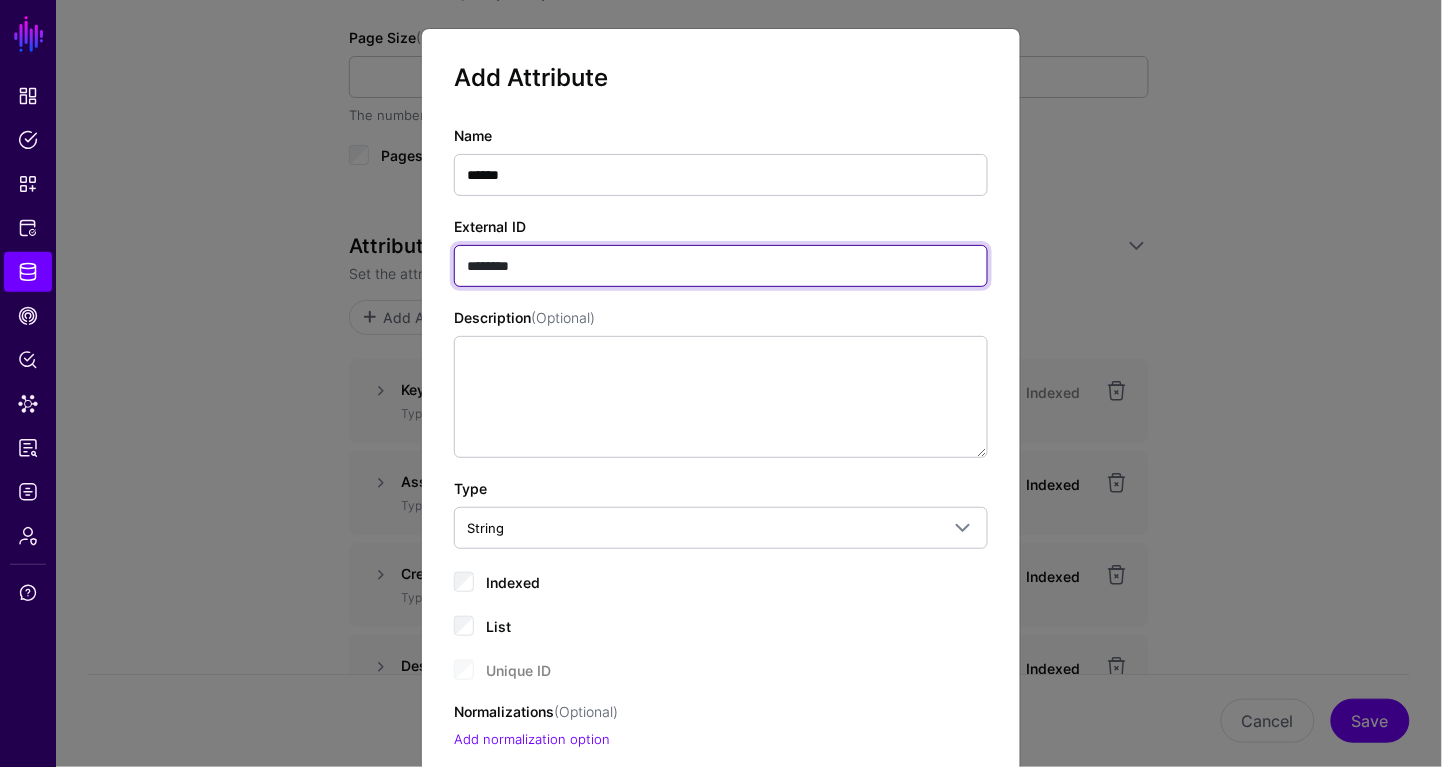 scroll, scrollTop: 113, scrollLeft: 0, axis: vertical 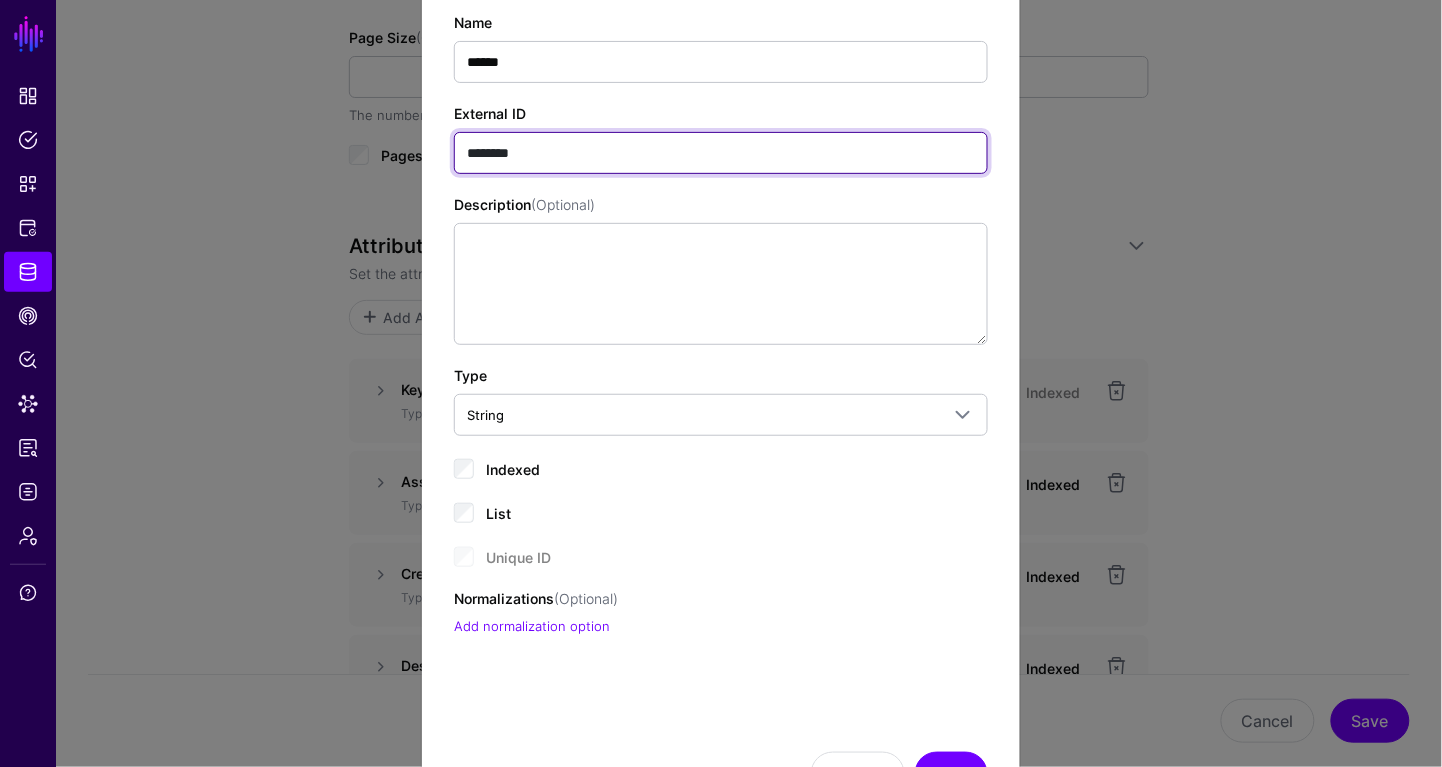 type on "********" 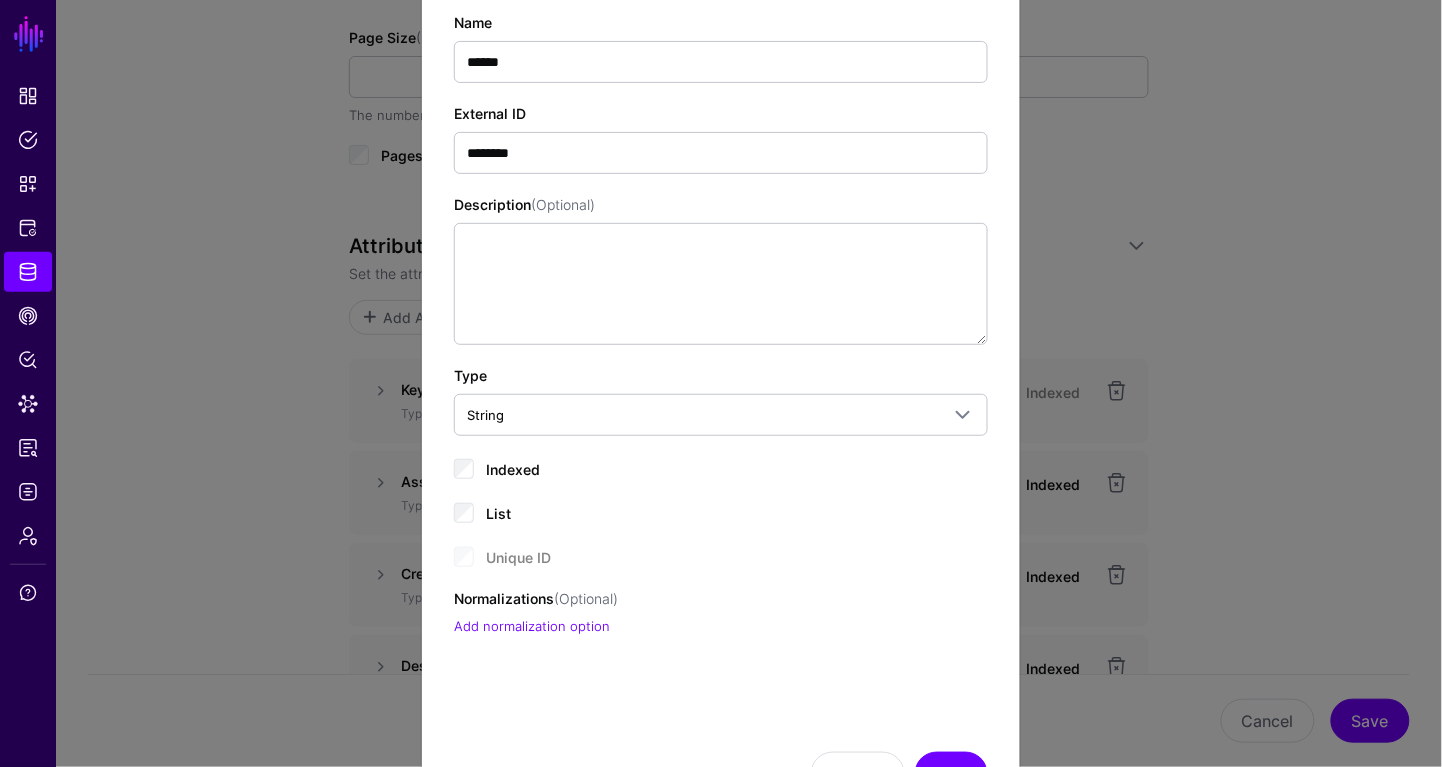 click on "List" 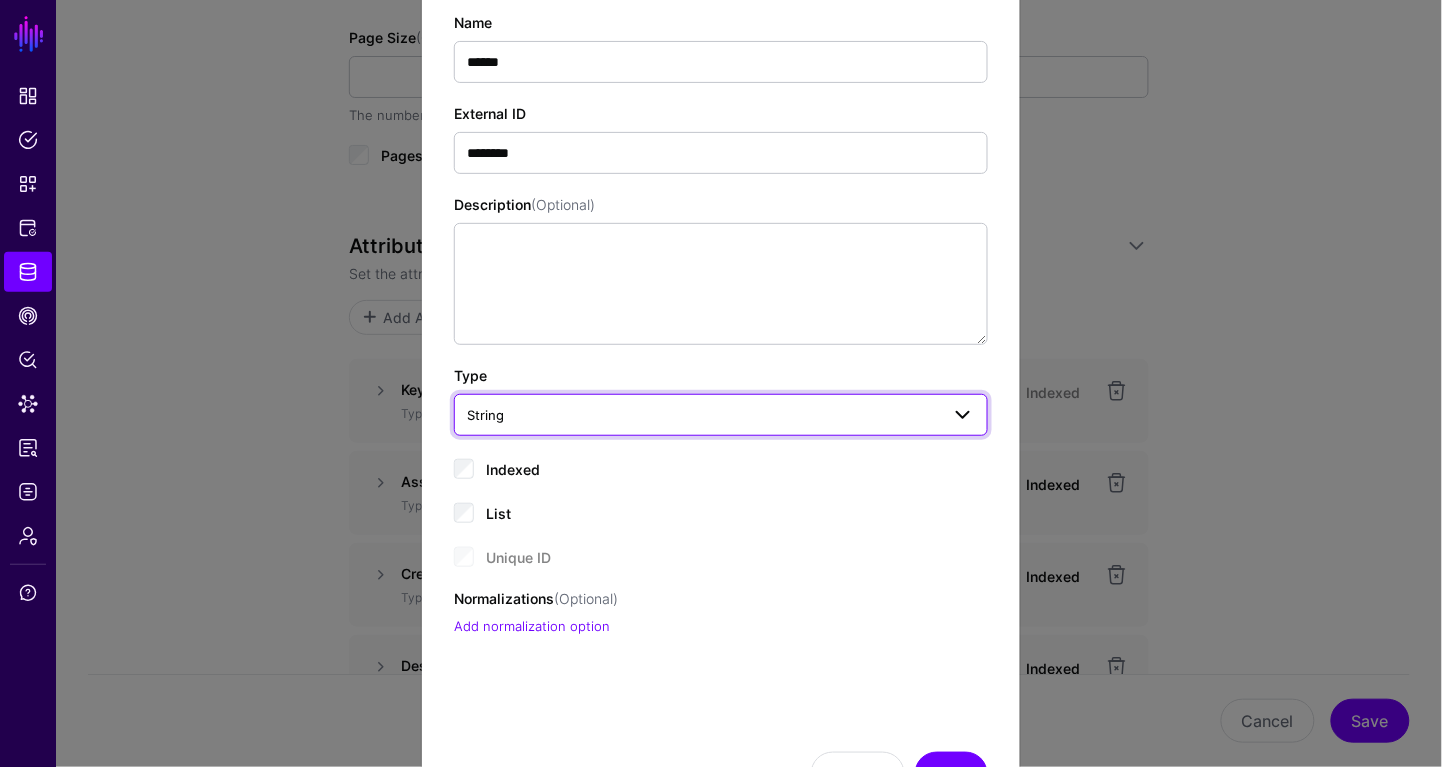 click on "String" at bounding box center (703, 415) 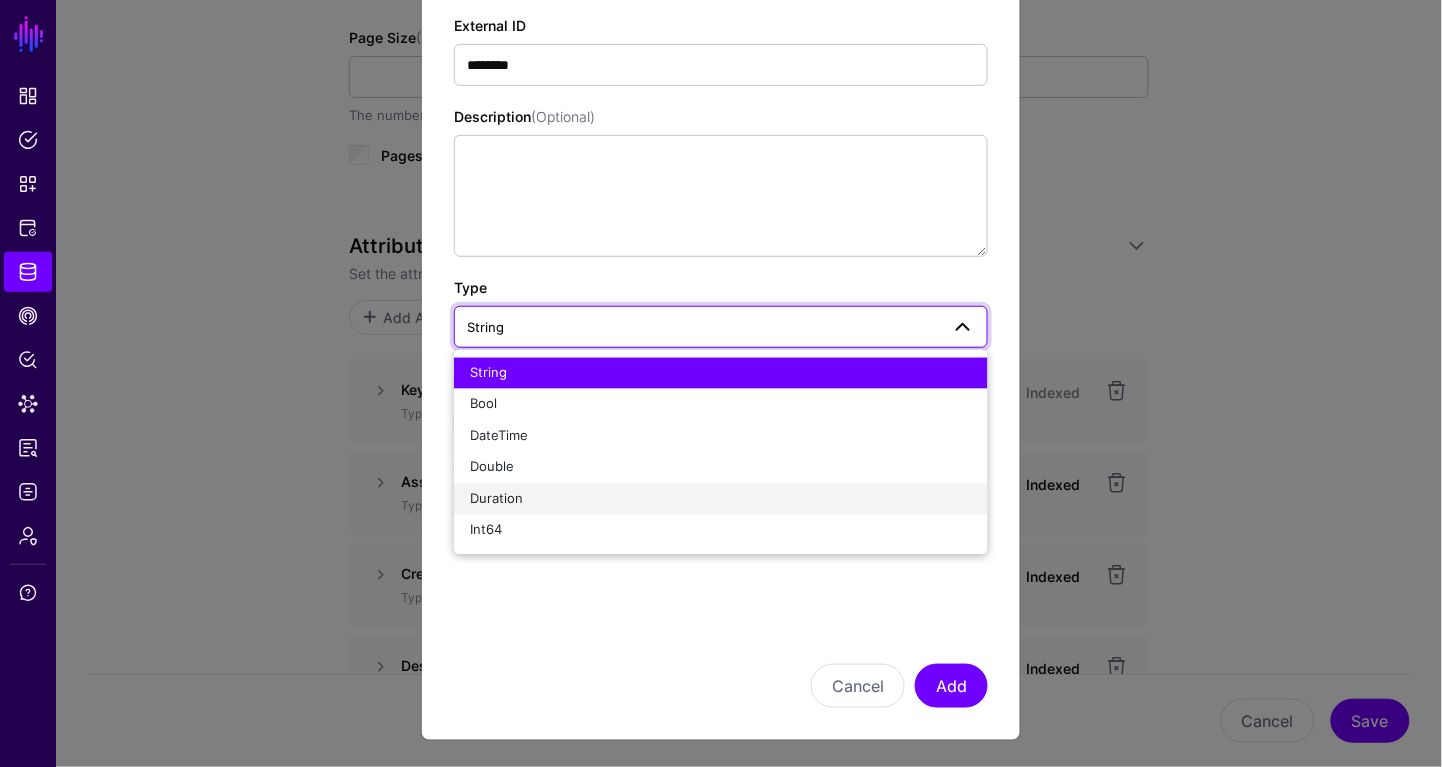 scroll, scrollTop: 183, scrollLeft: 0, axis: vertical 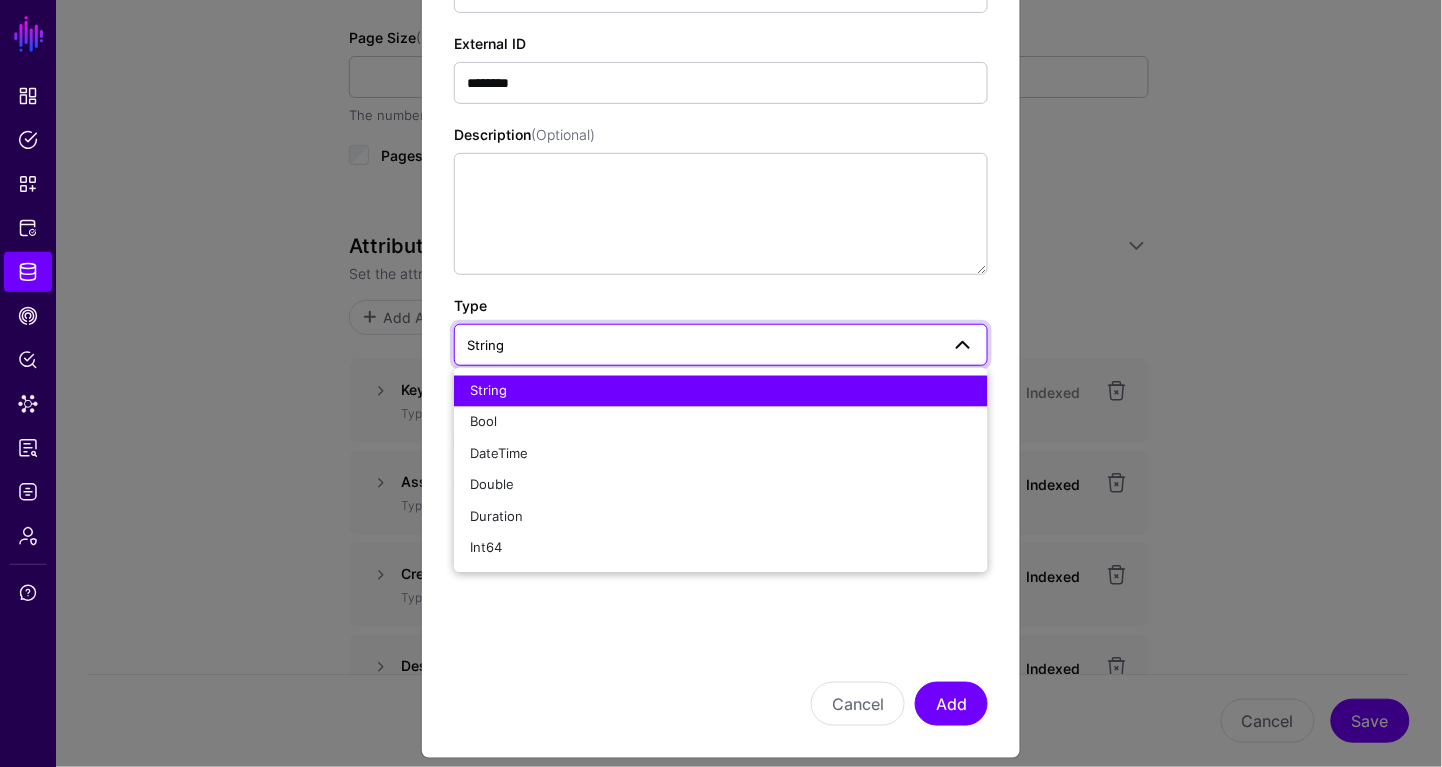 click on "String" 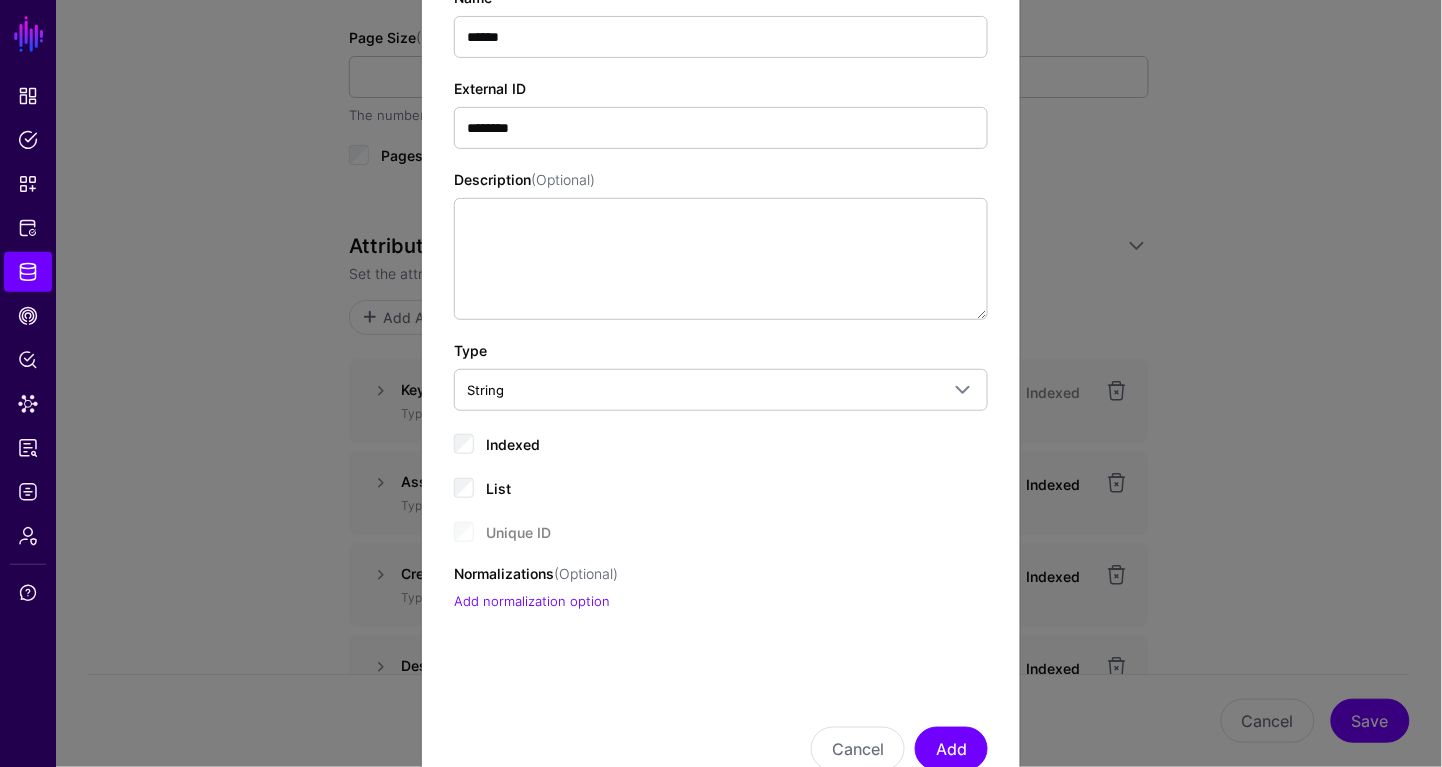 scroll, scrollTop: 169, scrollLeft: 0, axis: vertical 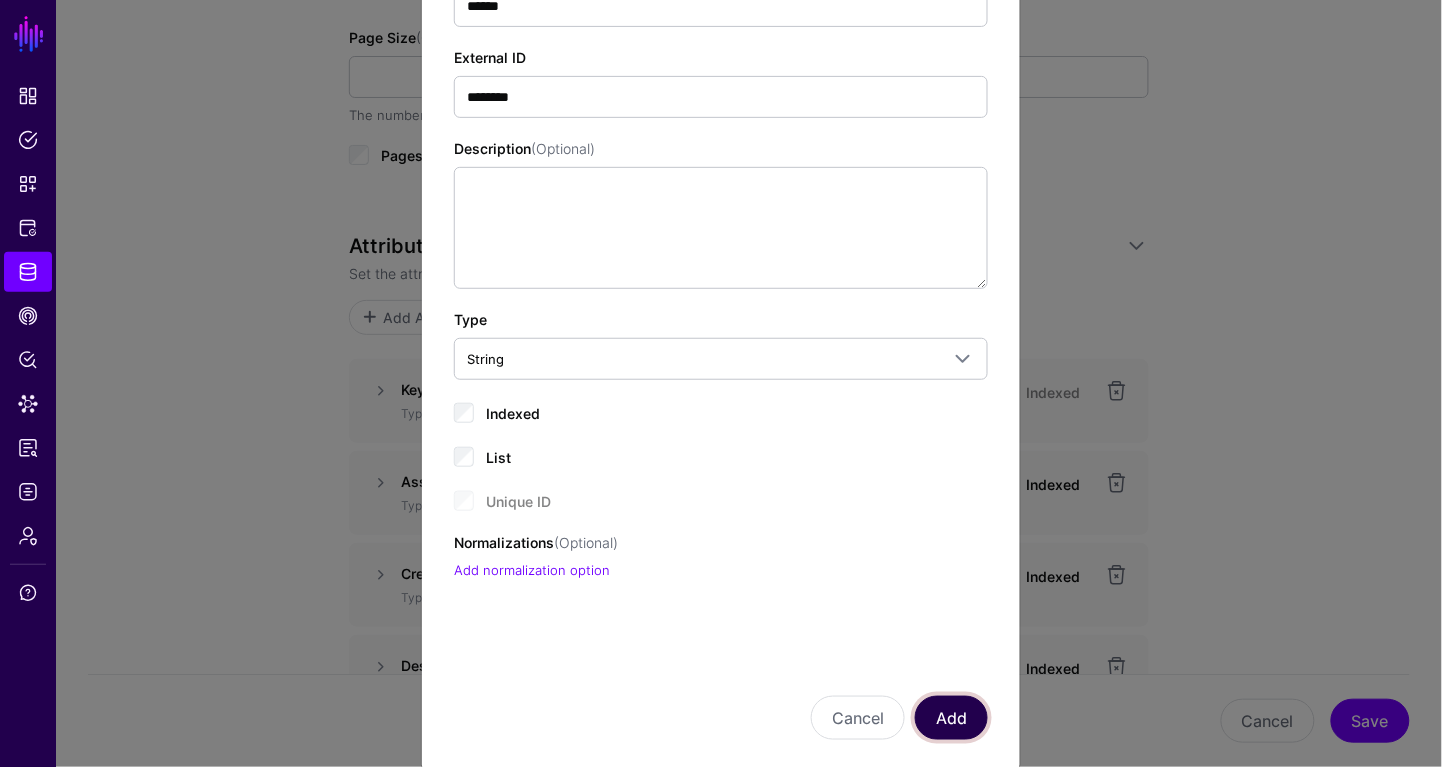 click on "Add" 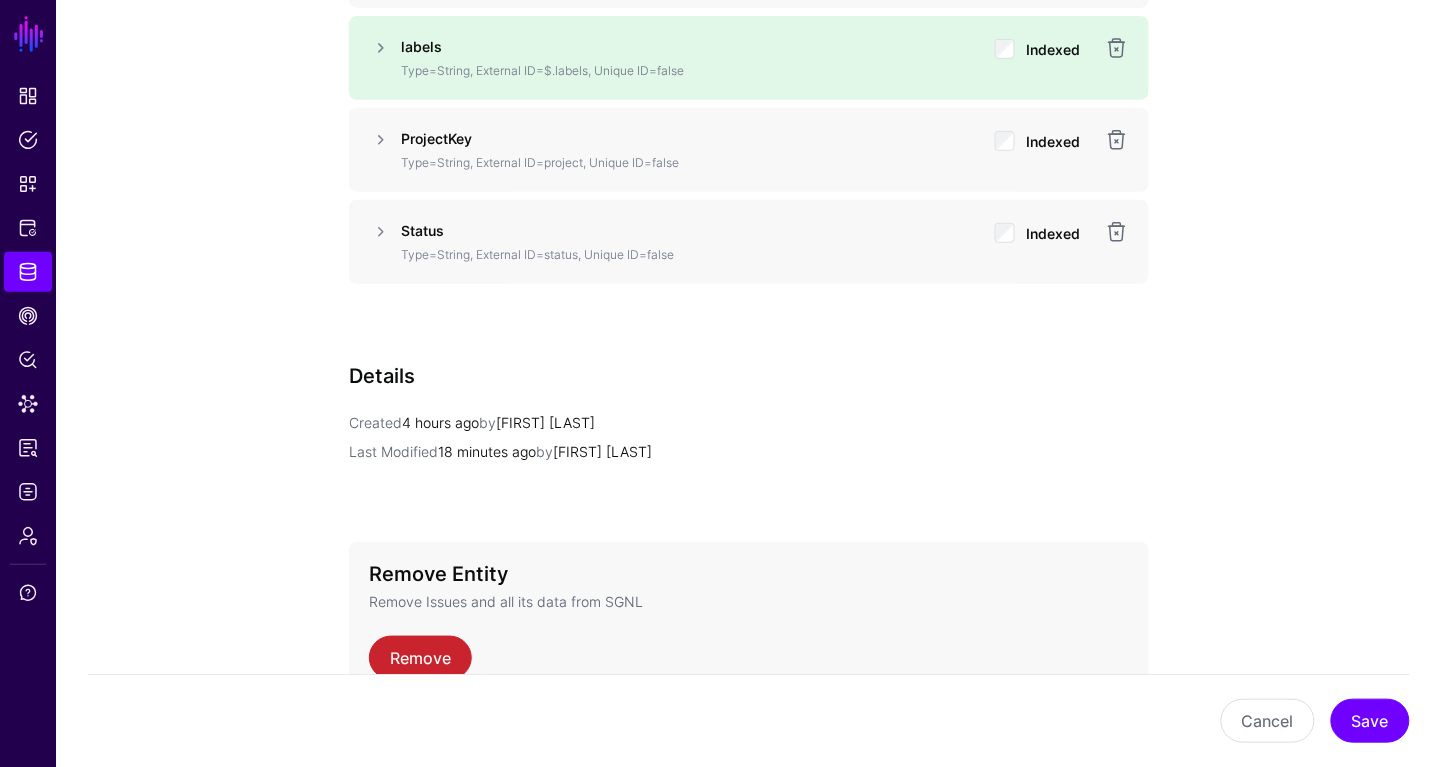 scroll, scrollTop: 2169, scrollLeft: 0, axis: vertical 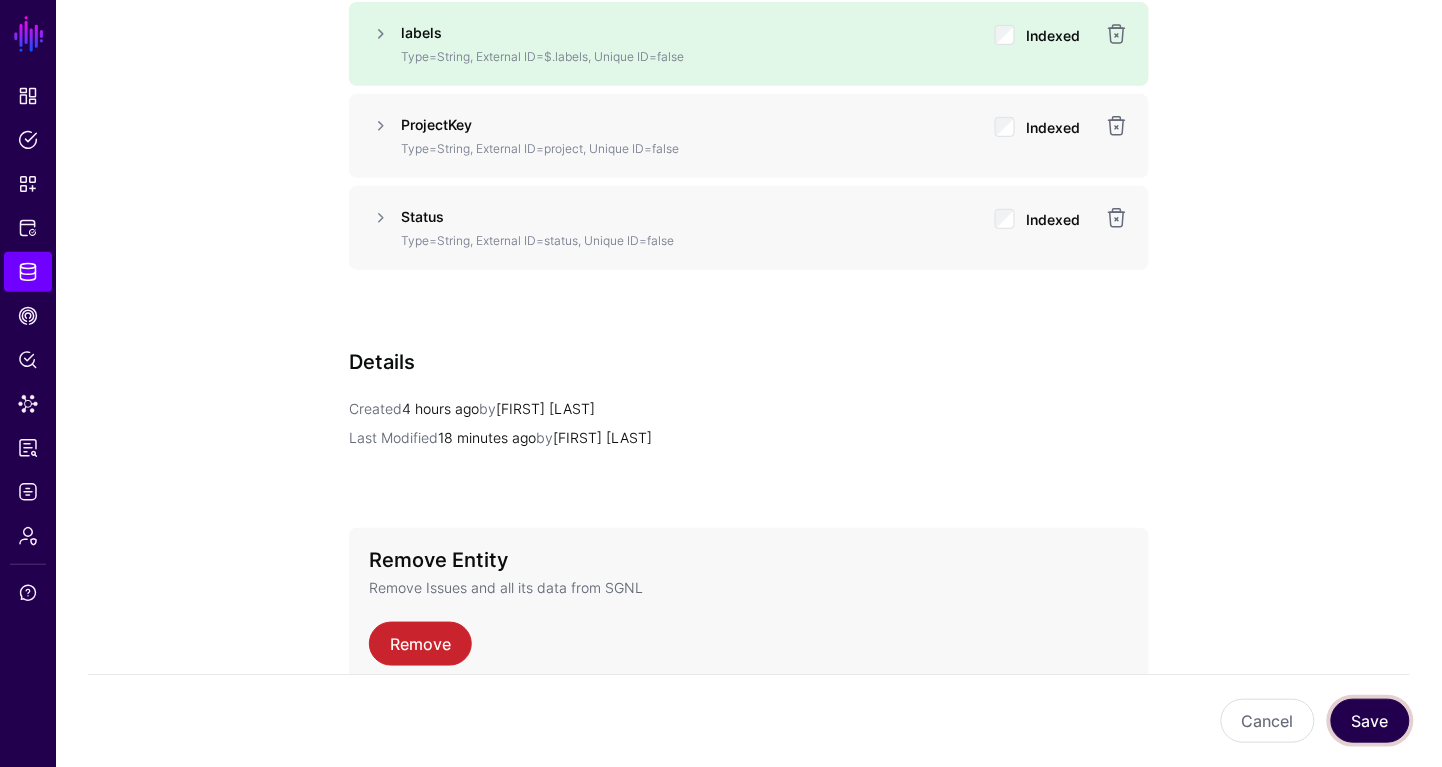 click on "Save" 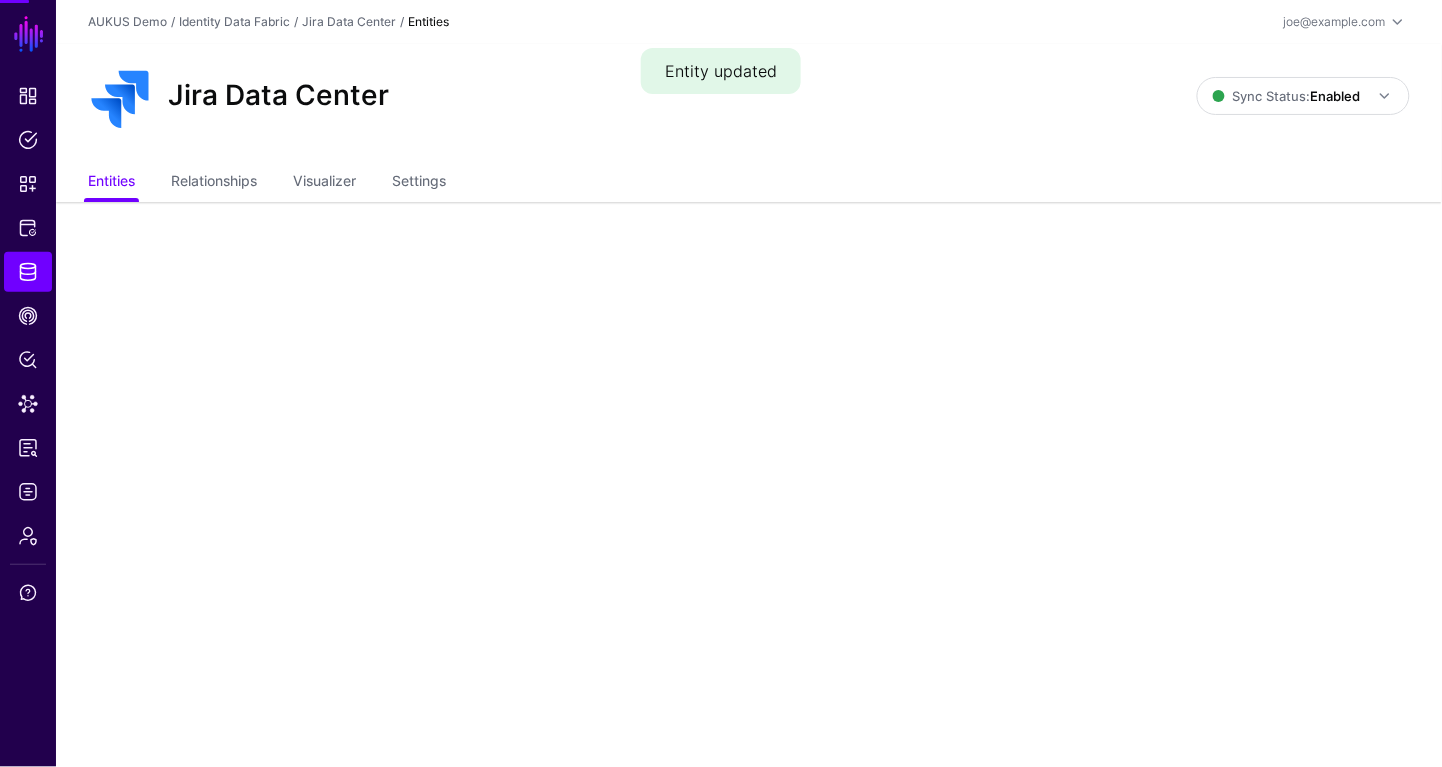 scroll, scrollTop: 0, scrollLeft: 0, axis: both 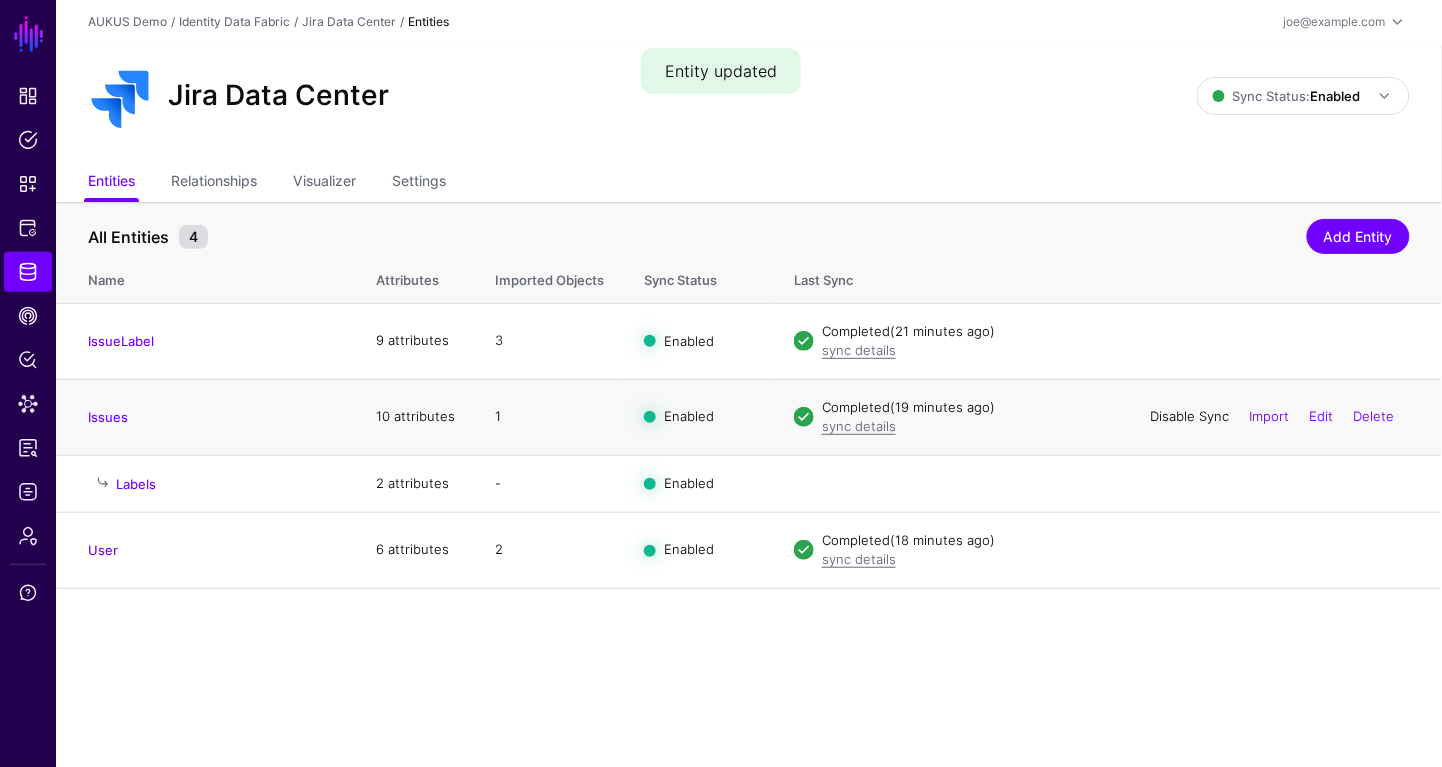 click on "Disable Sync" 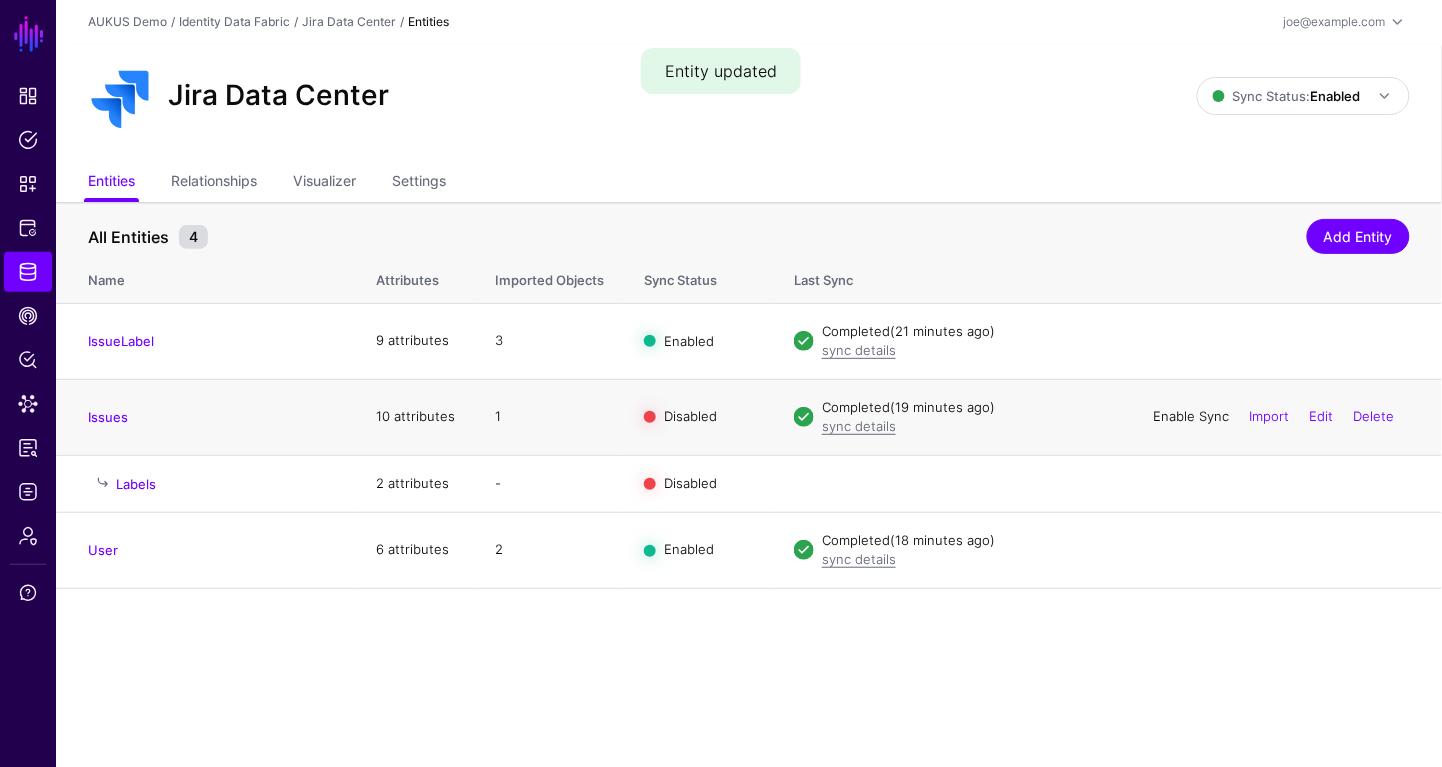 click on "Enable Sync" 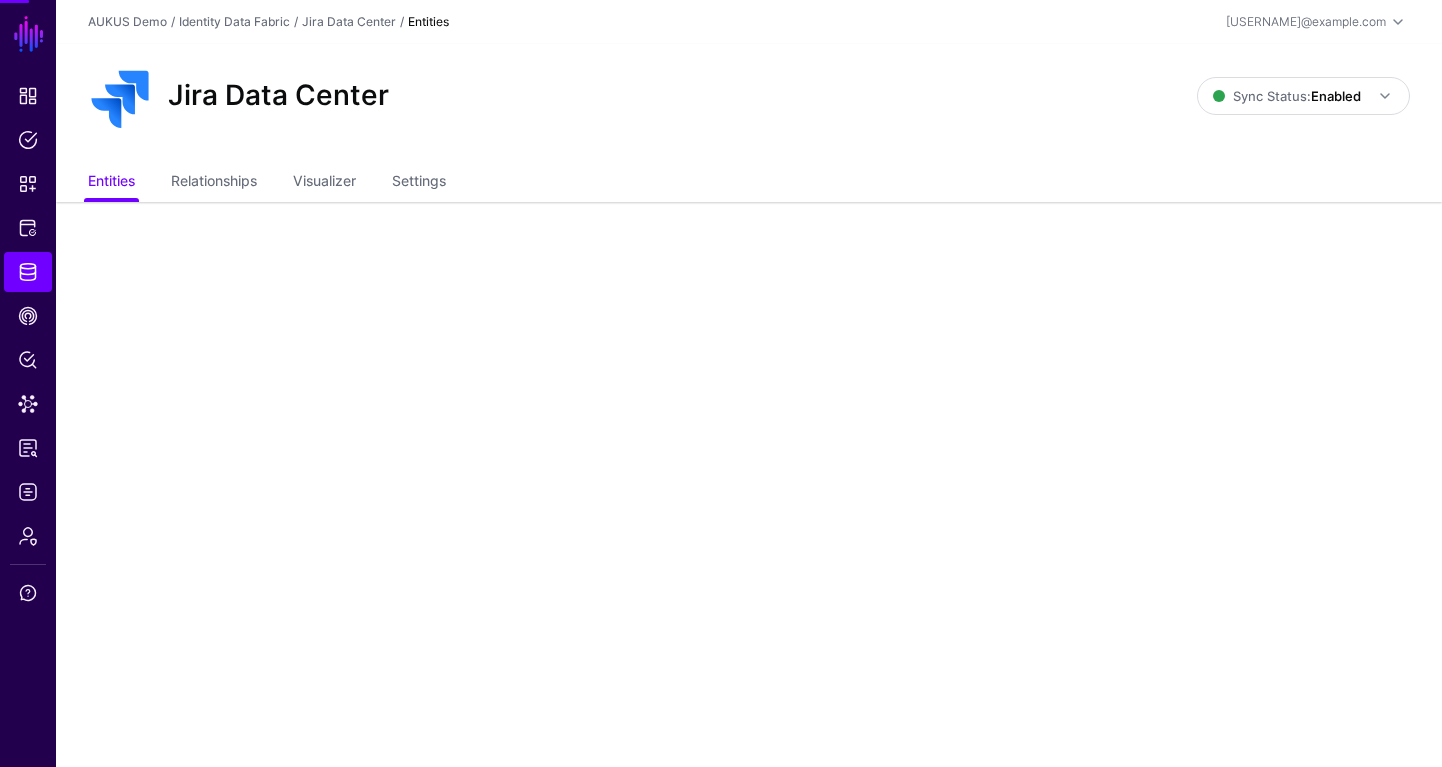 scroll, scrollTop: 0, scrollLeft: 0, axis: both 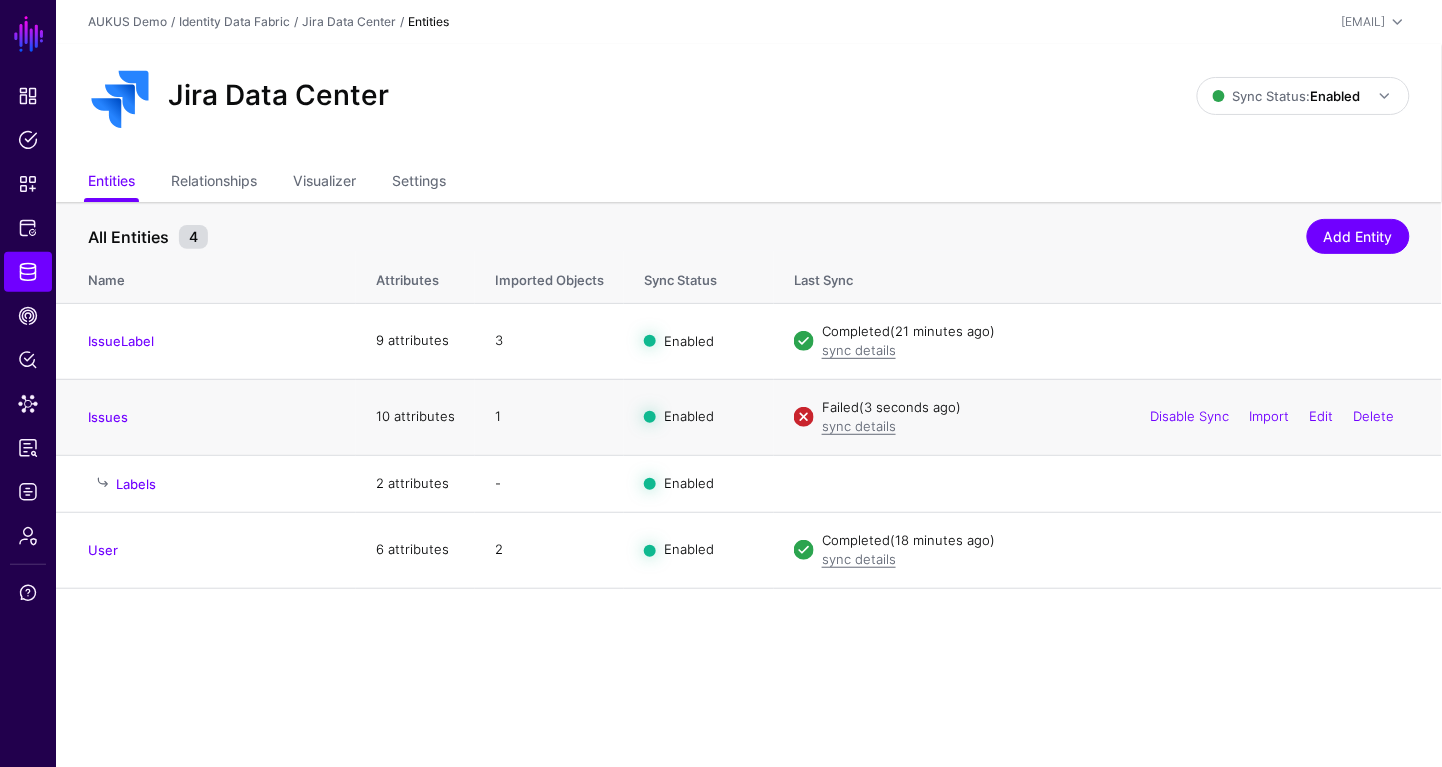 click on "Failed   (3 seconds ago)  sync details  Disable Sync  Import  Edit  Delete" 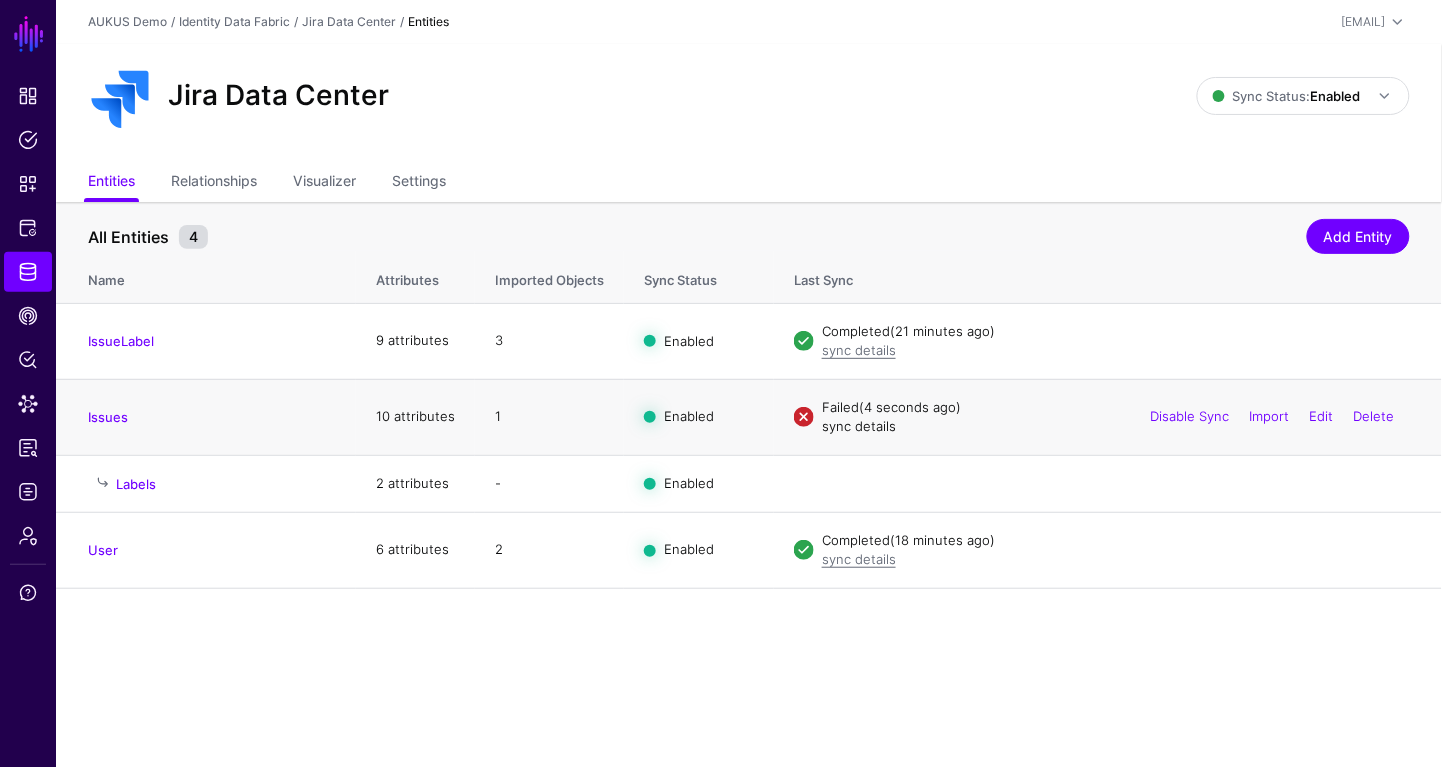 click on "sync details" 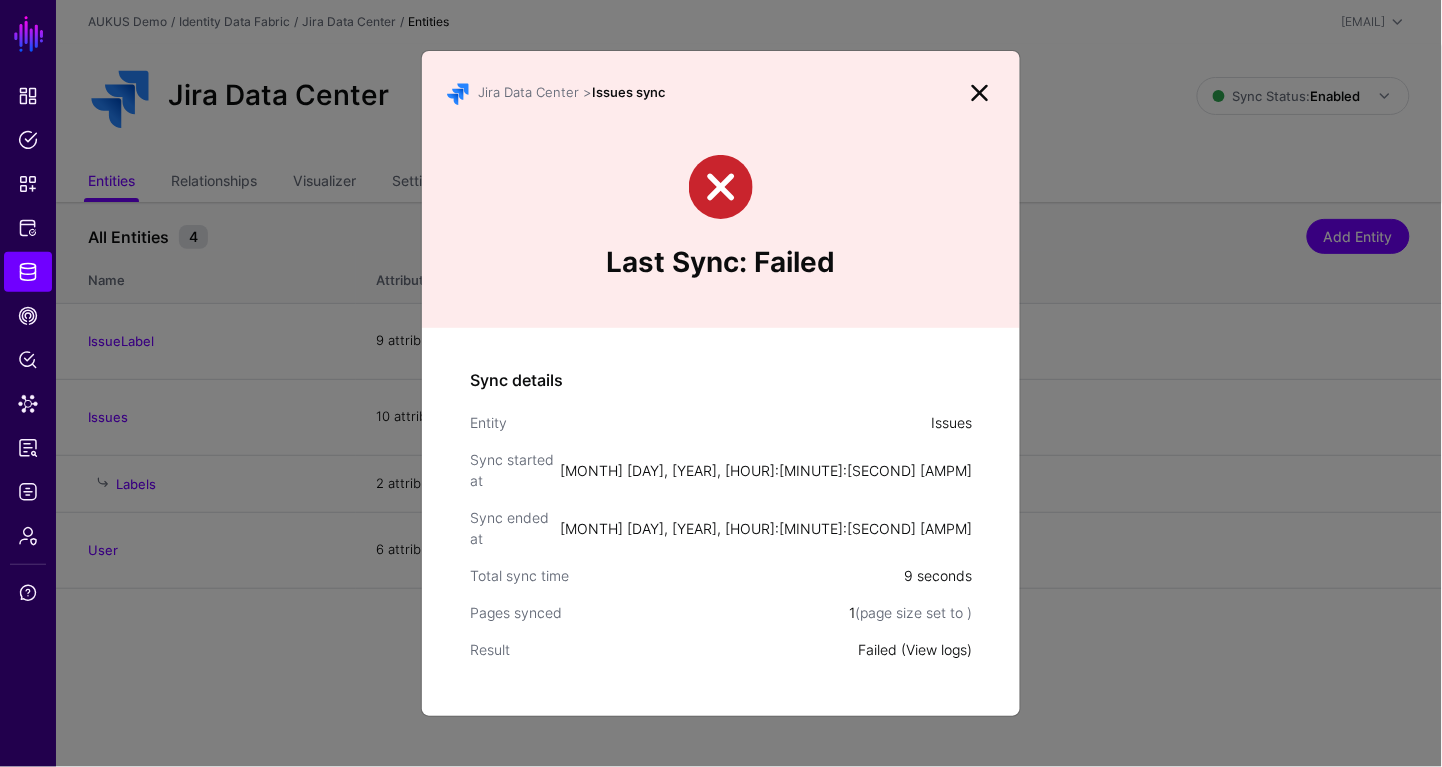 click on "View logs" 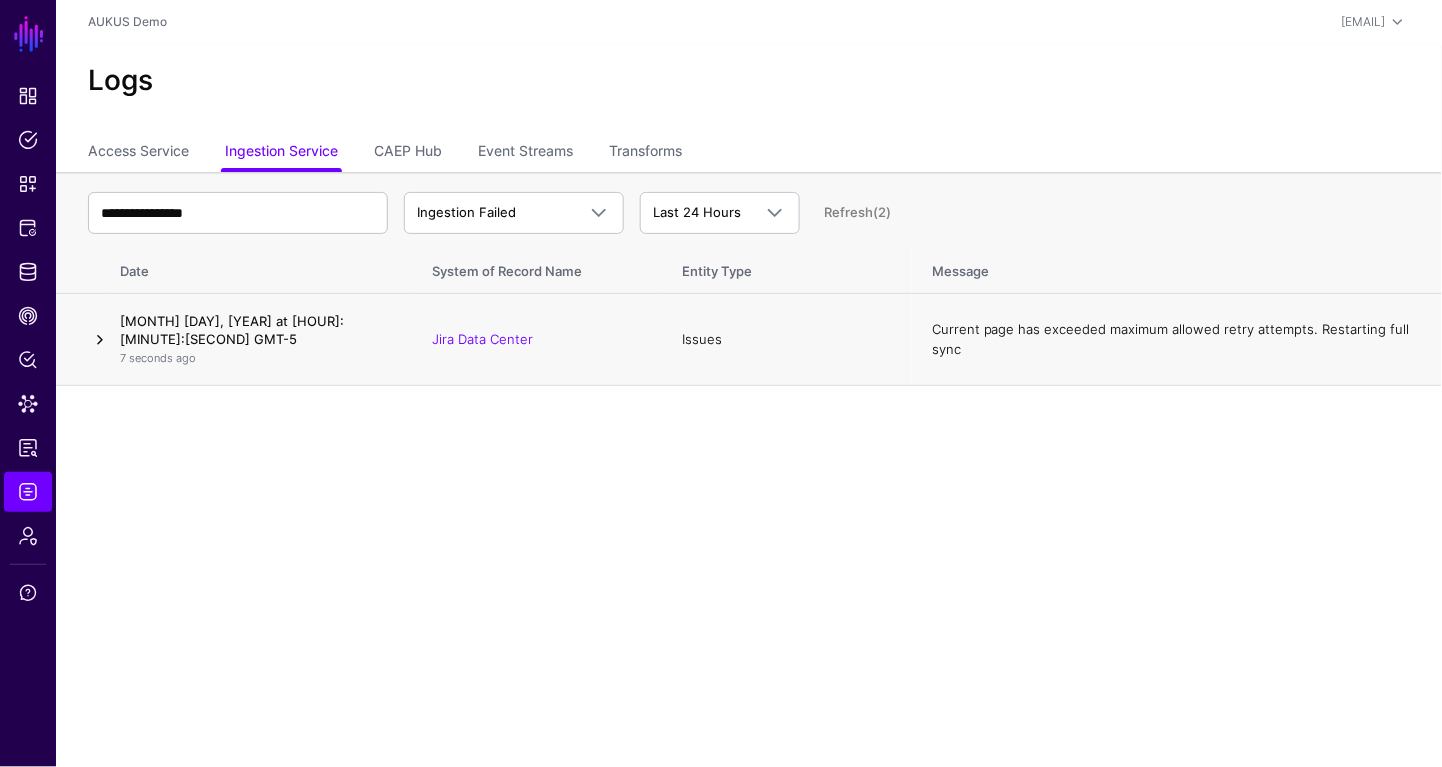 click at bounding box center (100, 340) 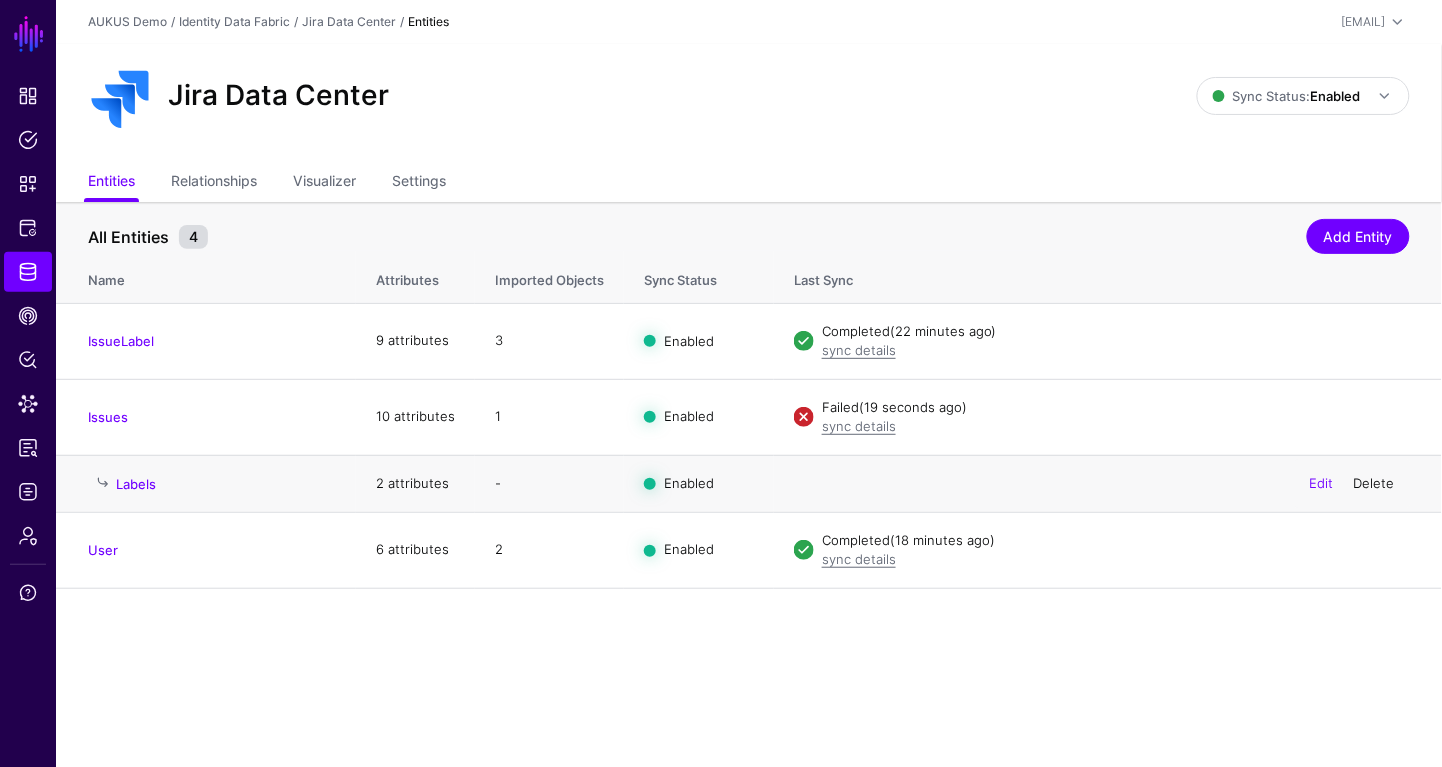 click on "Delete" 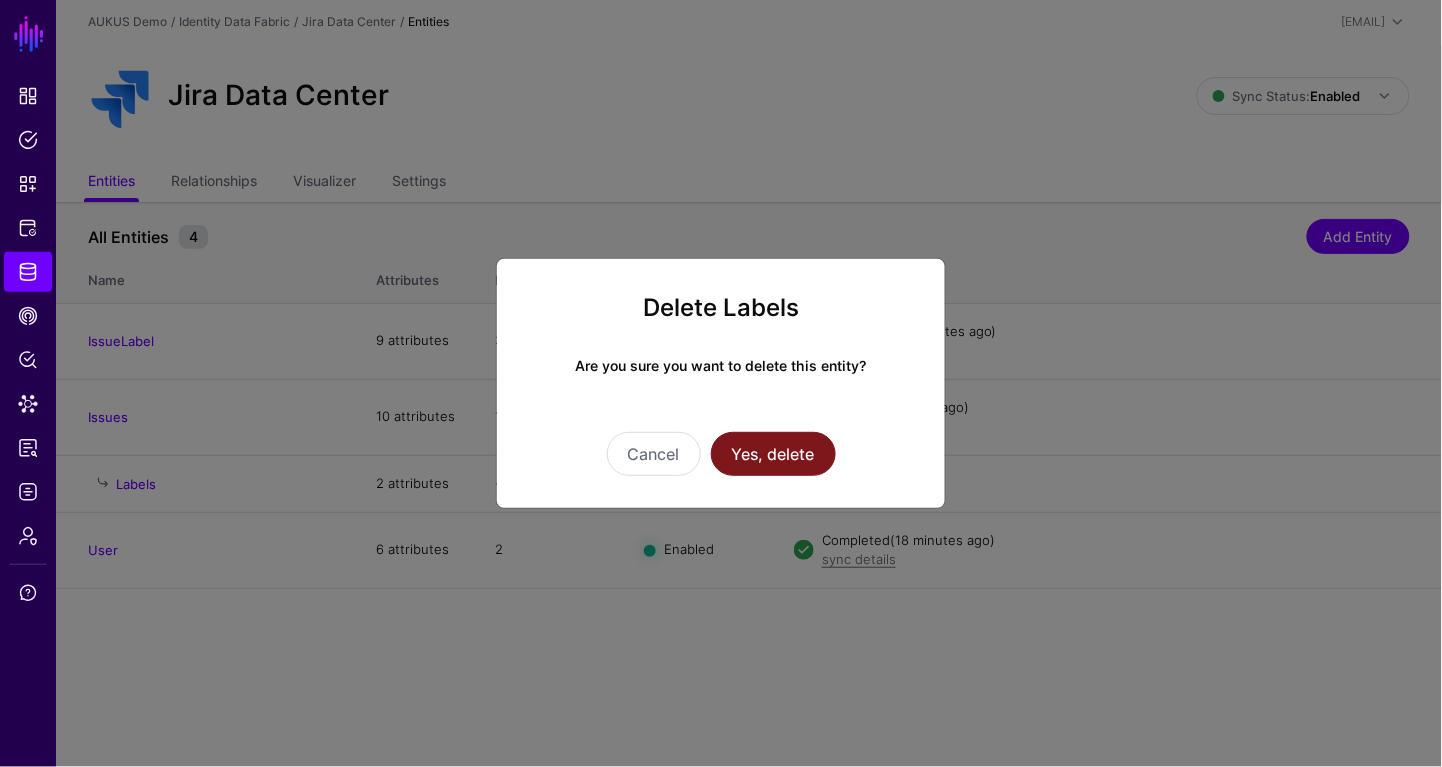 click on "Yes, delete" 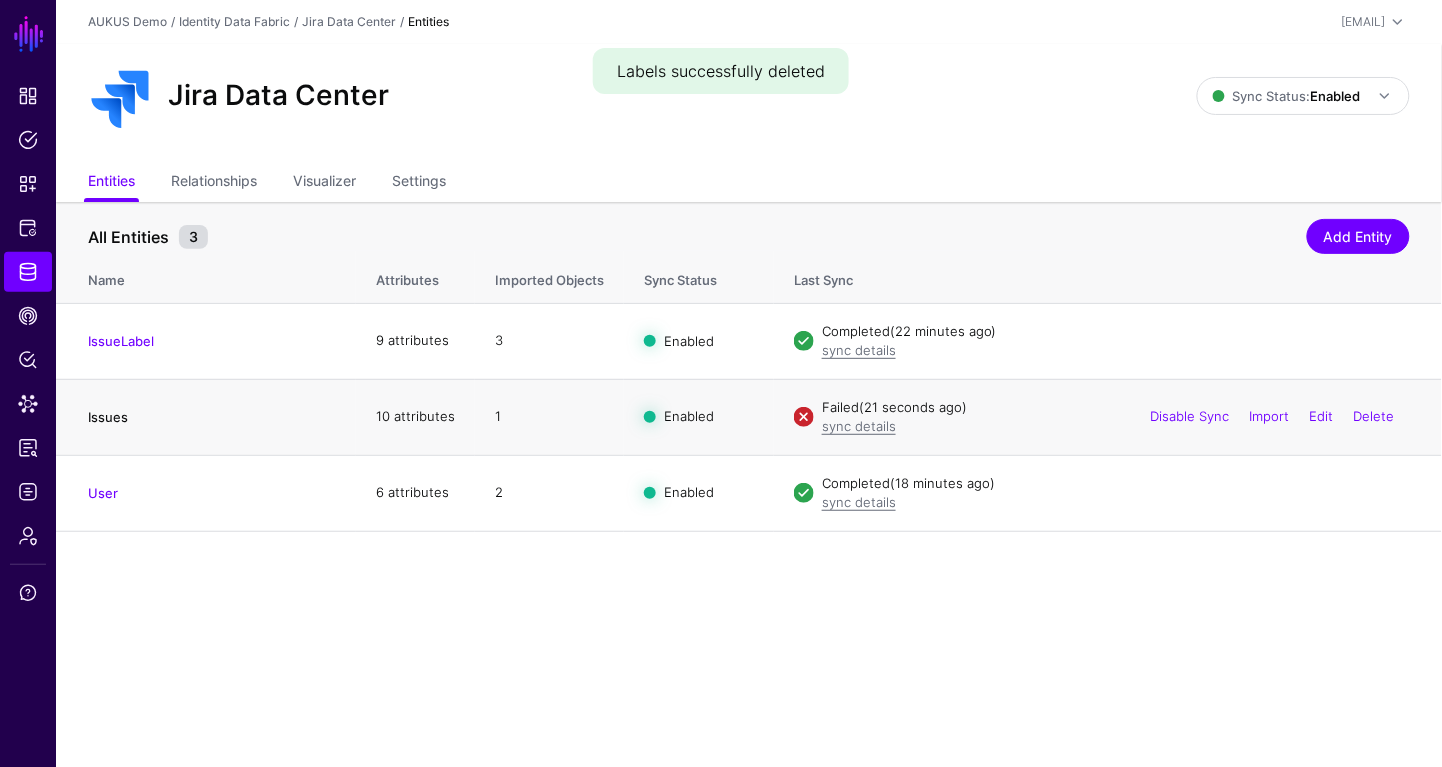 click on "Issues" 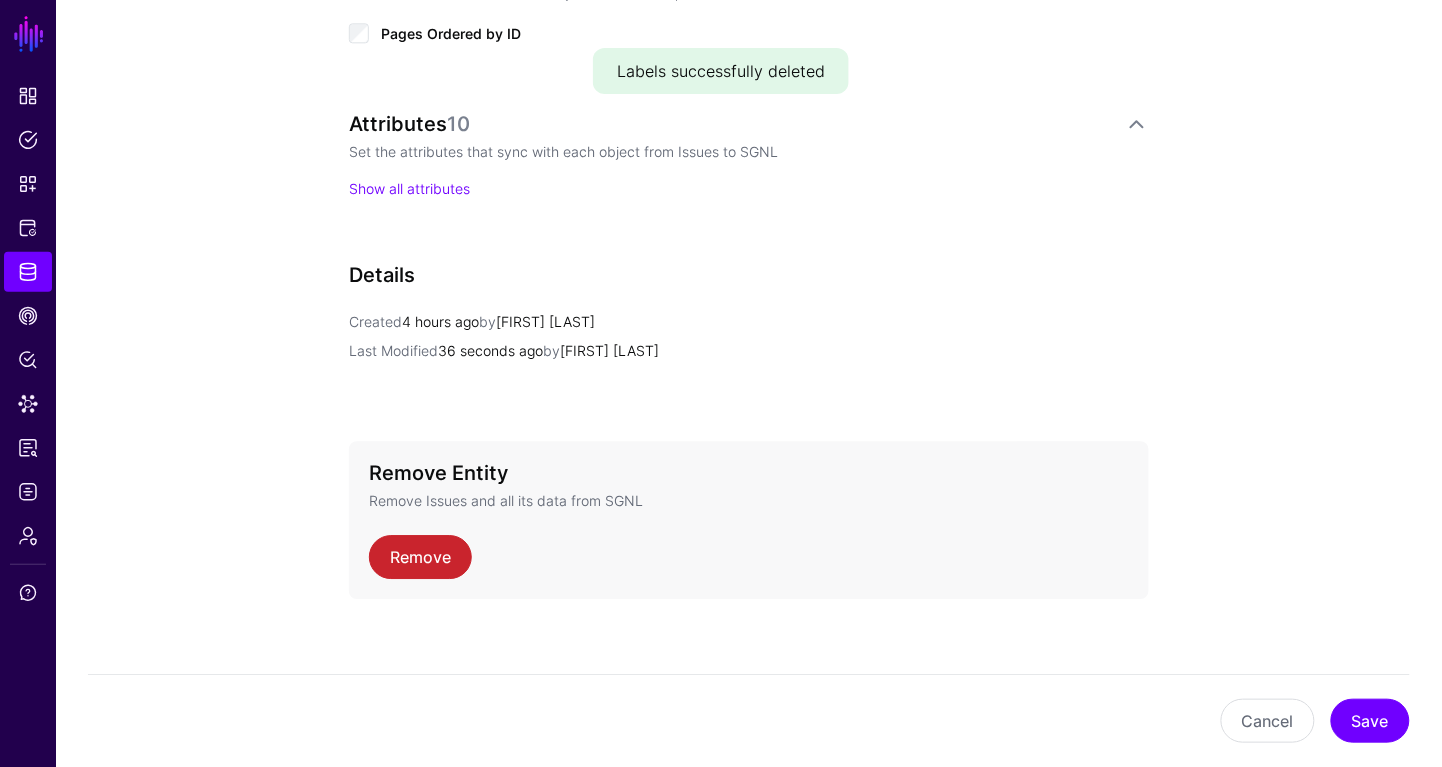 scroll, scrollTop: 1303, scrollLeft: 0, axis: vertical 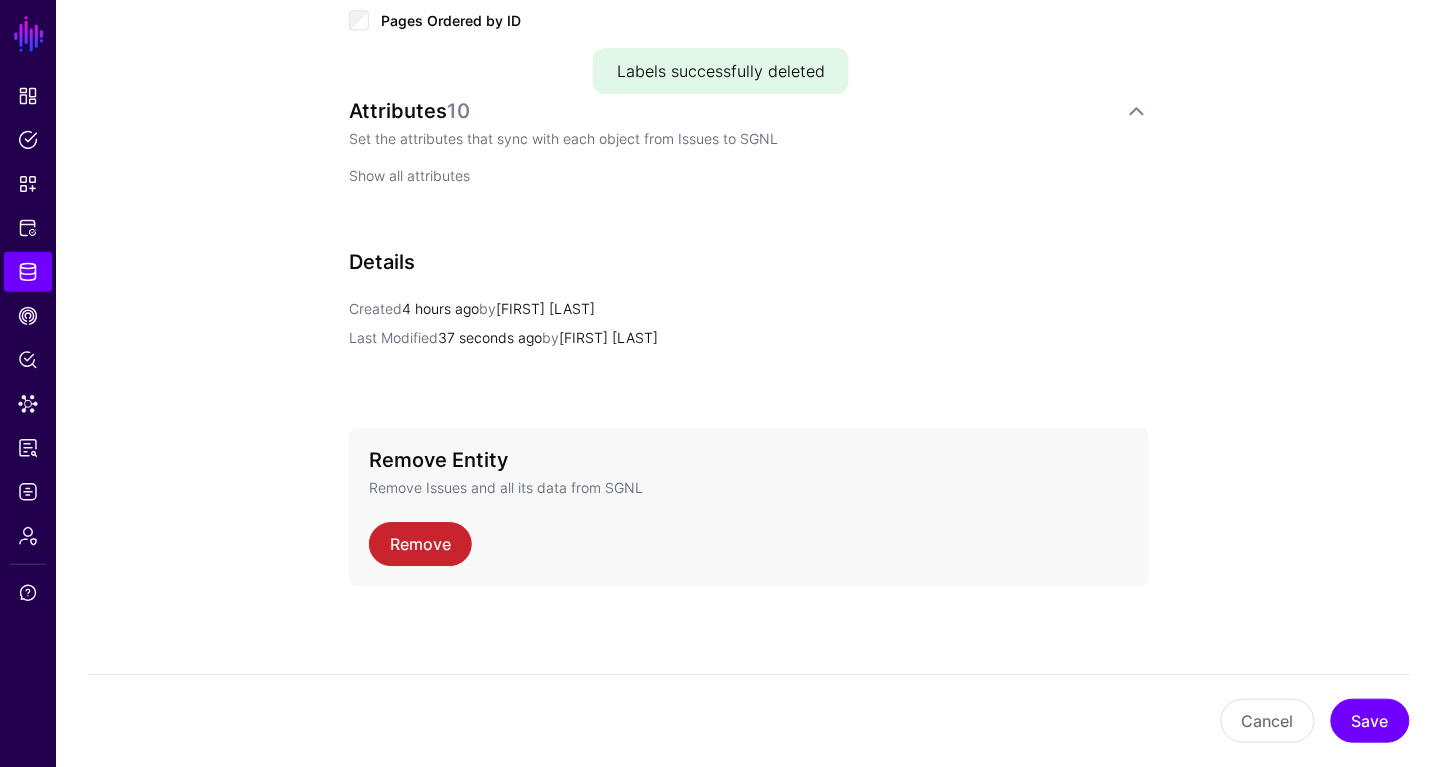 click on "Show all attributes" 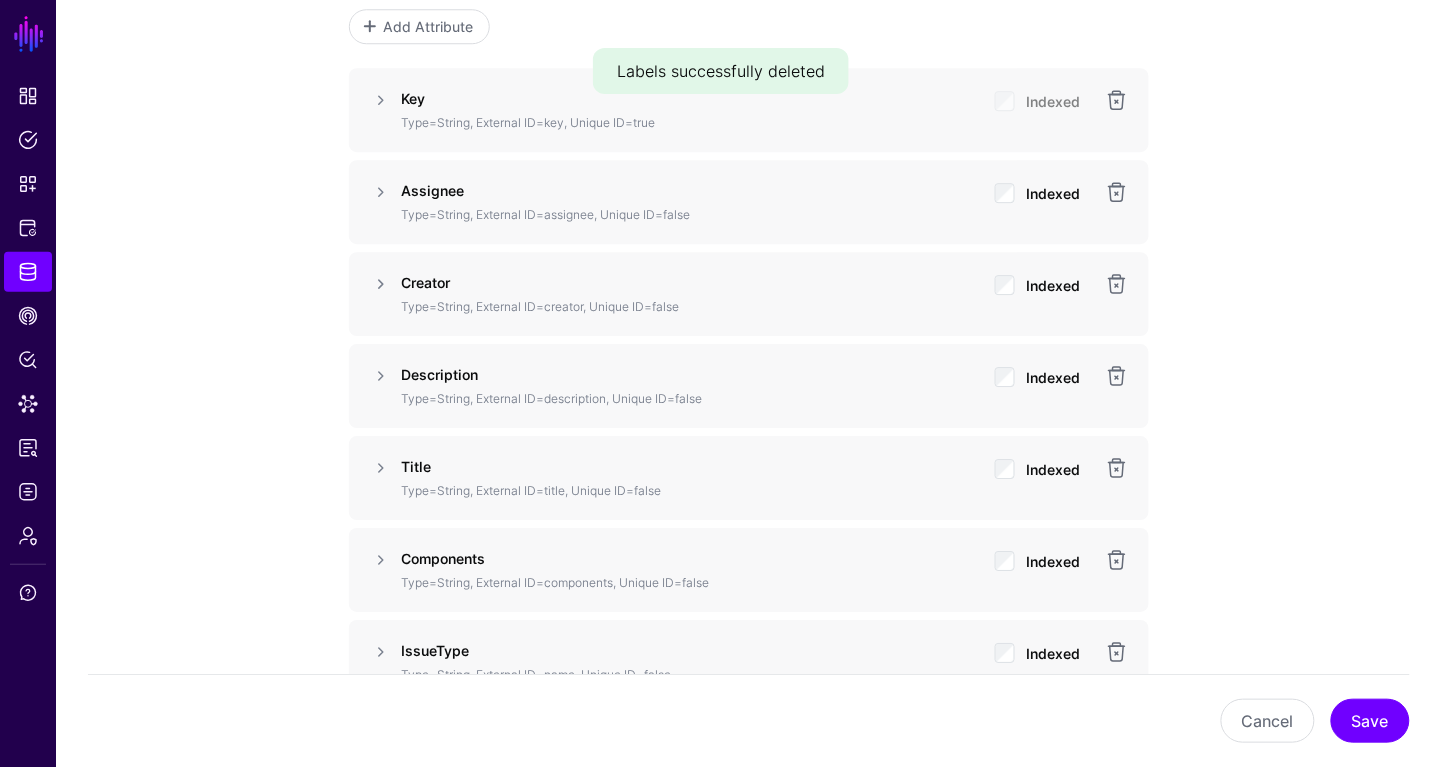 scroll, scrollTop: 1601, scrollLeft: 0, axis: vertical 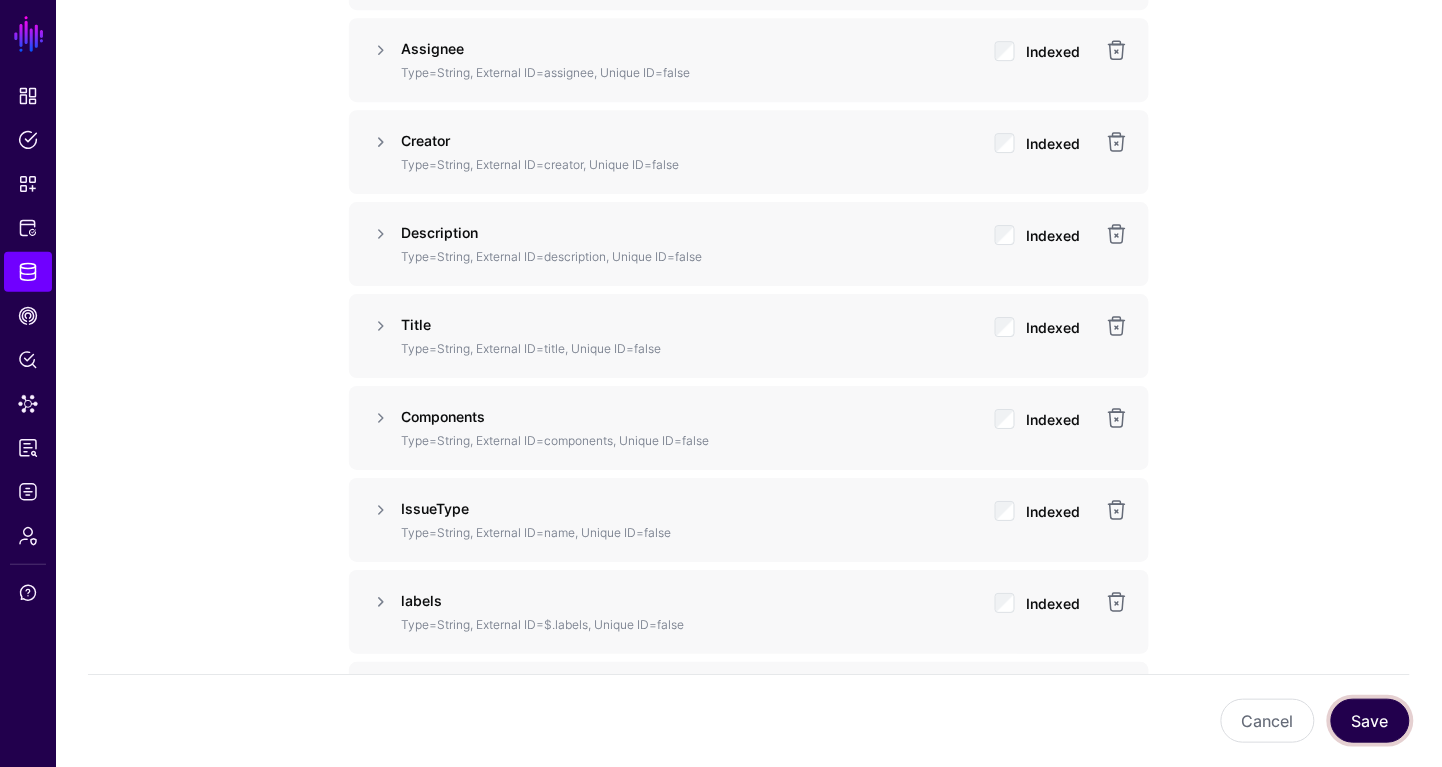 click on "Save" 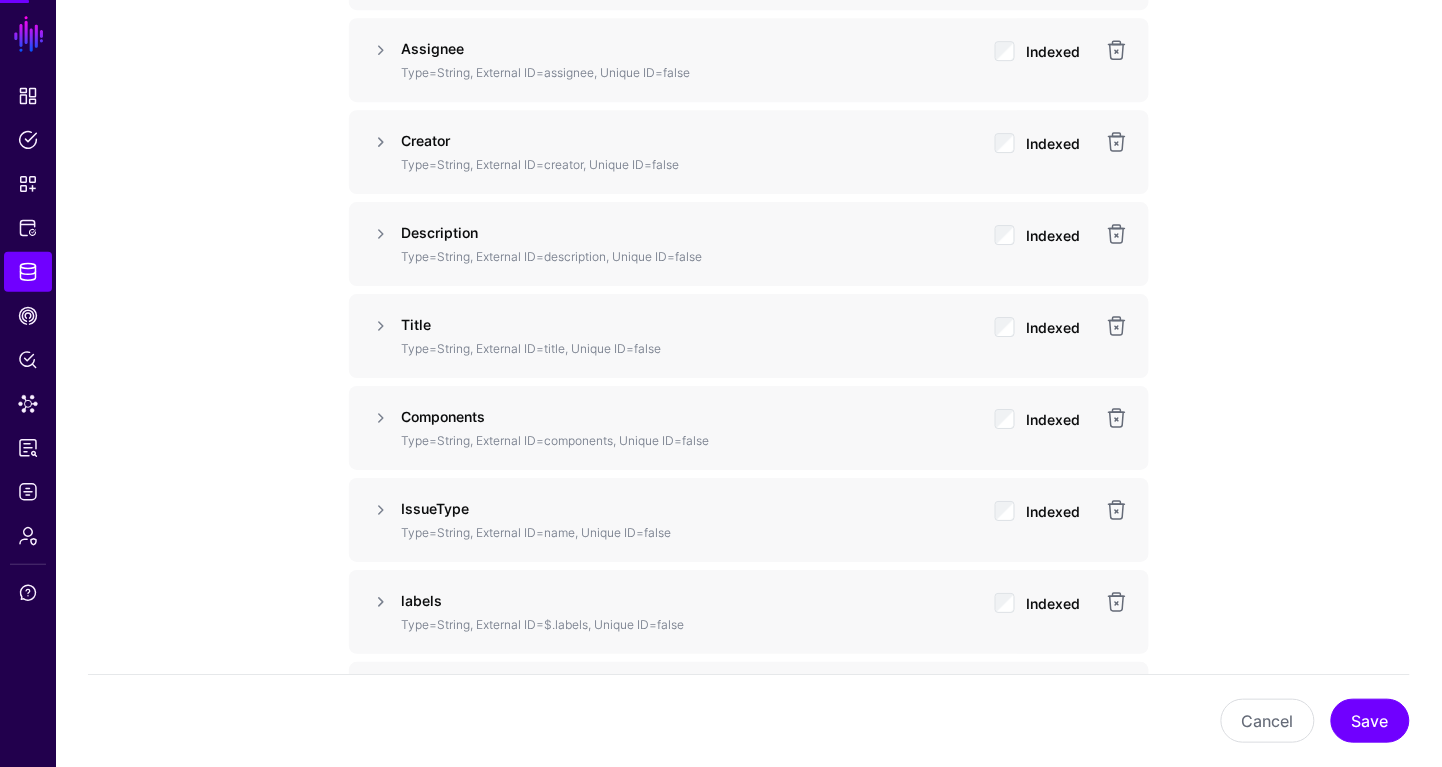scroll, scrollTop: 0, scrollLeft: 0, axis: both 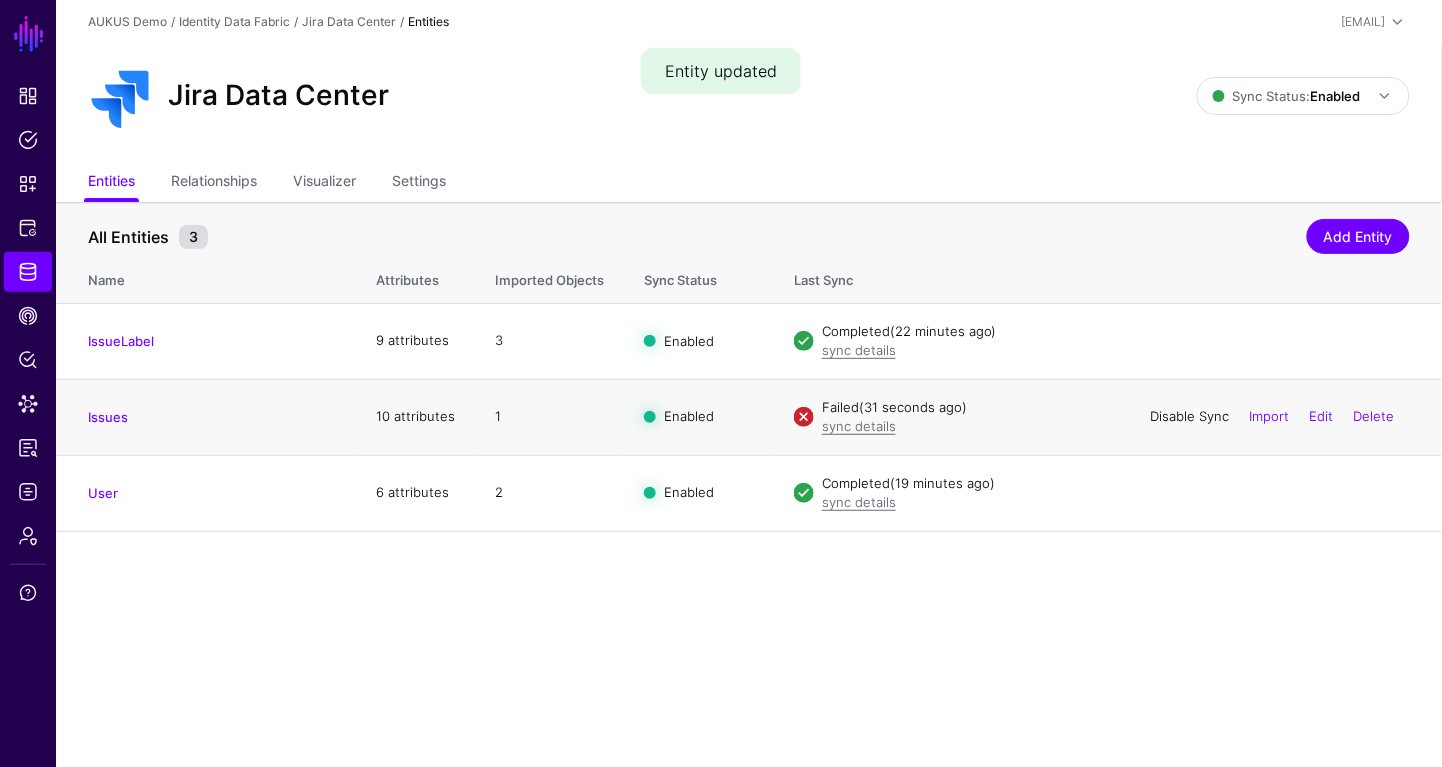 click on "Disable Sync" 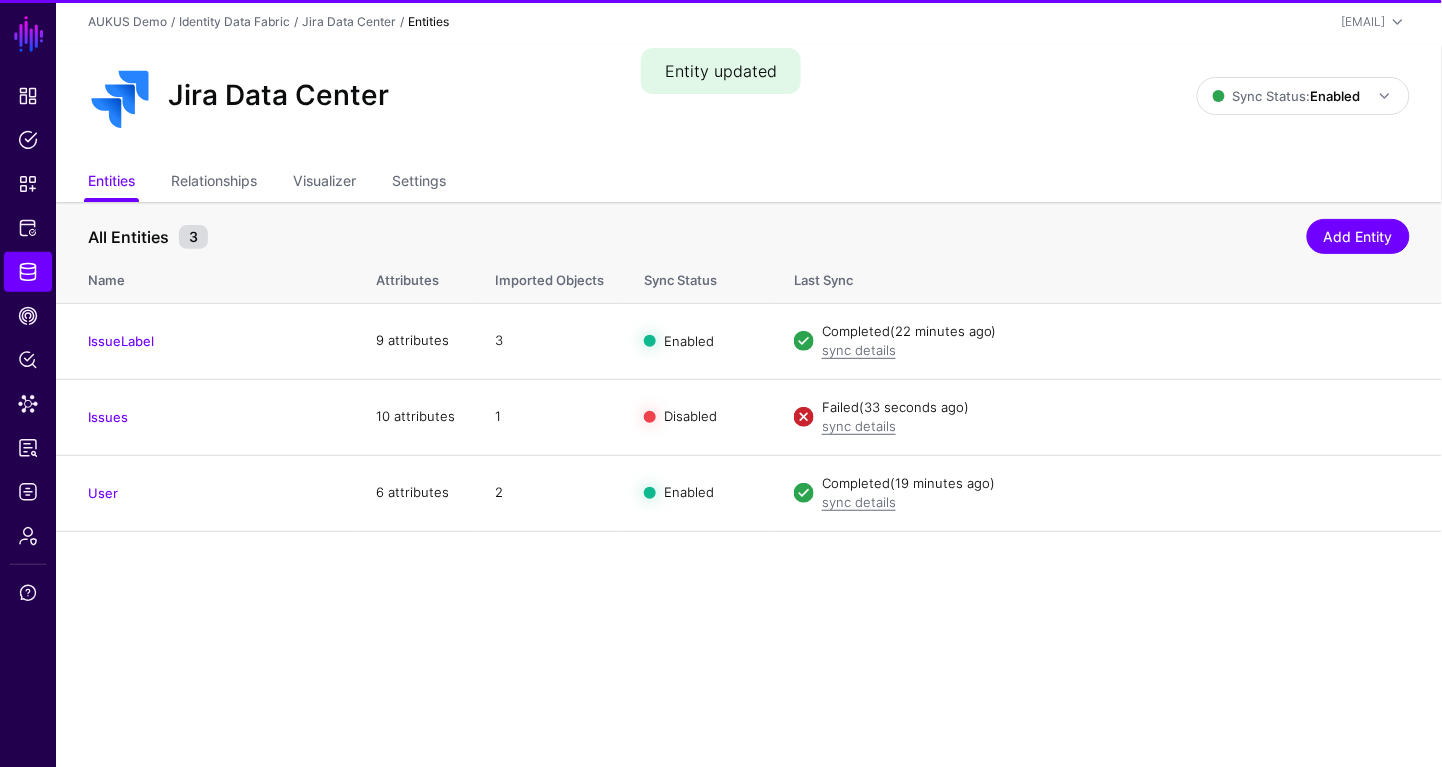 click on "Enable Sync" 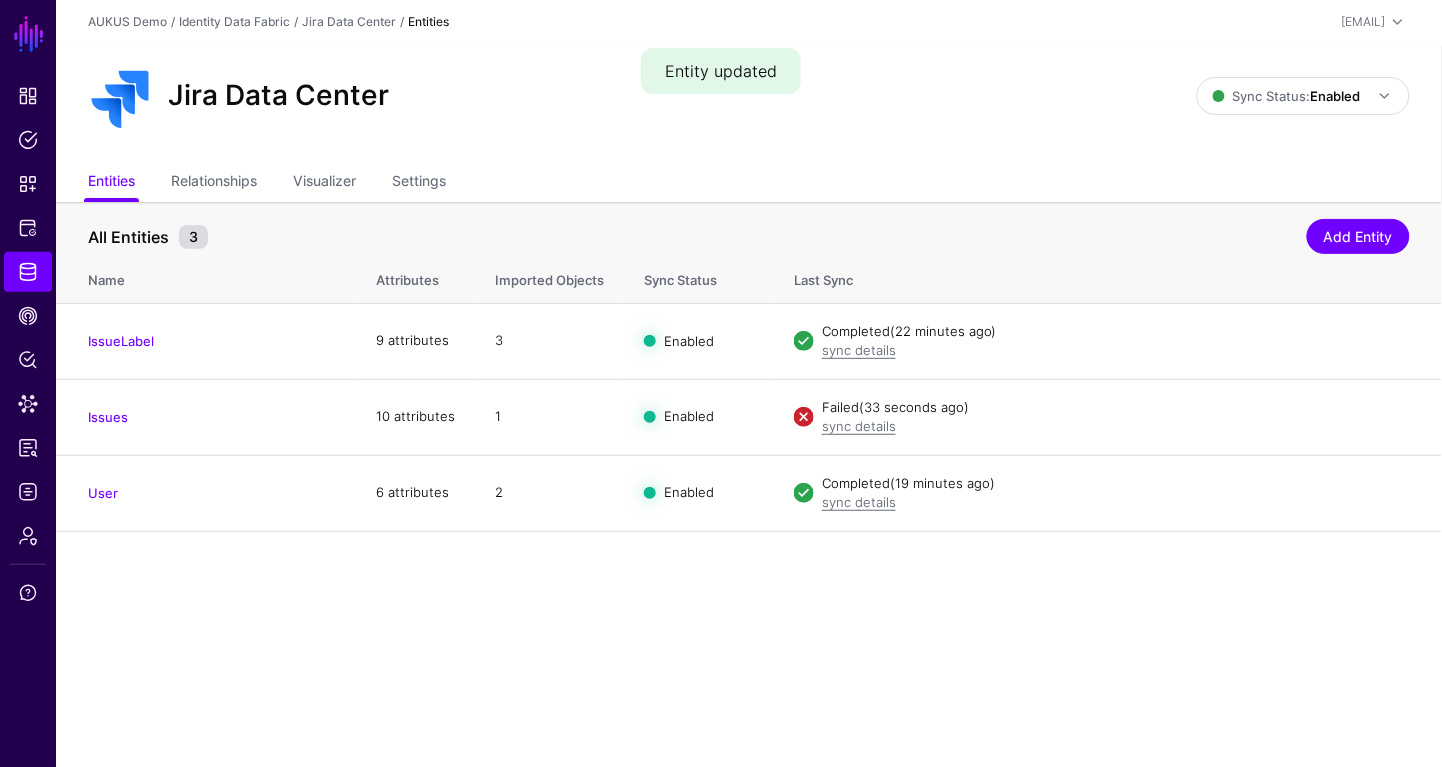 click on "Disable Sync" 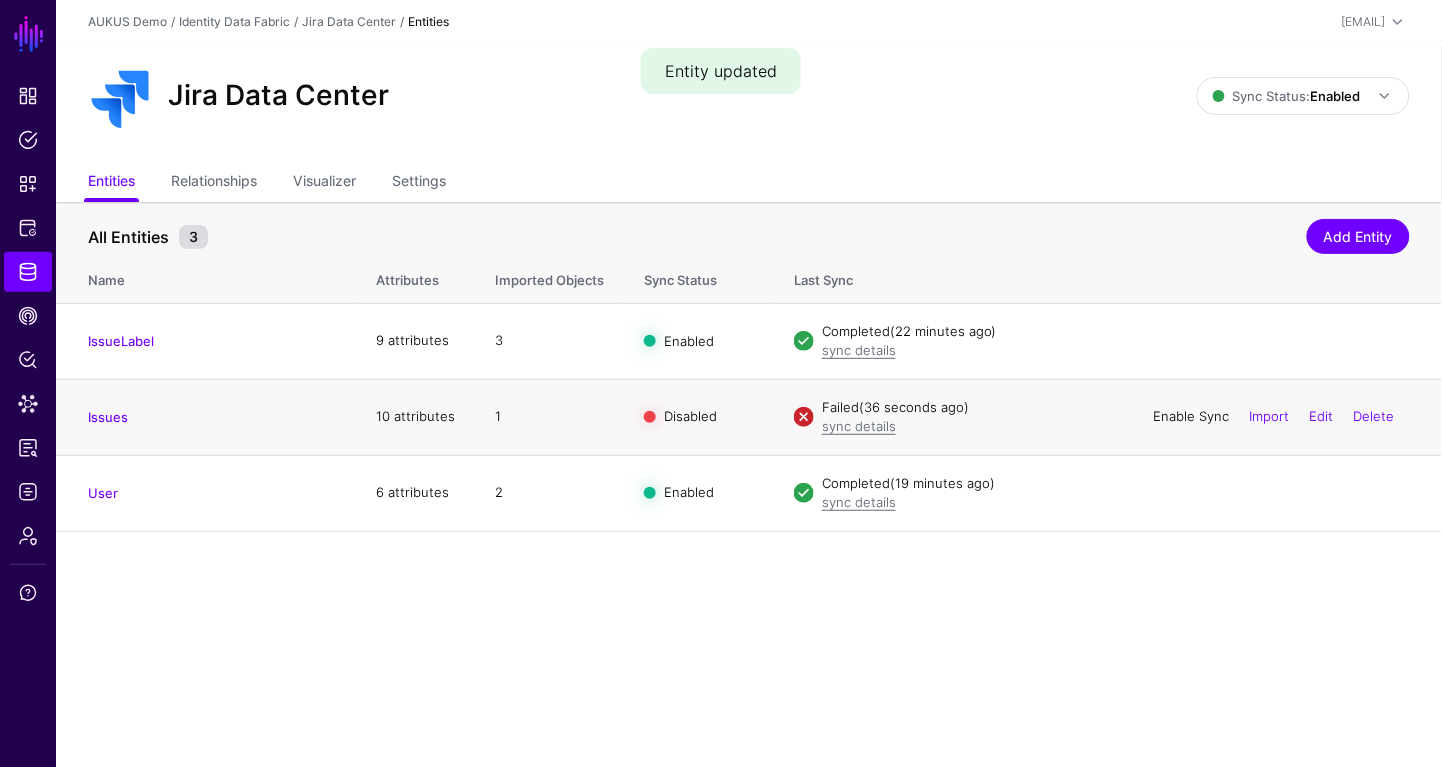 click on "Enable Sync" 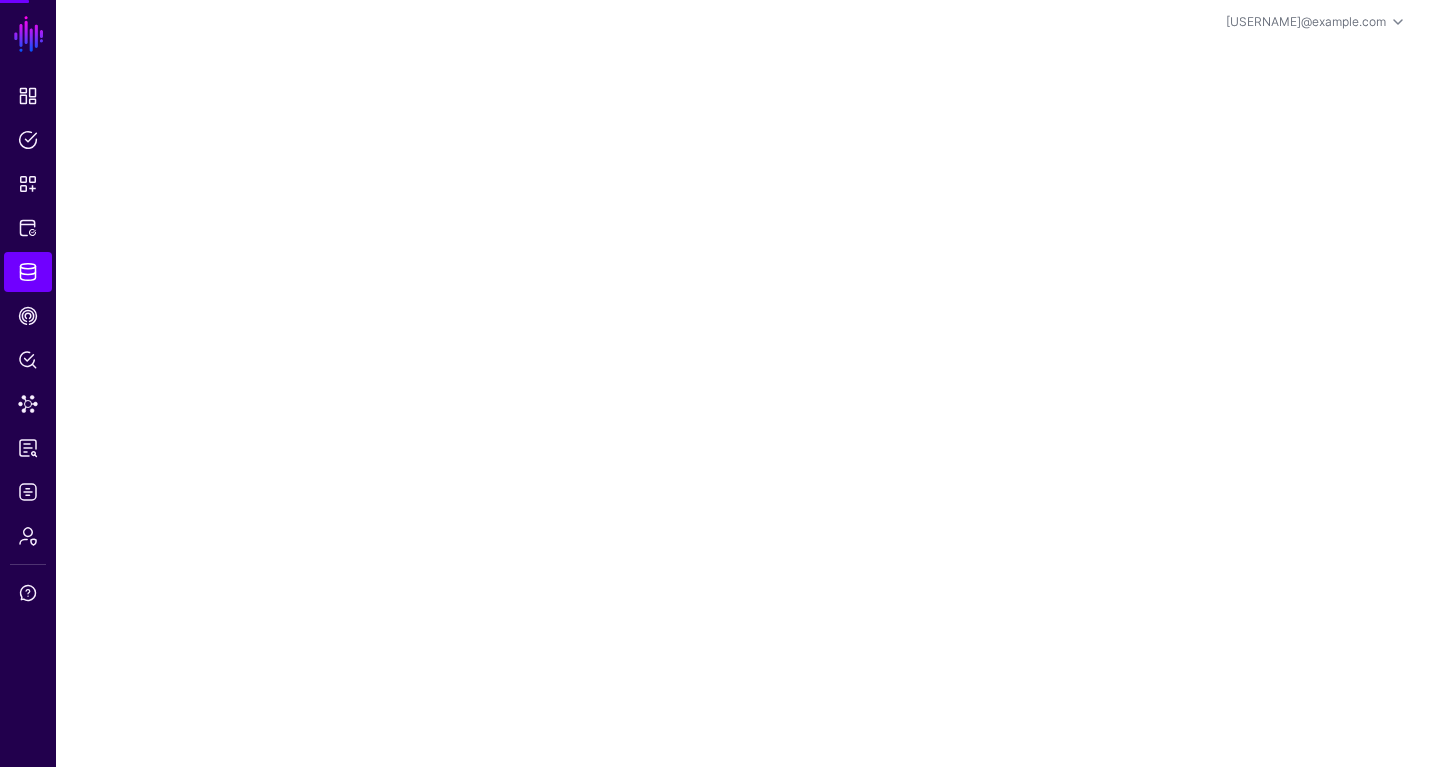 scroll, scrollTop: 0, scrollLeft: 0, axis: both 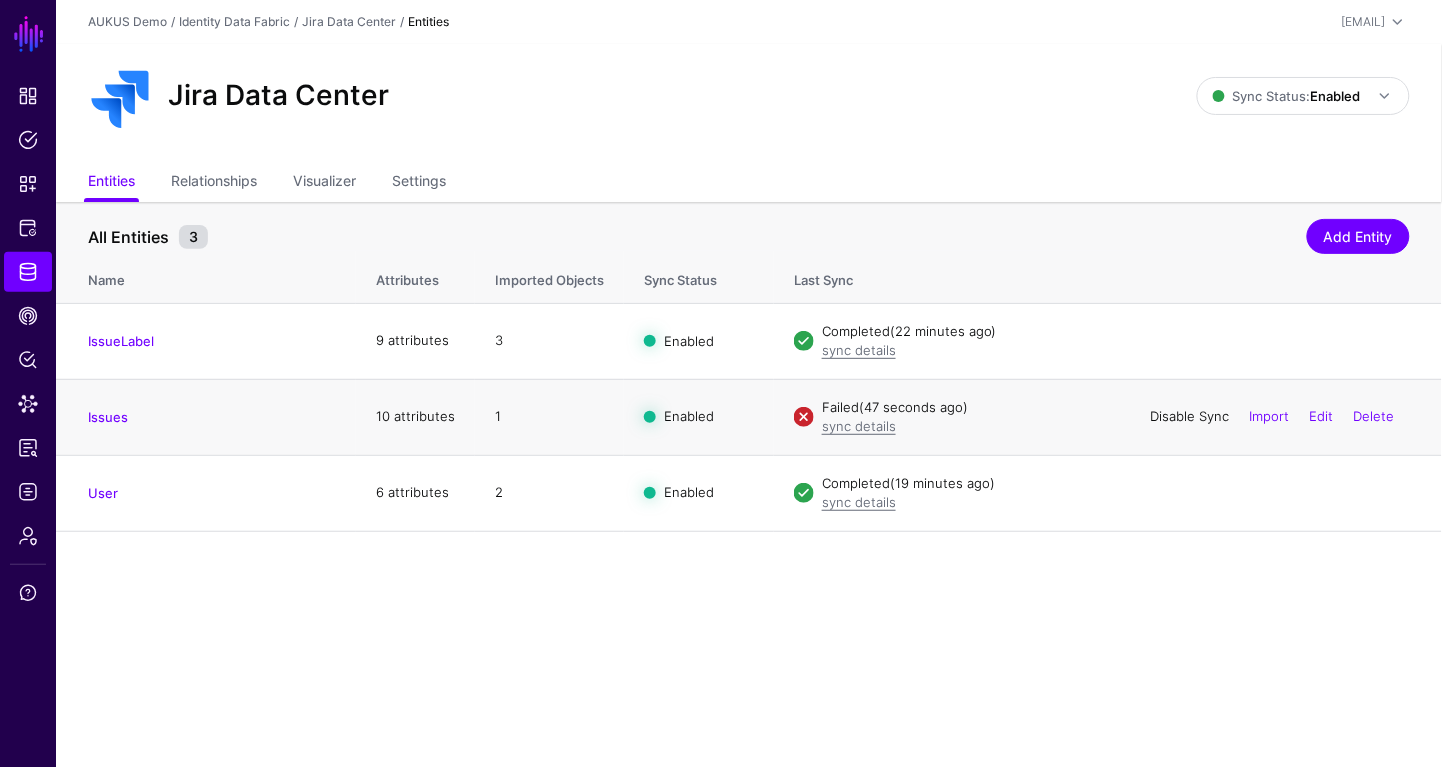 click on "Disable Sync" 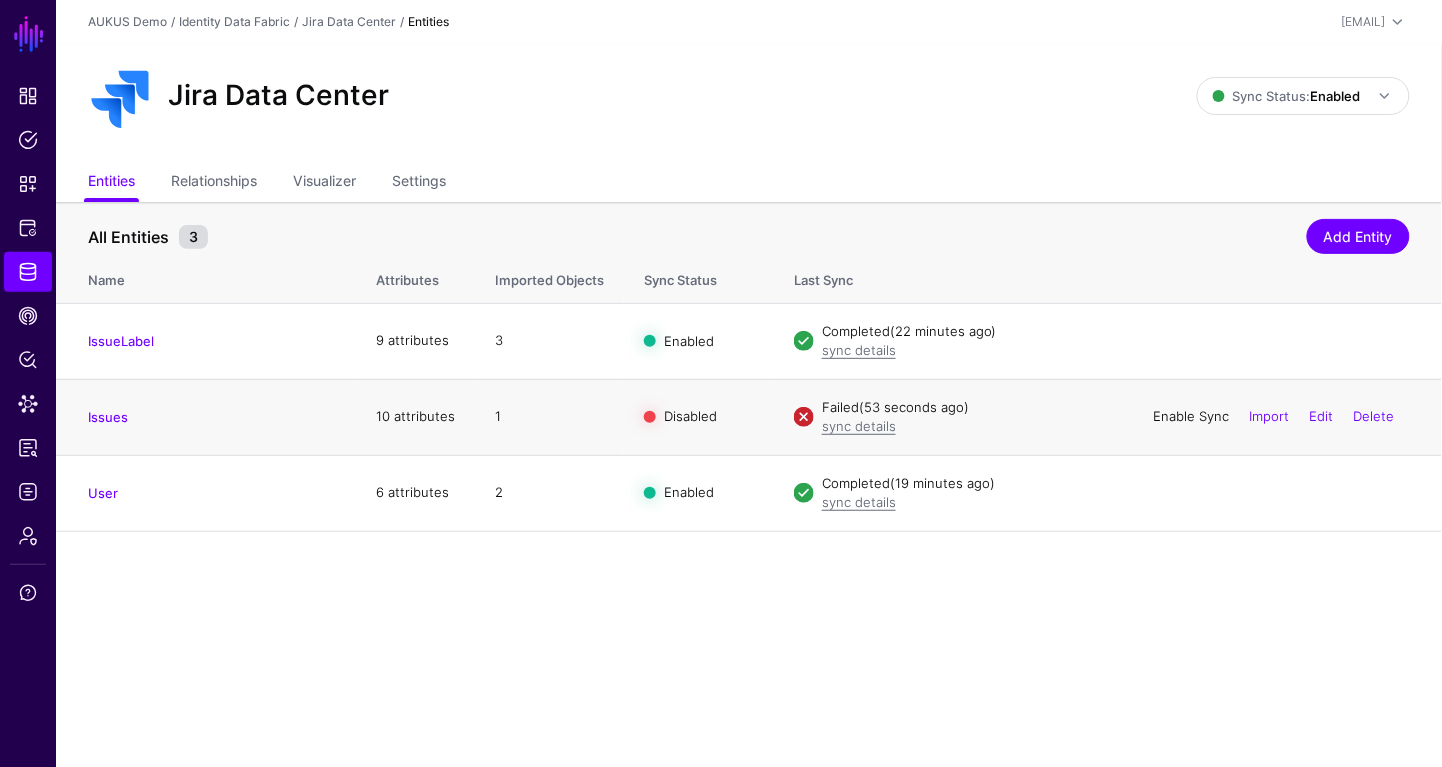 click on "Enable Sync" 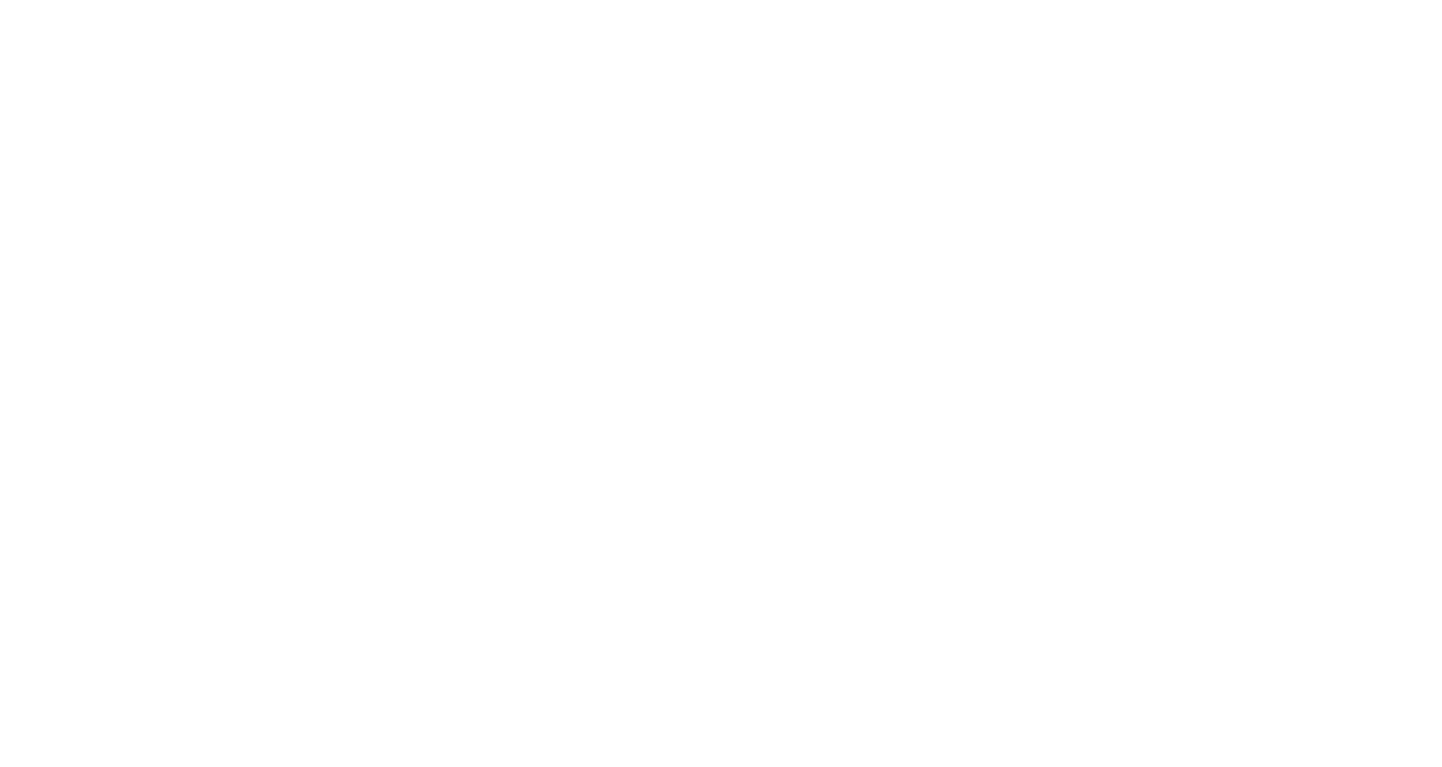 scroll, scrollTop: 0, scrollLeft: 0, axis: both 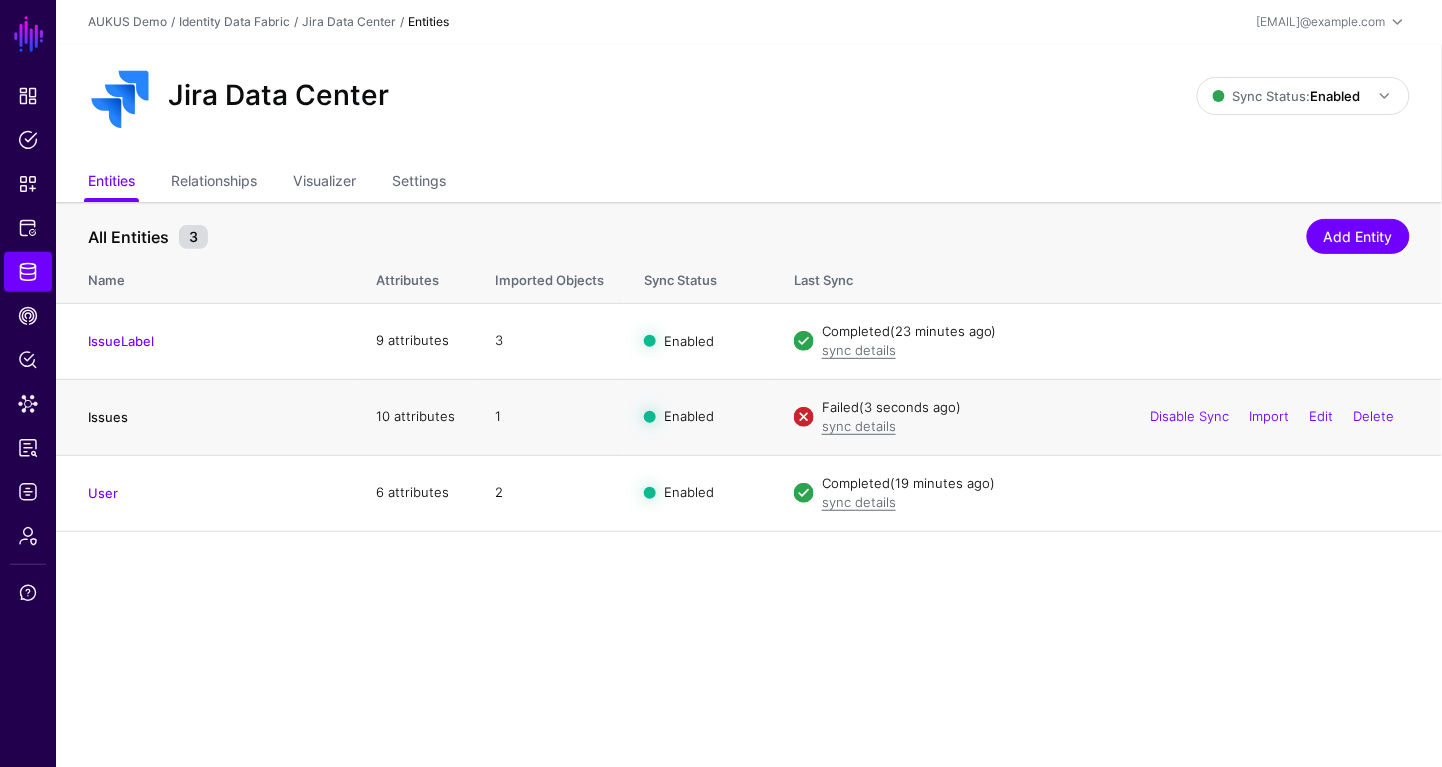 click on "Issues" 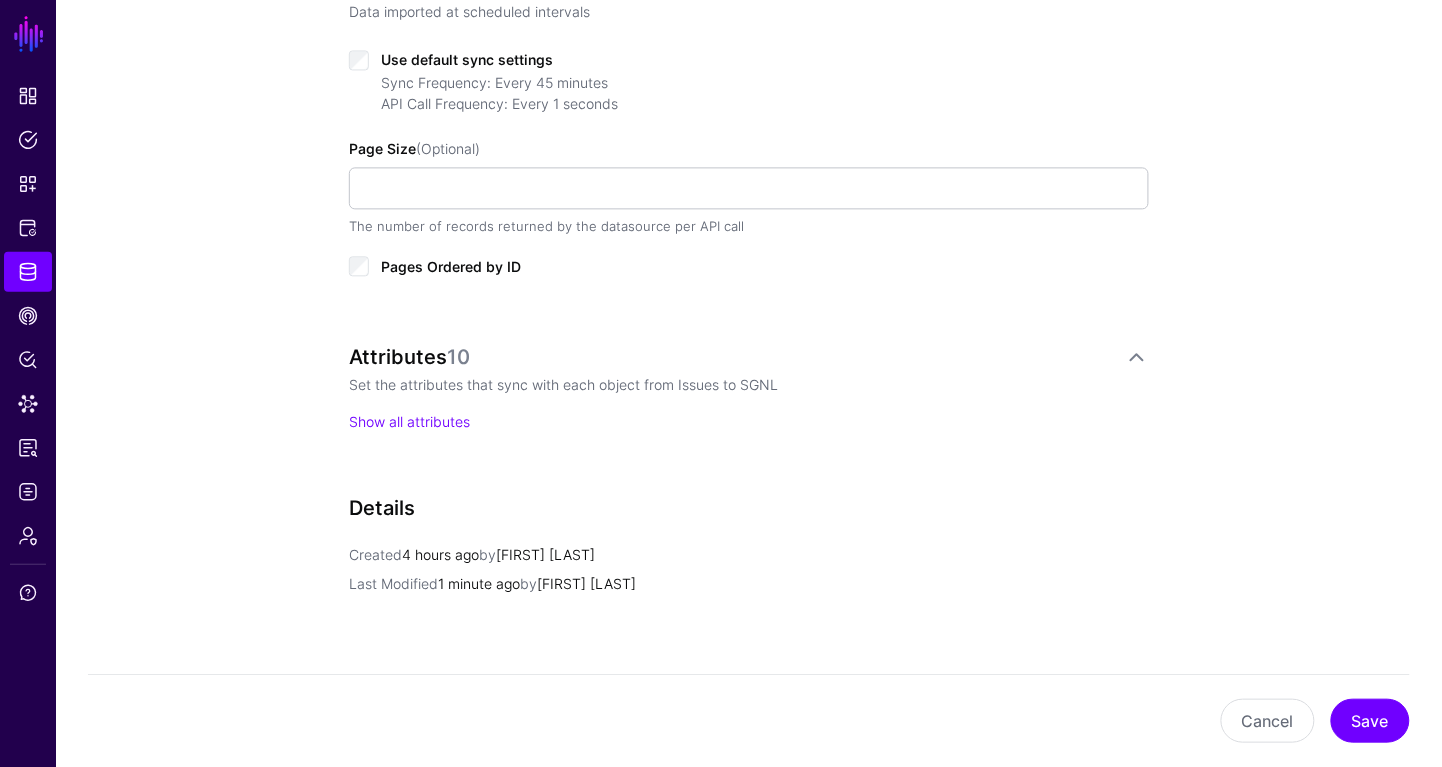 scroll, scrollTop: 1100, scrollLeft: 0, axis: vertical 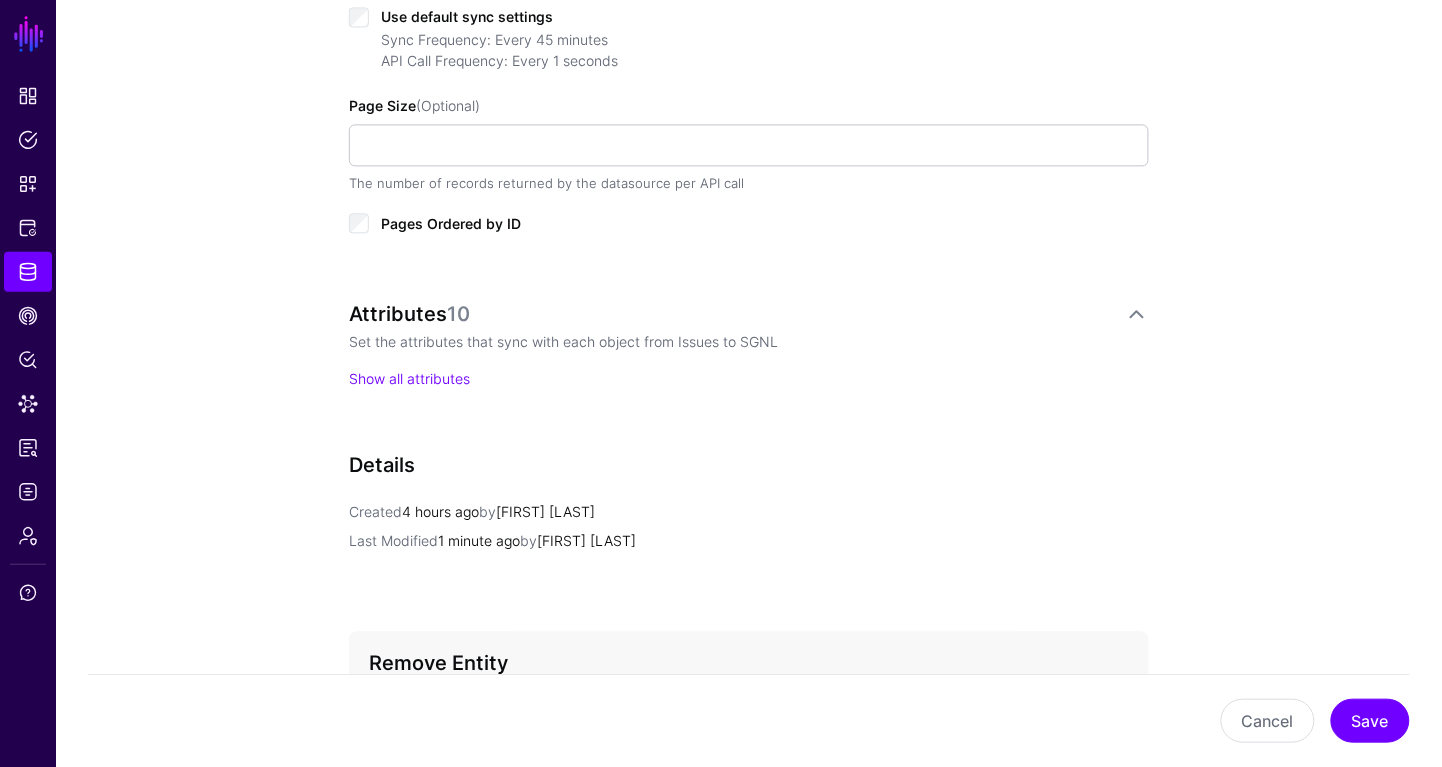 click on "Show all attributes" 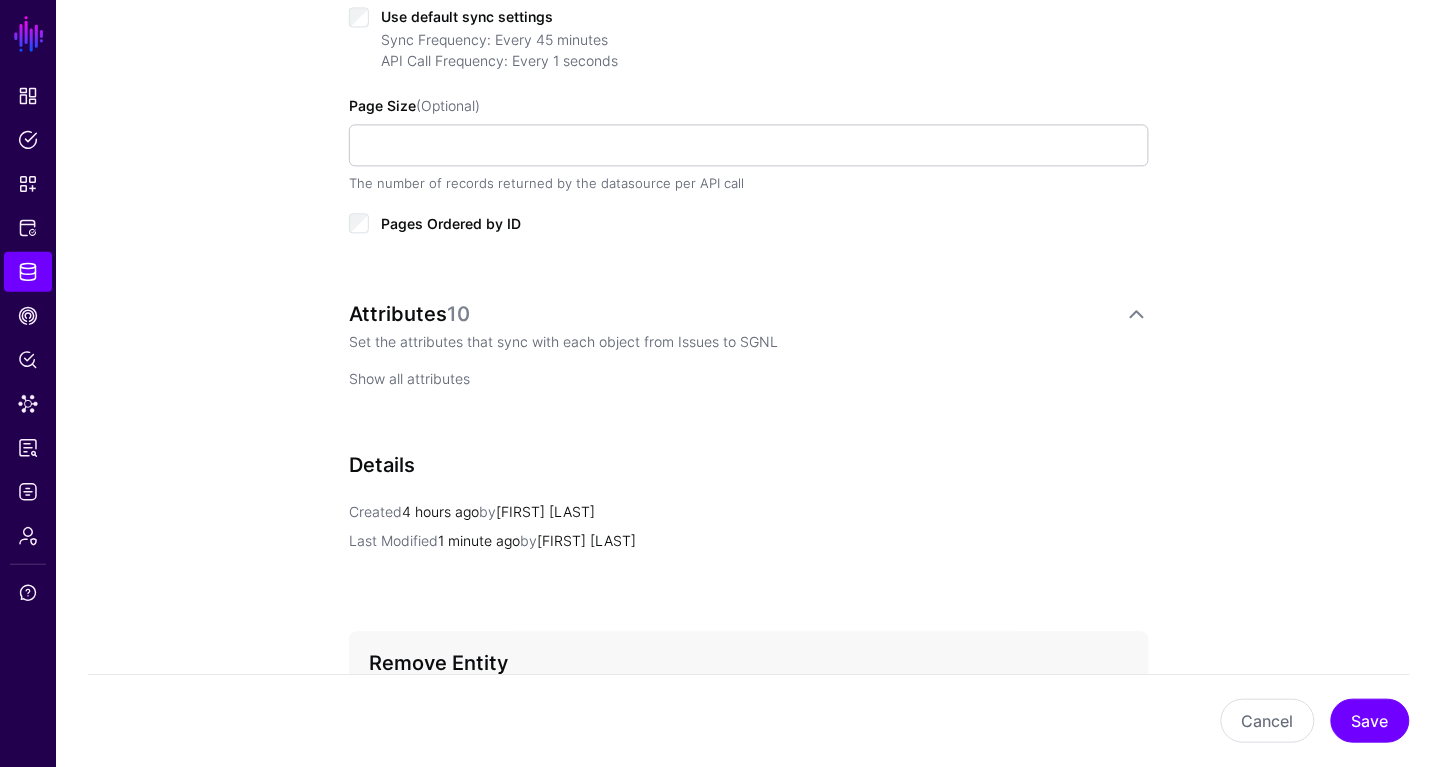 click on "Show all attributes" 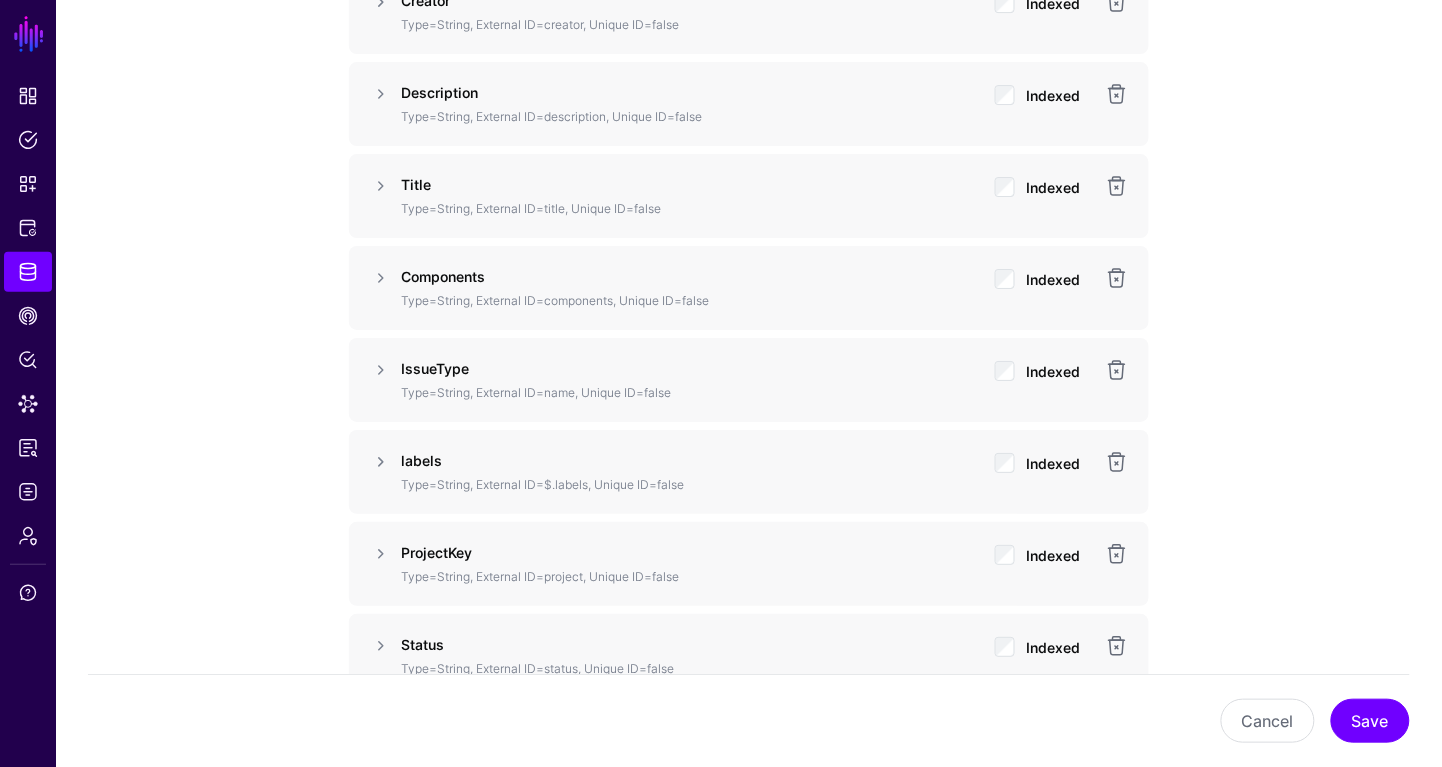 scroll, scrollTop: 1759, scrollLeft: 0, axis: vertical 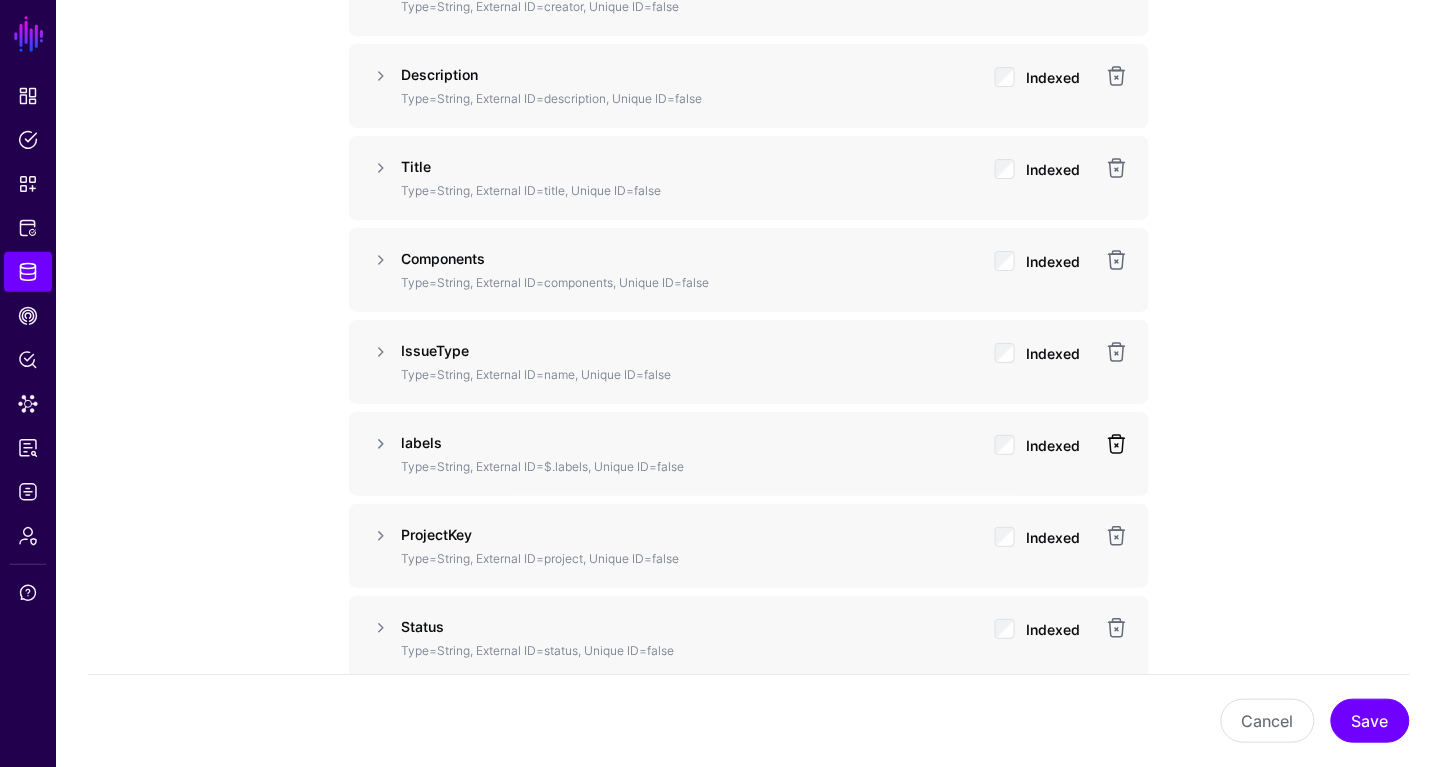 click at bounding box center [1117, 444] 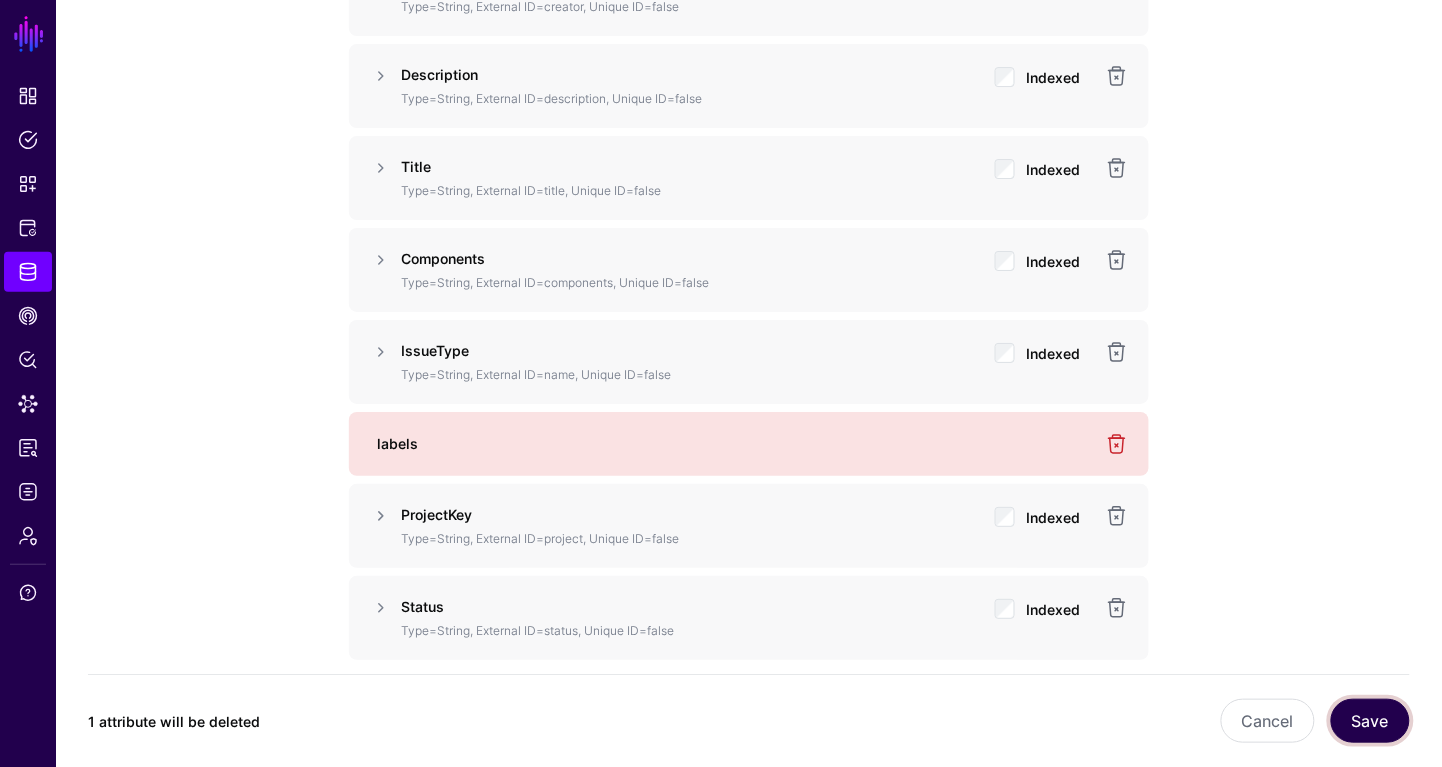 click on "Save" 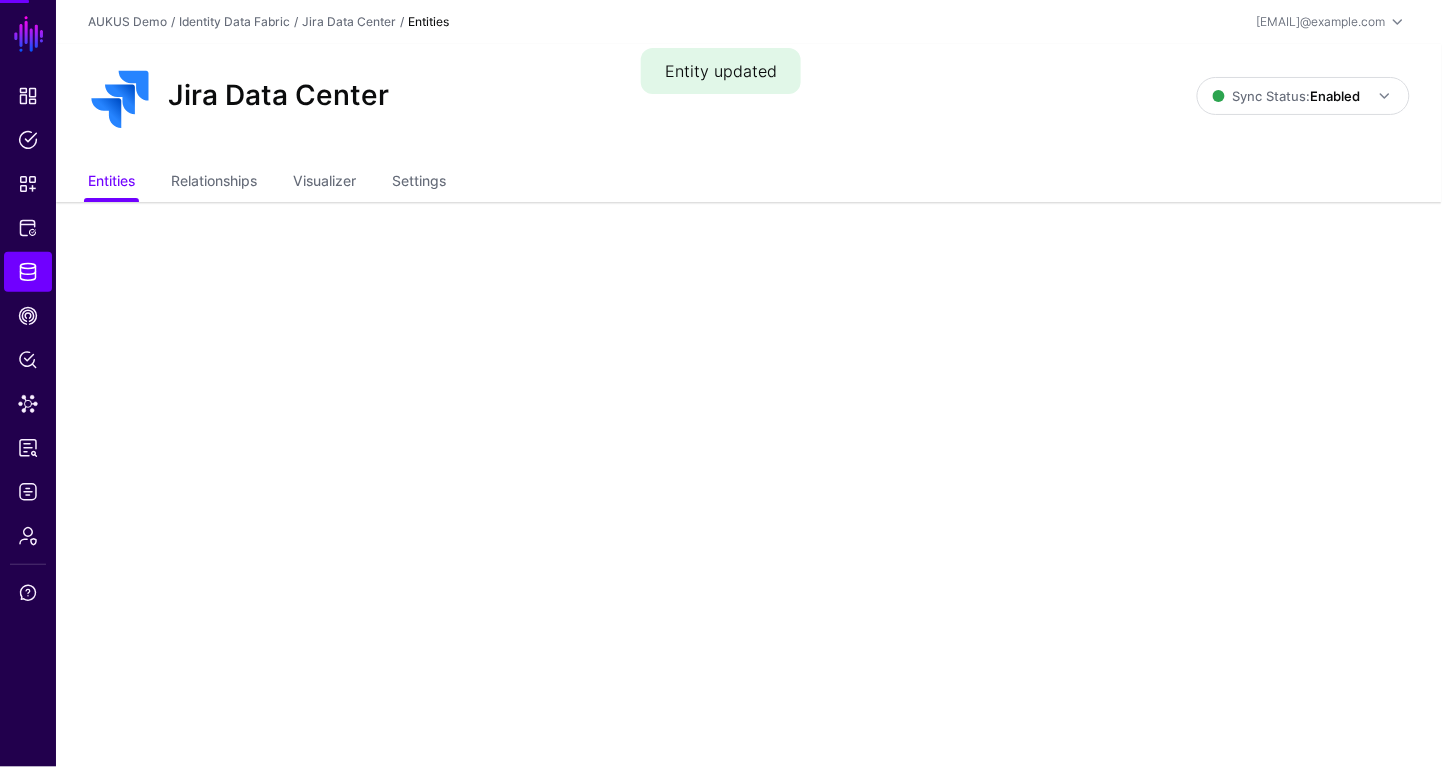 scroll, scrollTop: 0, scrollLeft: 0, axis: both 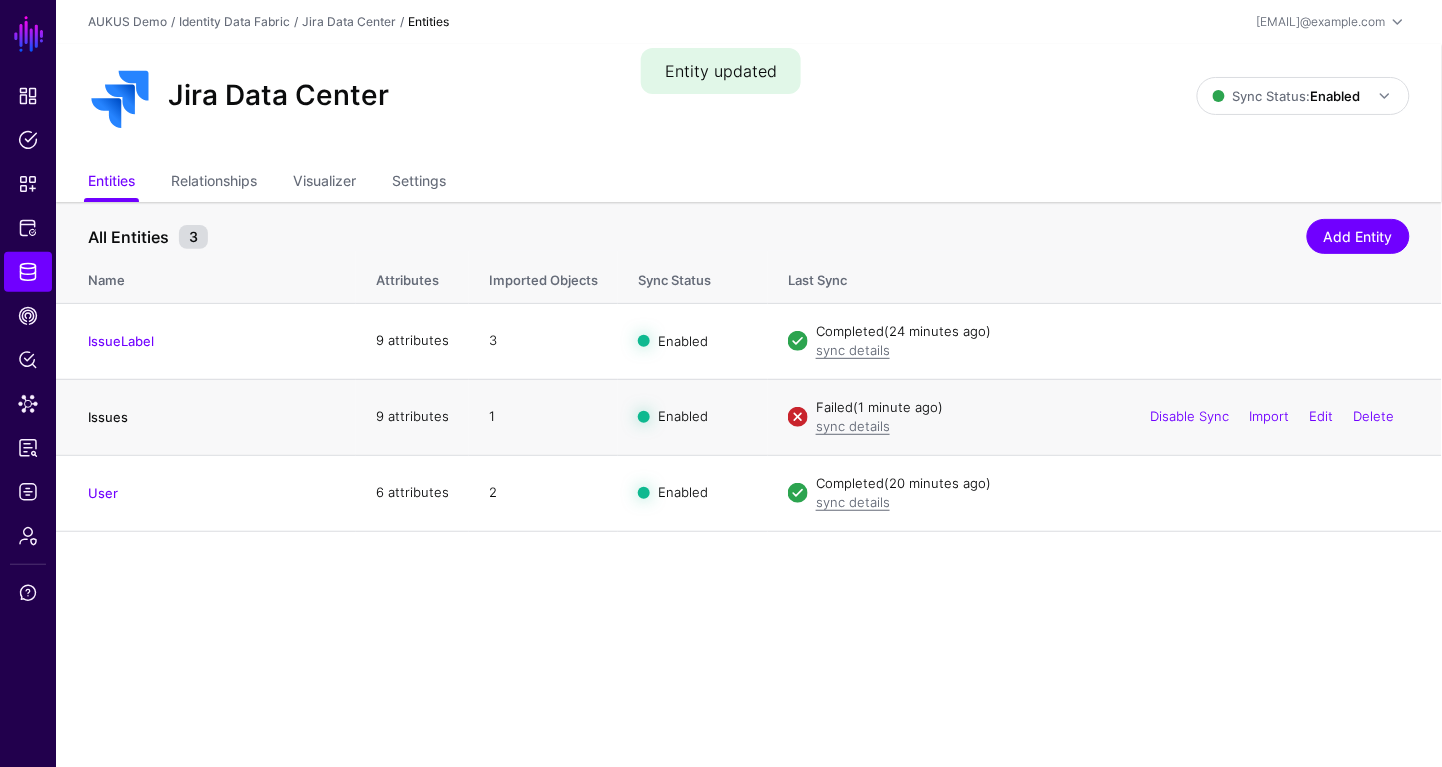 click on "Issues" 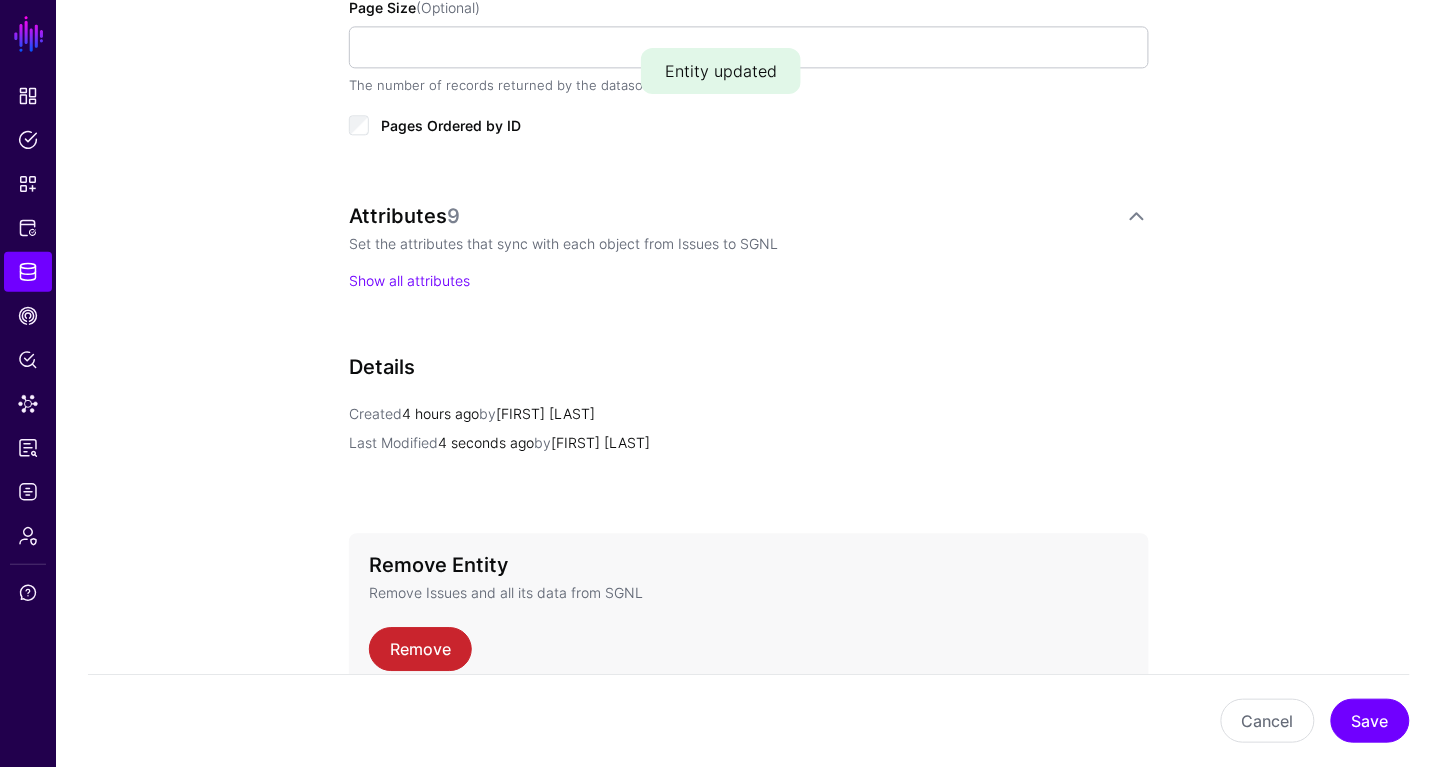 scroll, scrollTop: 1162, scrollLeft: 0, axis: vertical 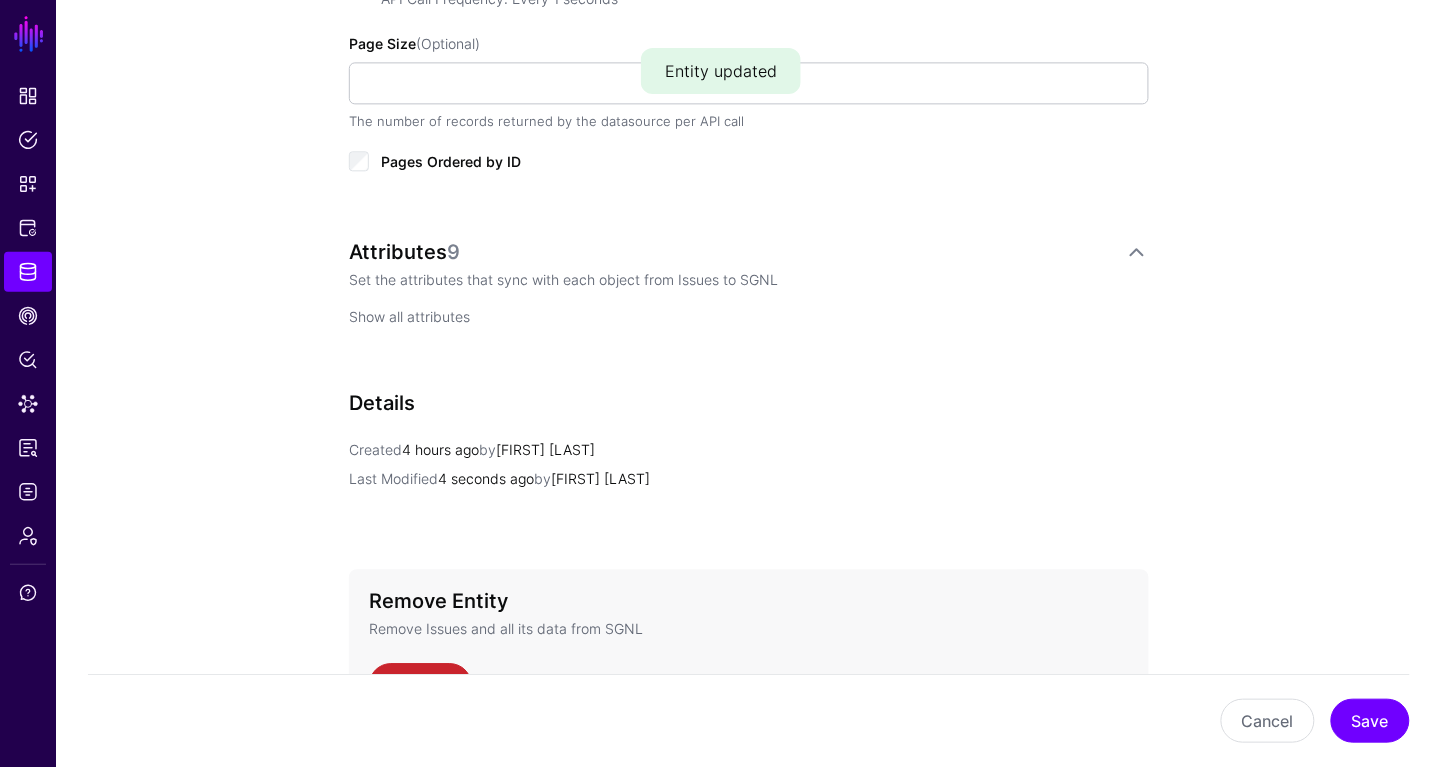 click on "Show all attributes" 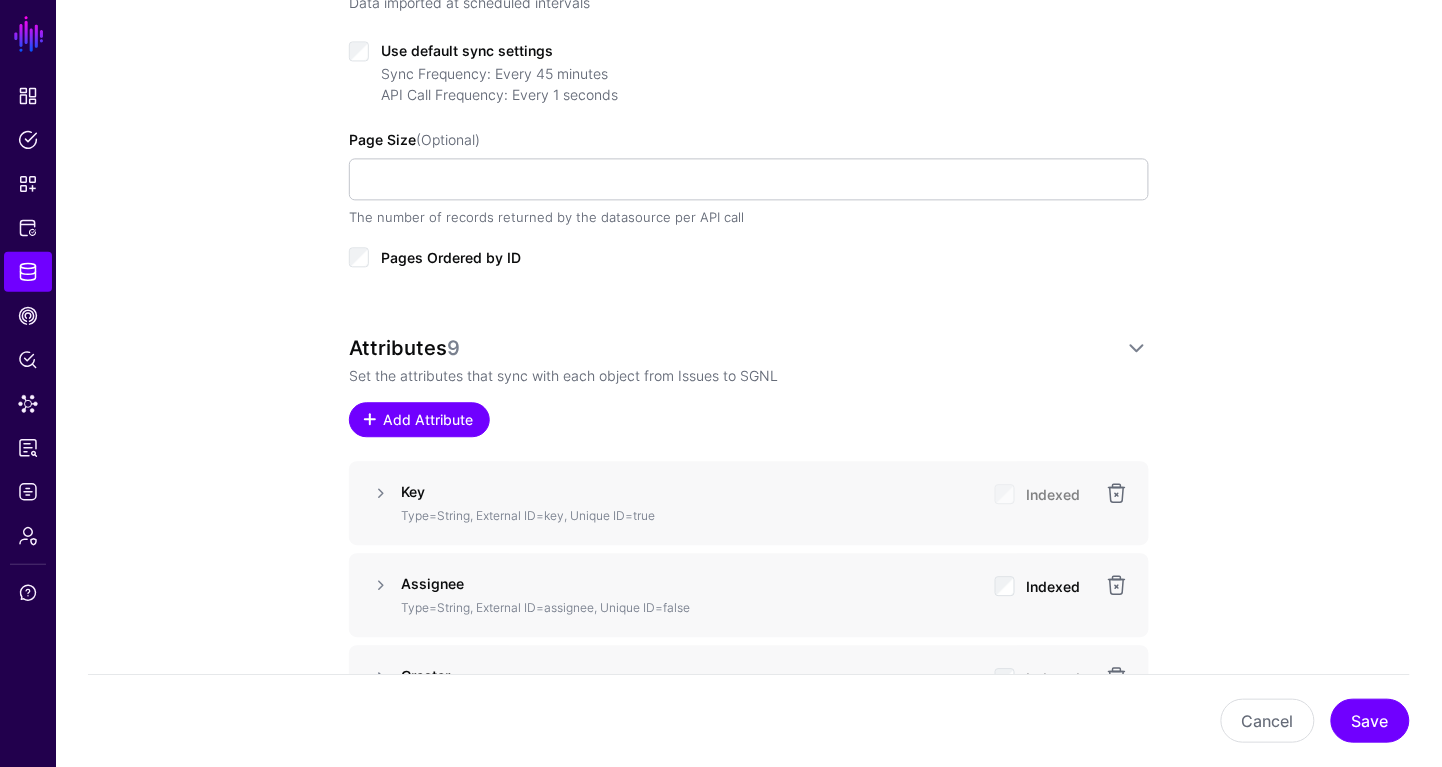 scroll, scrollTop: 1105, scrollLeft: 0, axis: vertical 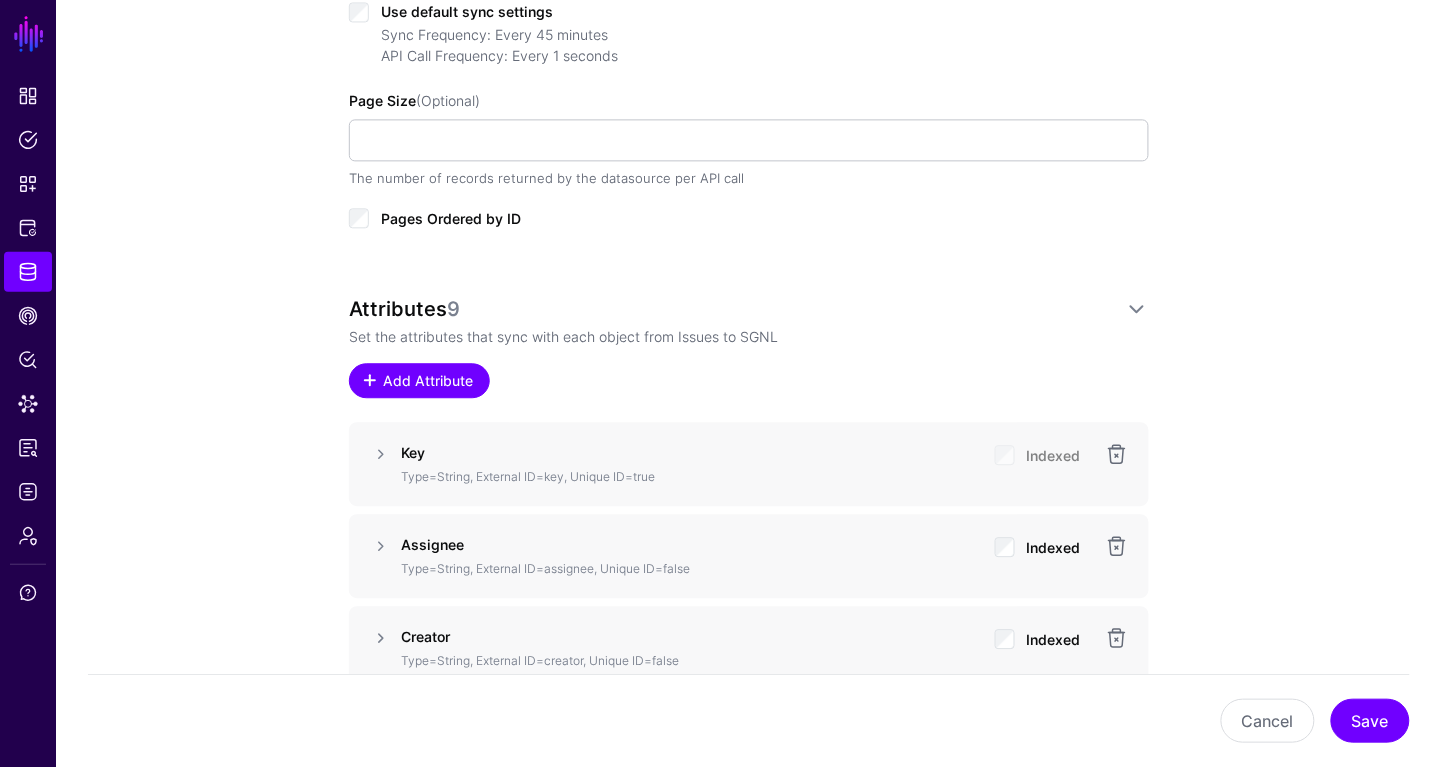 click on "Add Attribute" 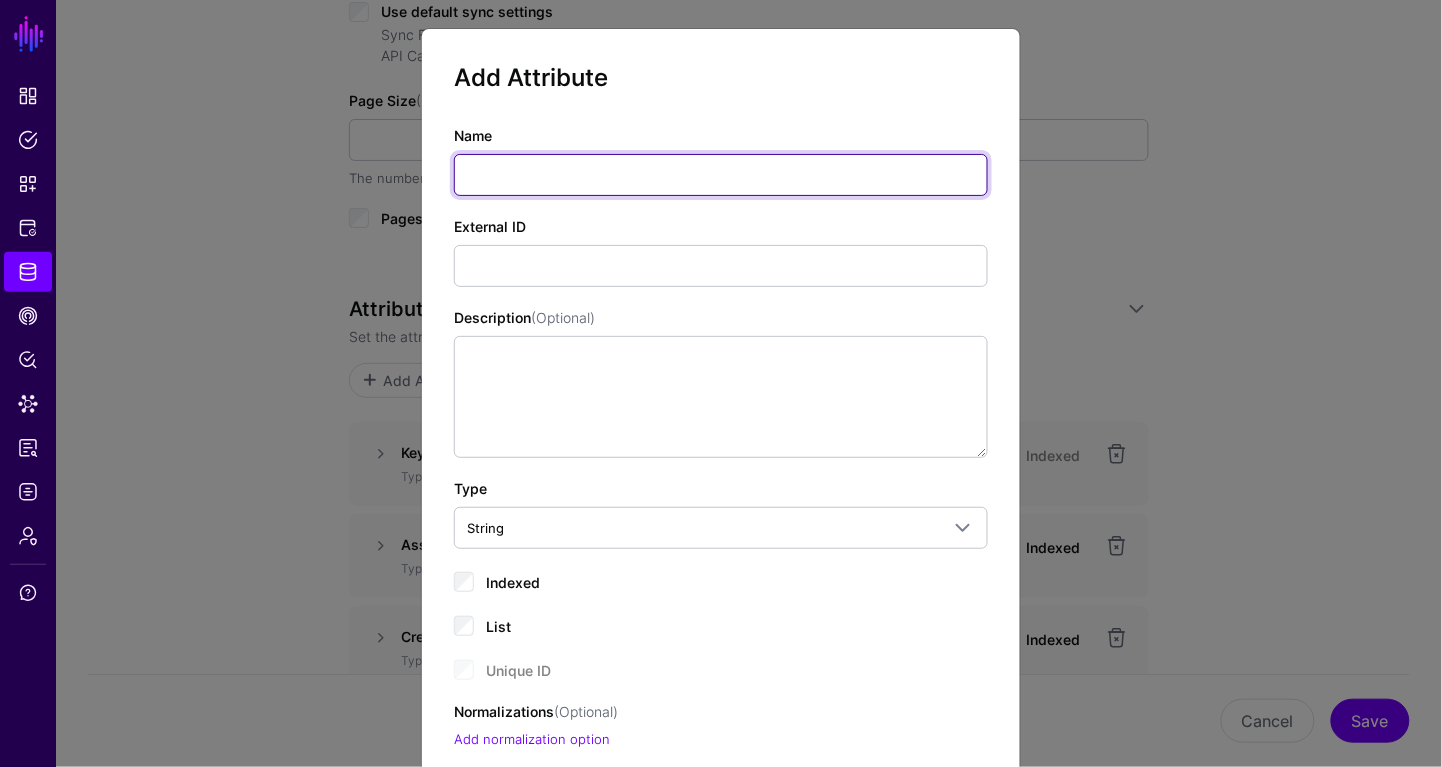 click on "Name" at bounding box center [721, 175] 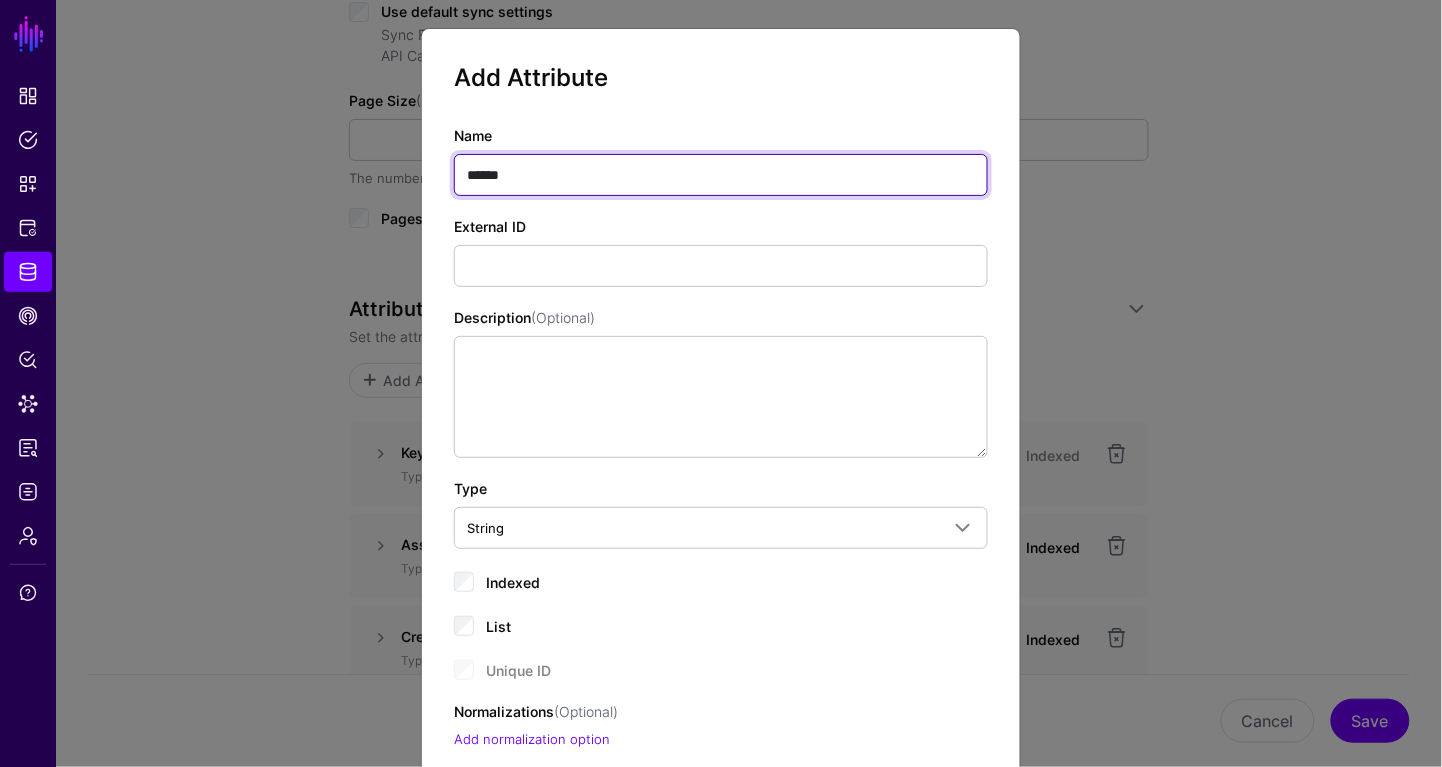 type on "******" 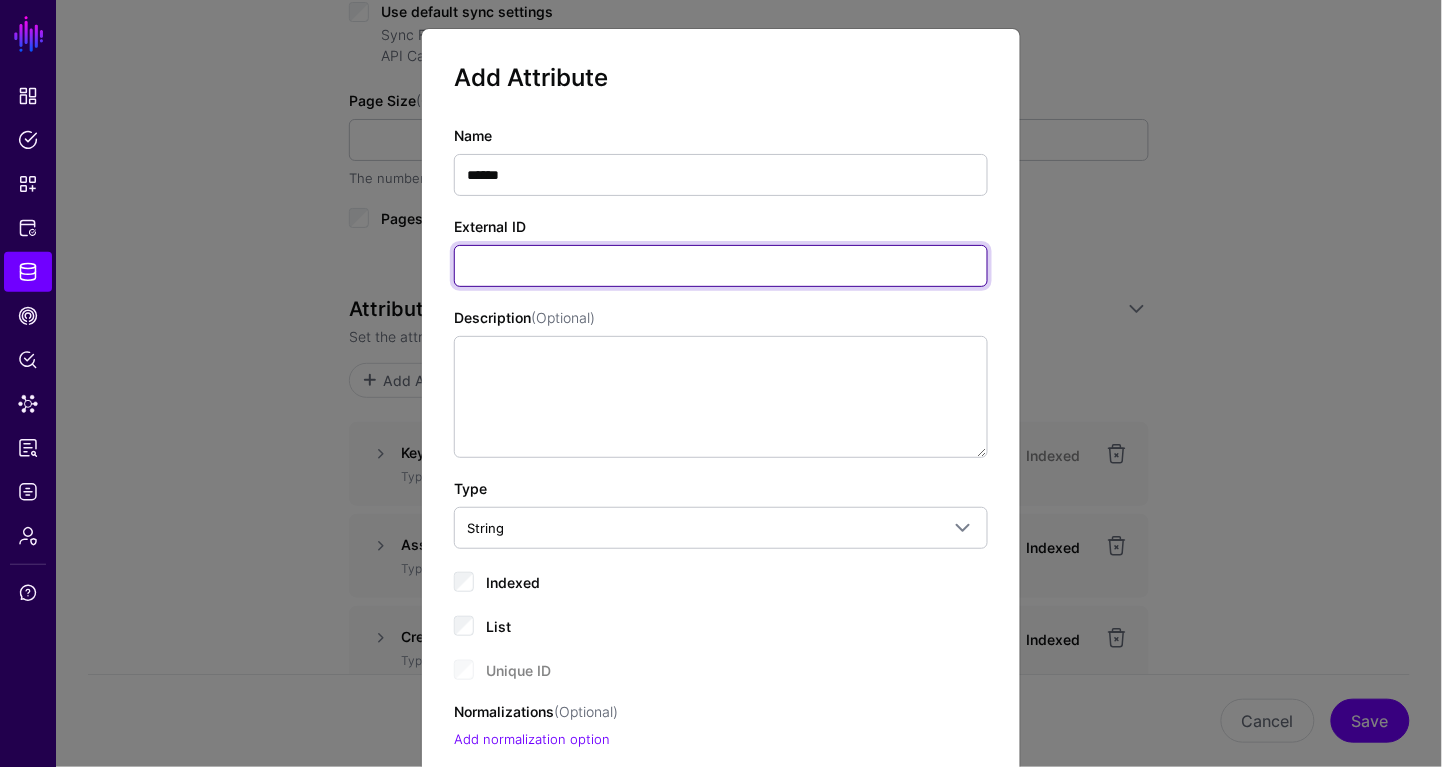 click on "External ID" at bounding box center [721, 266] 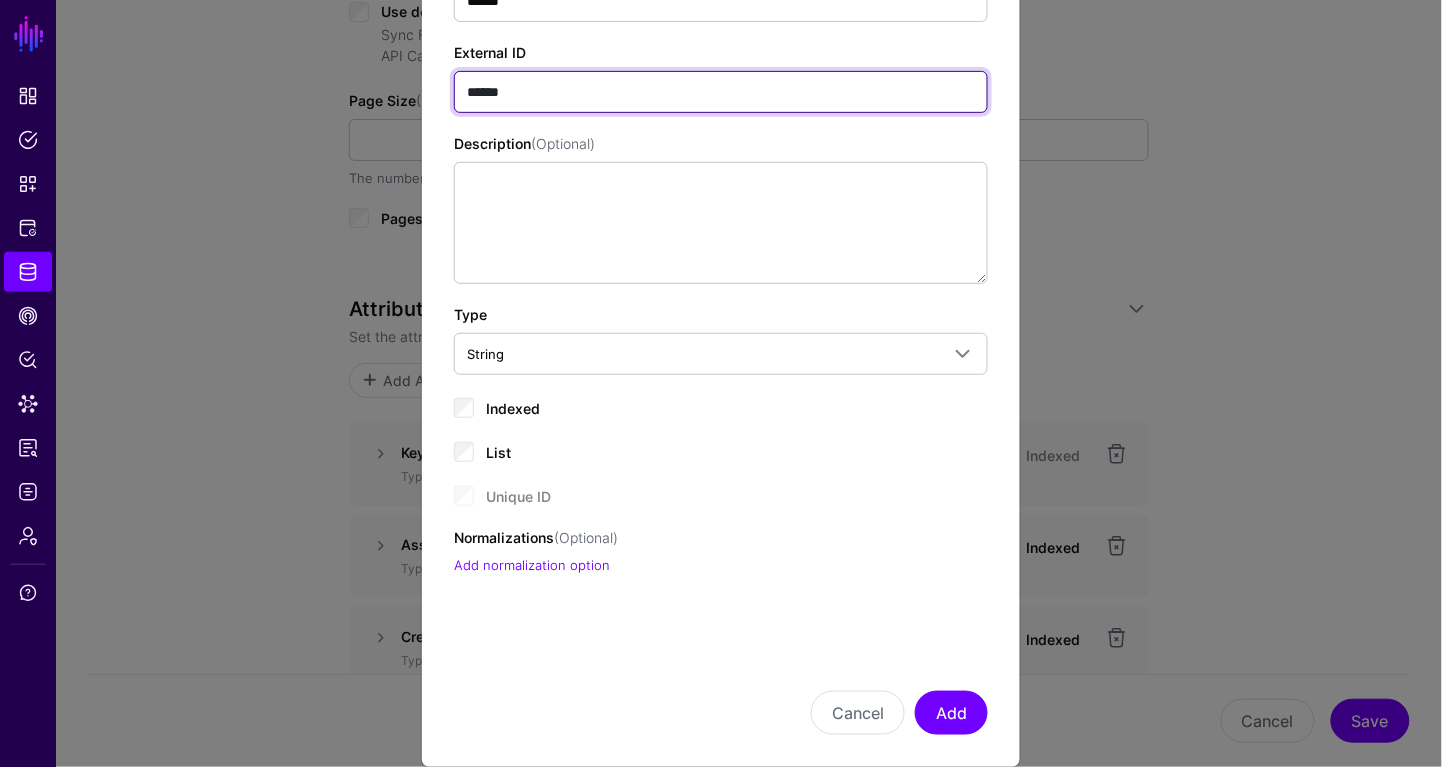 scroll, scrollTop: 201, scrollLeft: 0, axis: vertical 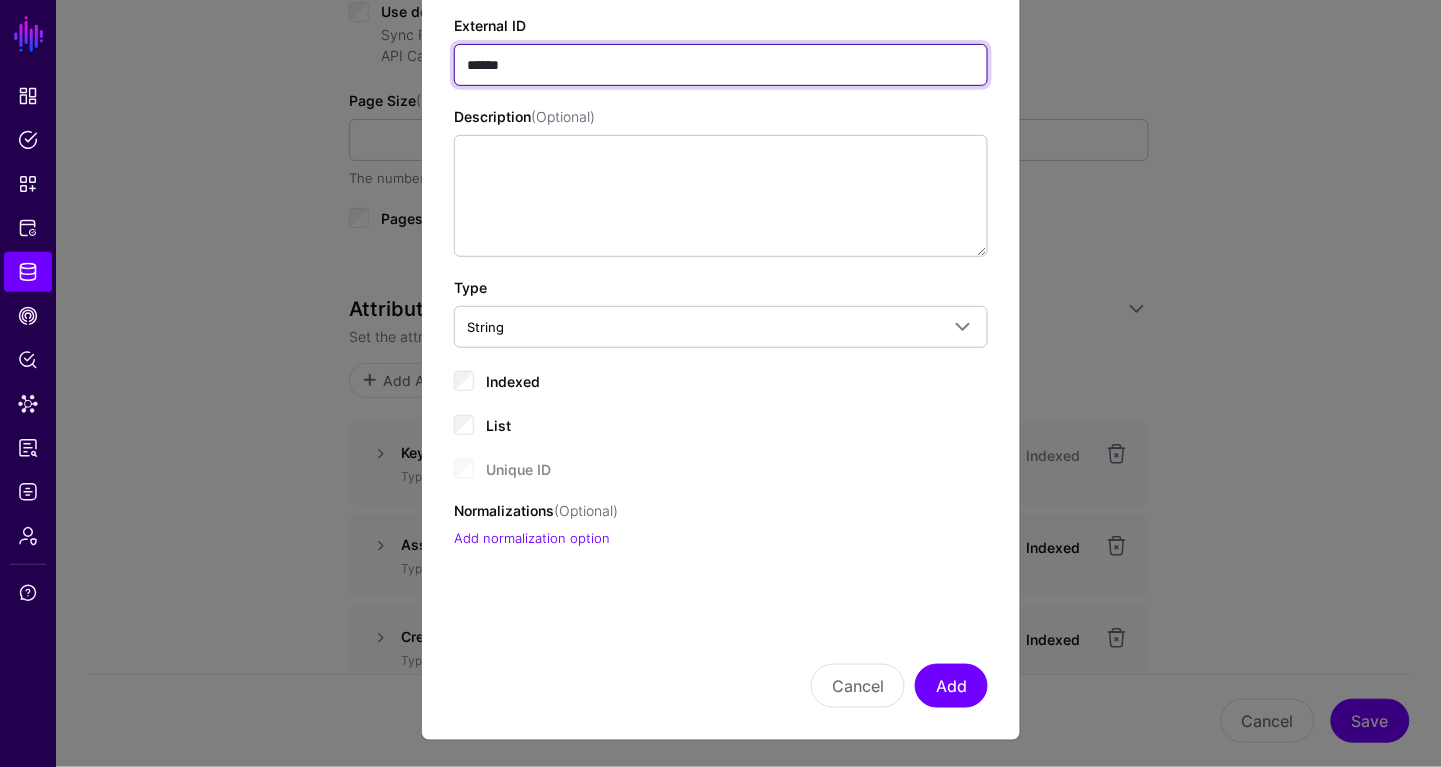 type on "******" 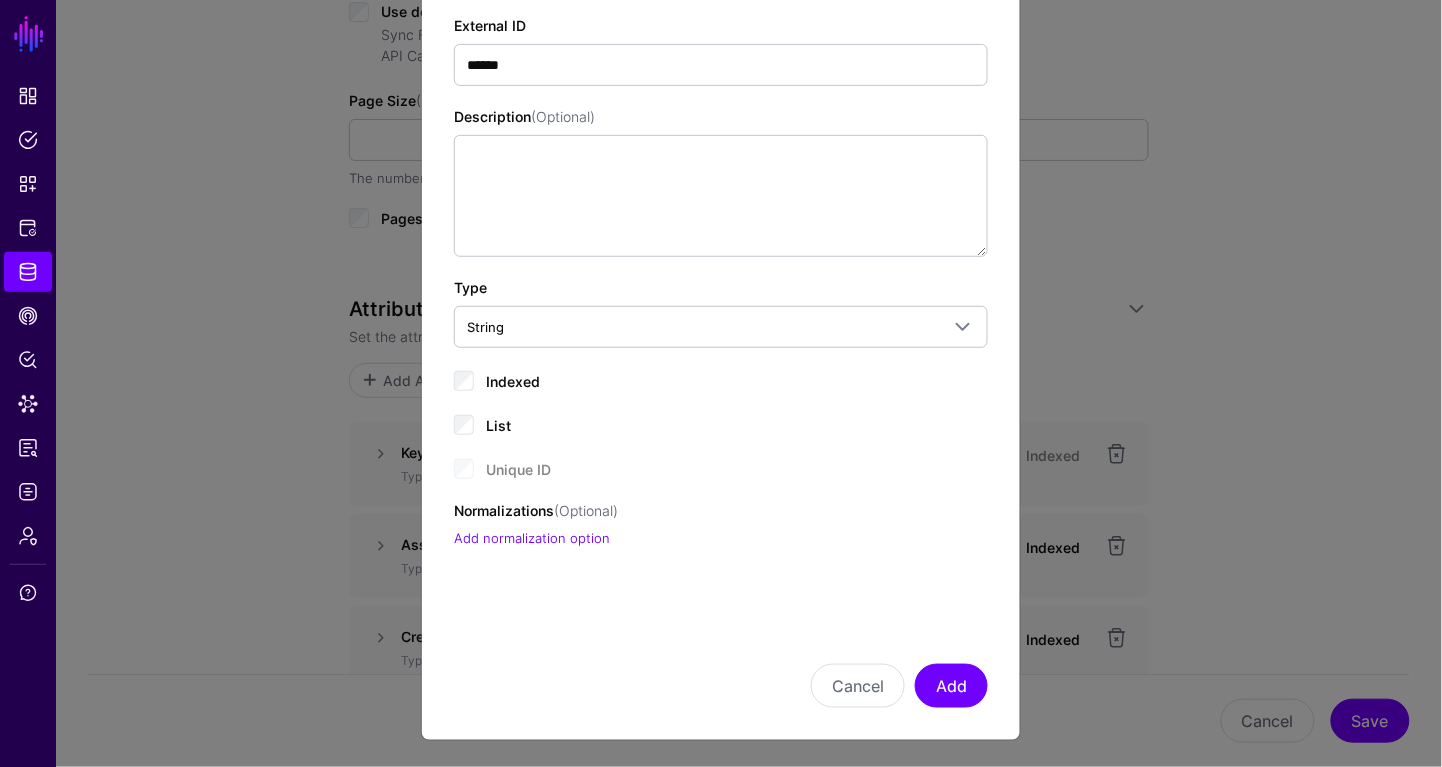 click on "List" 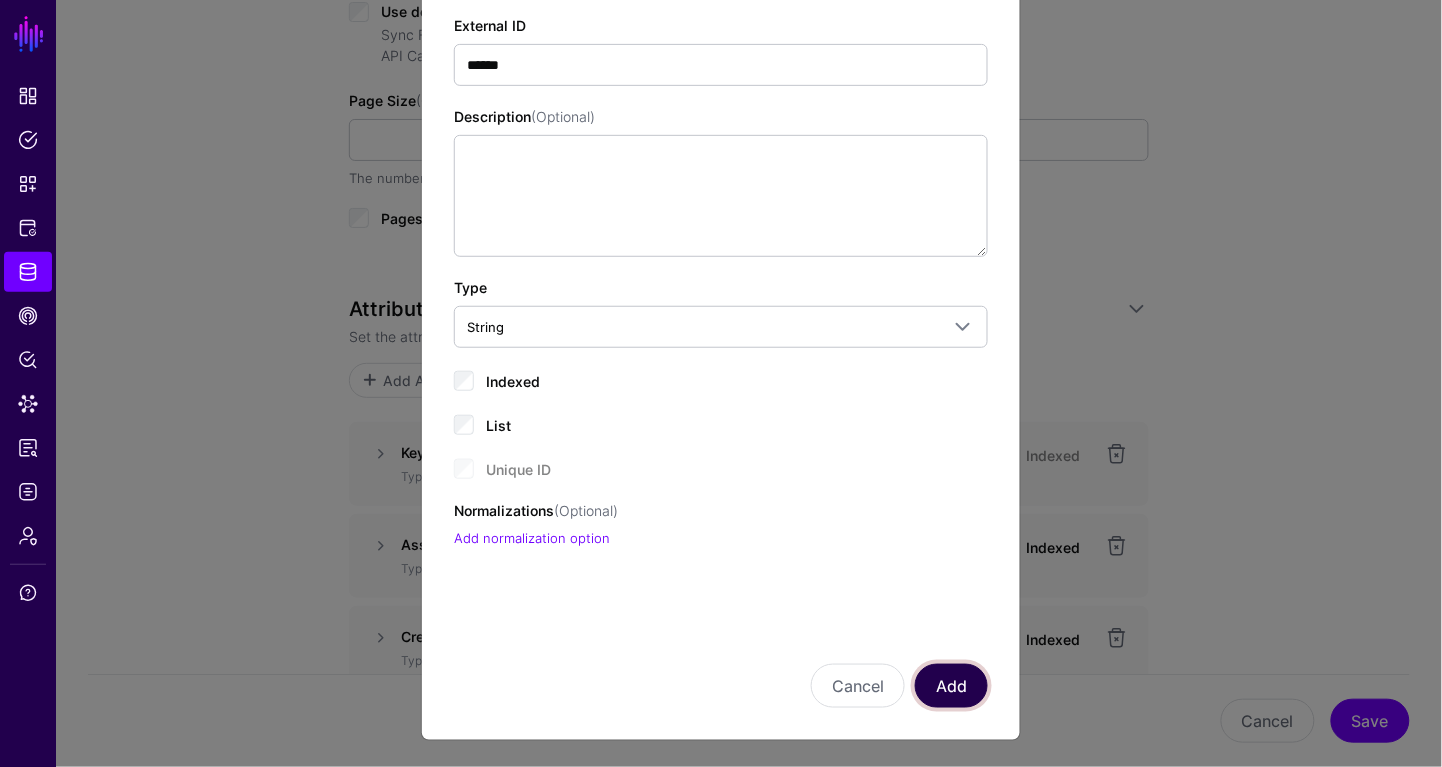 click on "Add" 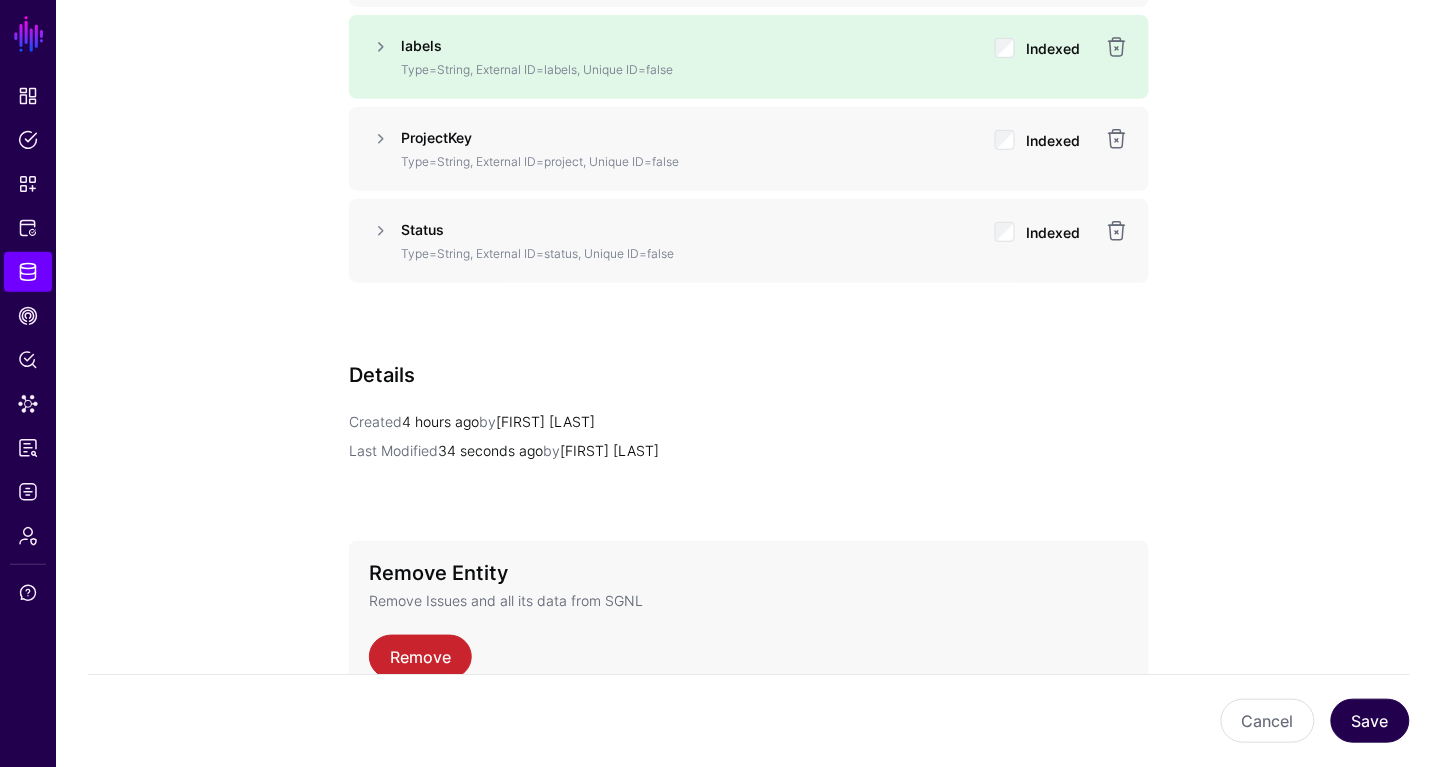 scroll, scrollTop: 2169, scrollLeft: 0, axis: vertical 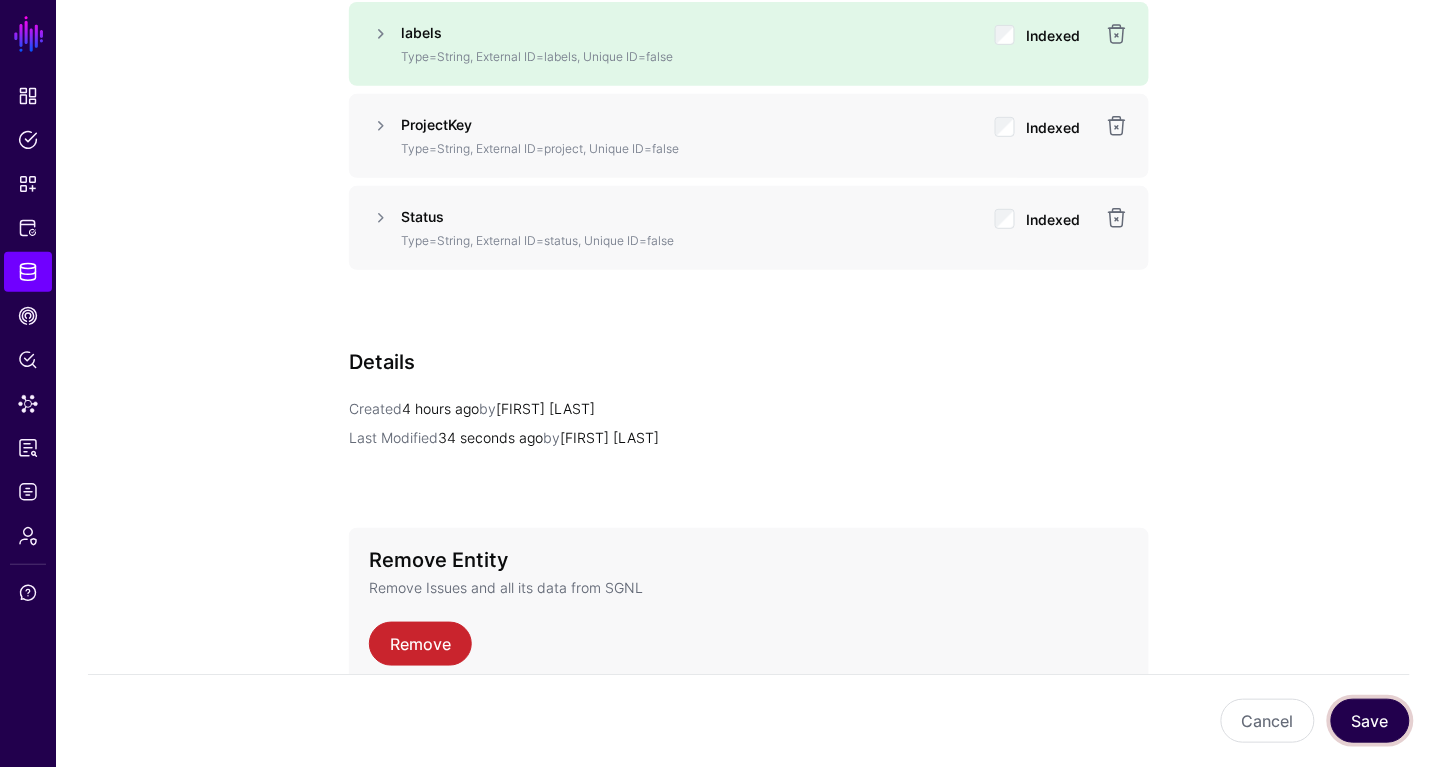 click on "Save" 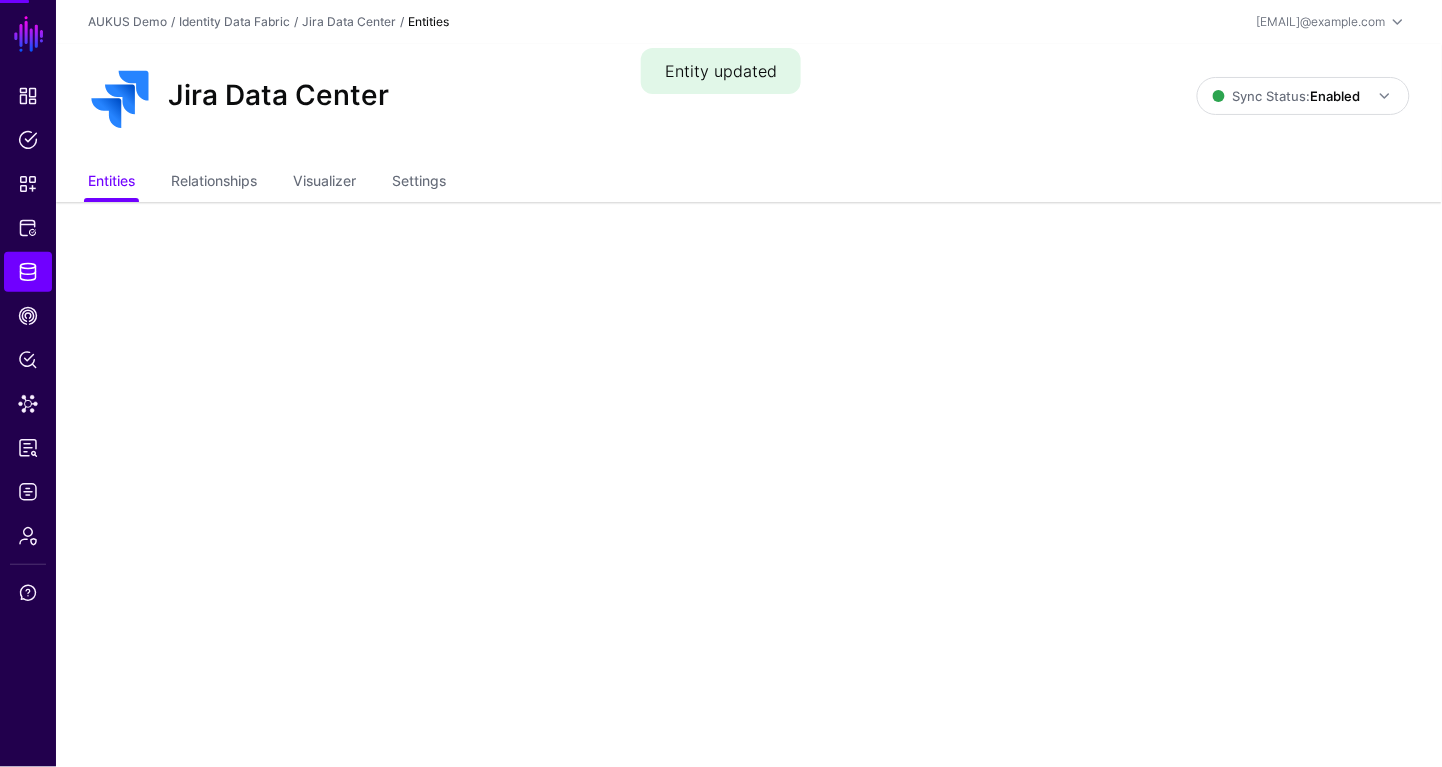scroll, scrollTop: 0, scrollLeft: 0, axis: both 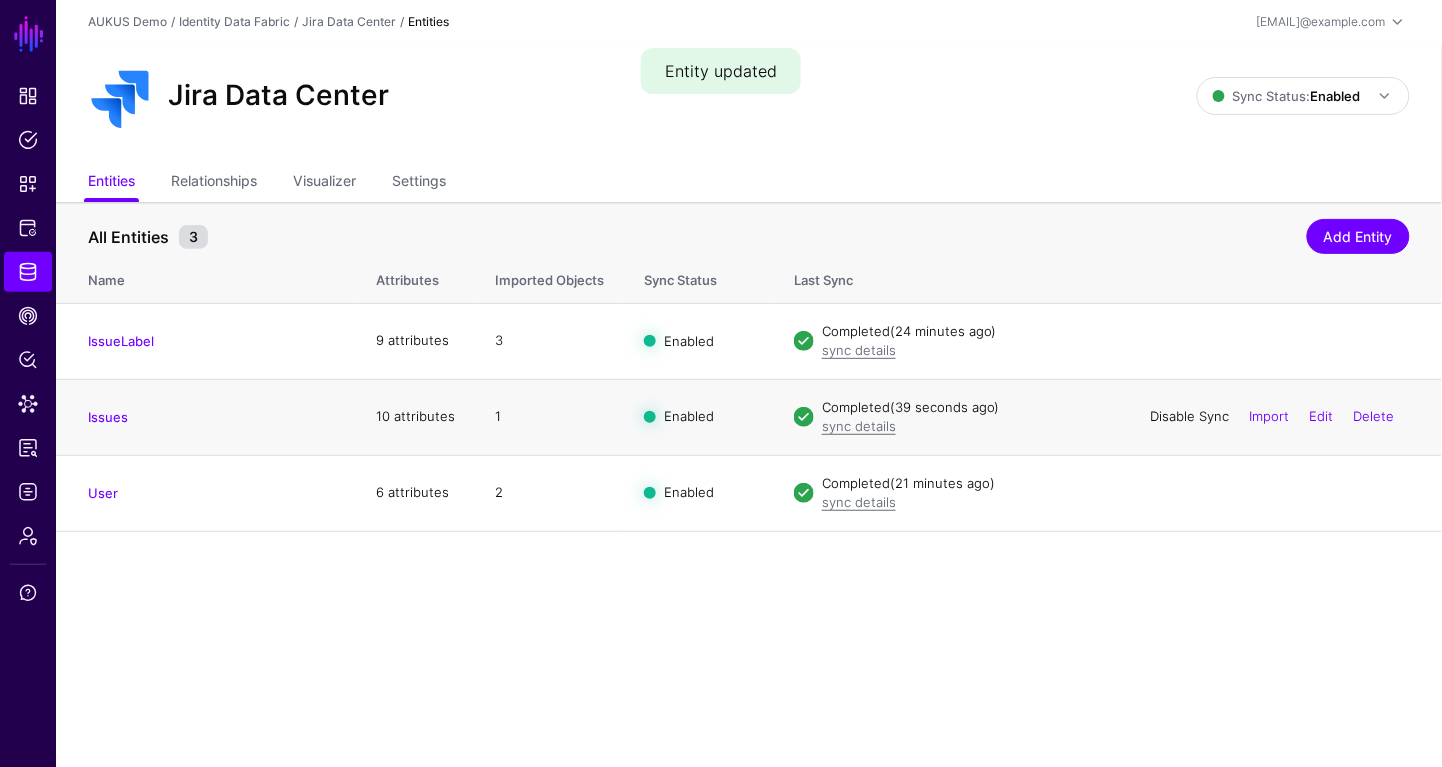 click on "Disable Sync" 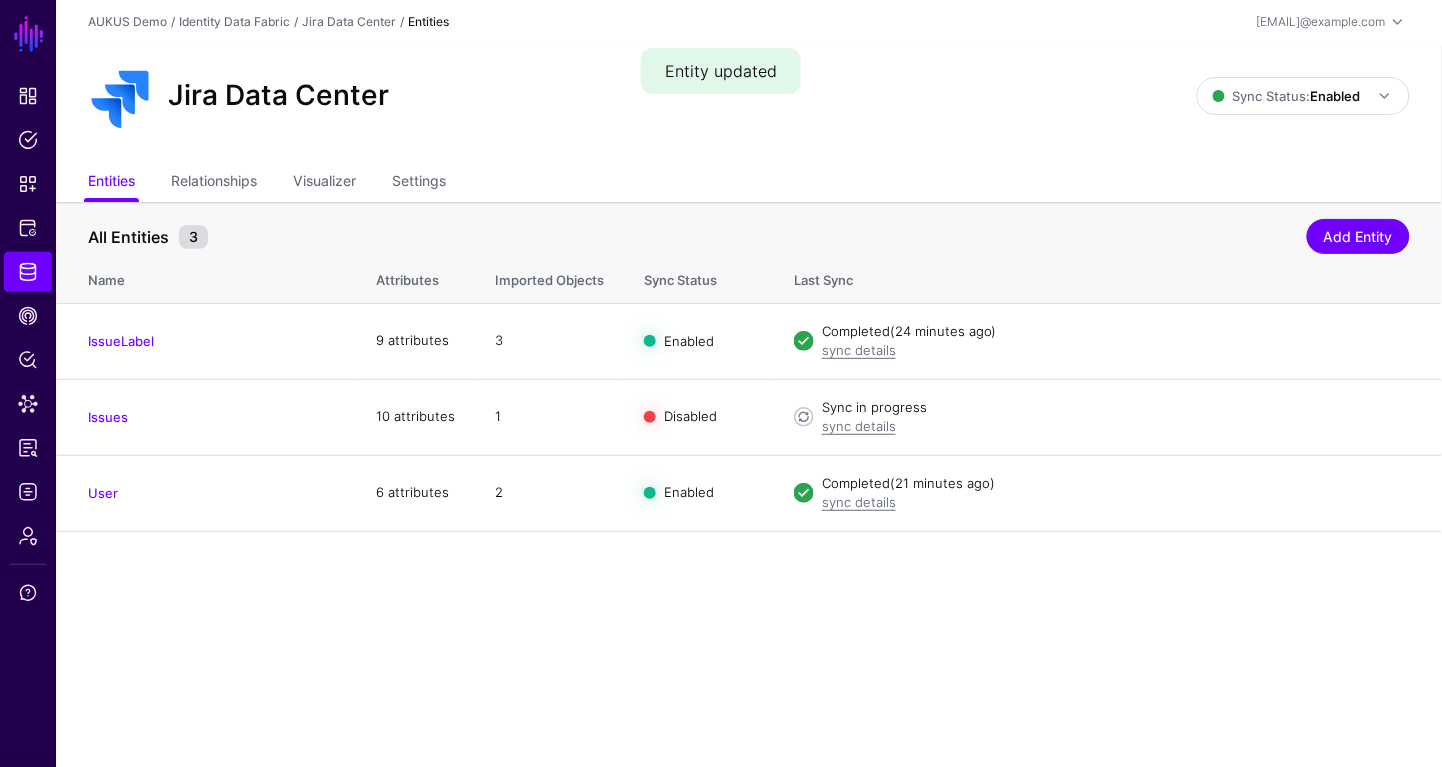 click on "Enable Sync" 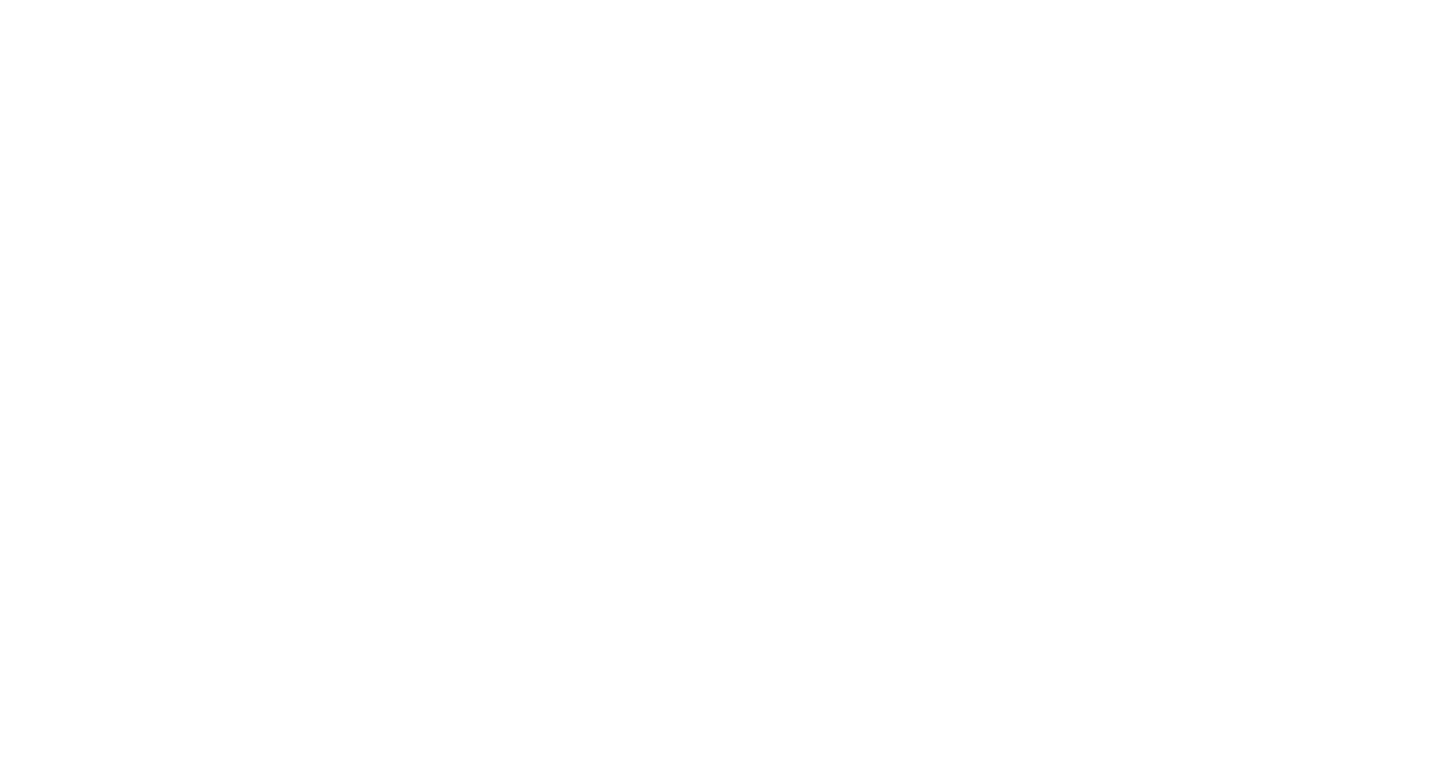 scroll, scrollTop: 0, scrollLeft: 0, axis: both 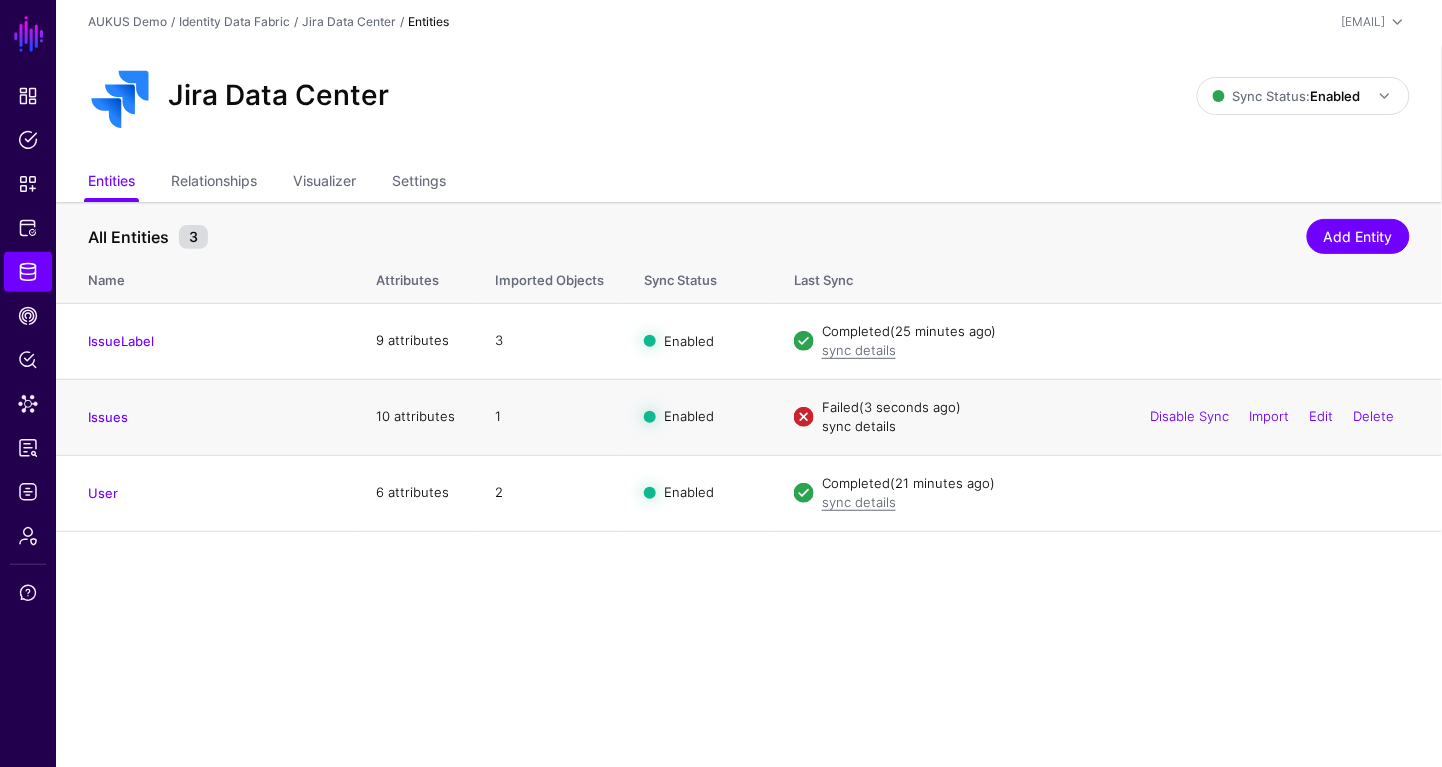 click on "sync details" 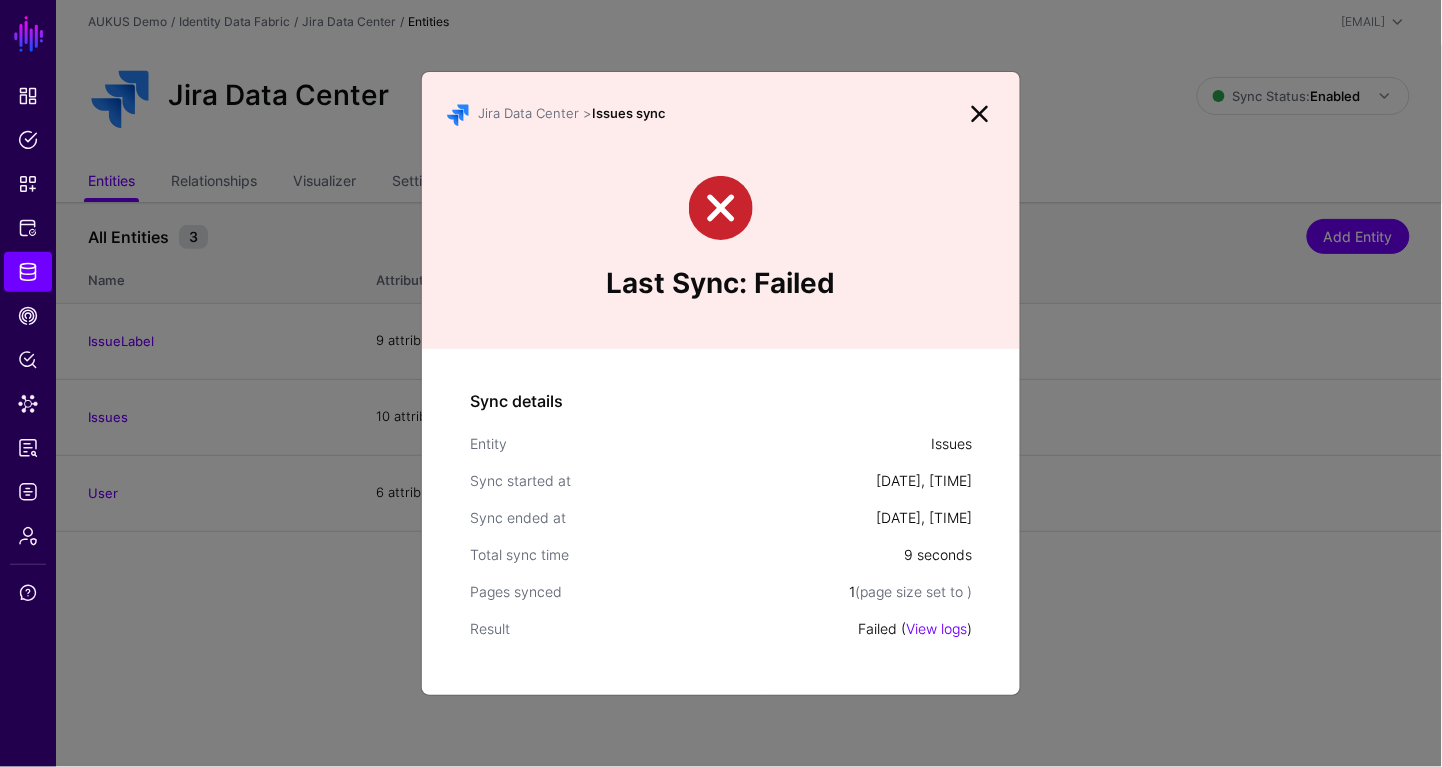 click on "Sync details Entity  Issues  Sync started at  Jul 11, 2025, 8:05:20 PM  Sync ended at  Jul 11, 2025, 8:05:29 PM  Total sync time  9 seconds  Pages synced  1  (page size set to ) Result  Failed ( View logs )" 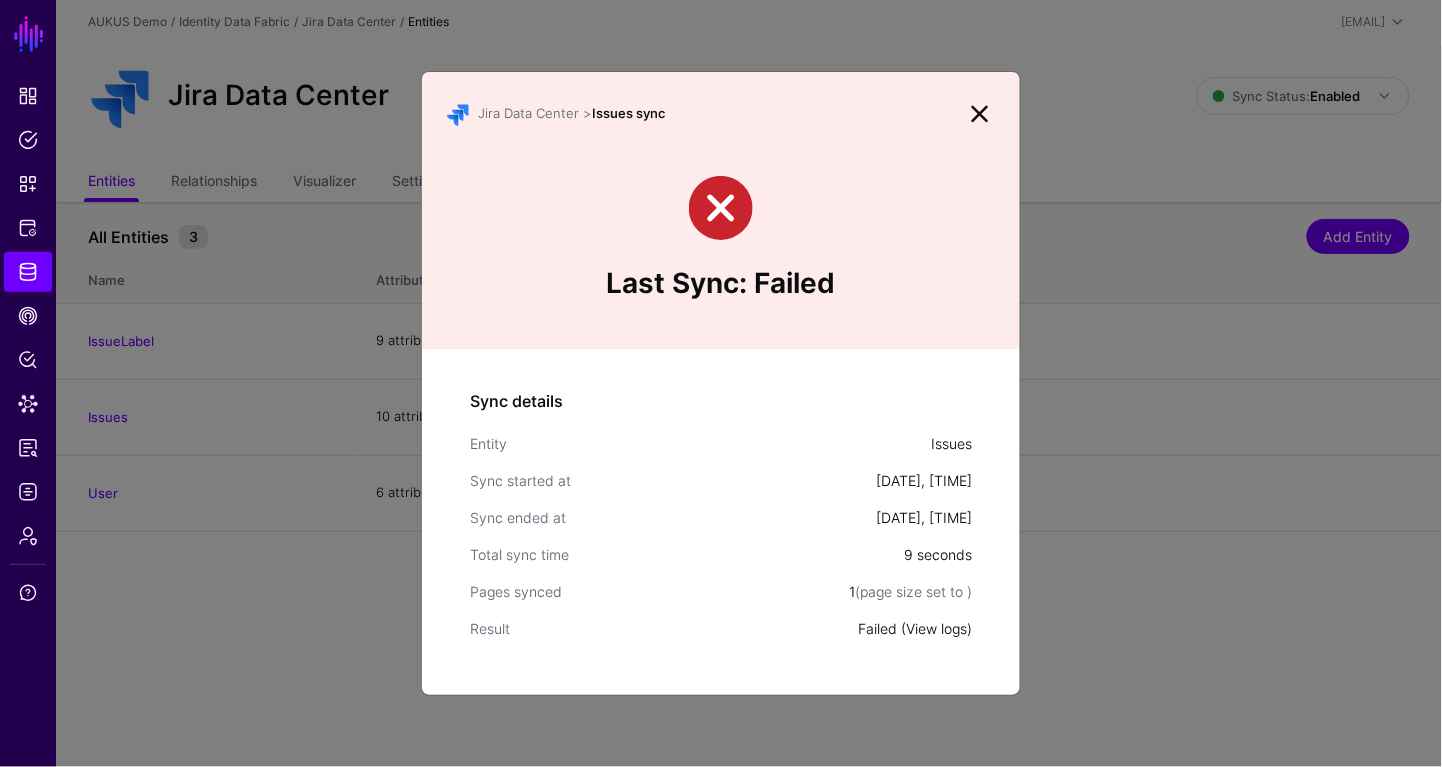 click on "View logs" 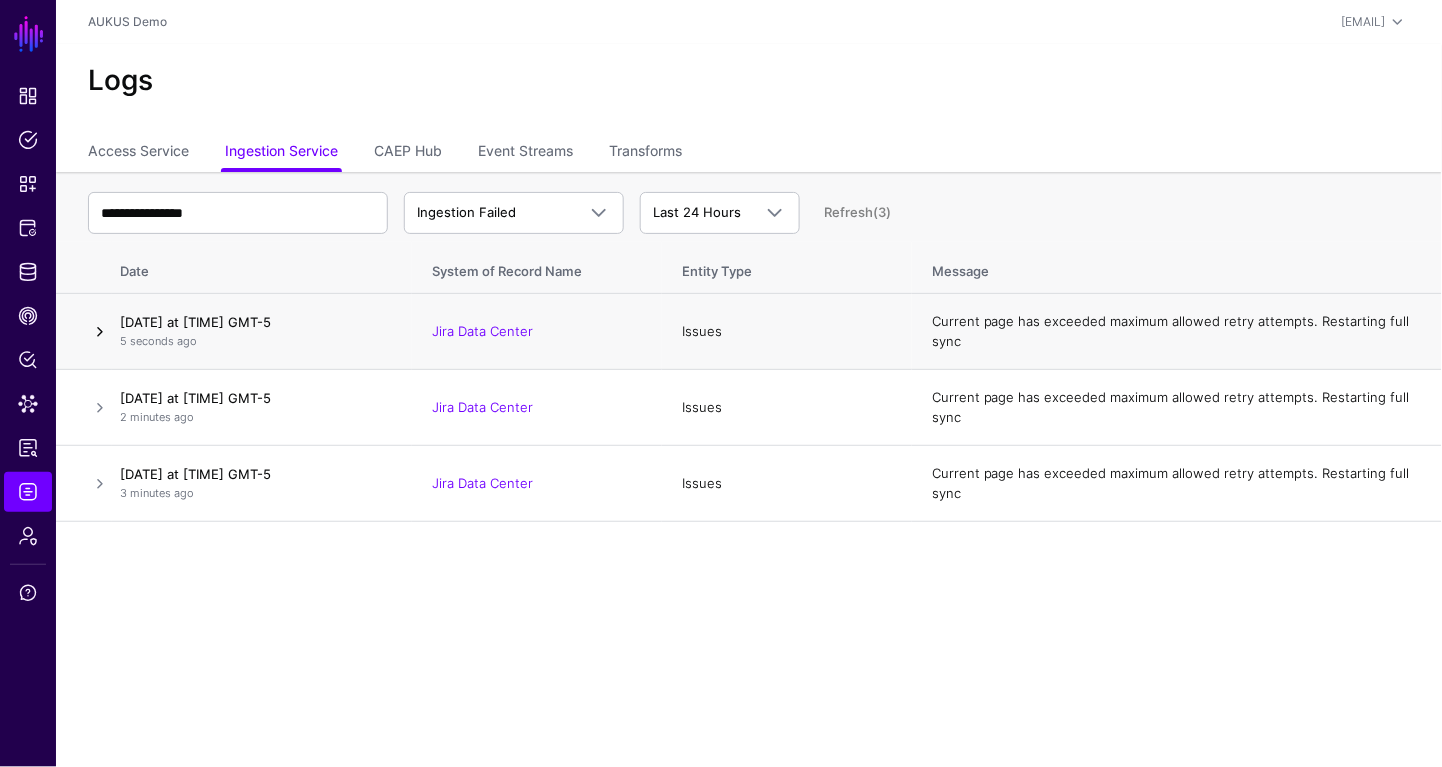 click at bounding box center [100, 332] 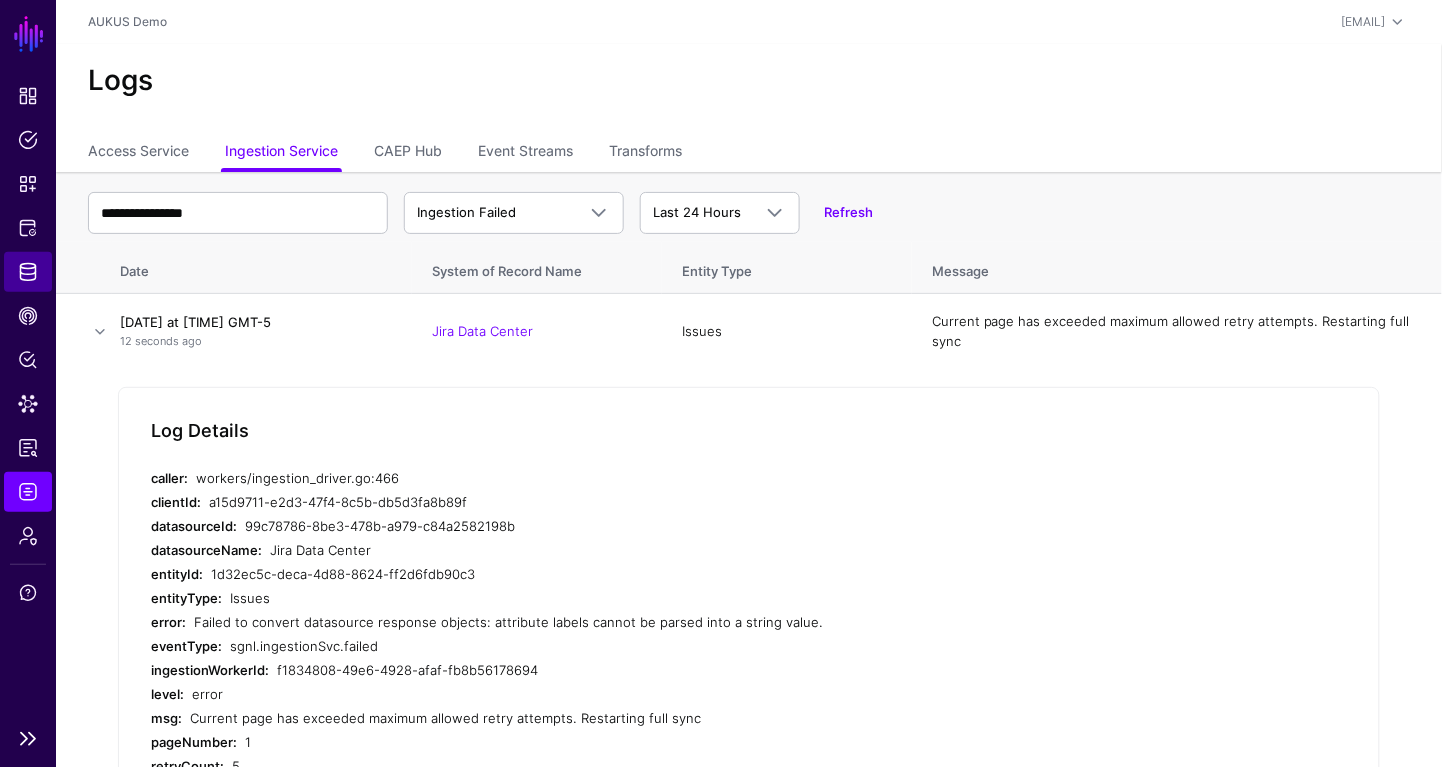 click on "Identity Data Fabric" 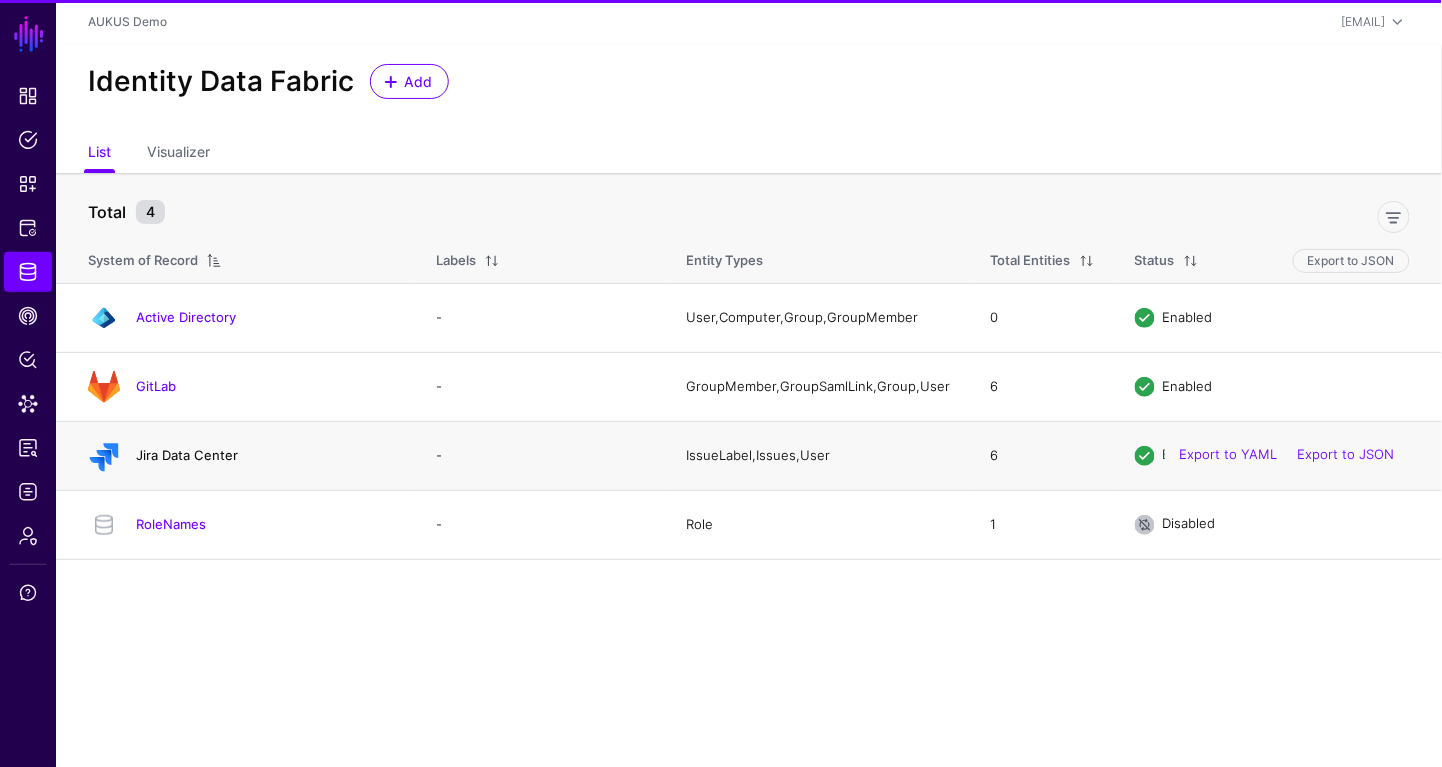 click on "Jira Data Center" 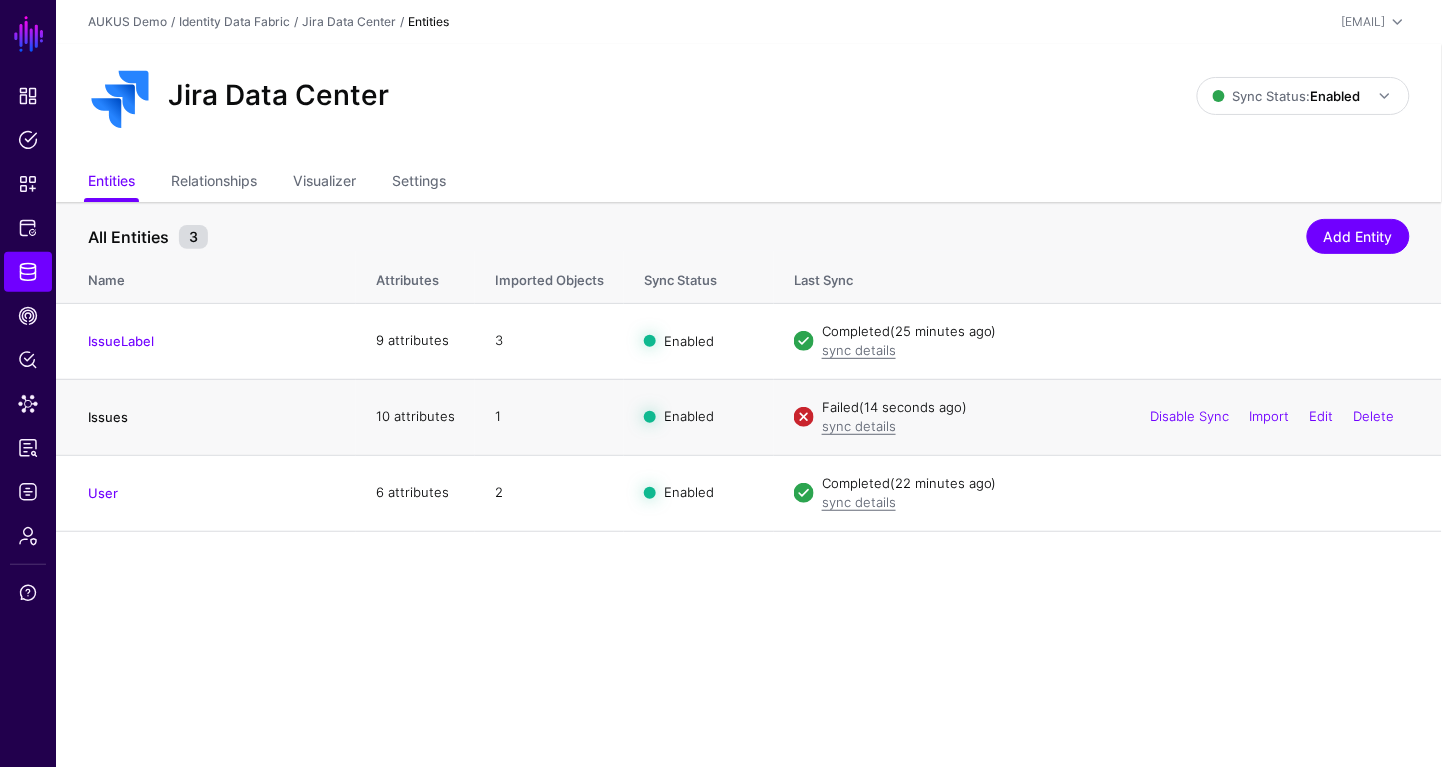 click on "Issues" 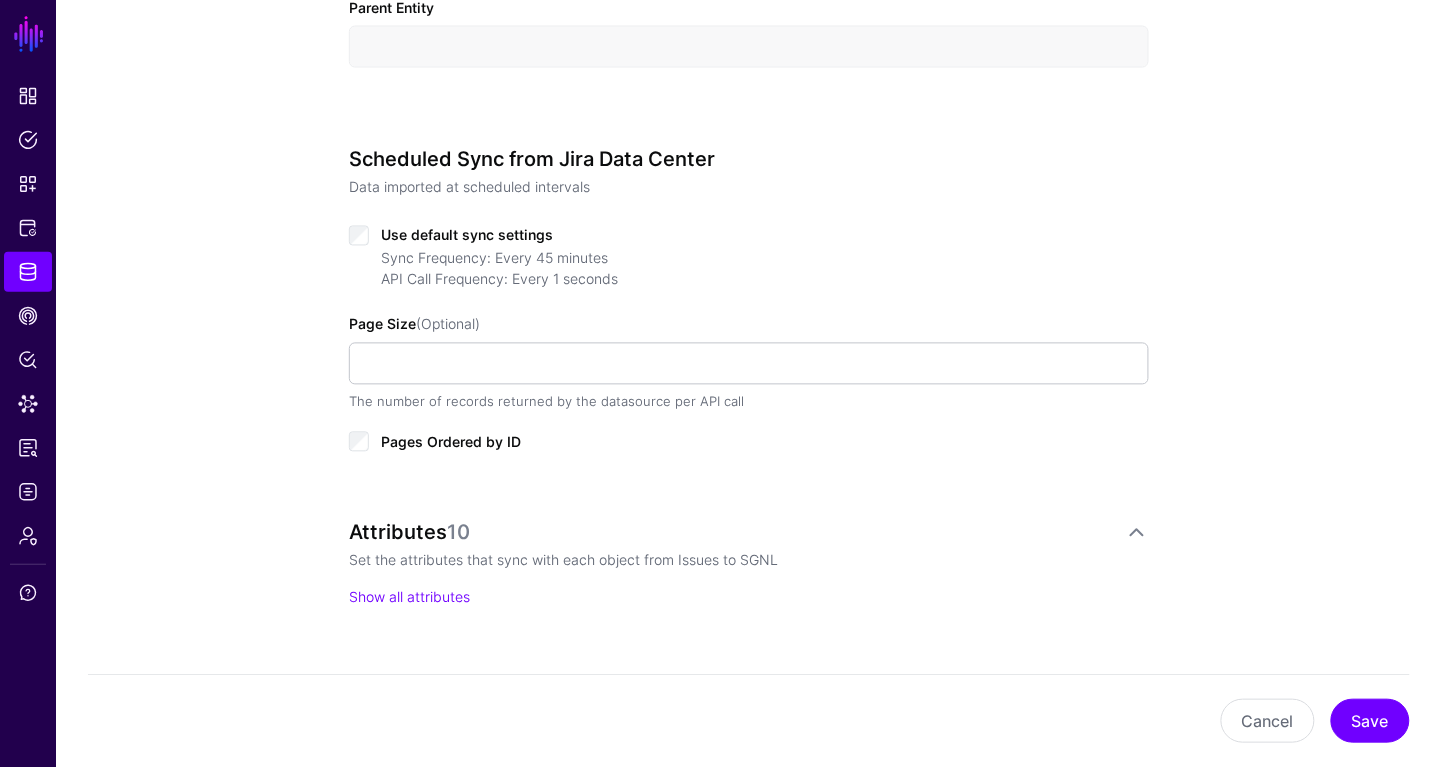 scroll, scrollTop: 1120, scrollLeft: 0, axis: vertical 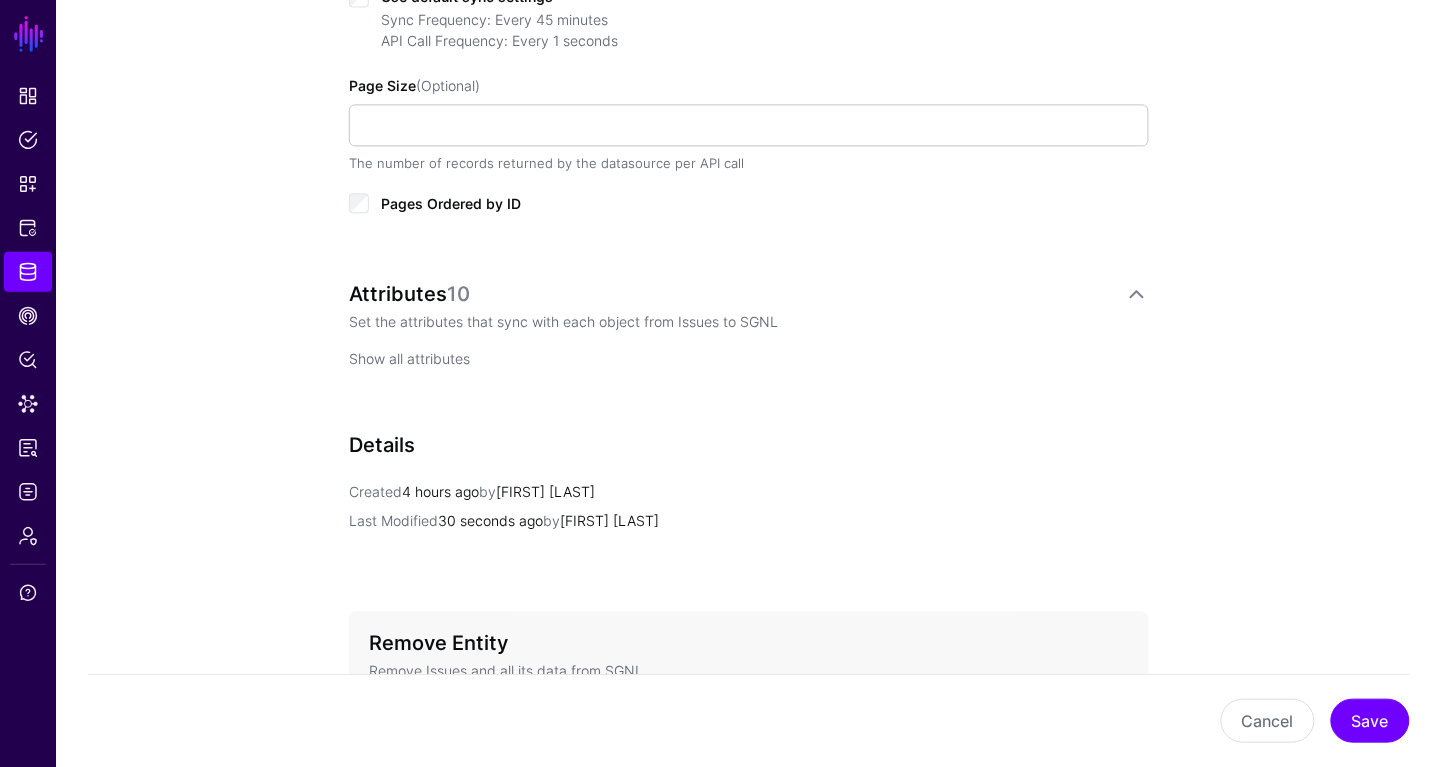 click on "Show all attributes" 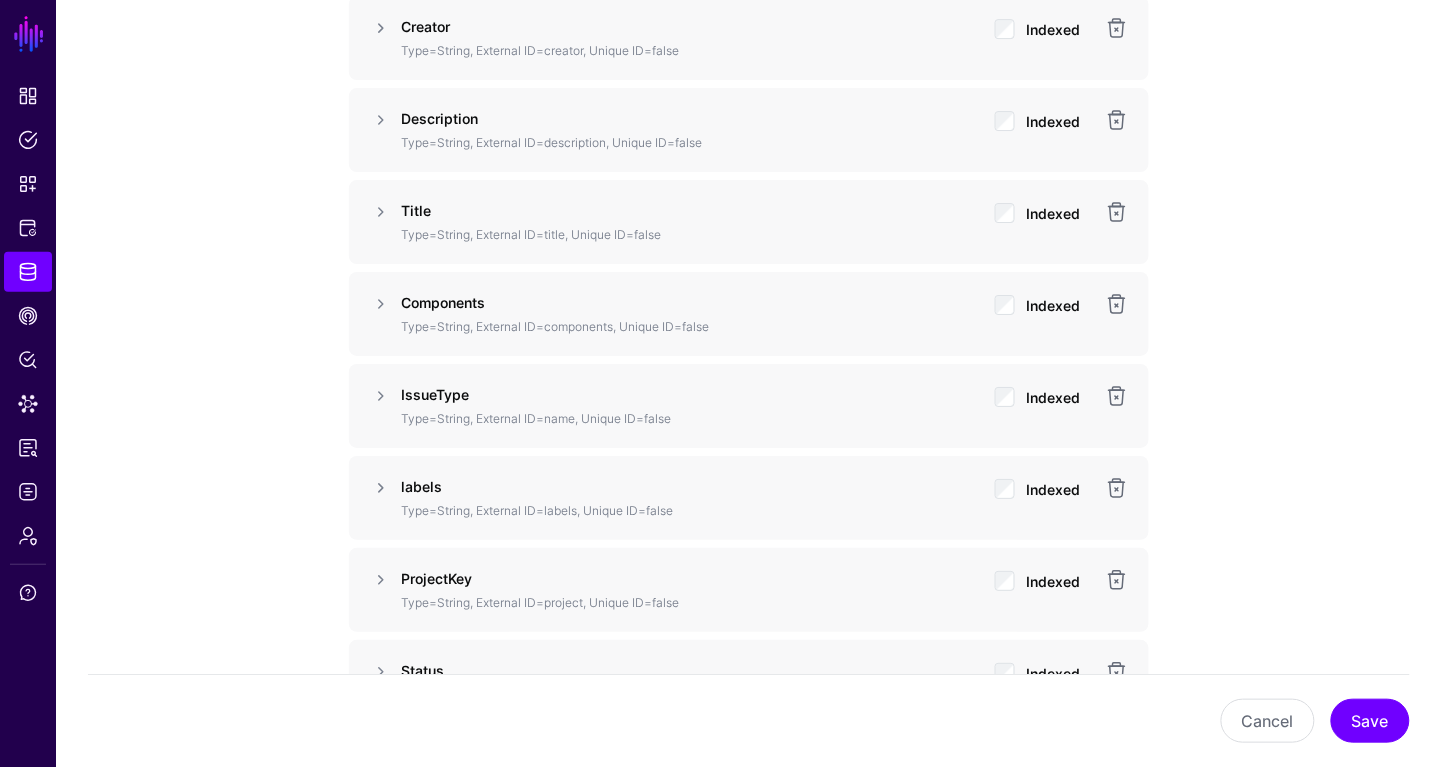 scroll, scrollTop: 1763, scrollLeft: 0, axis: vertical 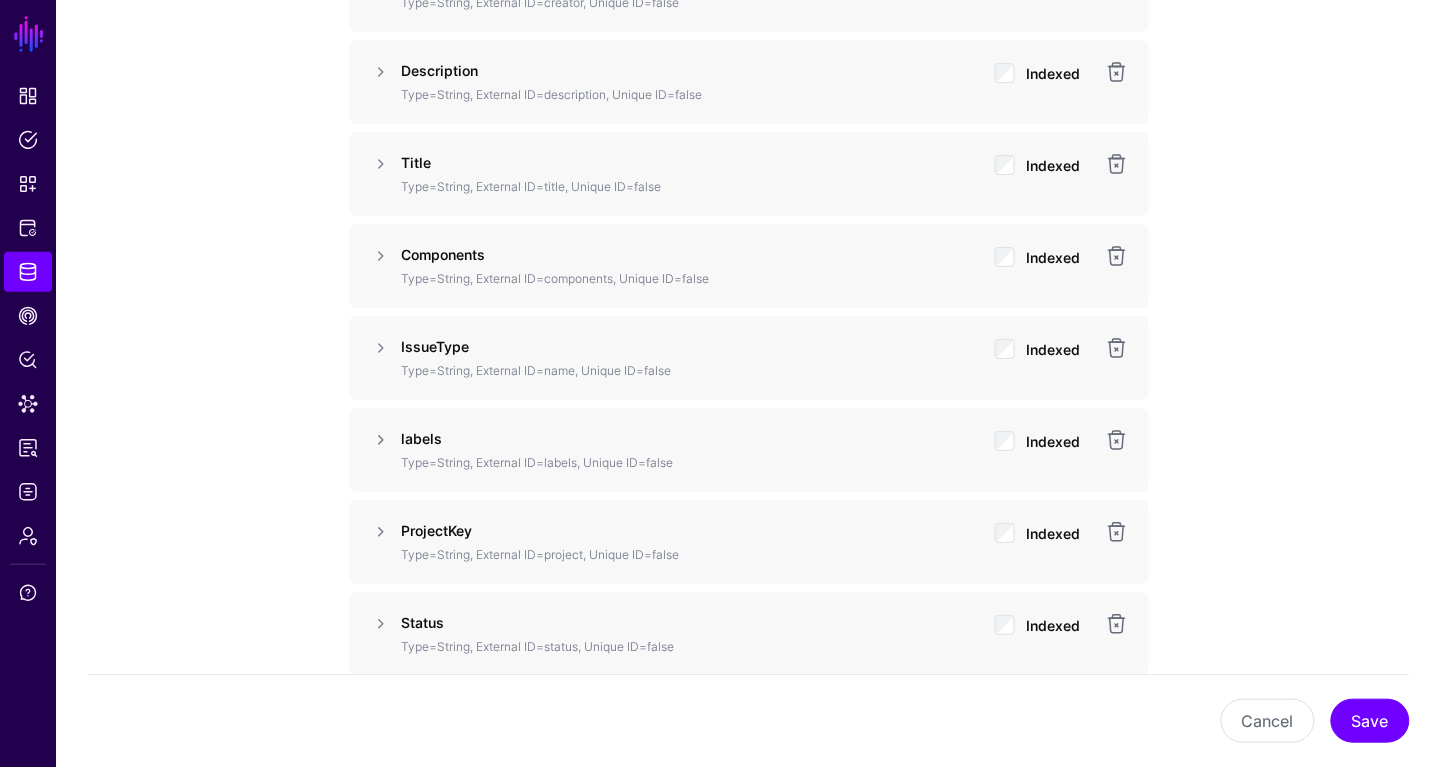 click on "labels  Type=String, External ID=labels, Unique ID=false  Indexed" at bounding box center [749, 450] 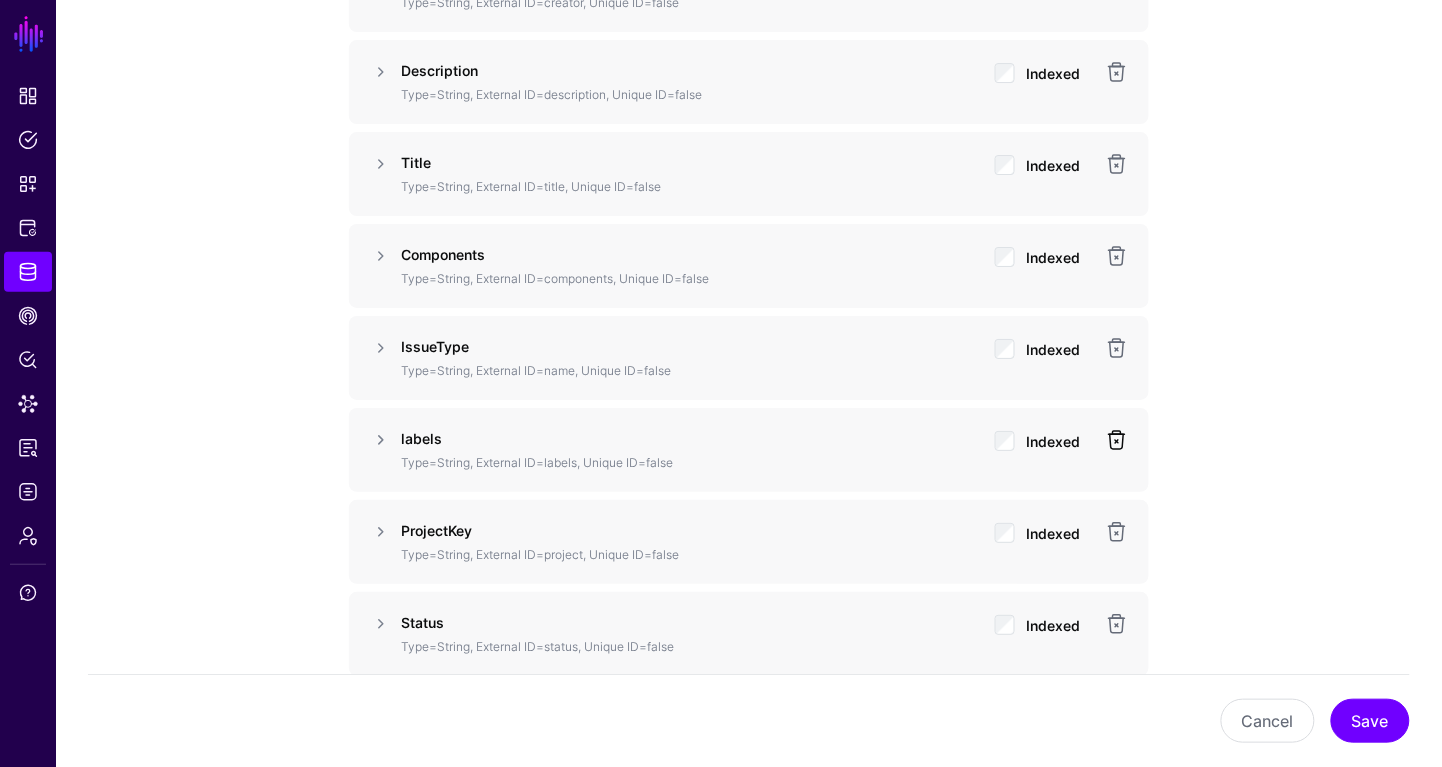 click at bounding box center [1117, 440] 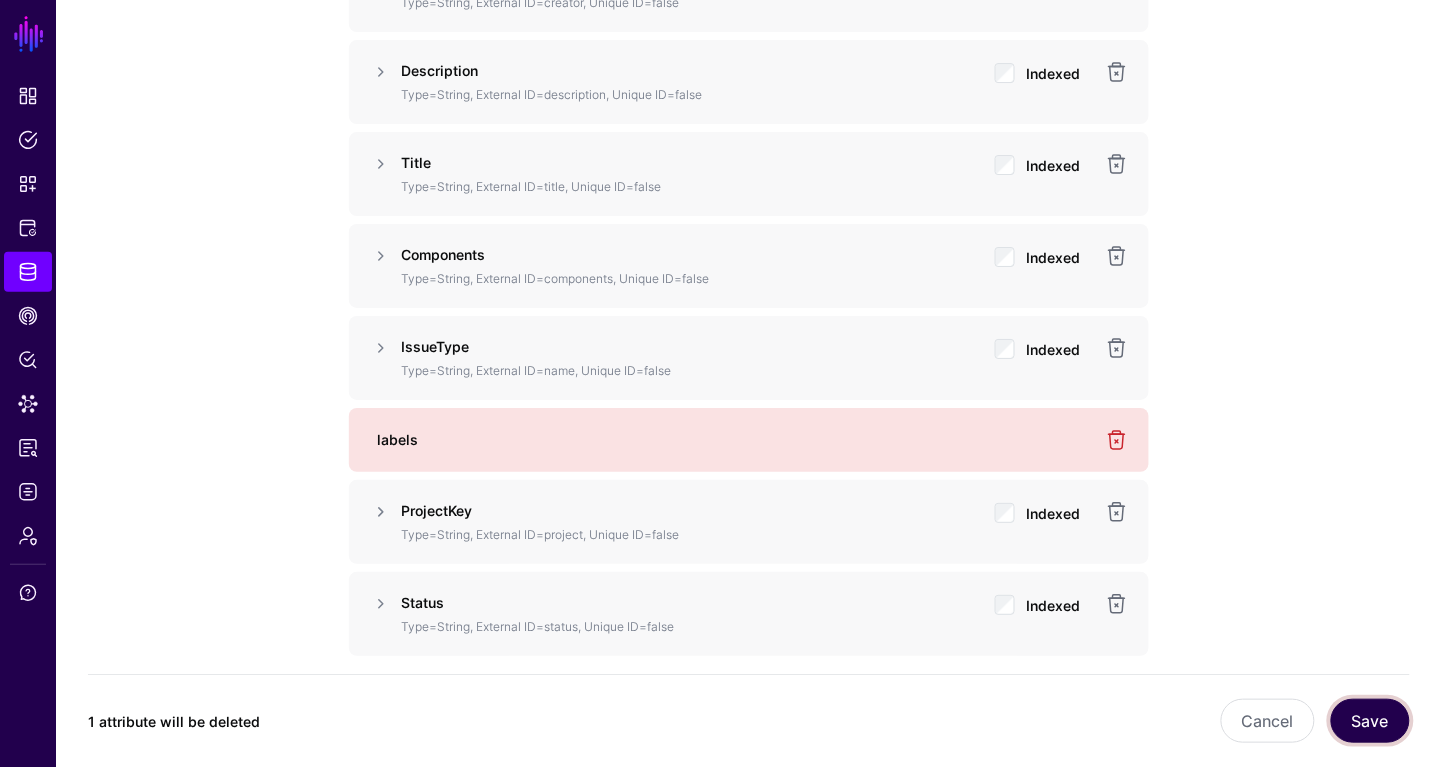 click on "Save" 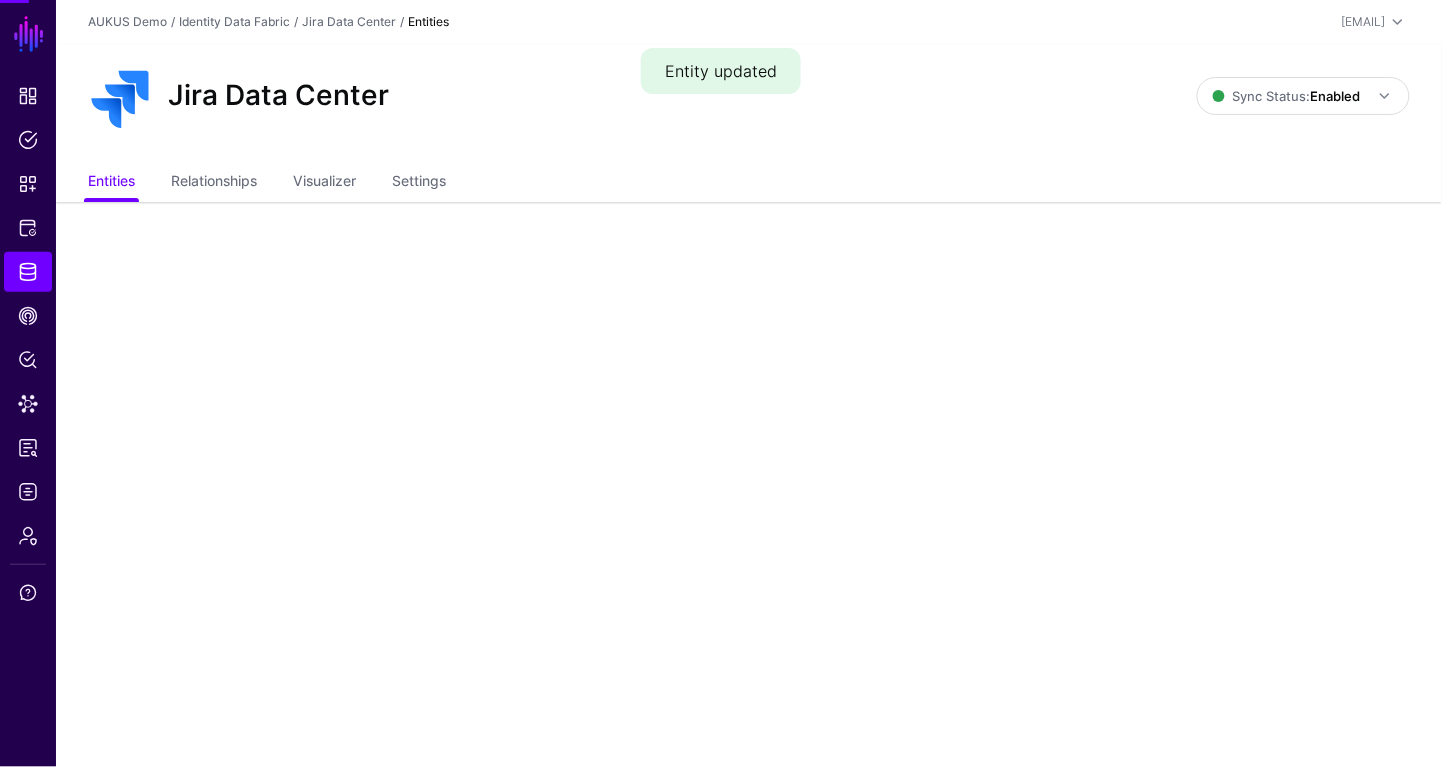scroll, scrollTop: 0, scrollLeft: 0, axis: both 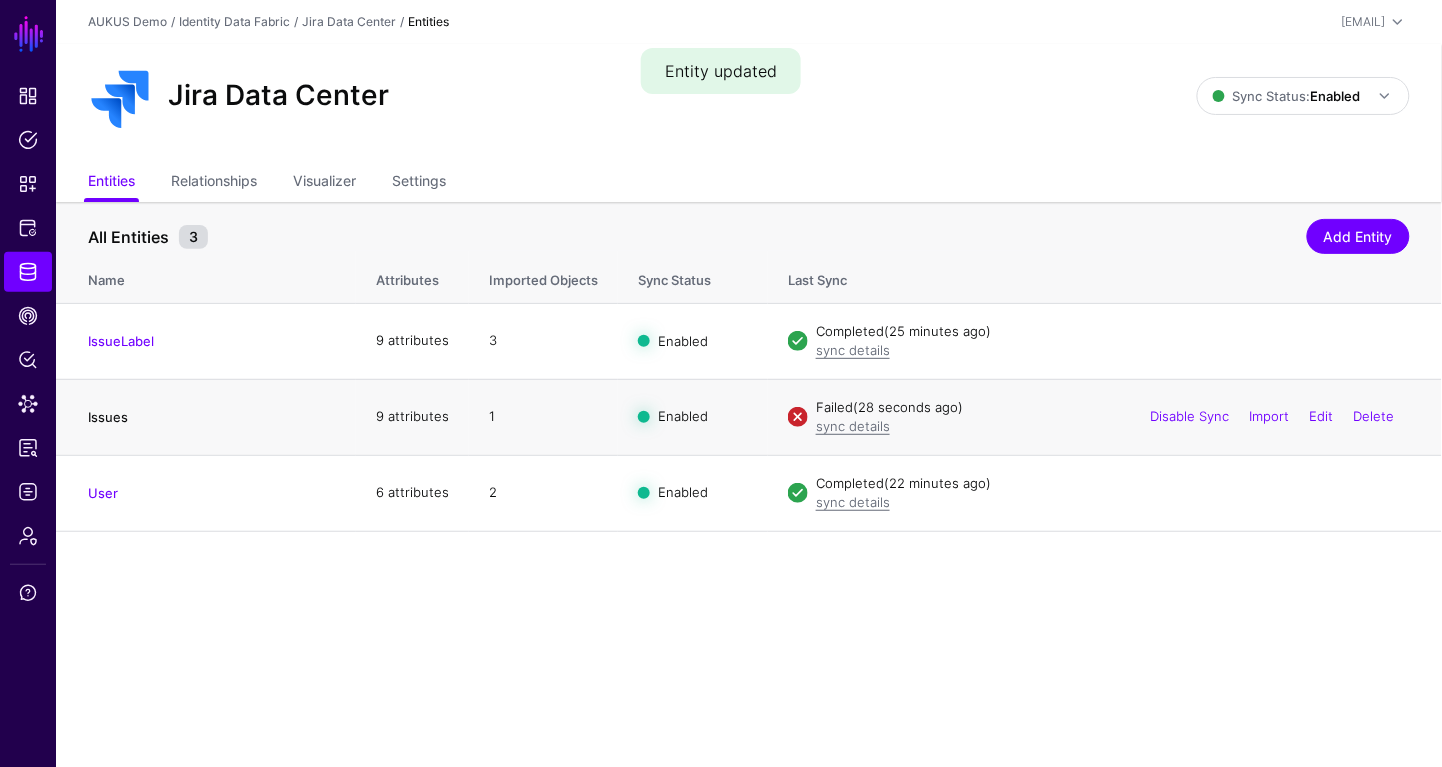 click on "Issues" 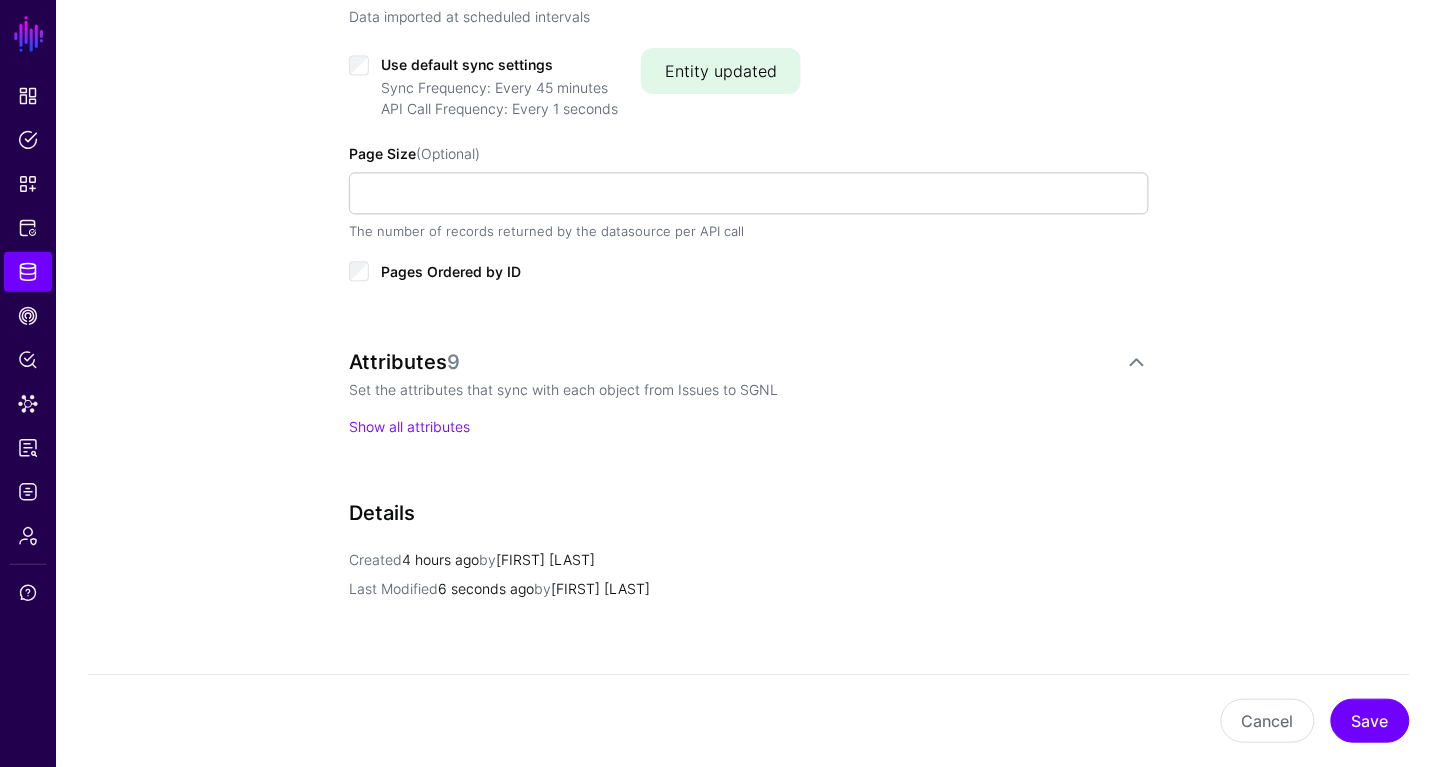 scroll, scrollTop: 1057, scrollLeft: 0, axis: vertical 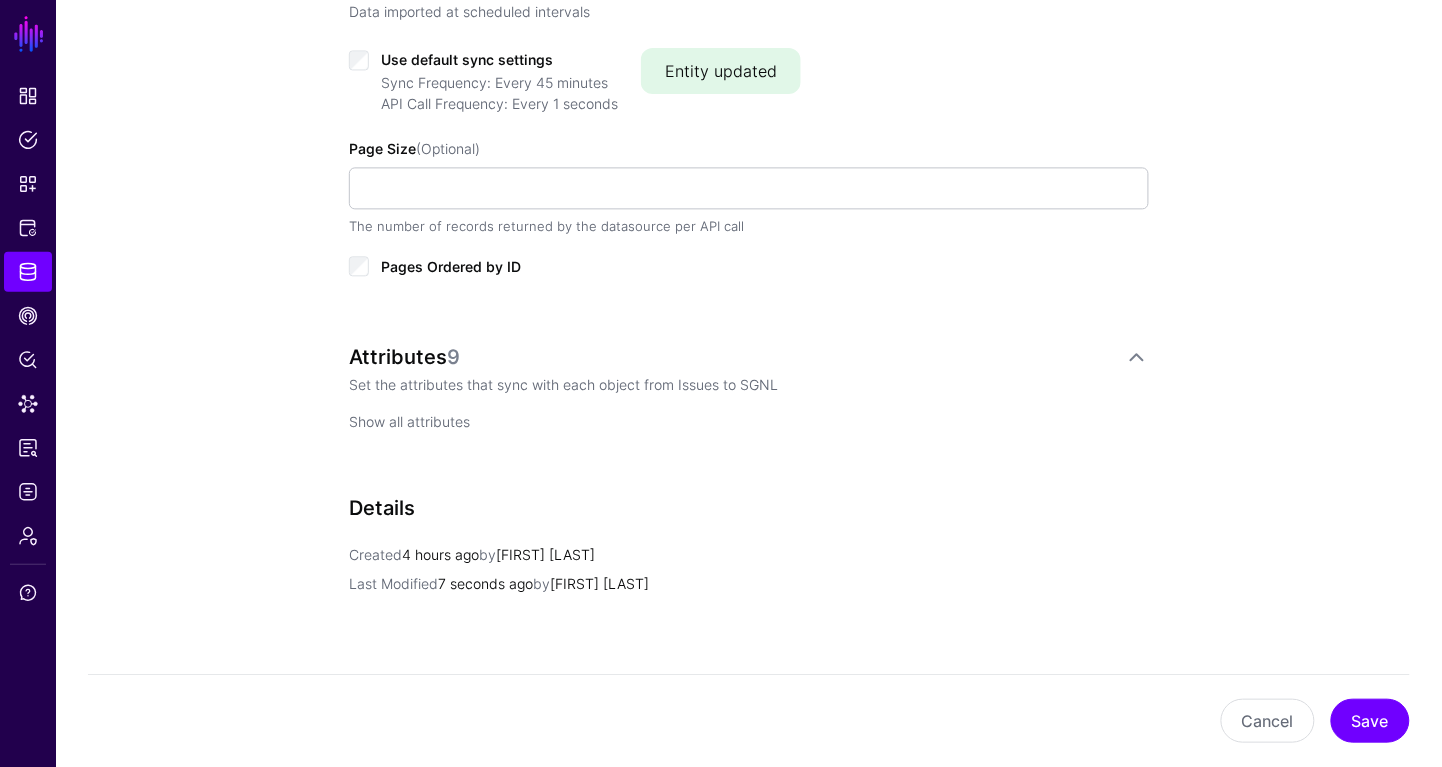 click on "Show all attributes" 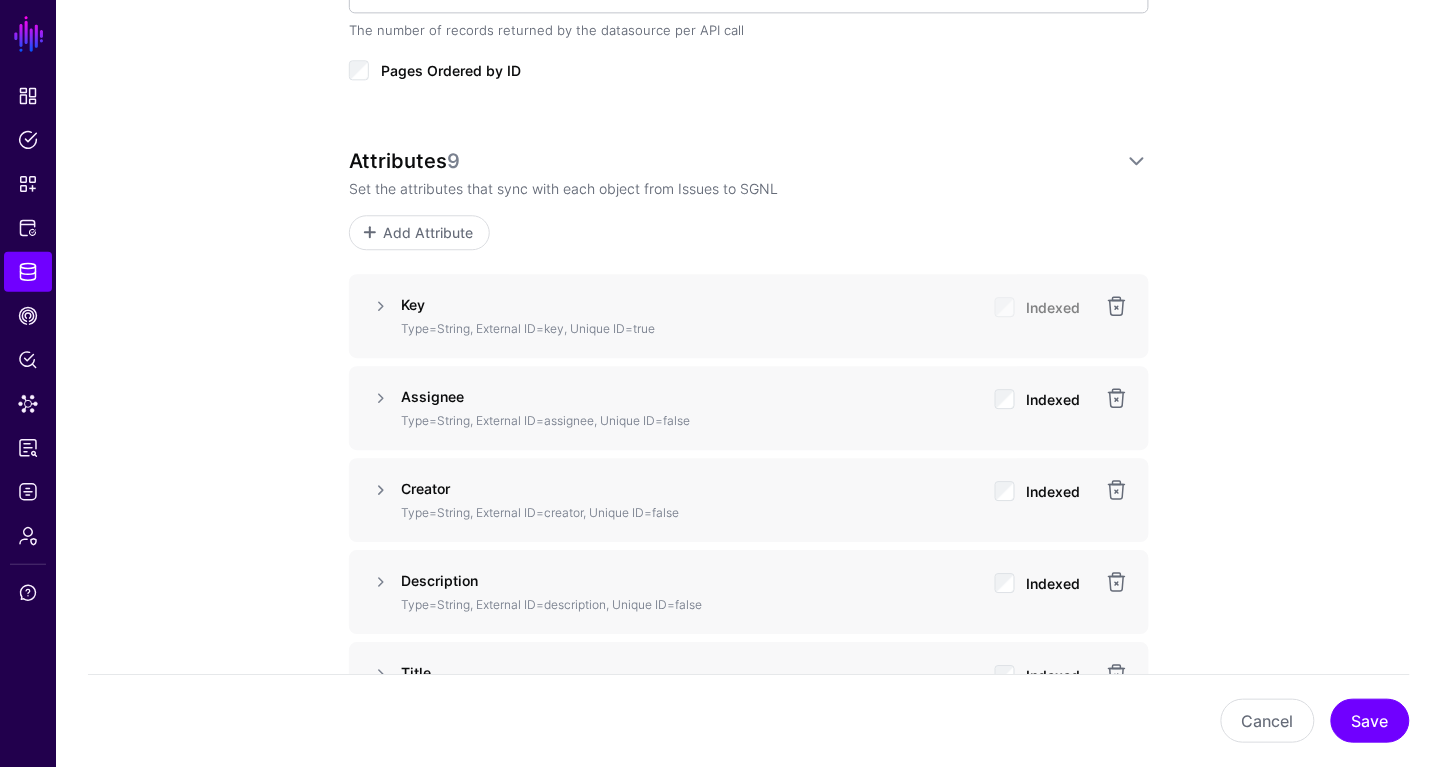 scroll, scrollTop: 1250, scrollLeft: 0, axis: vertical 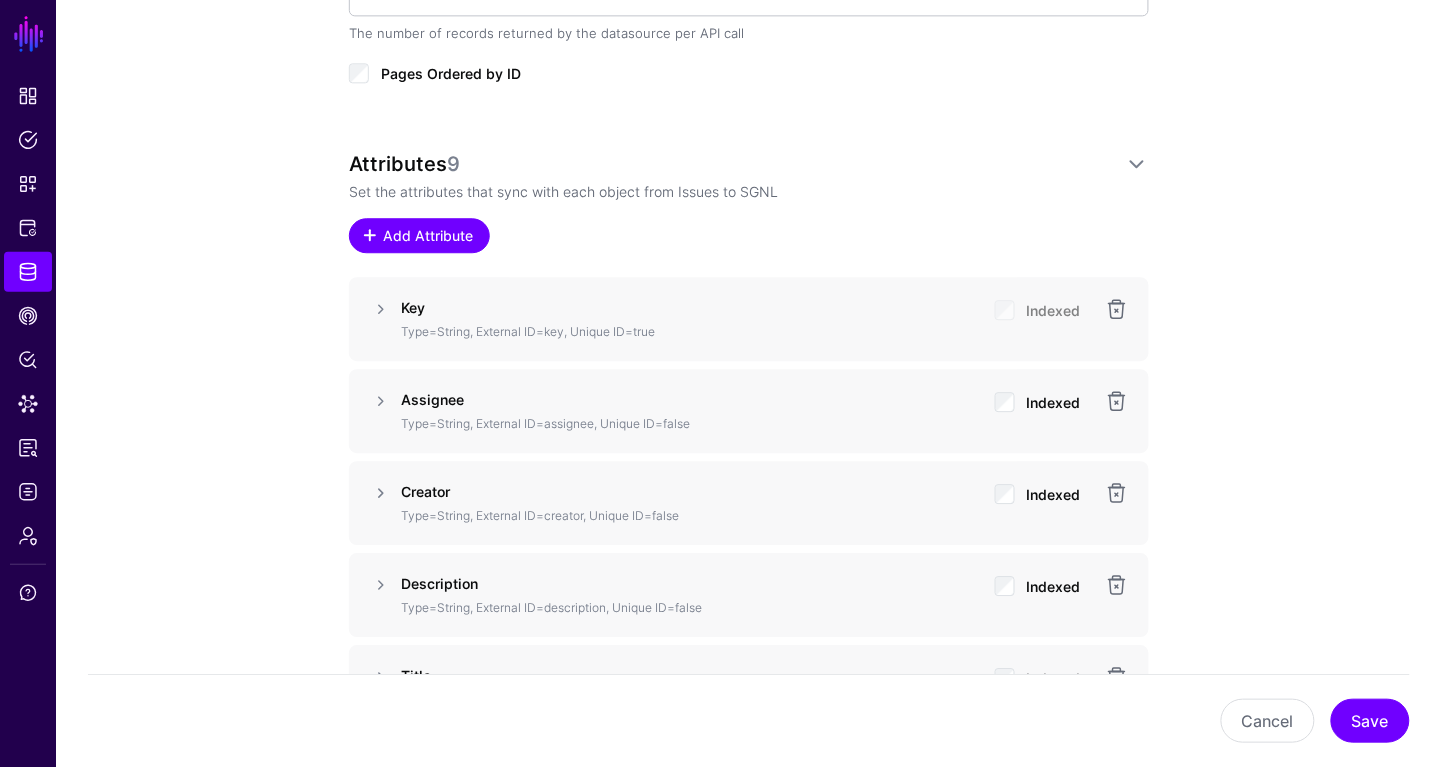 click on "Add Attribute" 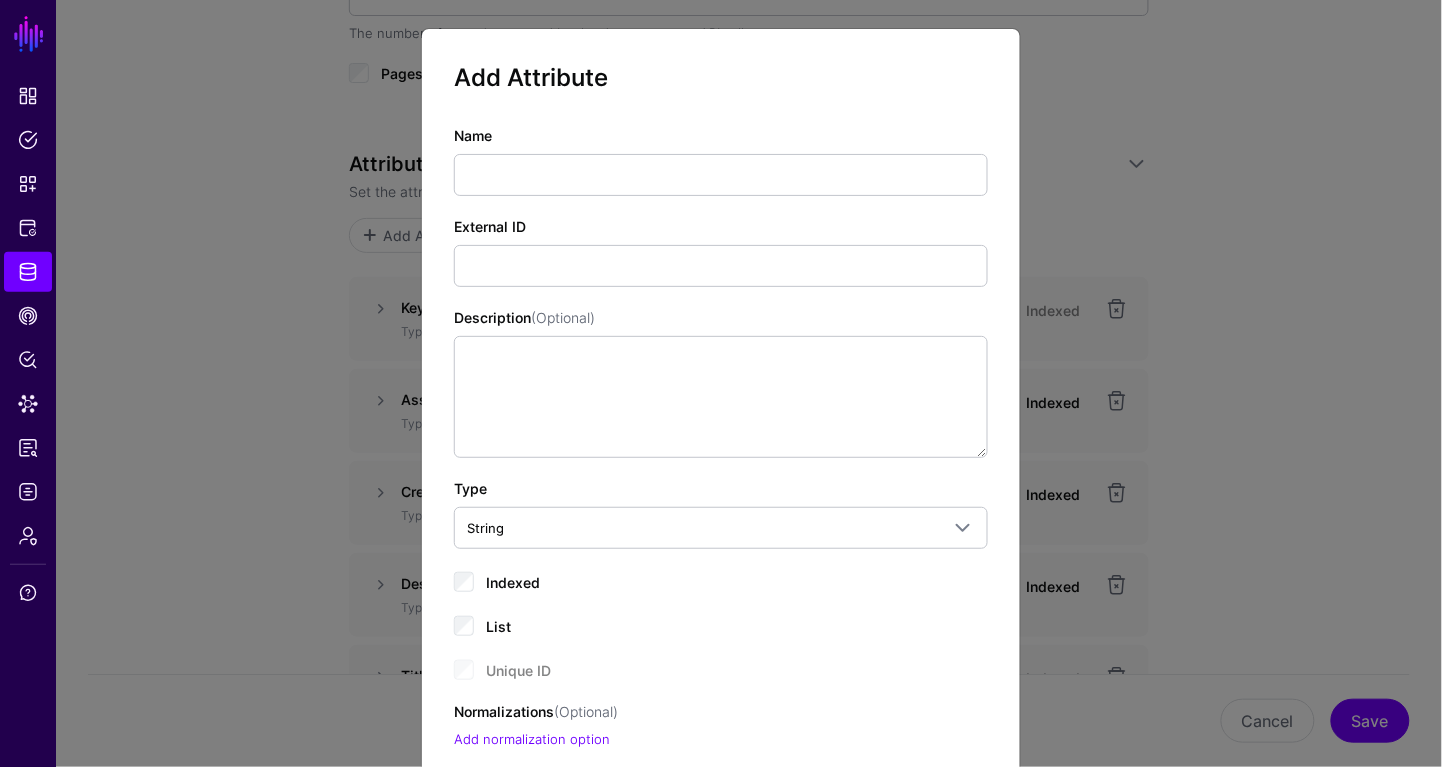 scroll, scrollTop: 201, scrollLeft: 0, axis: vertical 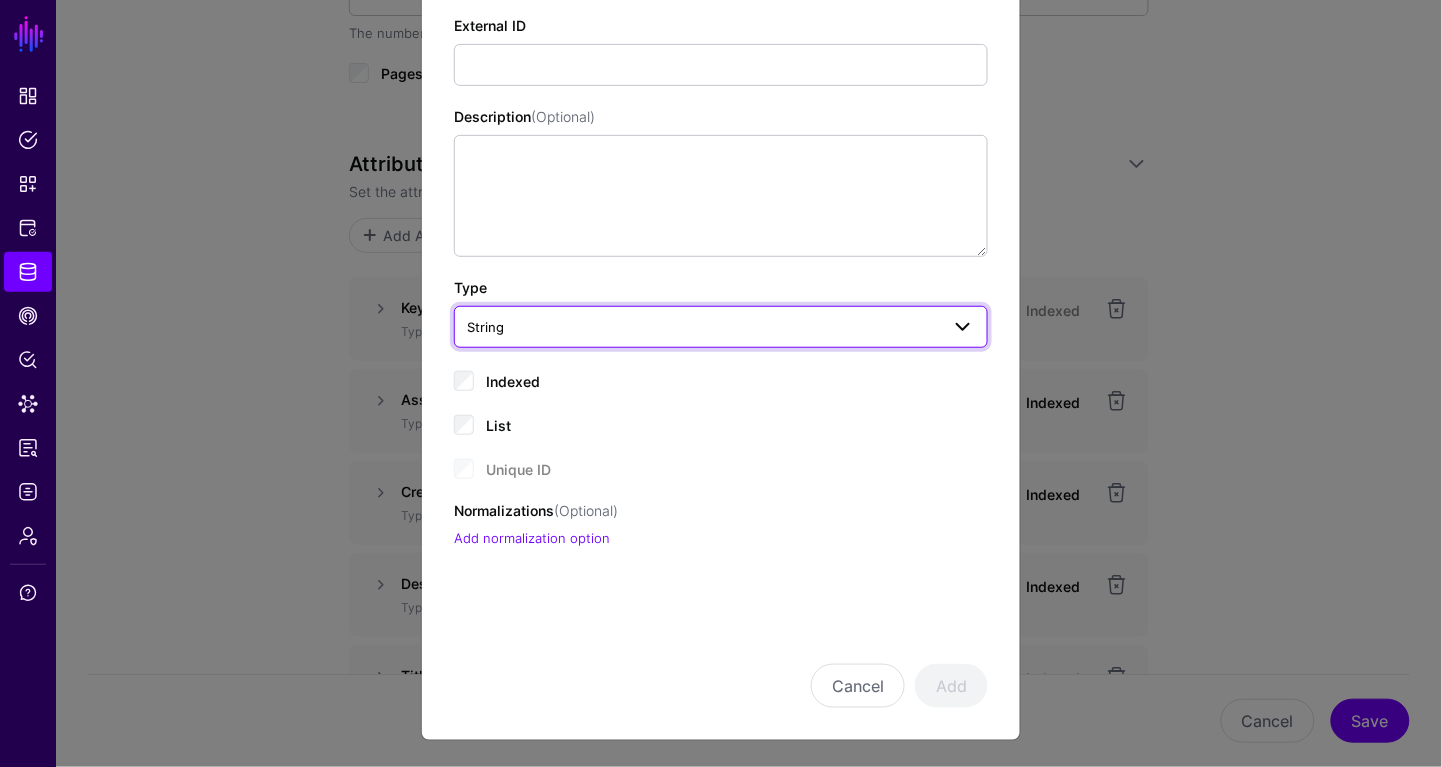 click on "String" at bounding box center (703, 327) 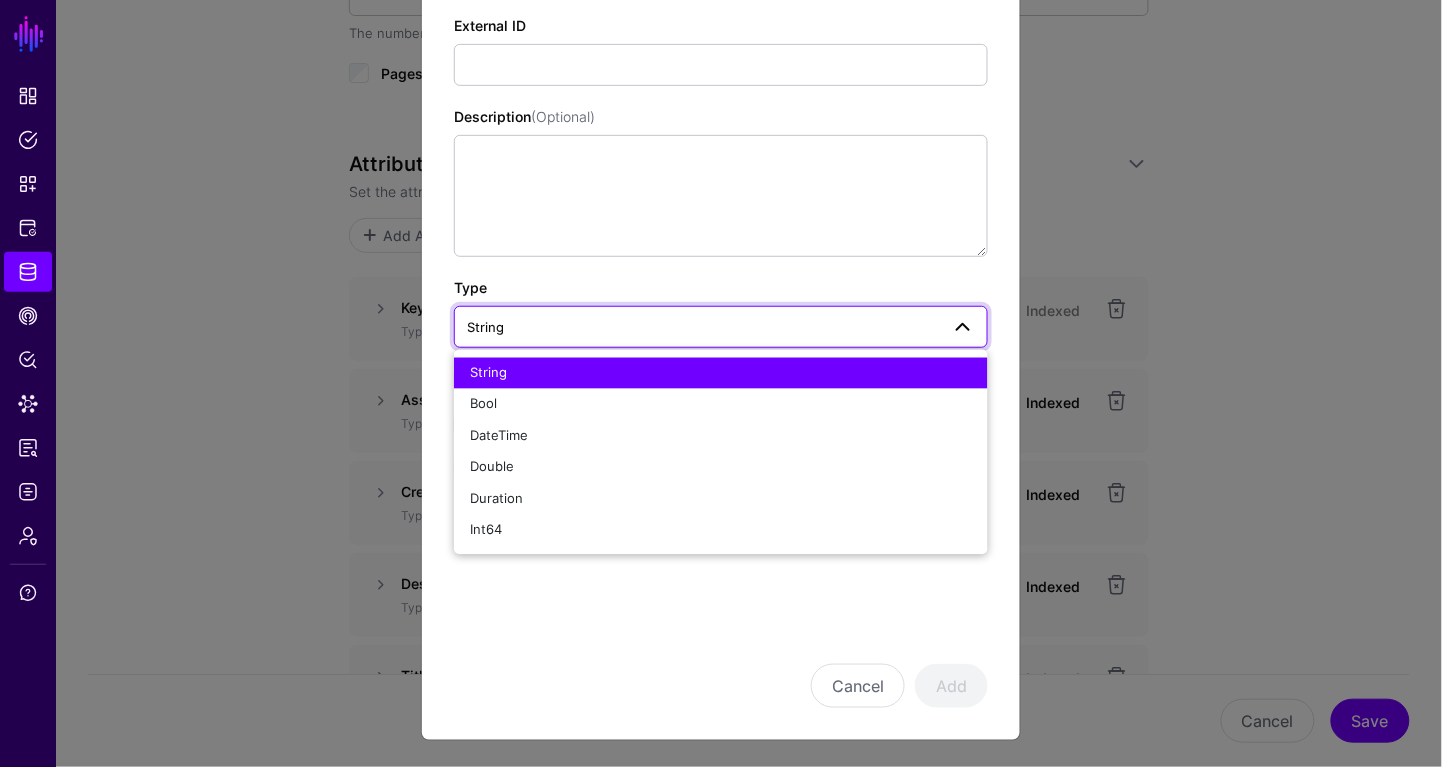click on "Cancel Add" 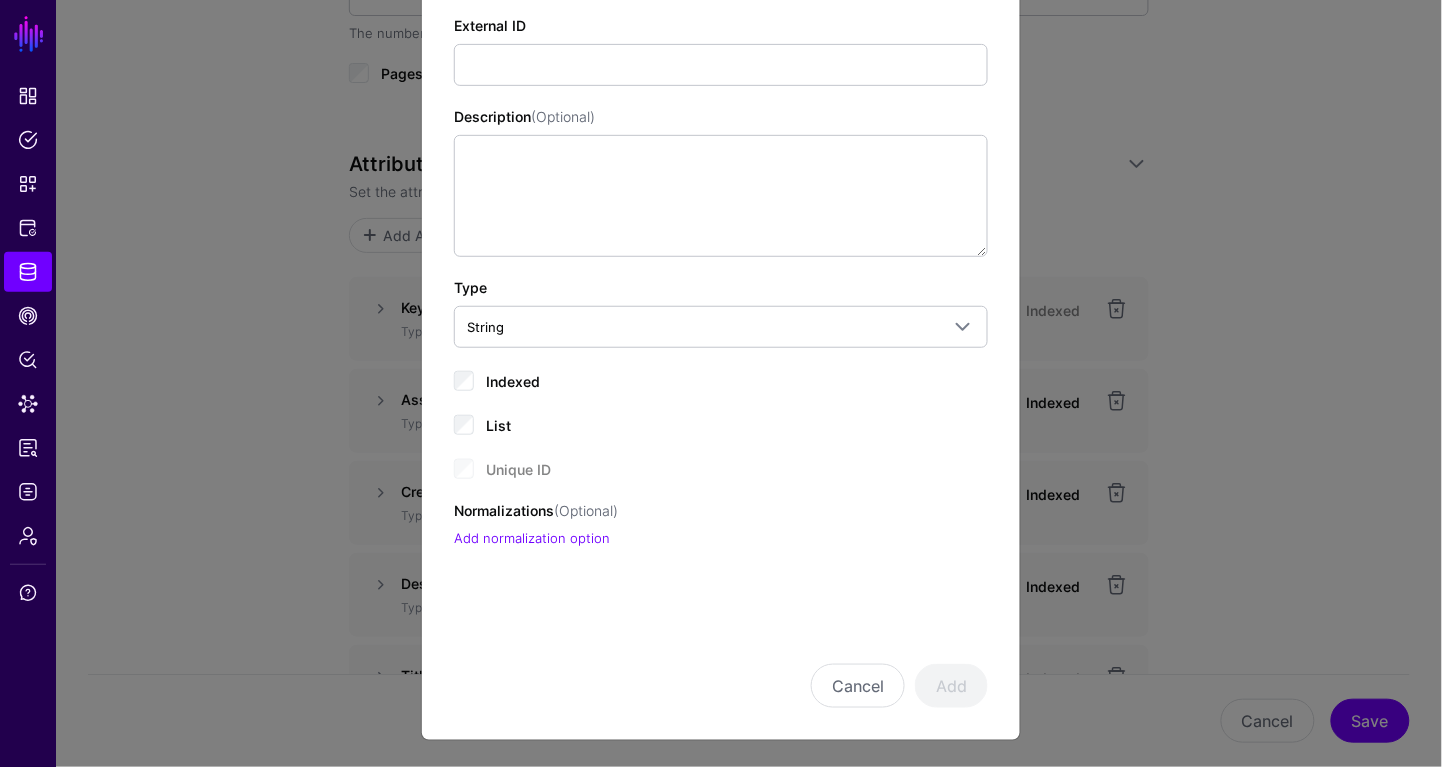 click on "List" 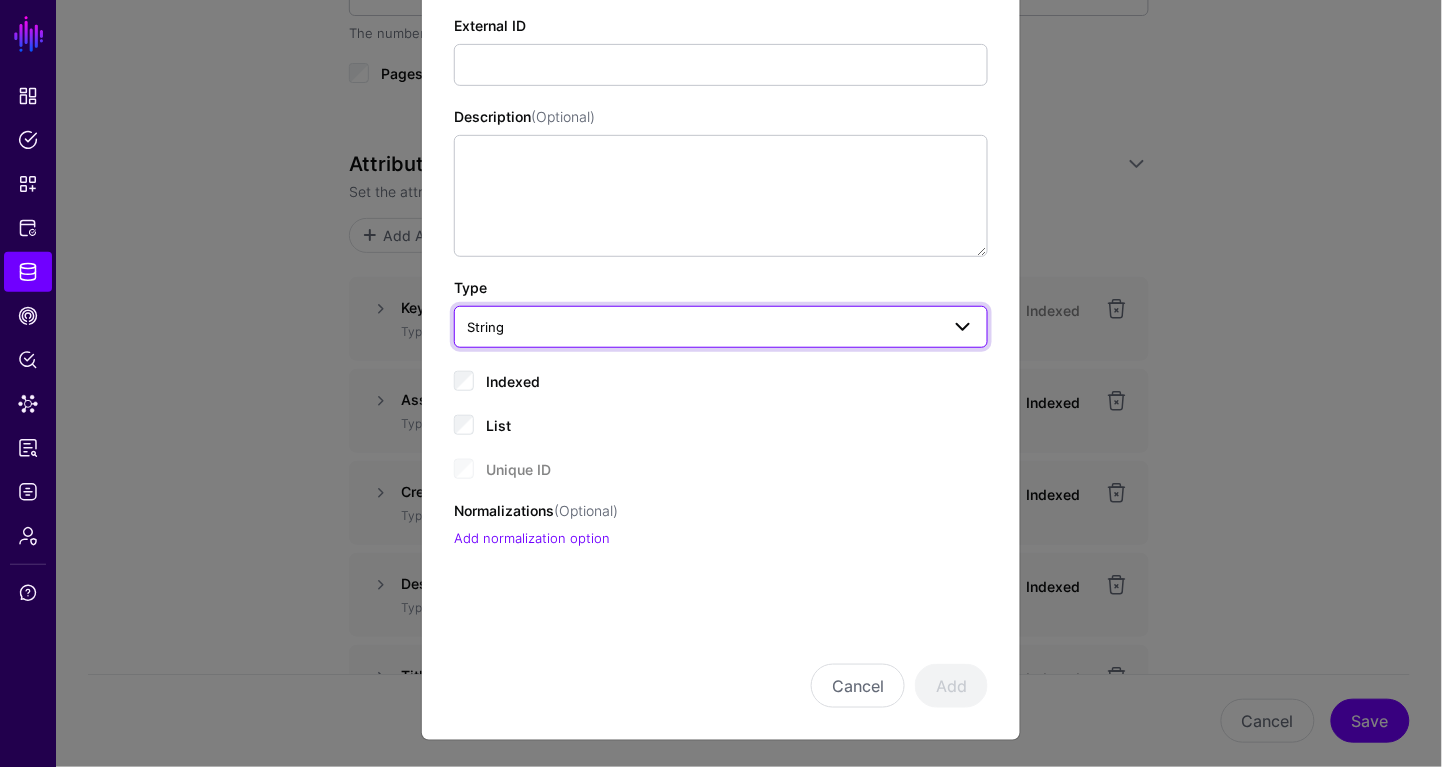click on "String" at bounding box center [721, 327] 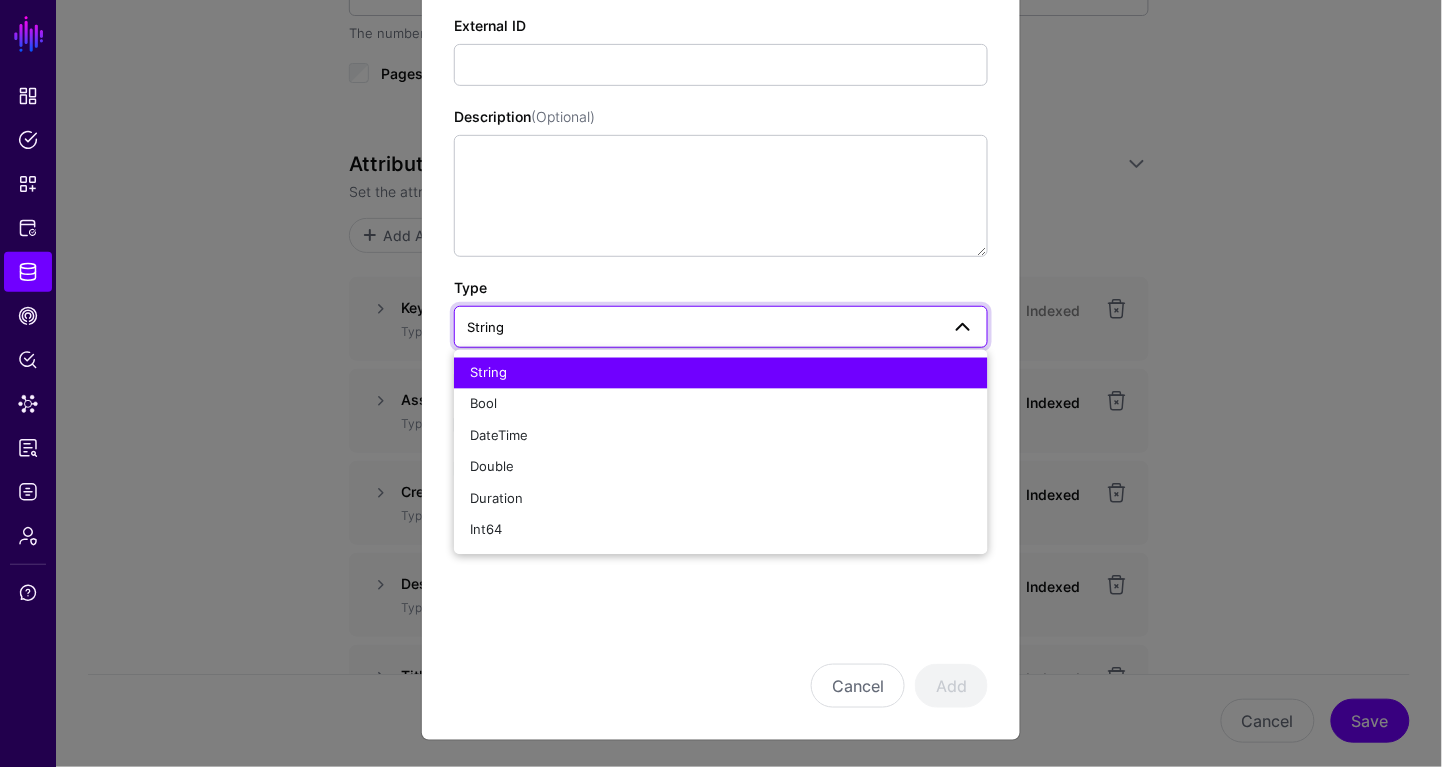 click on "String" at bounding box center (703, 327) 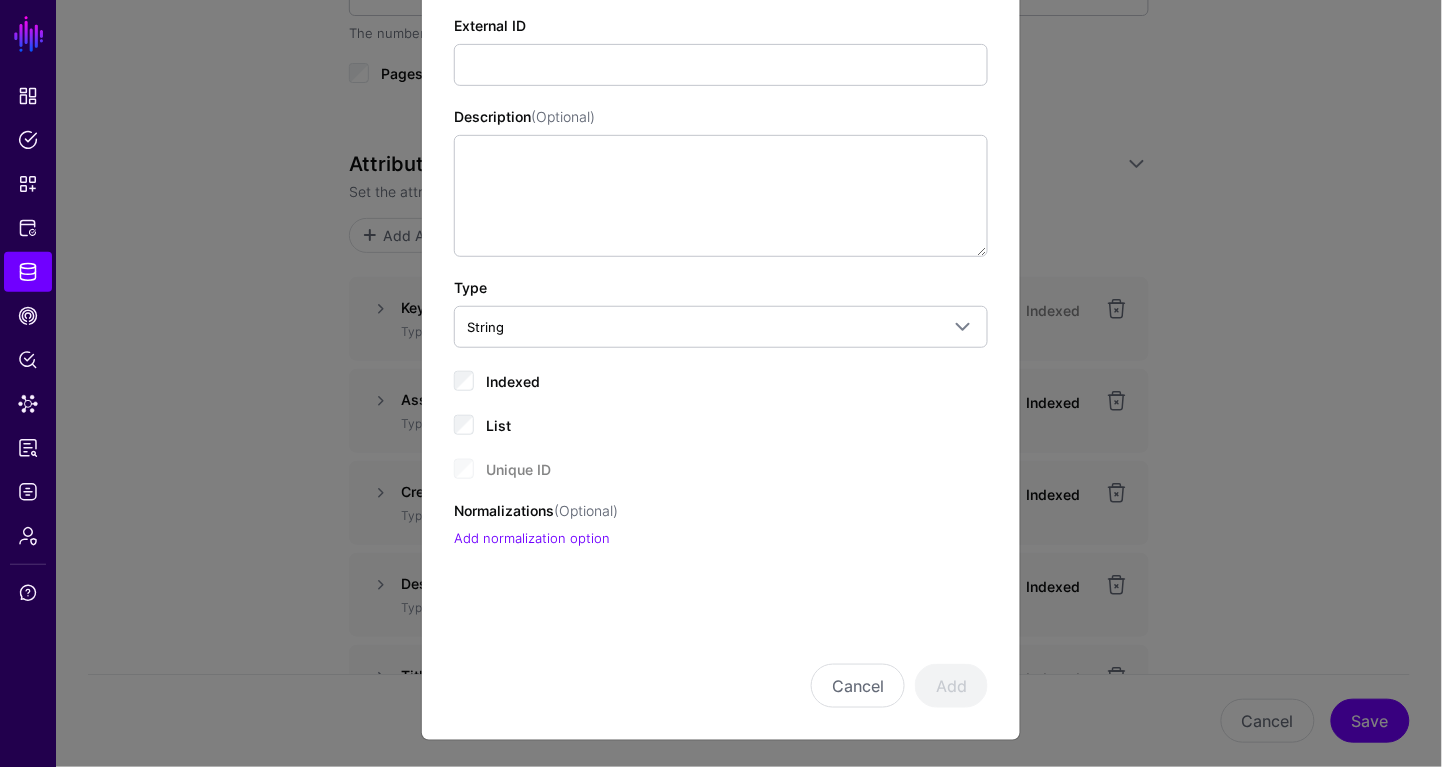 click on "Cancel Add" 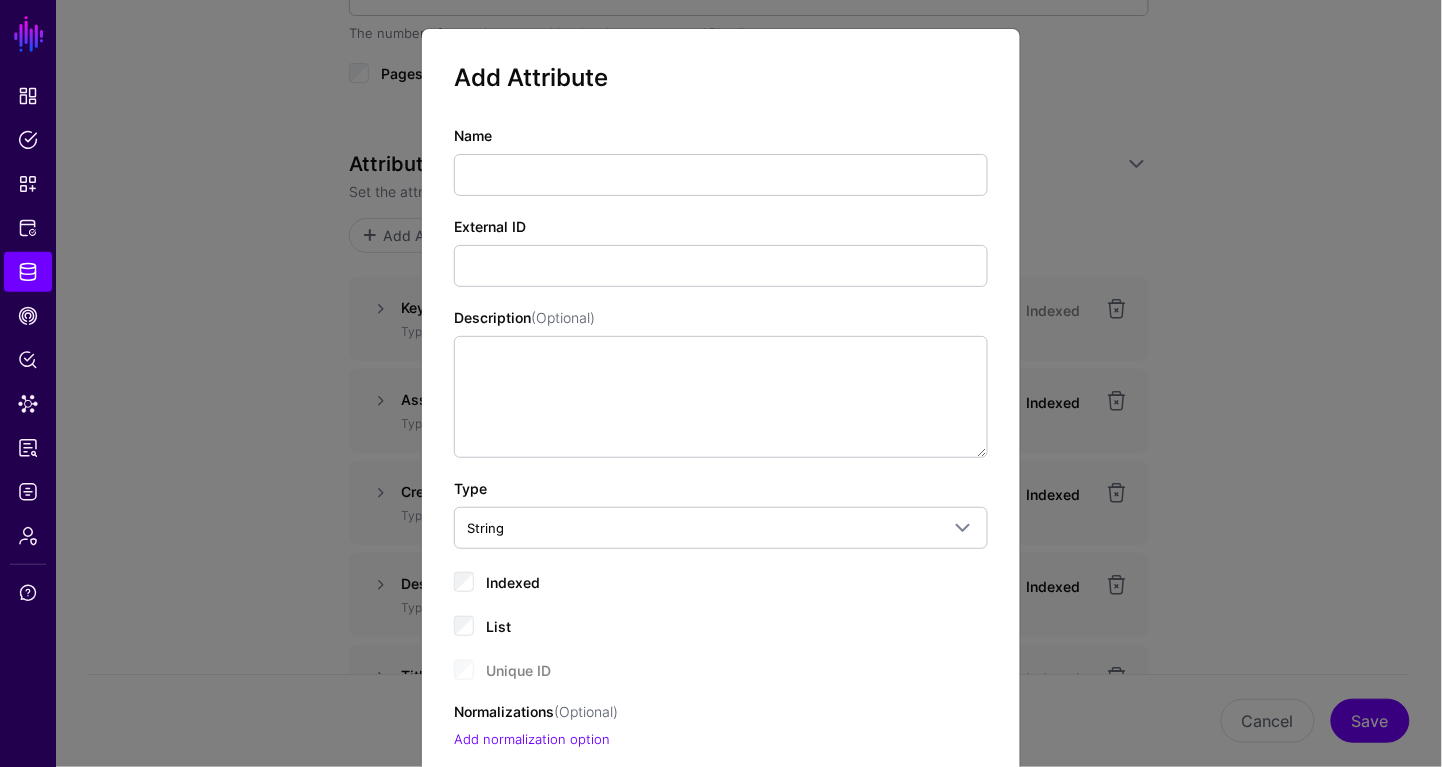 scroll, scrollTop: 201, scrollLeft: 0, axis: vertical 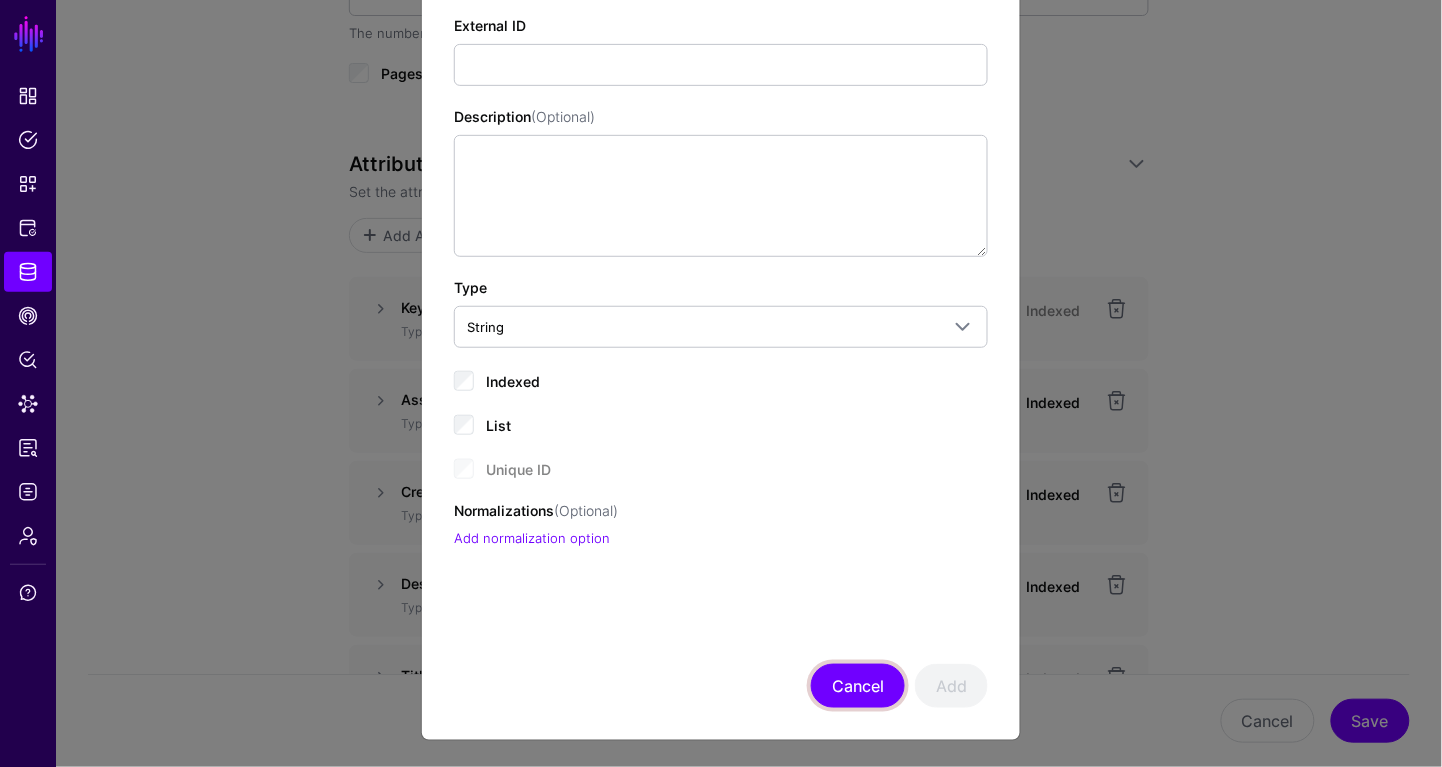 click on "Cancel" 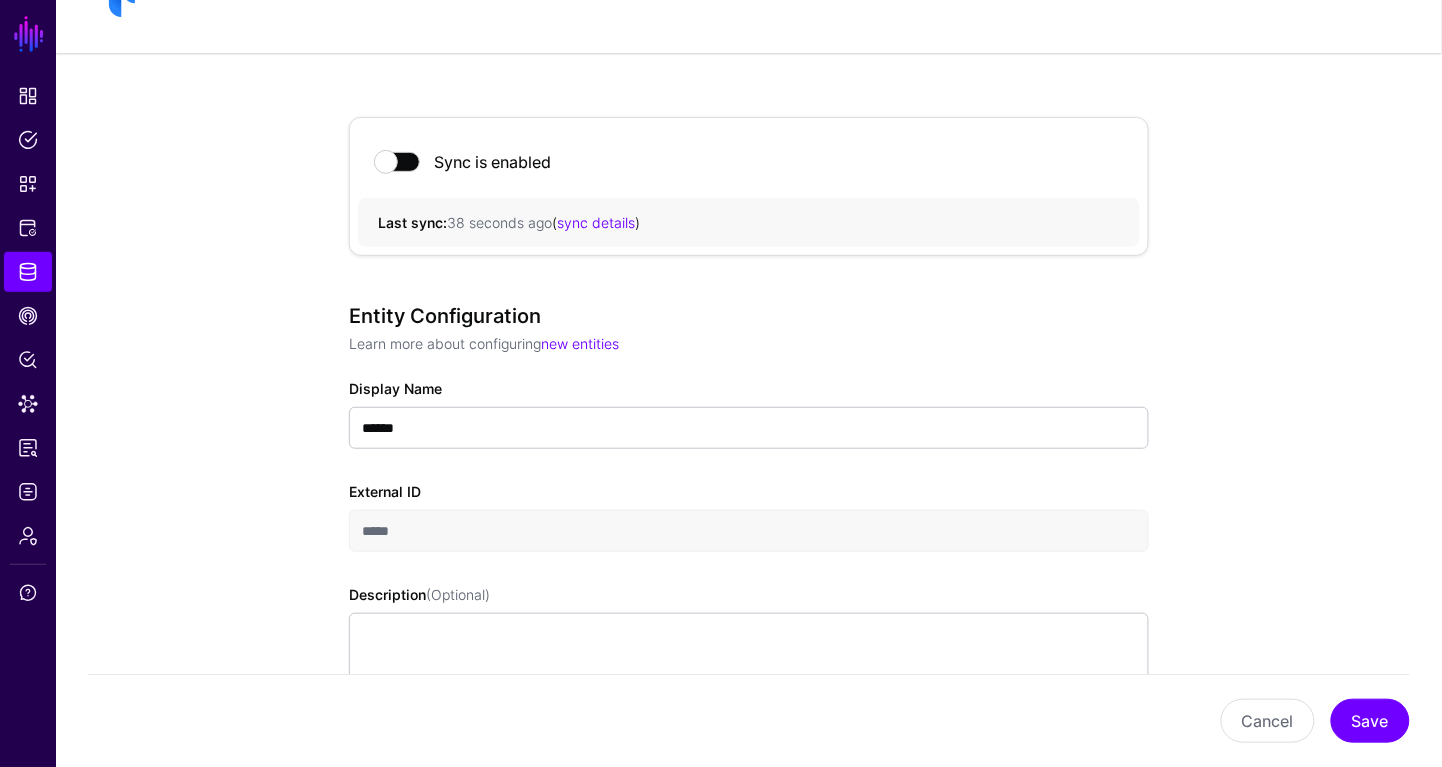 scroll, scrollTop: 0, scrollLeft: 0, axis: both 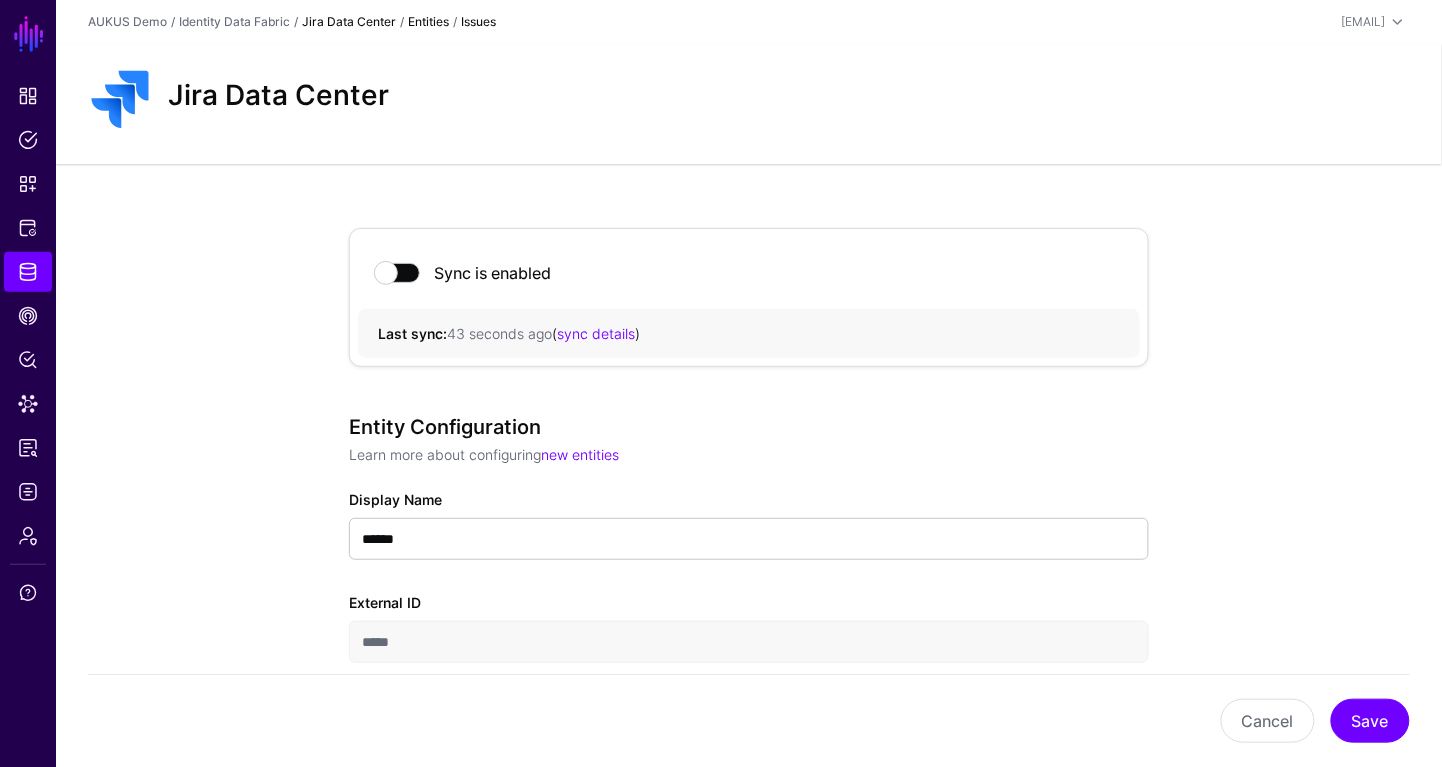 click on "Jira Data Center" 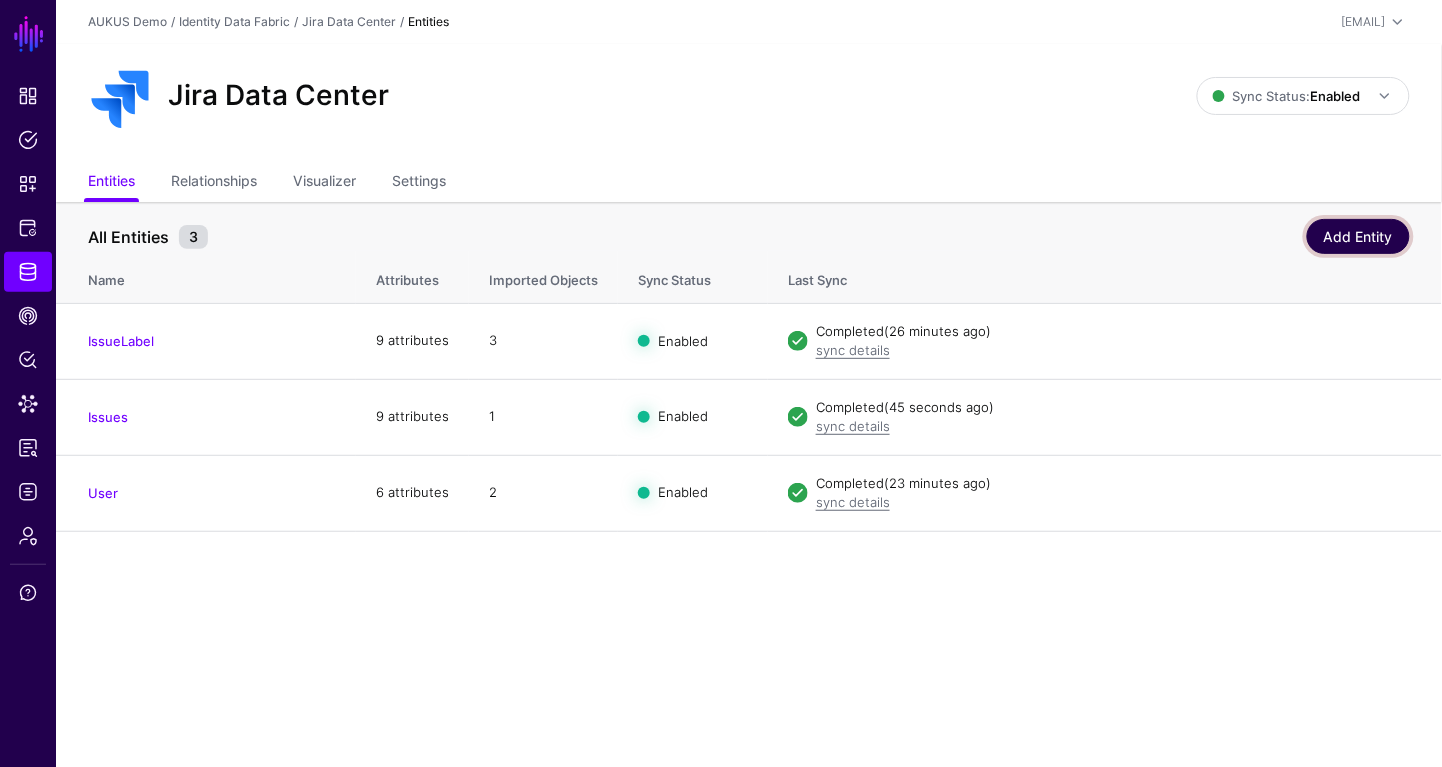 click on "Add Entity" 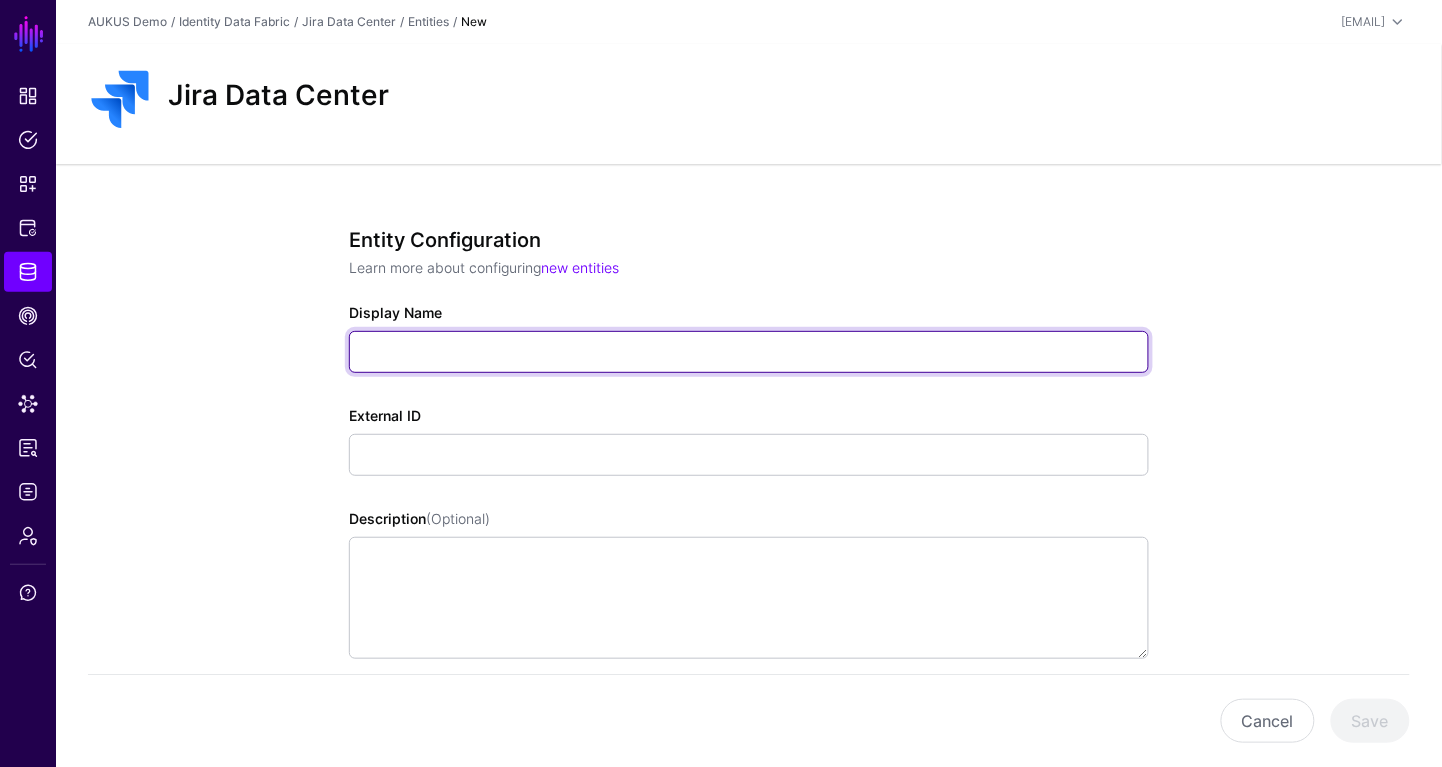 click on "Display Name" at bounding box center [749, 352] 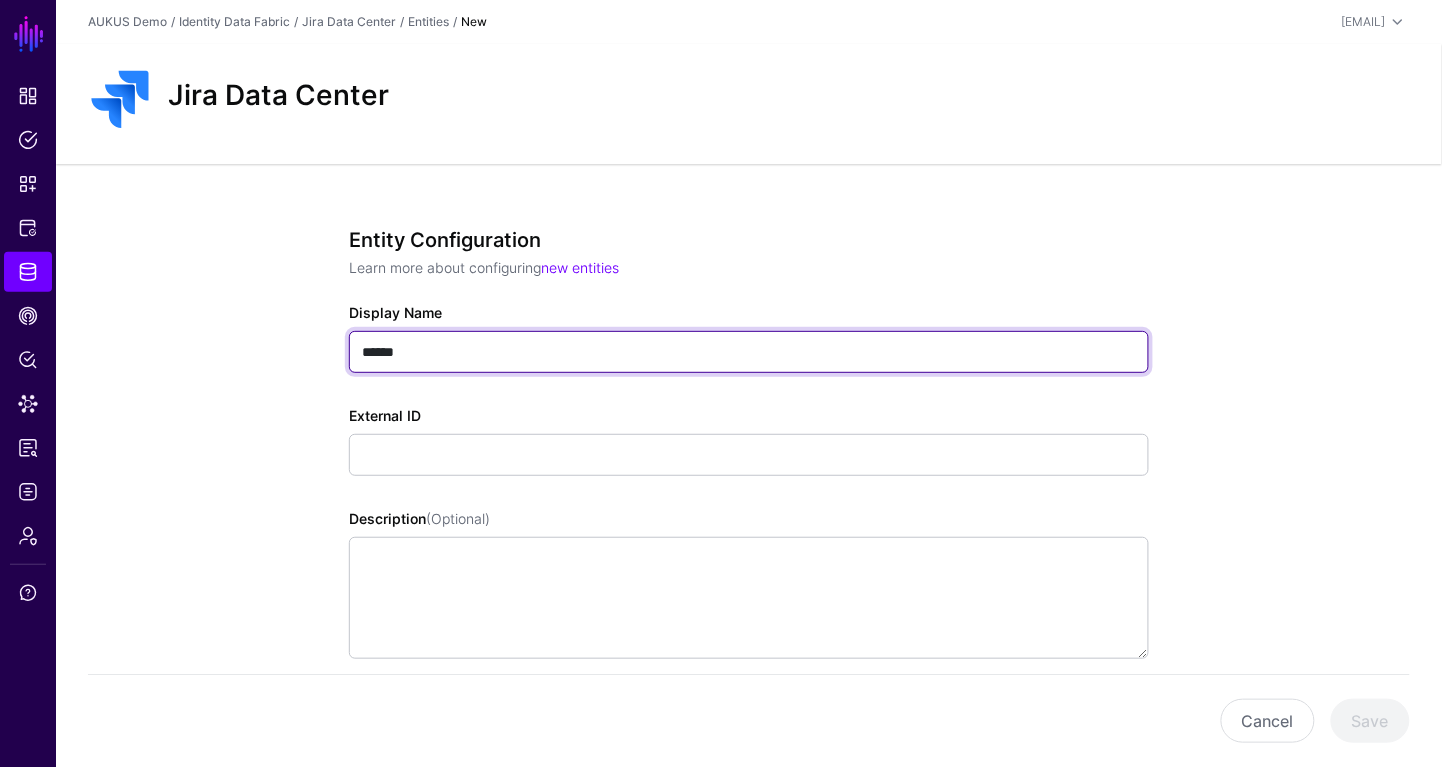type on "******" 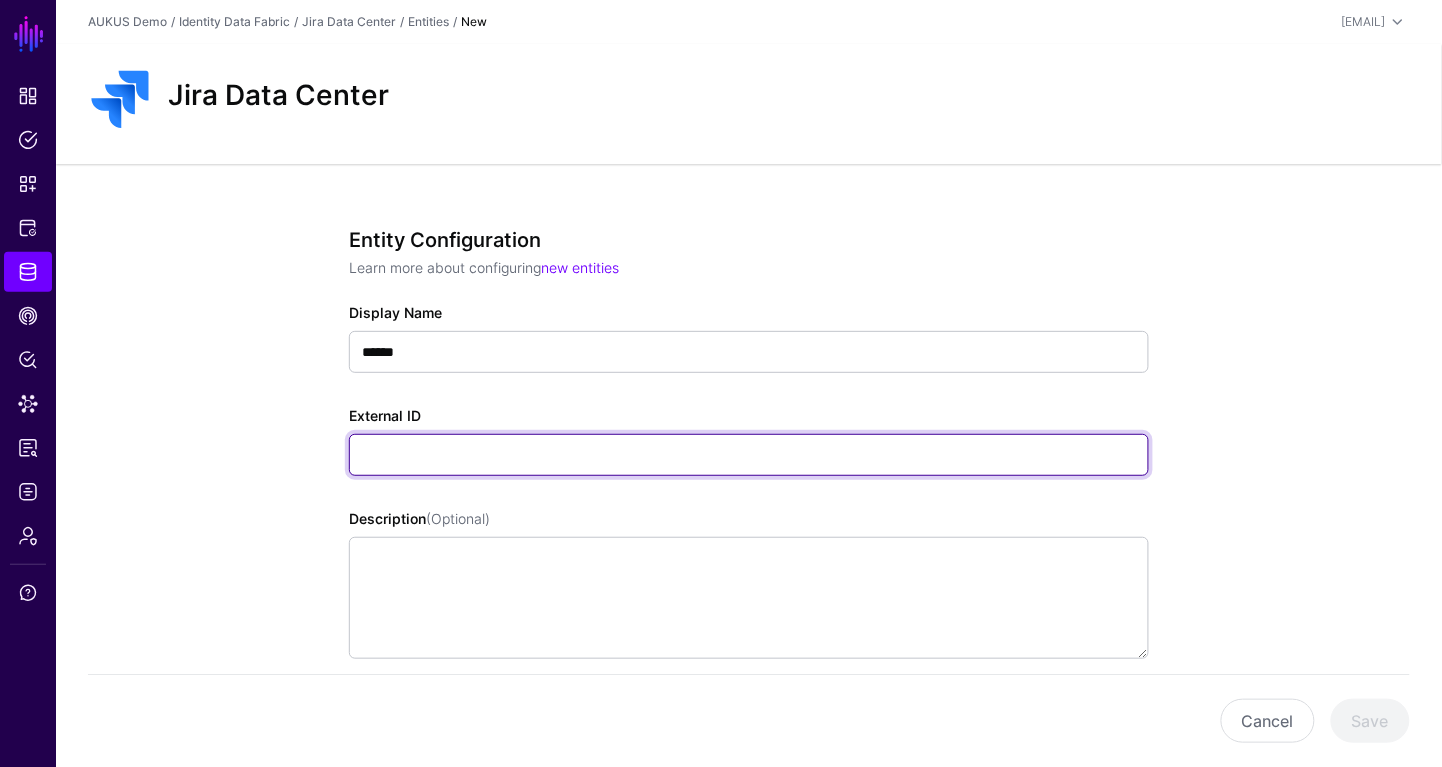 paste on "******" 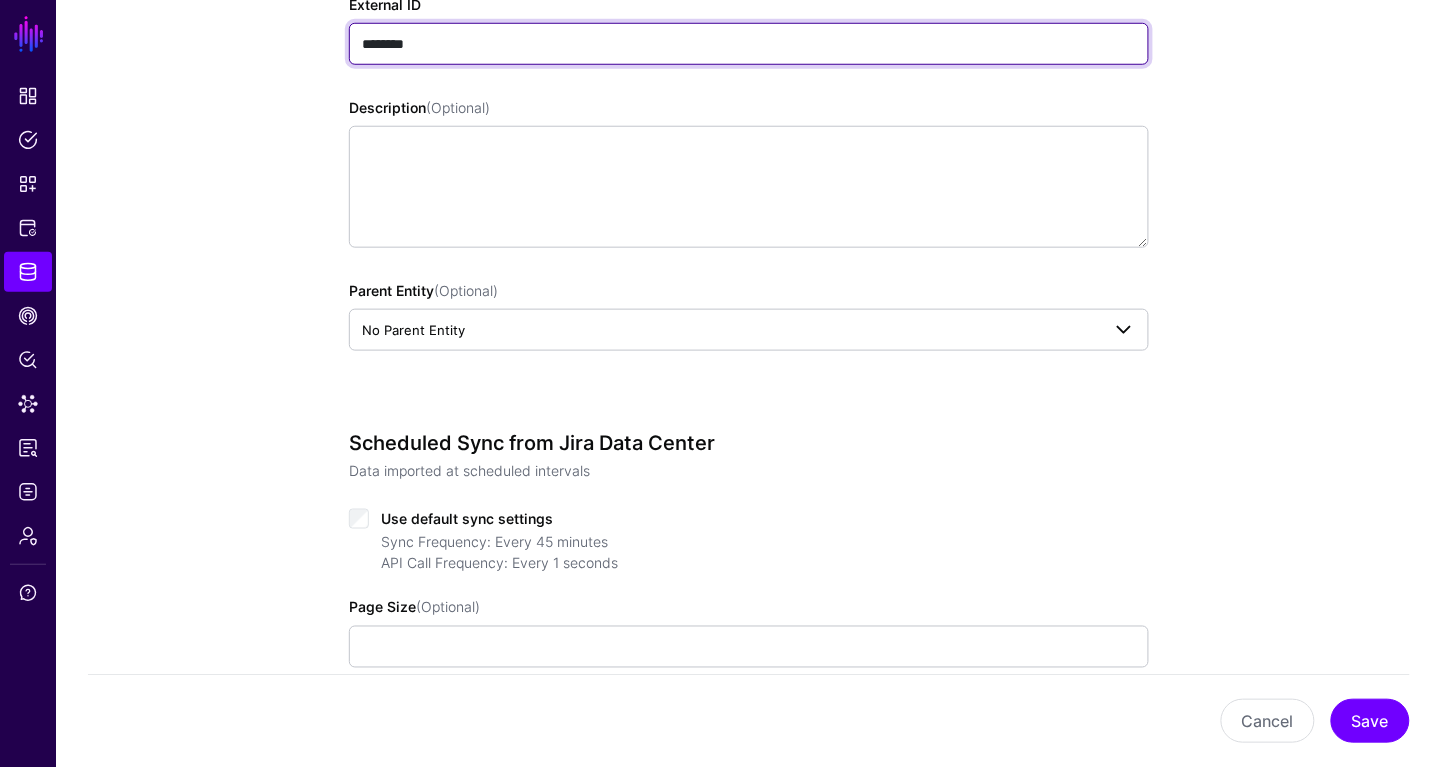 scroll, scrollTop: 482, scrollLeft: 0, axis: vertical 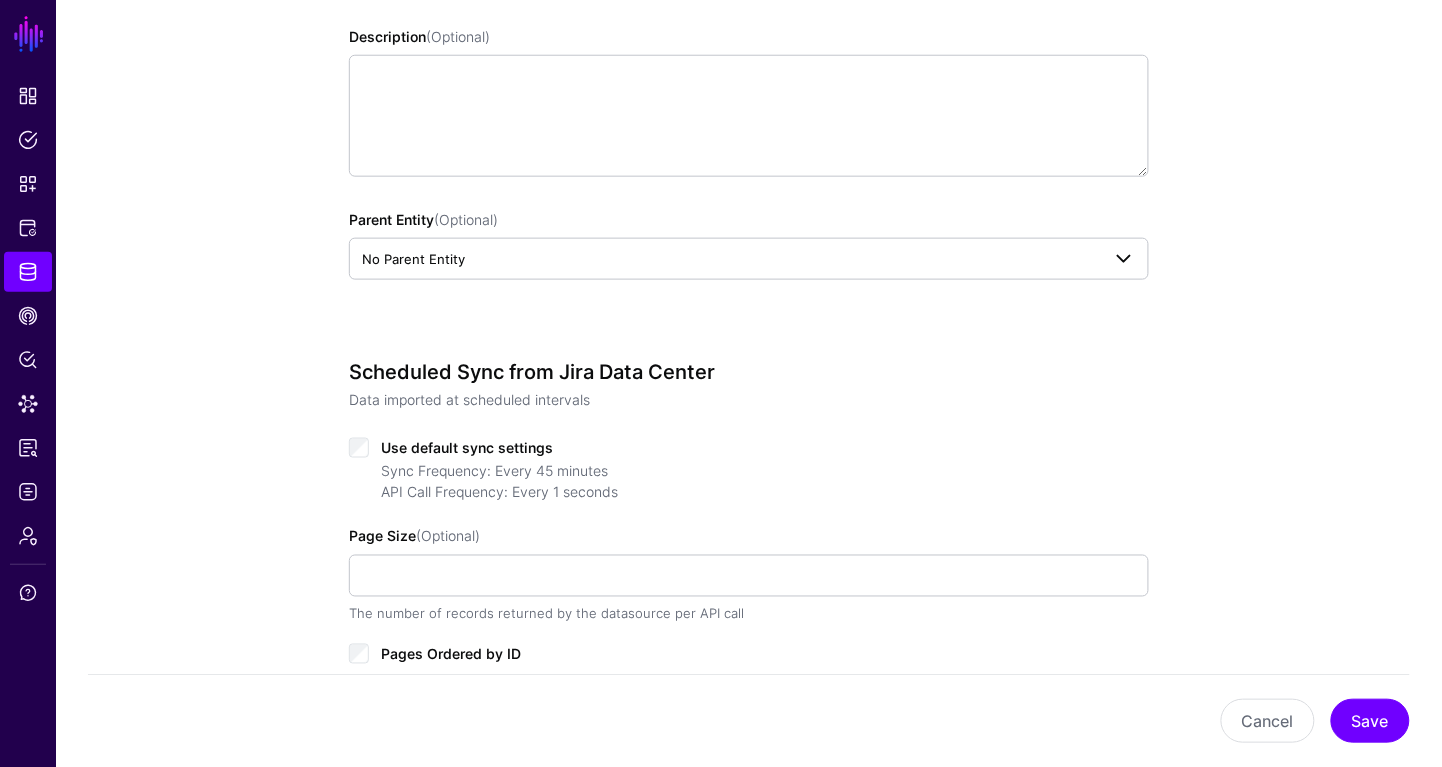 type on "********" 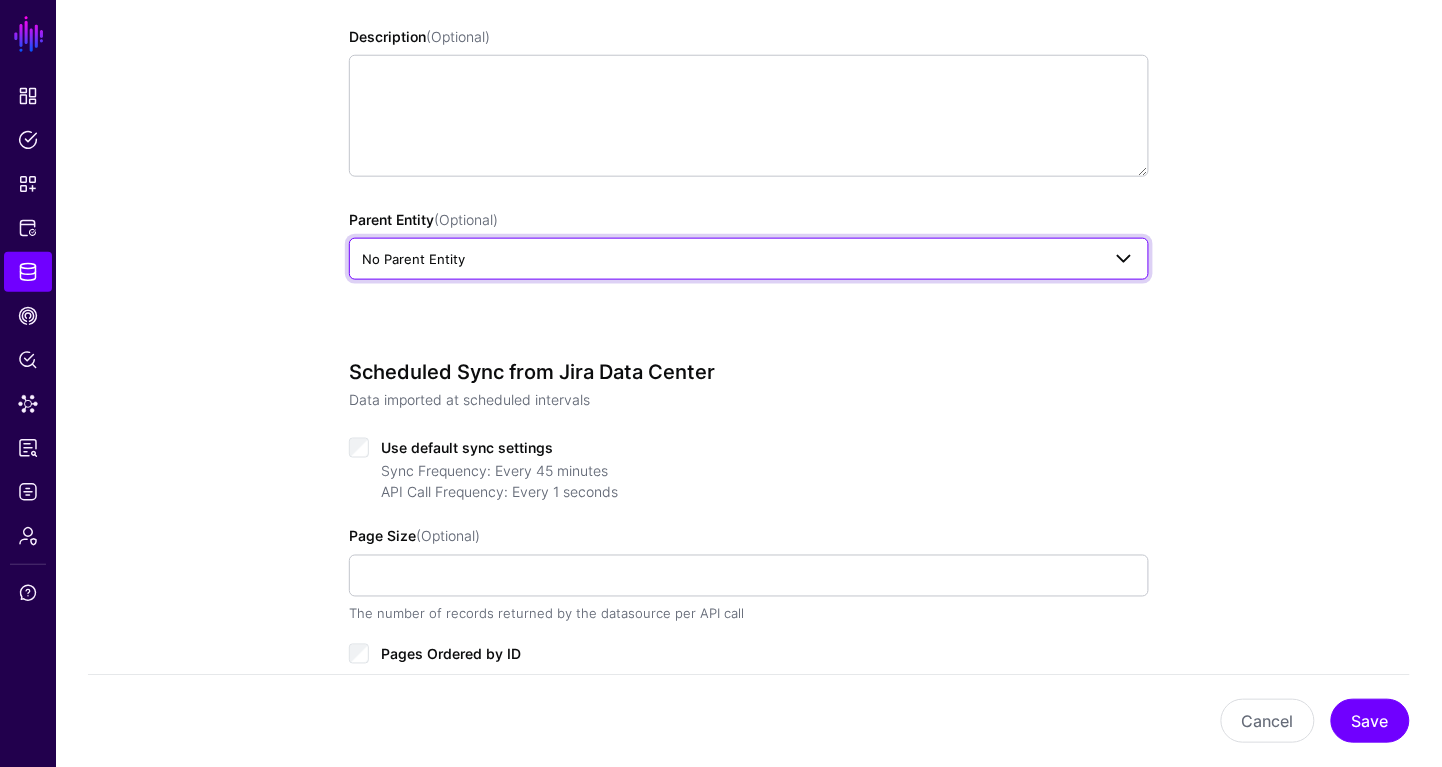 click on "No Parent Entity" at bounding box center (731, 259) 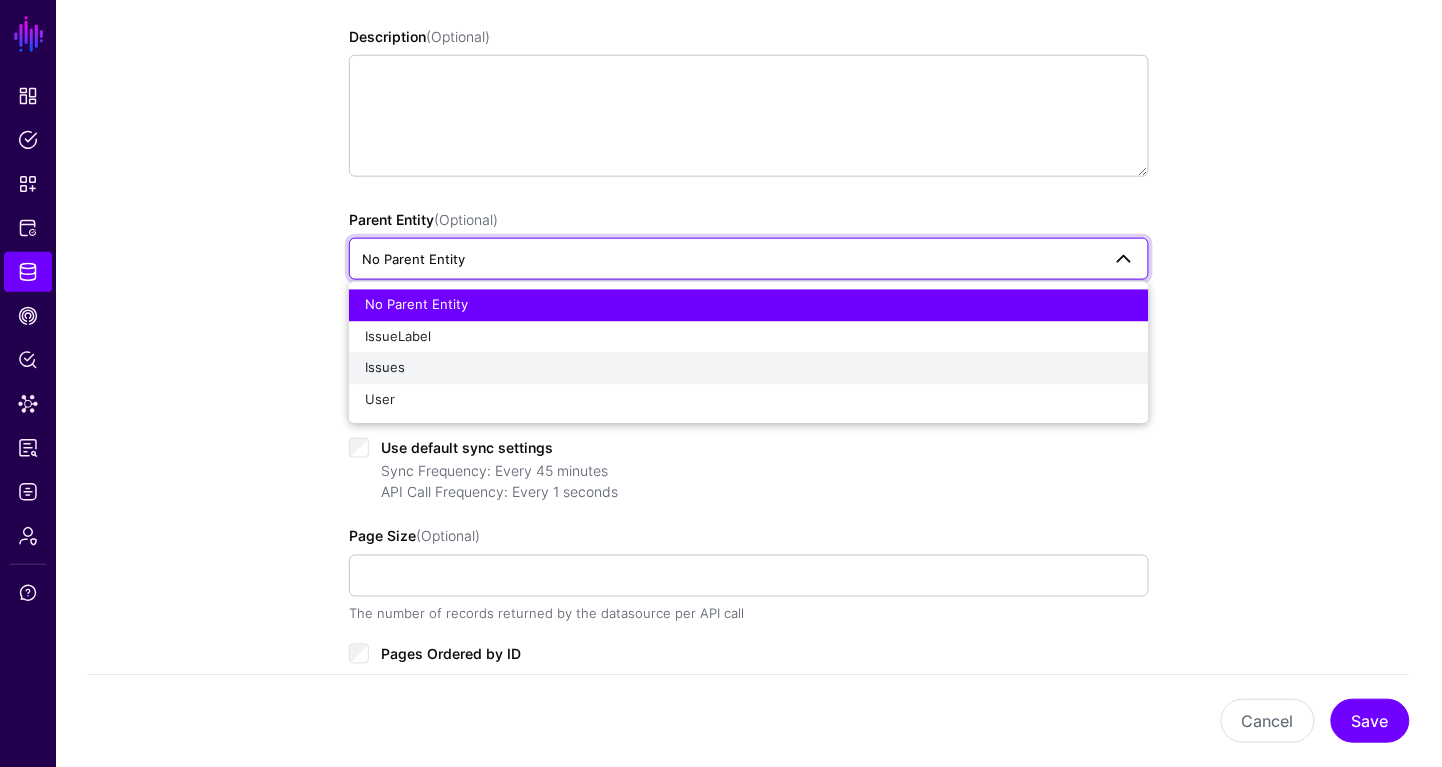 click on "Issues" 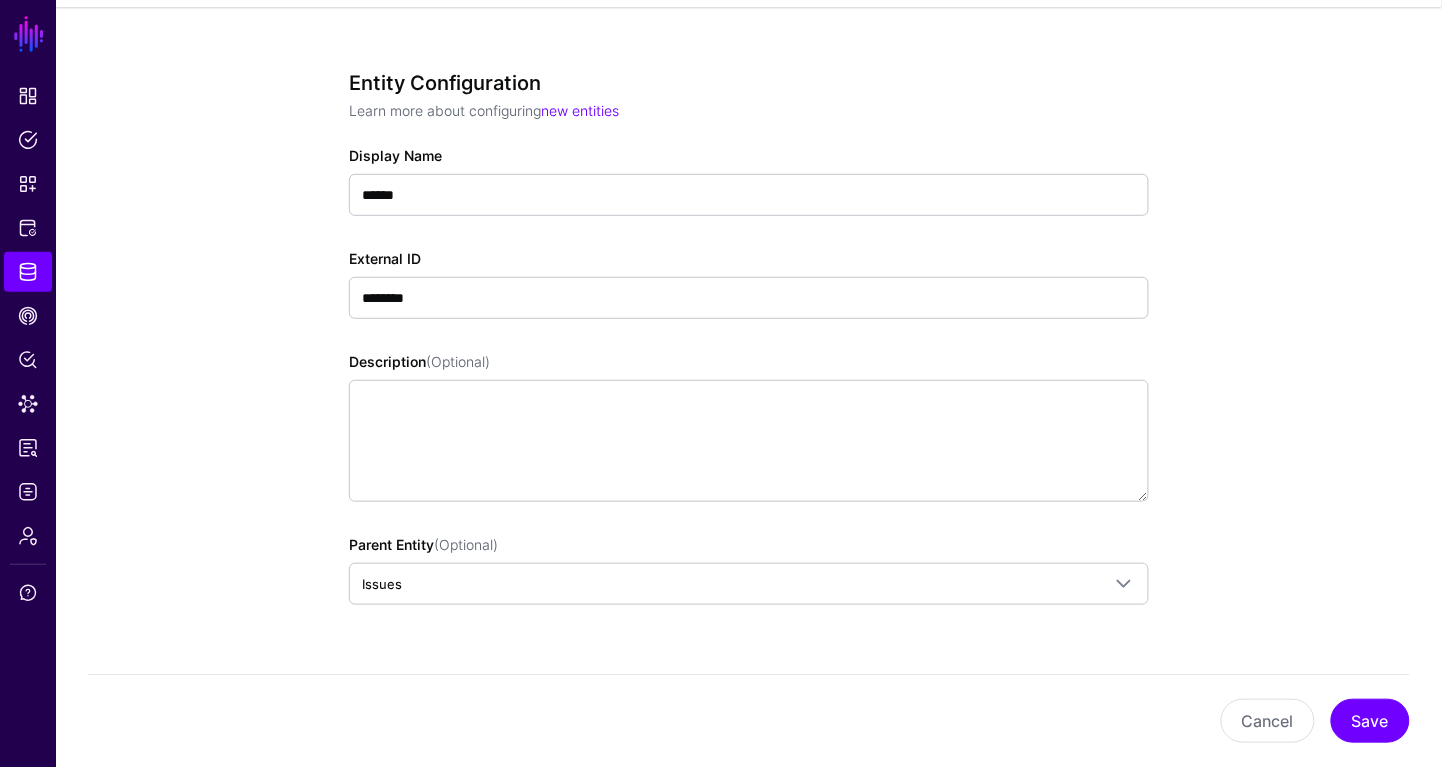 scroll, scrollTop: 540, scrollLeft: 0, axis: vertical 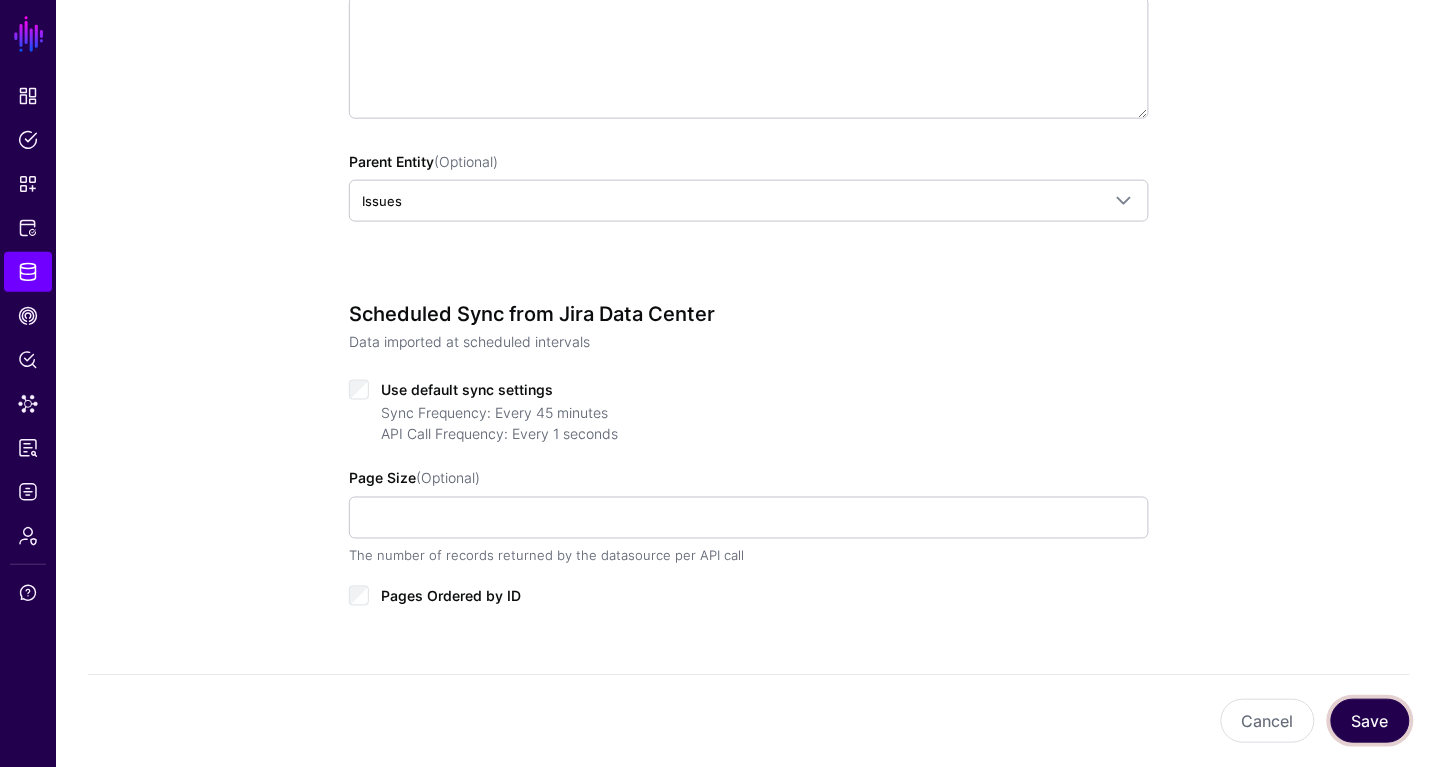 click on "Save" 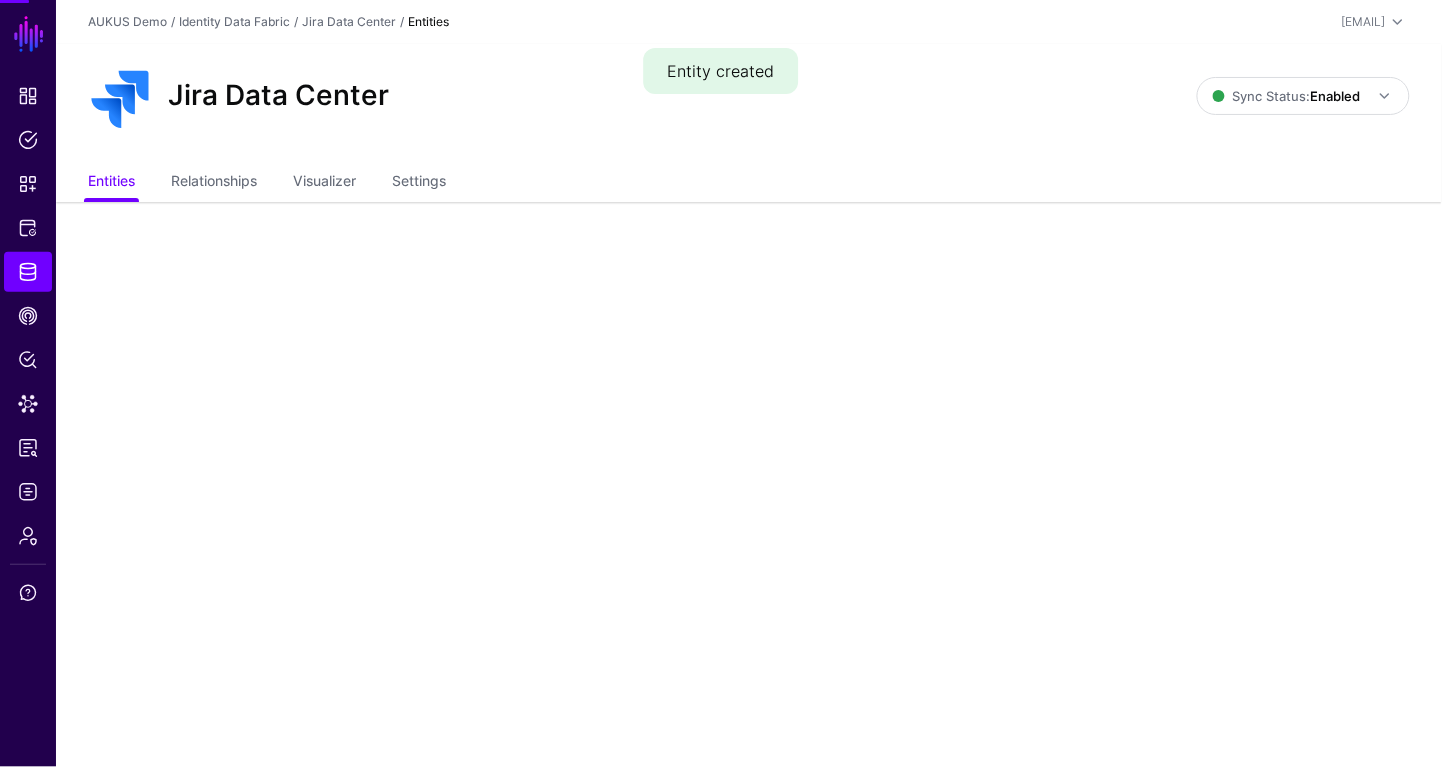 scroll, scrollTop: 0, scrollLeft: 0, axis: both 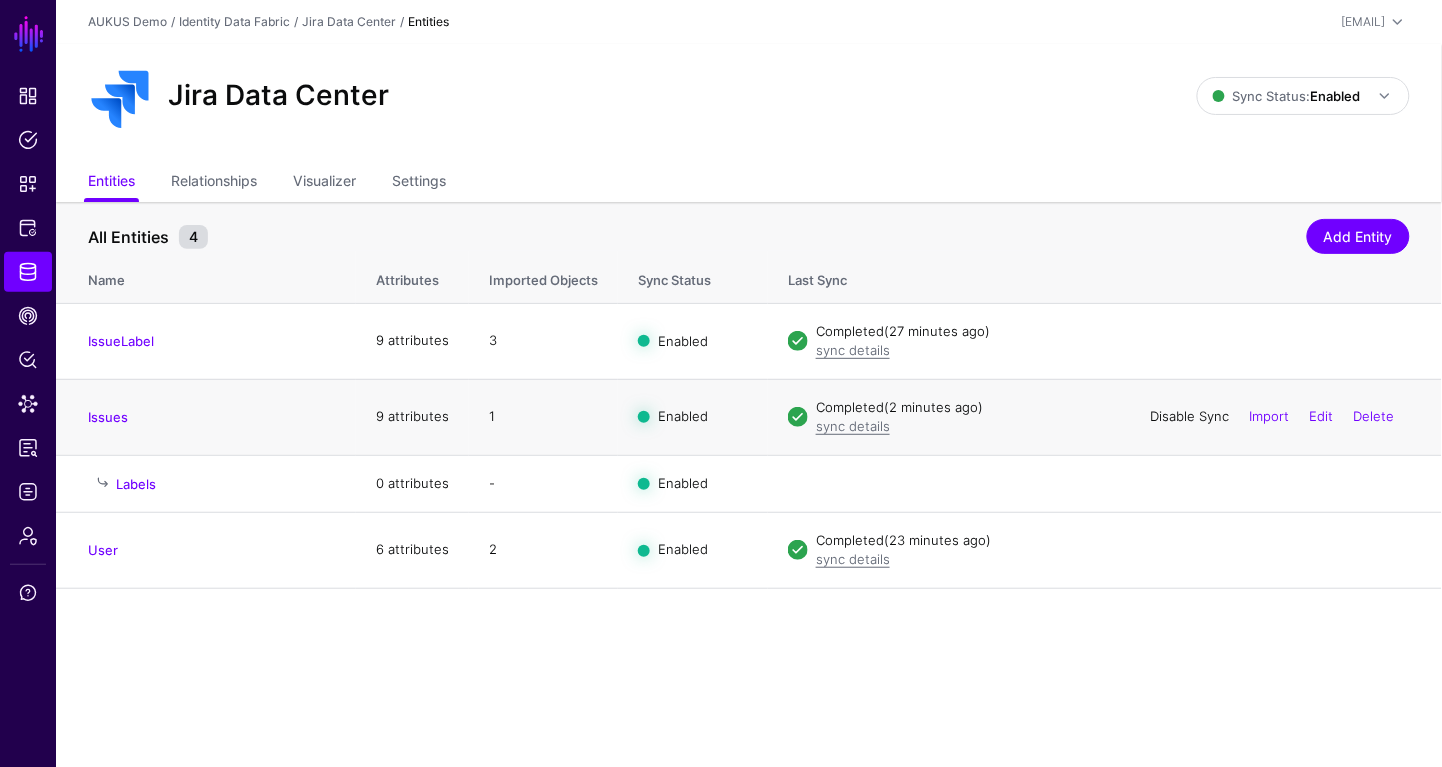 click on "Disable Sync" 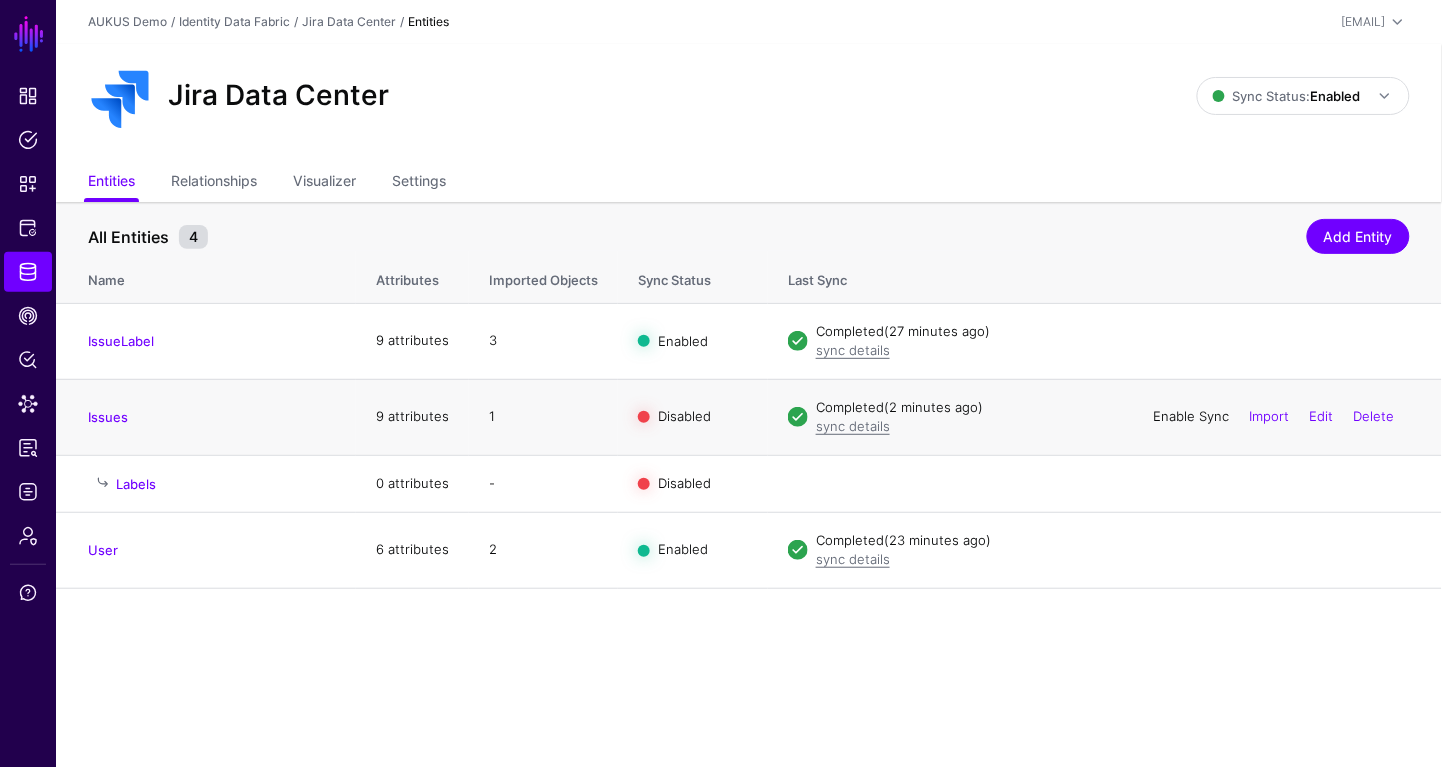 click on "Enable Sync" 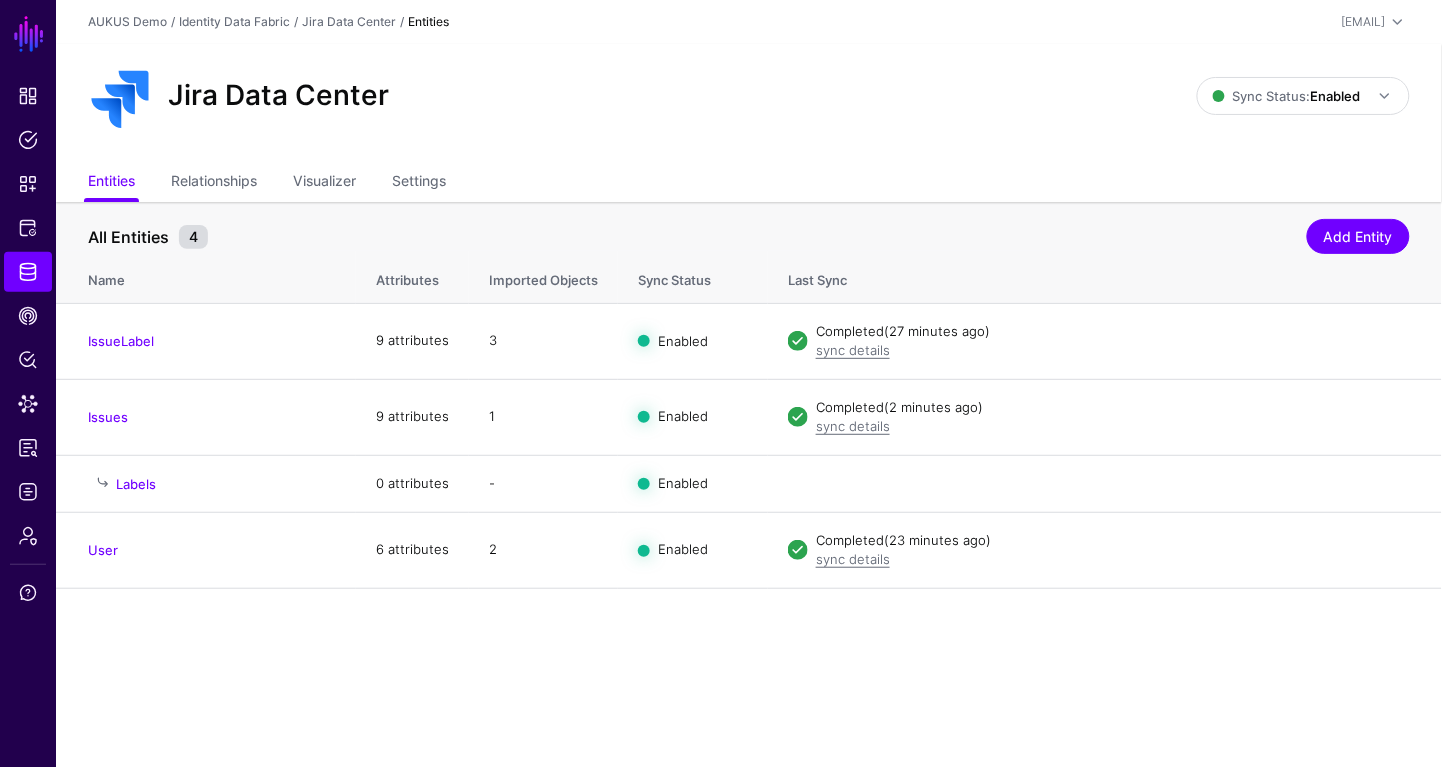 click on "SGNL Dashboard Policies Snippets Protected Systems Identity Data Fabric CAEP Hub Policy Lens Data Lens Reports Logs Admin Support  AUKUS Demo  /  Identity Data Fabric  /  Jira Data Center  / Entities  joe@sgnl.ai  Joe Welsh joe@sgnl.ai AUKUS Demo Log out Jira Data Center Sync Status:  Enabled  Enabled   Syncing active for all configured entities that are enabled   Disabled   Syncing inactive for all configured entities   Entities  Relationships Visualizer Settings All Entities 4  Add Entity  Name Attributes  Imported Objects   Sync Status  Last Sync IssueLabel 9 attributes 3 Enabled  Completed   (27 minutes ago)  sync details  Disable Sync  Import  Edit  Delete Issues 9 attributes 1 Enabled  Completed   (2 minutes ago)  sync details  Disable Sync  Import  Edit  Delete Labels 0 attributes - Enabled  Edit  Delete User 6 attributes 2 Enabled  Completed   (23 minutes ago)  sync details  Disable Sync  Import  Edit  Delete" 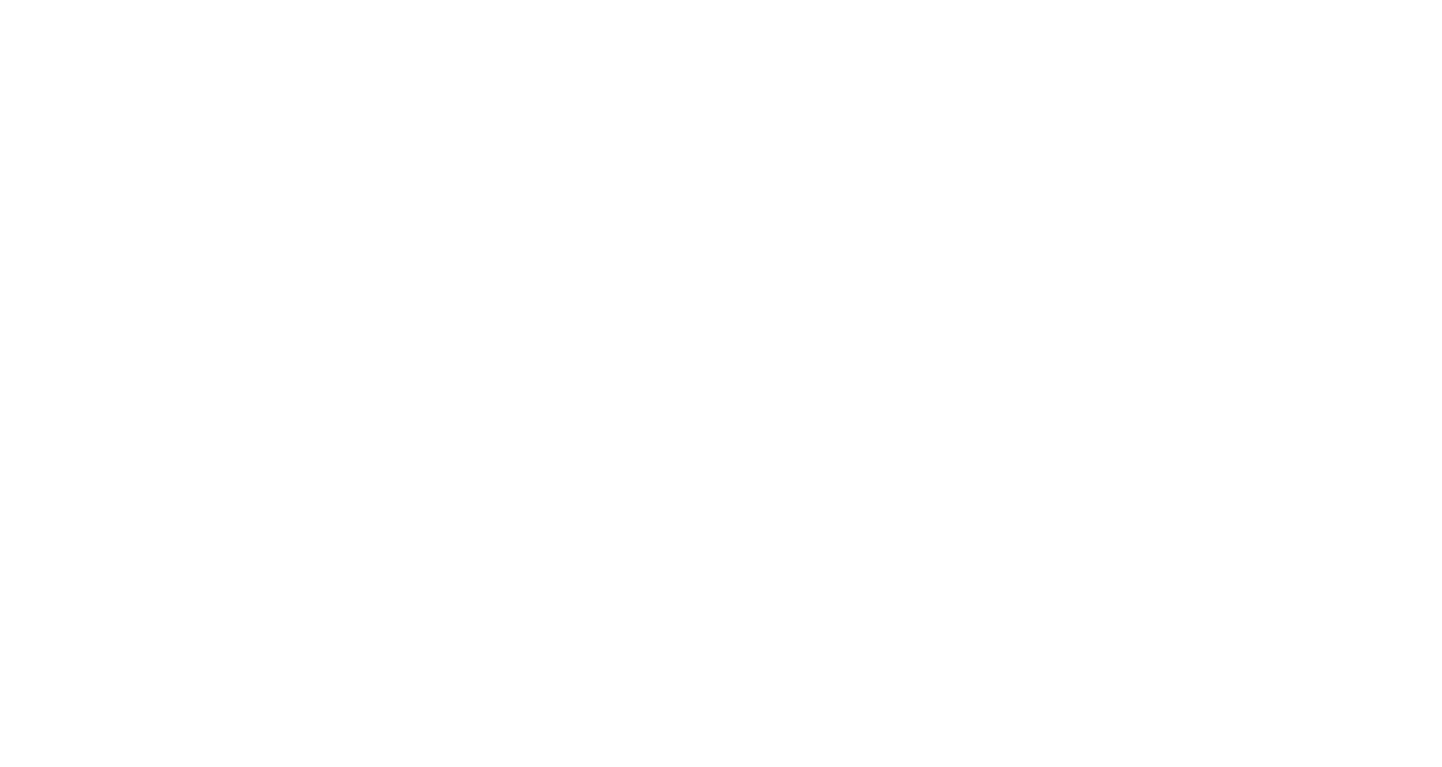 scroll, scrollTop: 0, scrollLeft: 0, axis: both 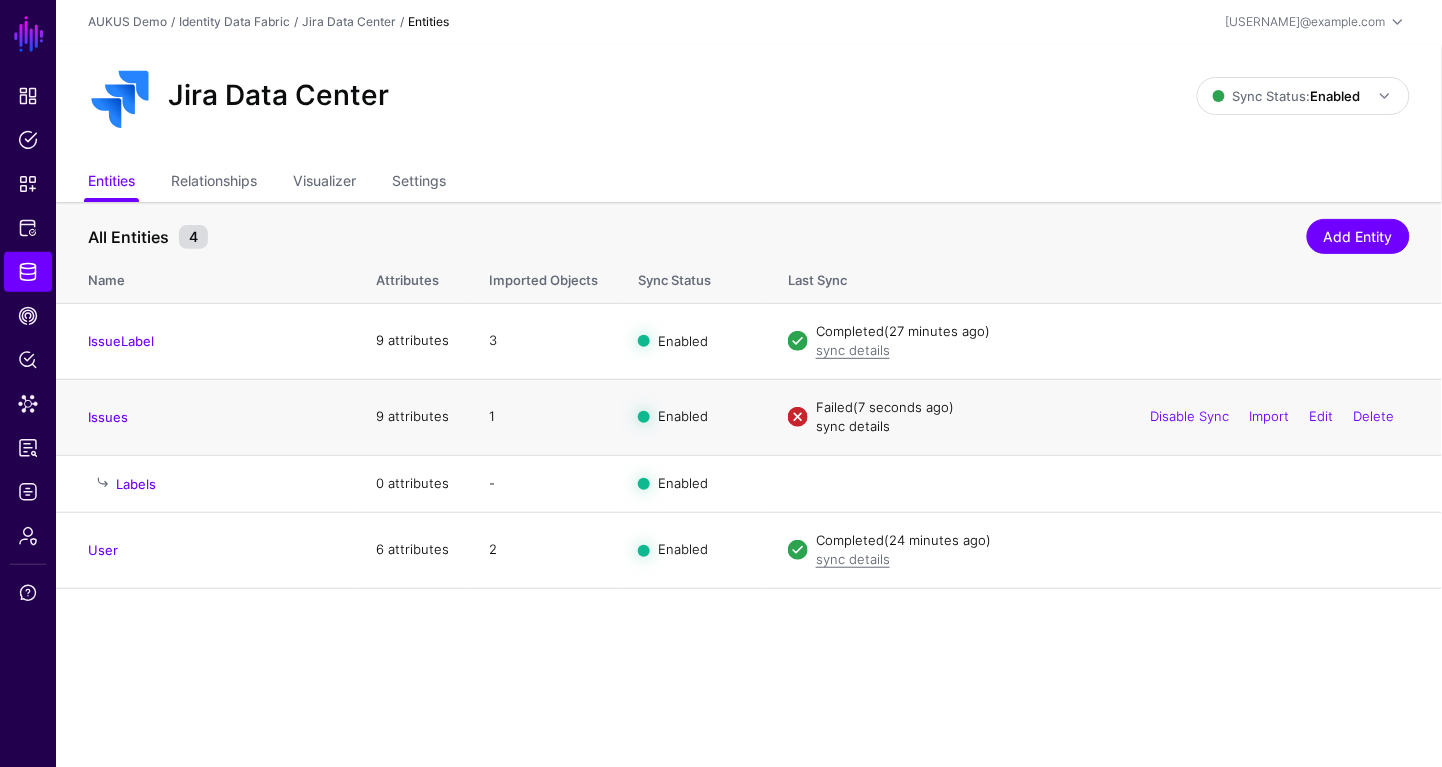 click on "sync details" 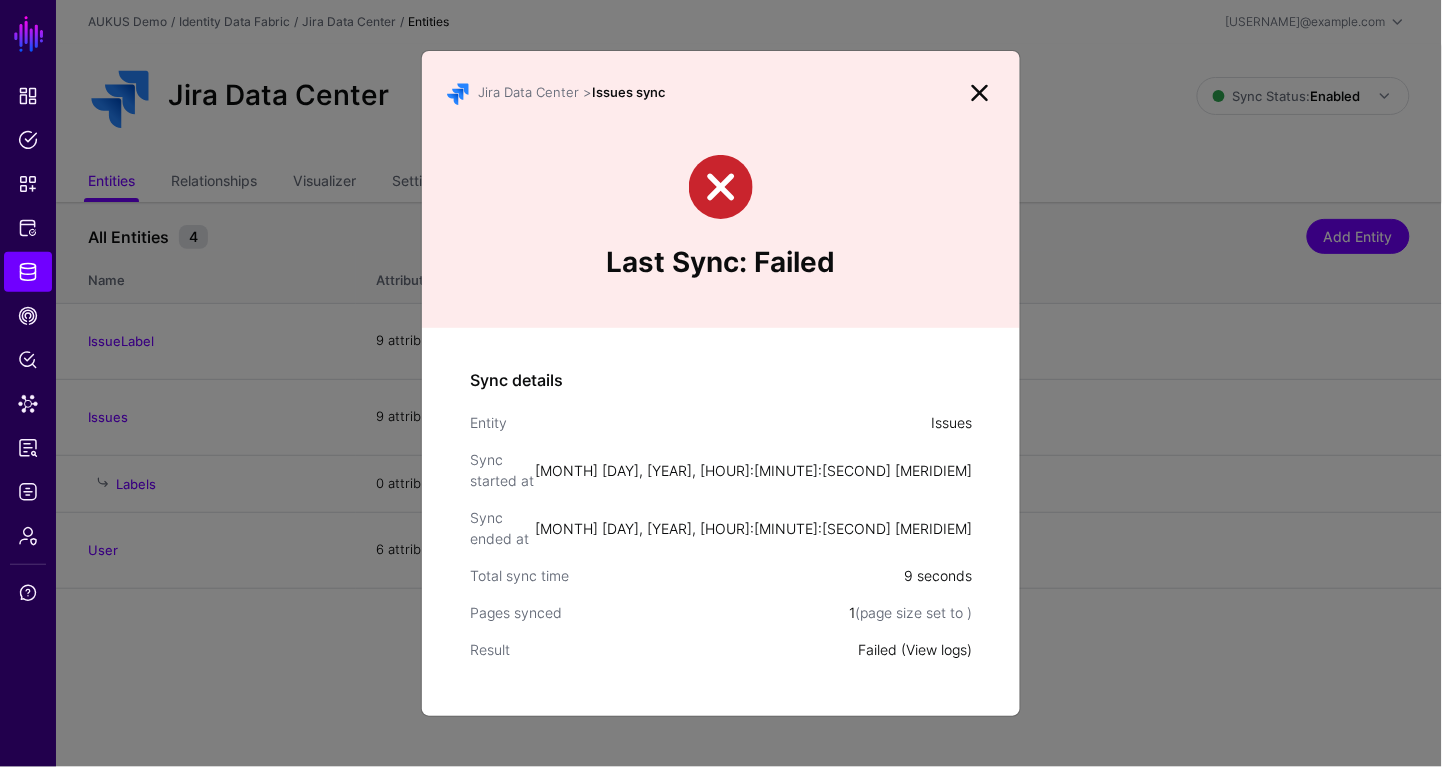 click on "View logs" 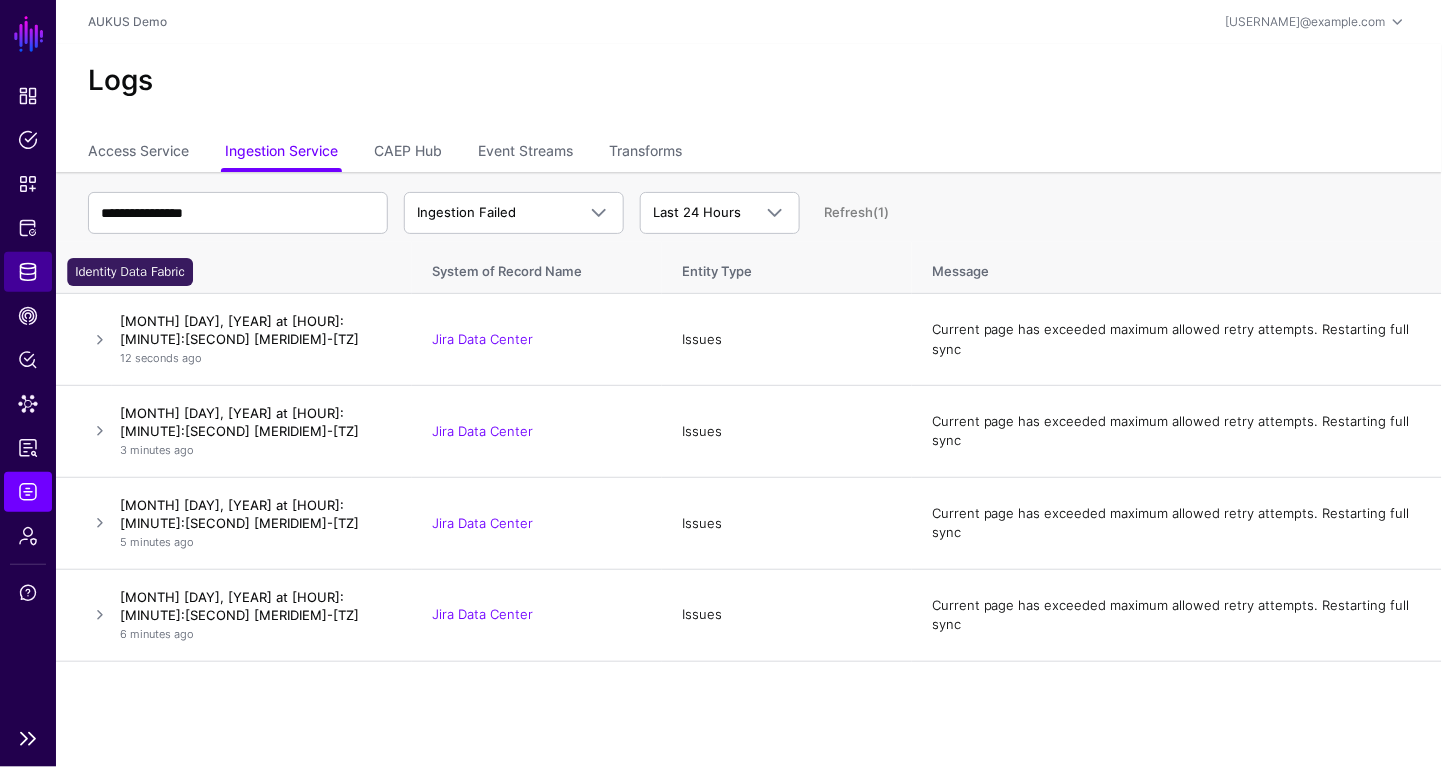 click on "Identity Data Fabric" 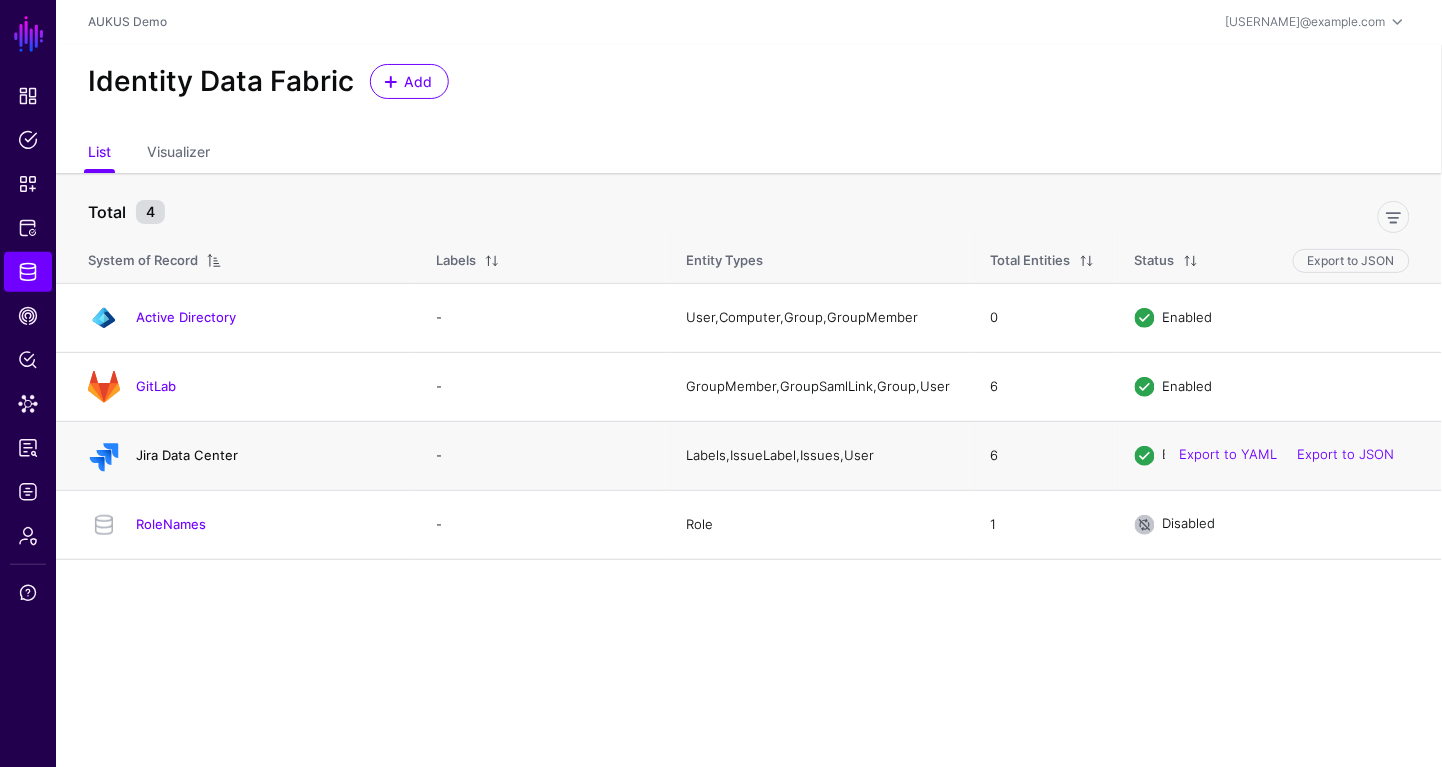 click on "Jira Data Center" 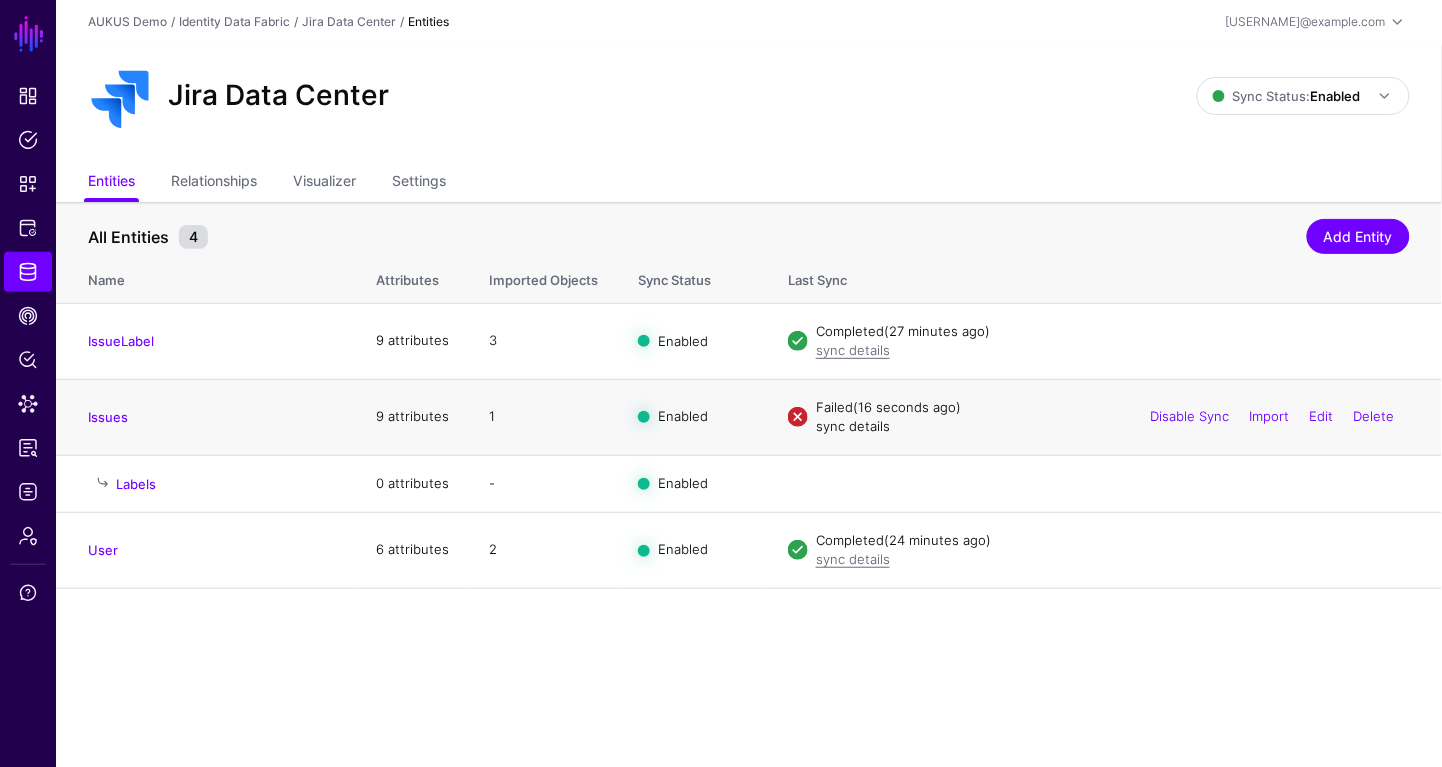 click on "sync details" 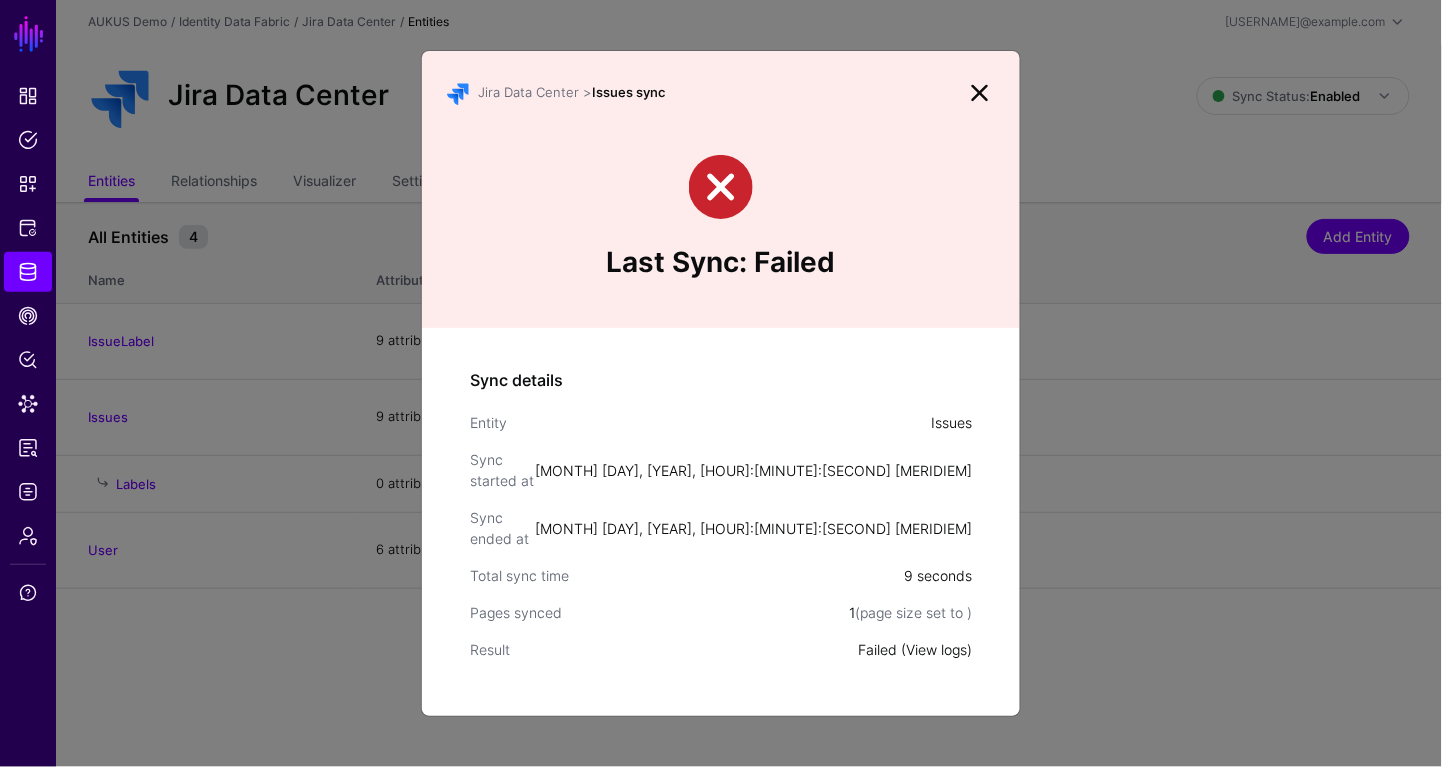 click on "View logs" 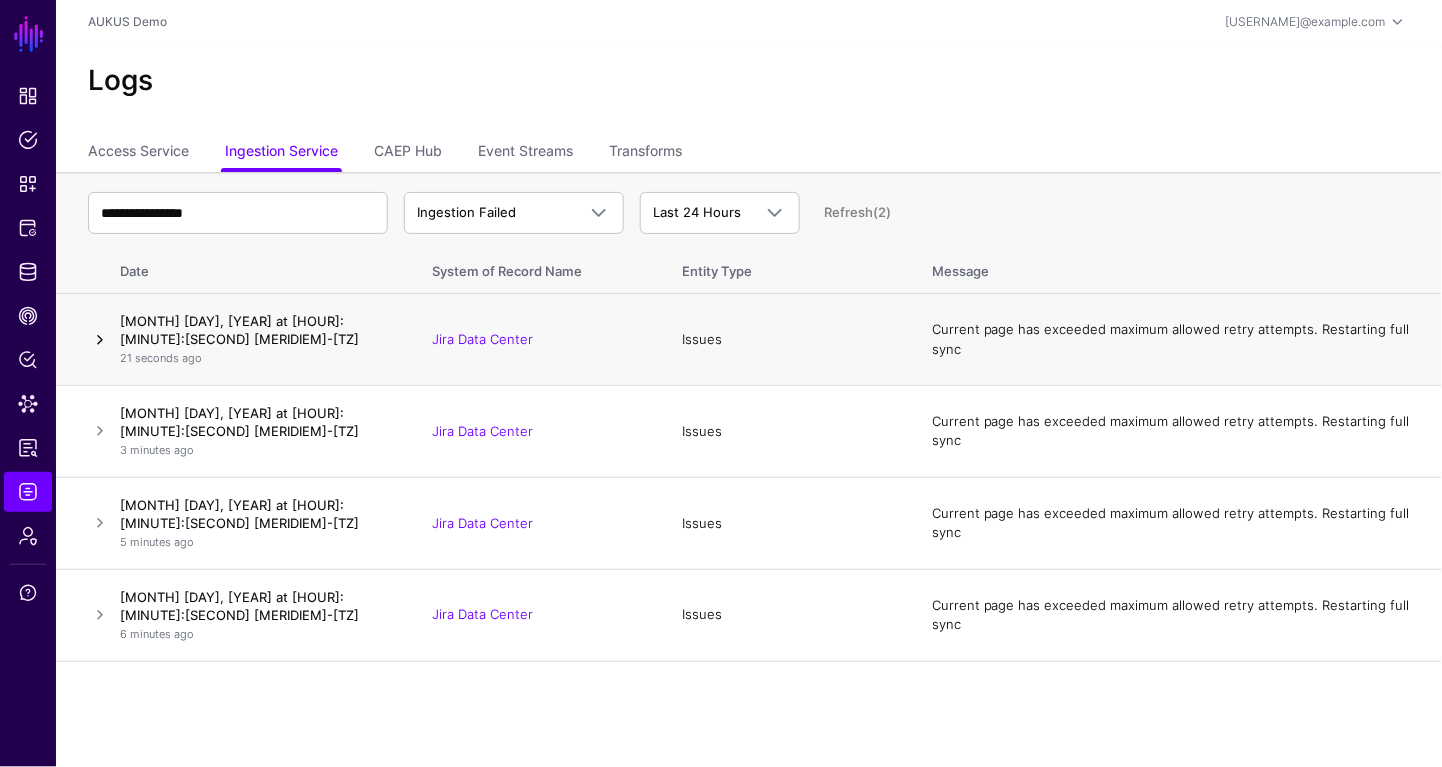 click at bounding box center [100, 340] 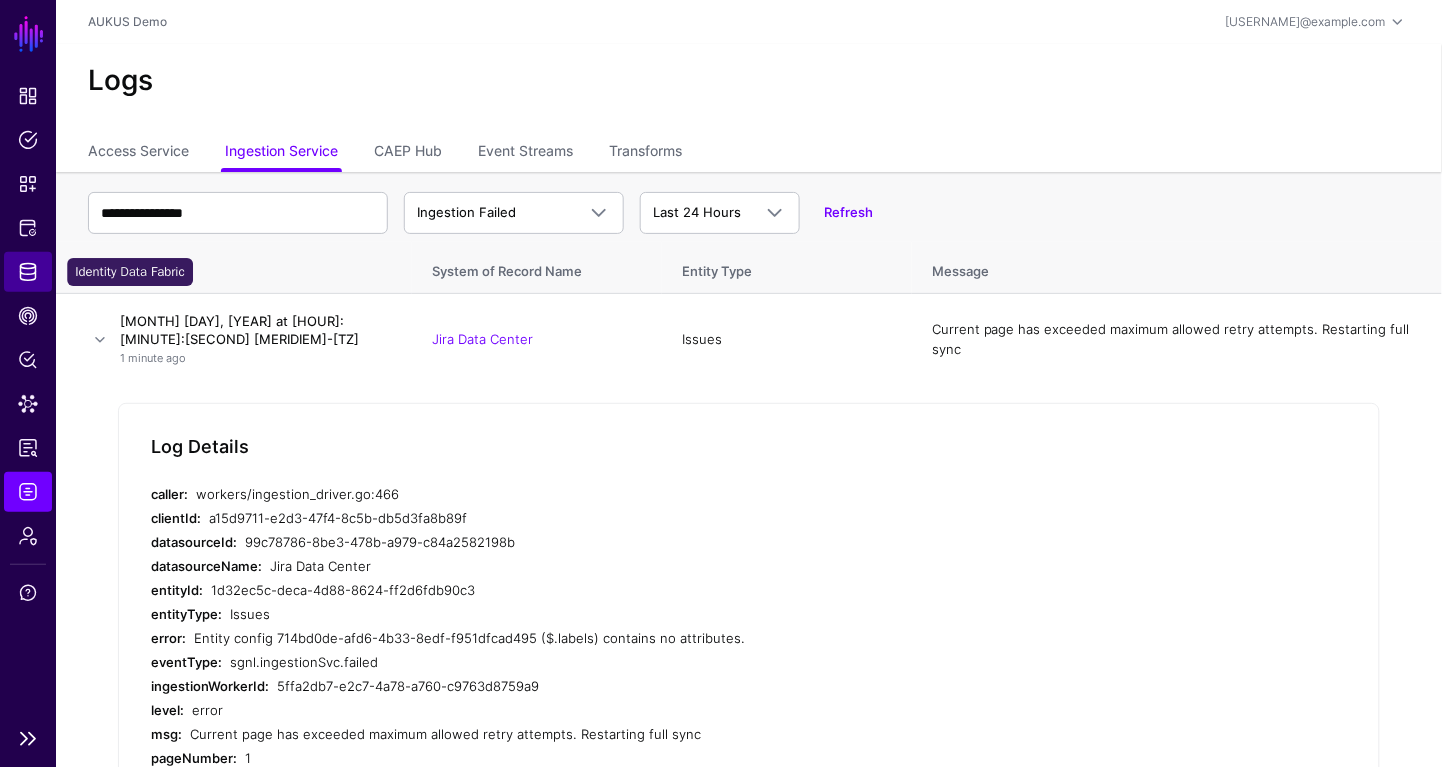 click on "Identity Data Fabric" 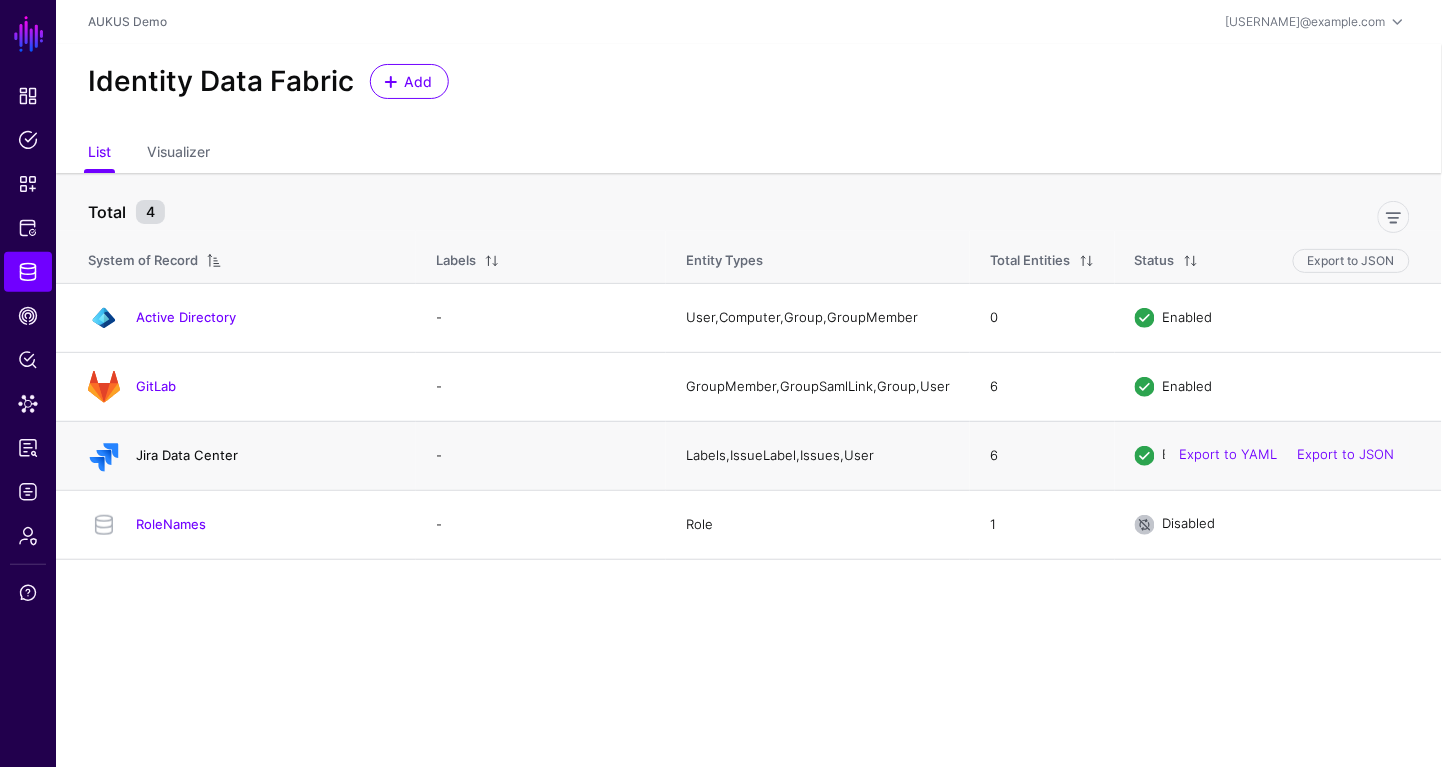 click on "Jira Data Center" 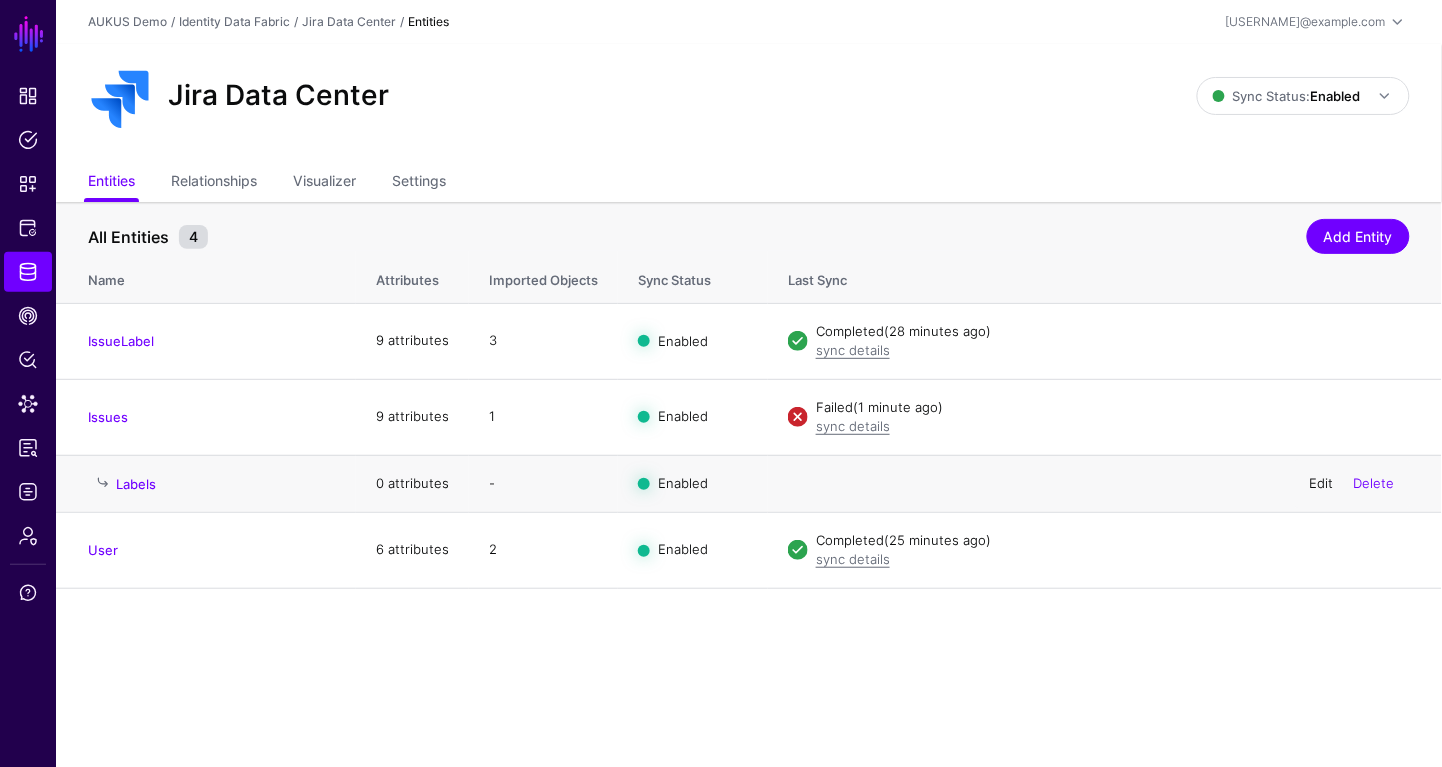 click on "Edit" 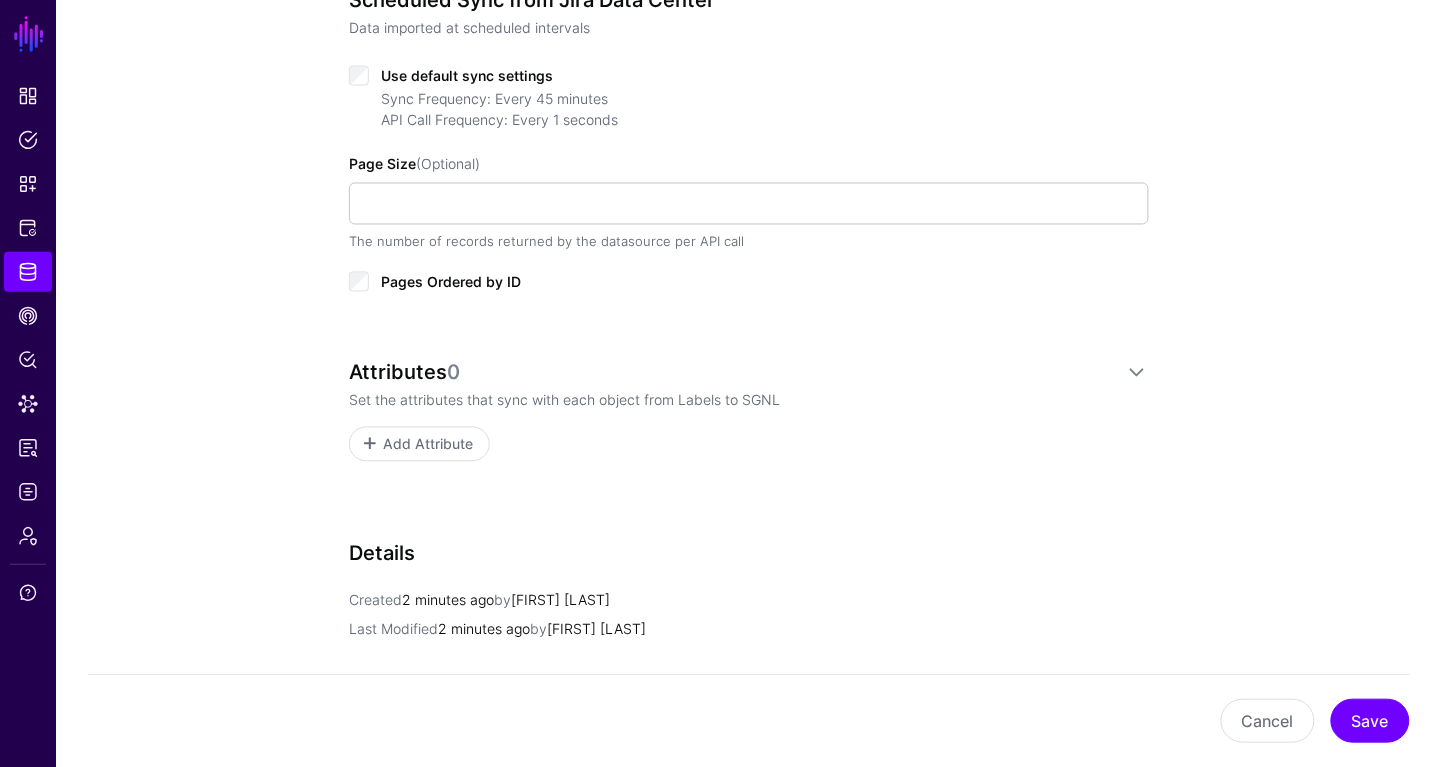 scroll, scrollTop: 1146, scrollLeft: 0, axis: vertical 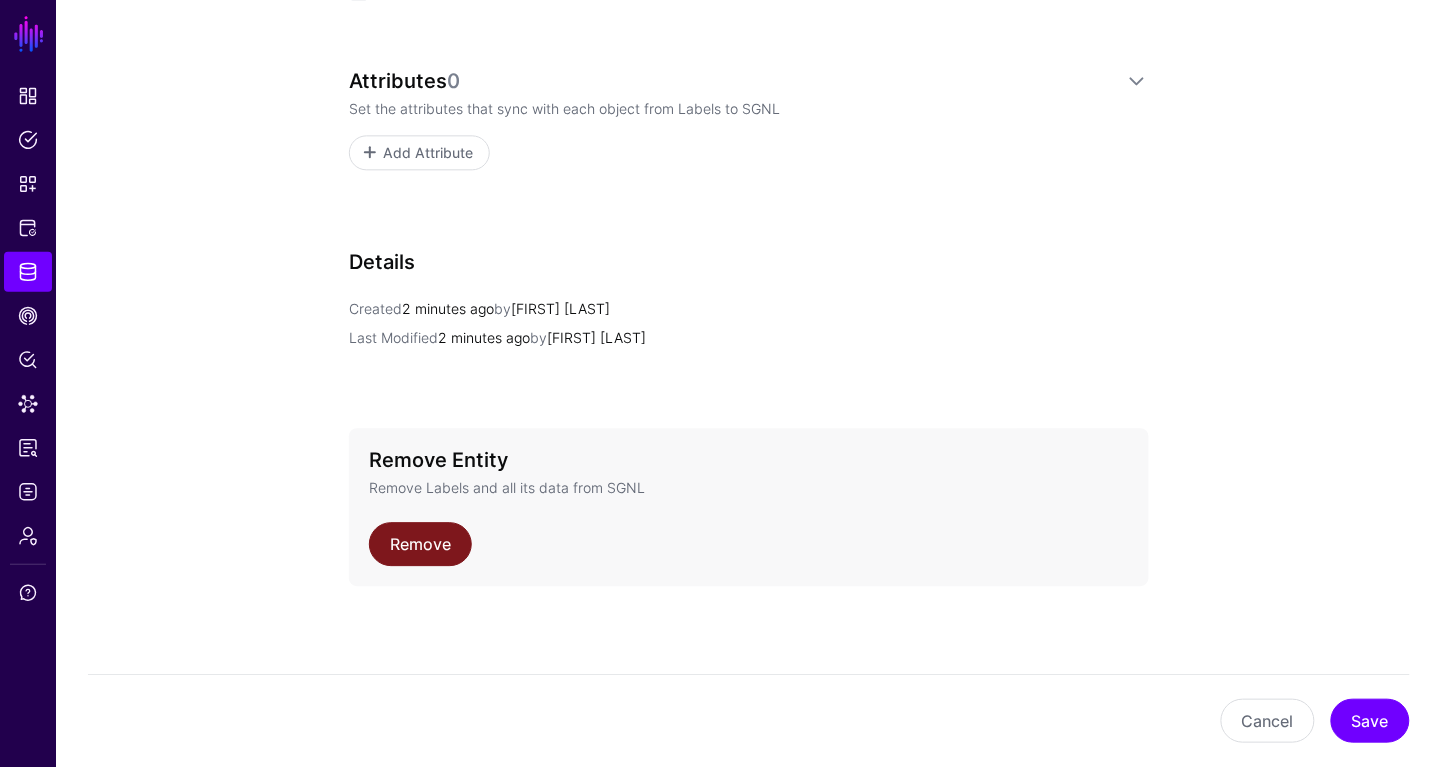 click on "Remove" 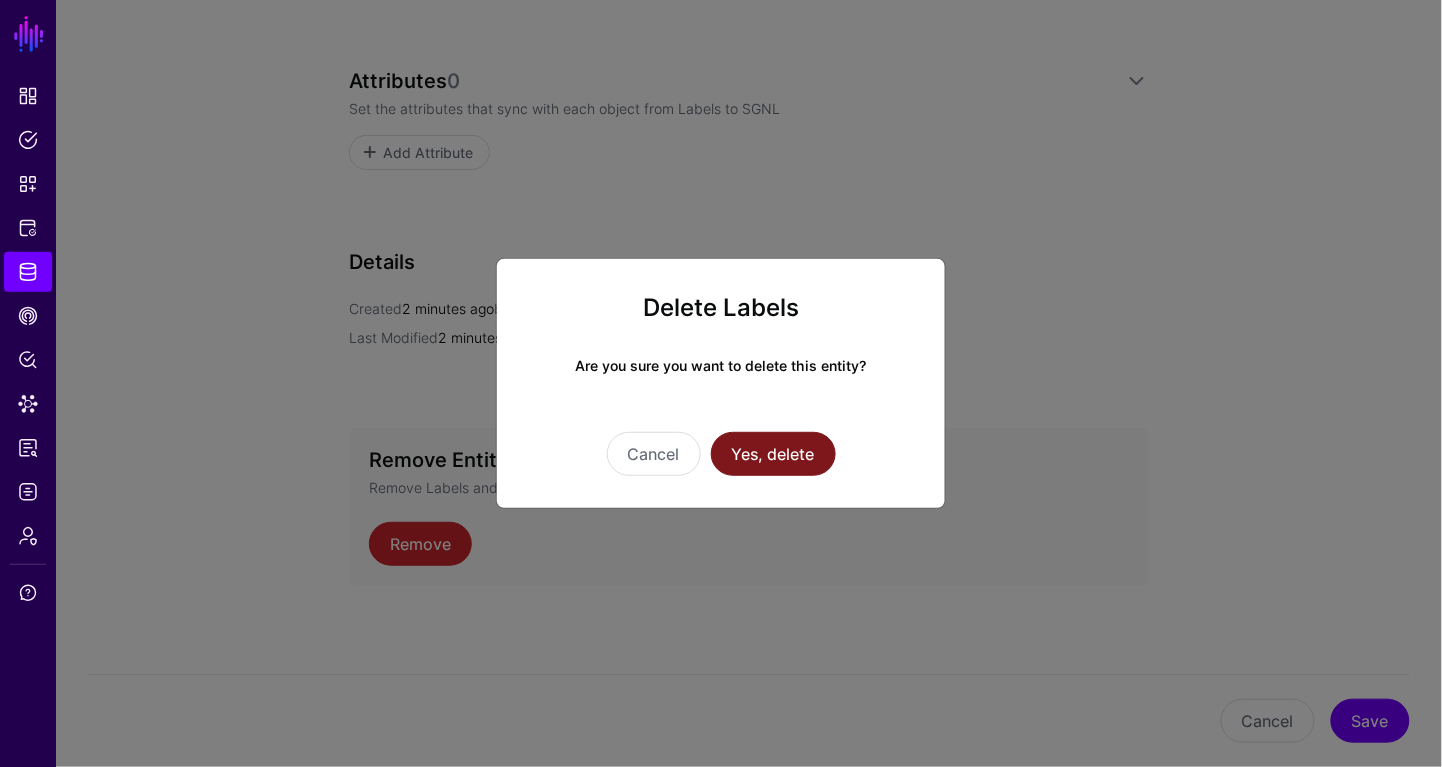 click on "Yes, delete" 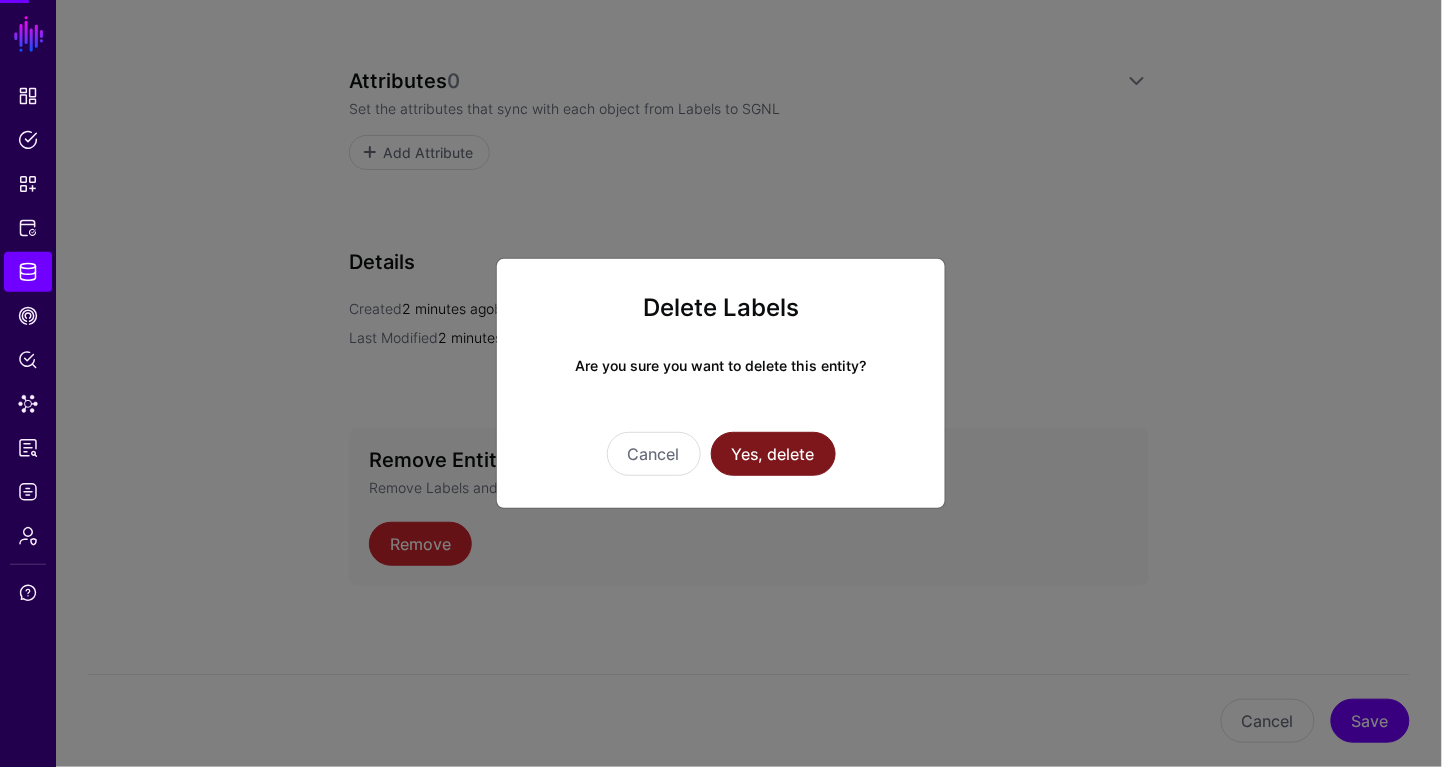 scroll, scrollTop: 0, scrollLeft: 0, axis: both 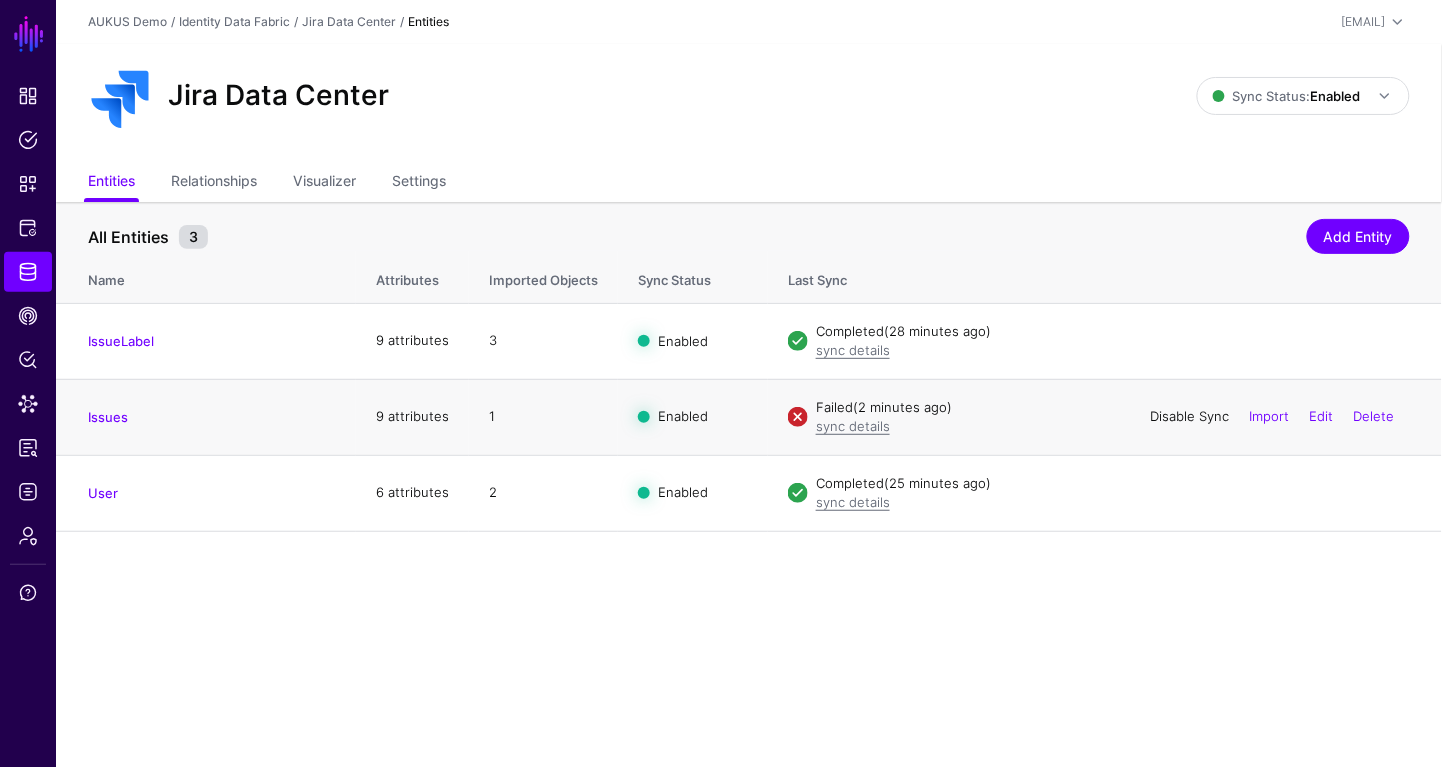 click on "Disable Sync" 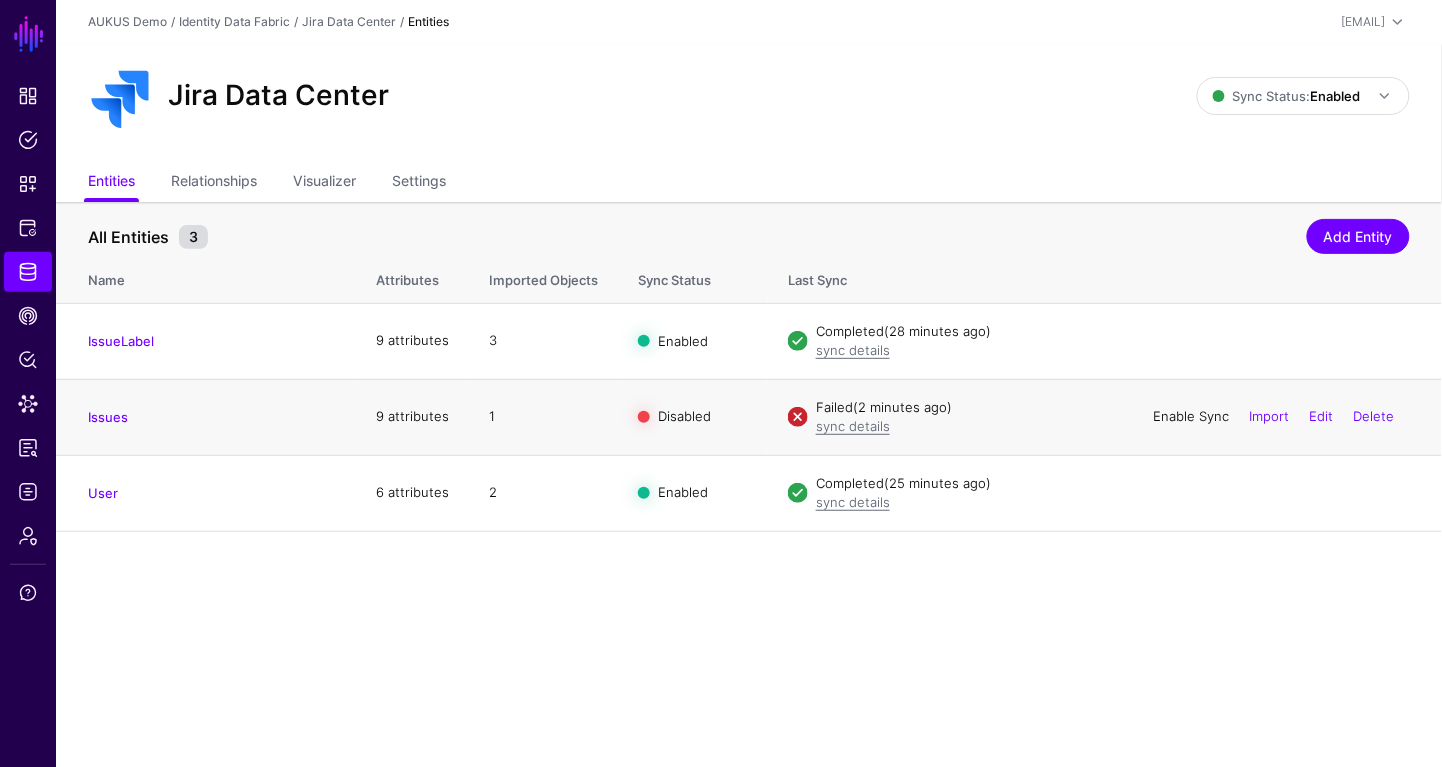 click on "Enable Sync" 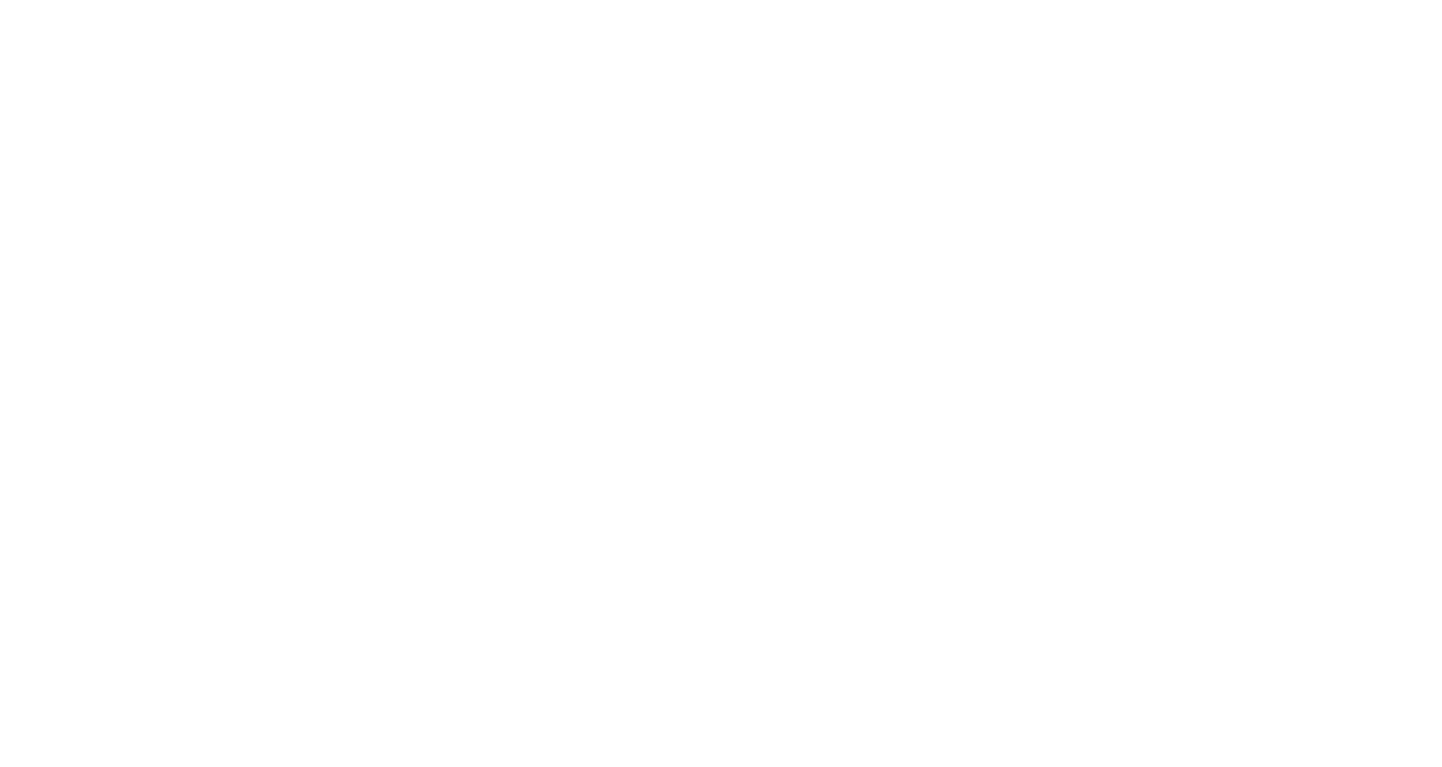 scroll, scrollTop: 0, scrollLeft: 0, axis: both 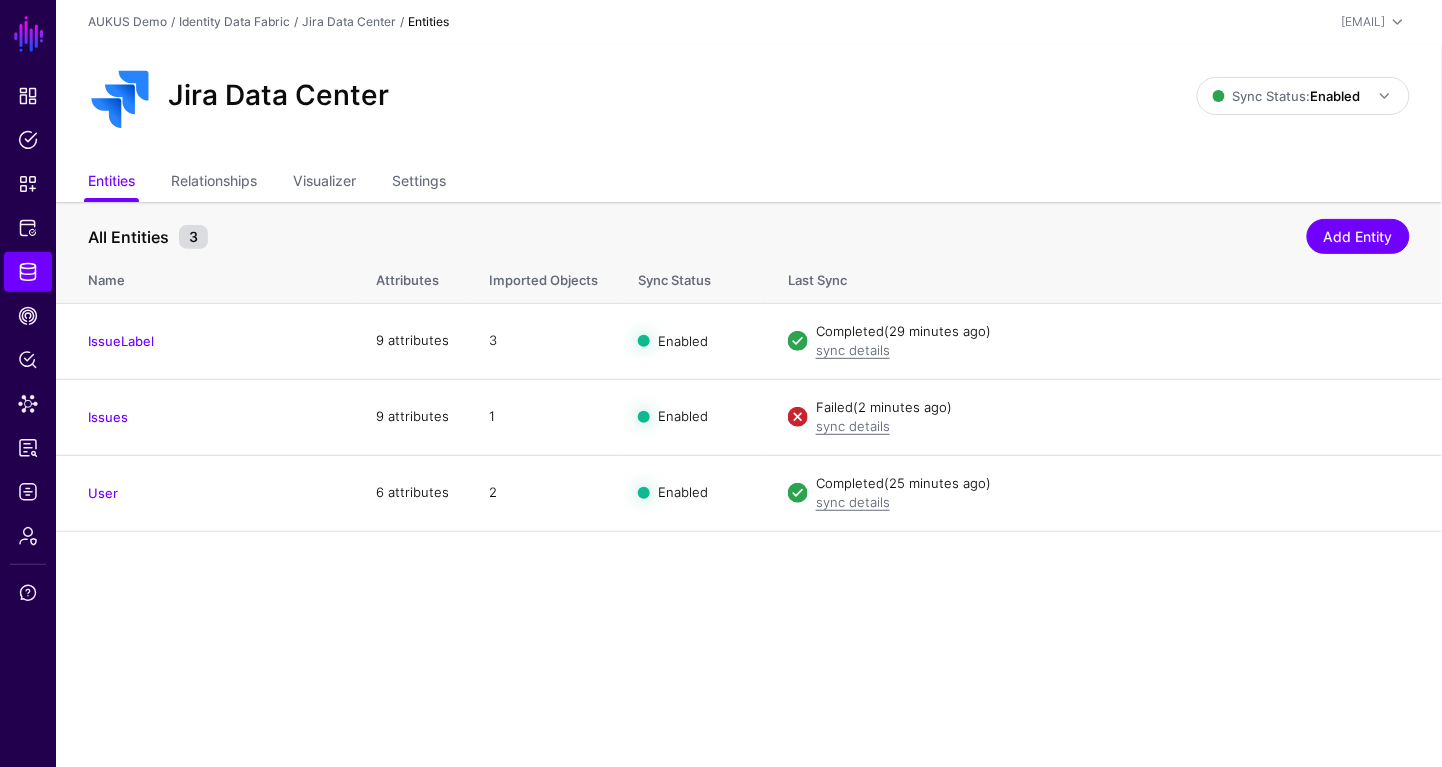 click on "SGNL Dashboard Policies Snippets Protected Systems Identity Data Fabric CAEP Hub Policy Lens Data Lens Reports Logs Admin Support AUKUS Demo / Identity Data Fabric / Jira Data Center / Entities [EMAIL] [FIRST] [LAST] [EMAIL] AUKUS Demo Log out Jira Data Center Sync Status: Enabled Enabled Syncing active for all configured entities that are enabled Disabled Syncing inactive for all configured entities Entities Relationships Visualizer Settings All Entities 3 Add Entity Name Attributes Imported Objects Sync Status Last Sync IssueLabel 9 attributes 3 Enabled Completed (29 minutes ago) sync details Disable Sync Import Edit Delete Issues 9 attributes 1 Enabled Failed (2 minutes ago) sync details Disable Sync Import Edit Delete User 6 attributes 2 Enabled Completed (25 minutes ago) sync details Disable Sync Import Edit Delete" 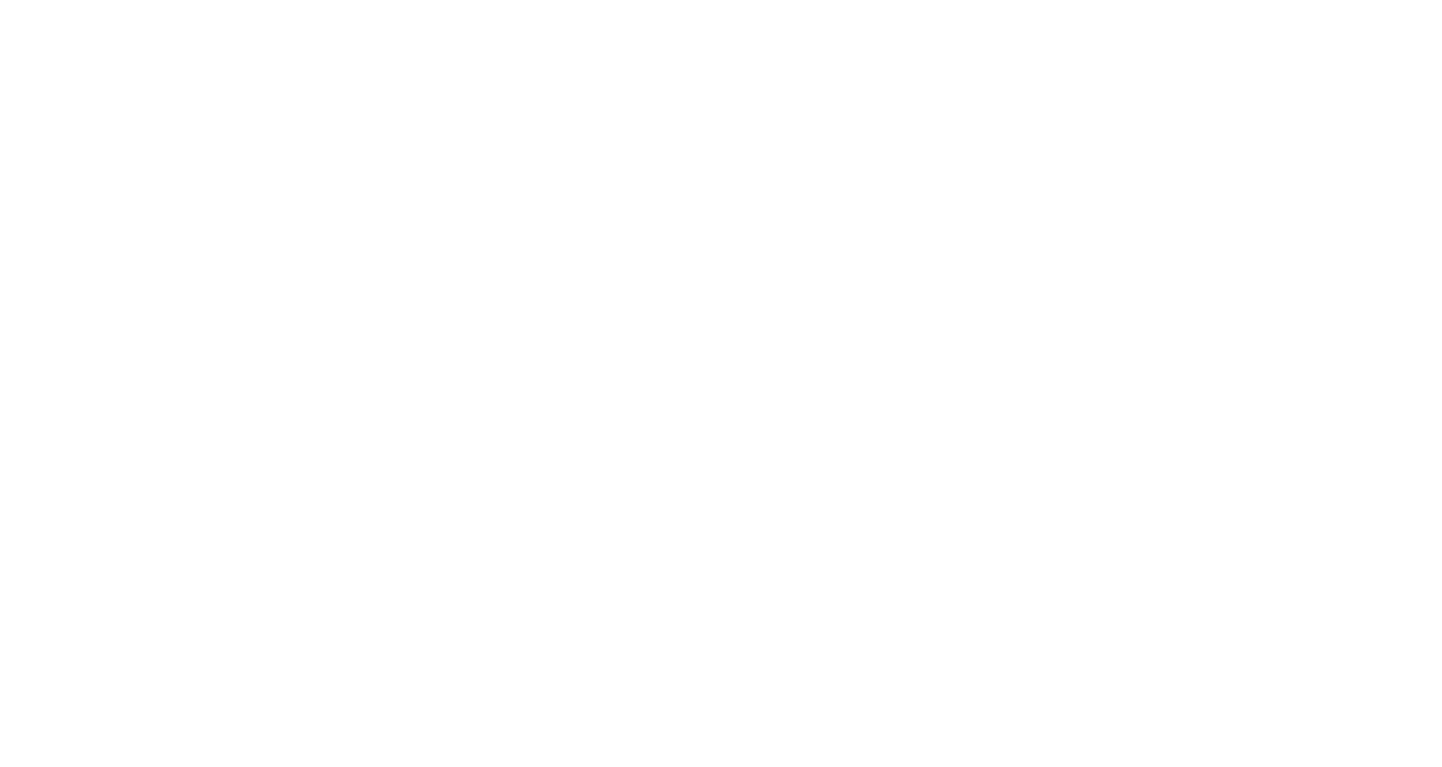 scroll, scrollTop: 0, scrollLeft: 0, axis: both 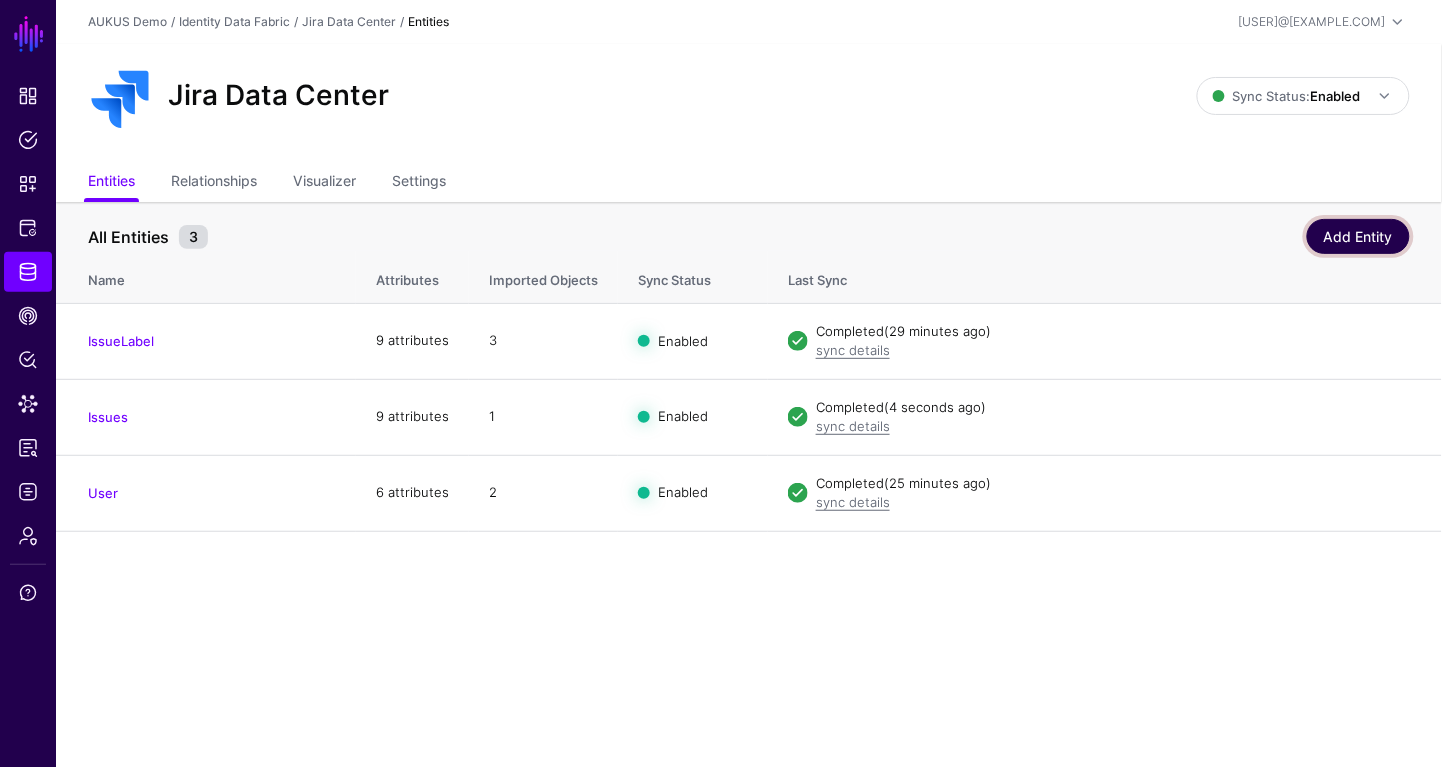 click on "Add Entity" 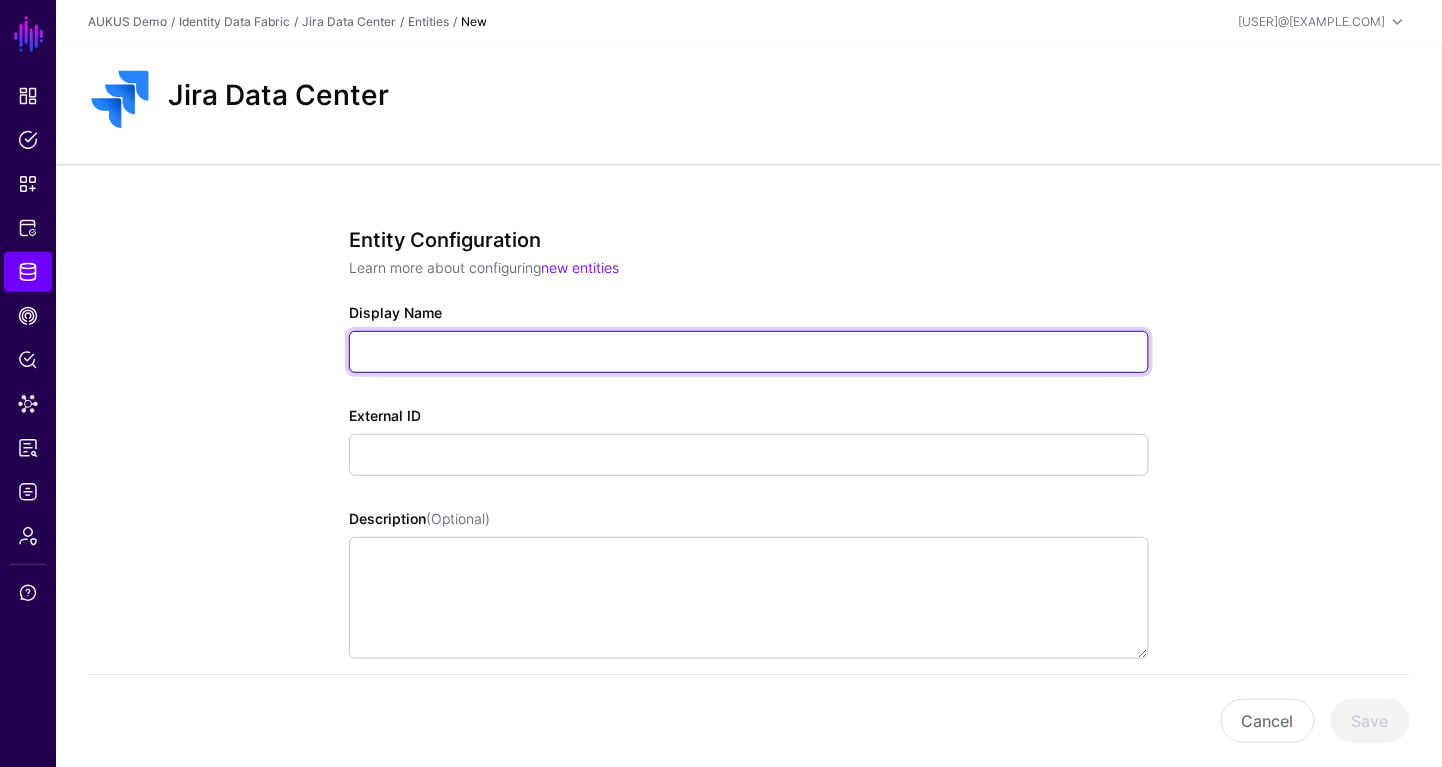 click on "Display Name" at bounding box center [749, 352] 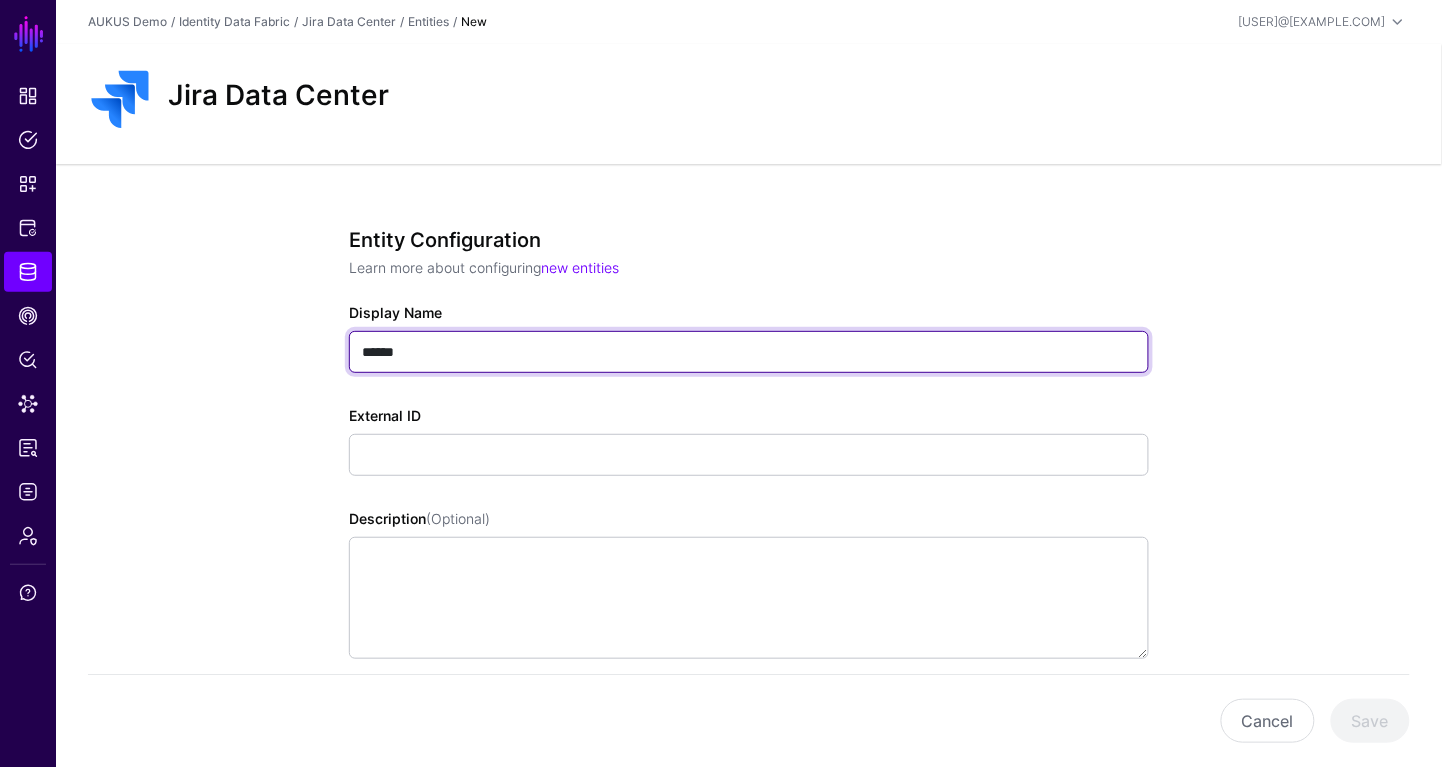 click on "******" at bounding box center (749, 352) 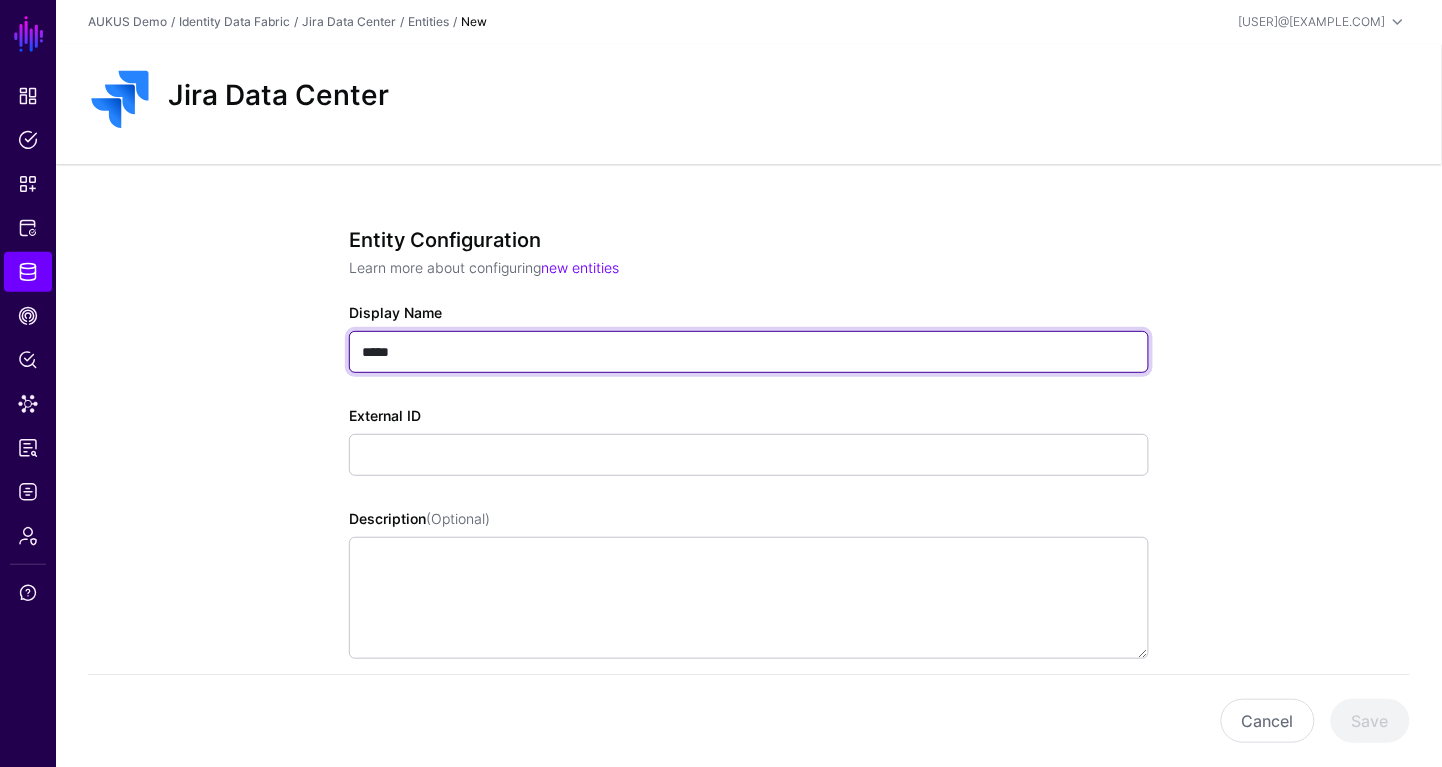 type on "*****" 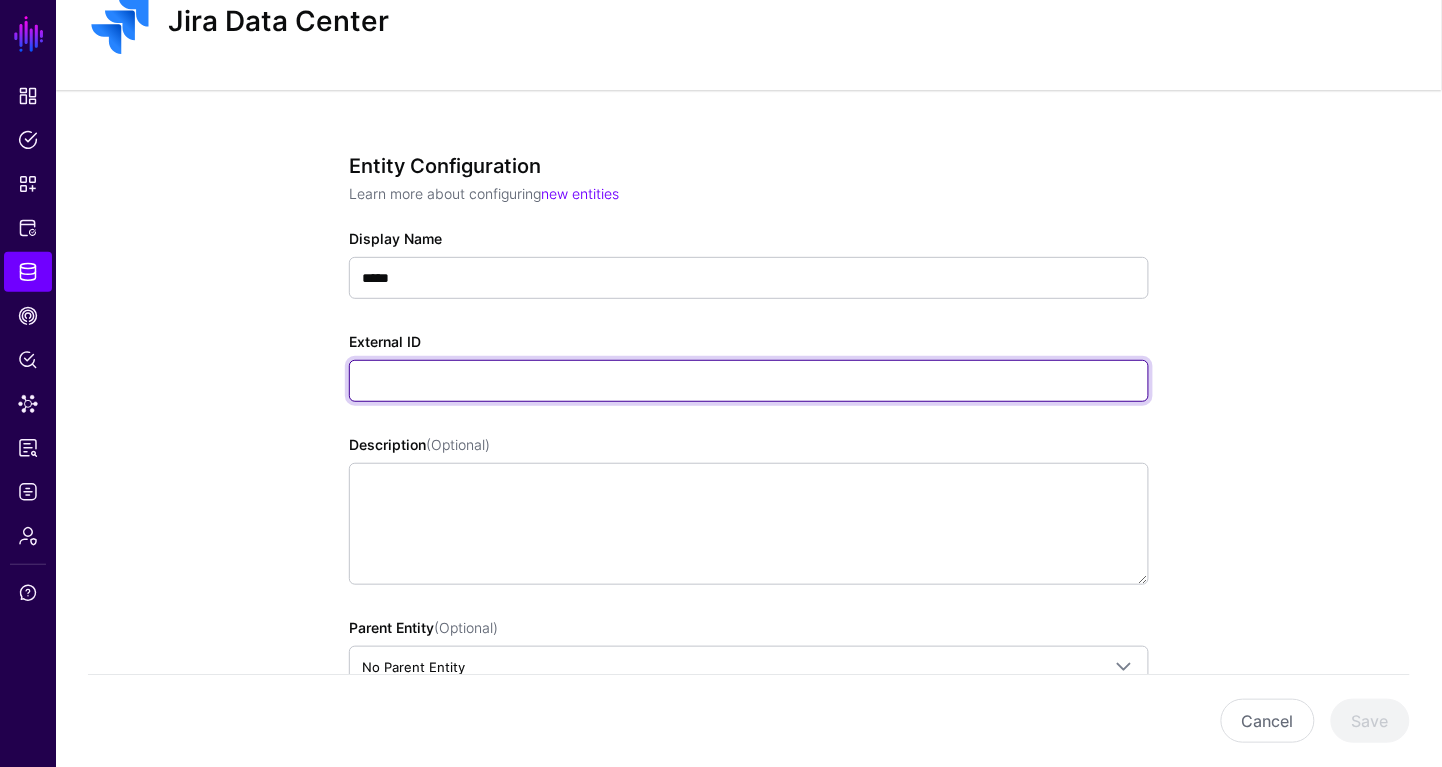 paste on "********" 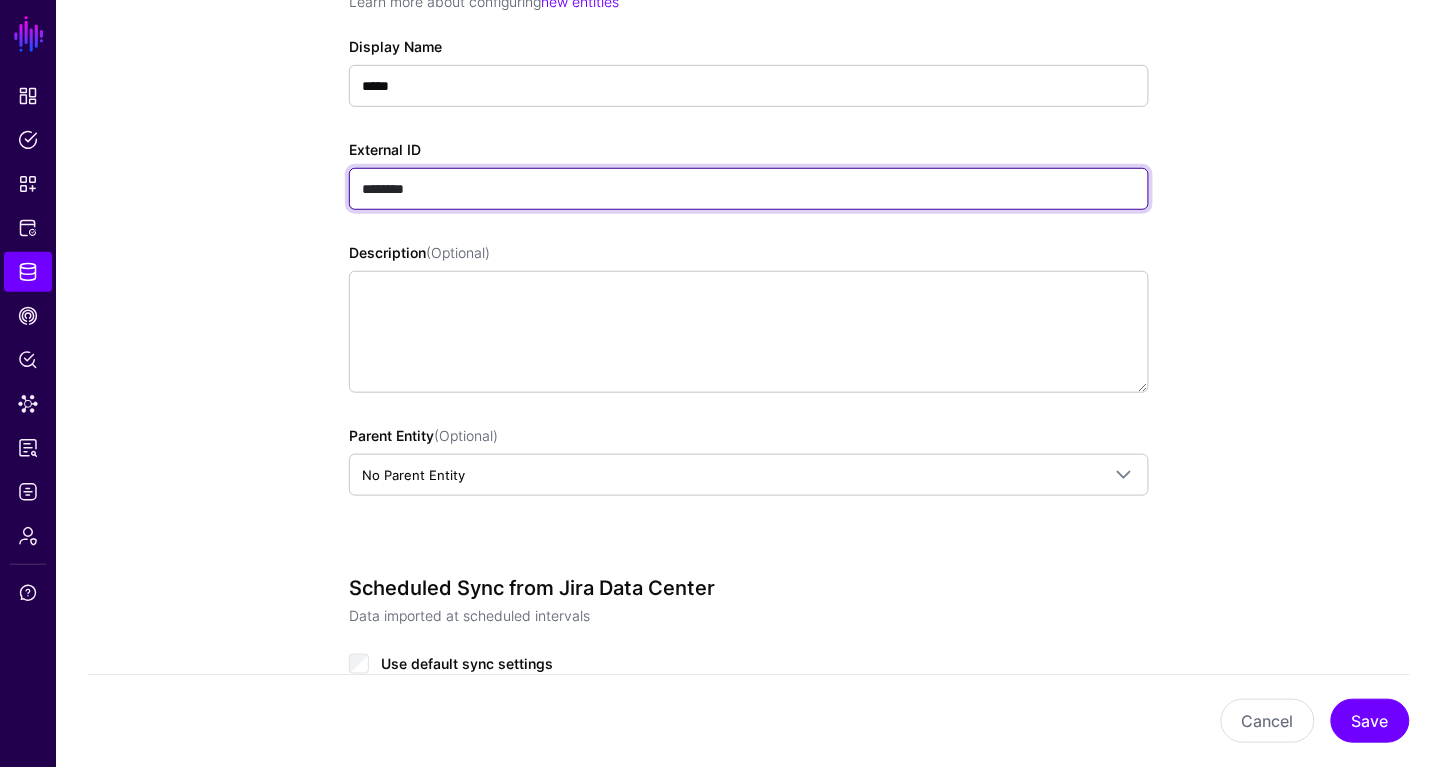 scroll, scrollTop: 291, scrollLeft: 0, axis: vertical 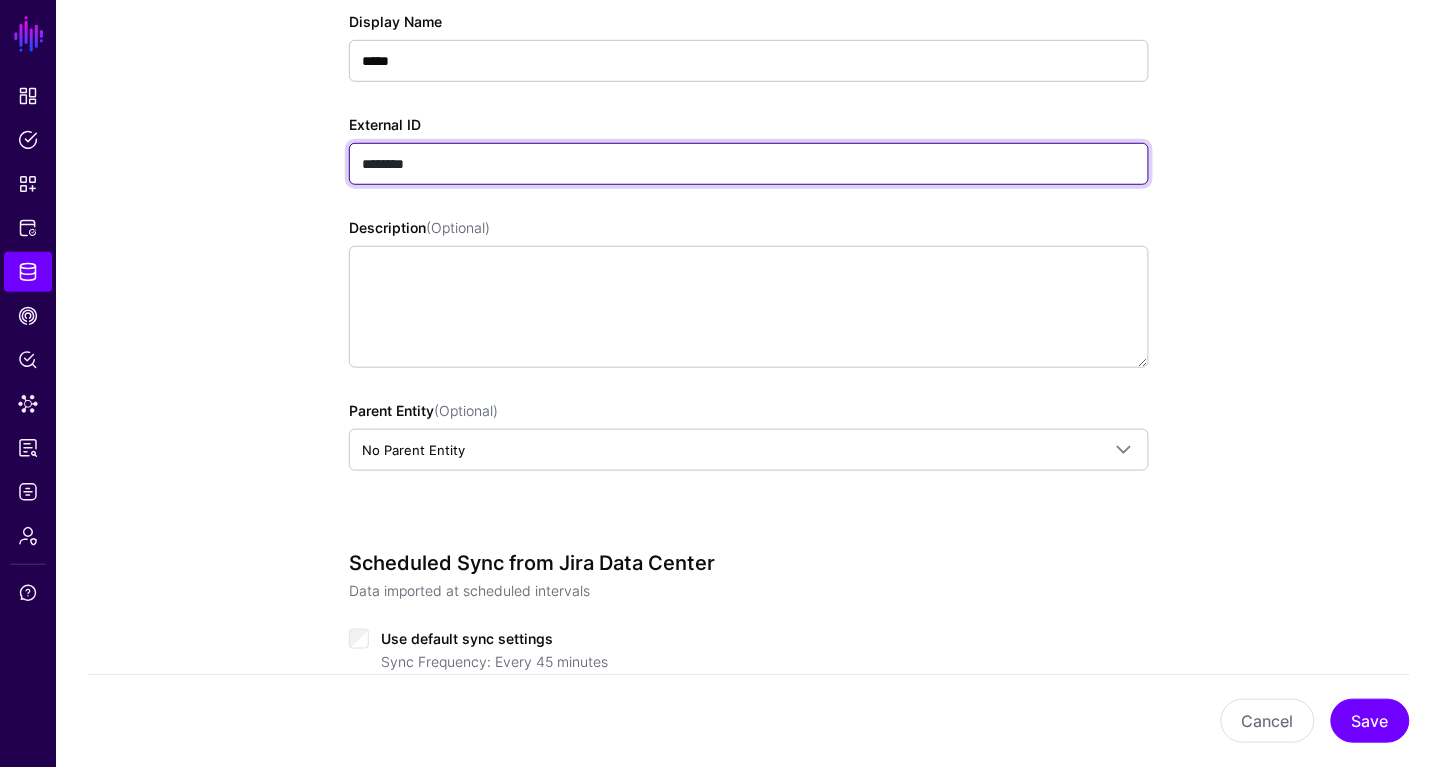 type on "********" 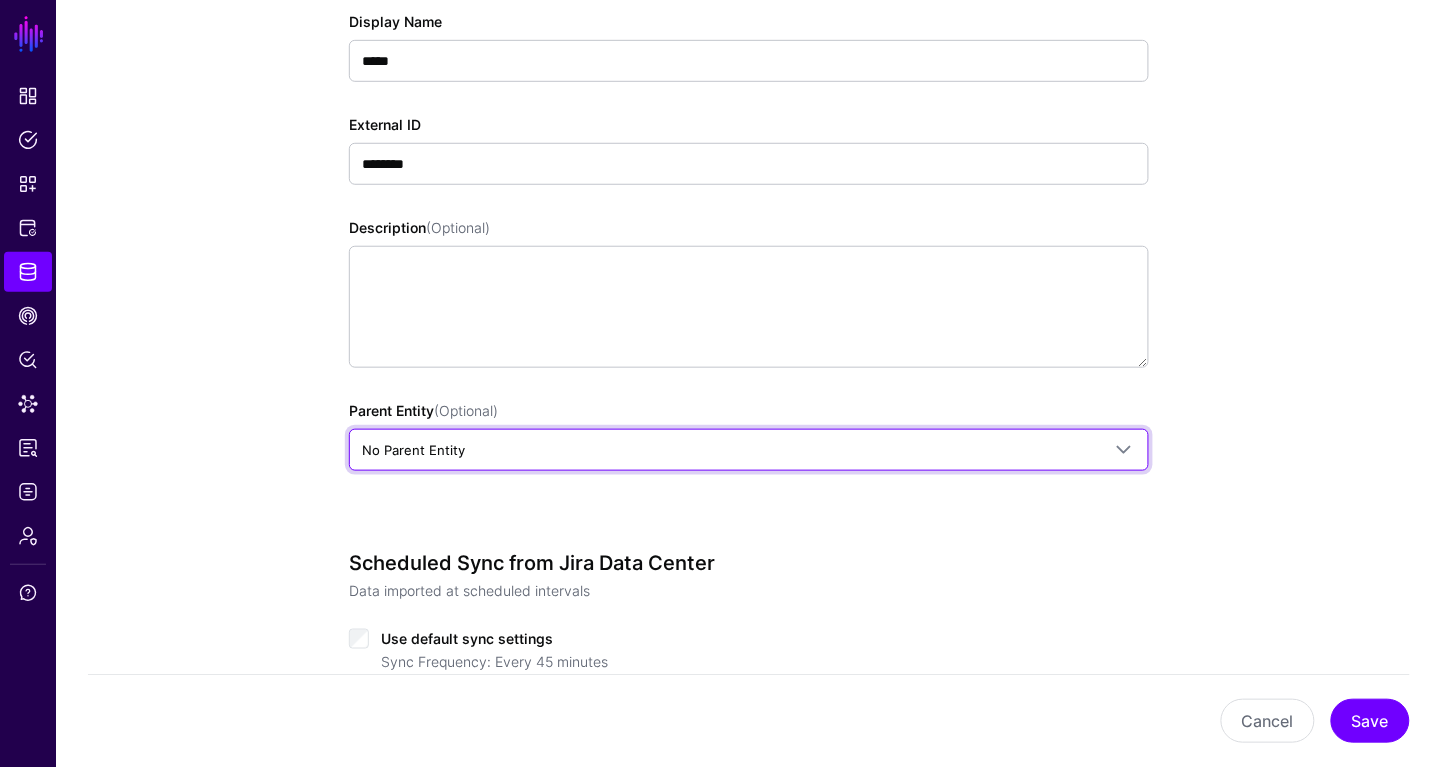 click on "No Parent Entity" at bounding box center [731, 450] 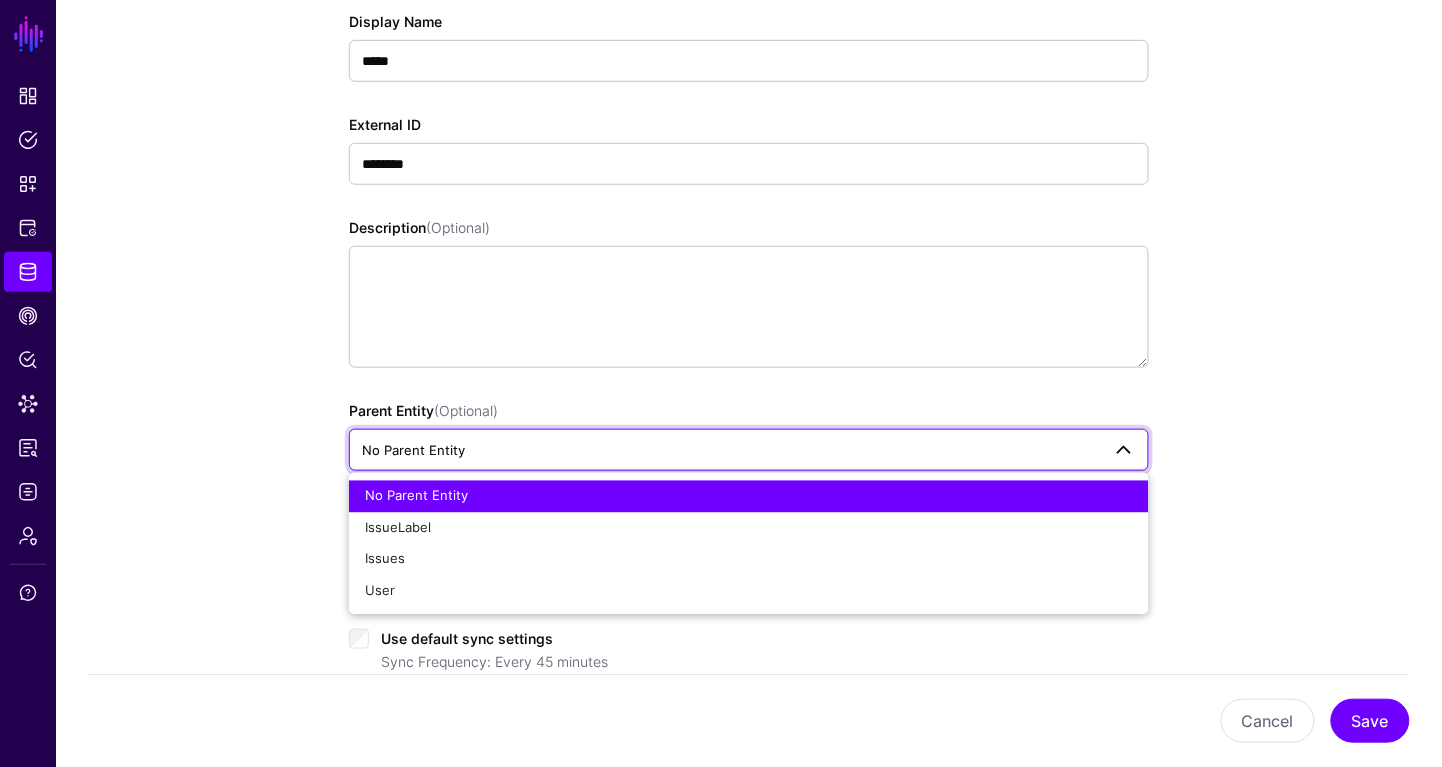 click on "Entity Configuration  Learn more about configuring  new entities  Display Name  *****  External ID  ********  Description  (Optional)  Parent Entity  (Optional) No Parent Entity  No Parent Entity   IssueLabel   Issues   User  Scheduled Sync from Jira Data Center Data imported at scheduled intervals Use default sync settings  Sync Frequency: Every 45 minutes   API Call Frequency: Every 1 seconds   Page Size  (Optional)  The number of records returned by the datasource per API call  Pages Ordered by ID  Attributes  0  Set the attributes that sync with each object from entity to SGNL  Add Attribute  Cancel  Save" 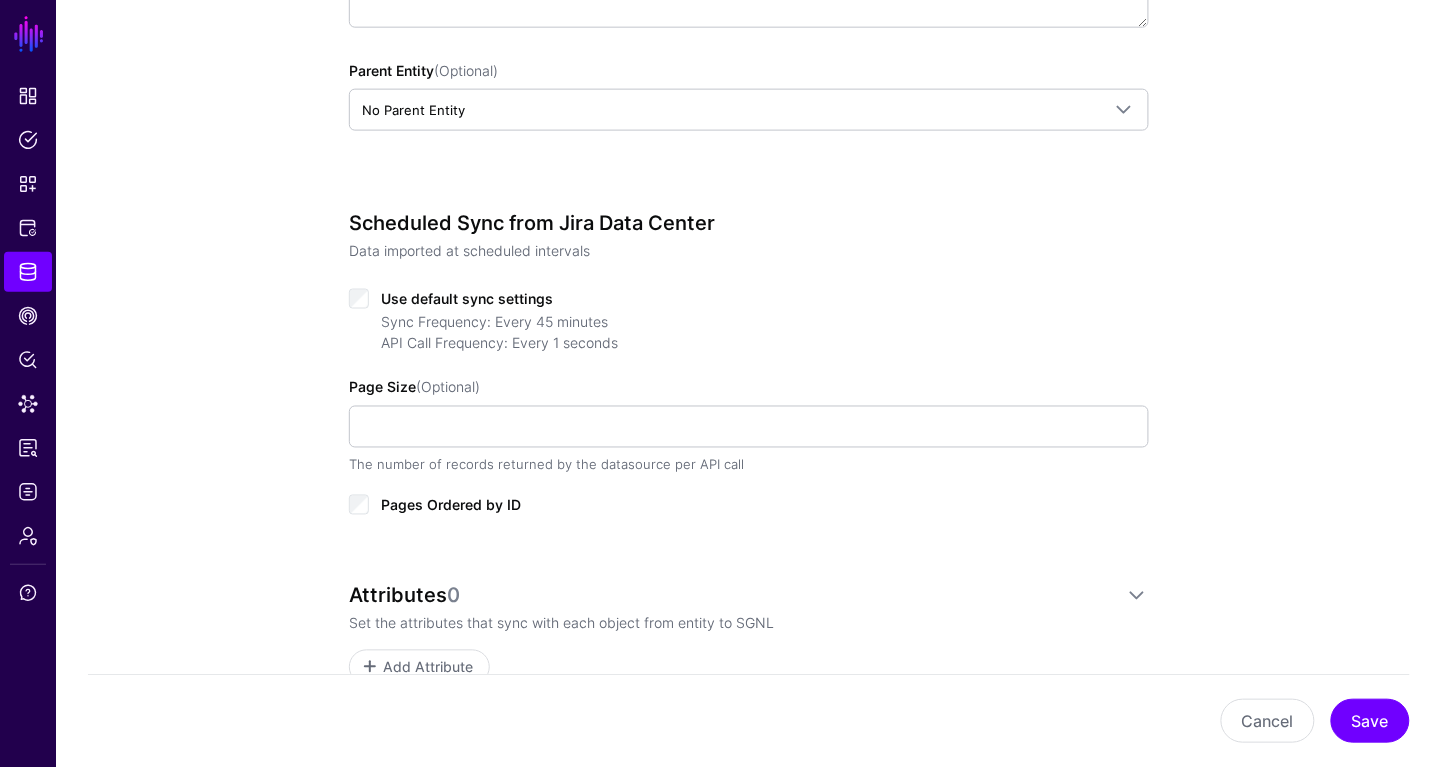 scroll, scrollTop: 755, scrollLeft: 0, axis: vertical 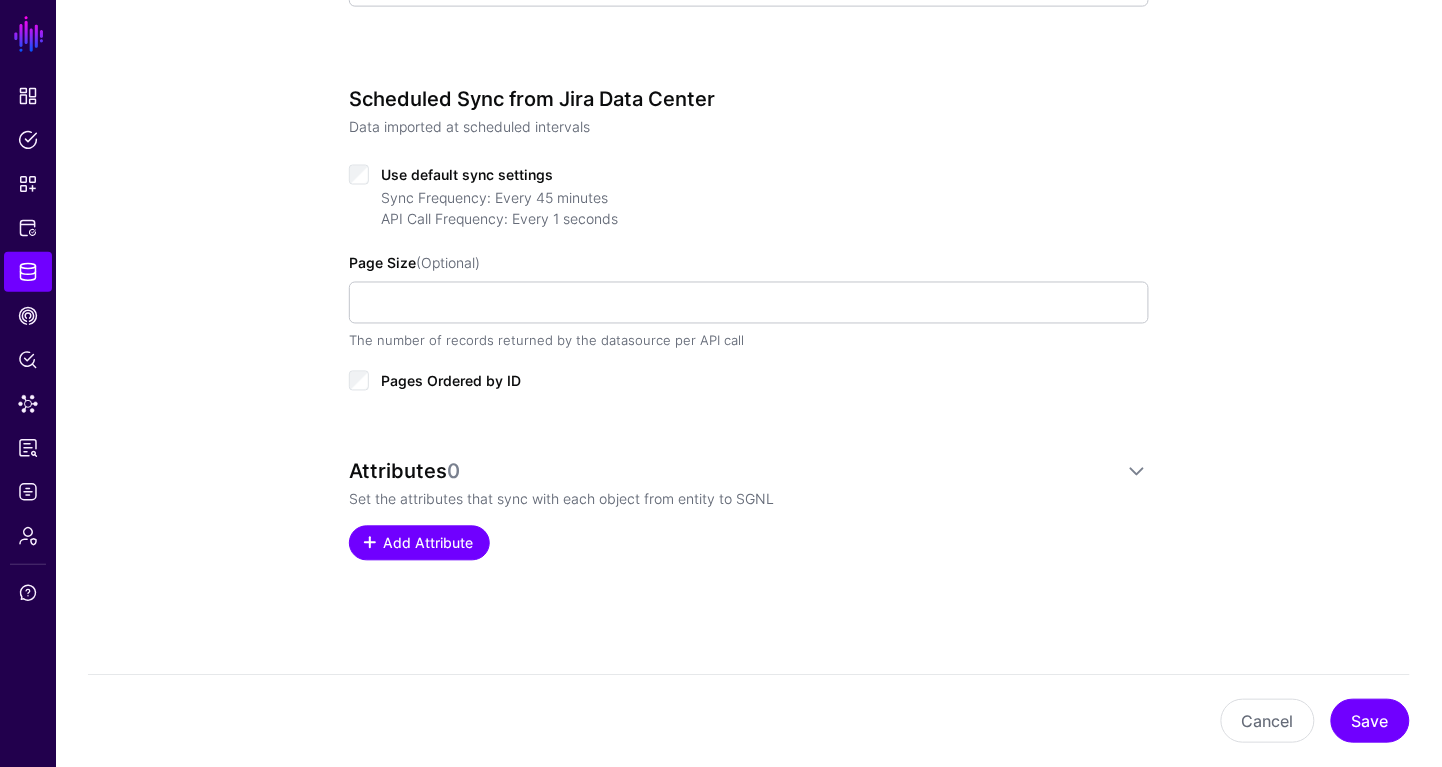 click on "Add Attribute" 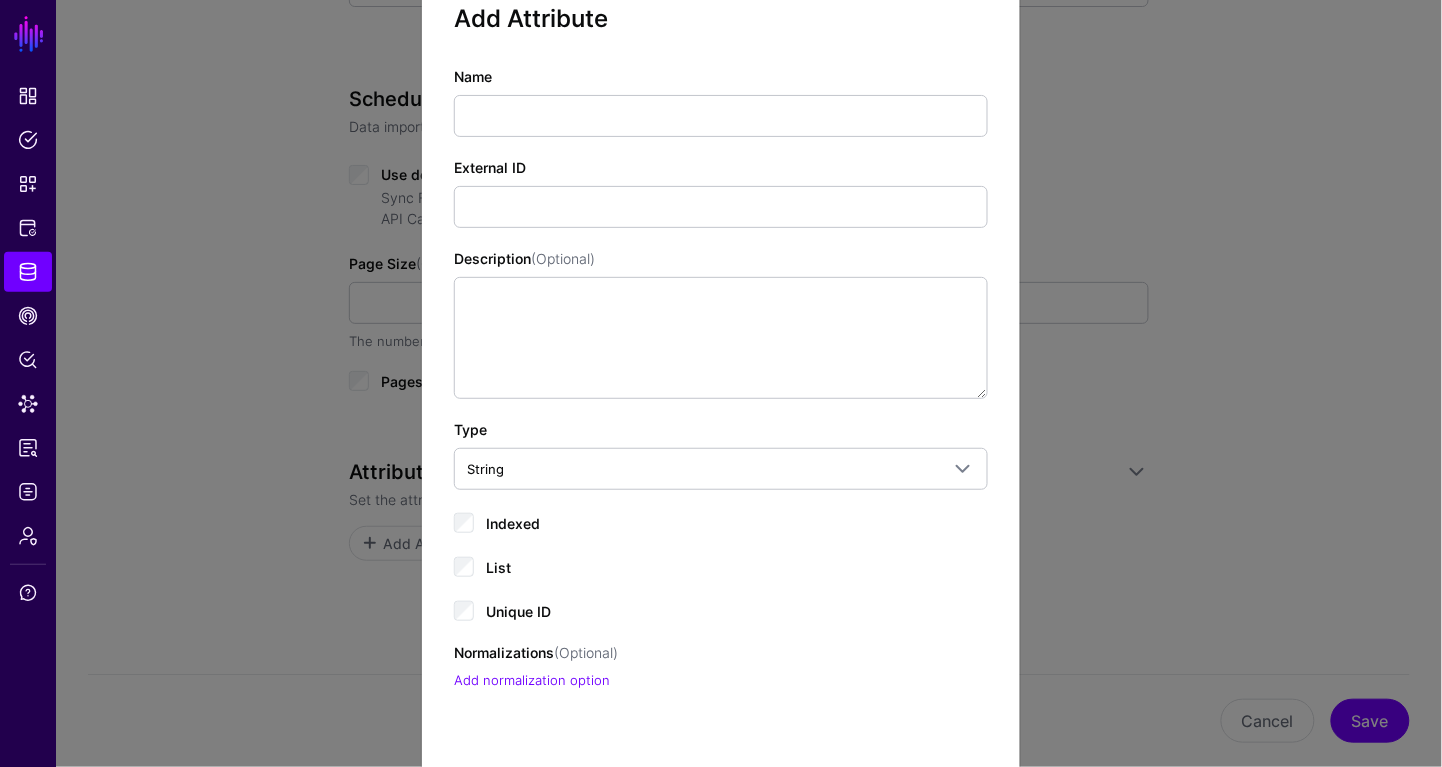 scroll, scrollTop: 58, scrollLeft: 0, axis: vertical 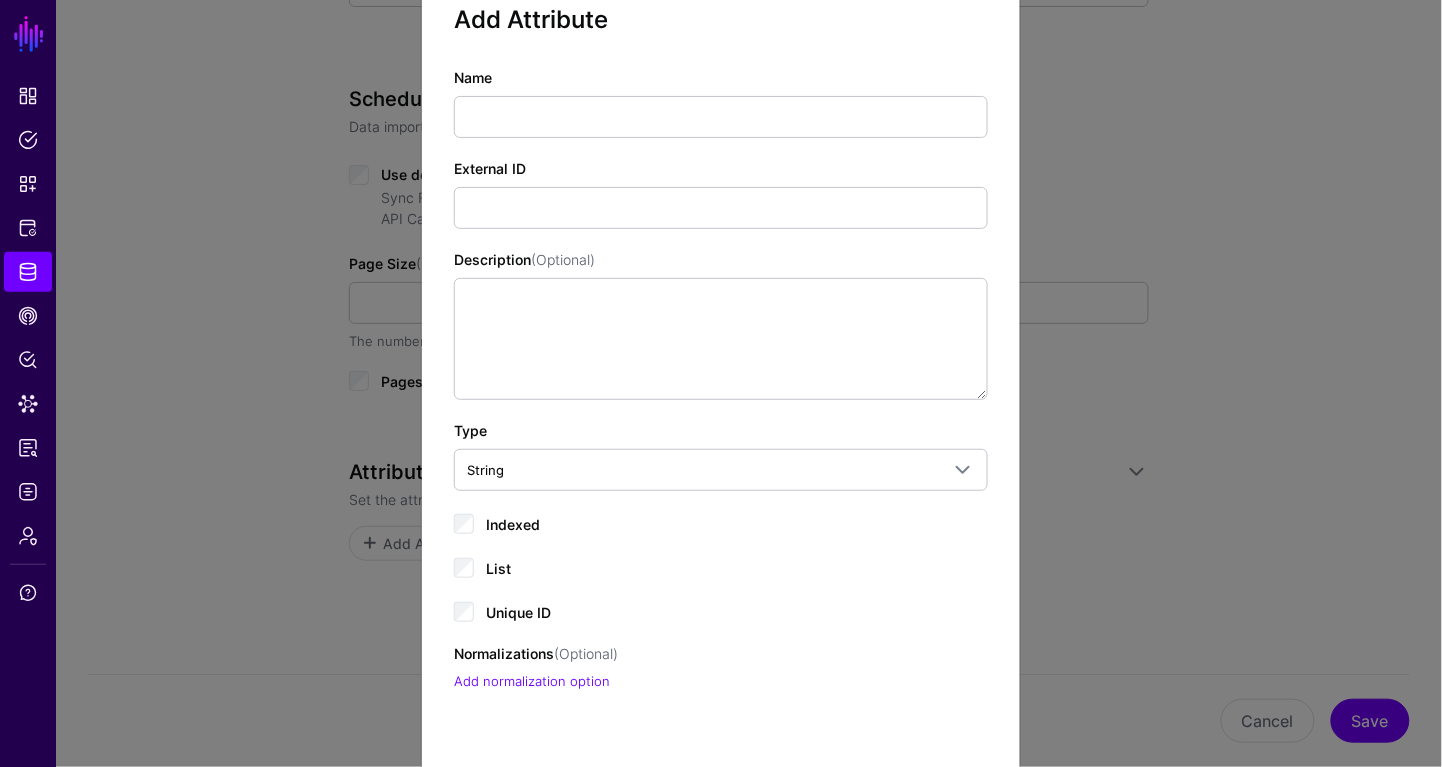 click on "Name" 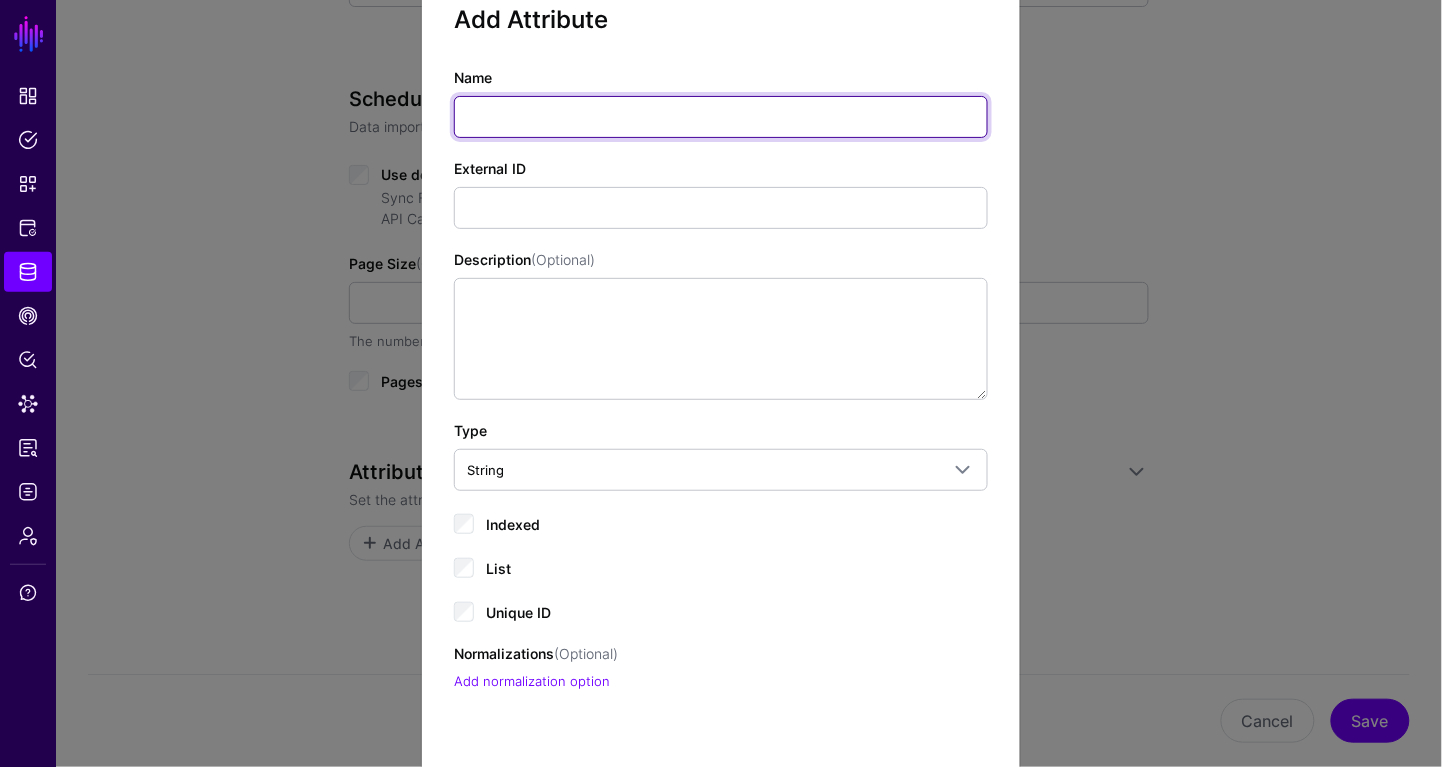 click on "Name" at bounding box center (721, 117) 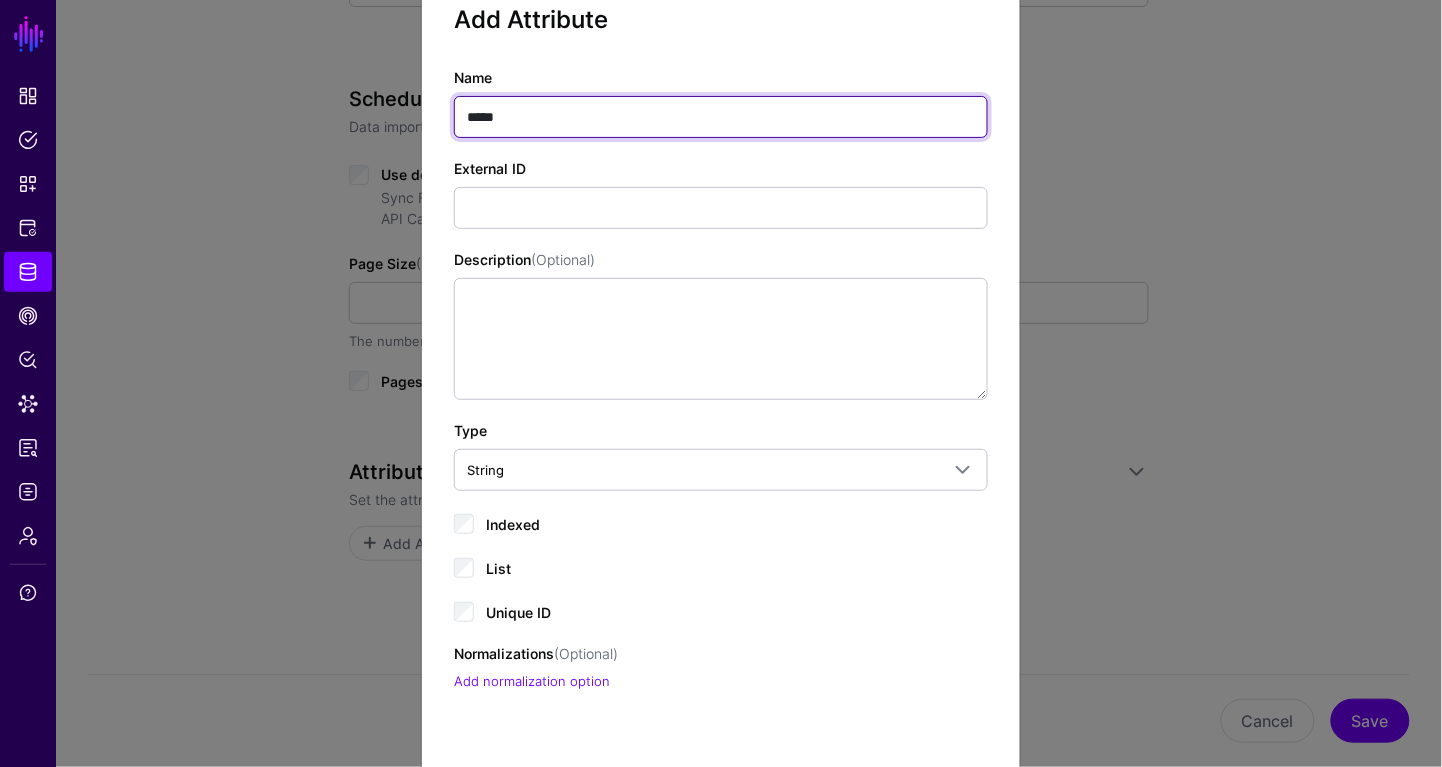 type on "*****" 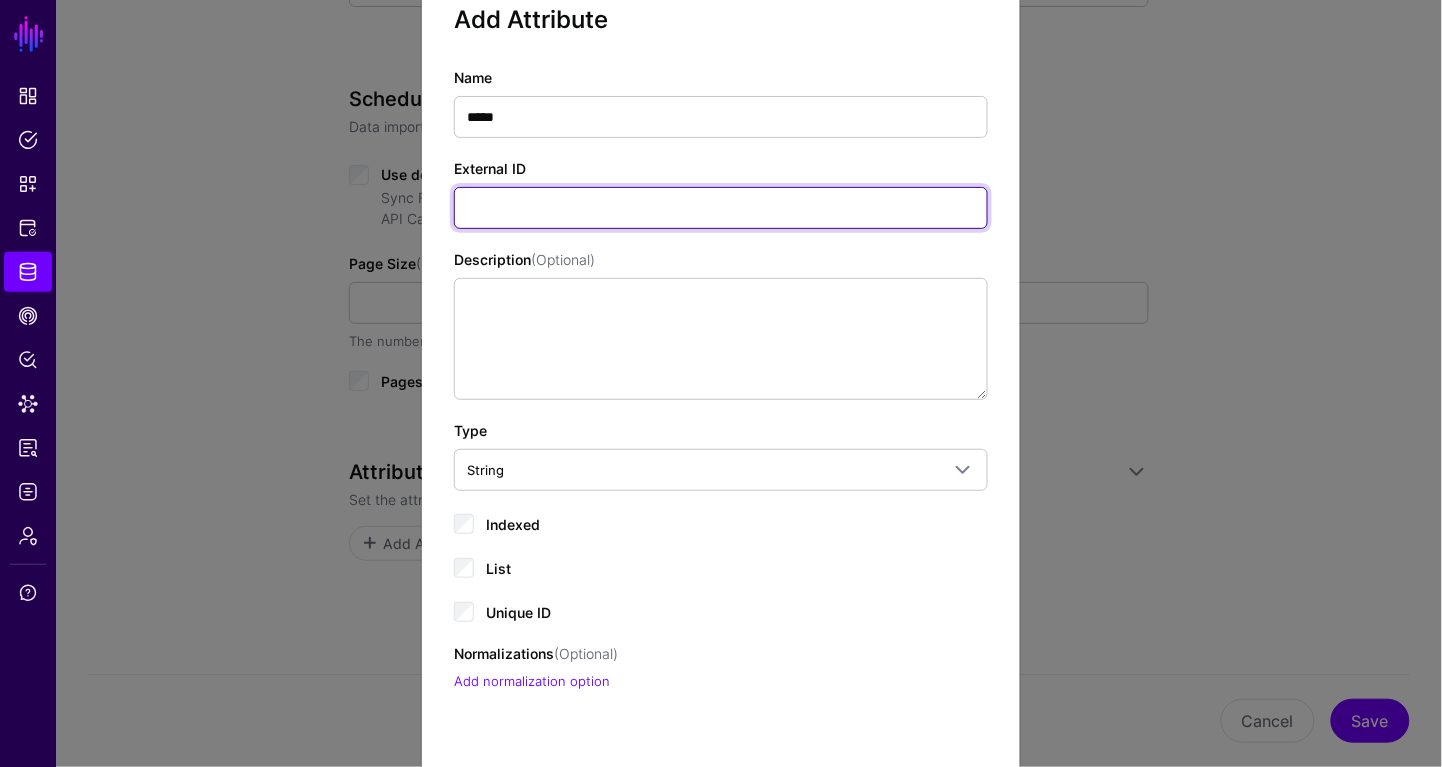 click on "External ID" at bounding box center [721, 208] 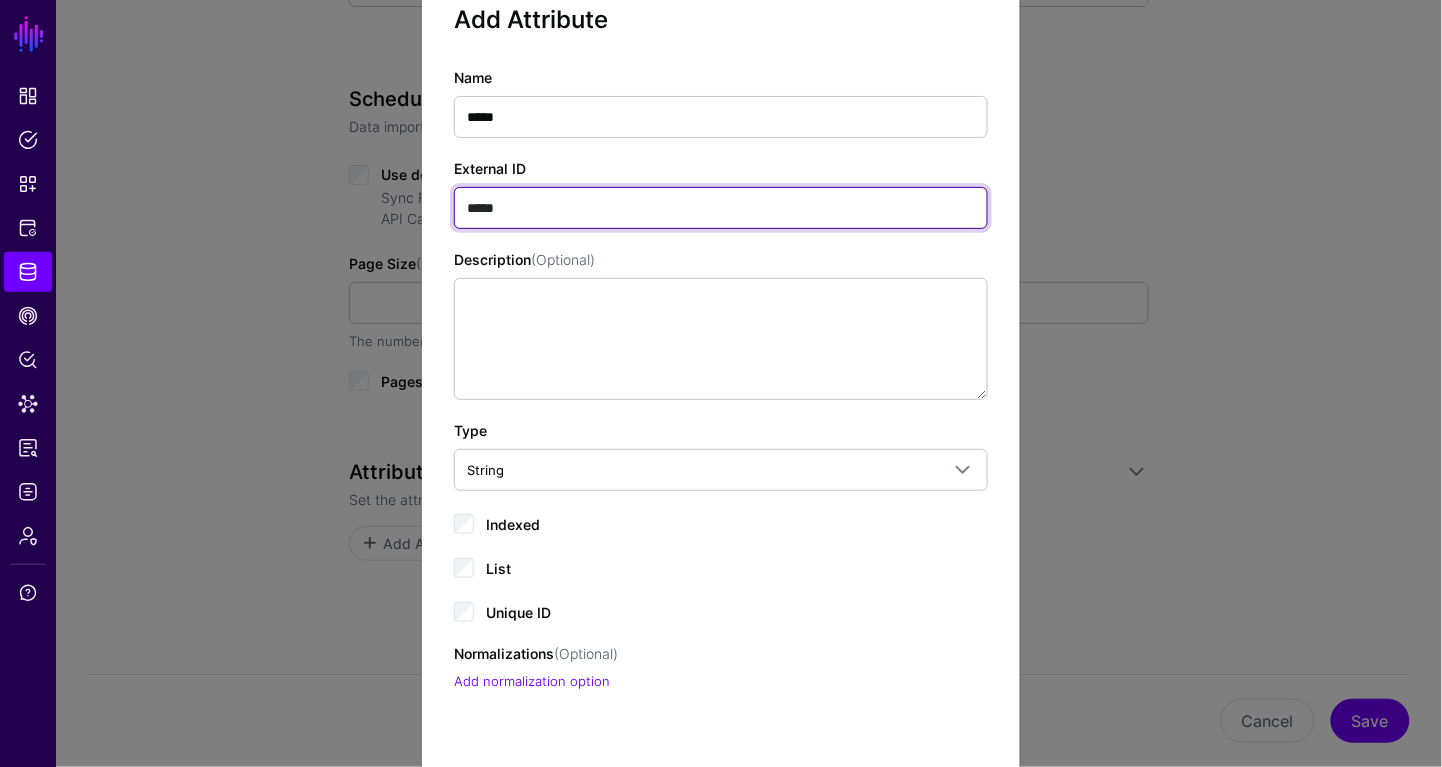 type on "*****" 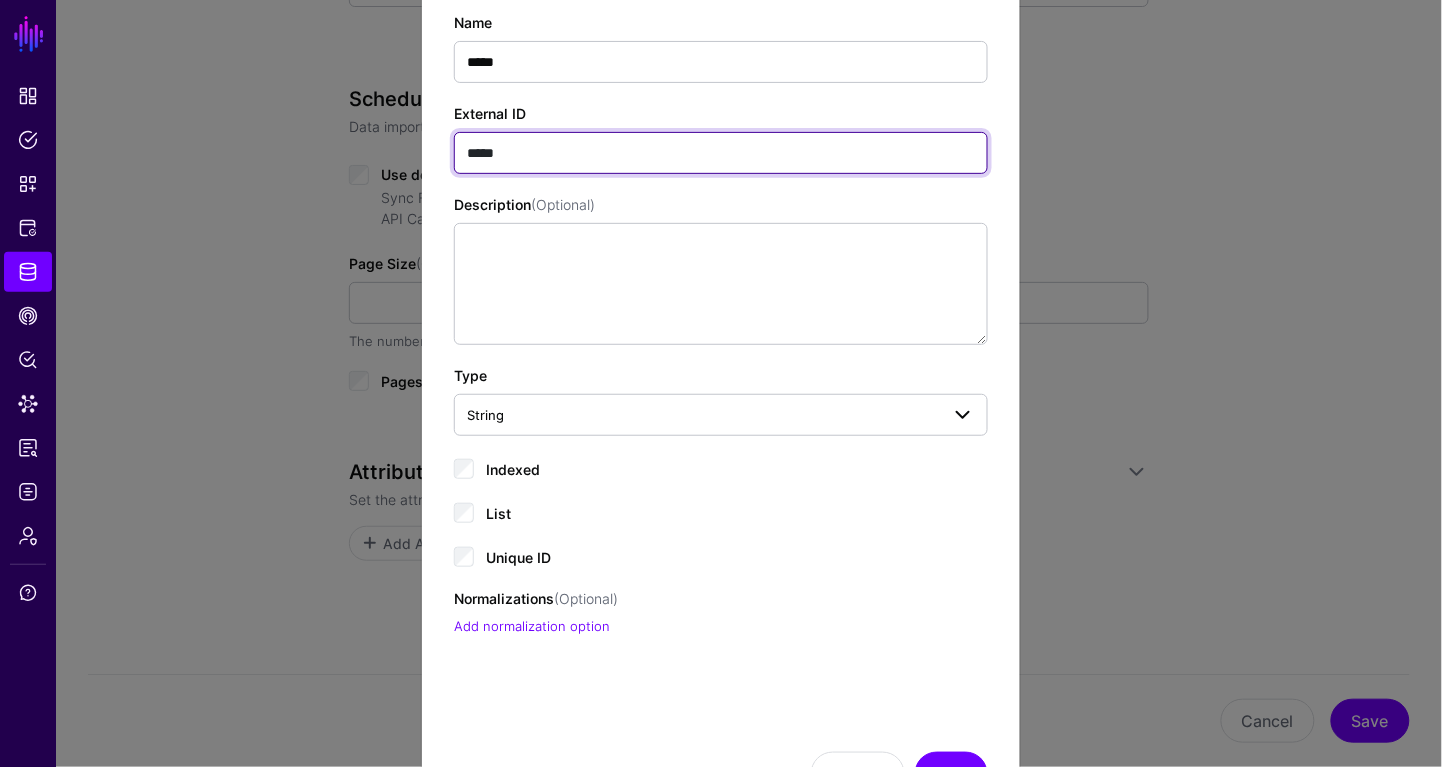 scroll, scrollTop: 127, scrollLeft: 0, axis: vertical 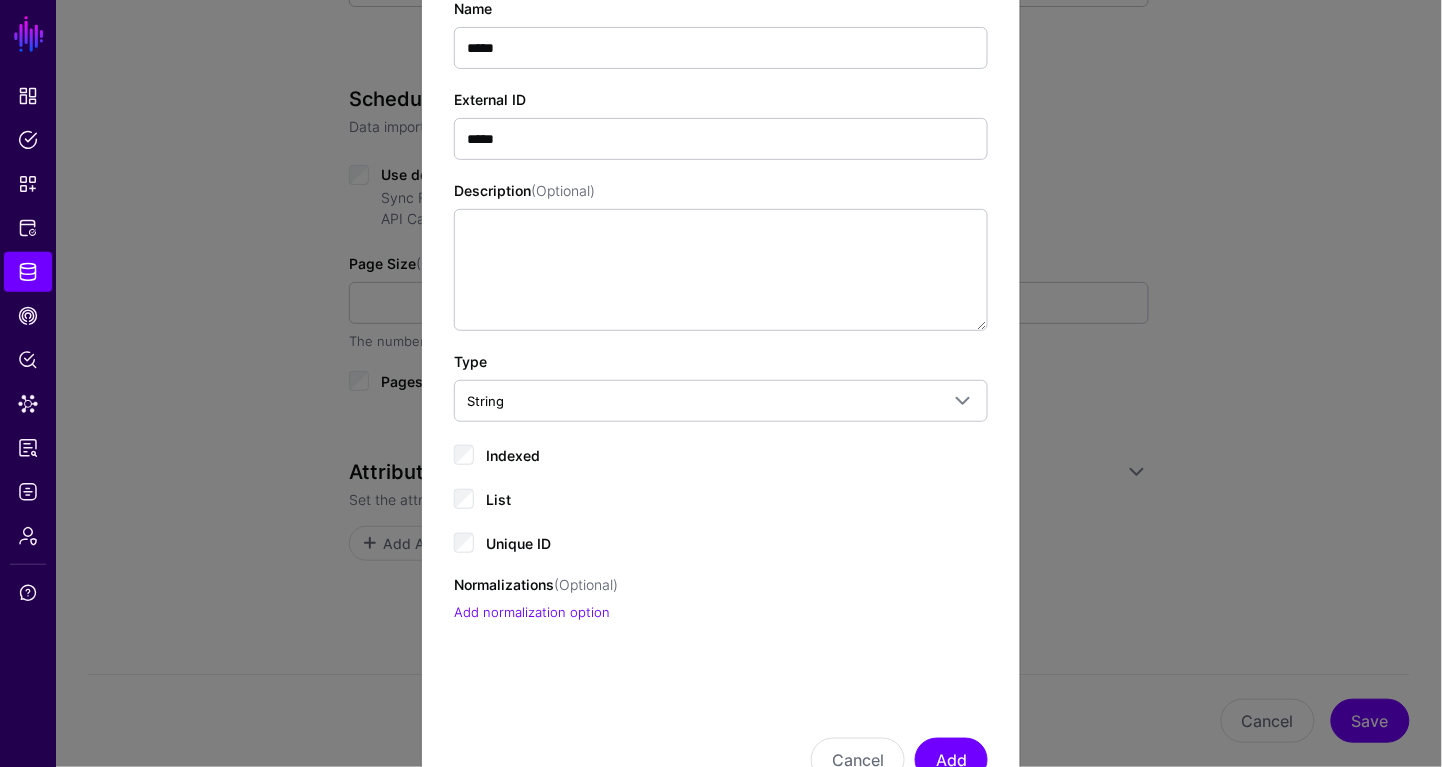 click on "Indexed" 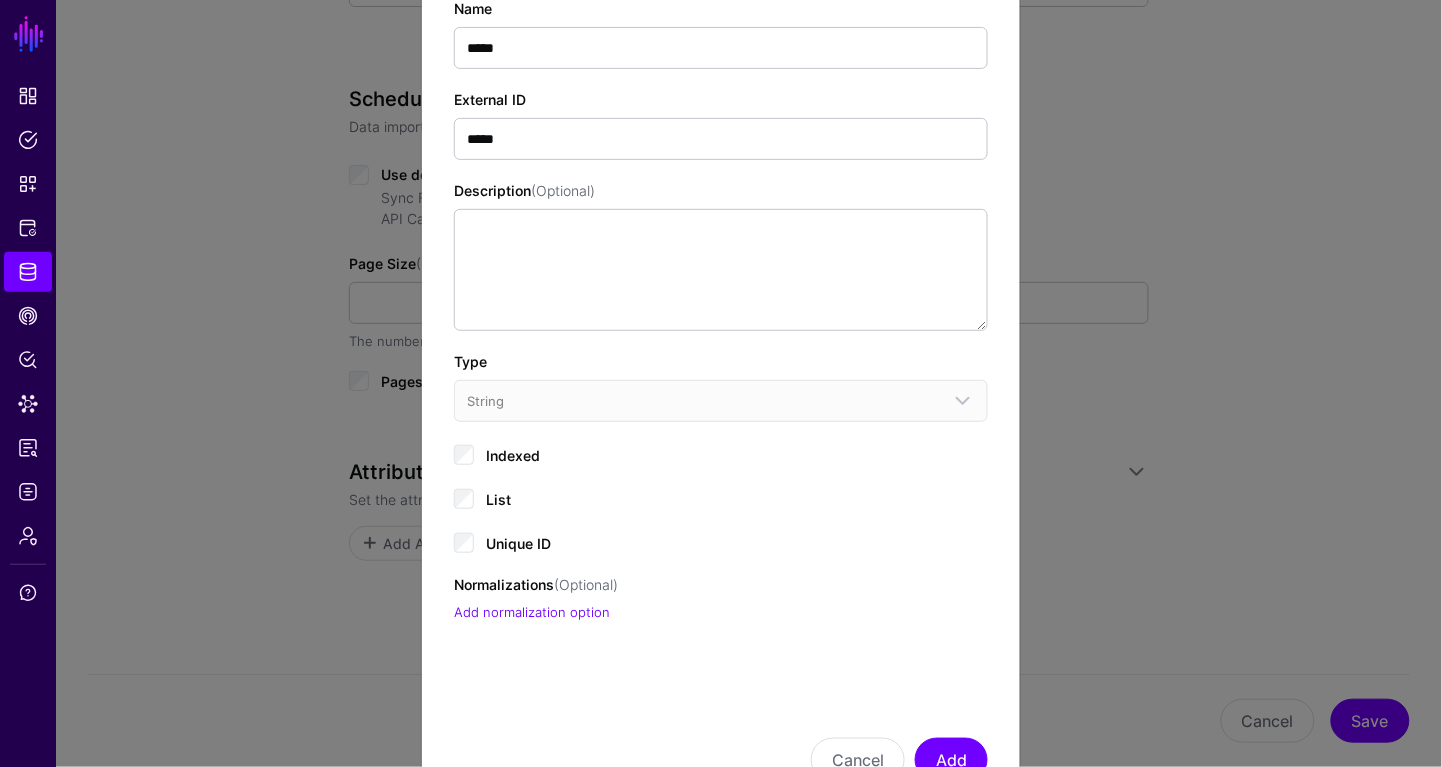 click on "Unique ID" 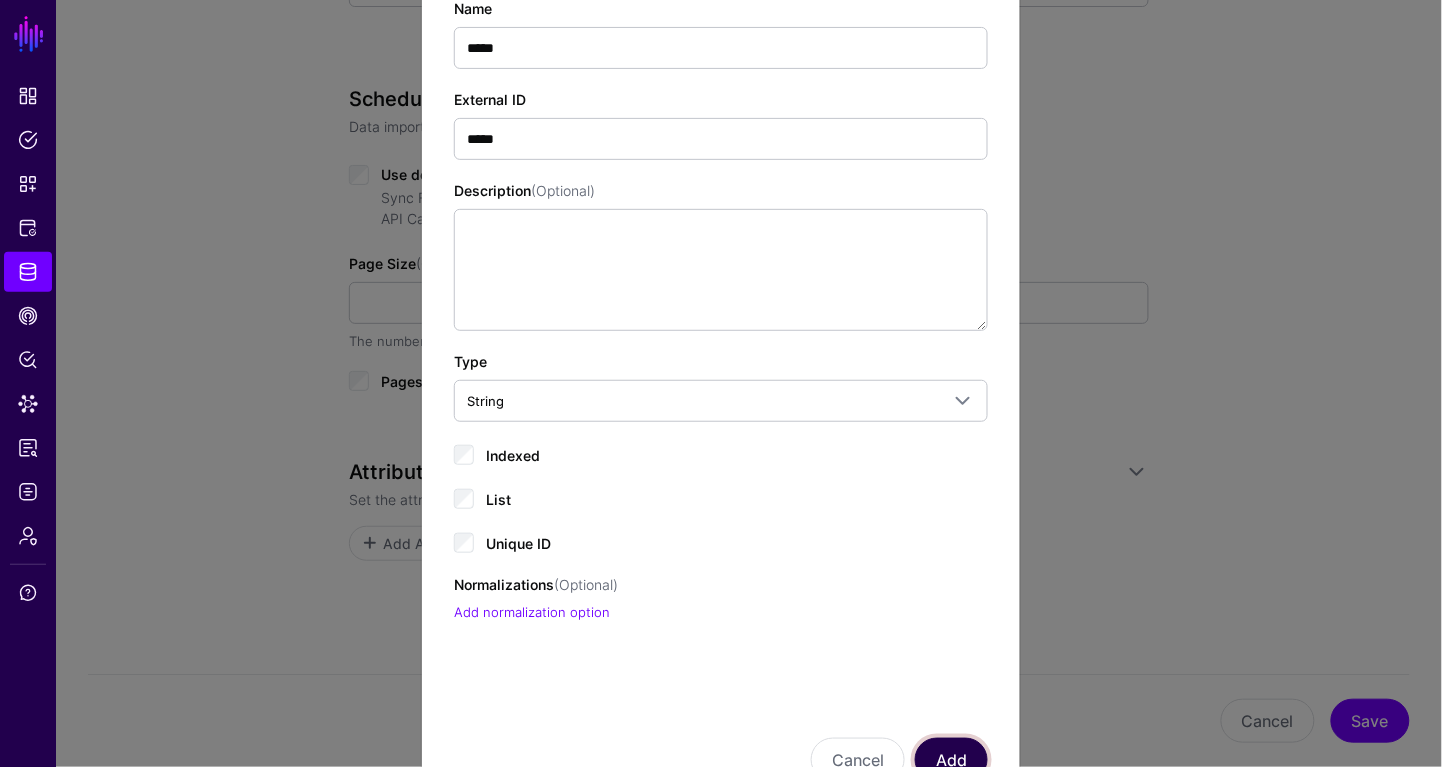 click on "Add" 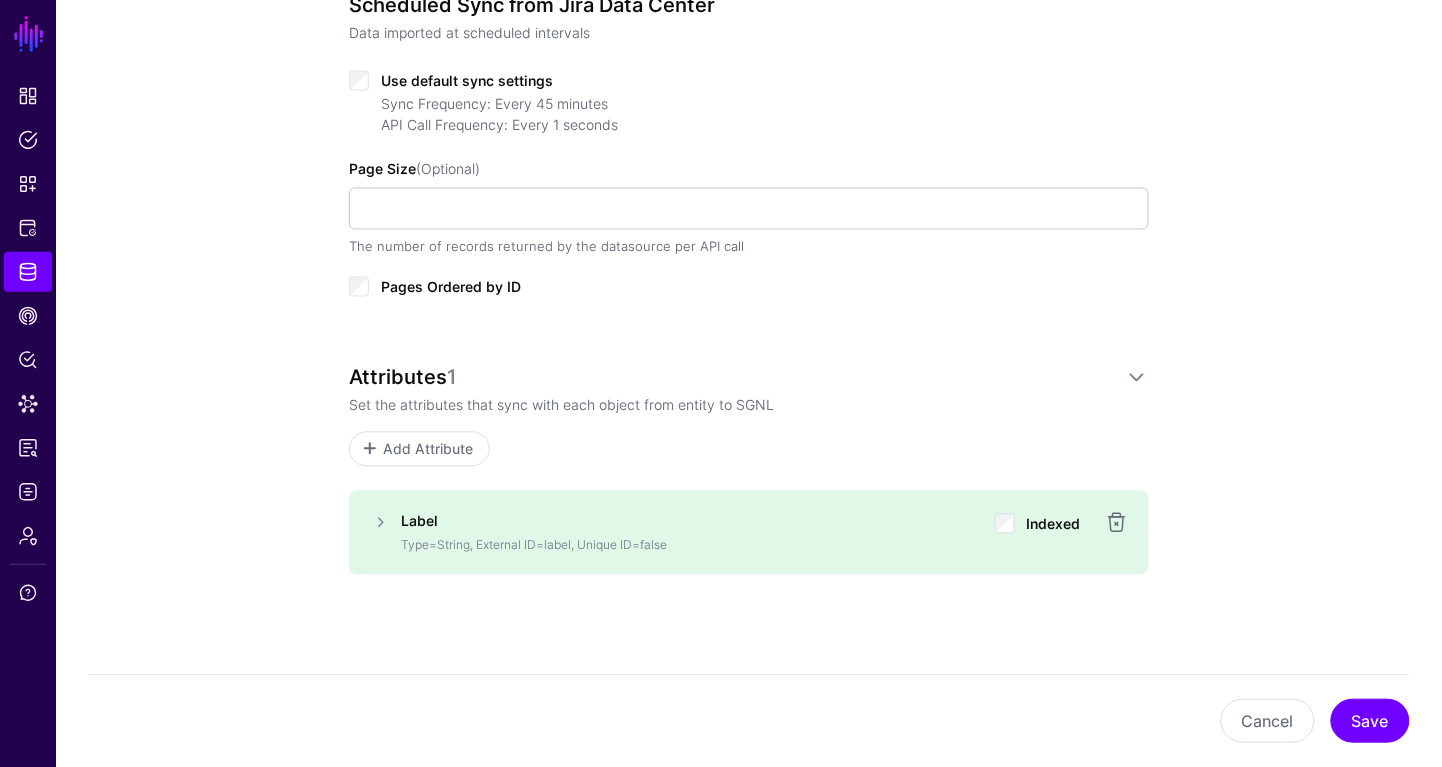 scroll, scrollTop: 862, scrollLeft: 0, axis: vertical 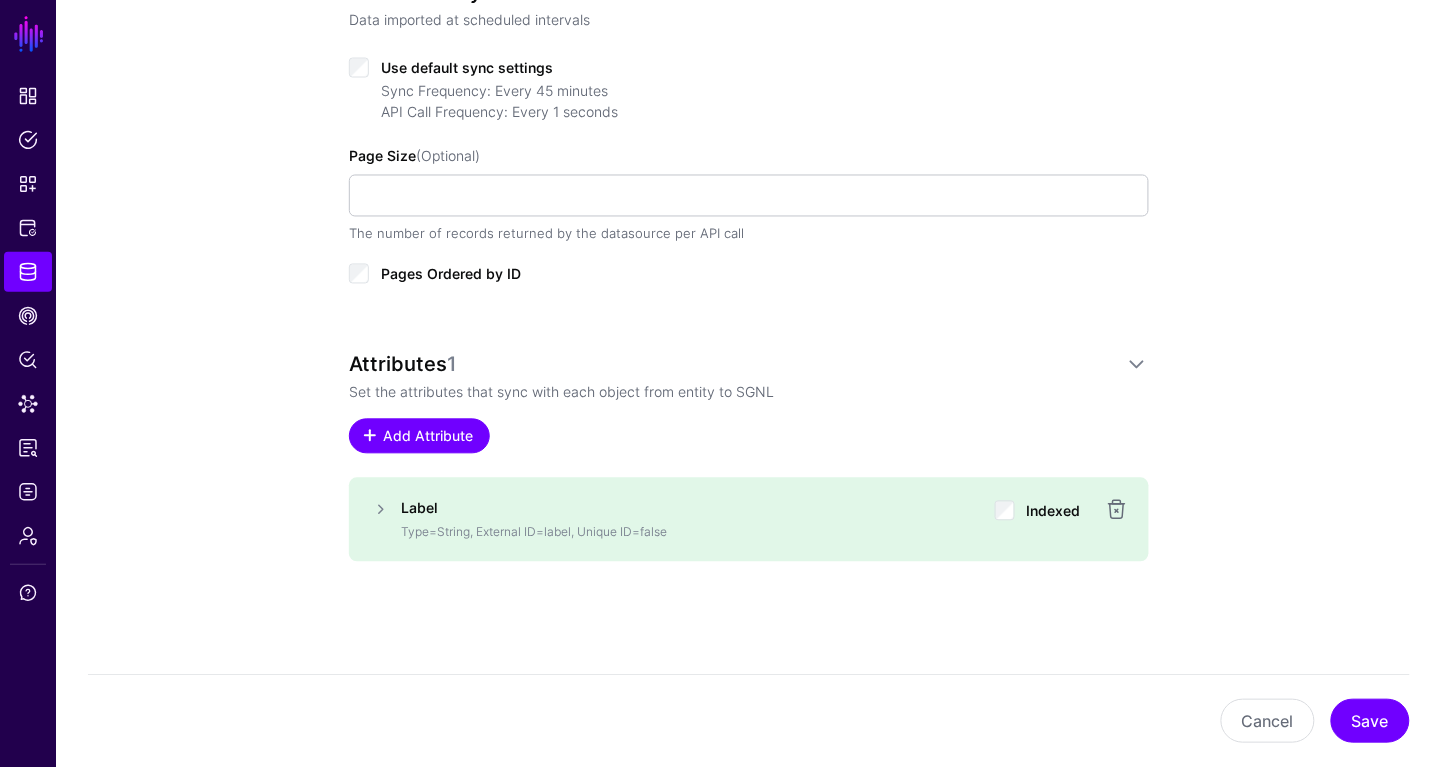 click on "Add Attribute" 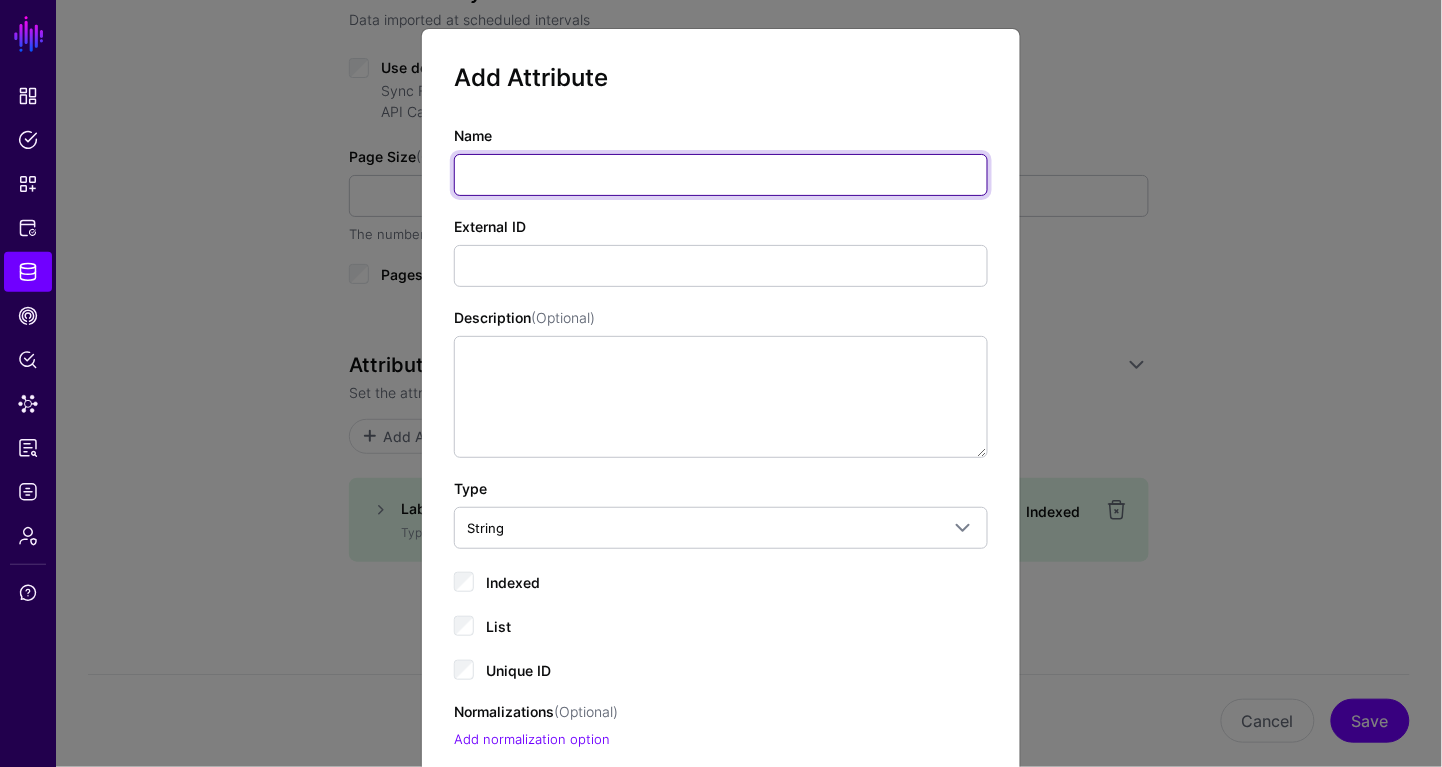 click on "Name" at bounding box center (721, 175) 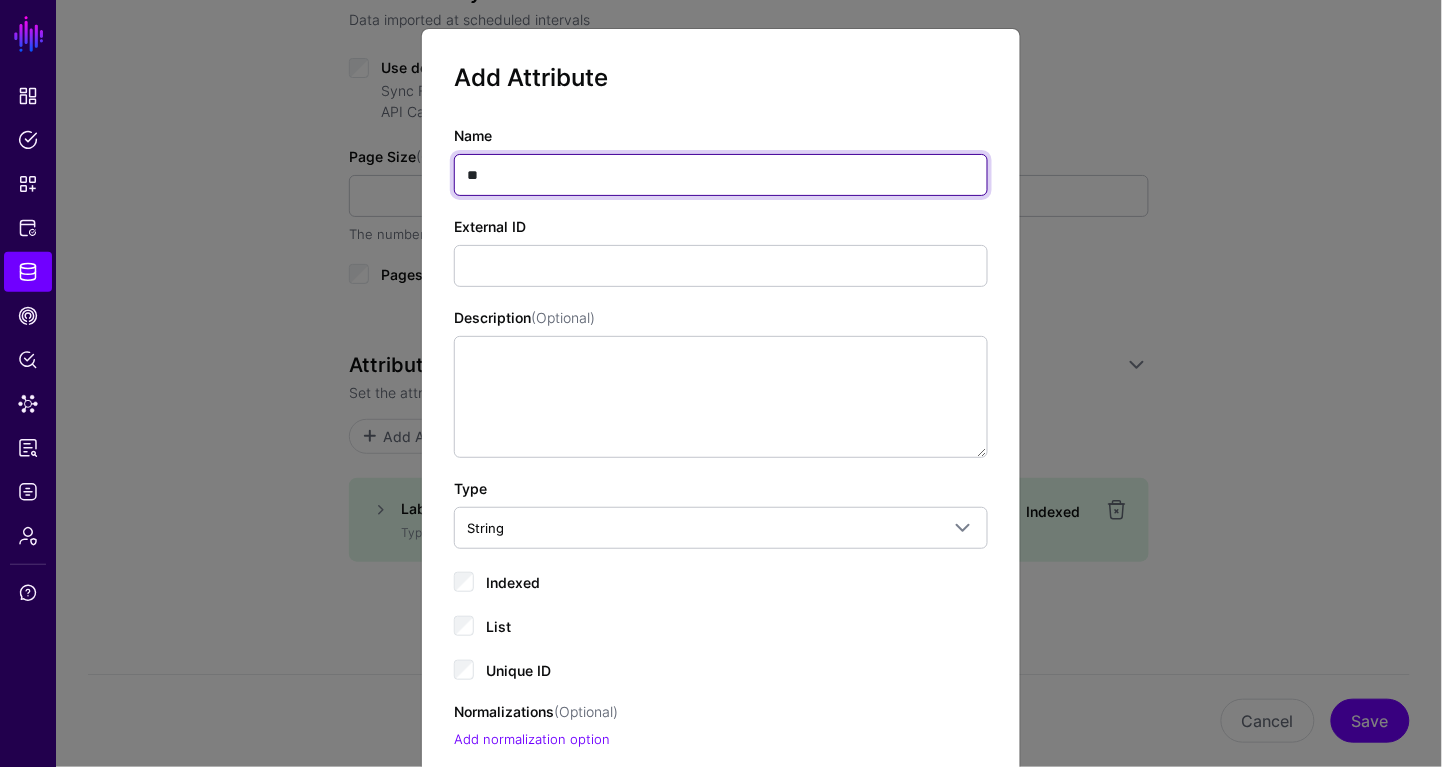 type on "**" 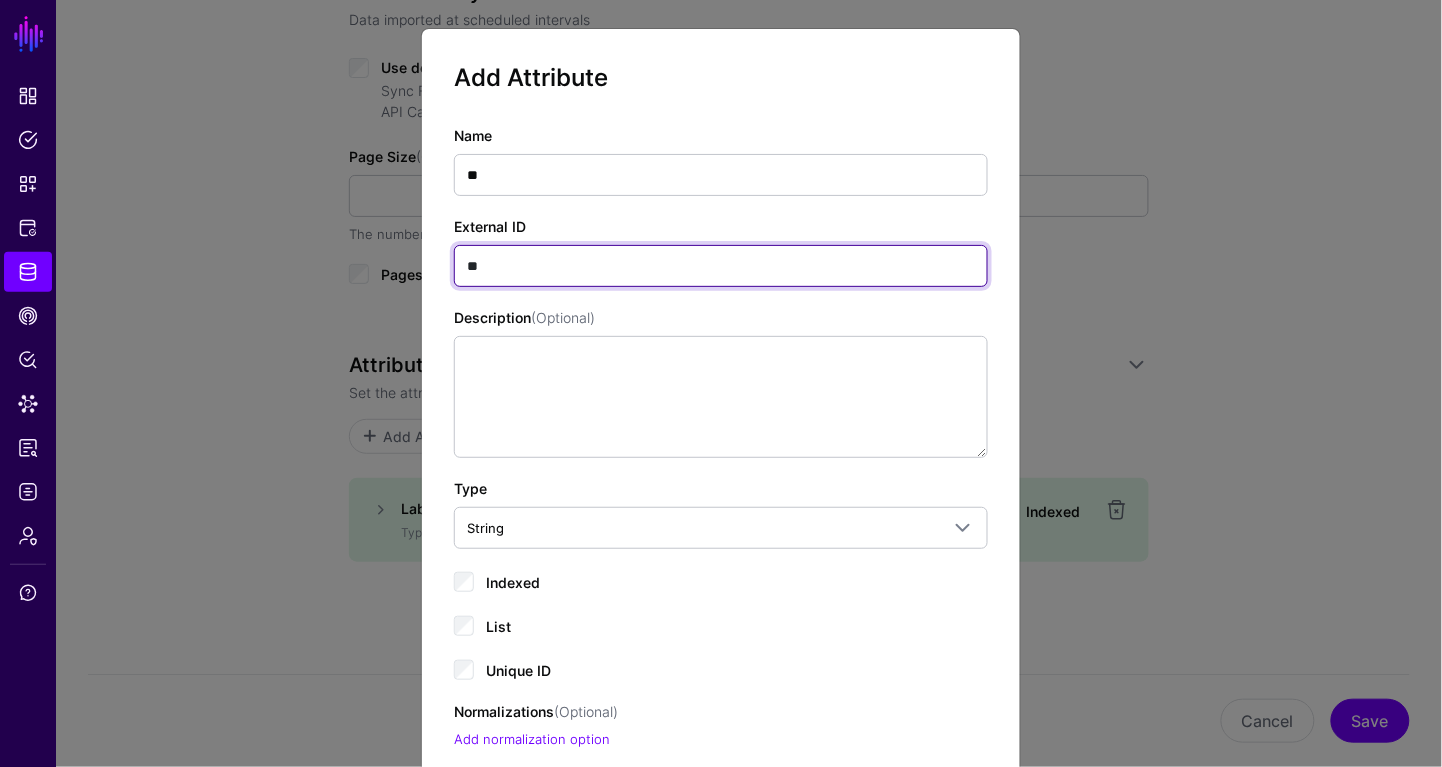 type on "**" 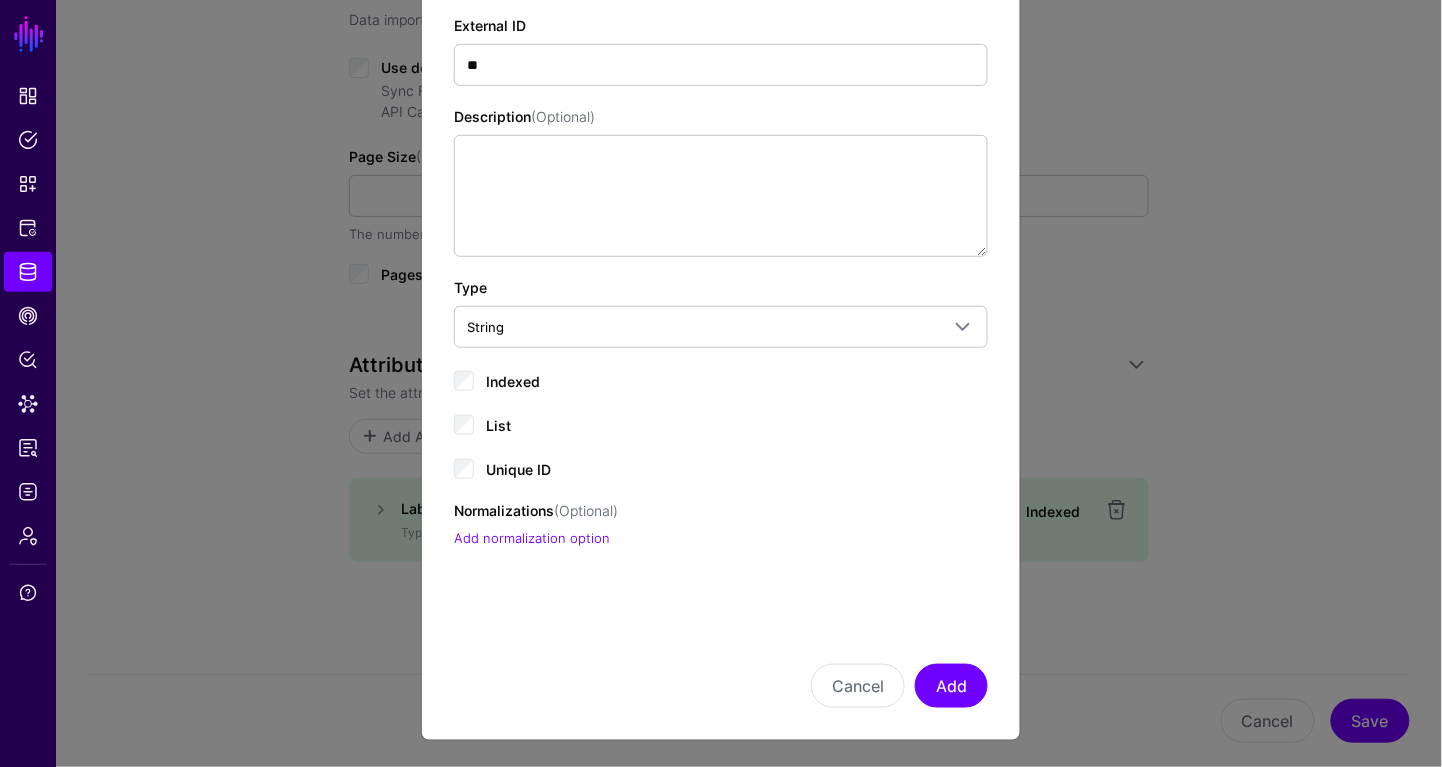 click on "Unique ID" 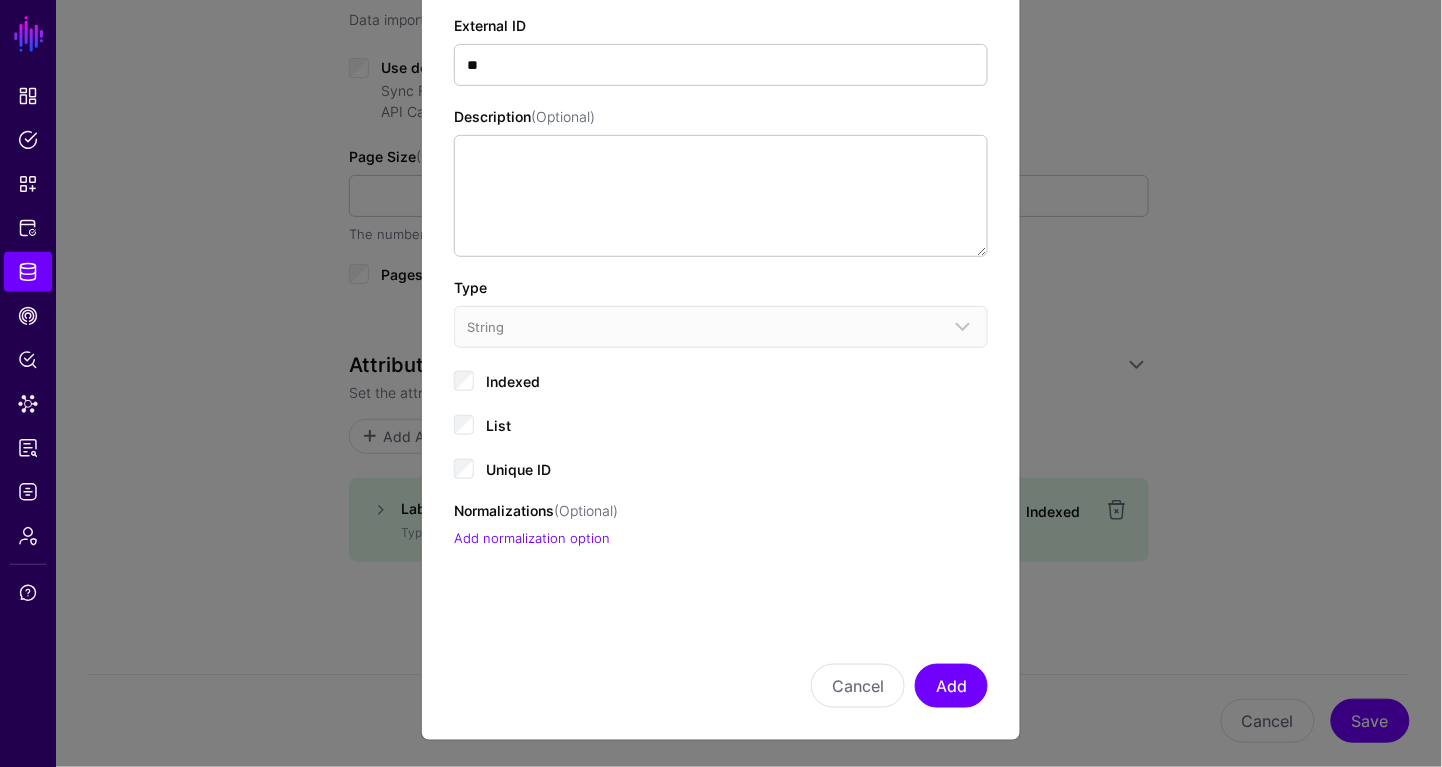 click on "Indexed" 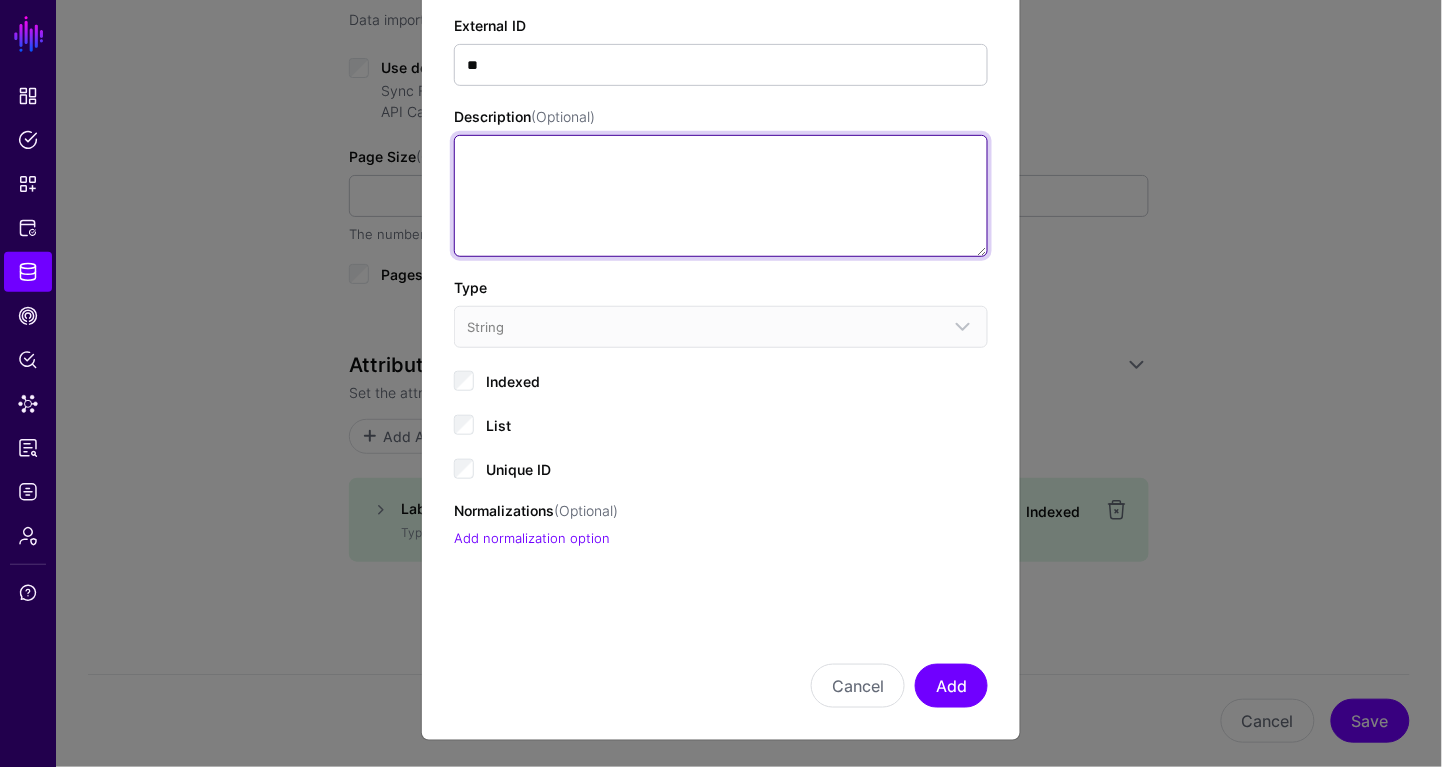 click on "Description  (Optional)" at bounding box center [721, 196] 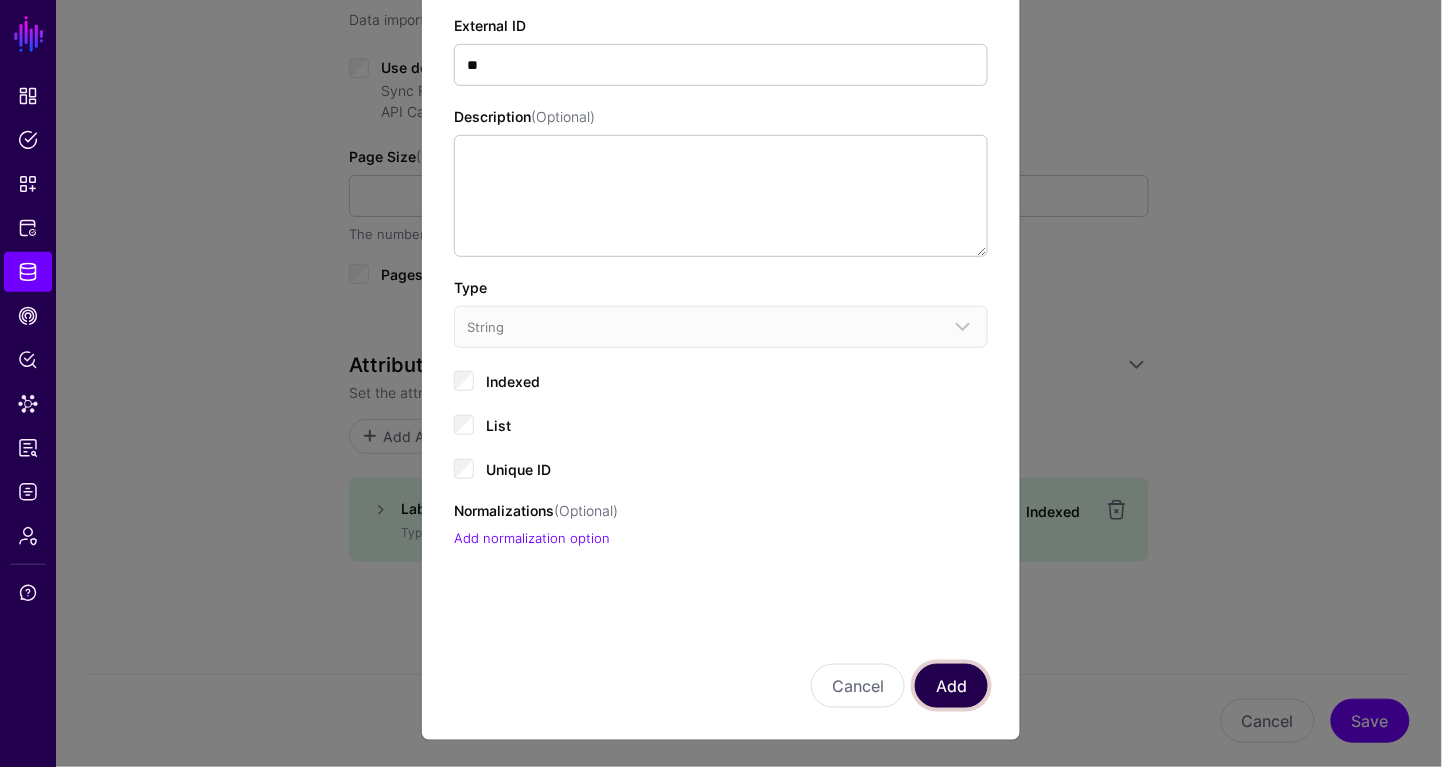 click on "Add" 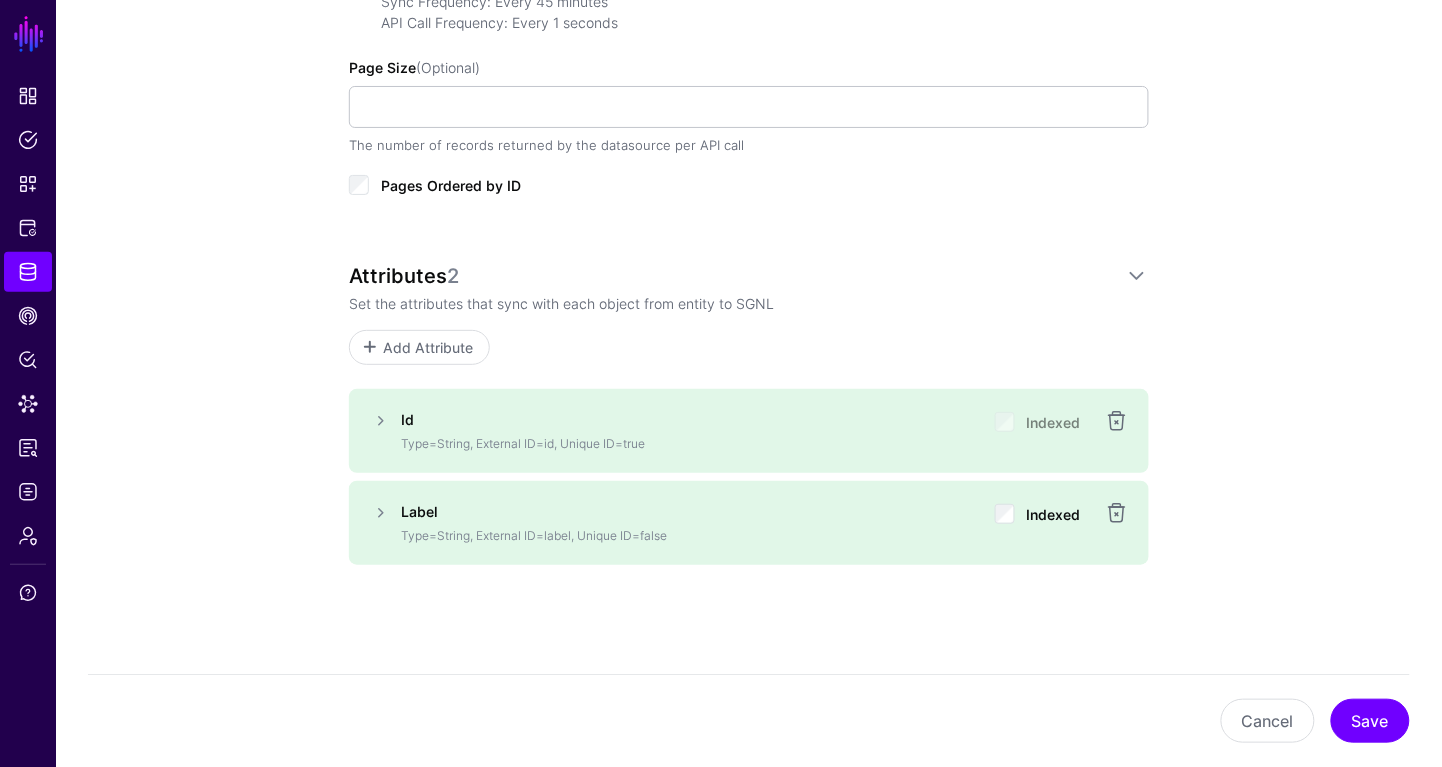 scroll, scrollTop: 955, scrollLeft: 0, axis: vertical 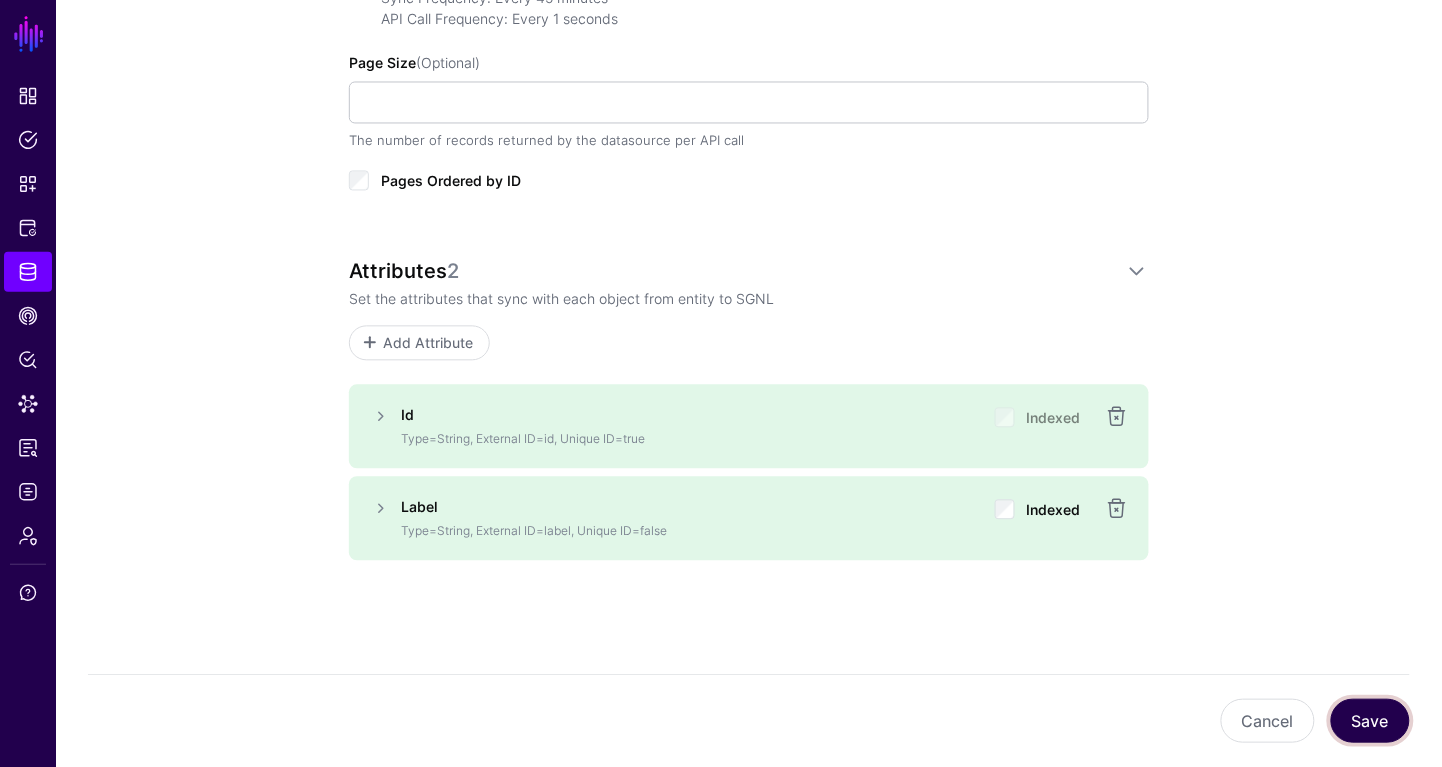 click on "Save" 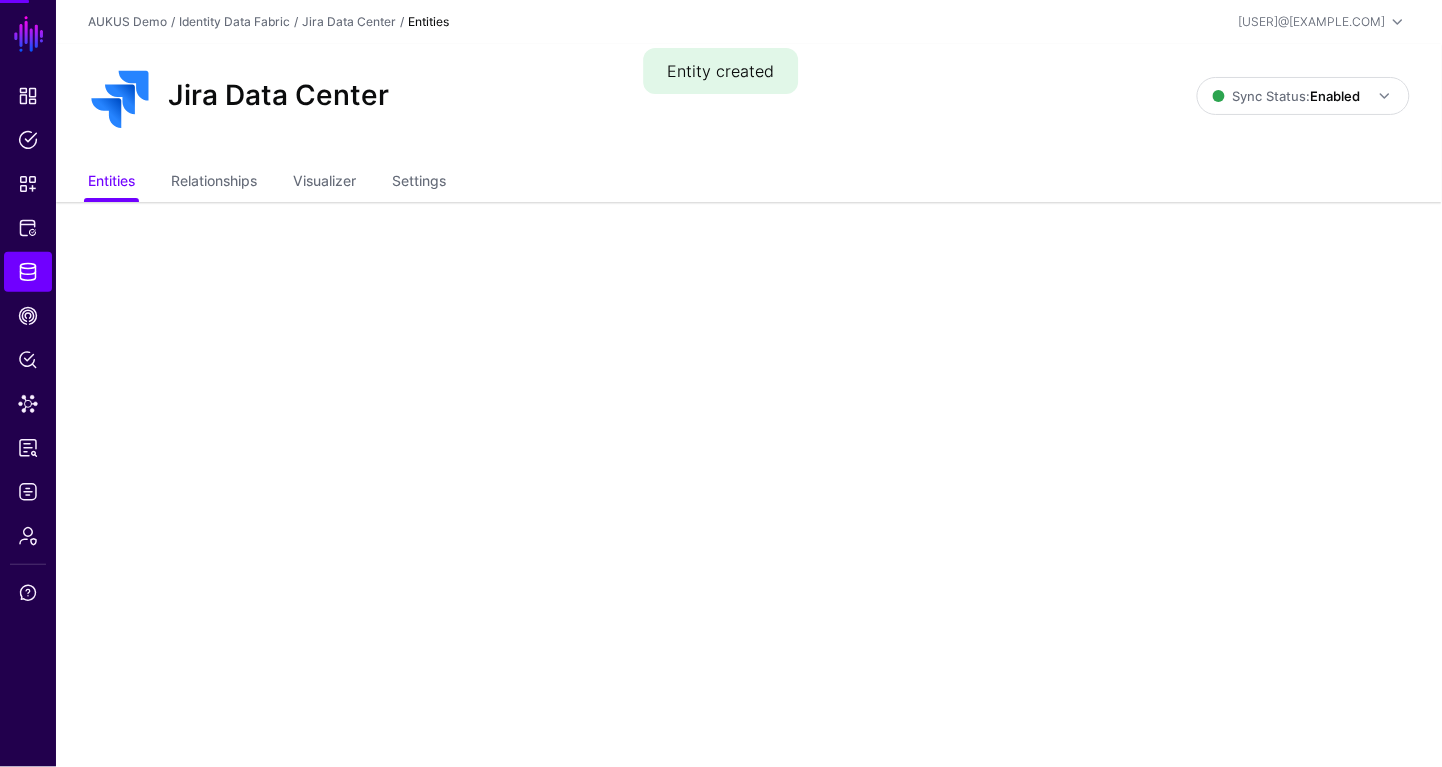 scroll, scrollTop: 0, scrollLeft: 0, axis: both 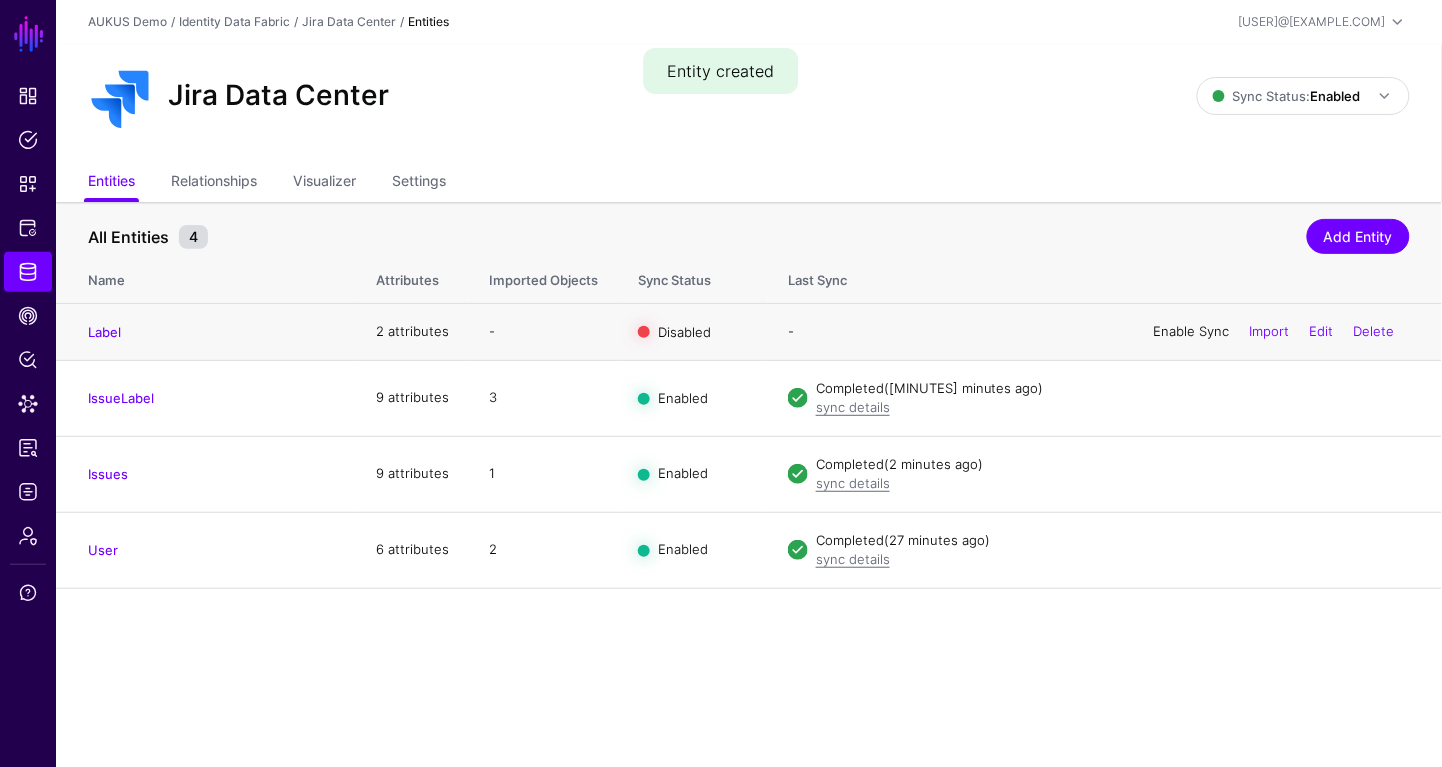 click on "Enable Sync" 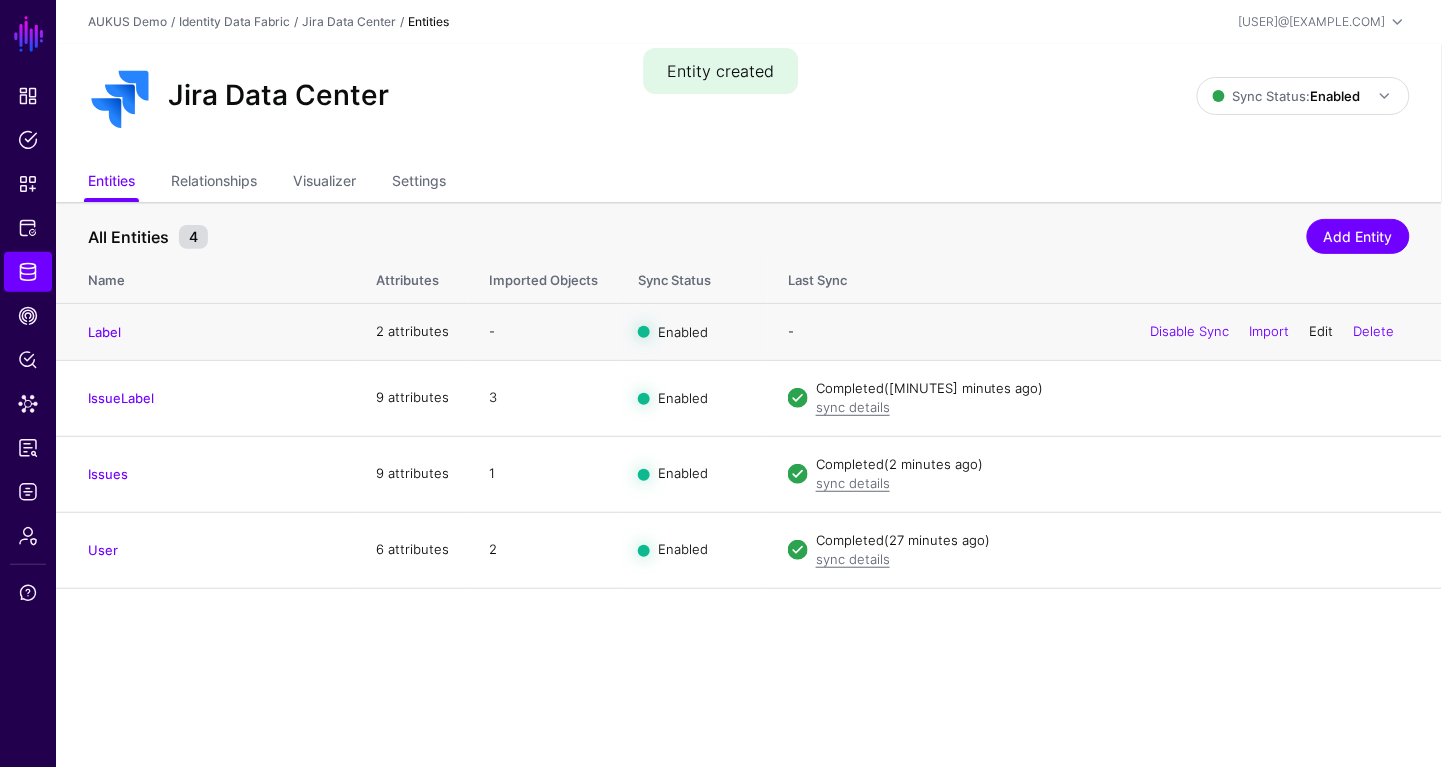 click on "Edit" 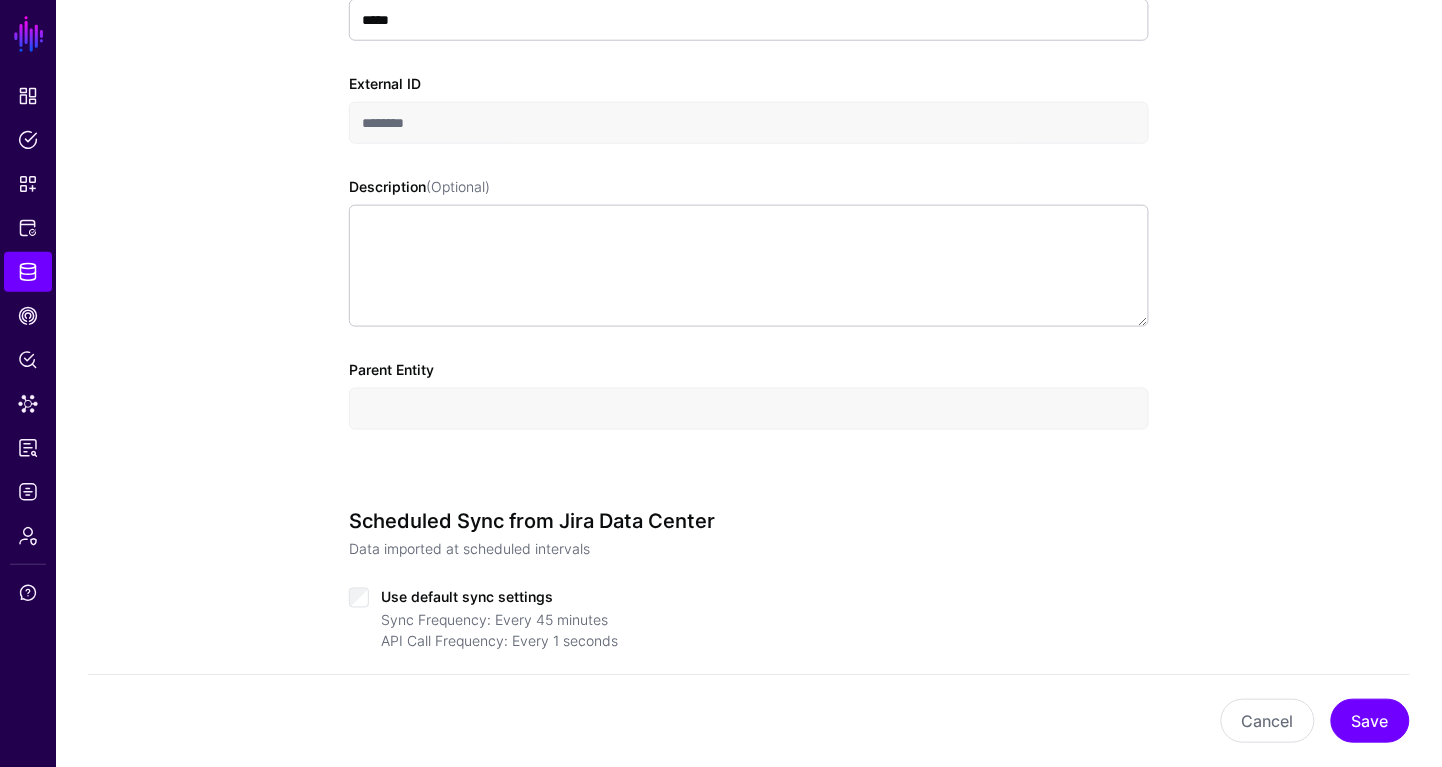 scroll, scrollTop: 363, scrollLeft: 0, axis: vertical 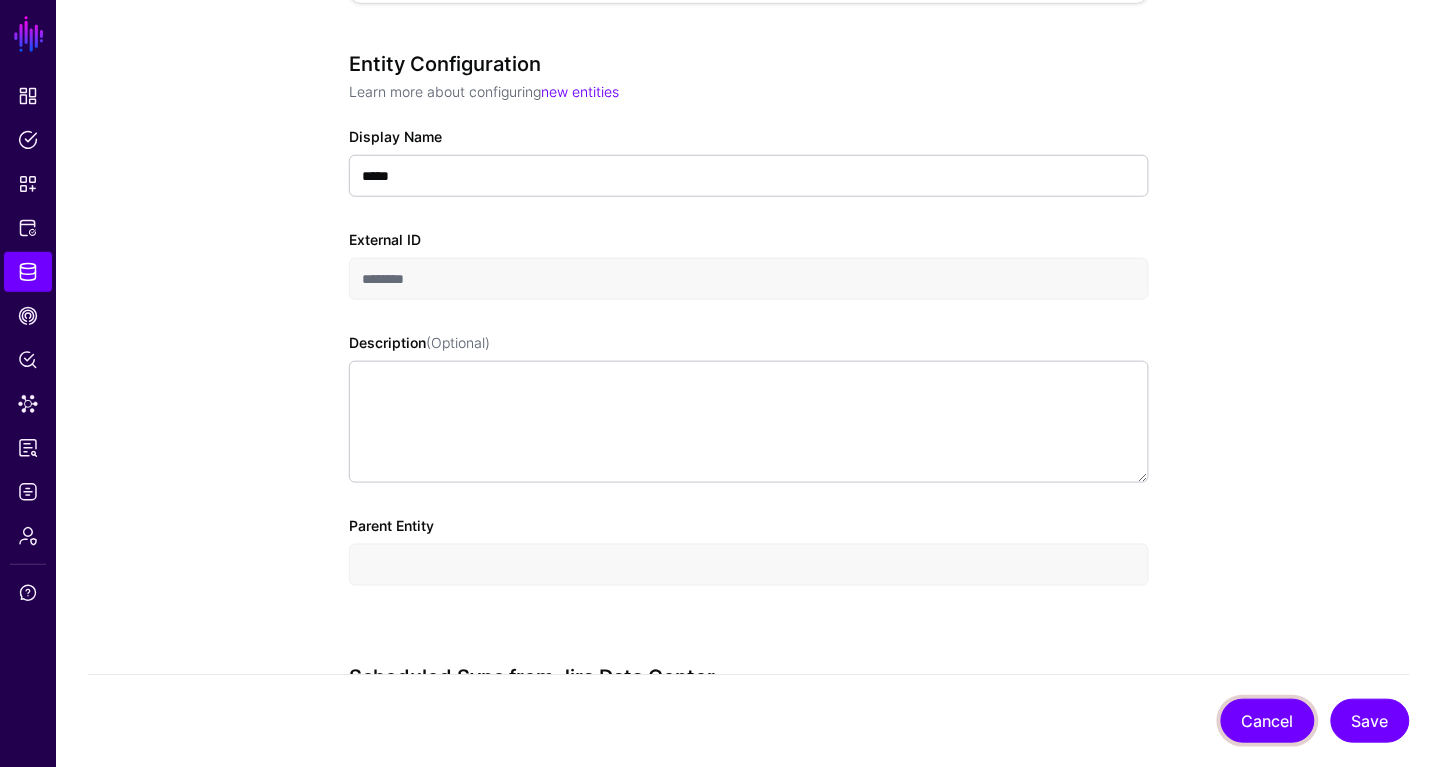 click on "Cancel" 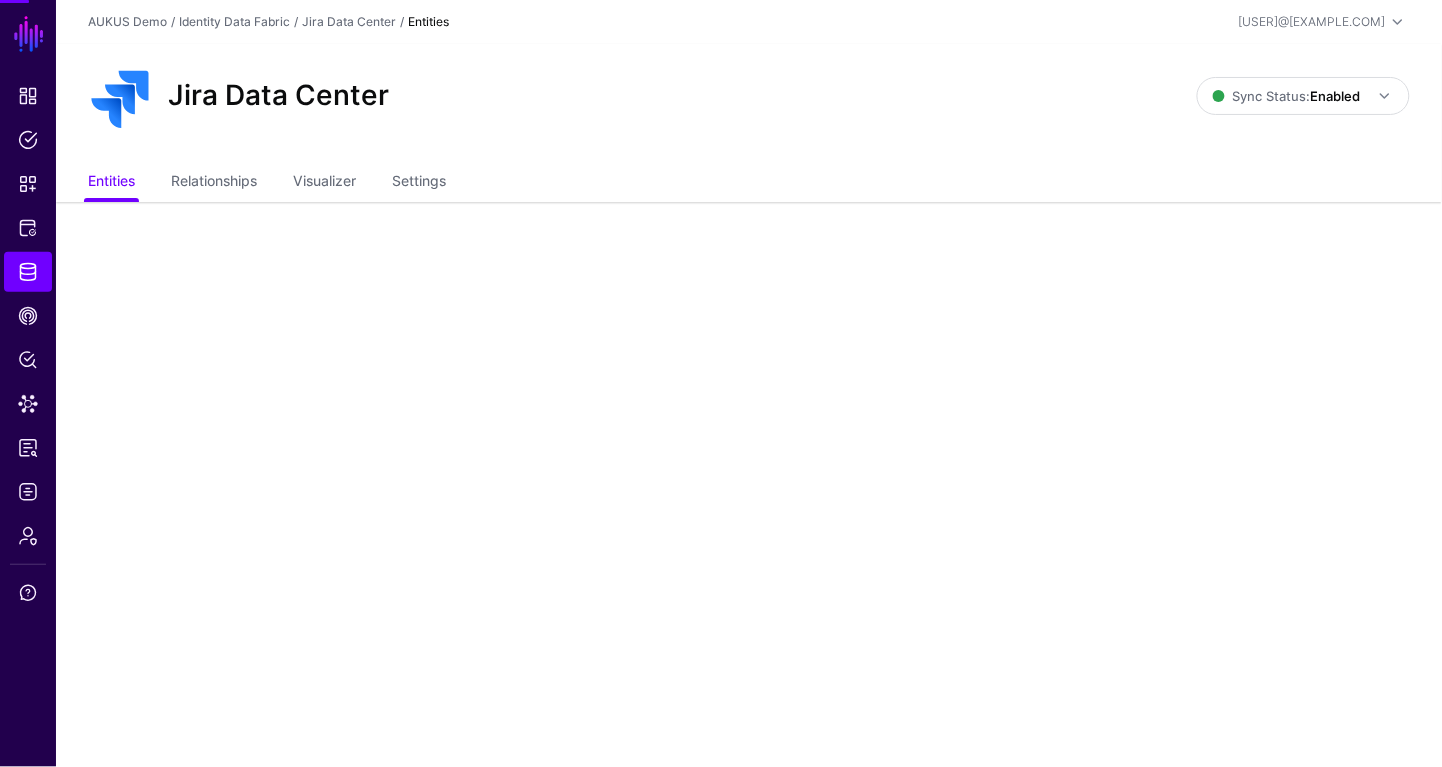 scroll, scrollTop: 0, scrollLeft: 0, axis: both 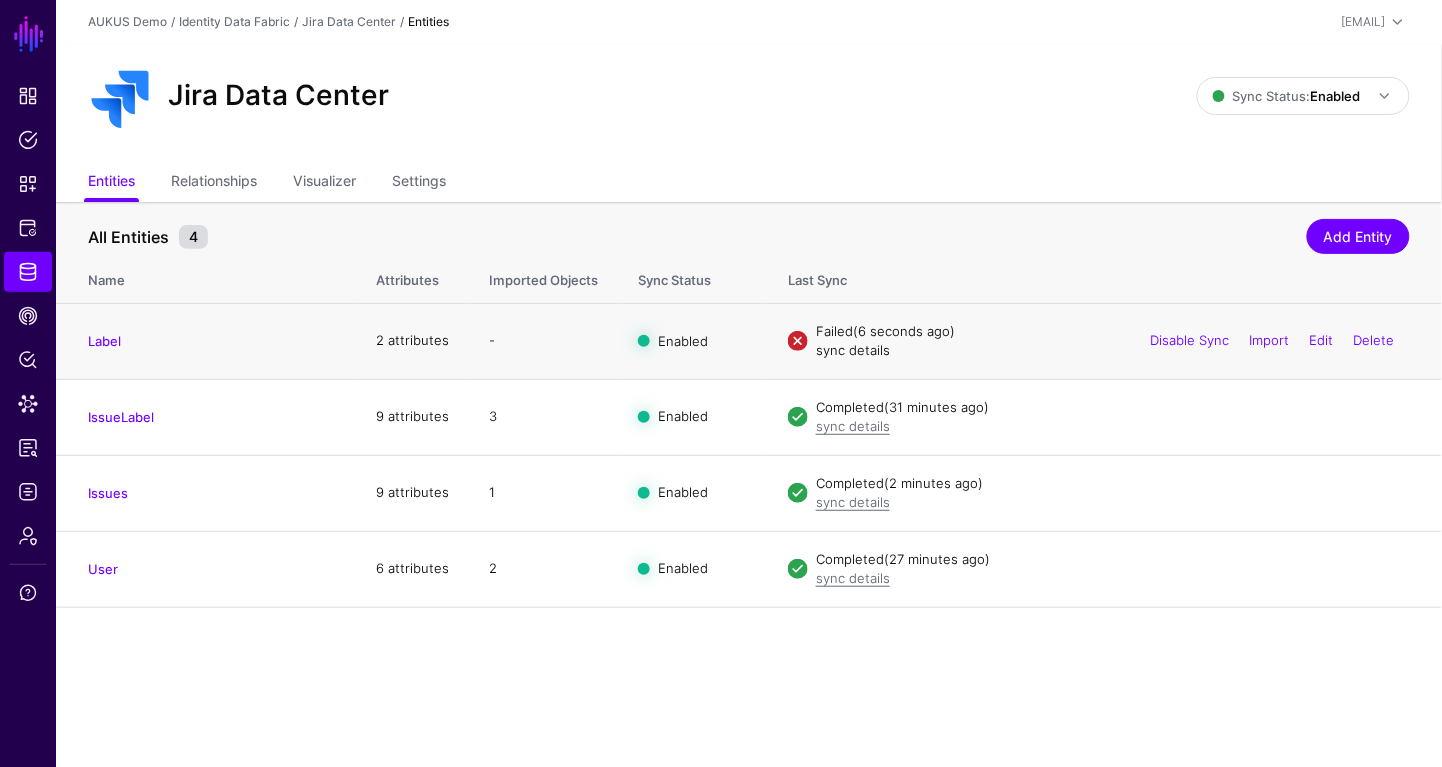 click on "sync details" 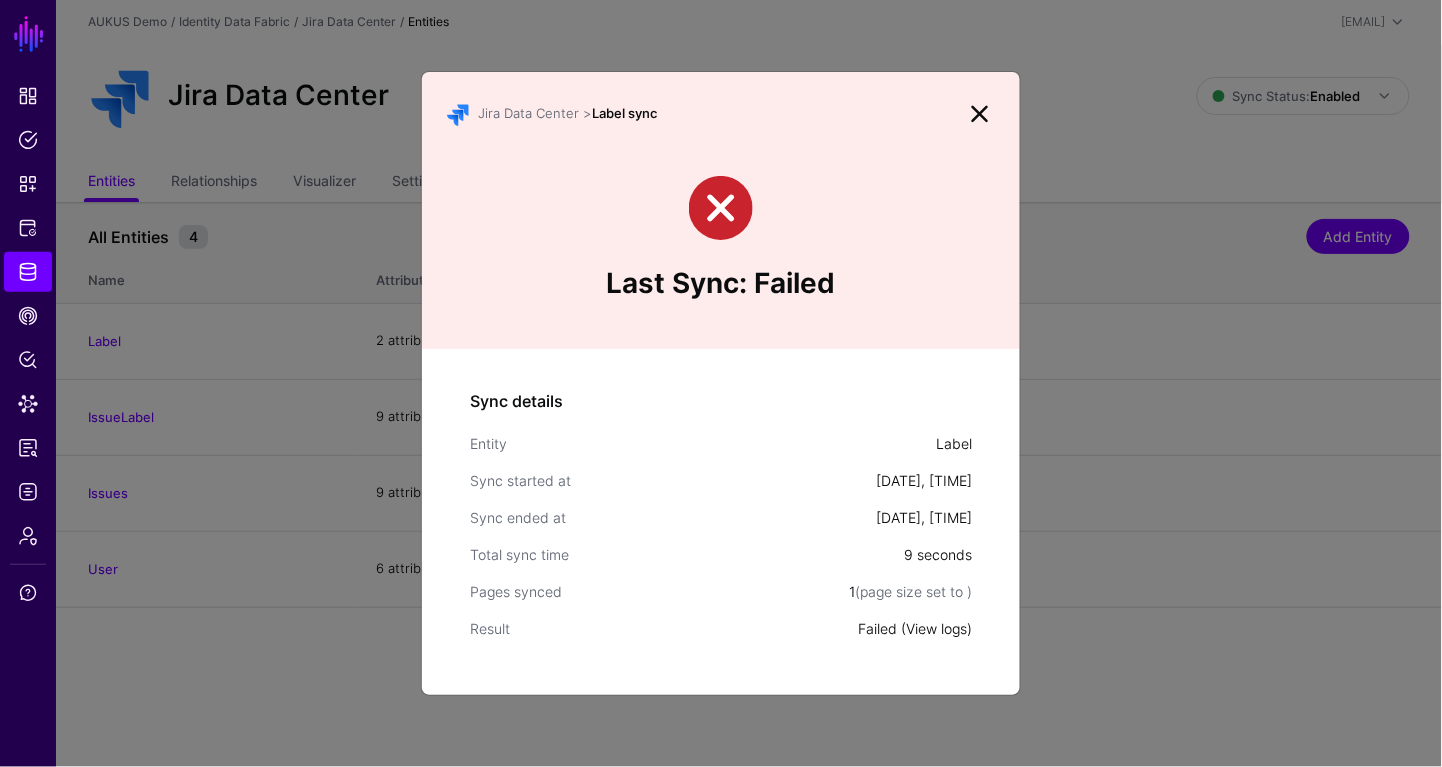 click on "View logs" 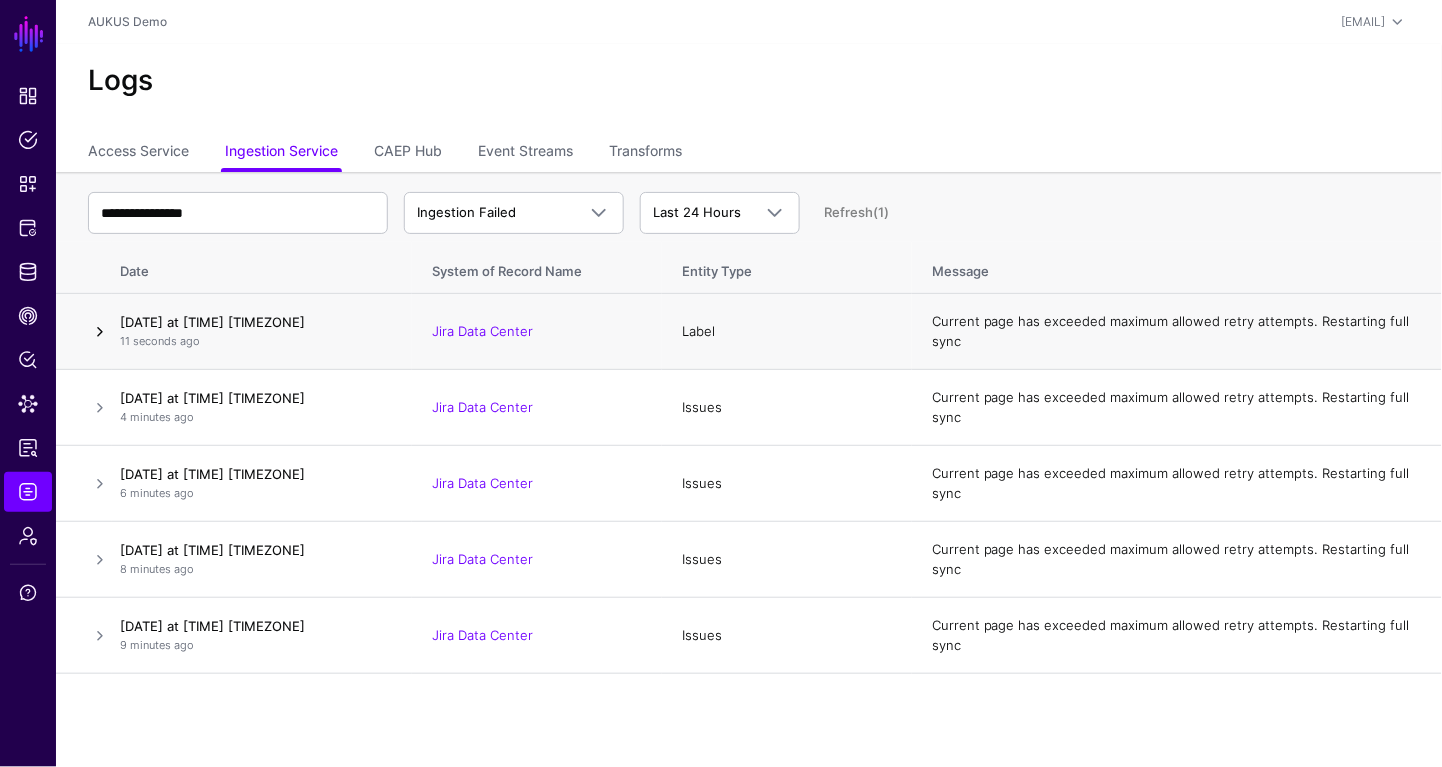 click at bounding box center [100, 332] 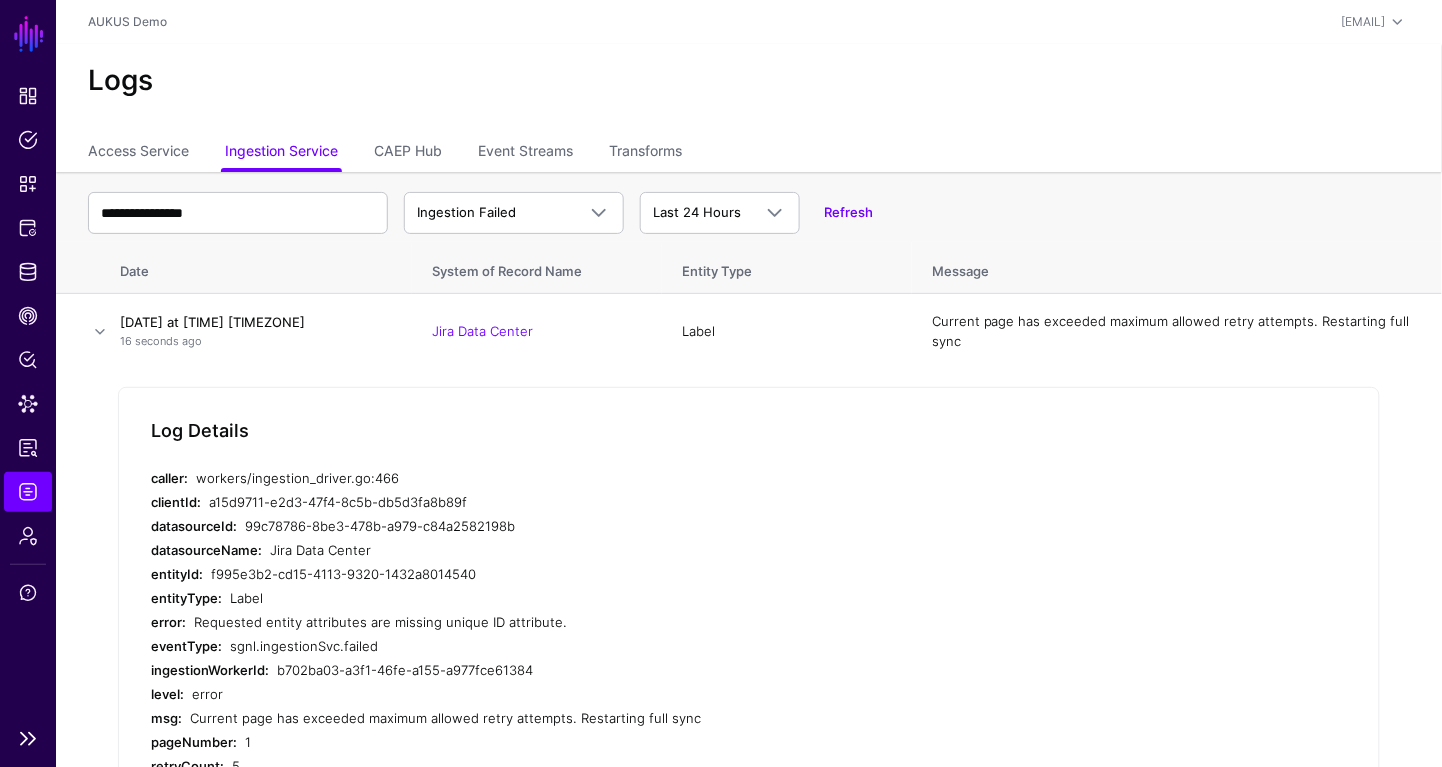 click on "Dashboard Policies Snippets Protected Systems Identity Data Fabric CAEP Hub Policy Lens Data Lens Reports Logs Admin Support" 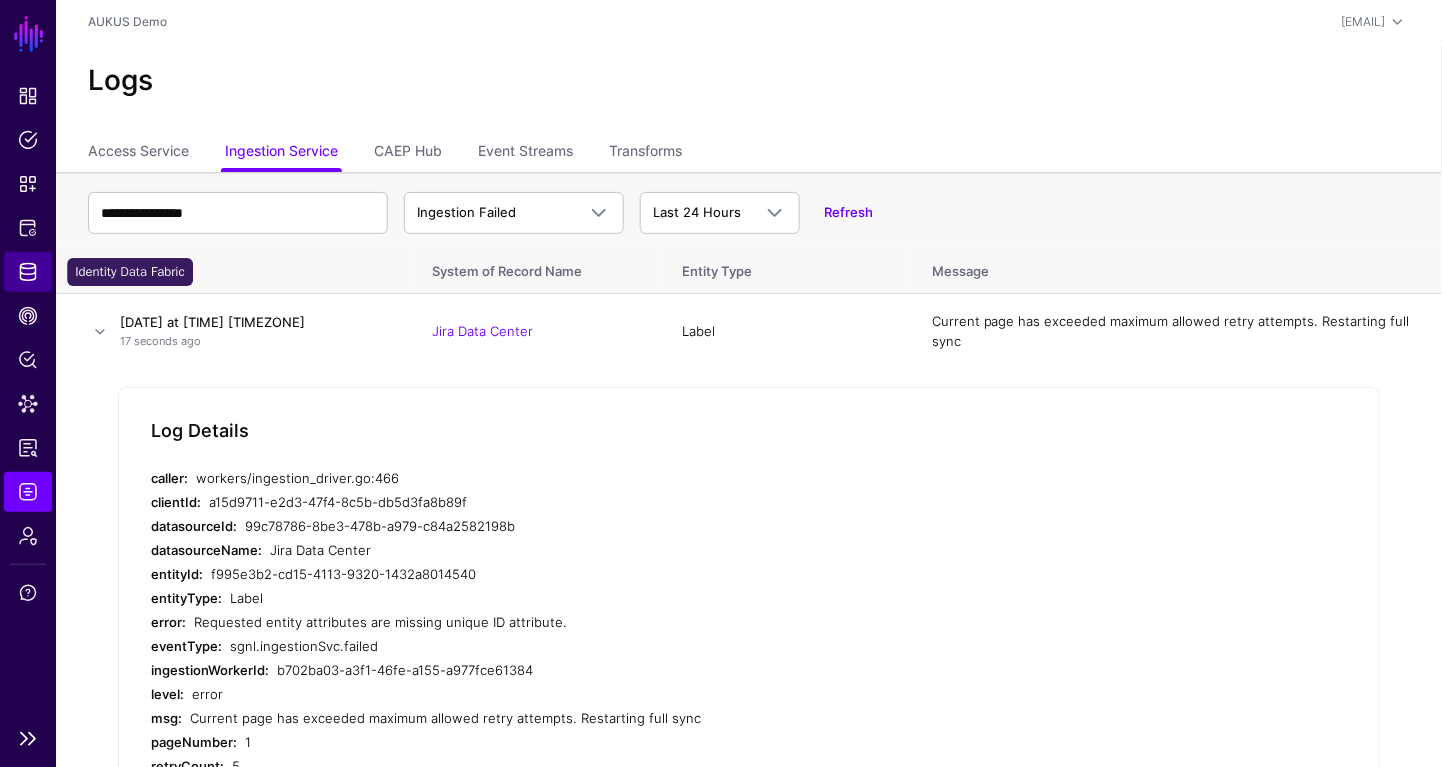 click on "Identity Data Fabric" 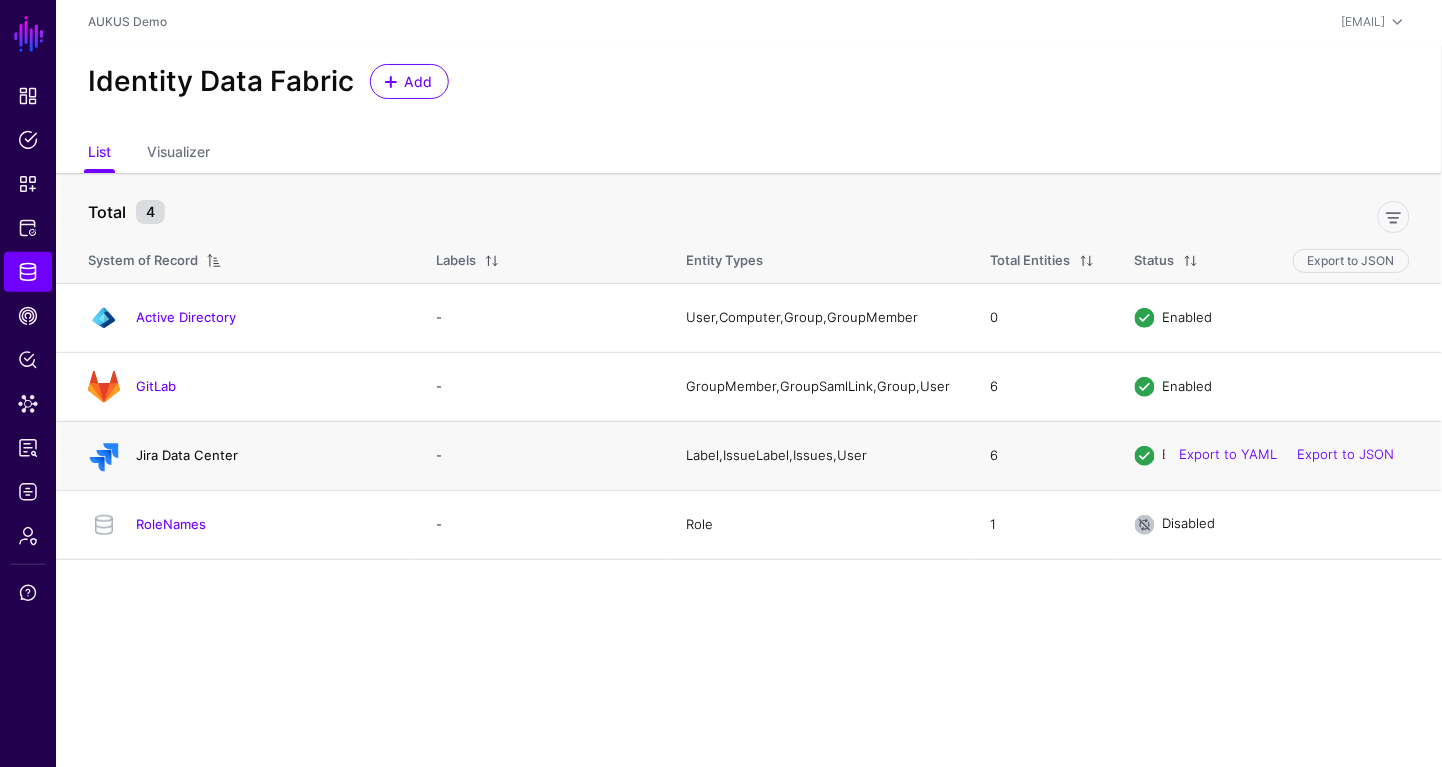 click on "Jira Data Center" 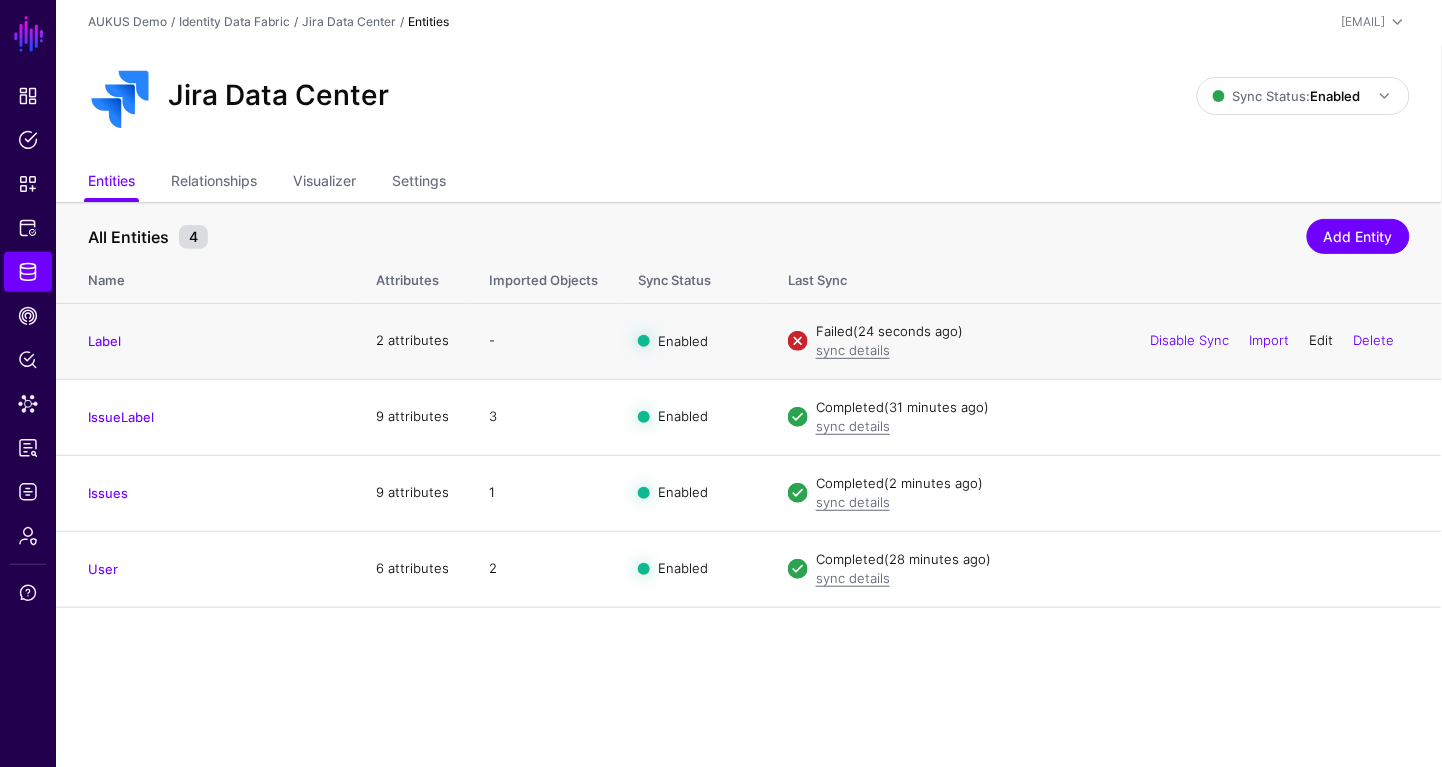 click on "Edit" 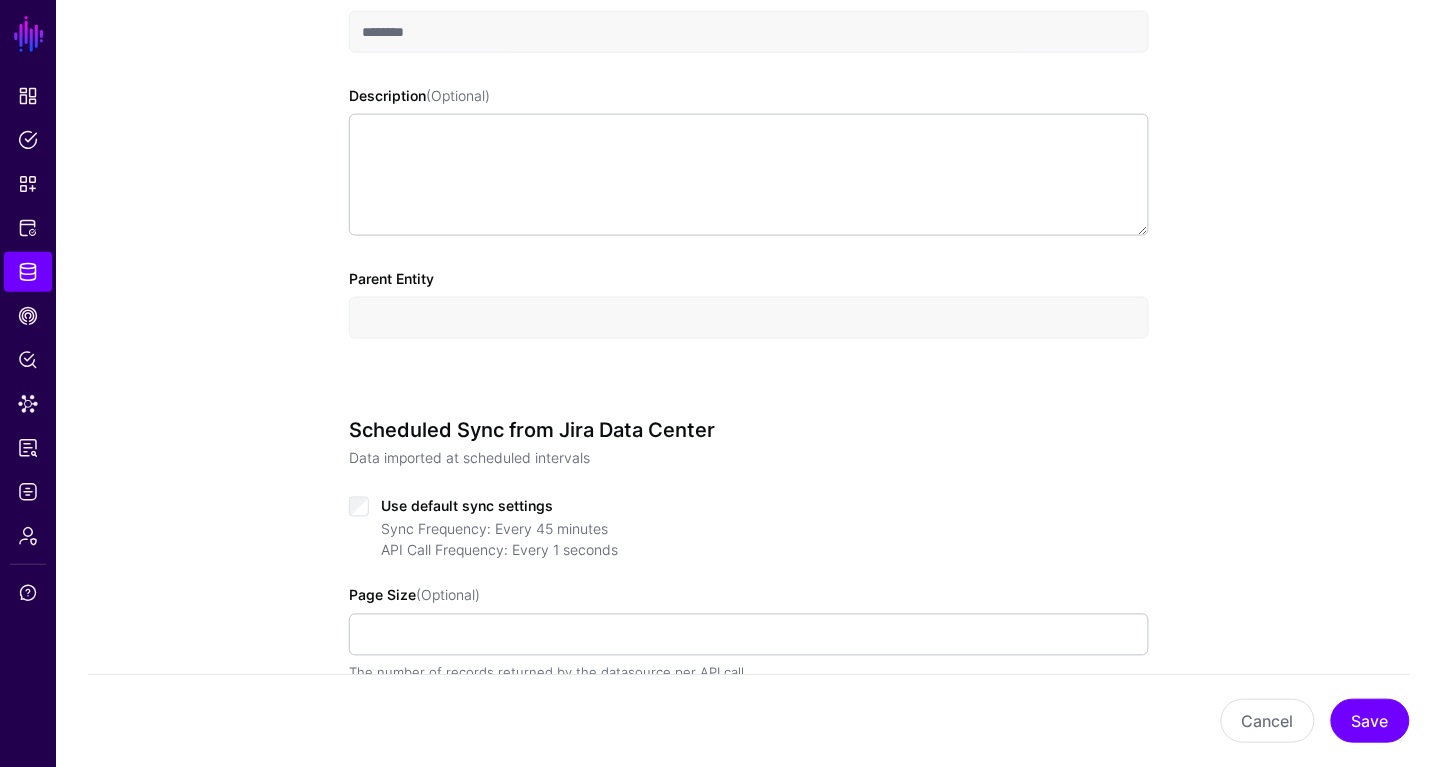scroll, scrollTop: 863, scrollLeft: 0, axis: vertical 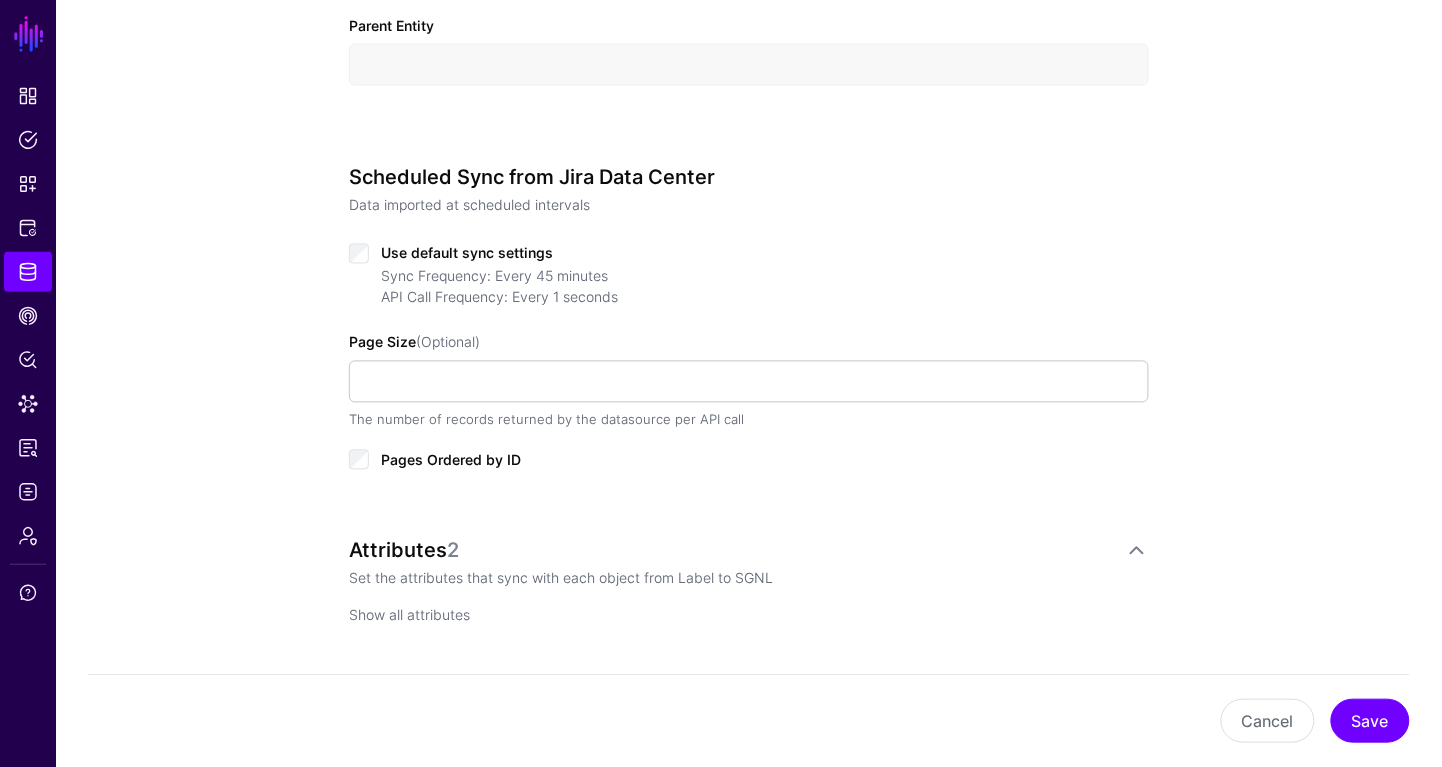 click on "Show all attributes" 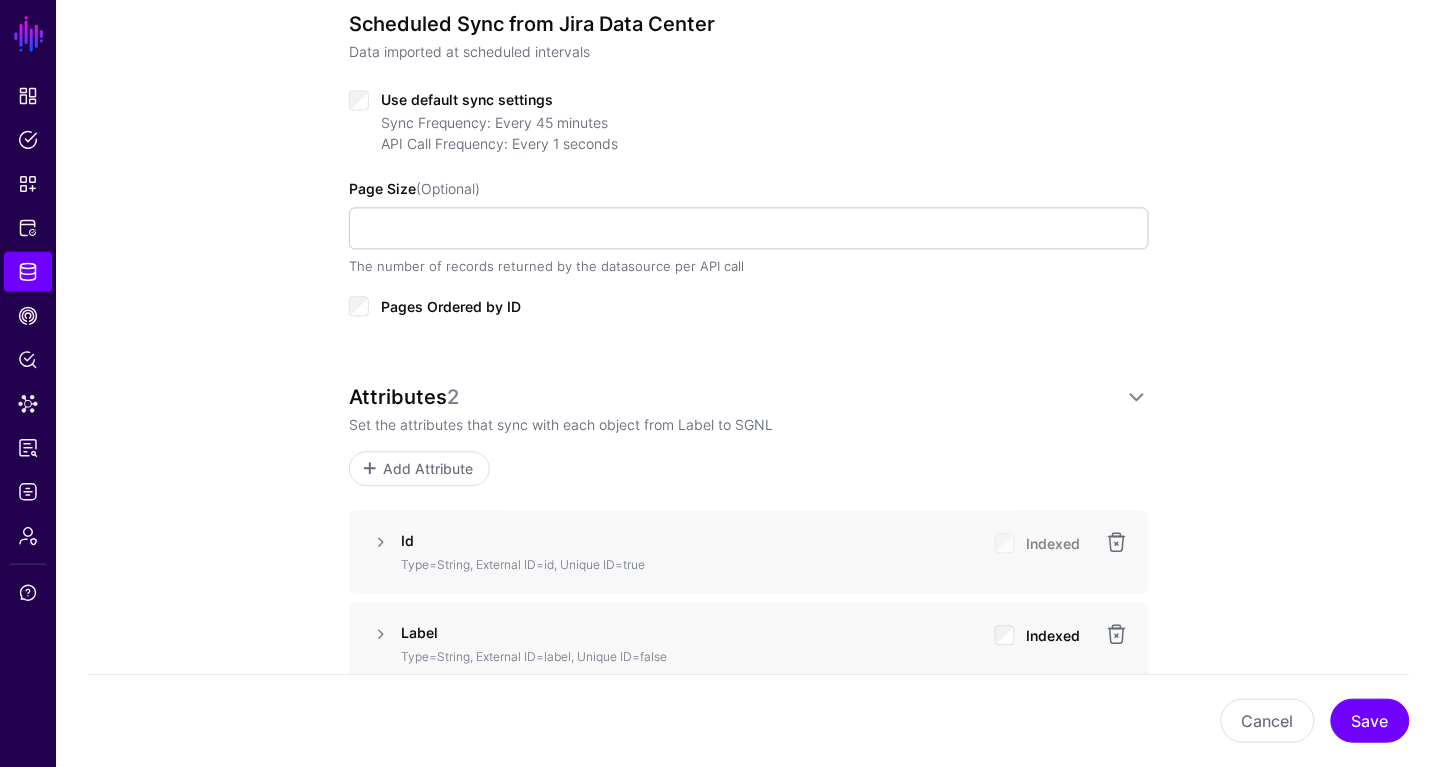 scroll, scrollTop: 1533, scrollLeft: 0, axis: vertical 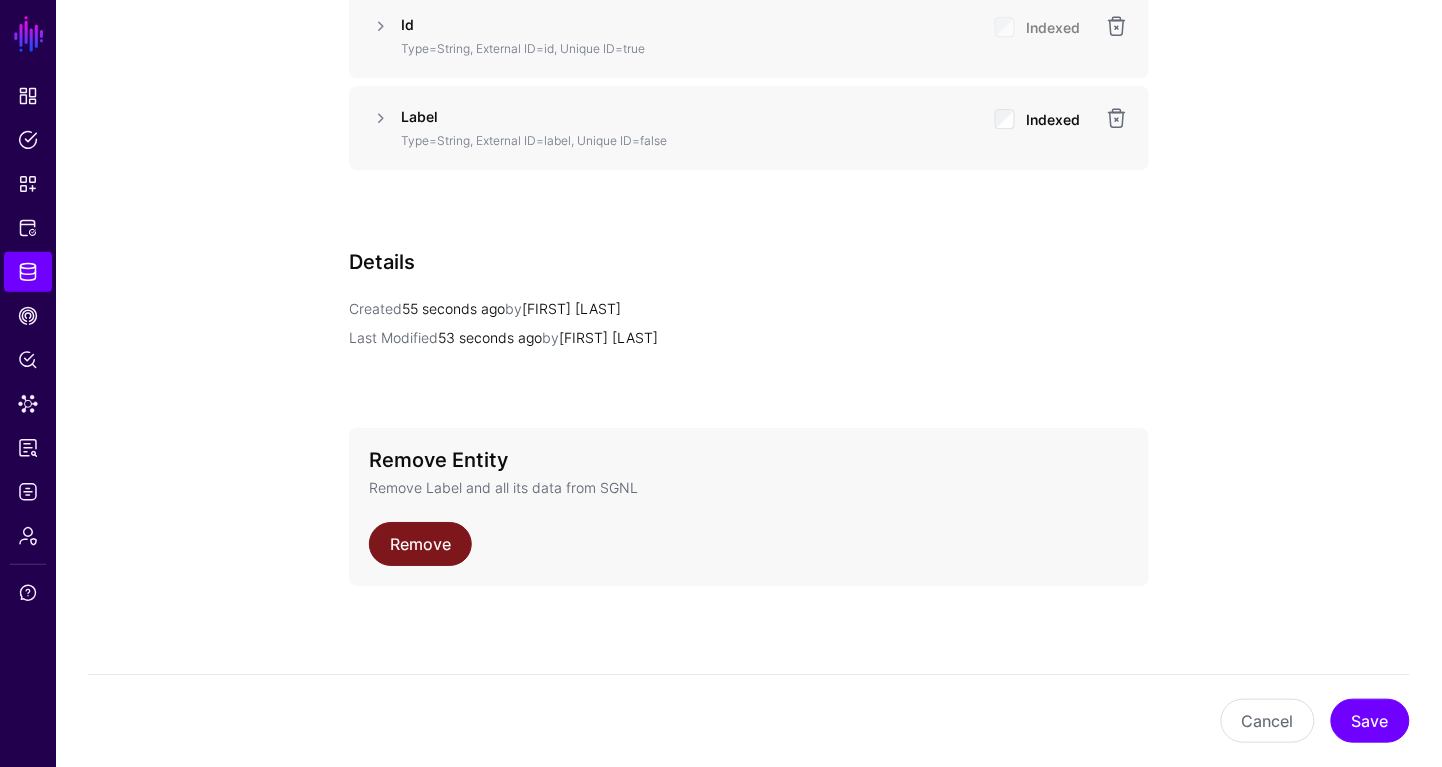 click on "Remove" 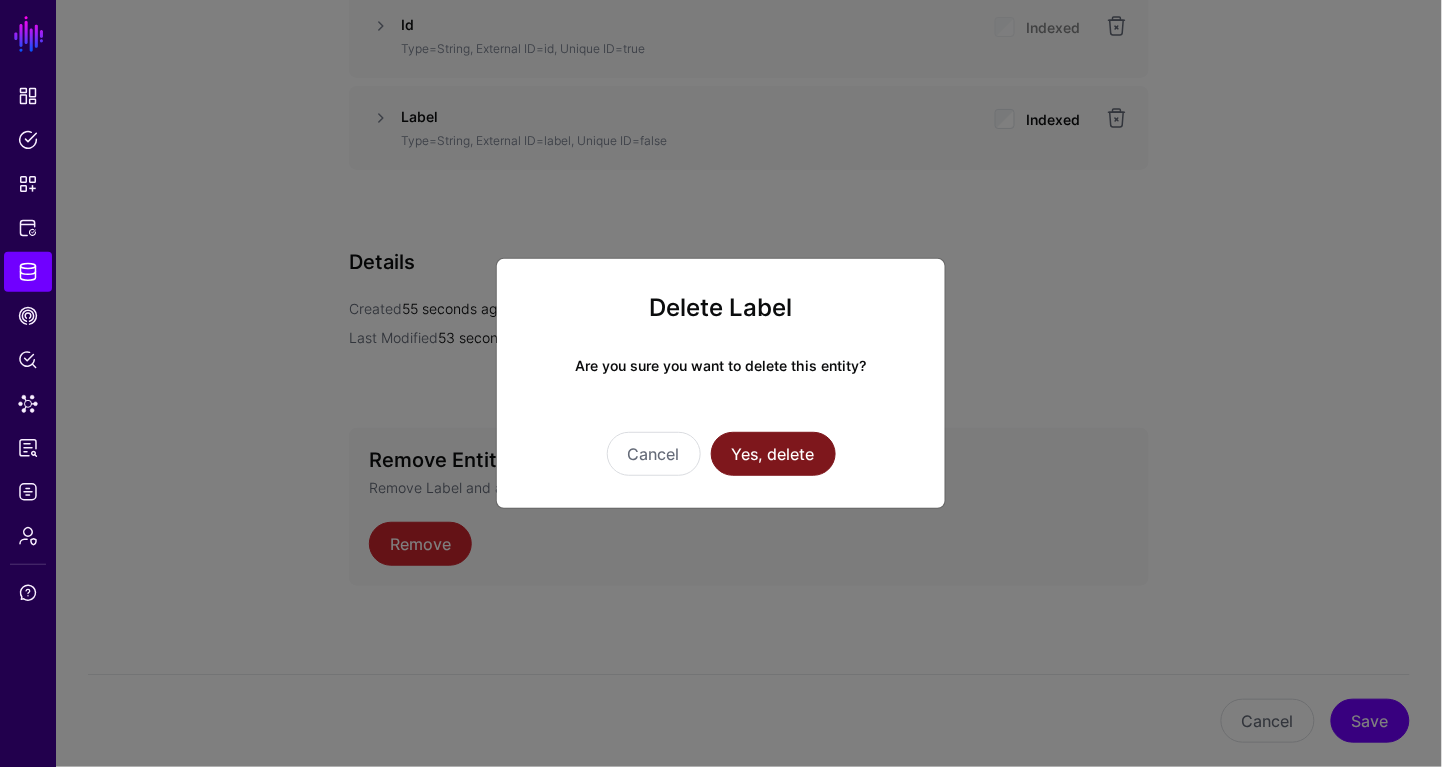 click on "Yes, delete" 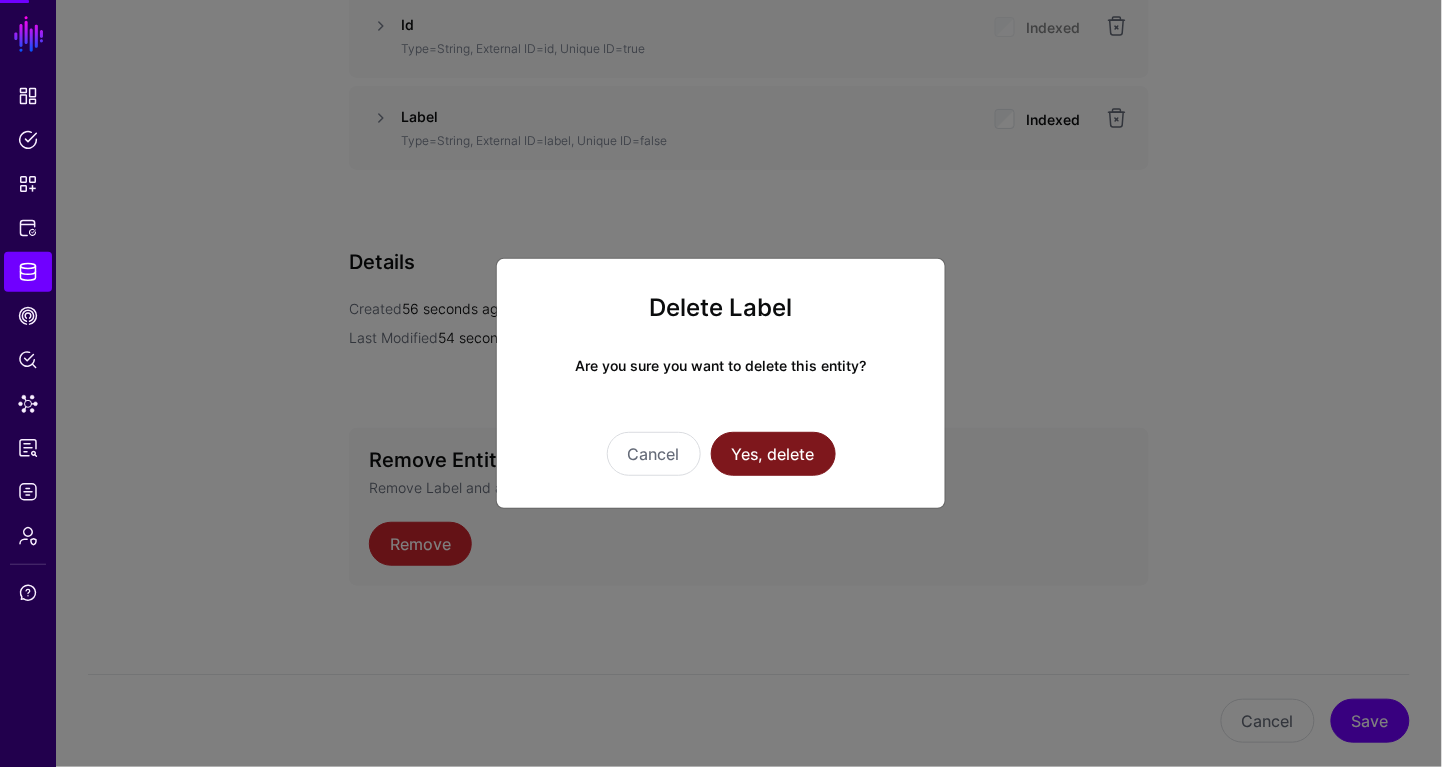 scroll, scrollTop: 0, scrollLeft: 0, axis: both 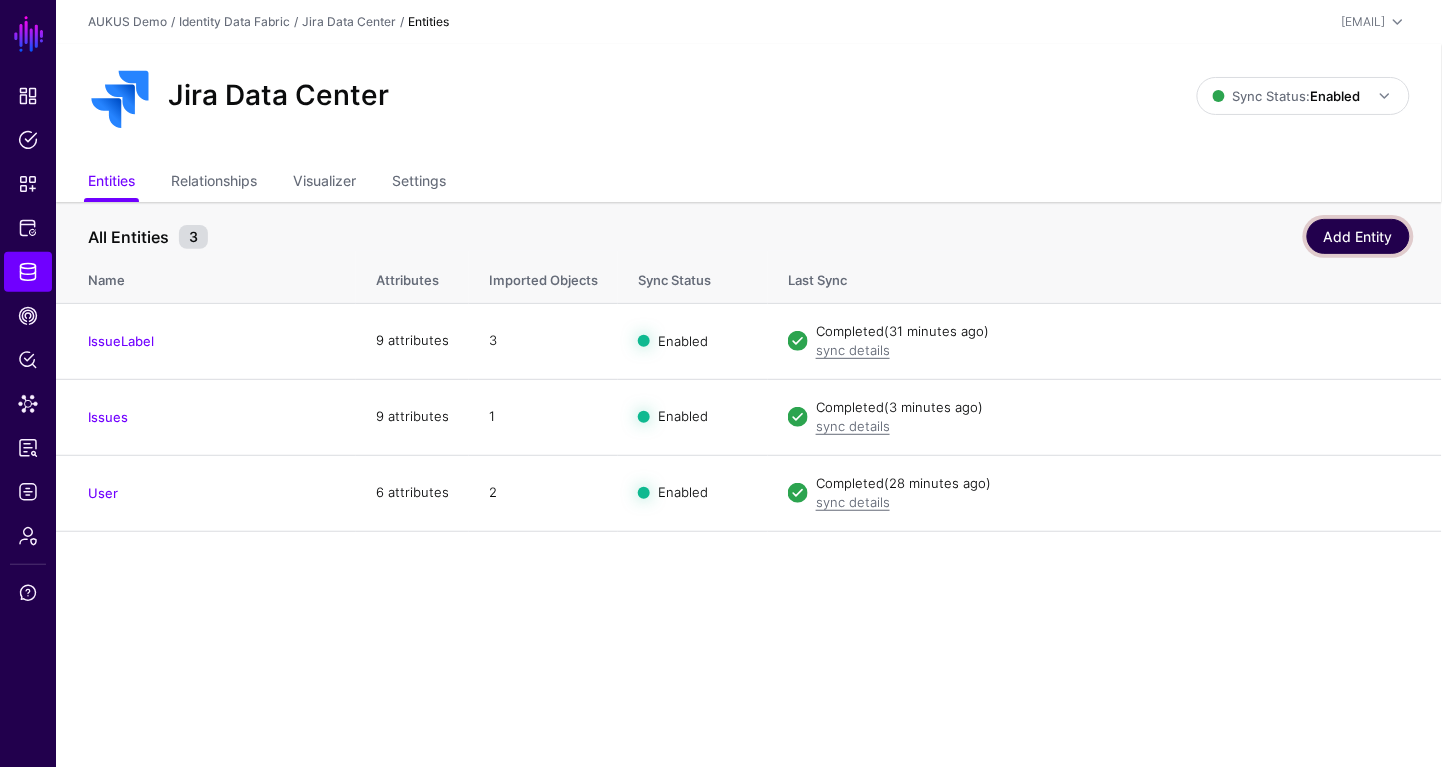 click on "Add Entity" 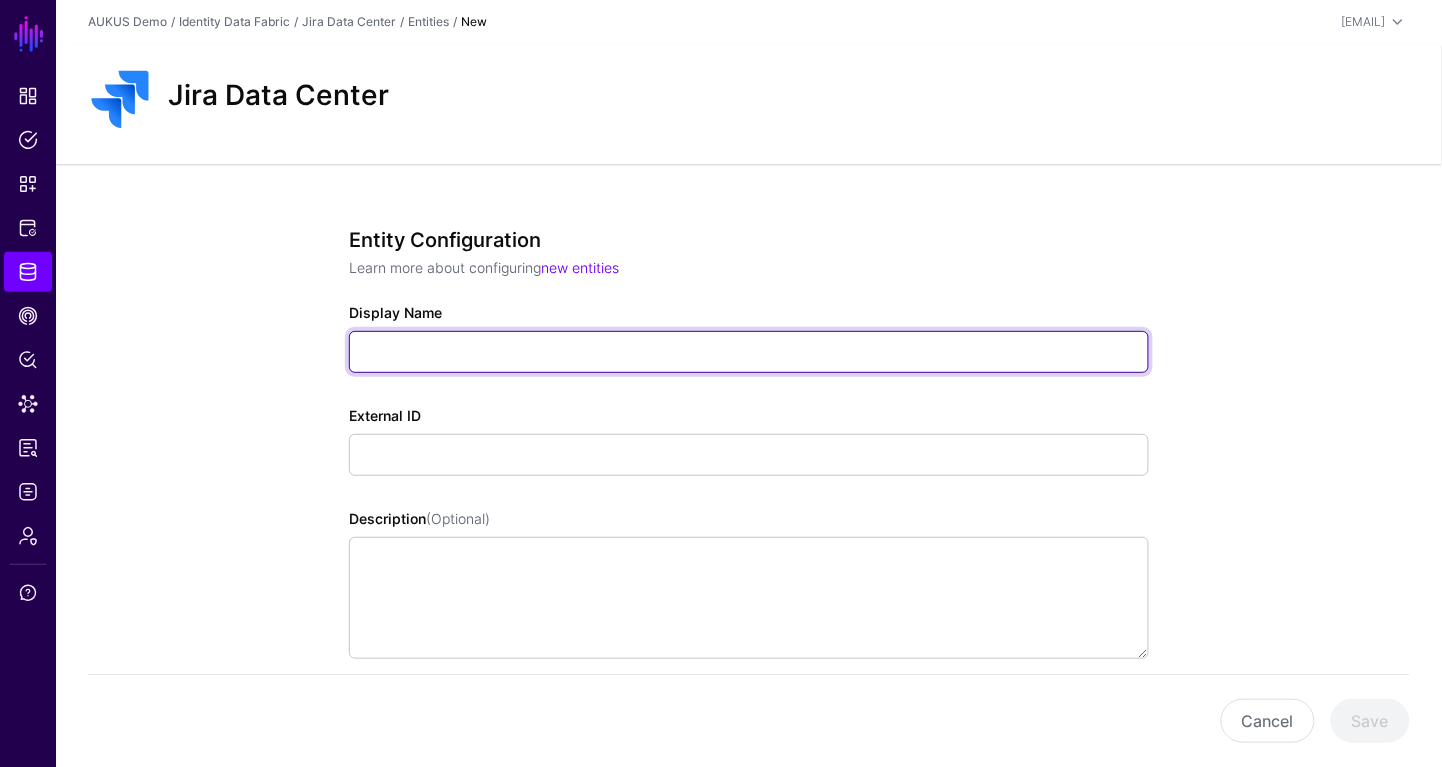 click on "Display Name" at bounding box center [749, 352] 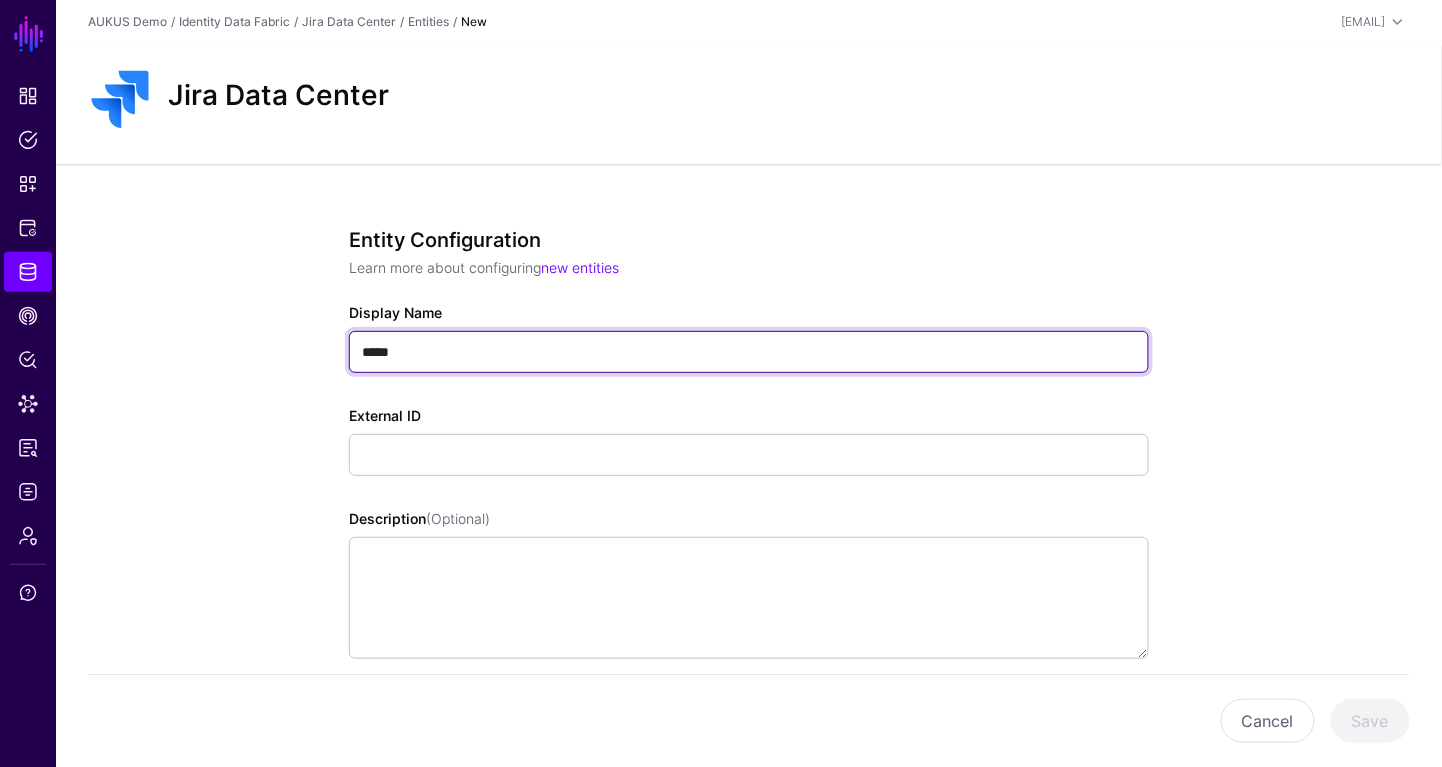type on "*****" 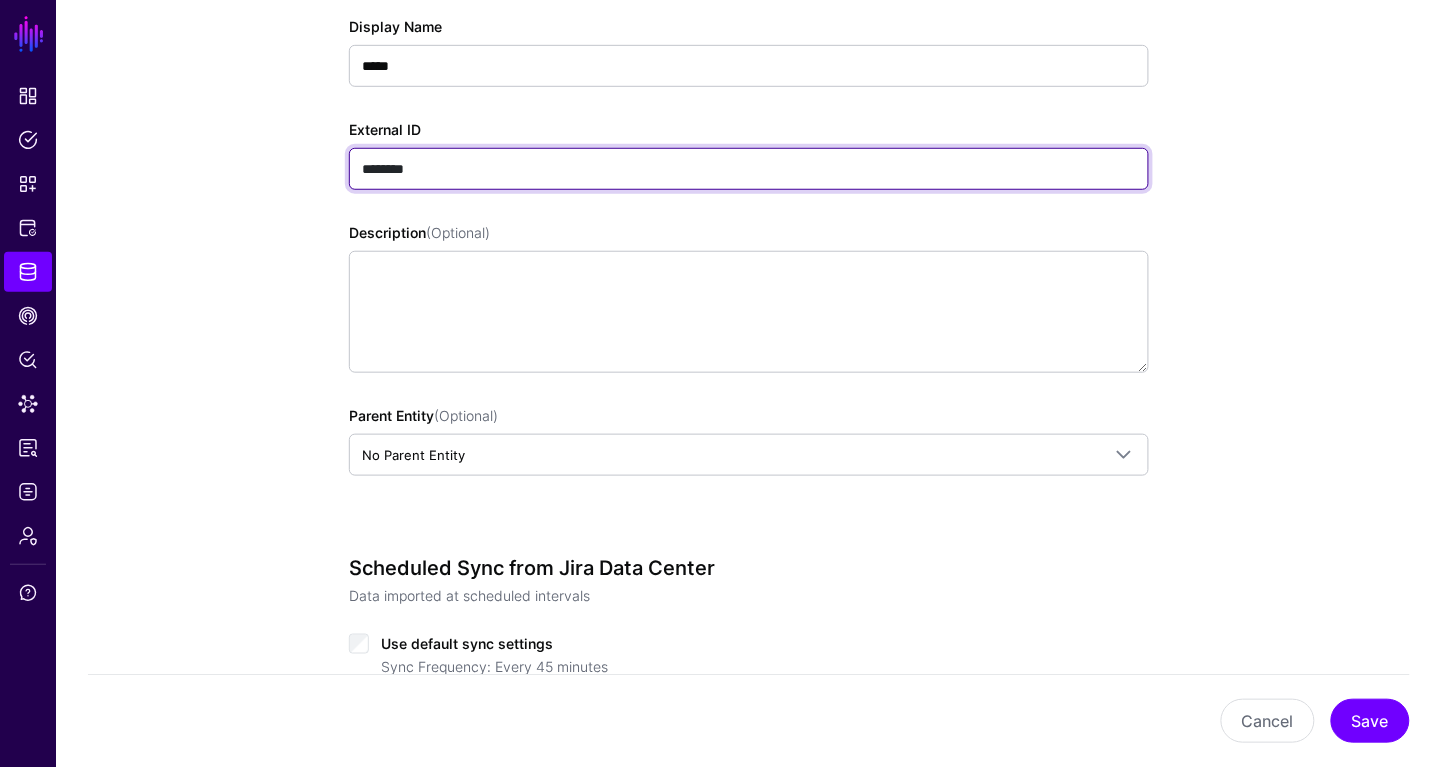 scroll, scrollTop: 288, scrollLeft: 0, axis: vertical 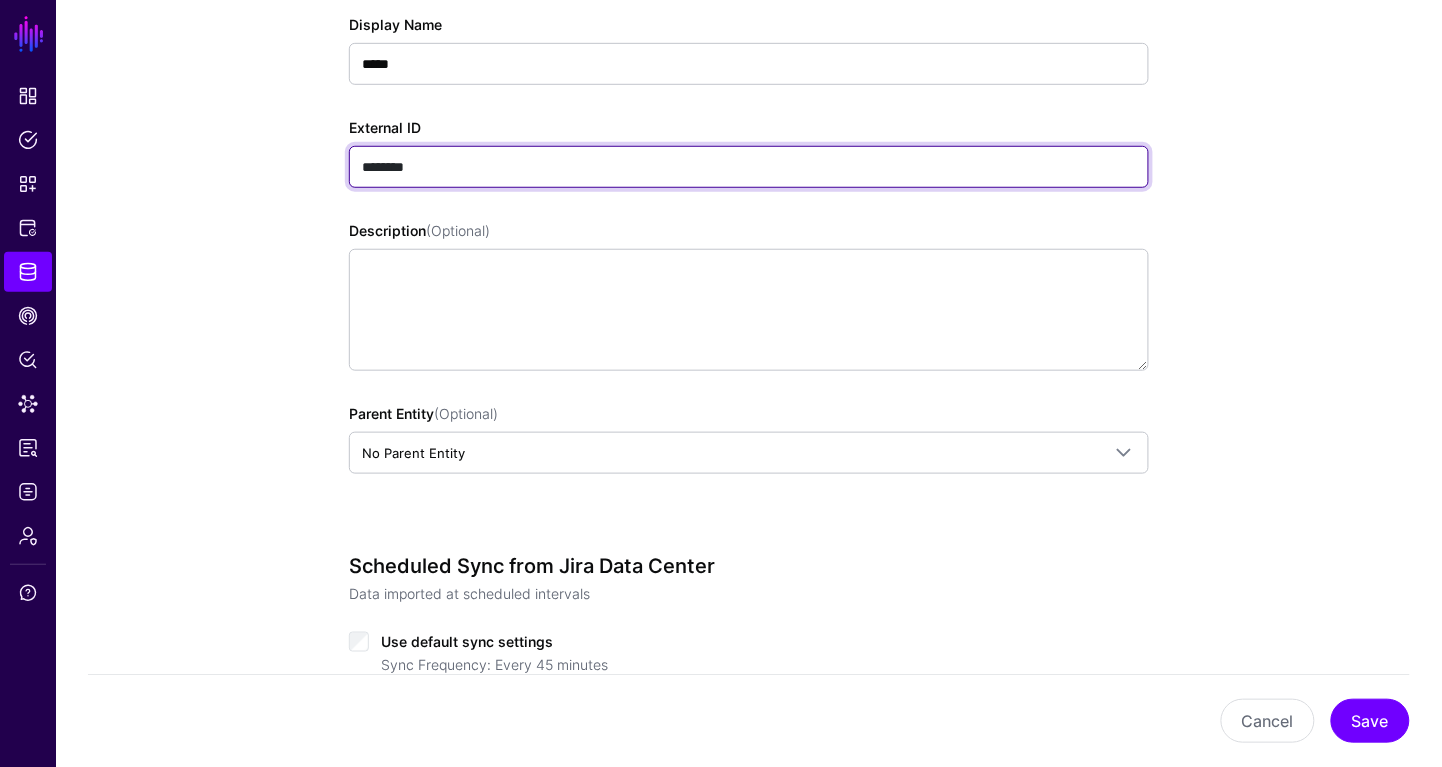 type on "********" 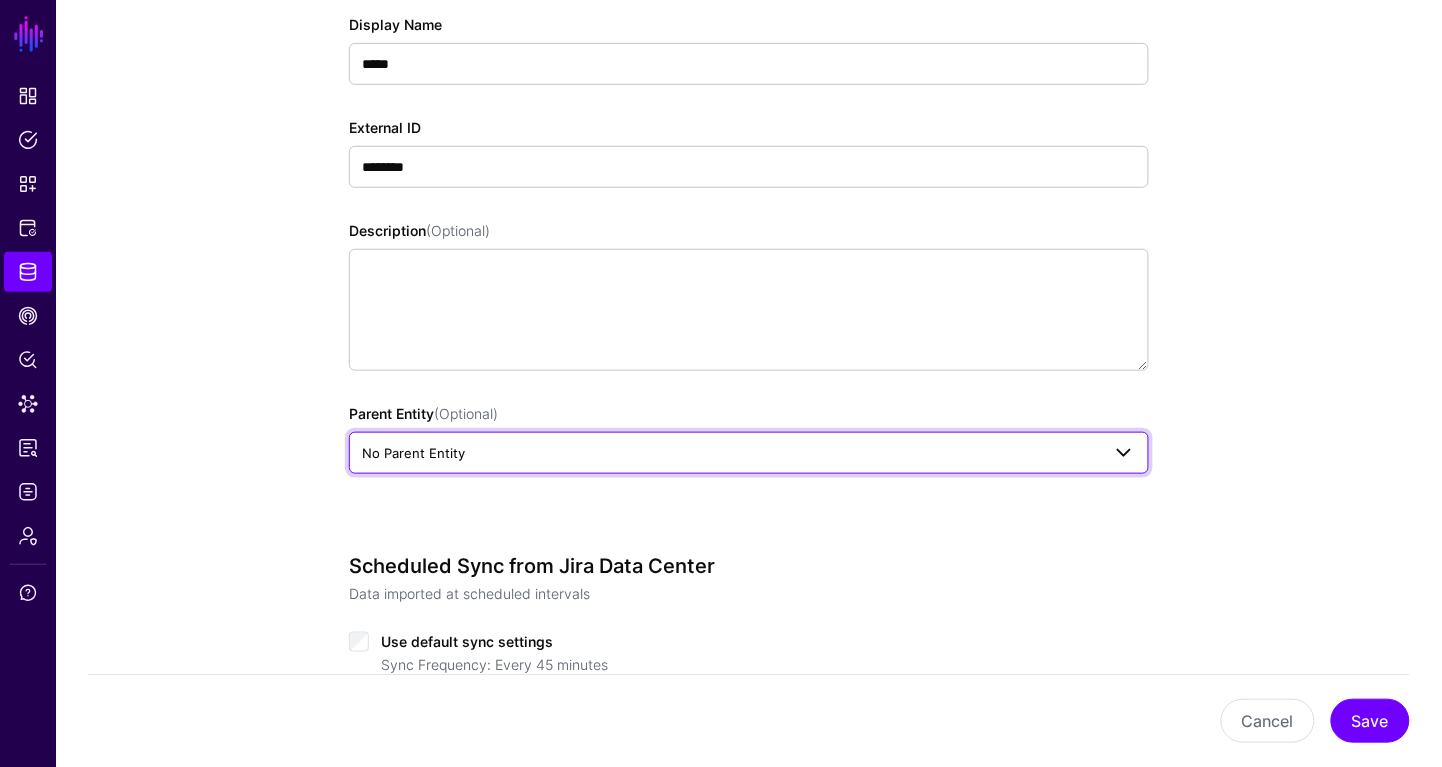 click on "No Parent Entity" at bounding box center [749, 453] 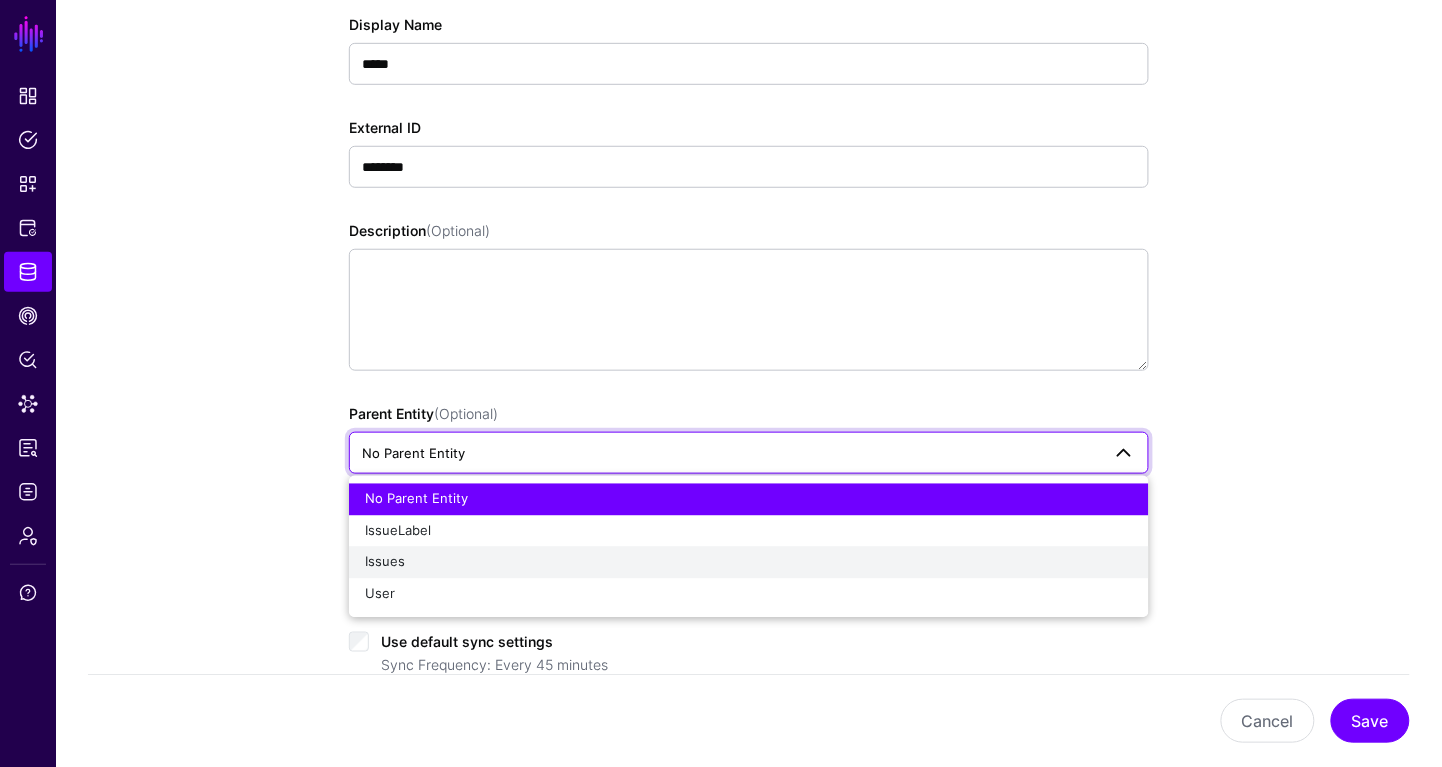 click on "Issues" 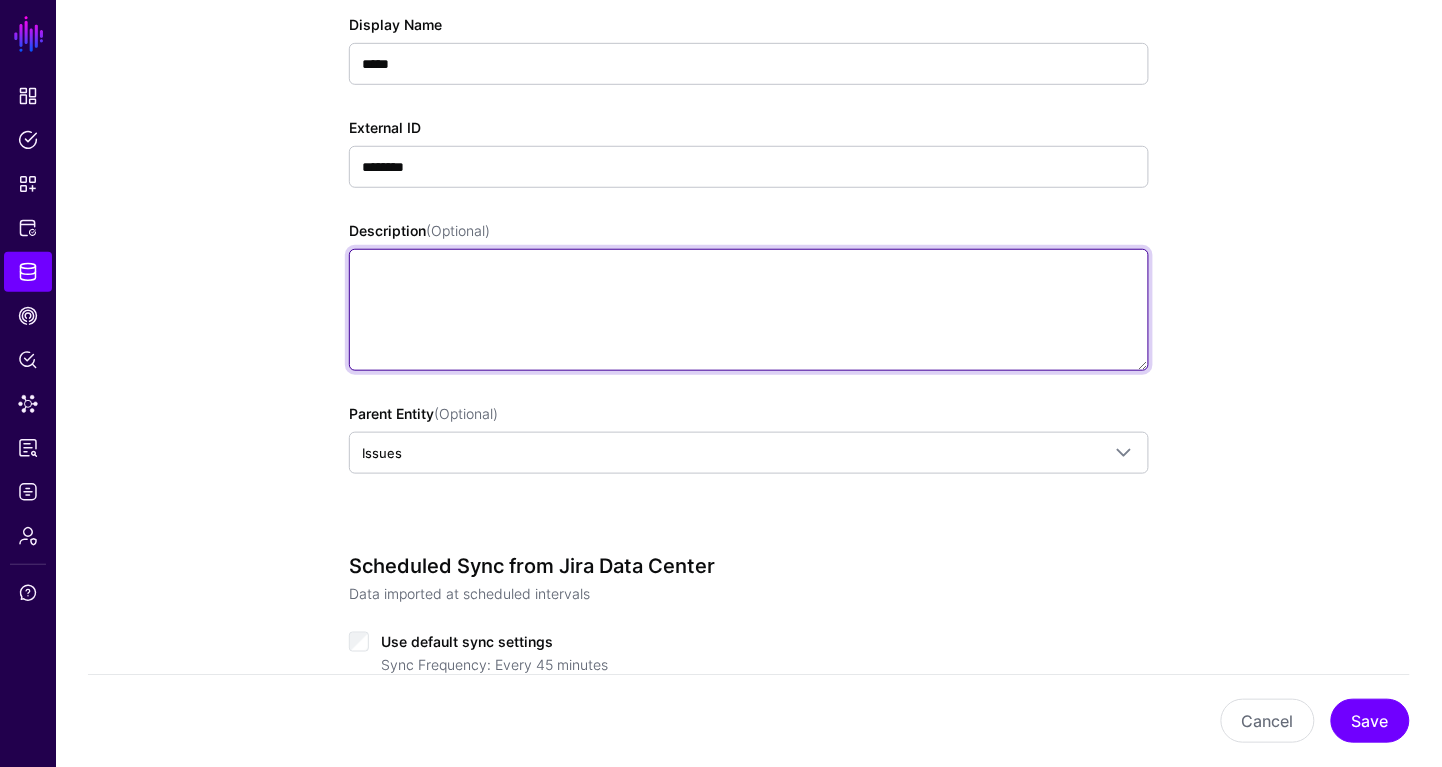 click on "Description  (Optional)" at bounding box center [749, 310] 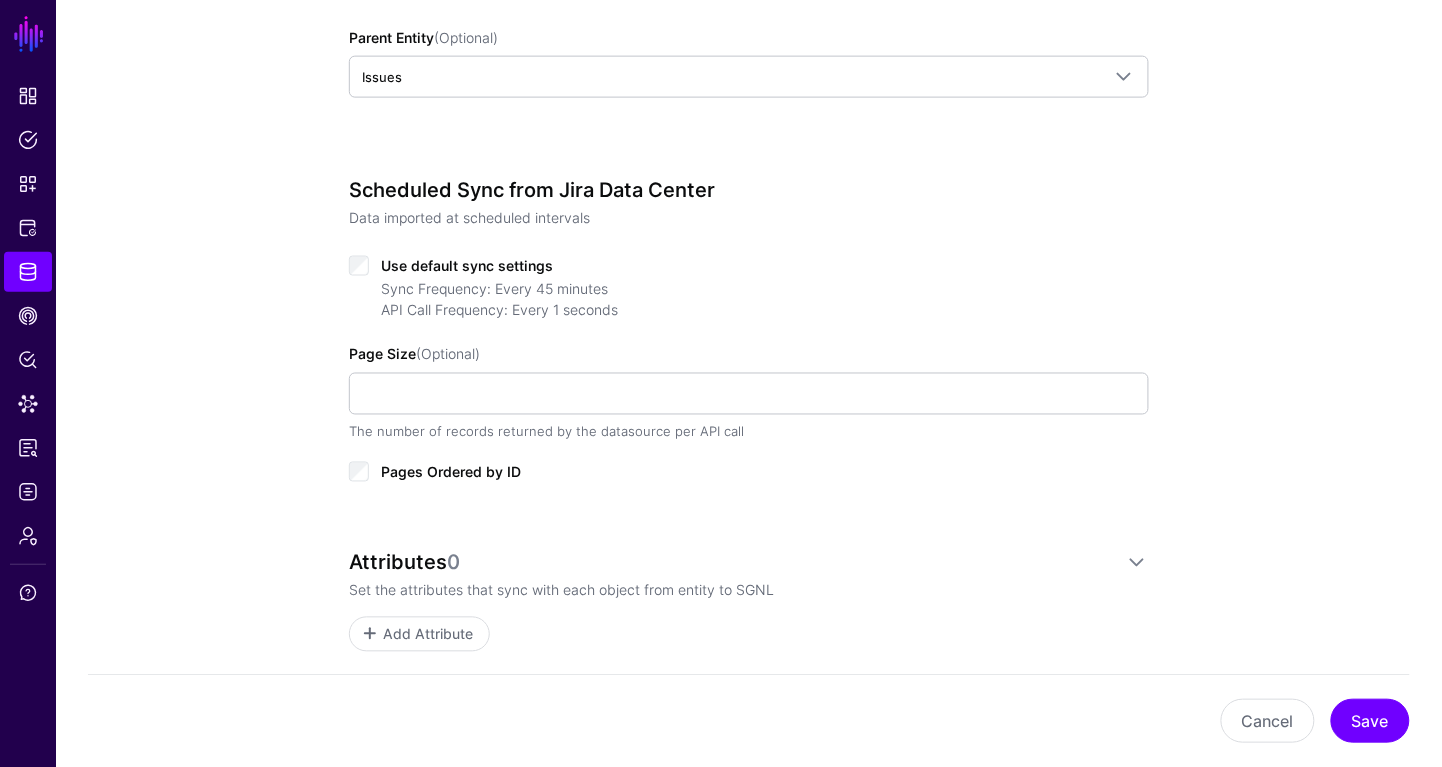 scroll, scrollTop: 755, scrollLeft: 0, axis: vertical 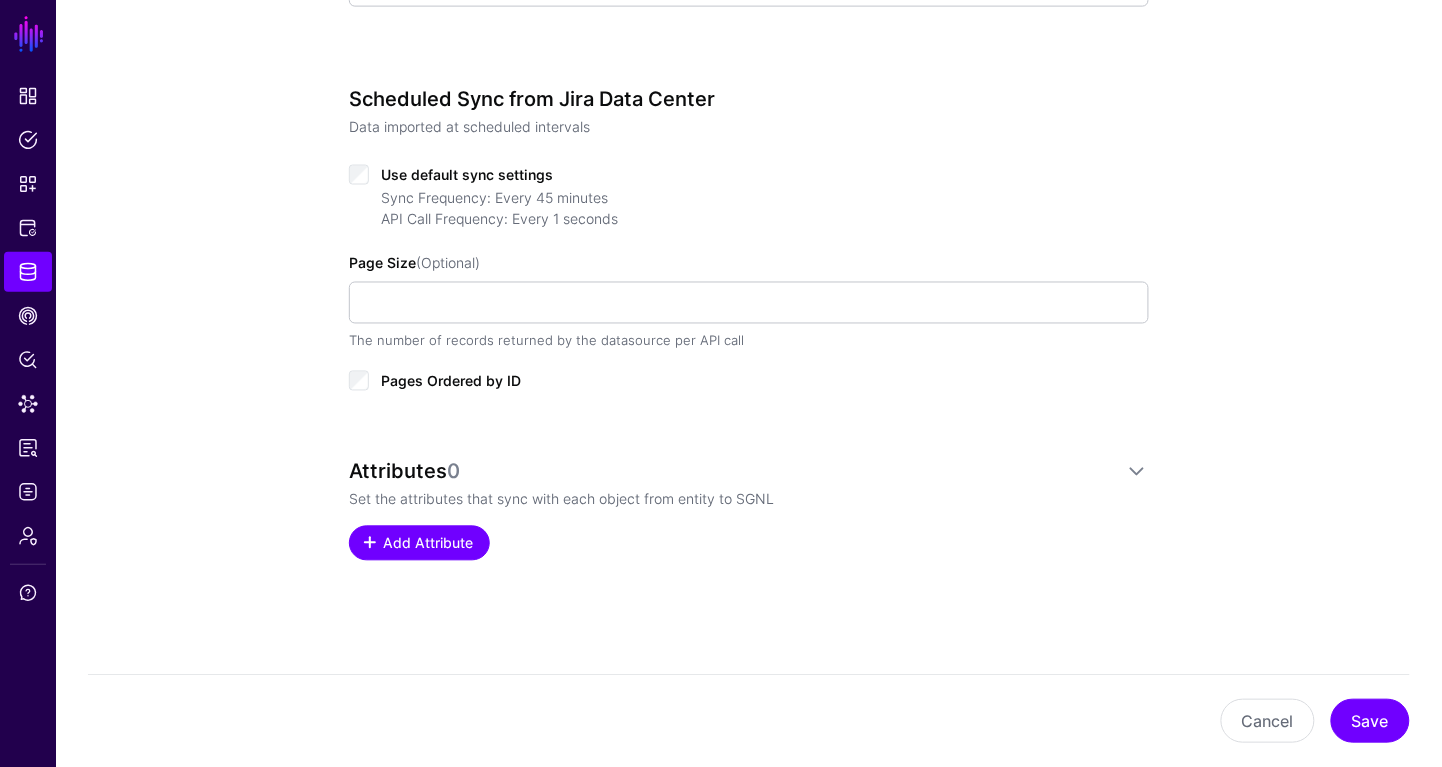 click on "Add Attribute" 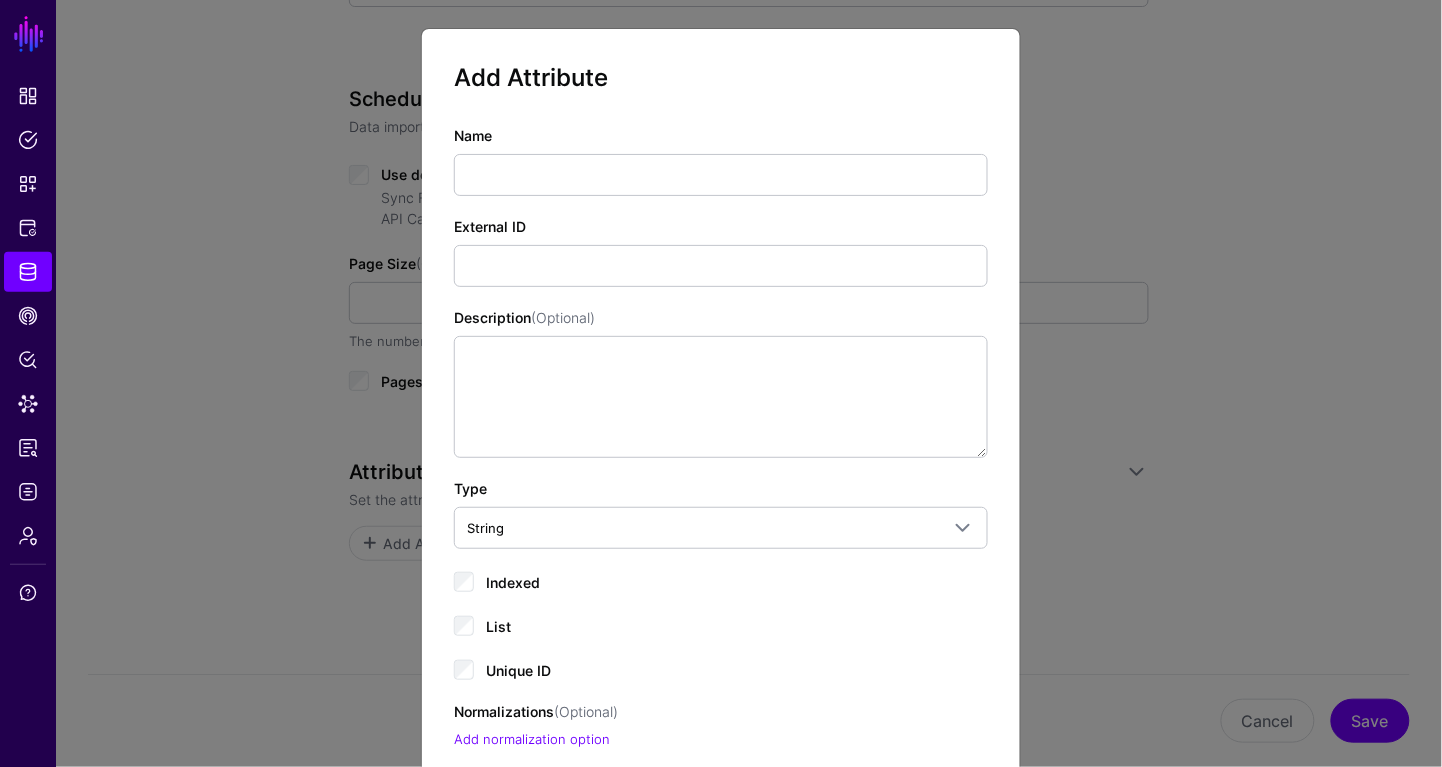 click on "Name" 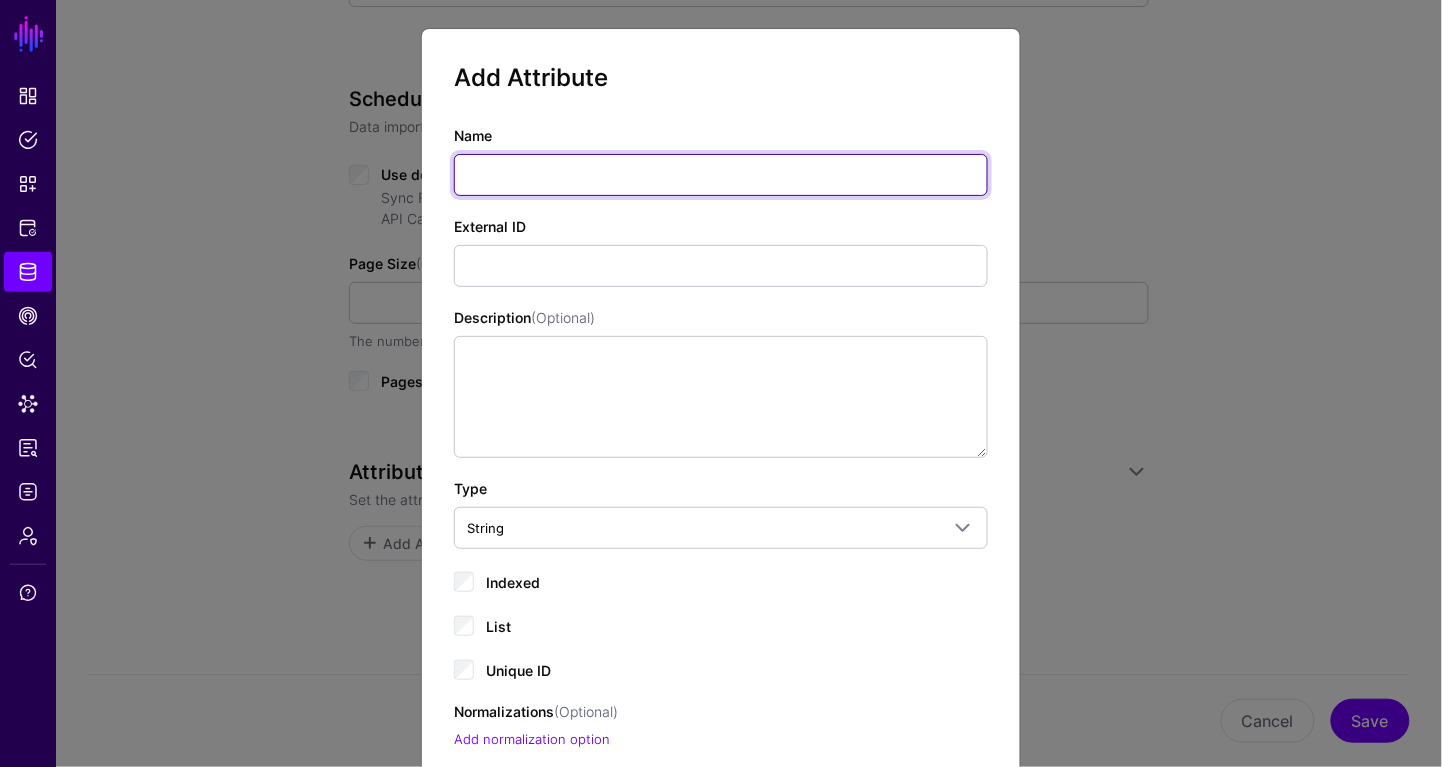 click on "Name" at bounding box center (721, 175) 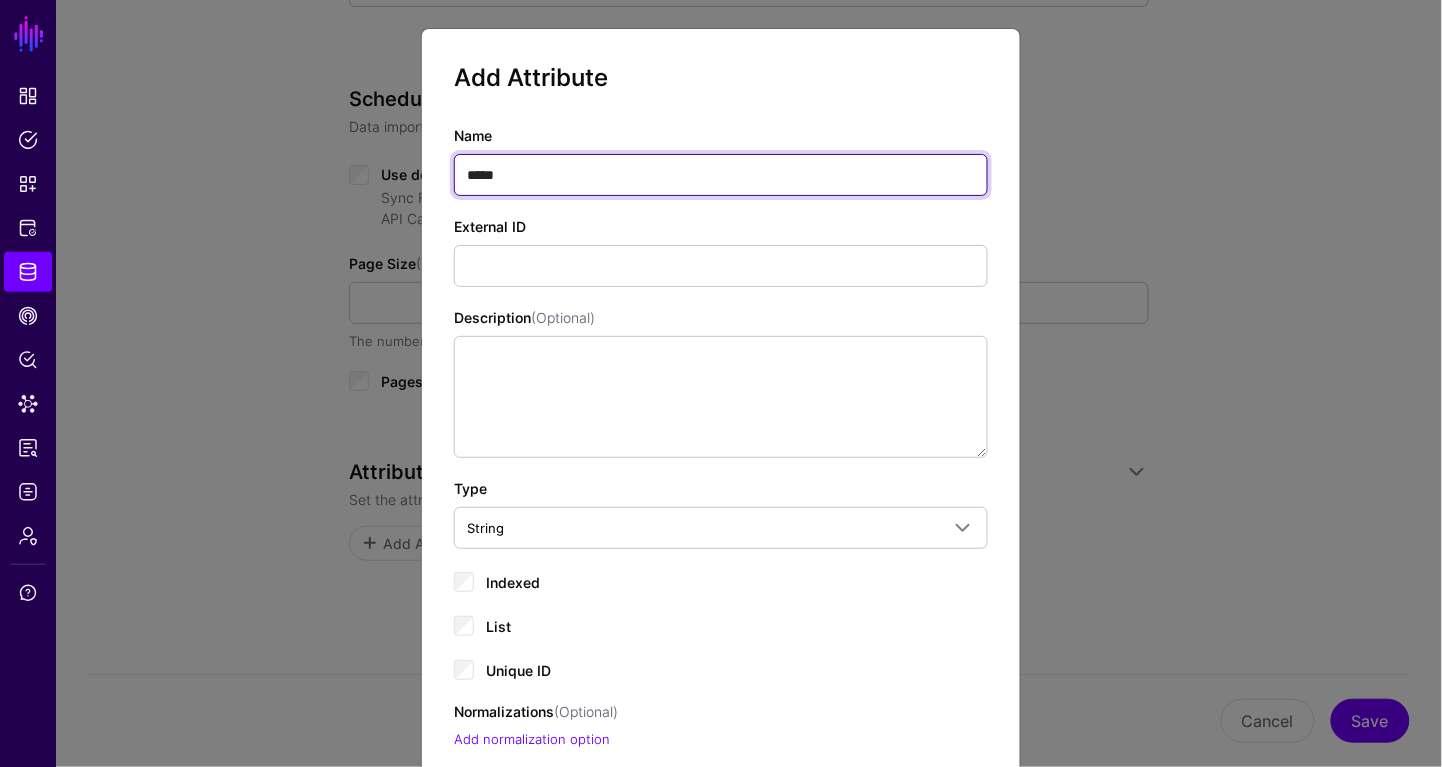 type on "*****" 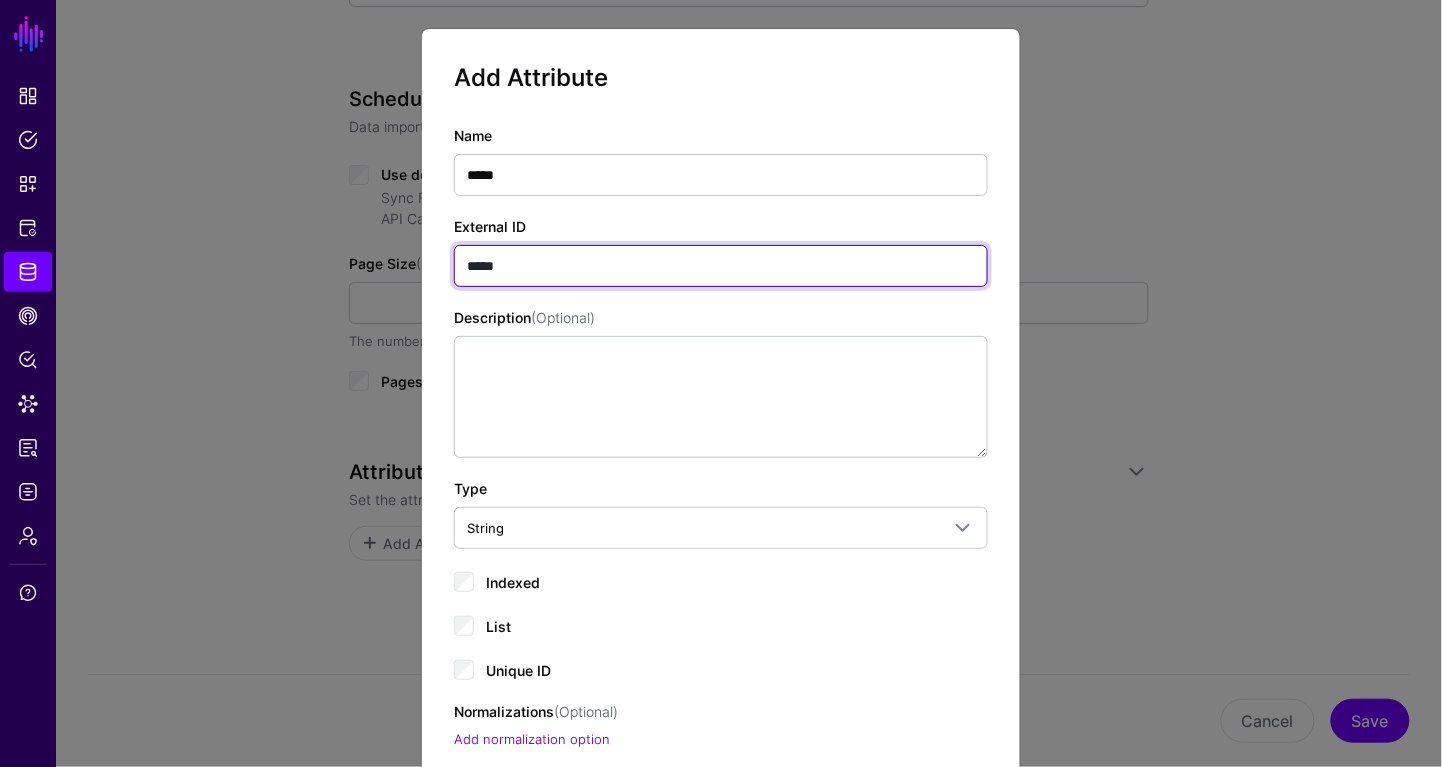 type on "*****" 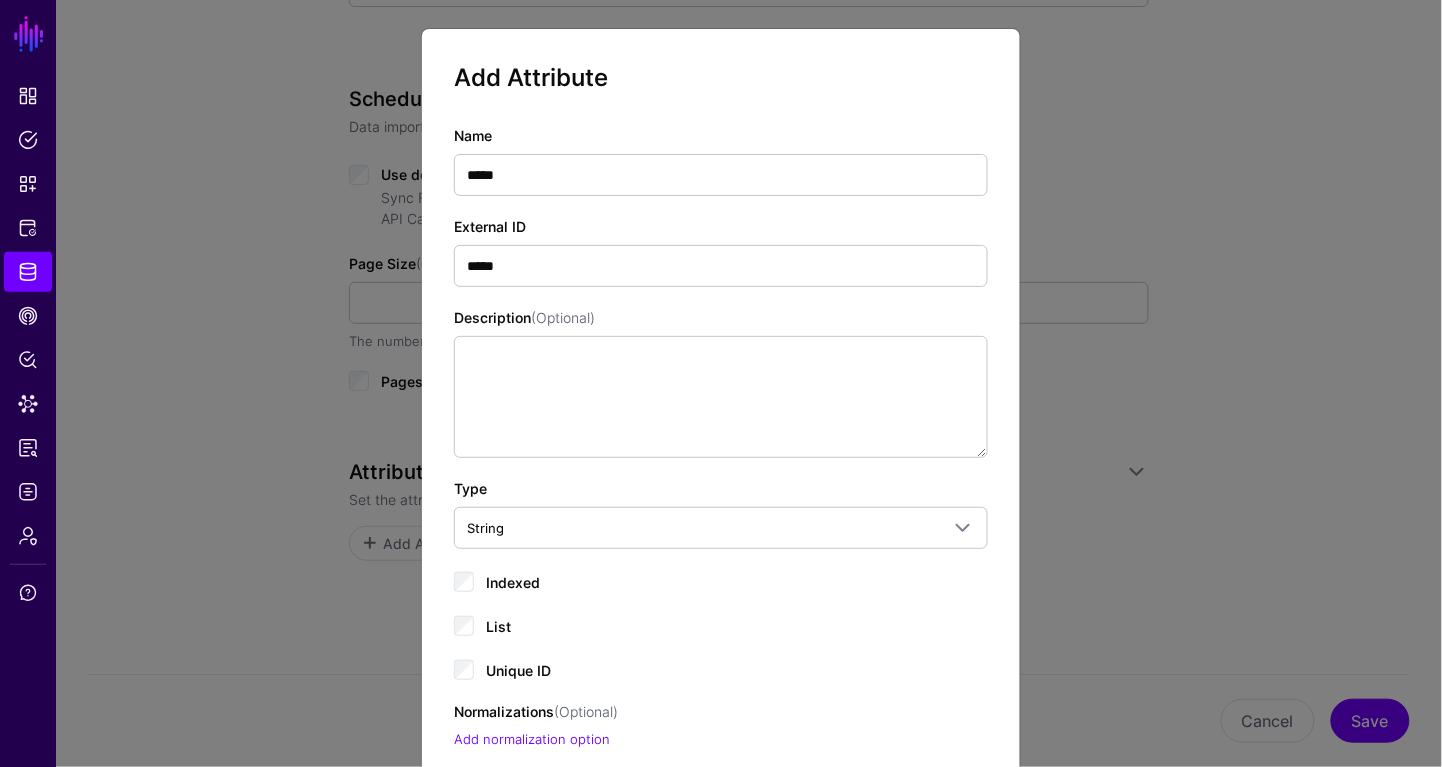 click on "Unique ID" 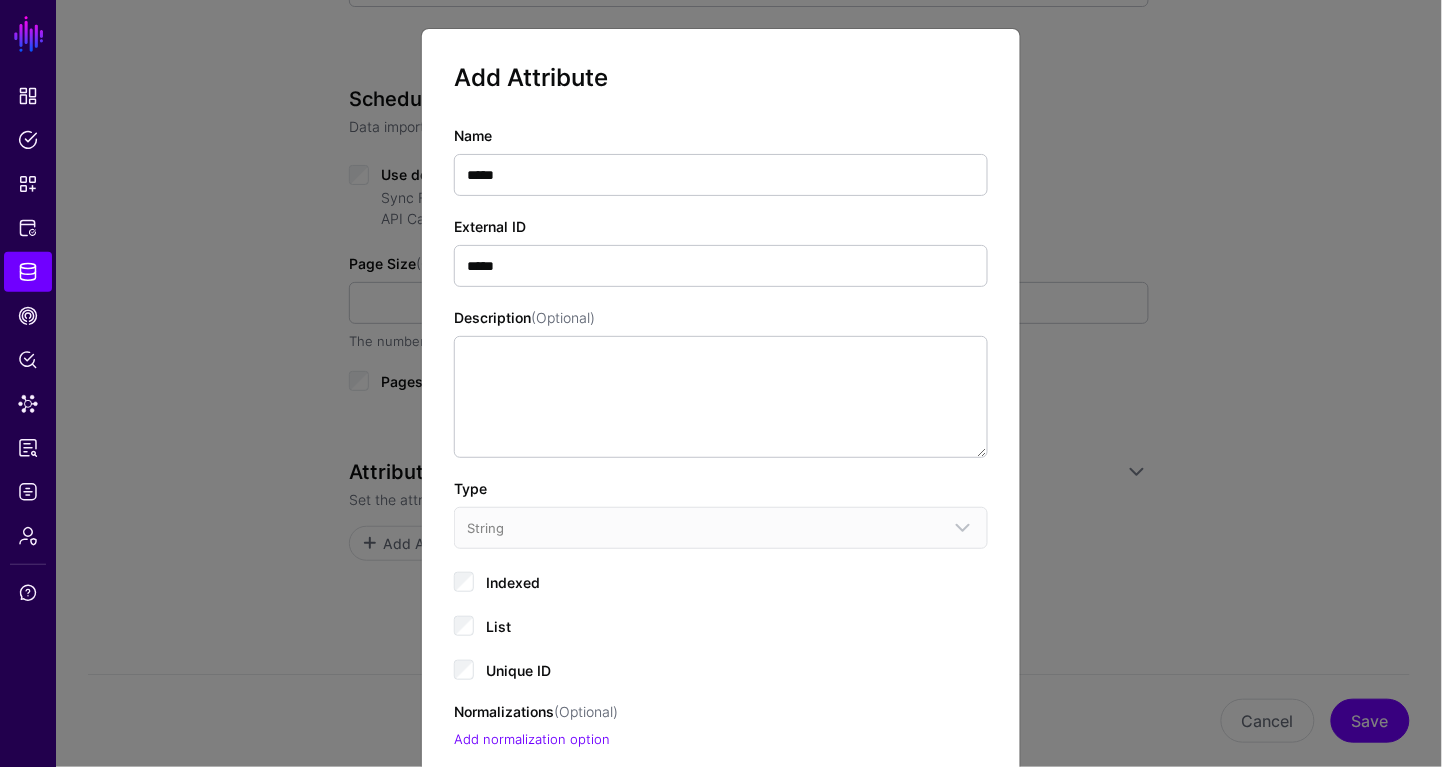 click on "Indexed" 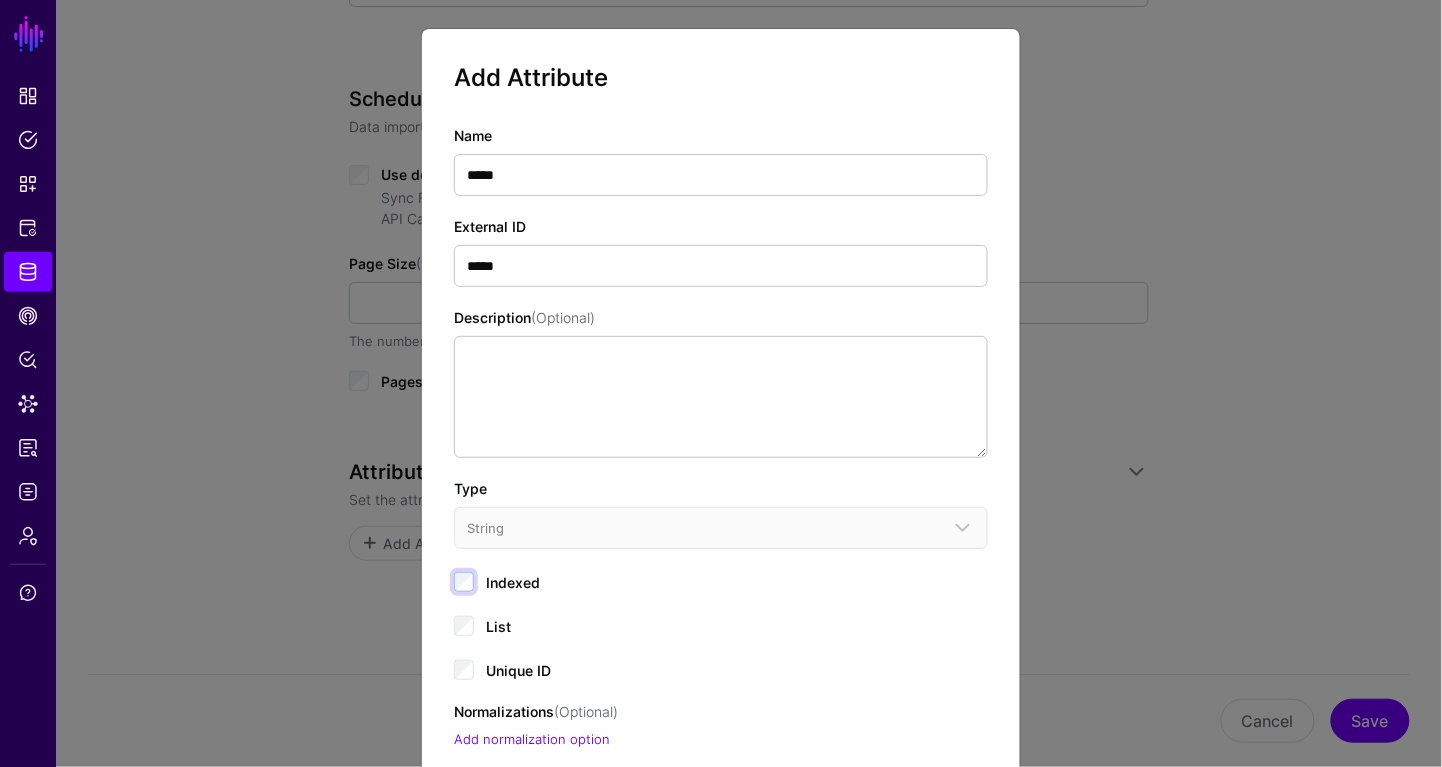 scroll, scrollTop: 201, scrollLeft: 0, axis: vertical 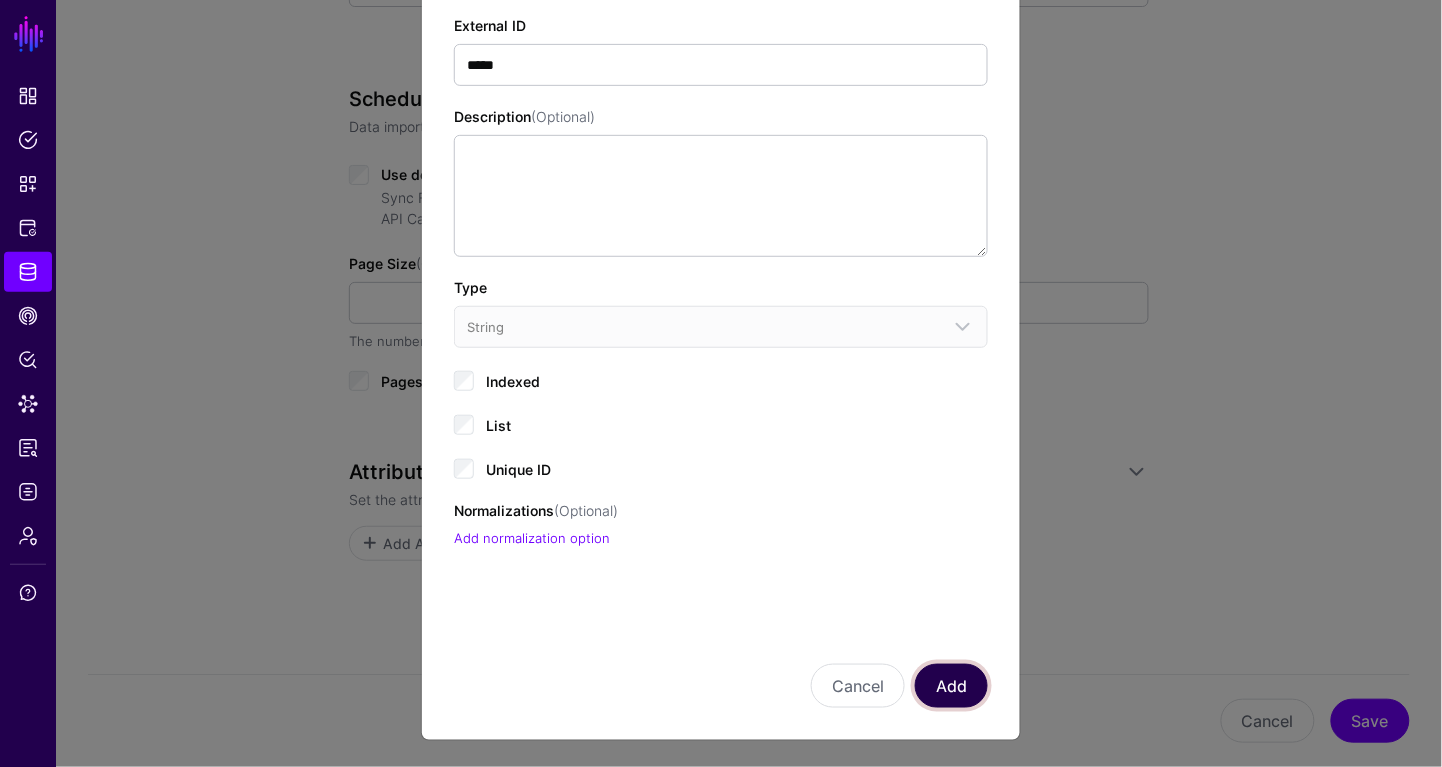 click on "Add" 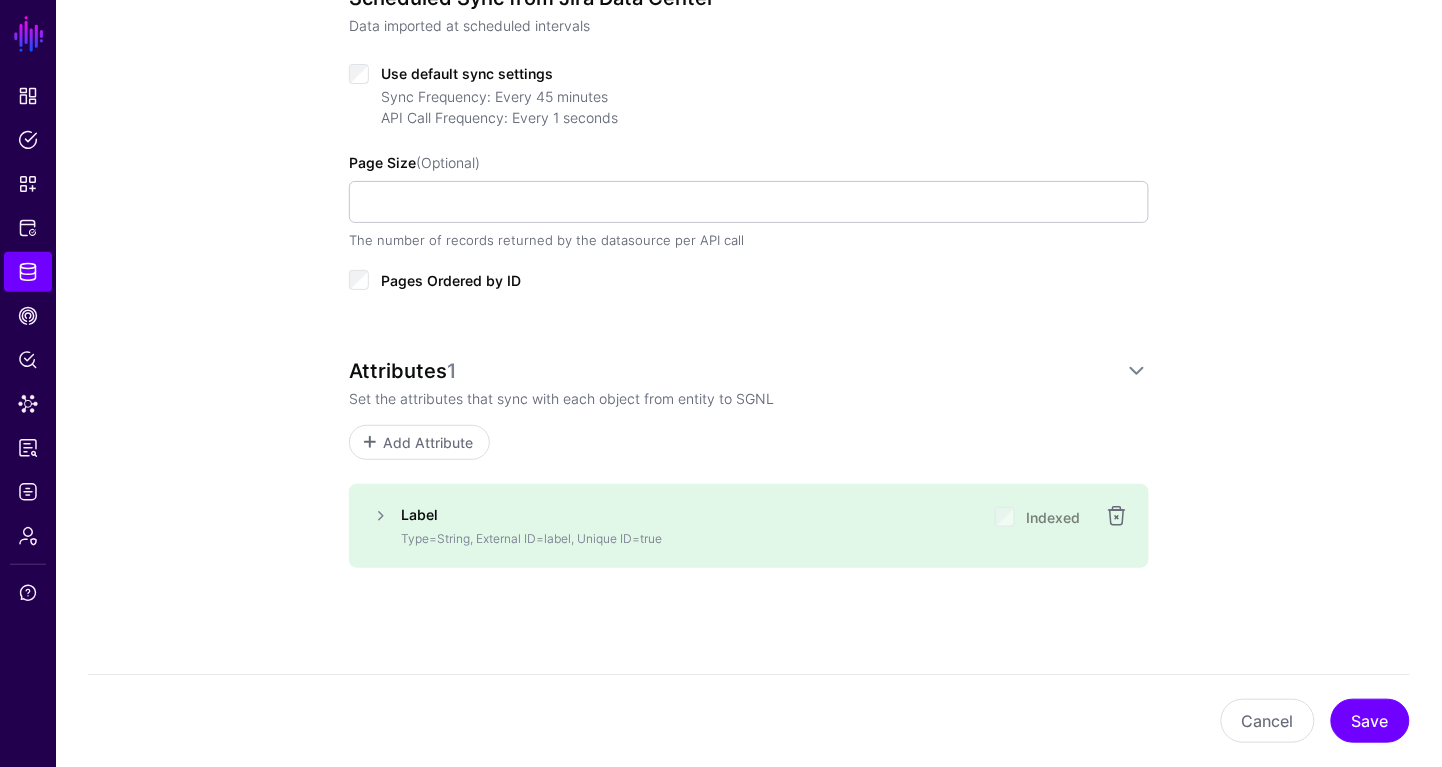 scroll, scrollTop: 862, scrollLeft: 0, axis: vertical 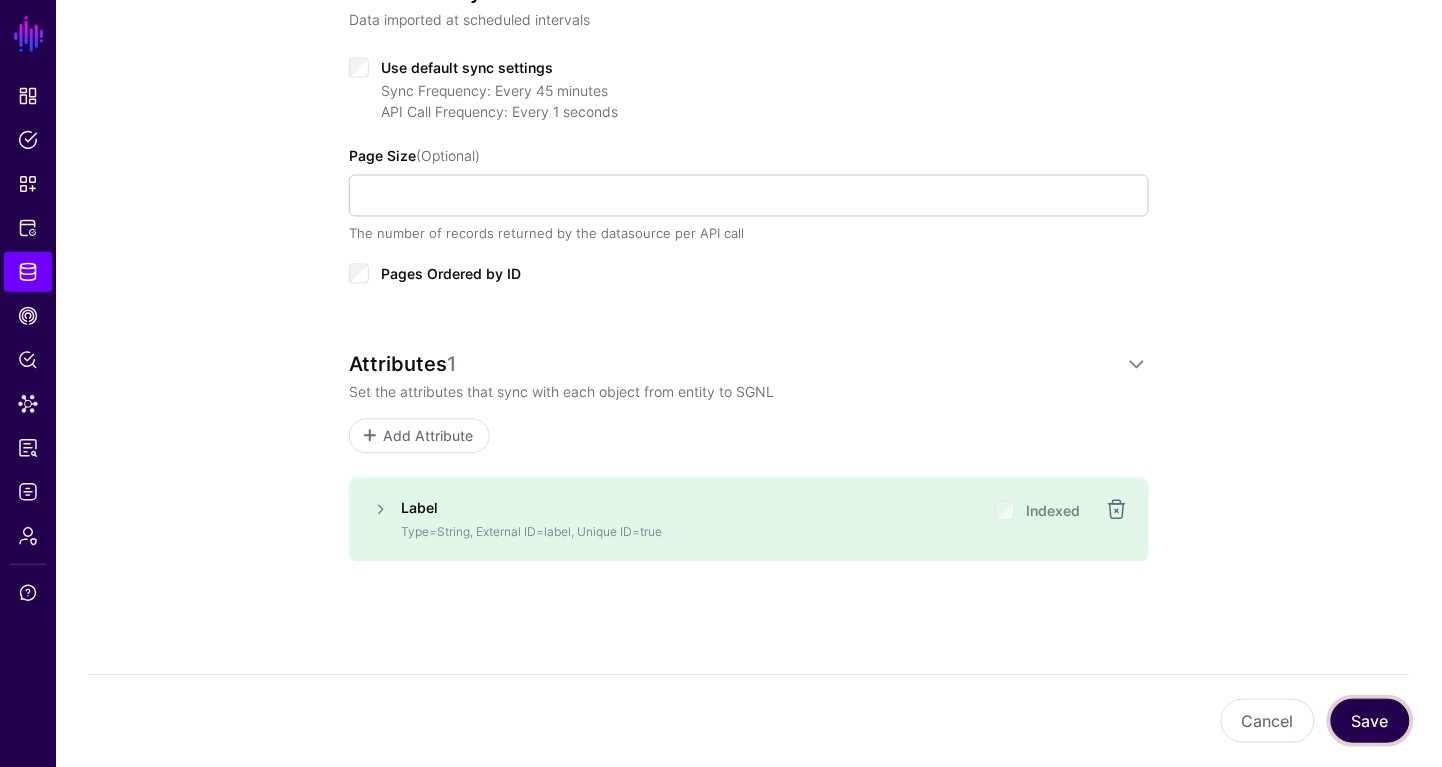 click on "Save" 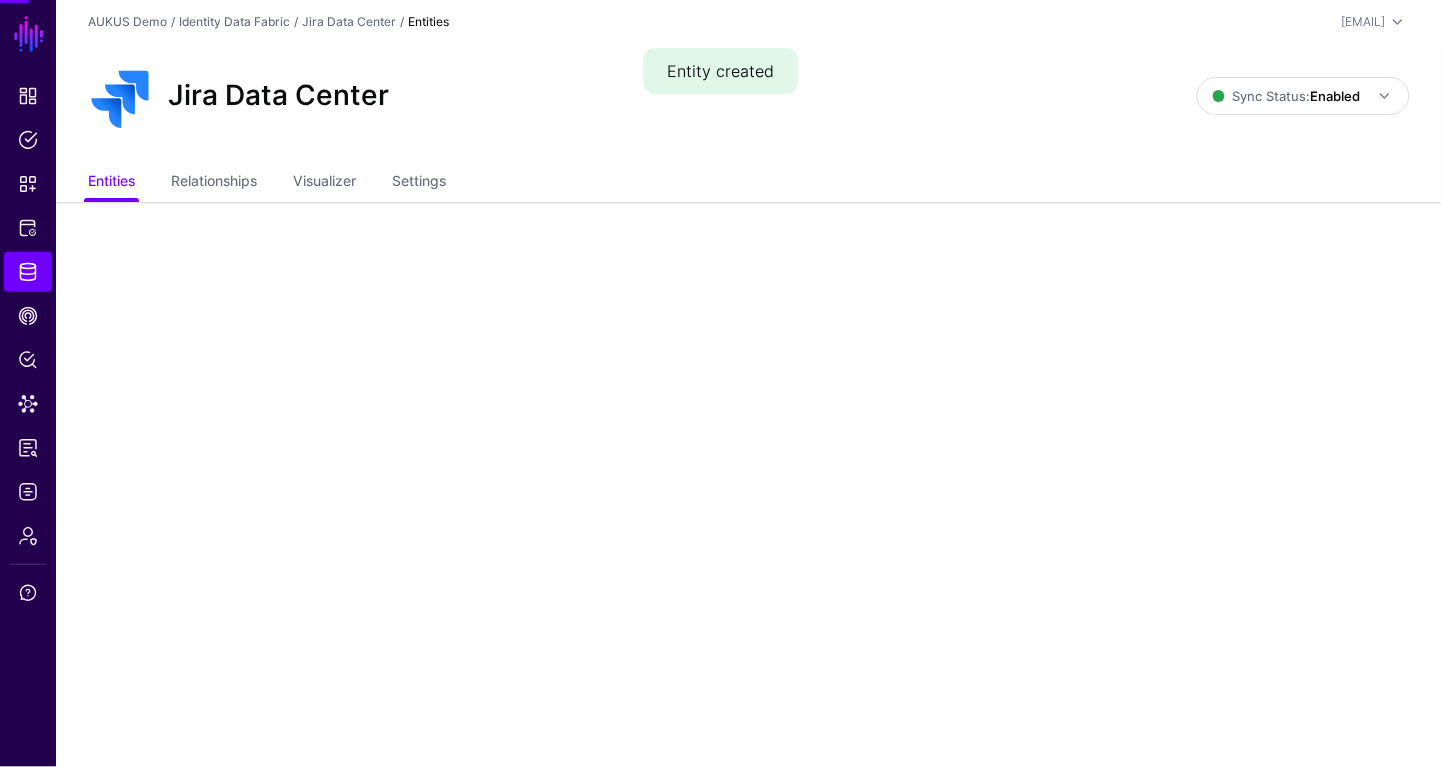 scroll, scrollTop: 0, scrollLeft: 0, axis: both 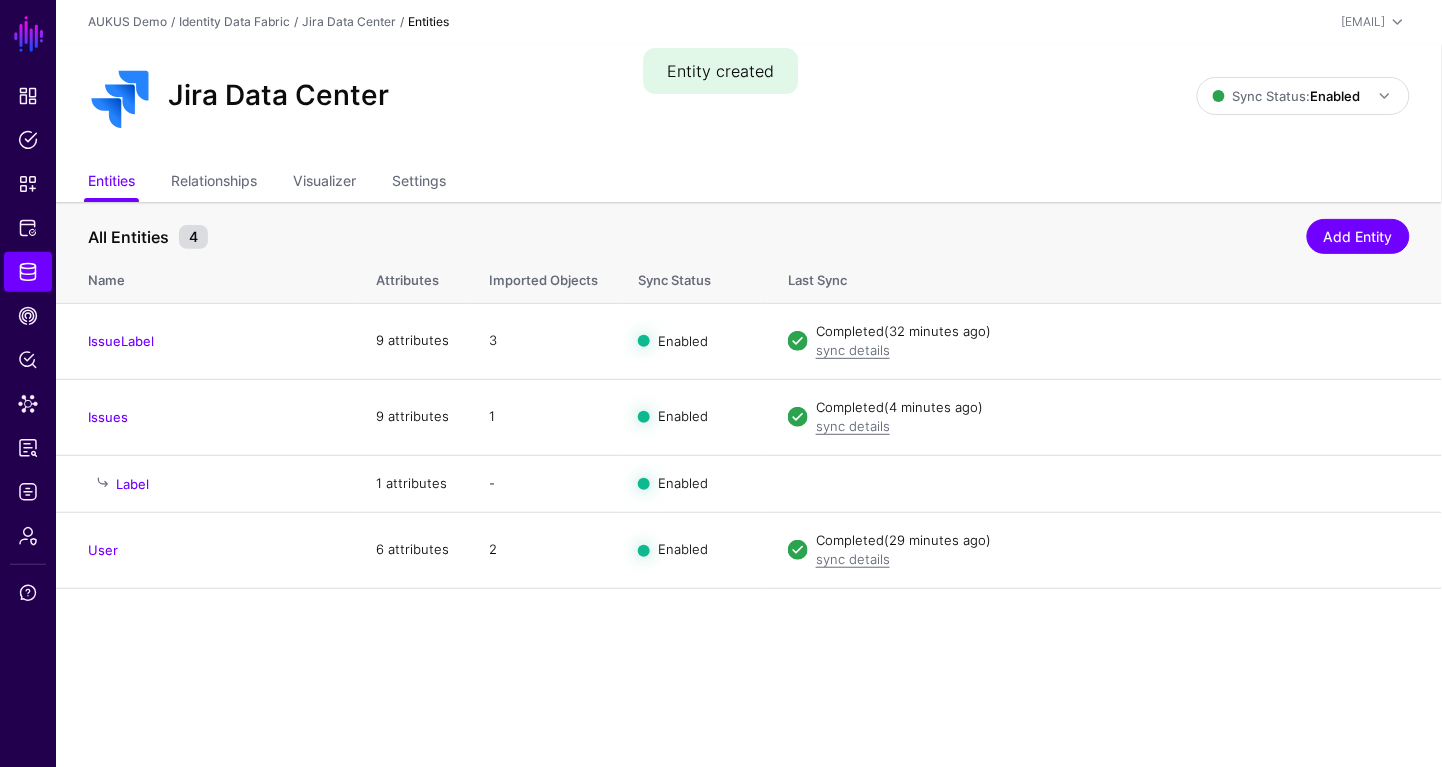 click on "SGNL Dashboard Policies Snippets Protected Systems Identity Data Fabric CAEP Hub Policy Lens Data Lens Reports Logs Admin Support Entity created  AUKUS Demo  /  Identity Data Fabric  /  Jira Data Center  / Entities  joe@sgnl.ai  Joe Welsh joe@sgnl.ai AUKUS Demo Log out Jira Data Center Sync Status:  Enabled  Enabled   Syncing active for all configured entities that are enabled   Disabled   Syncing inactive for all configured entities   Entities  Relationships Visualizer Settings All Entities 4  Add Entity  Name Attributes  Imported Objects   Sync Status  Last Sync IssueLabel 9 attributes 3 Enabled  Completed   (32 minutes ago)  sync details  Disable Sync  Import  Edit  Delete Issues 9 attributes 1 Enabled  Completed   (4 minutes ago)  sync details  Disable Sync  Import  Edit  Delete Label 1 attributes - Enabled  Edit  Delete User 6 attributes 2 Enabled  Completed   (29 minutes ago)  sync details  Disable Sync  Import  Edit  Delete" 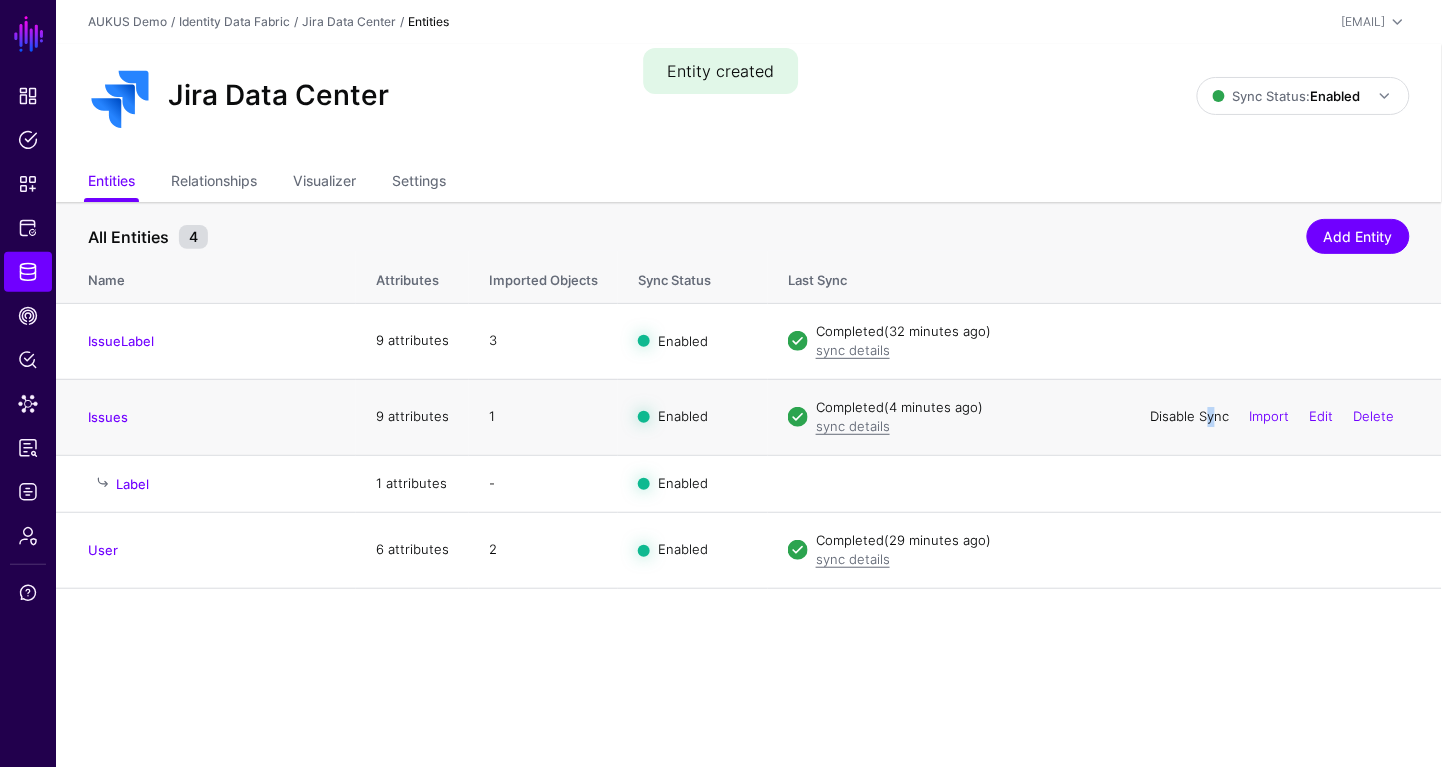 click on "Disable Sync" 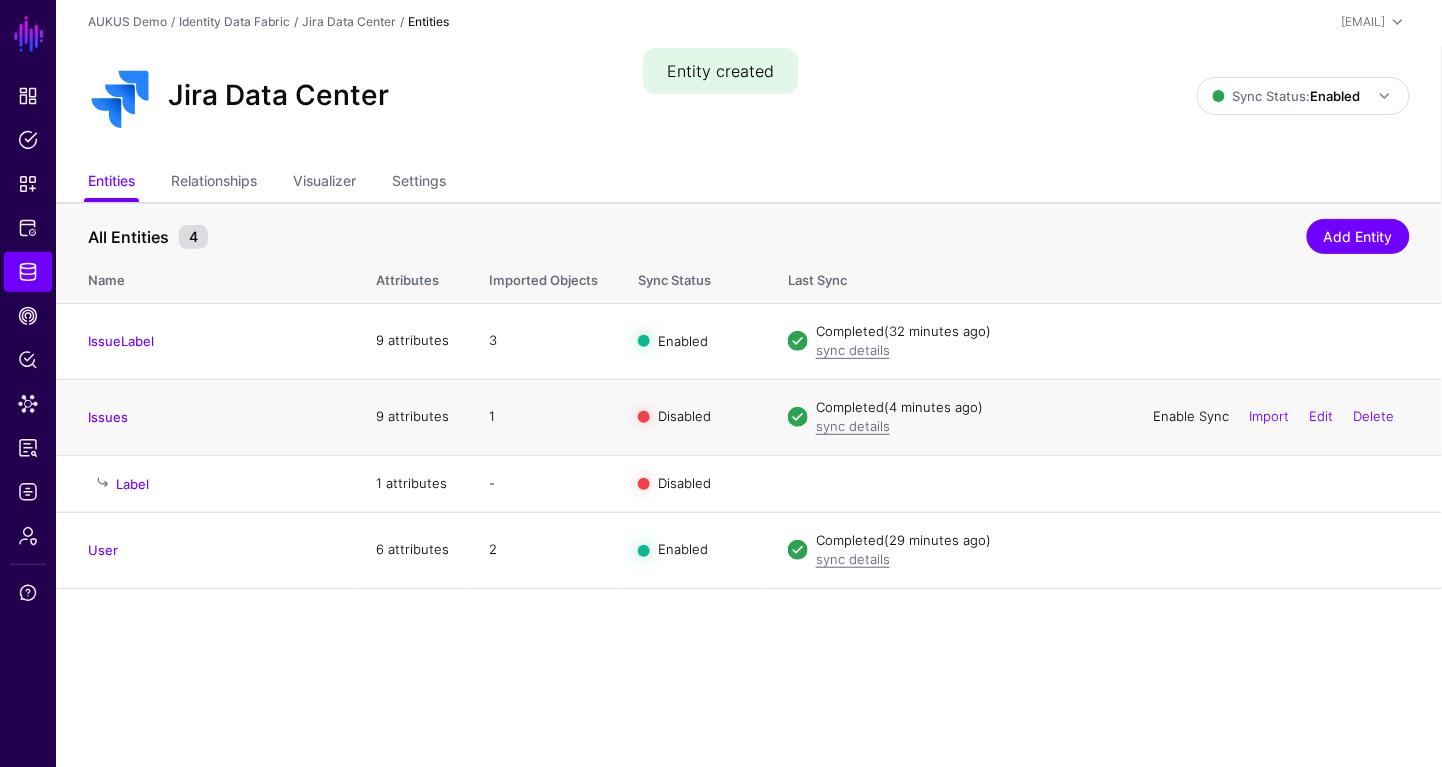 click on "Enable Sync" 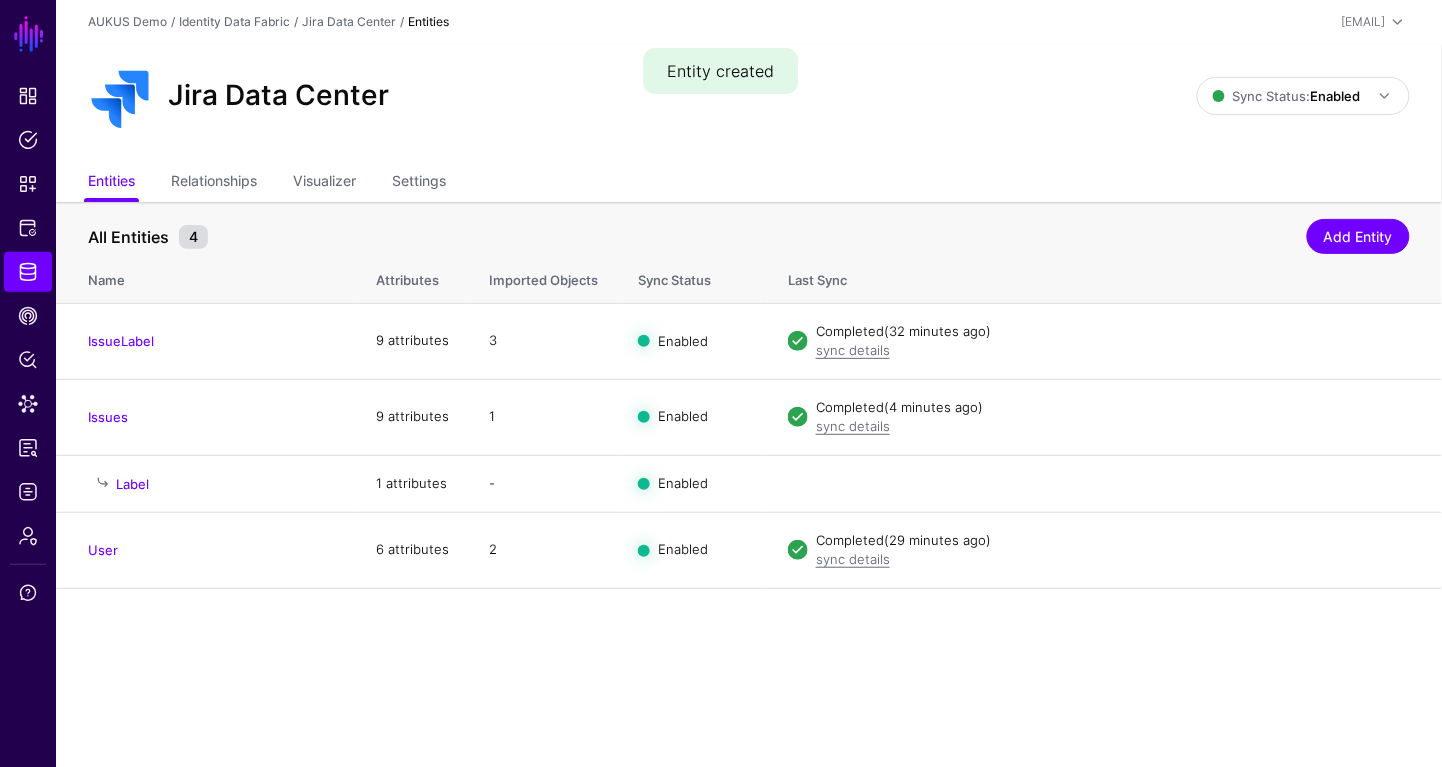 click on "SGNL Dashboard Policies Snippets Protected Systems Identity Data Fabric CAEP Hub Policy Lens Data Lens Reports Logs Admin Support Entity created  AUKUS Demo  /  Identity Data Fabric  /  Jira Data Center  / Entities  joe@sgnl.ai  Joe Welsh joe@sgnl.ai AUKUS Demo Log out Jira Data Center Sync Status:  Enabled  Enabled   Syncing active for all configured entities that are enabled   Disabled   Syncing inactive for all configured entities   Entities  Relationships Visualizer Settings All Entities 4  Add Entity  Name Attributes  Imported Objects   Sync Status  Last Sync IssueLabel 9 attributes 3 Enabled  Completed   (32 minutes ago)  sync details  Disable Sync  Import  Edit  Delete Issues 9 attributes 1 Enabled  Completed   (4 minutes ago)  sync details  Disable Sync  Import  Edit  Delete Label 1 attributes - Enabled  Edit  Delete User 6 attributes 2 Enabled  Completed   (29 minutes ago)  sync details  Disable Sync  Import  Edit  Delete" 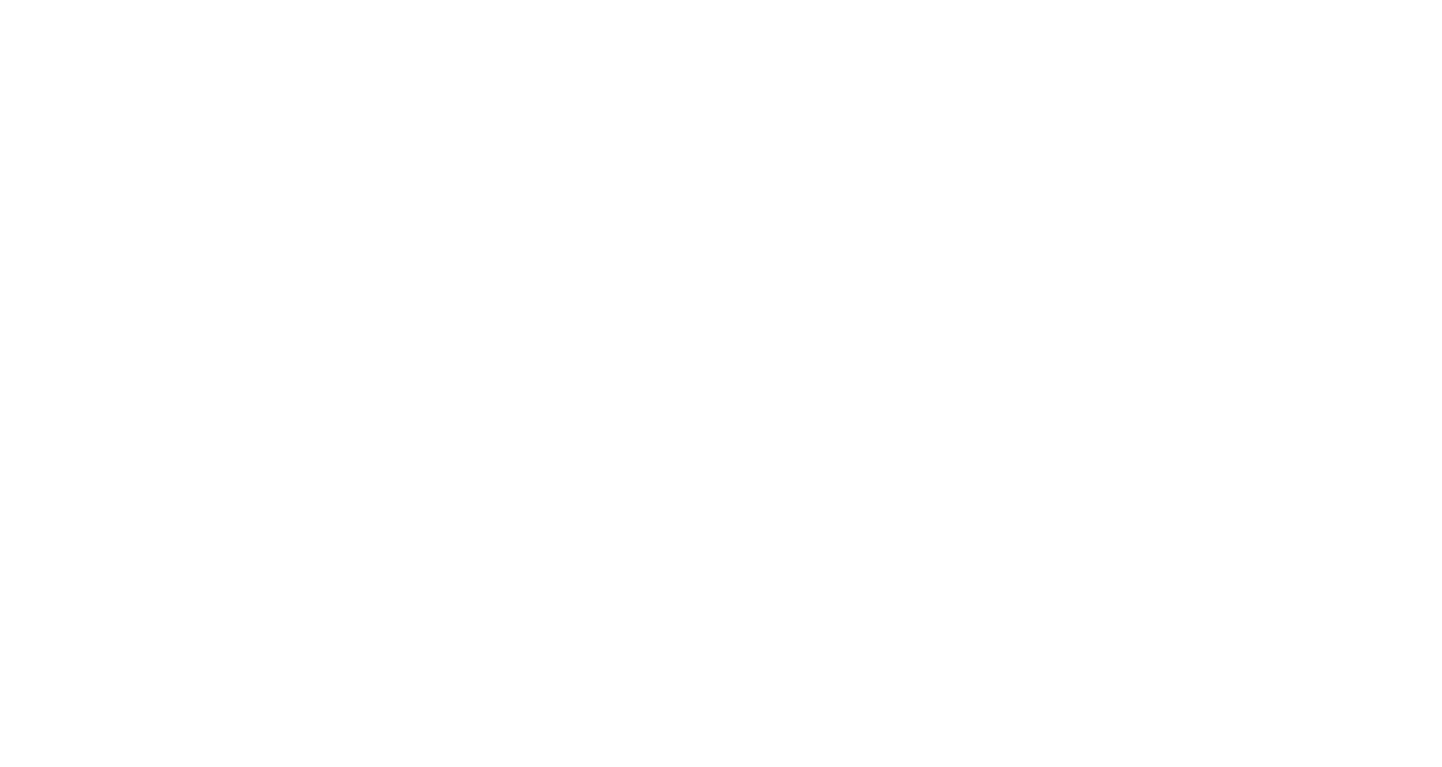scroll, scrollTop: 0, scrollLeft: 0, axis: both 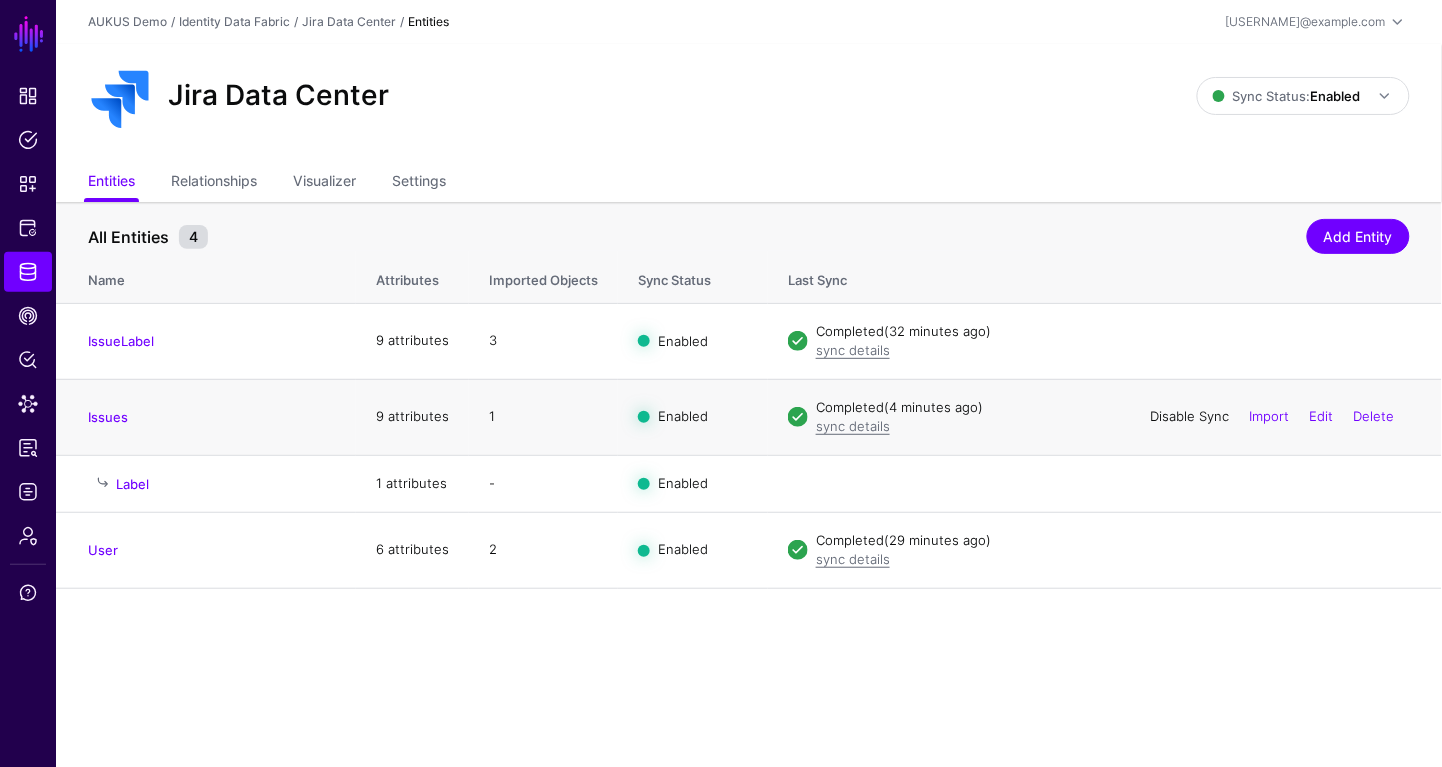 click on "Disable Sync" 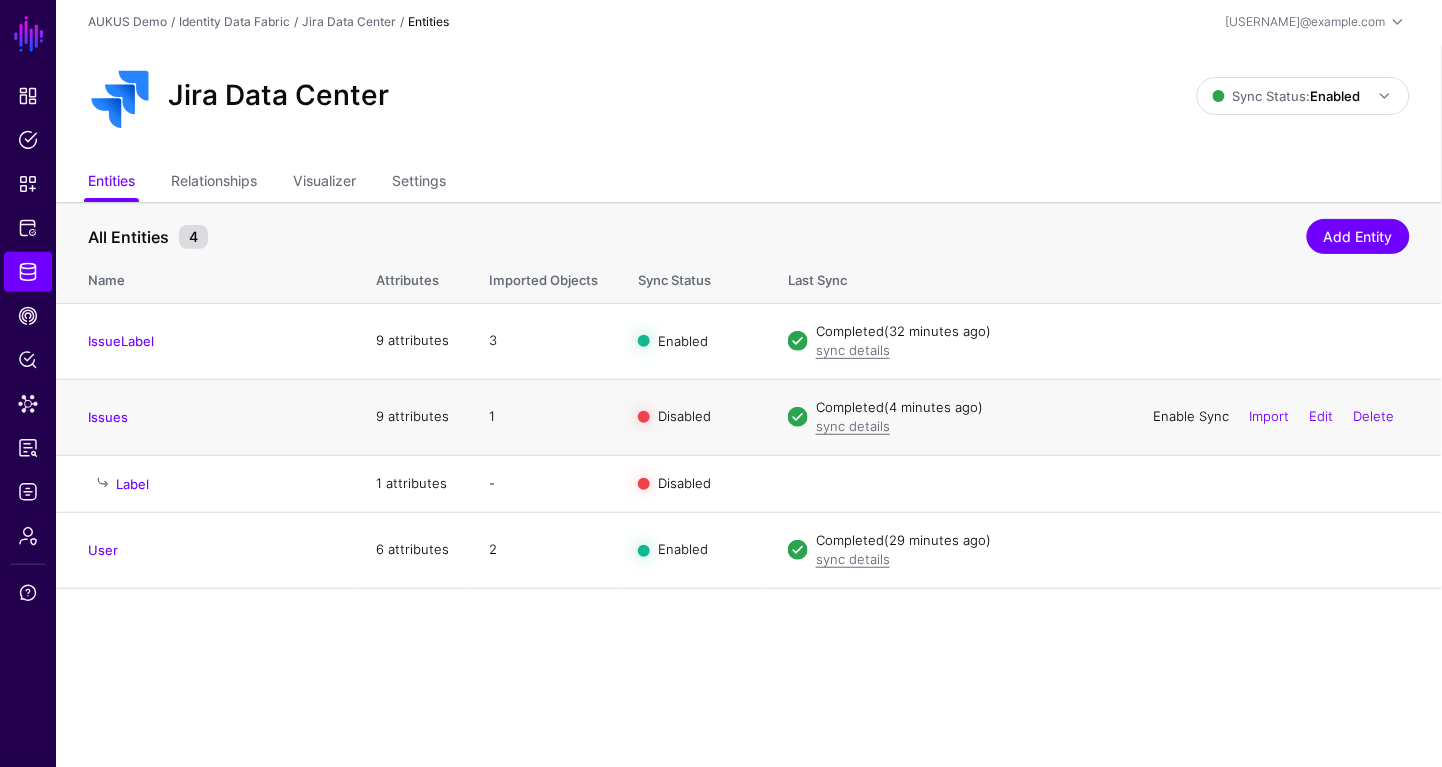click on "Enable Sync" 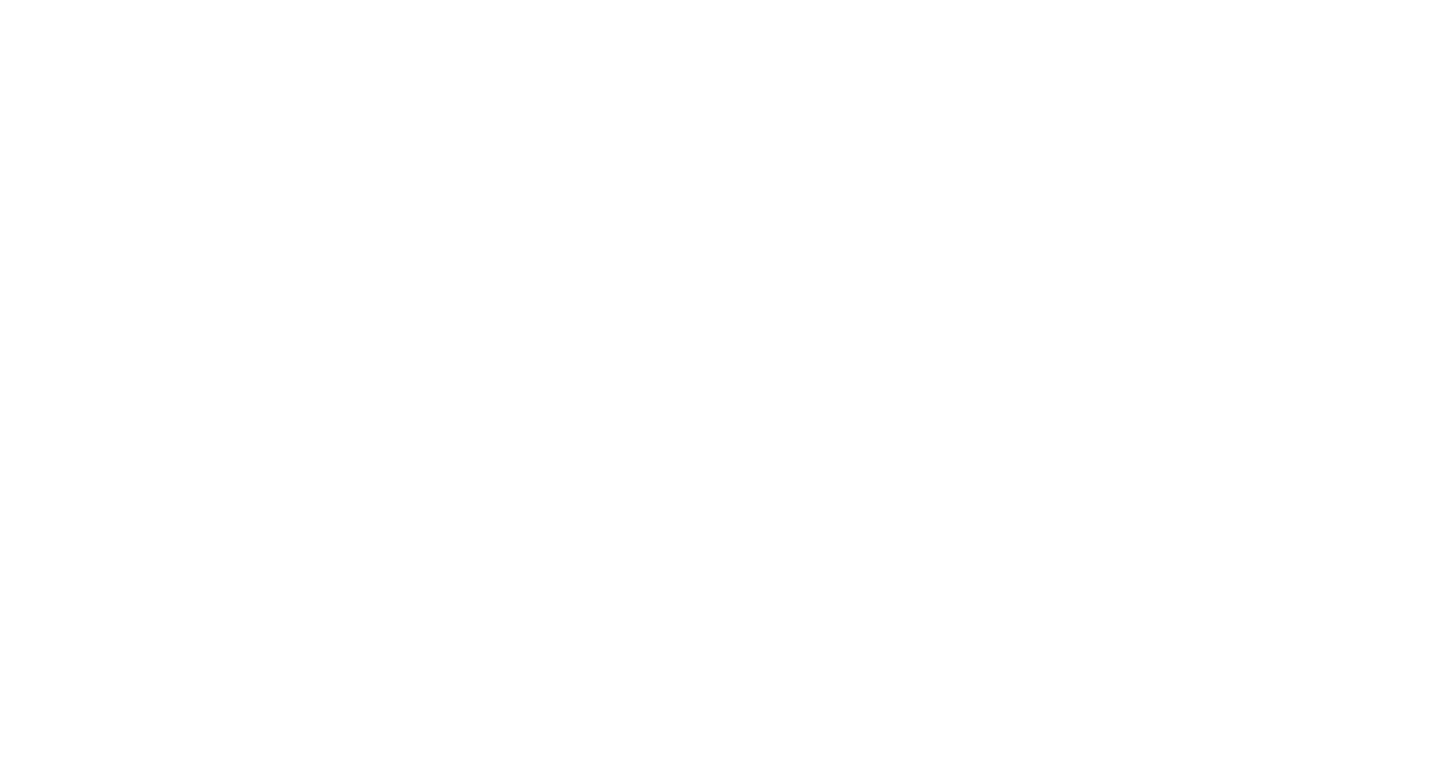 scroll, scrollTop: 0, scrollLeft: 0, axis: both 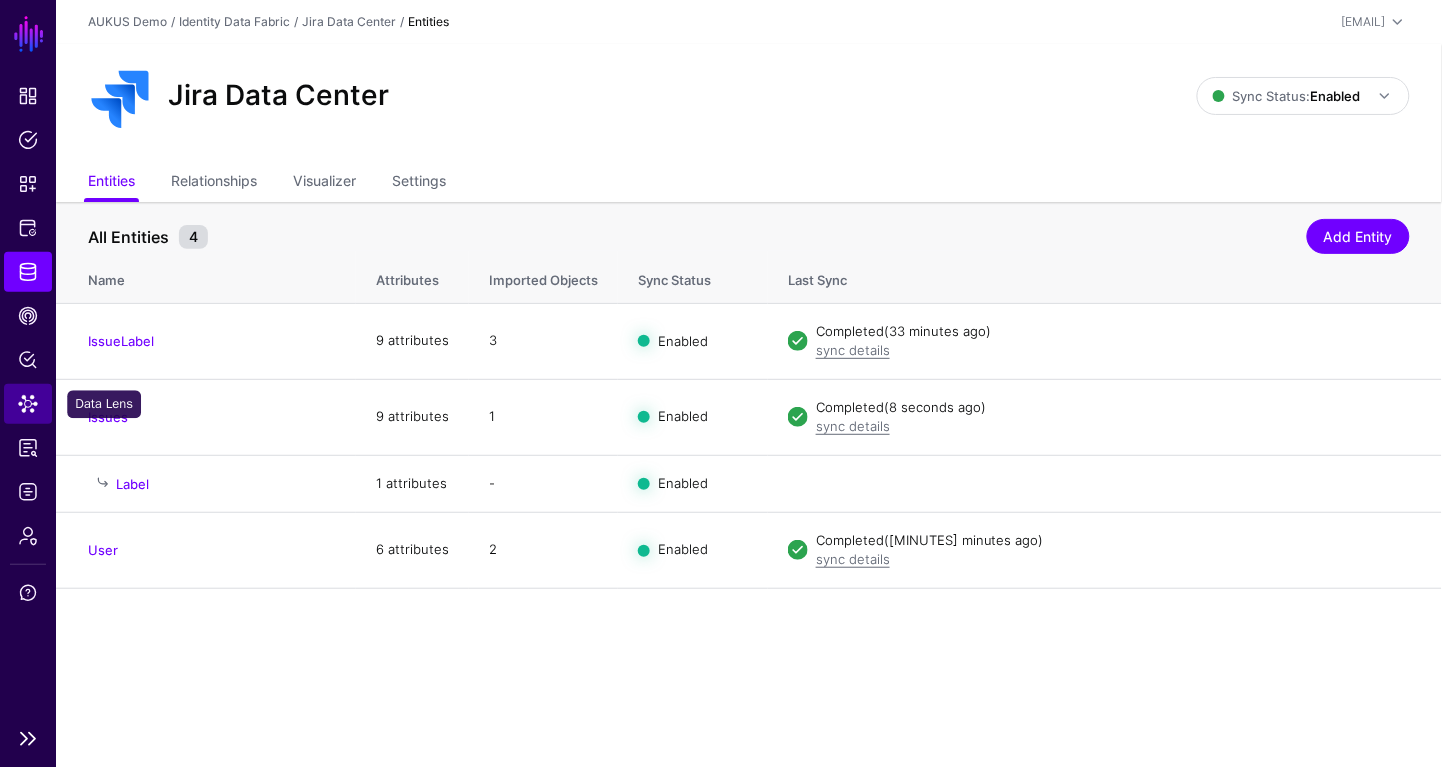 click on "Data Lens" 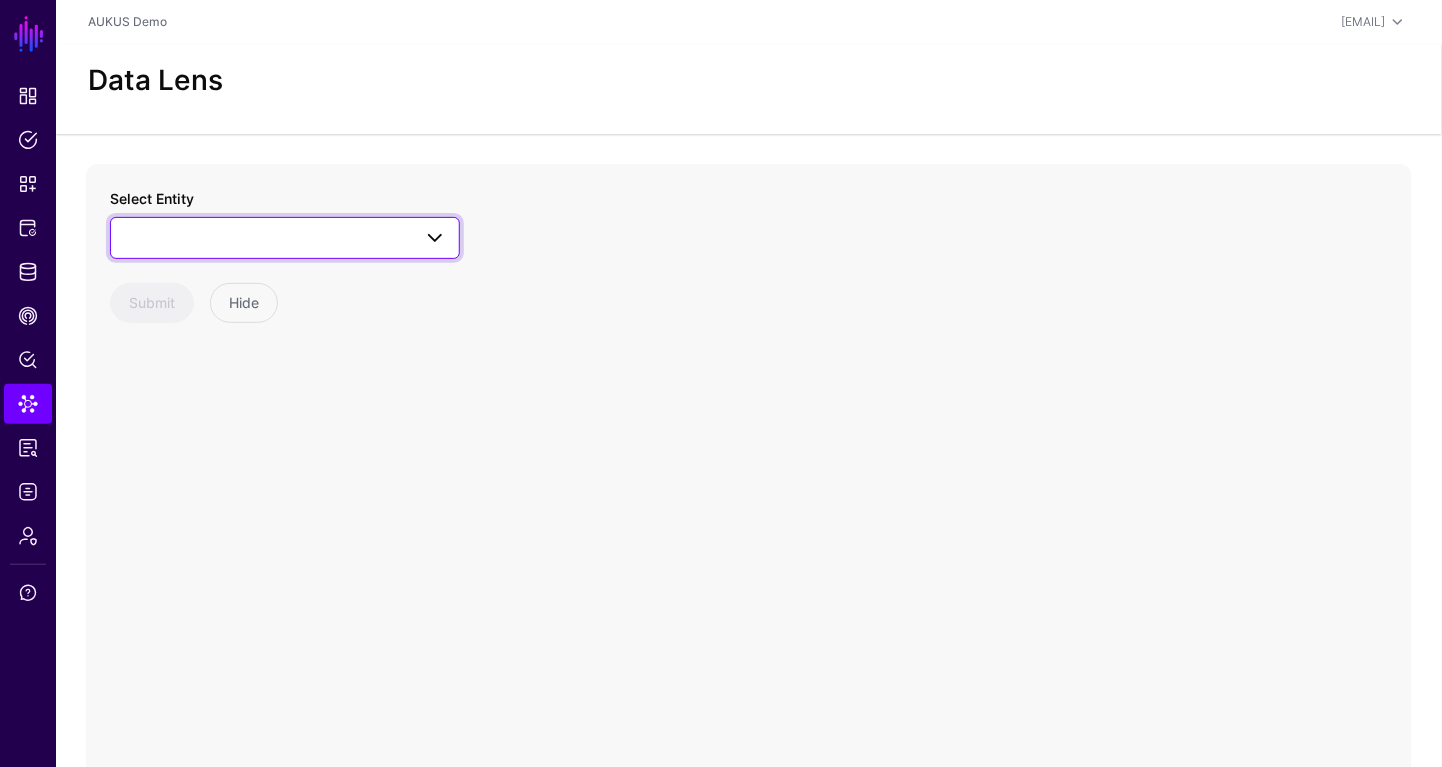click at bounding box center [285, 238] 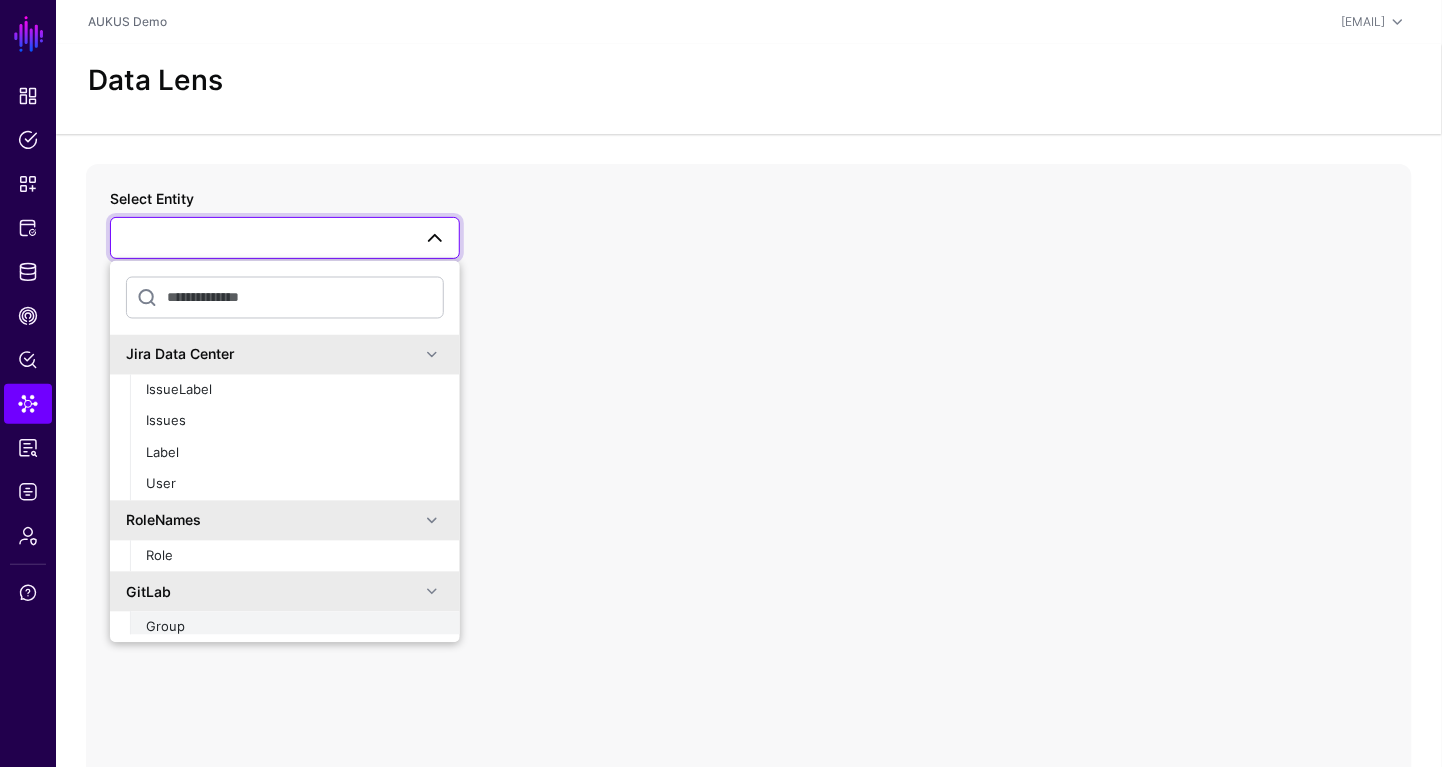 scroll, scrollTop: 4, scrollLeft: 0, axis: vertical 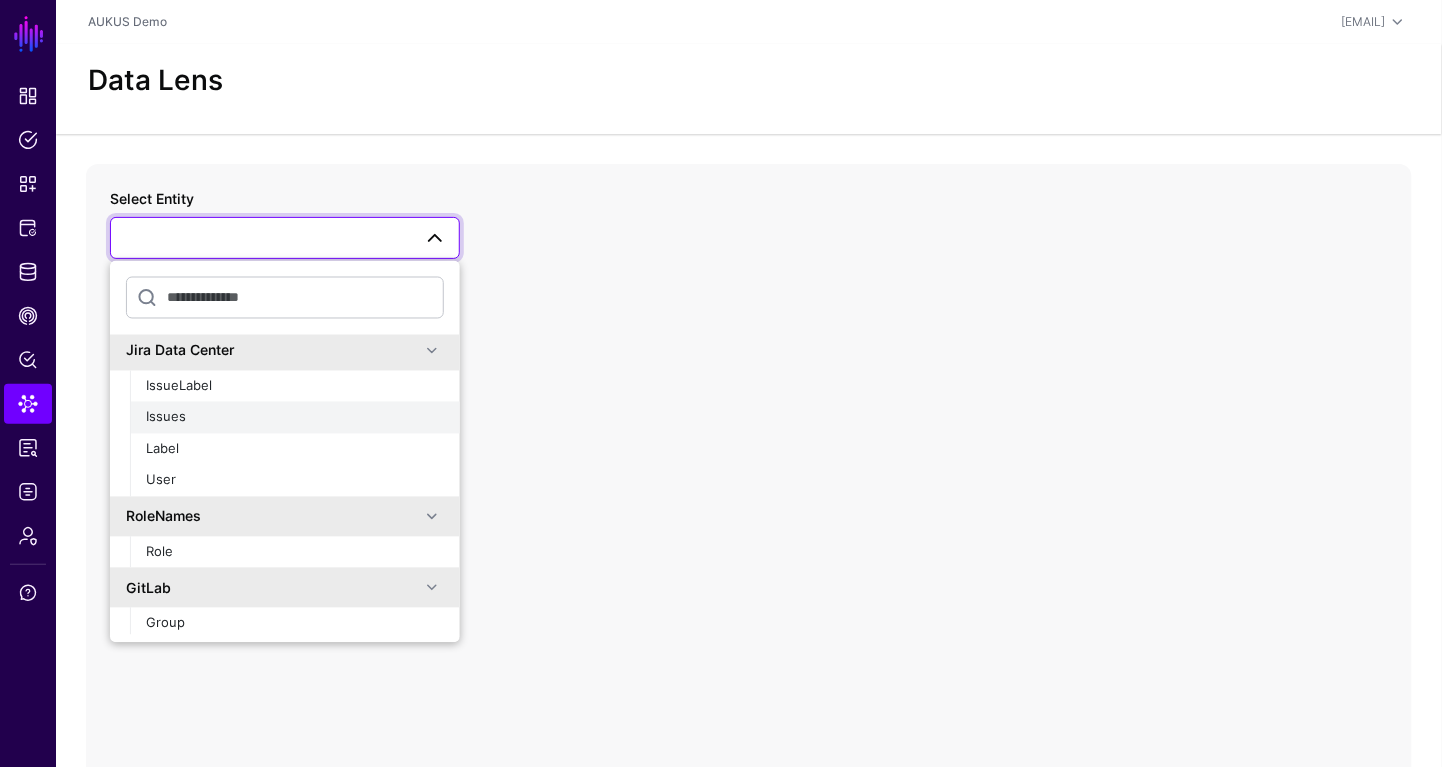 click on "Issues" 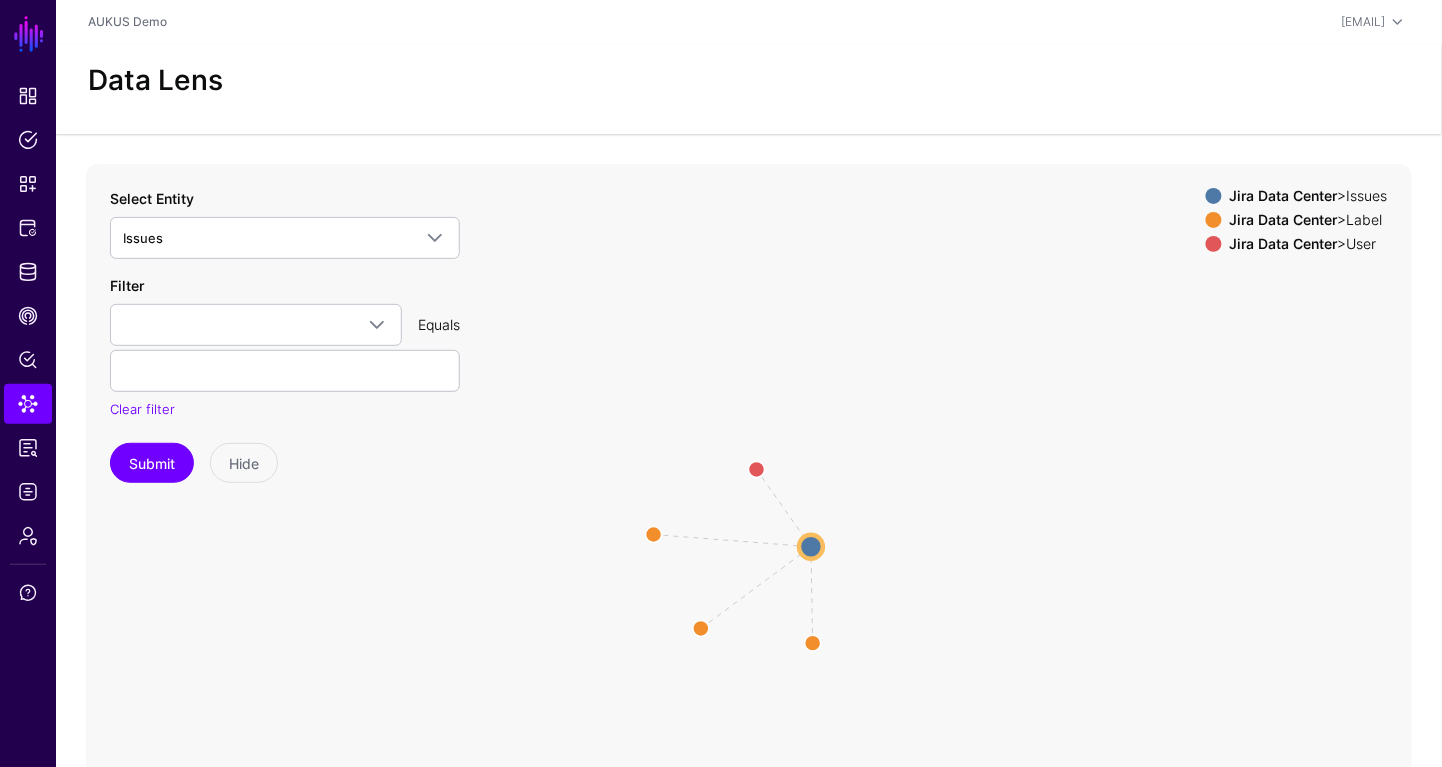 click on "parent parent parent issueassignedtouser Issues Issues Label Label User User Label Label Label Label" 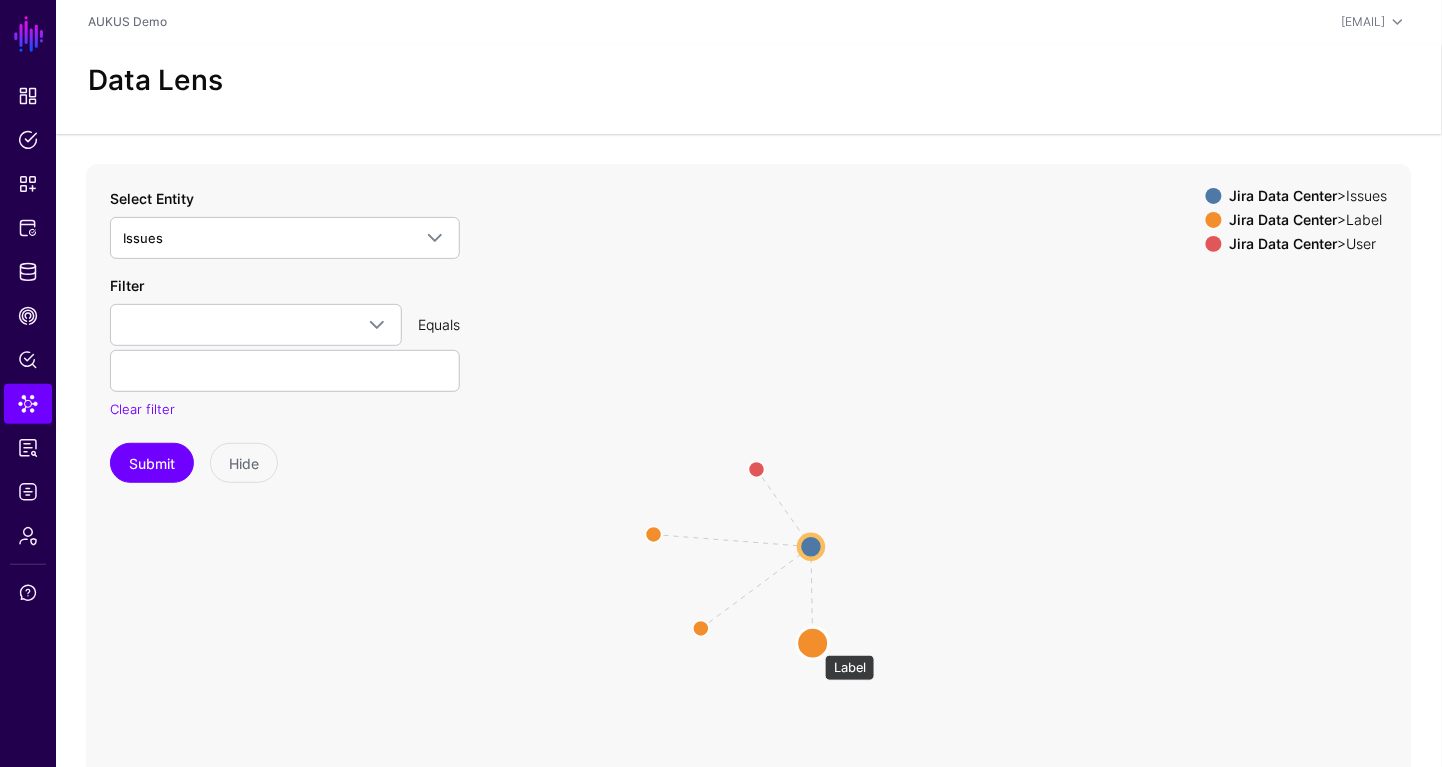 click 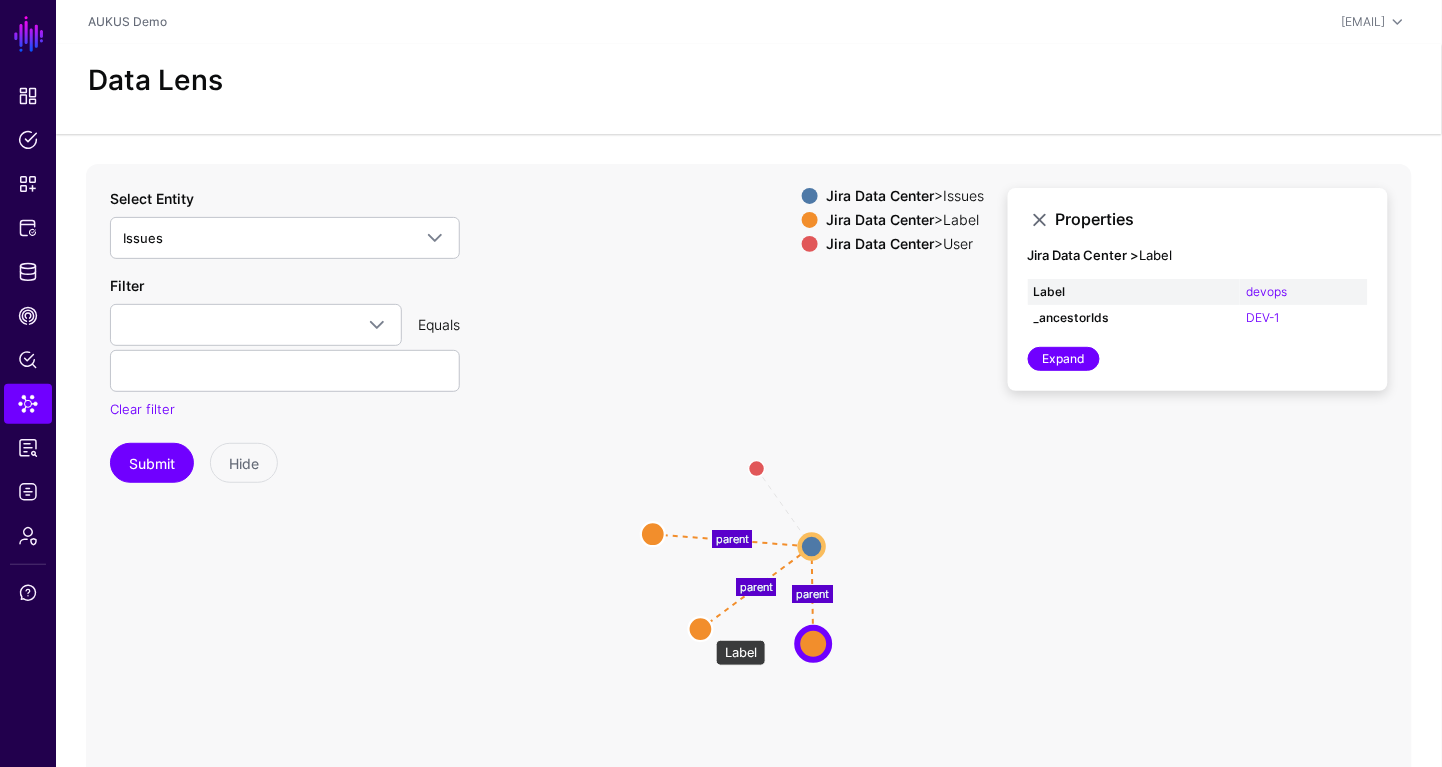 click 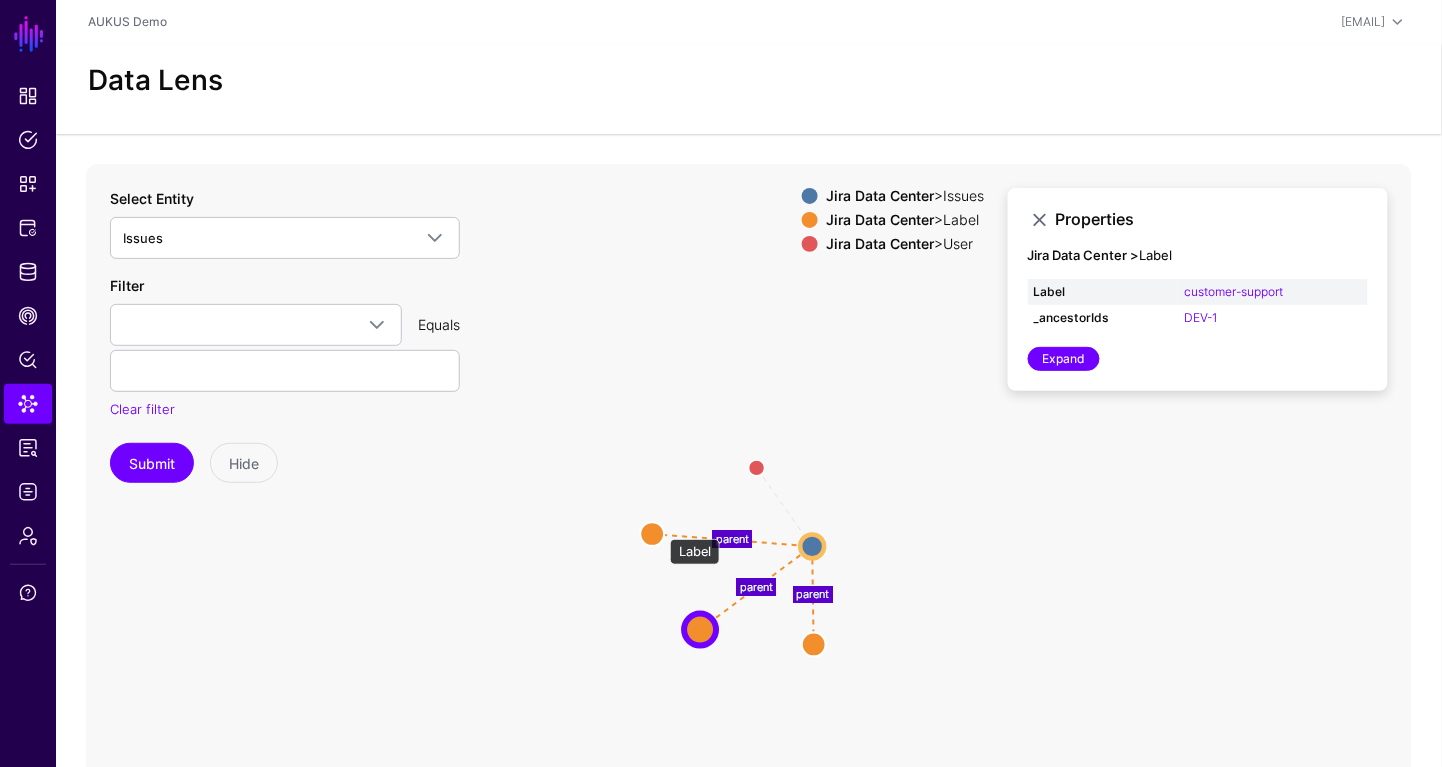 click 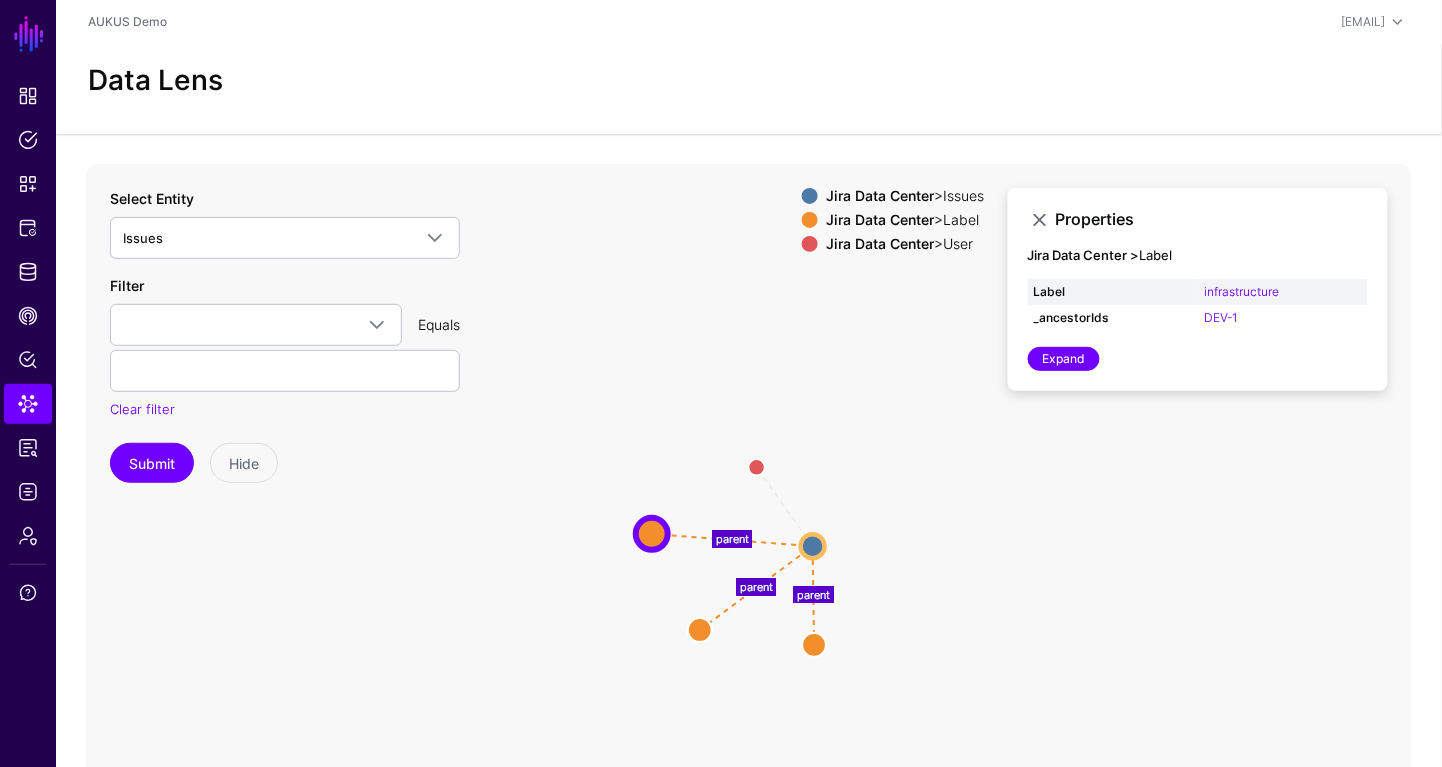 click on "issueassignedtouser parent parent parent User User Label Label Label Label Label Label Issues Issues" 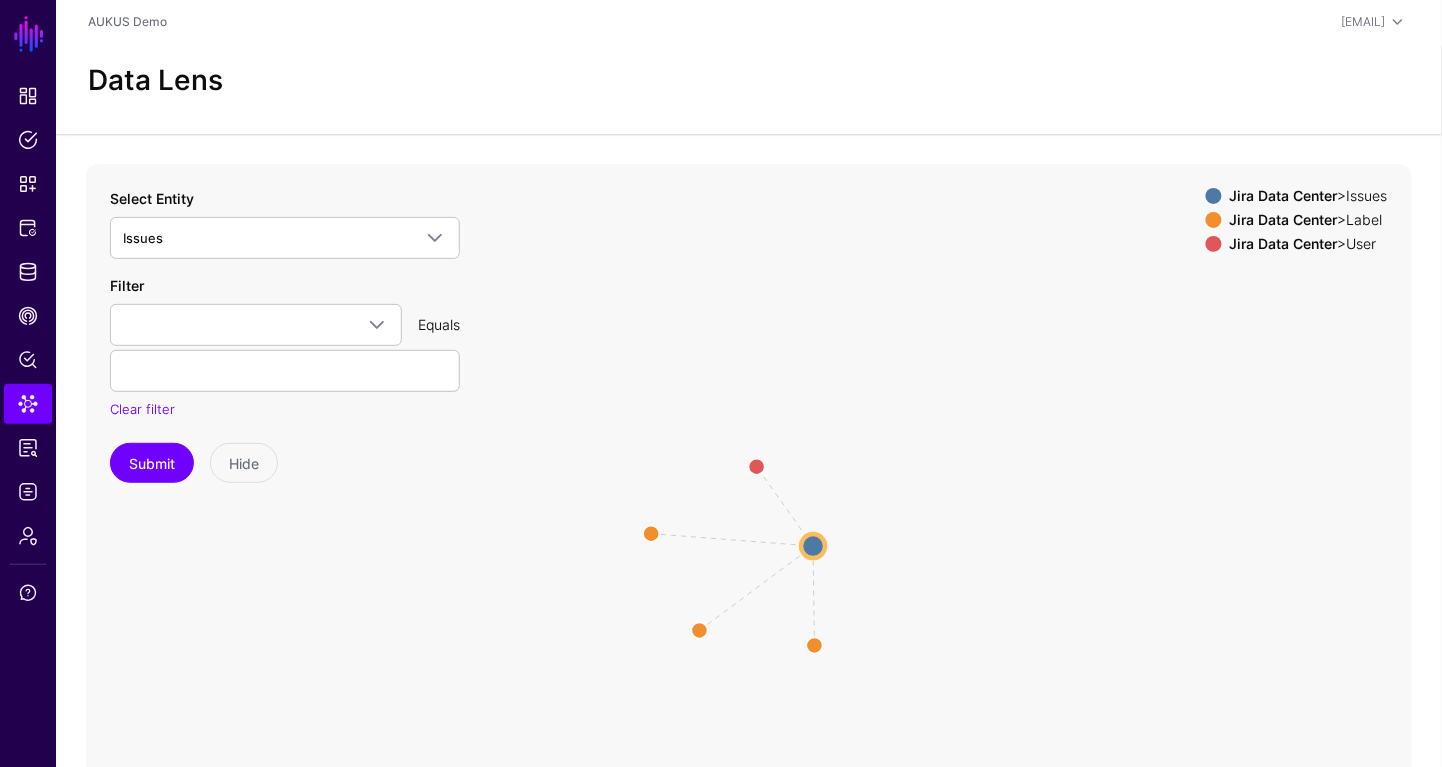 click on "issueassignedtouser parent parent parent User User Label Label Label Label Label Label Issues Issues" 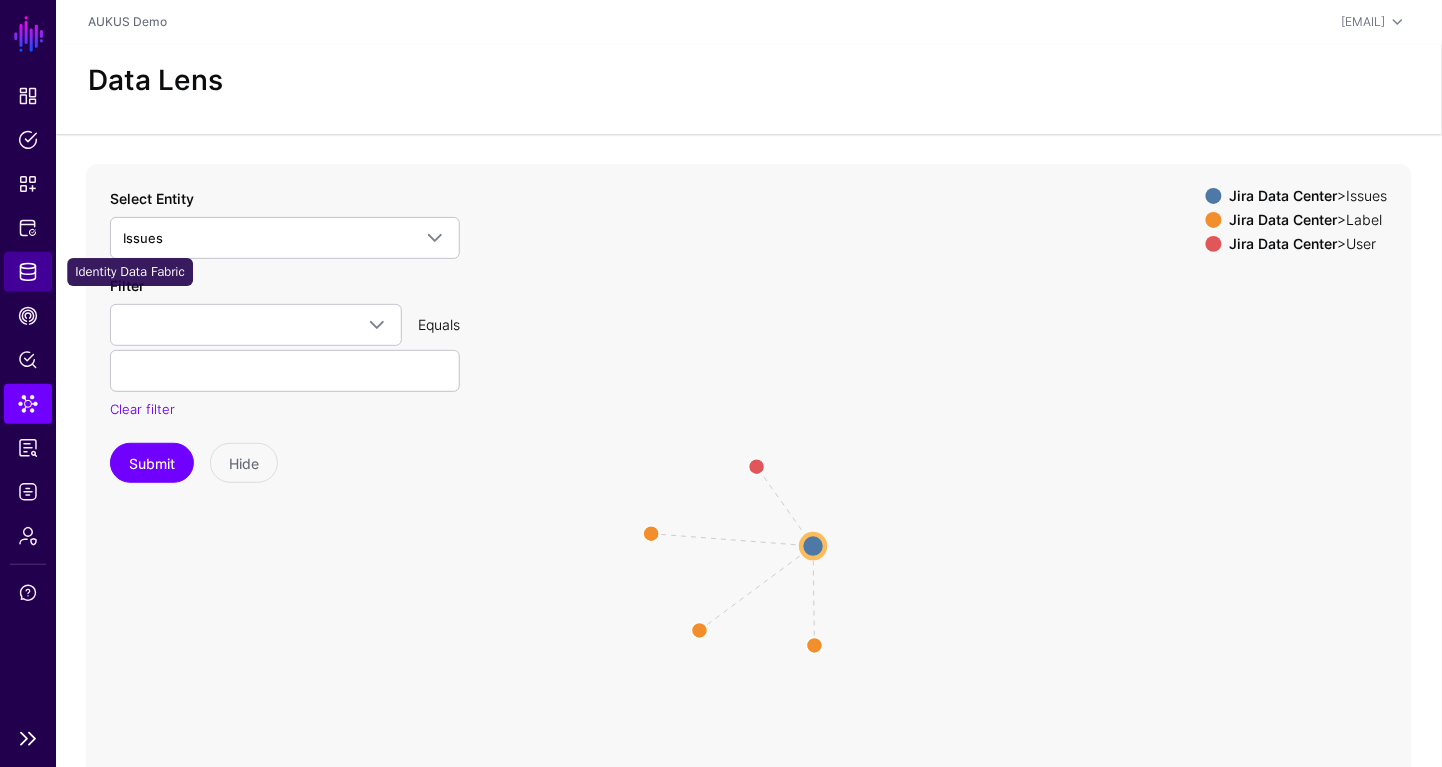 click on "Identity Data Fabric" 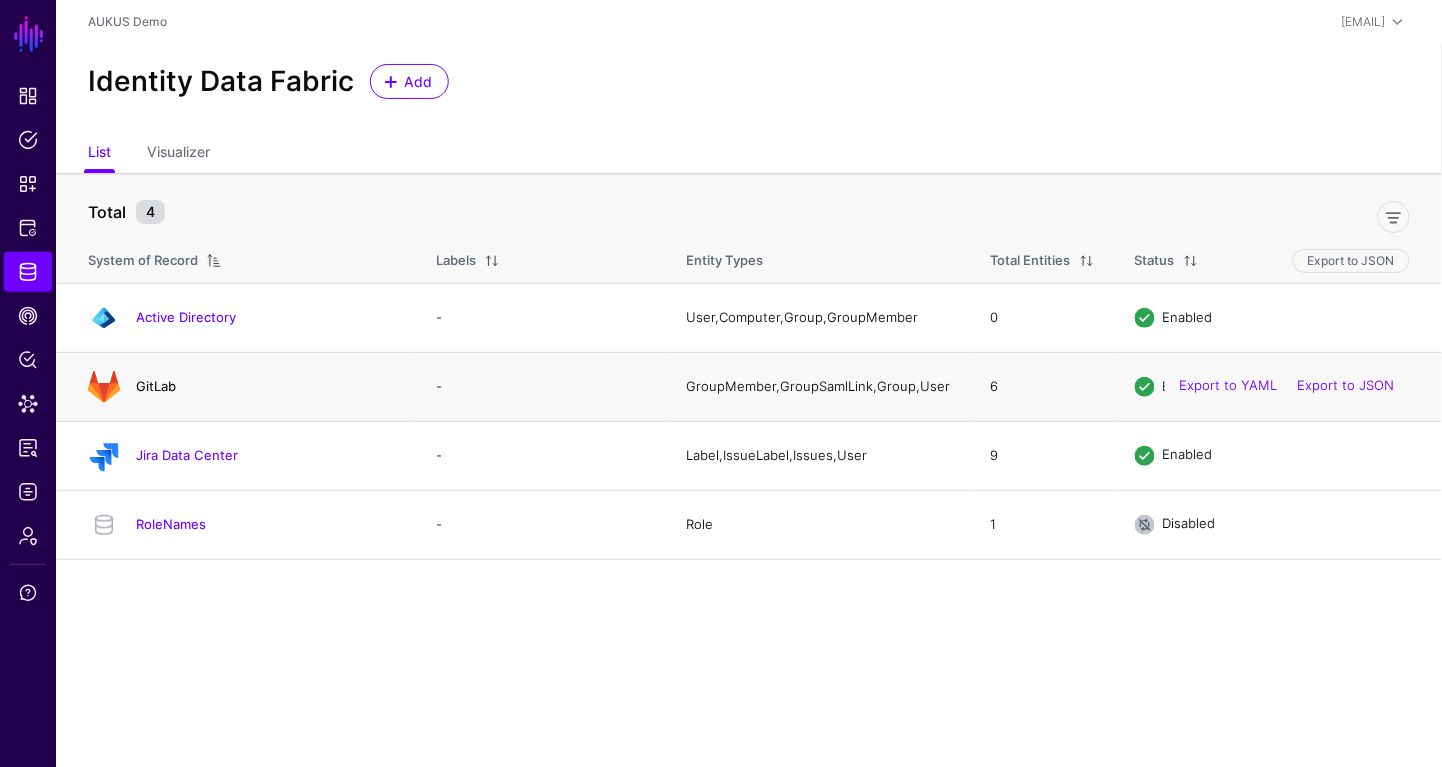 click on "GitLab" 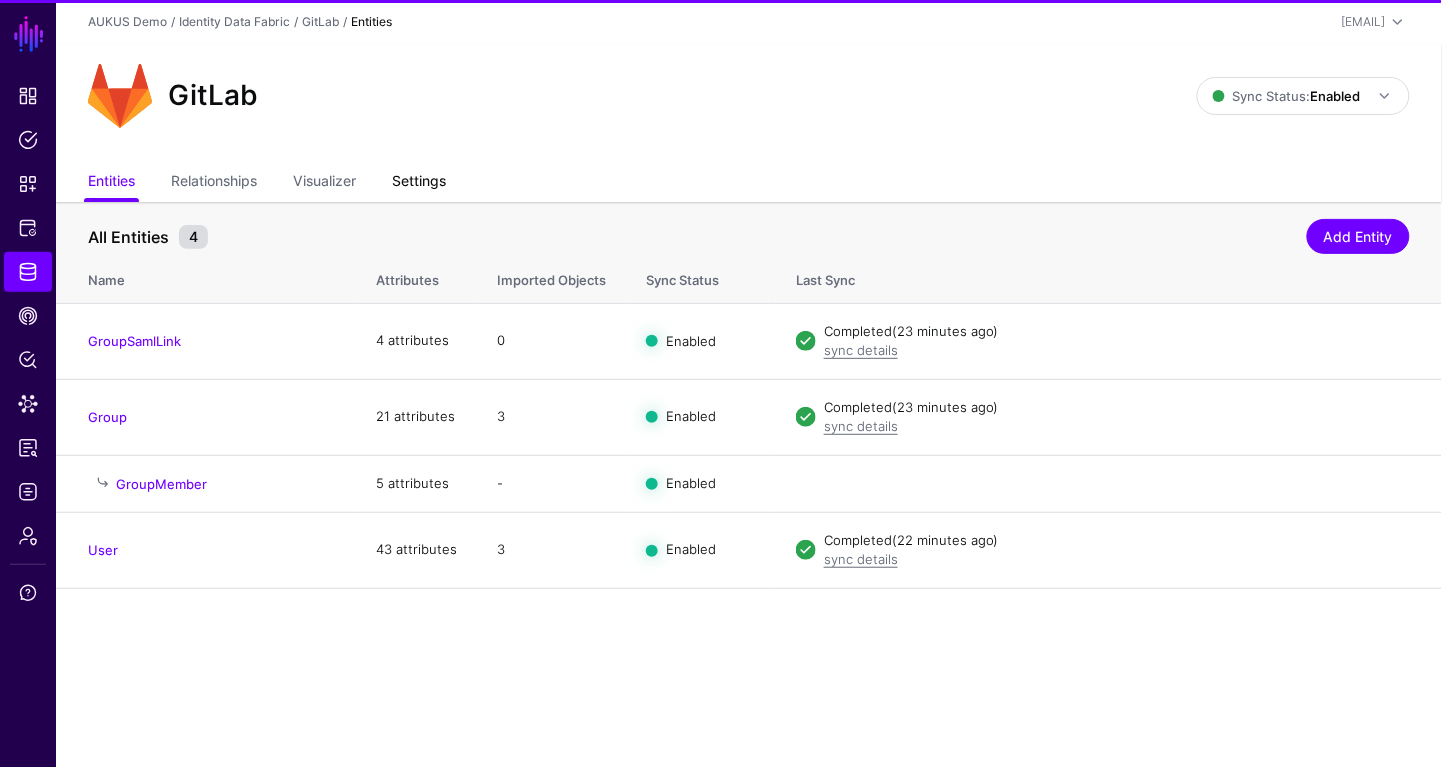 click on "Settings" 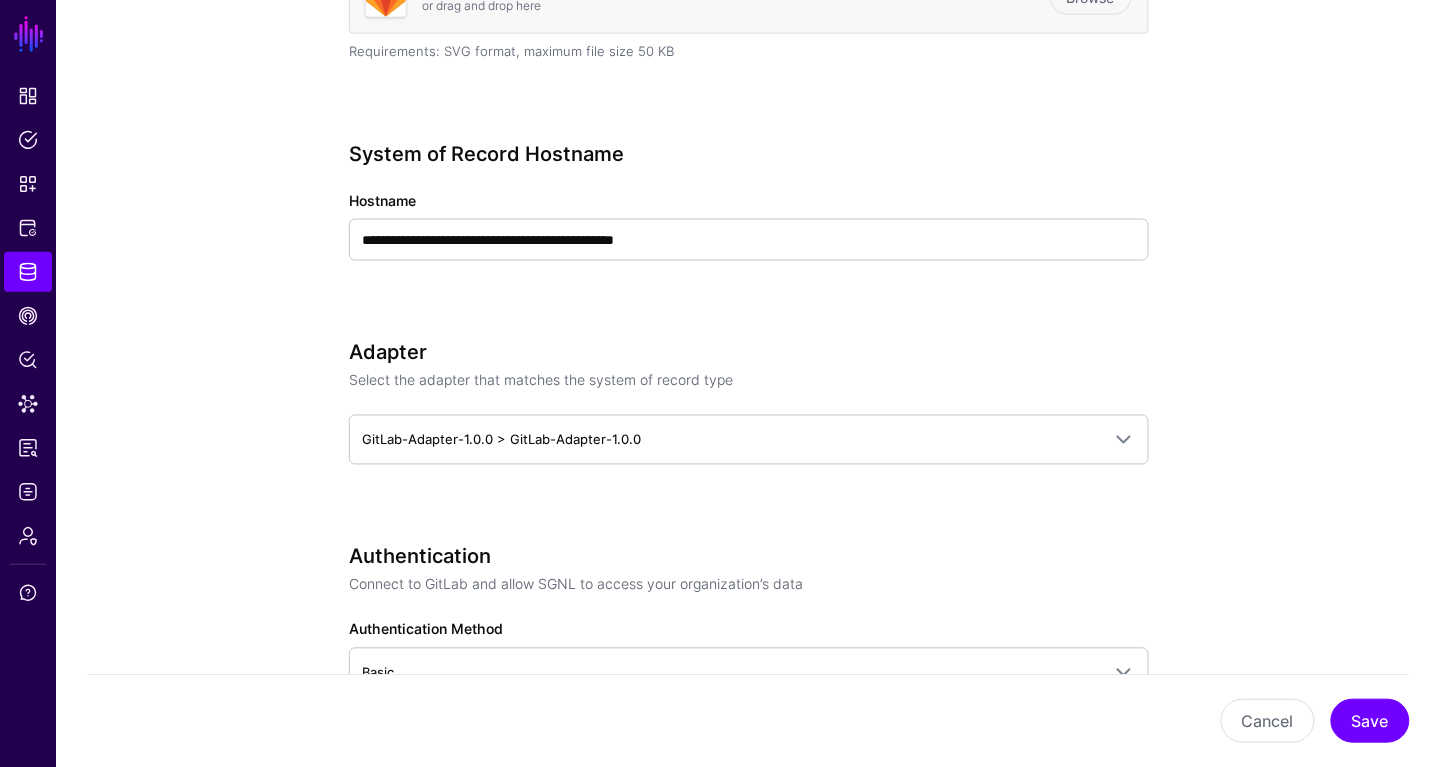 scroll, scrollTop: 0, scrollLeft: 0, axis: both 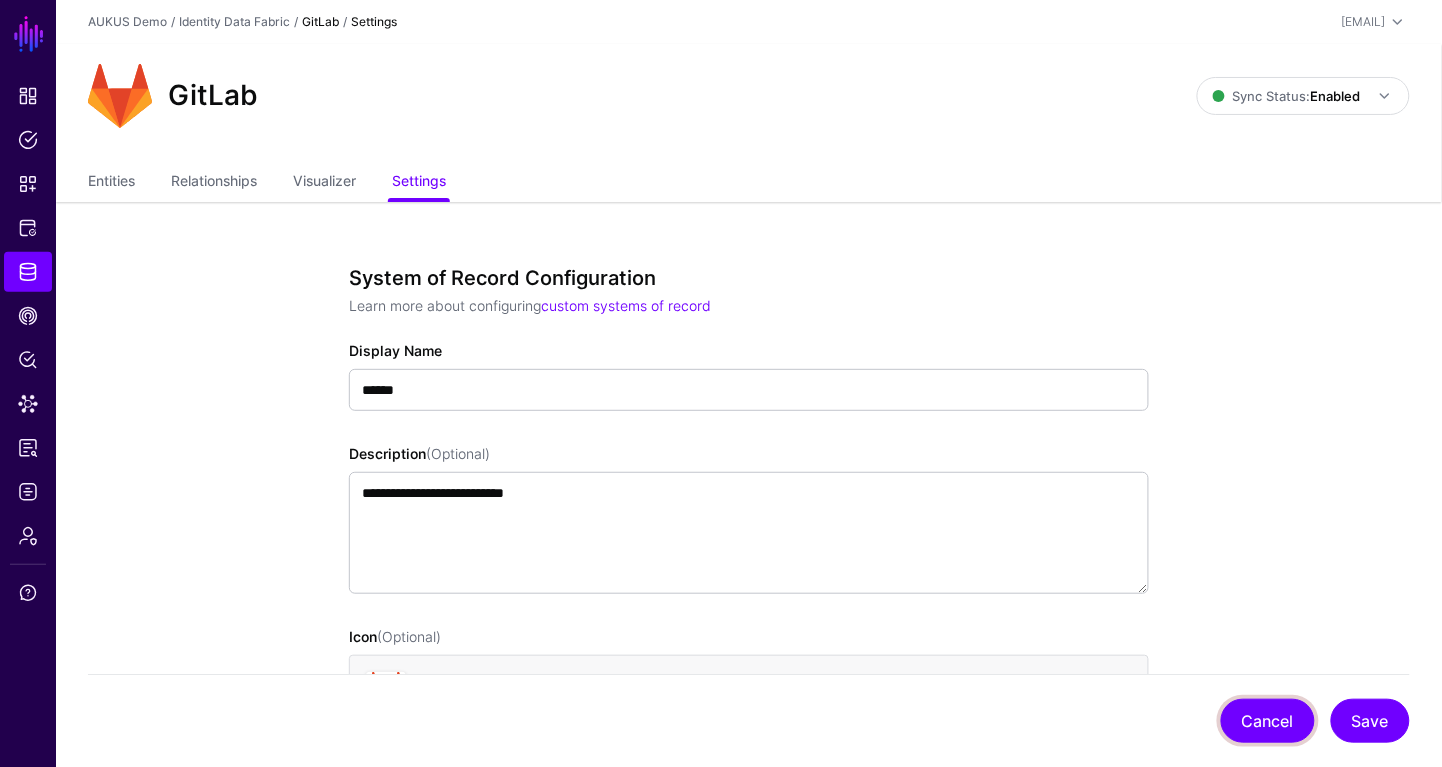 click on "Cancel" 